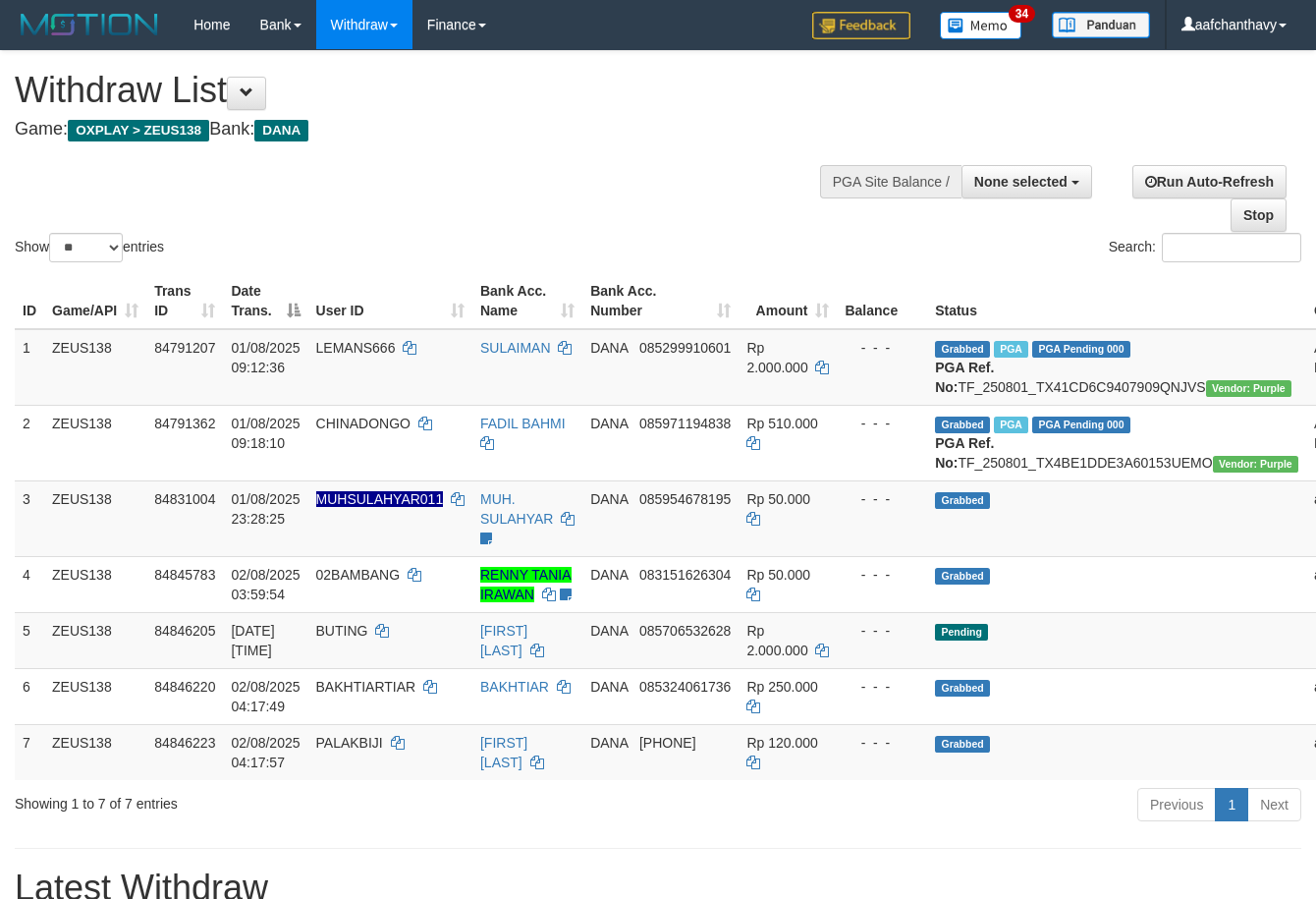 select 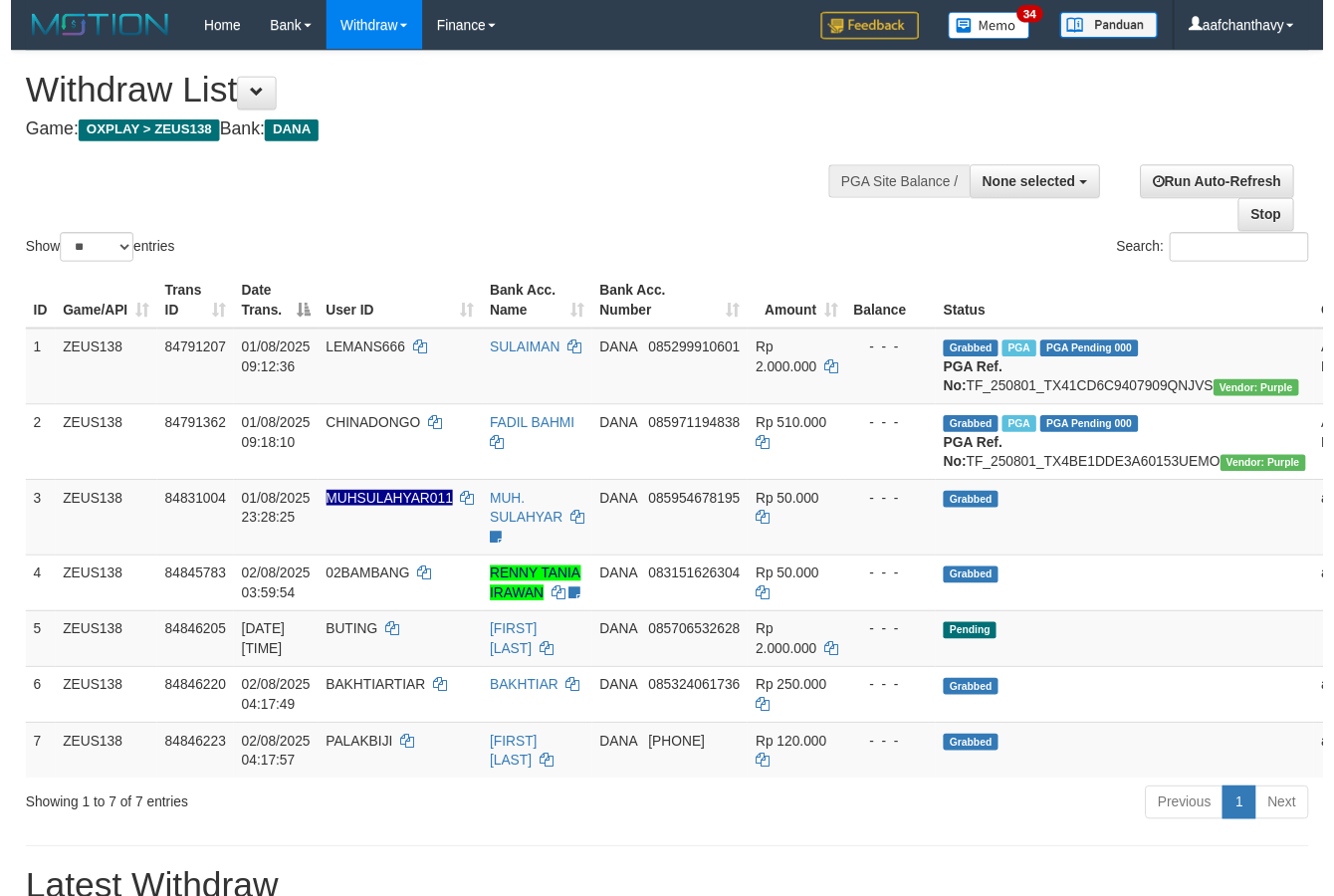 scroll, scrollTop: 355, scrollLeft: 0, axis: vertical 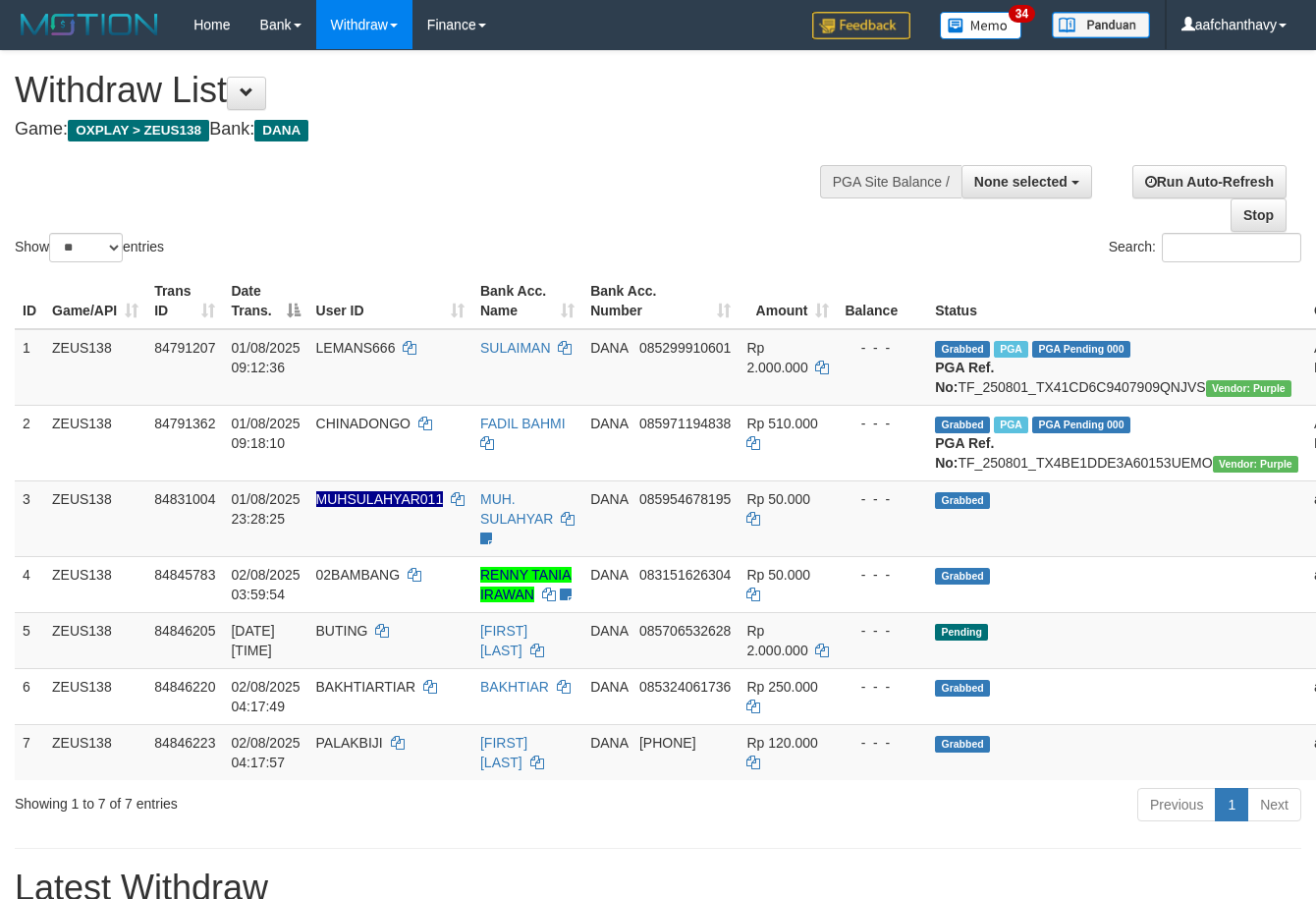 select 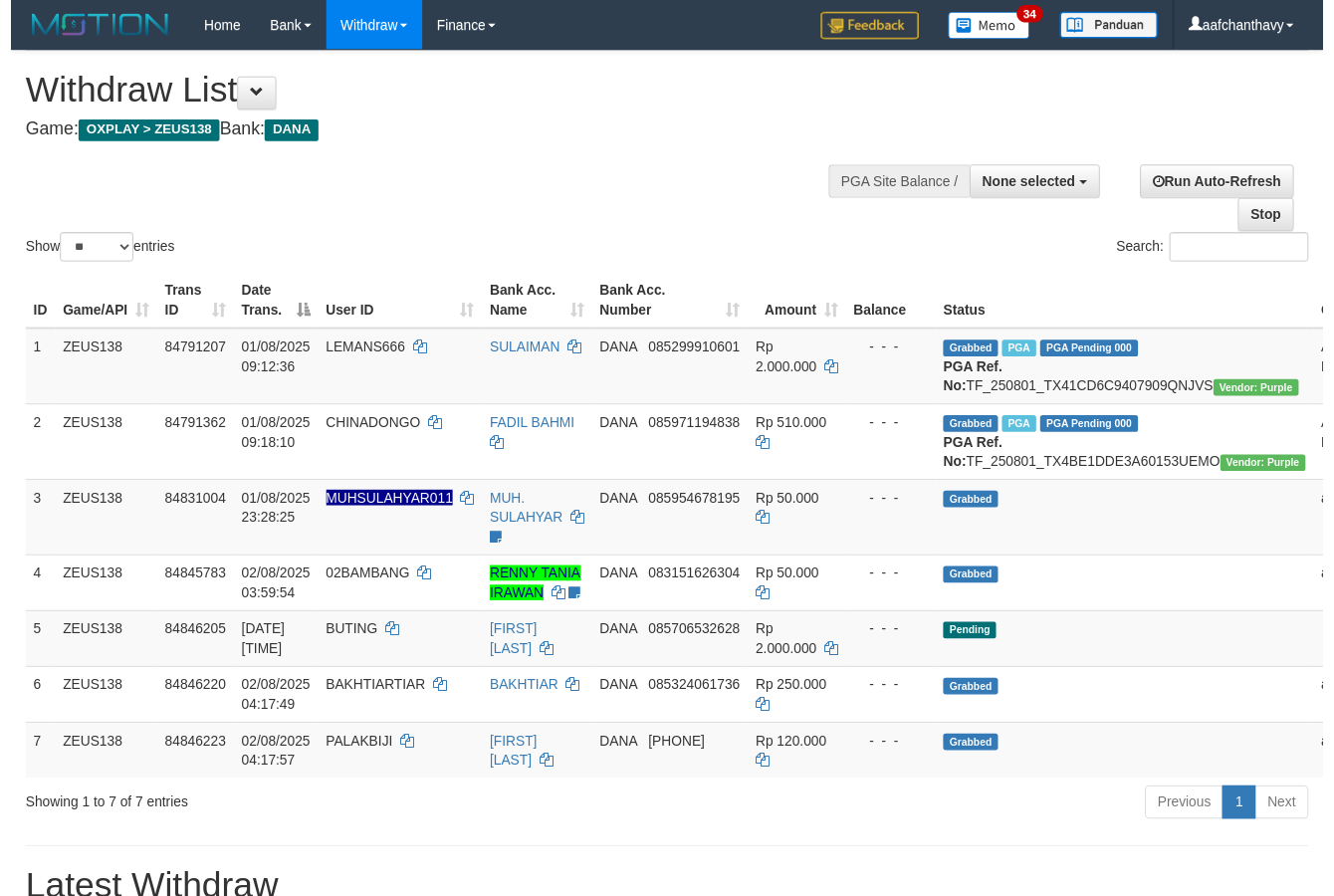 scroll, scrollTop: 355, scrollLeft: 0, axis: vertical 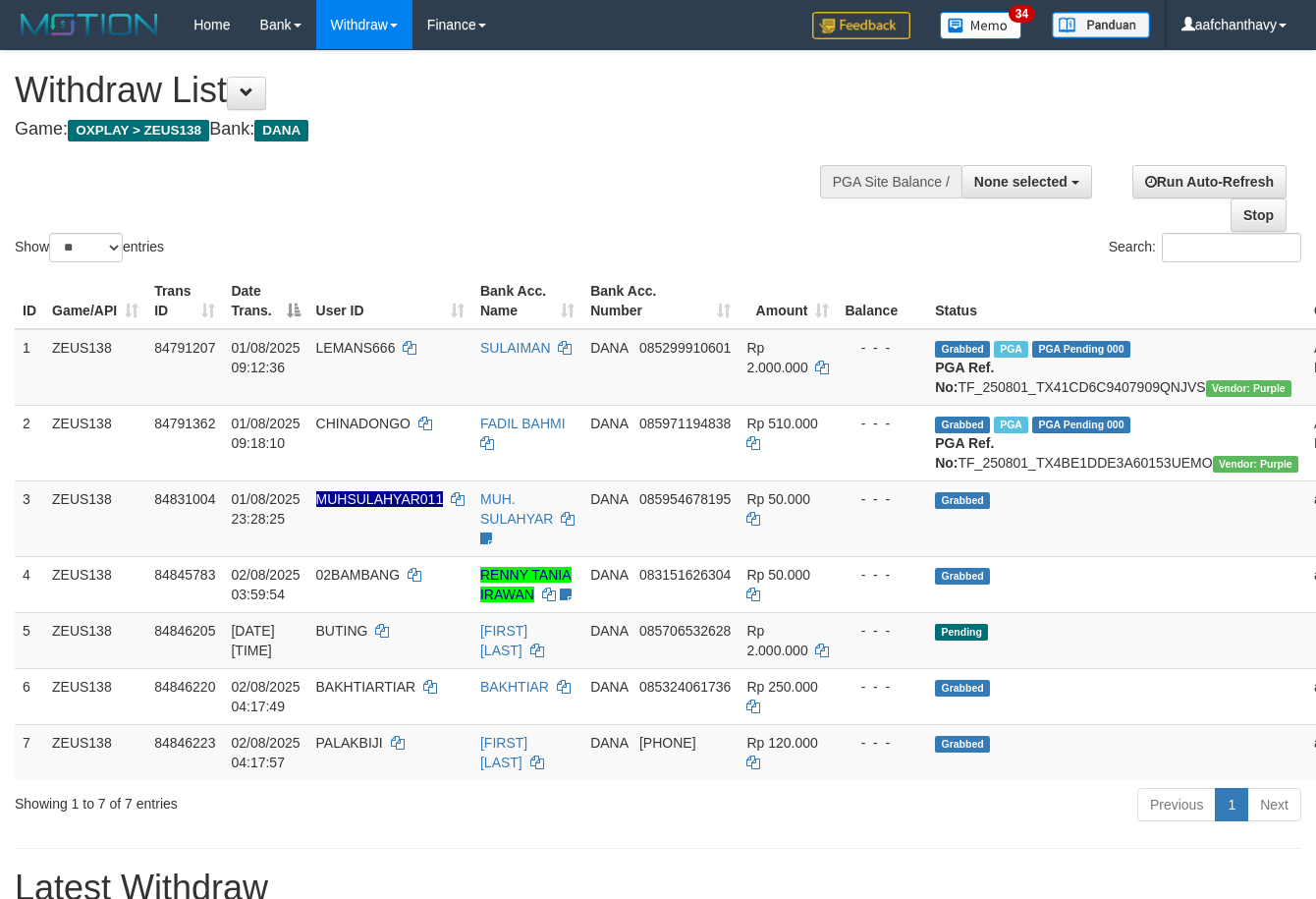 select 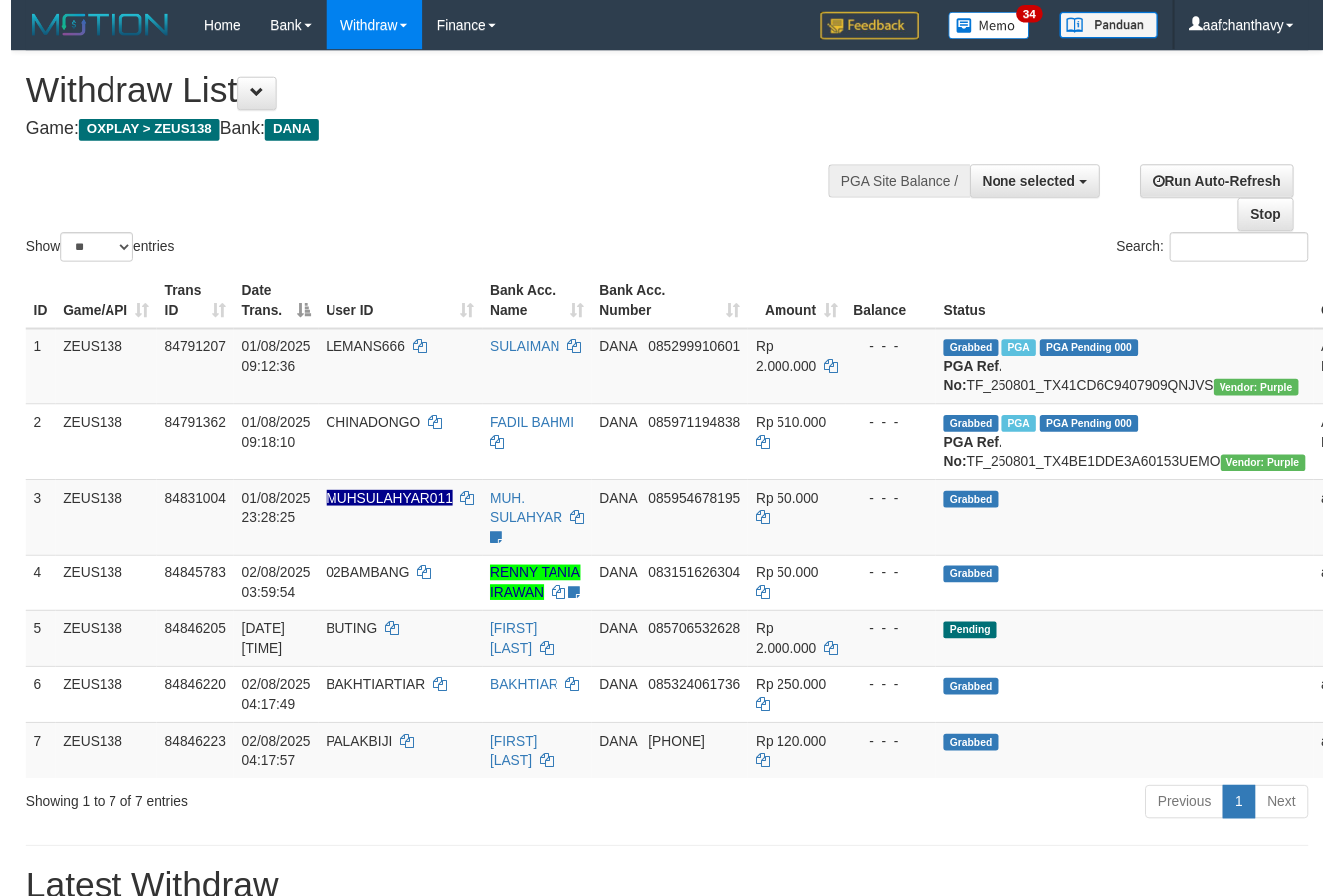 scroll, scrollTop: 355, scrollLeft: 0, axis: vertical 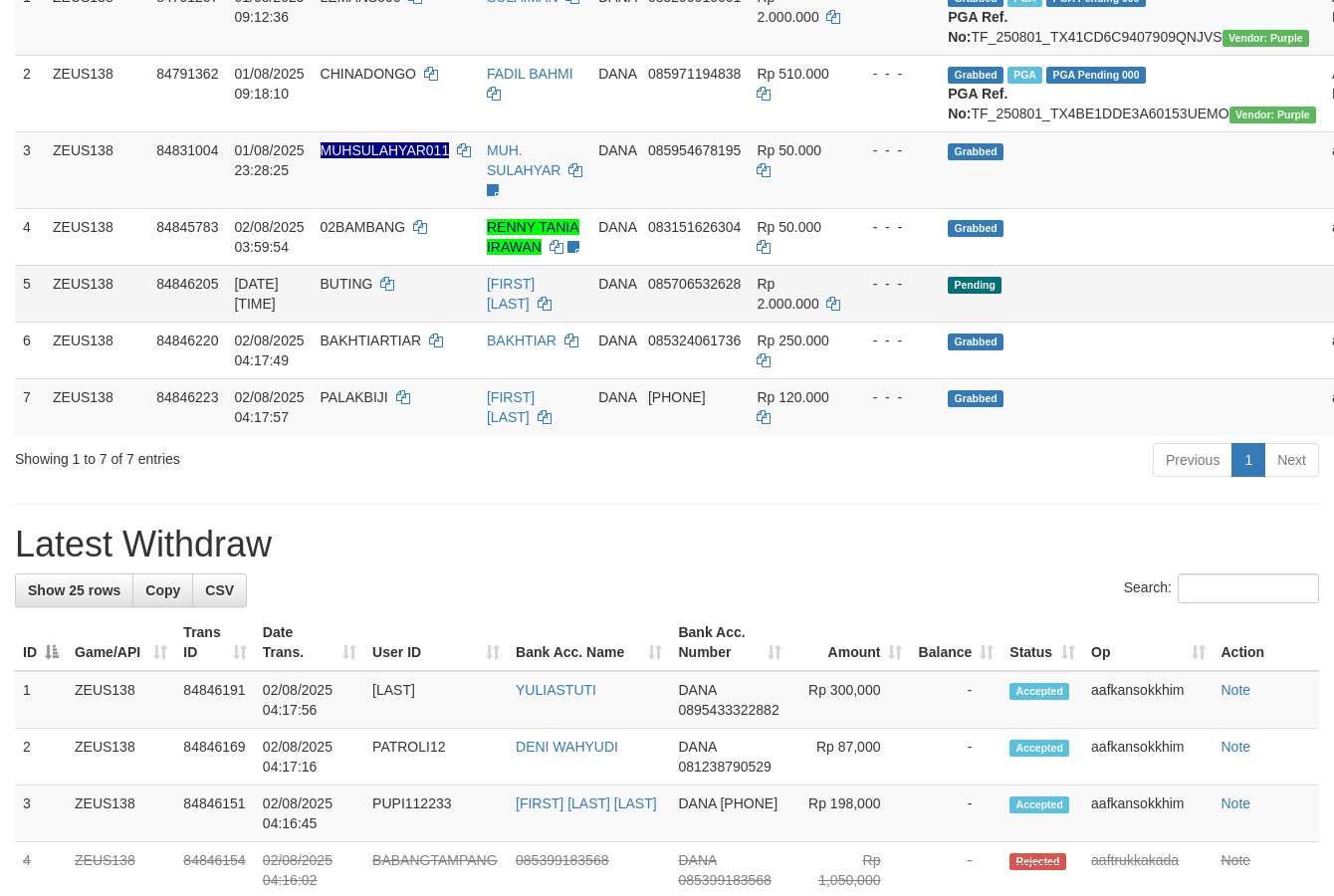 click on "Reject ·    Note" at bounding box center (1481, 293) 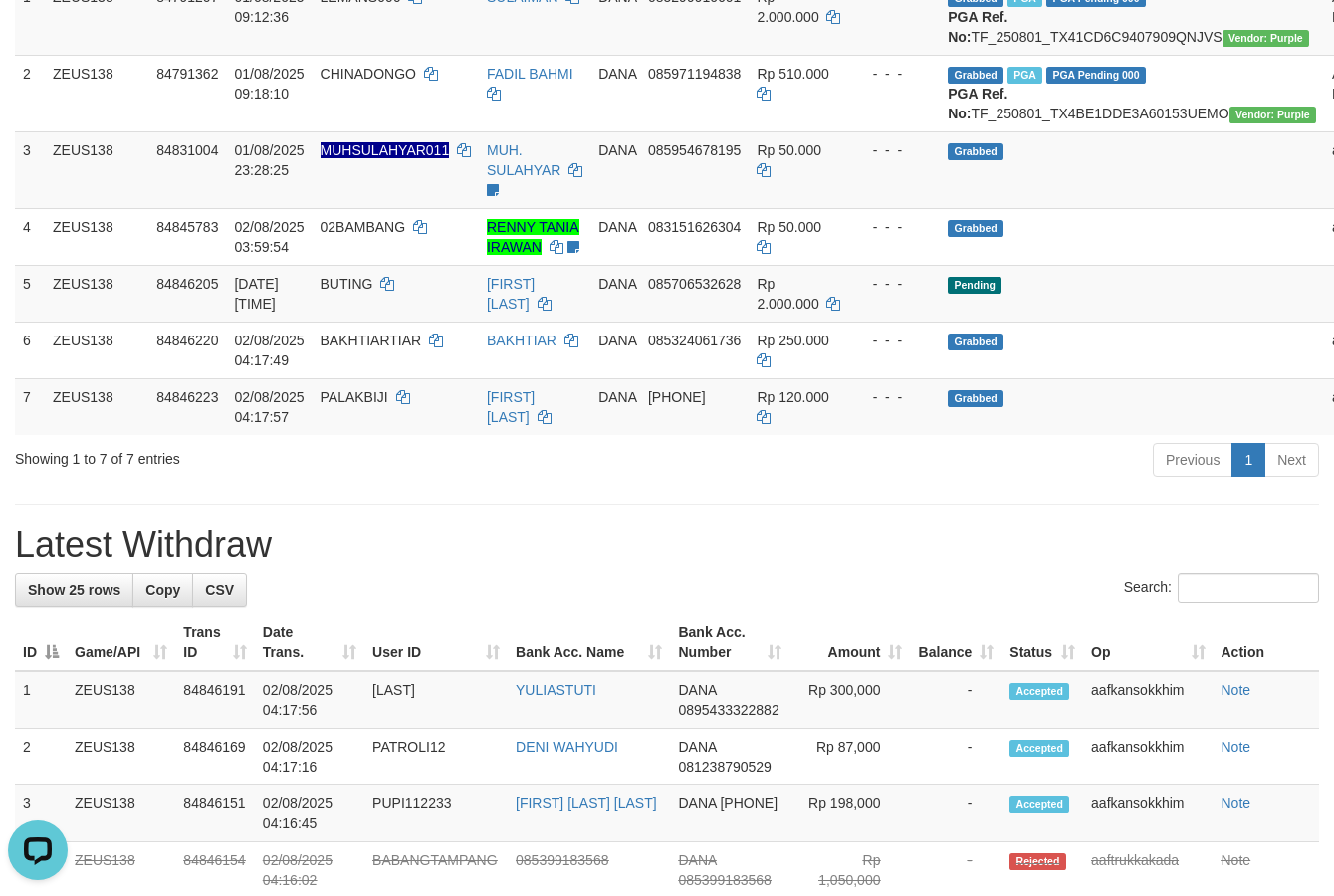 scroll, scrollTop: 0, scrollLeft: 0, axis: both 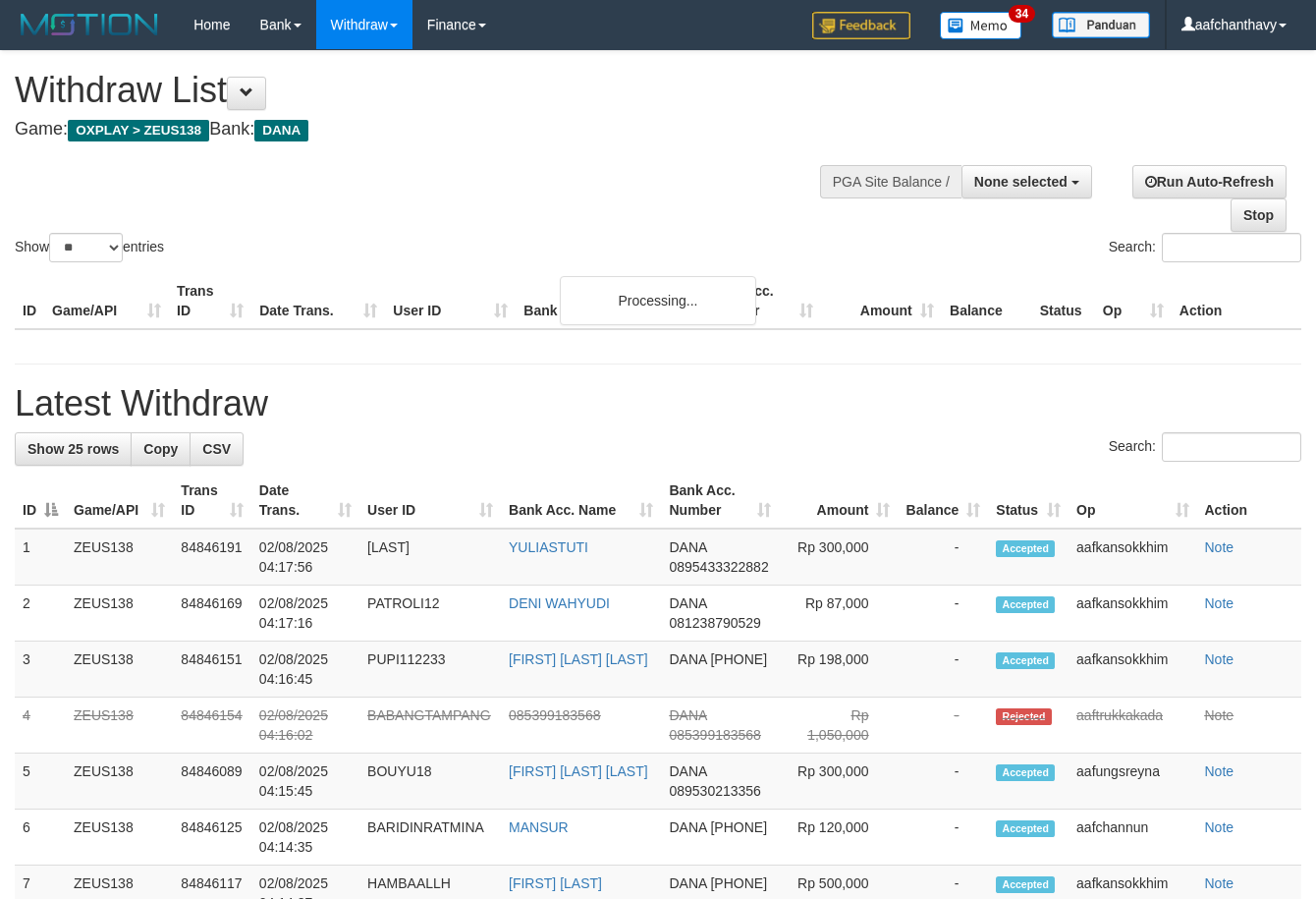 select 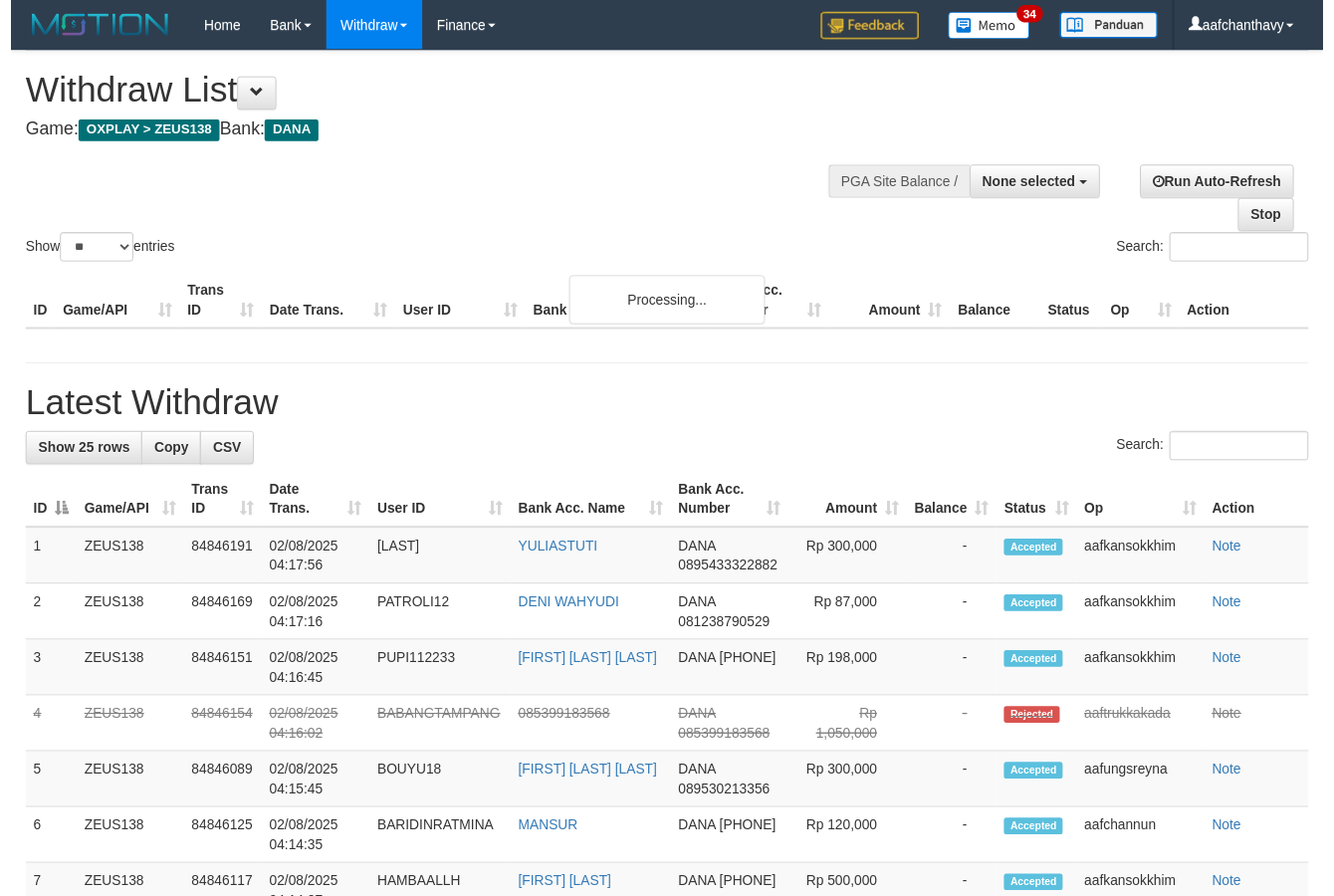 scroll, scrollTop: 355, scrollLeft: 0, axis: vertical 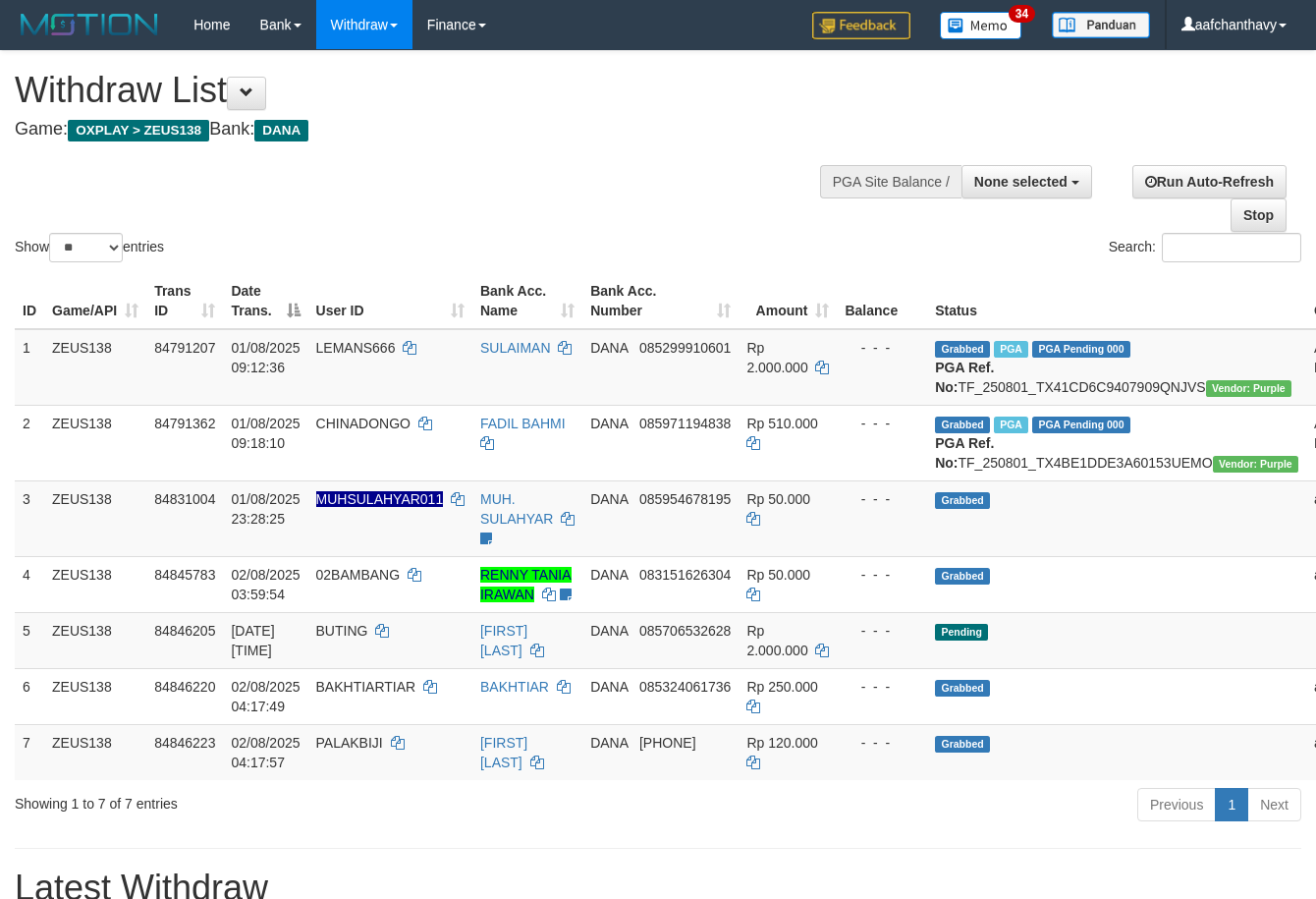 select 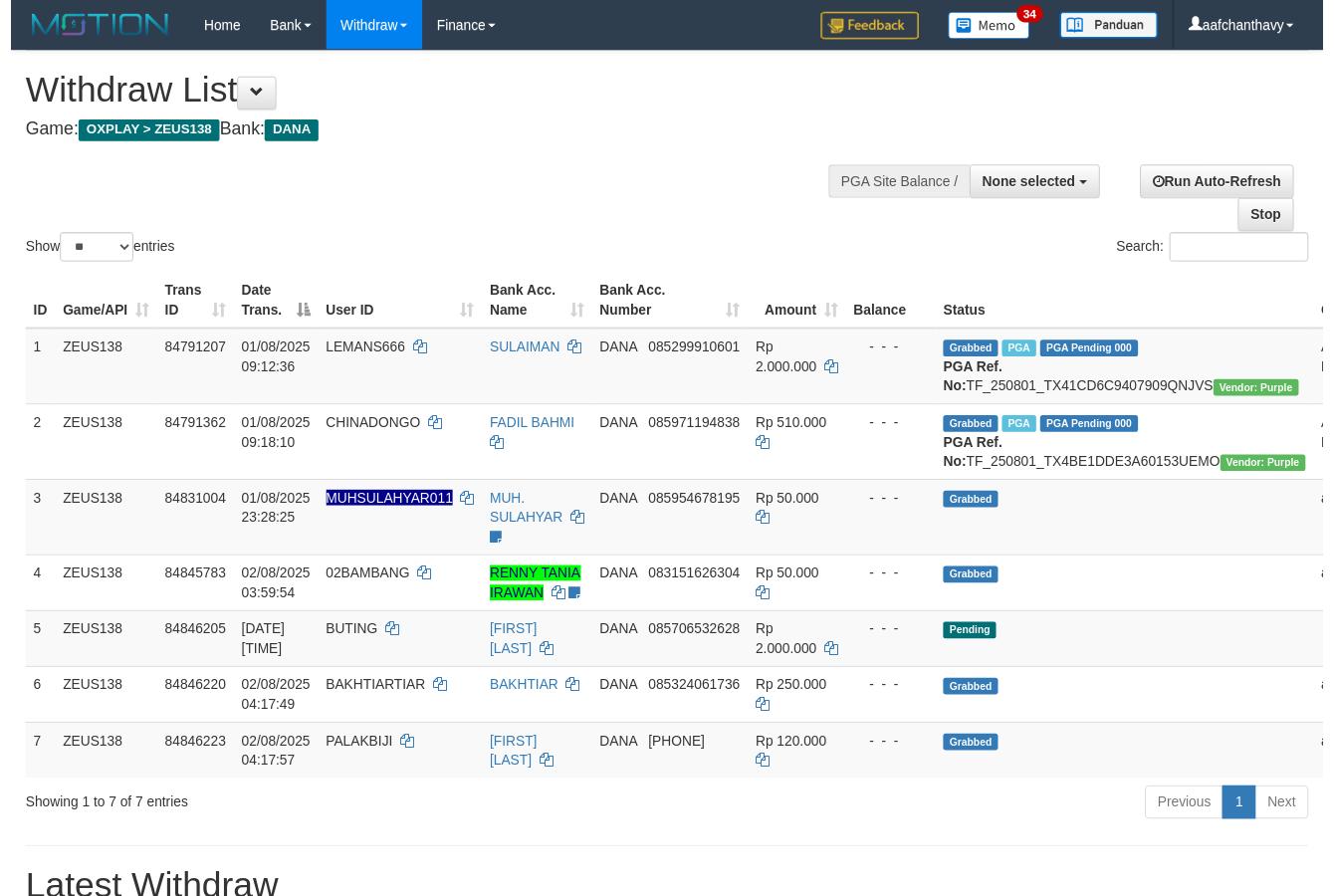 scroll, scrollTop: 355, scrollLeft: 0, axis: vertical 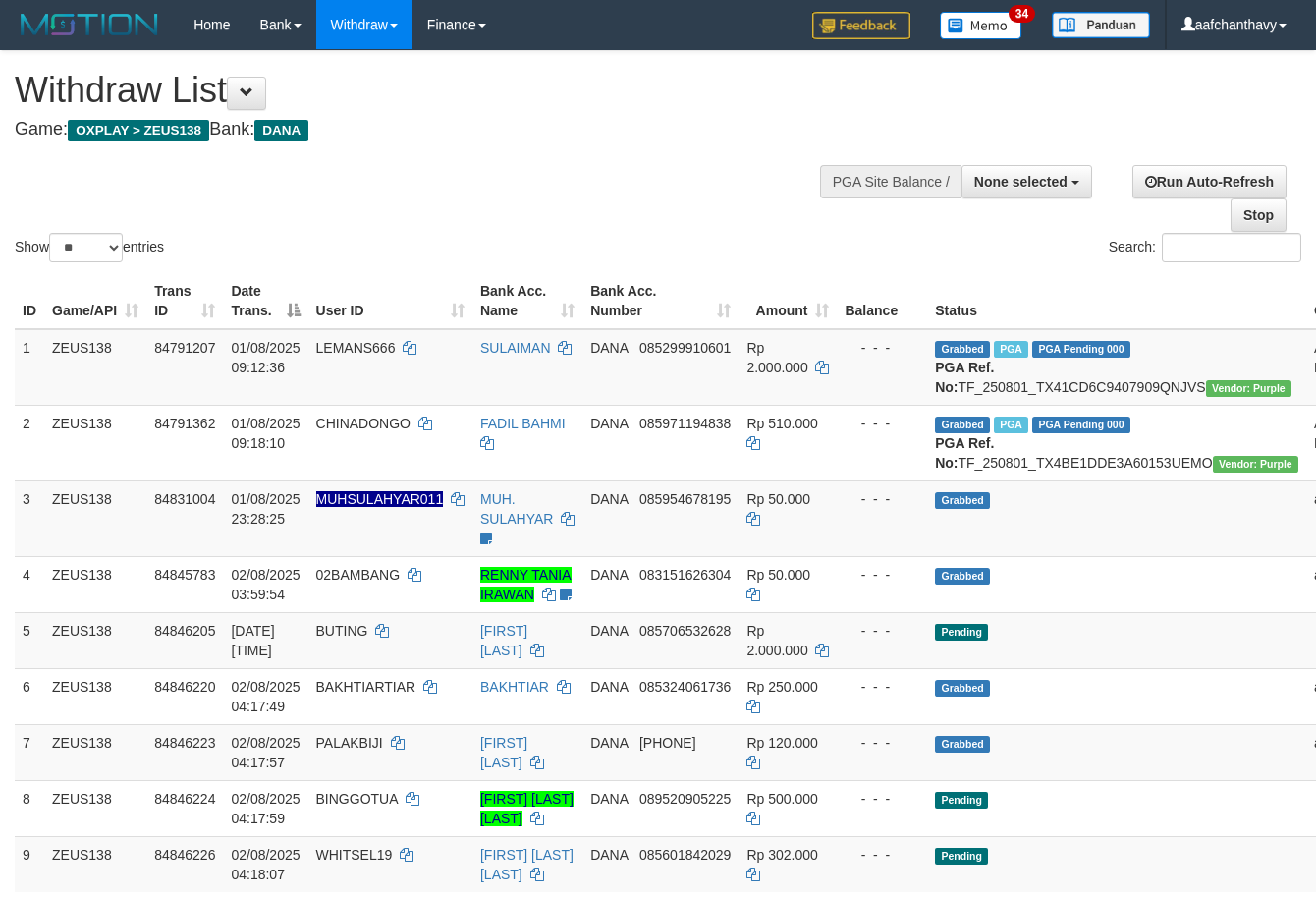 select 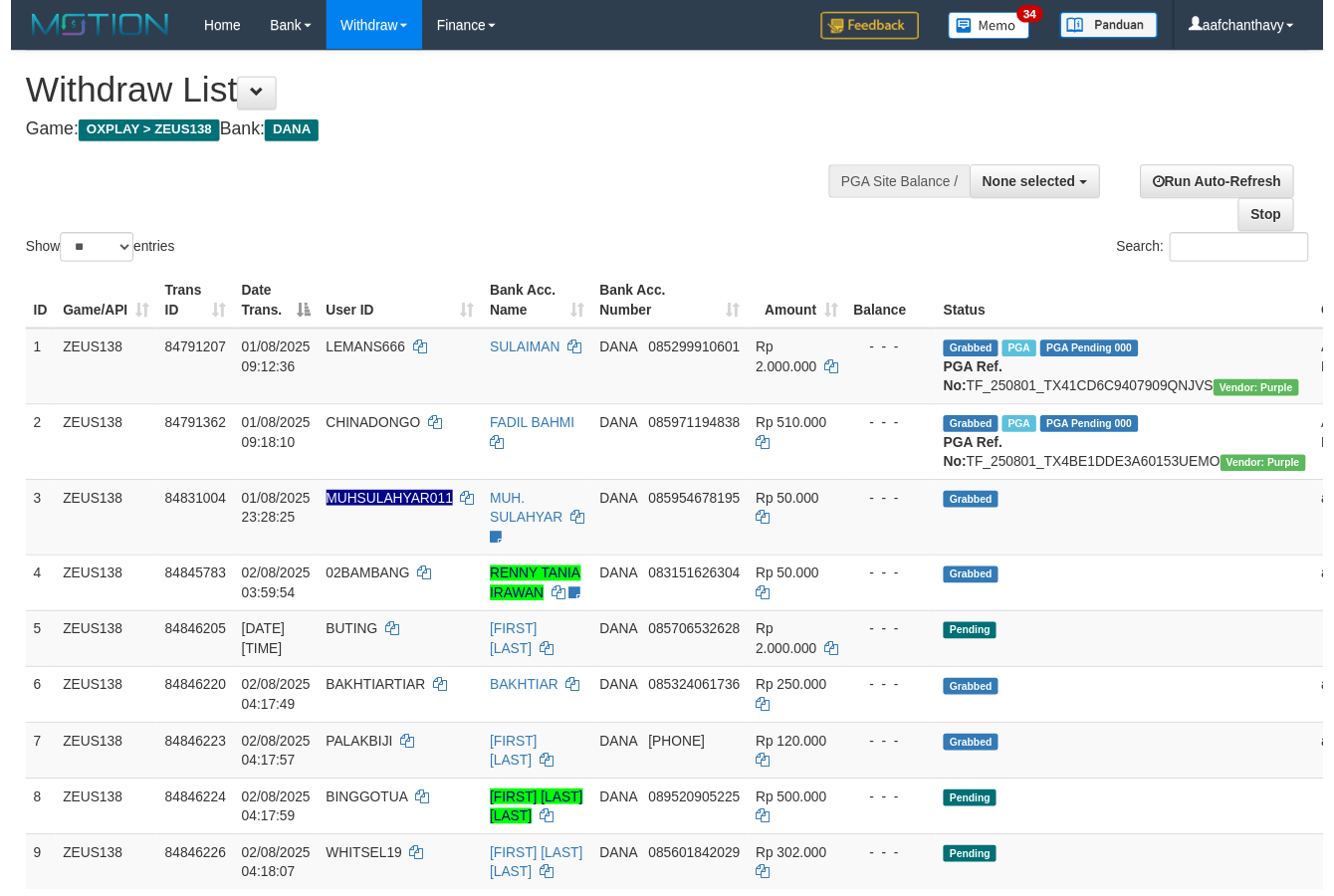scroll, scrollTop: 355, scrollLeft: 0, axis: vertical 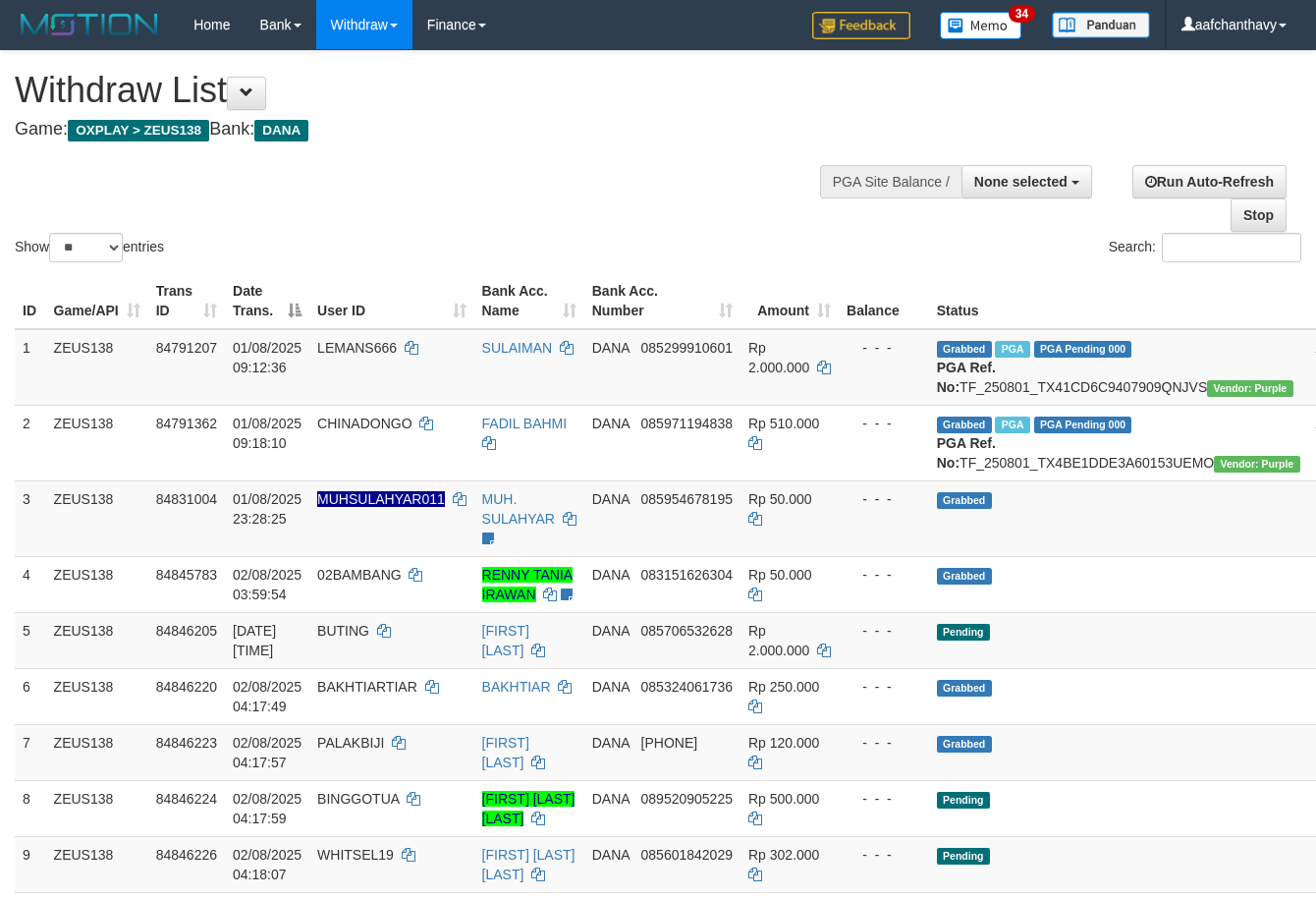 select 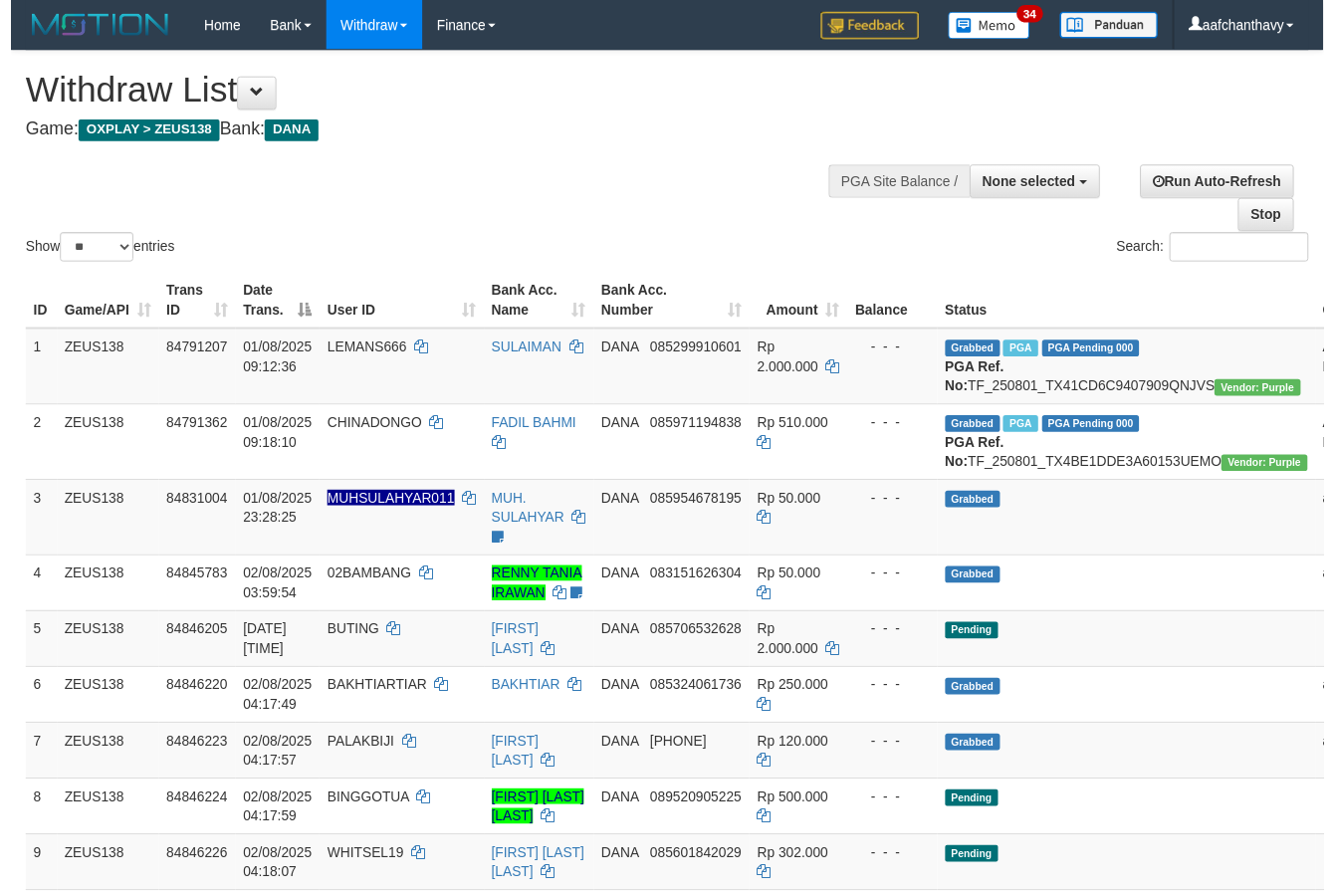 scroll, scrollTop: 355, scrollLeft: 0, axis: vertical 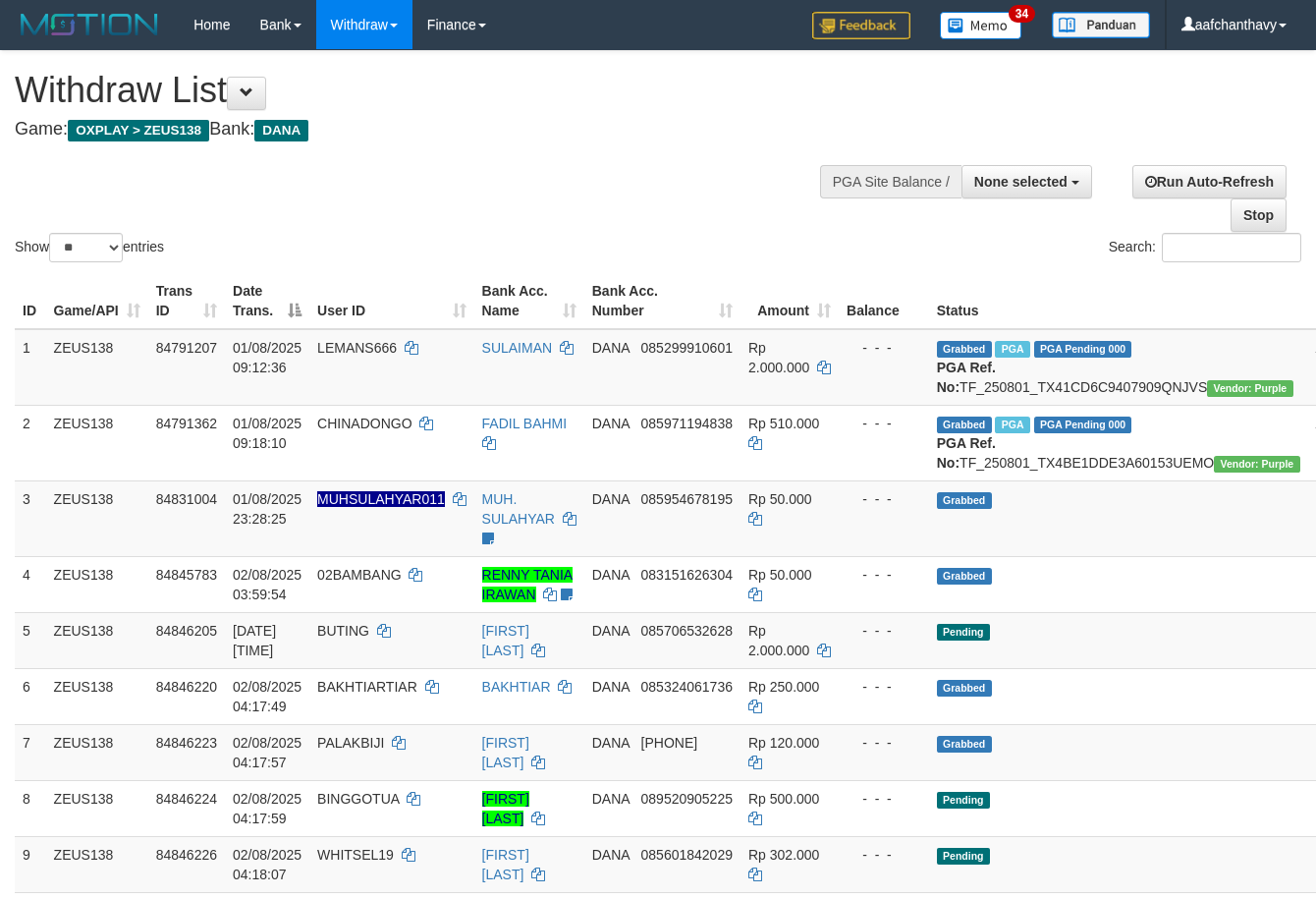 select 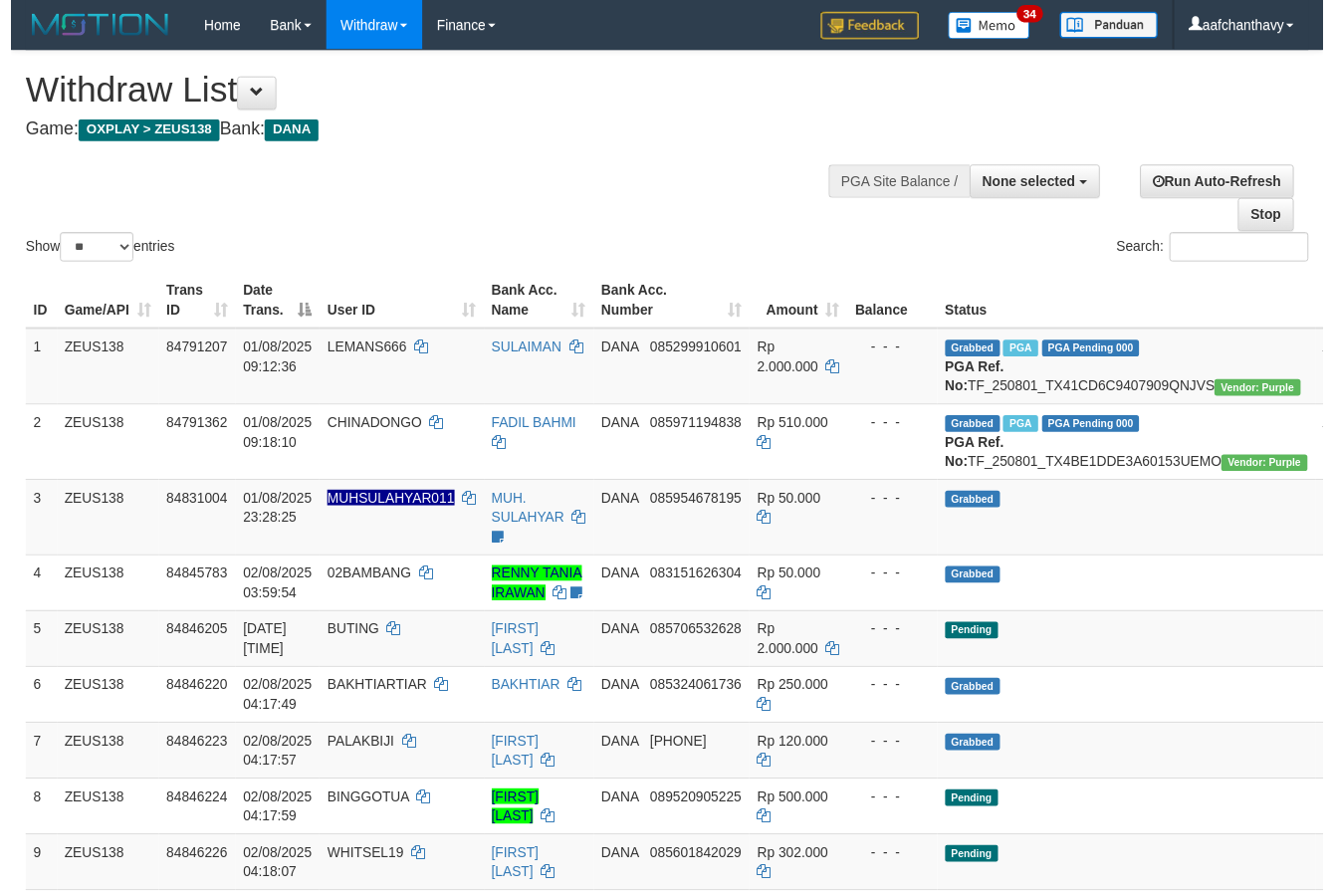 scroll, scrollTop: 355, scrollLeft: 0, axis: vertical 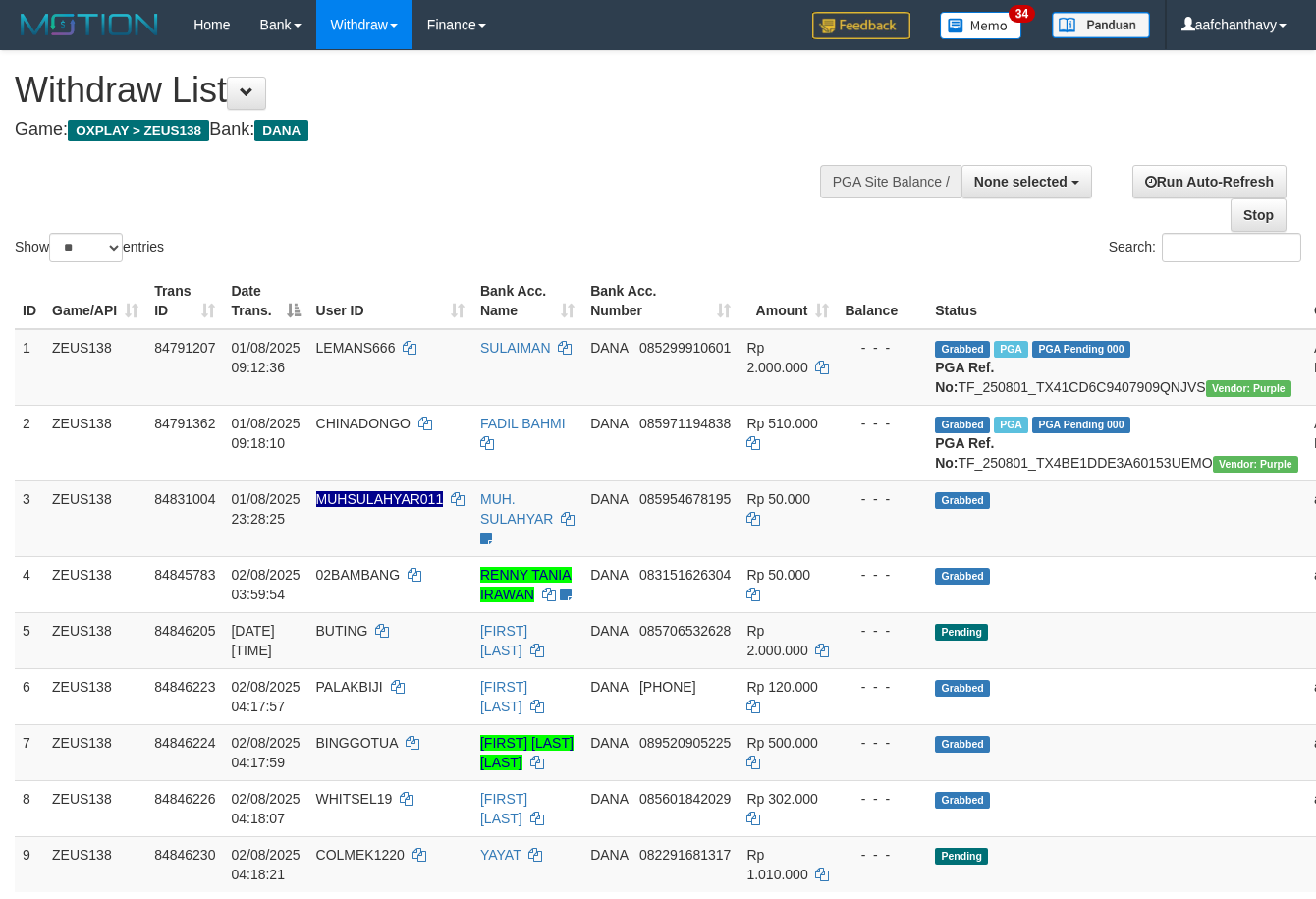 select 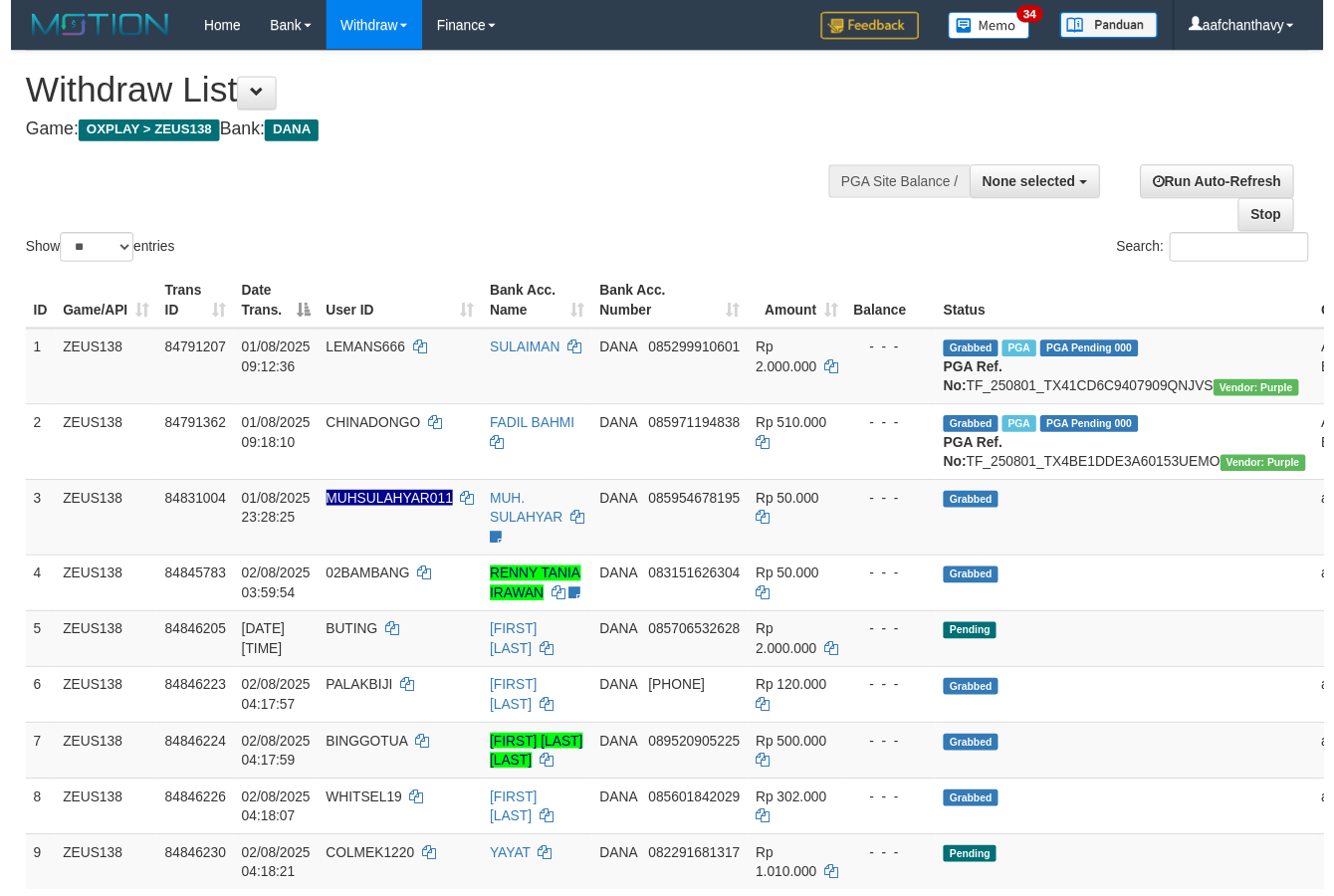 scroll, scrollTop: 355, scrollLeft: 0, axis: vertical 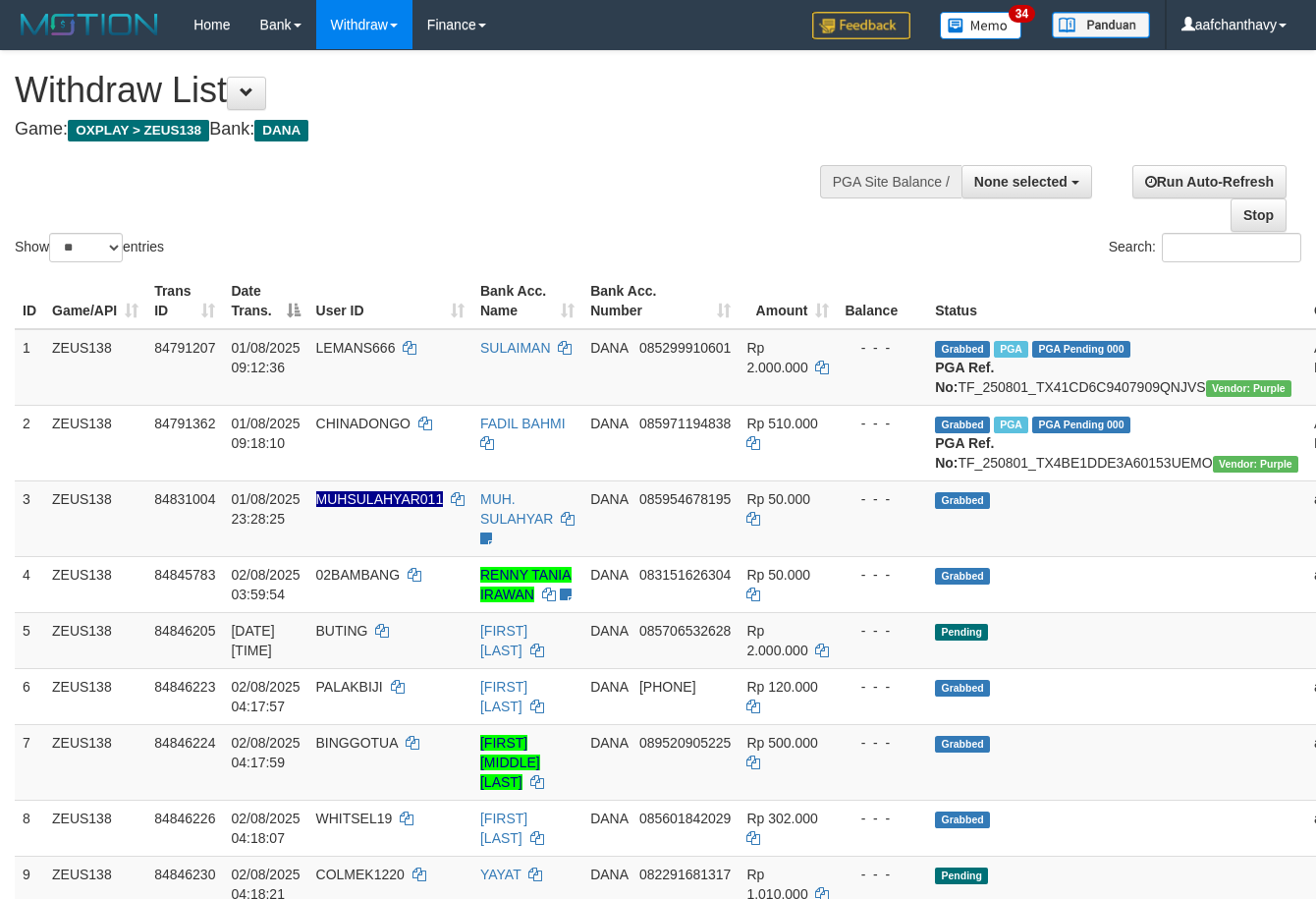select 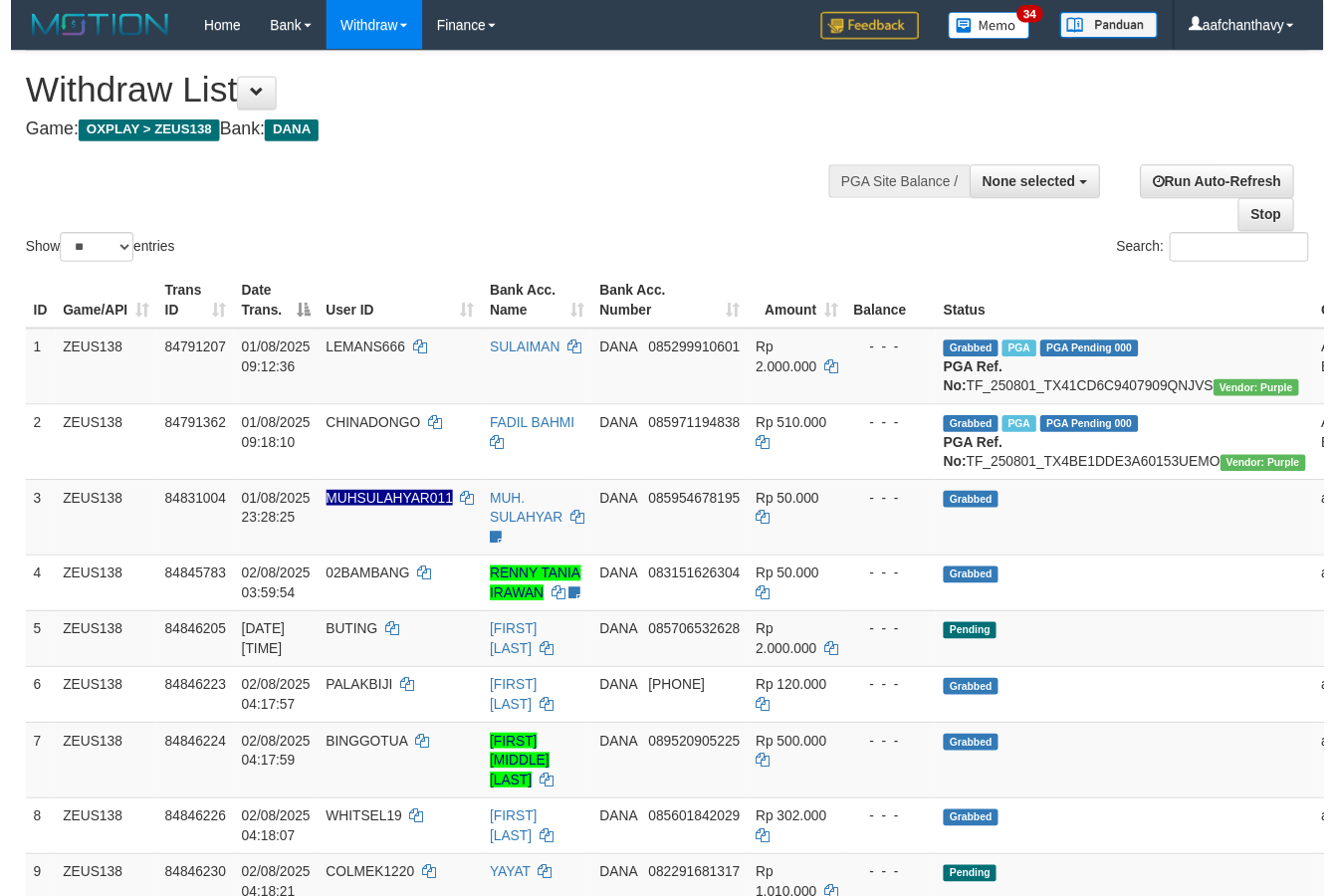 scroll, scrollTop: 355, scrollLeft: 0, axis: vertical 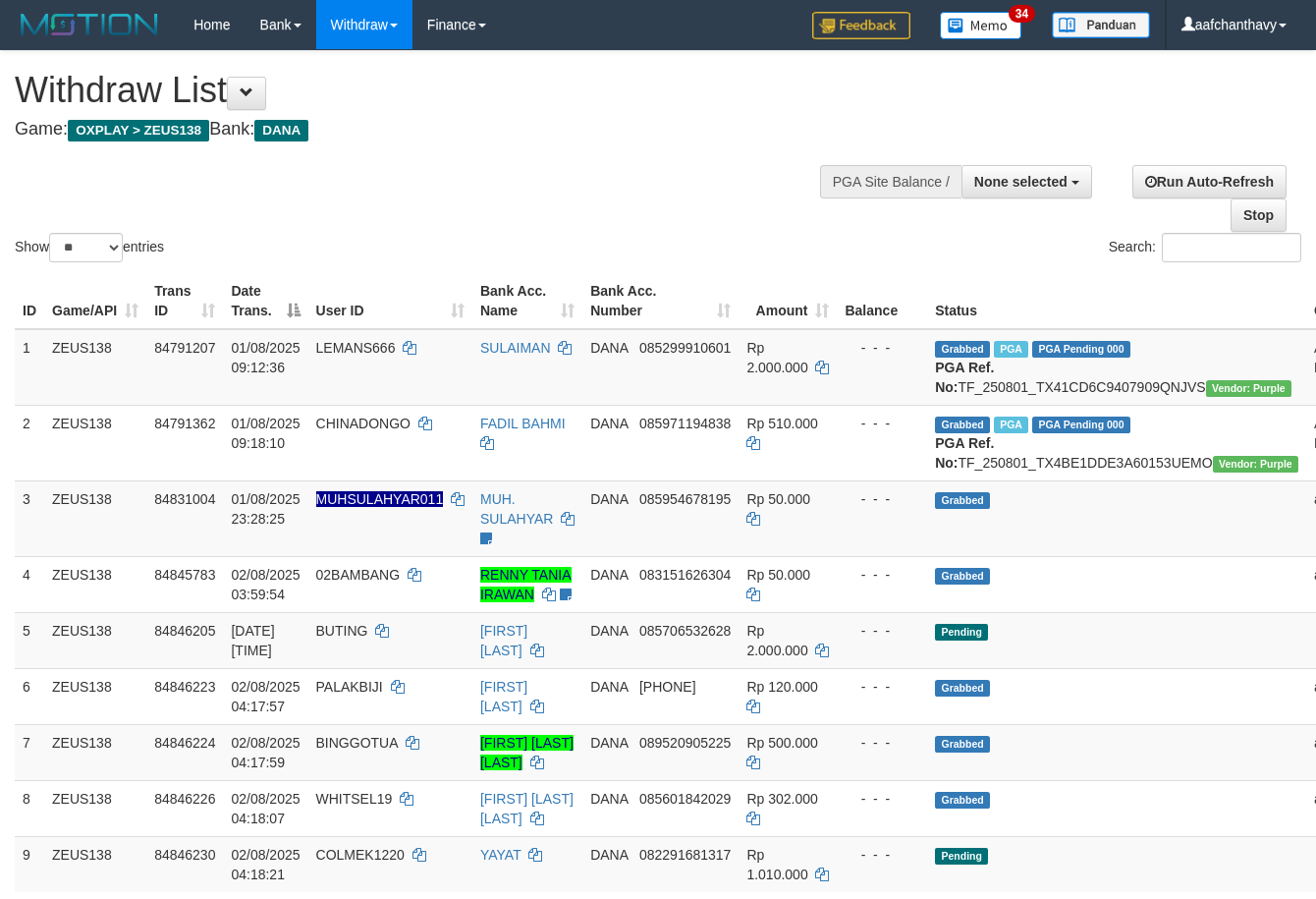 select 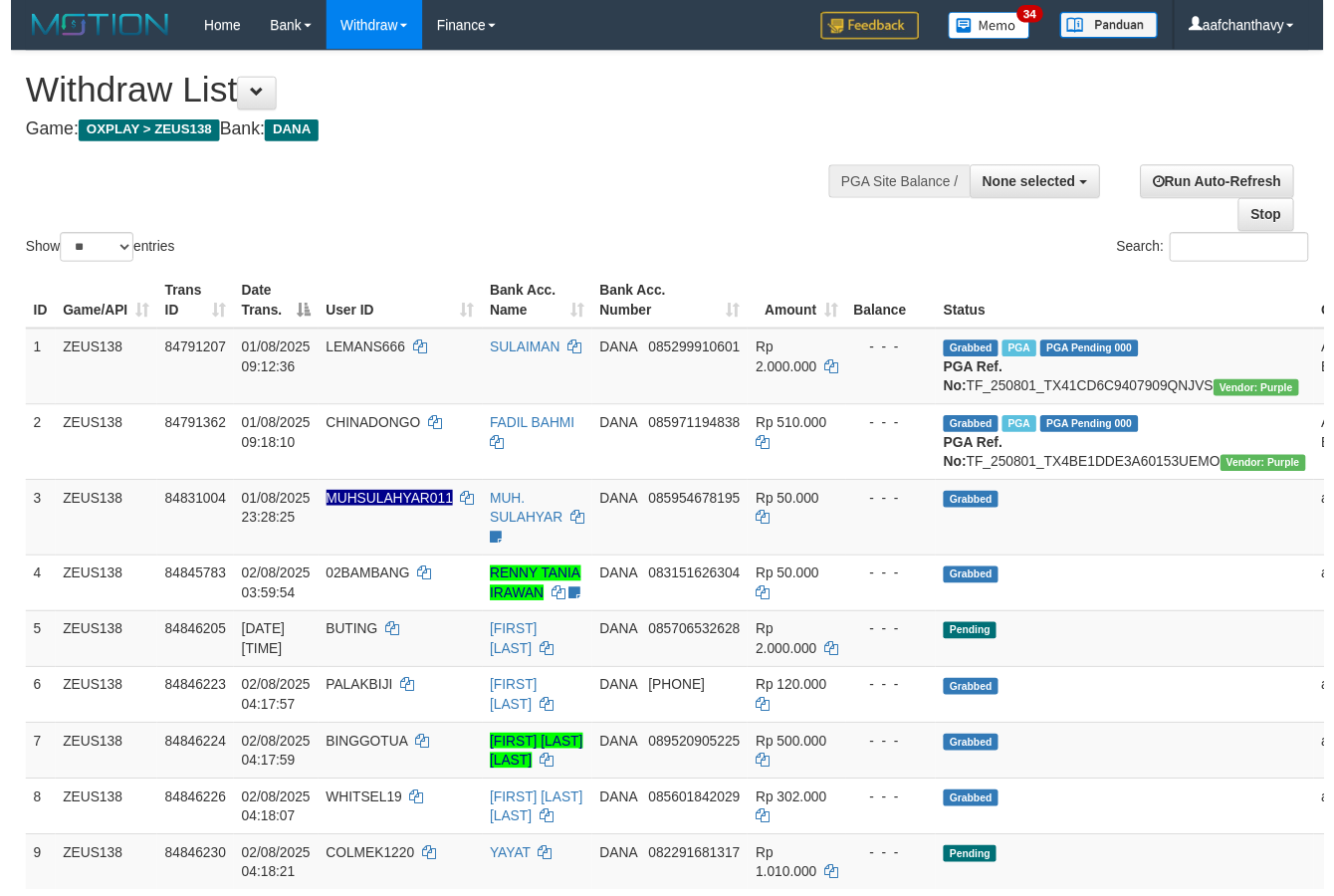 scroll, scrollTop: 355, scrollLeft: 0, axis: vertical 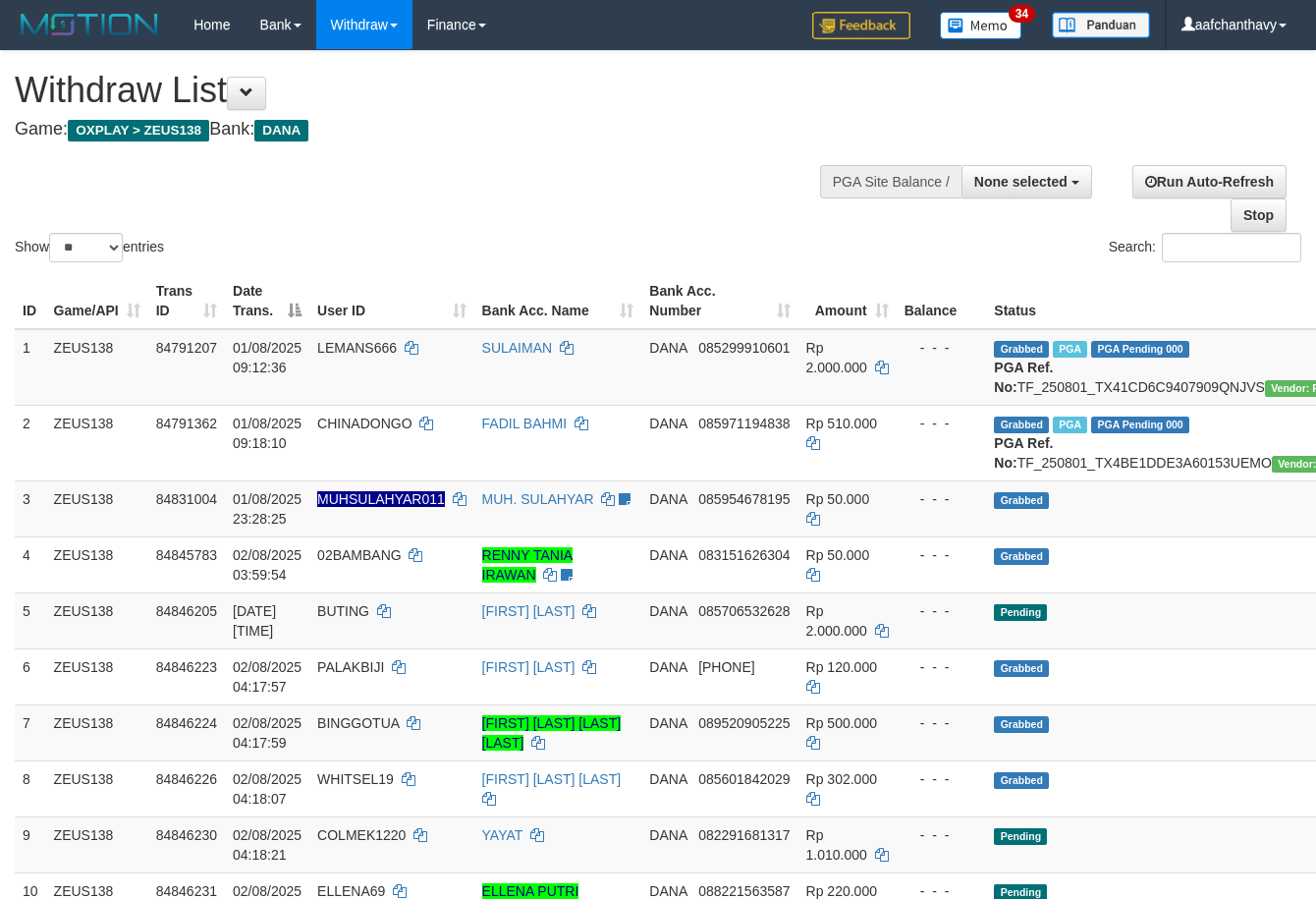 select 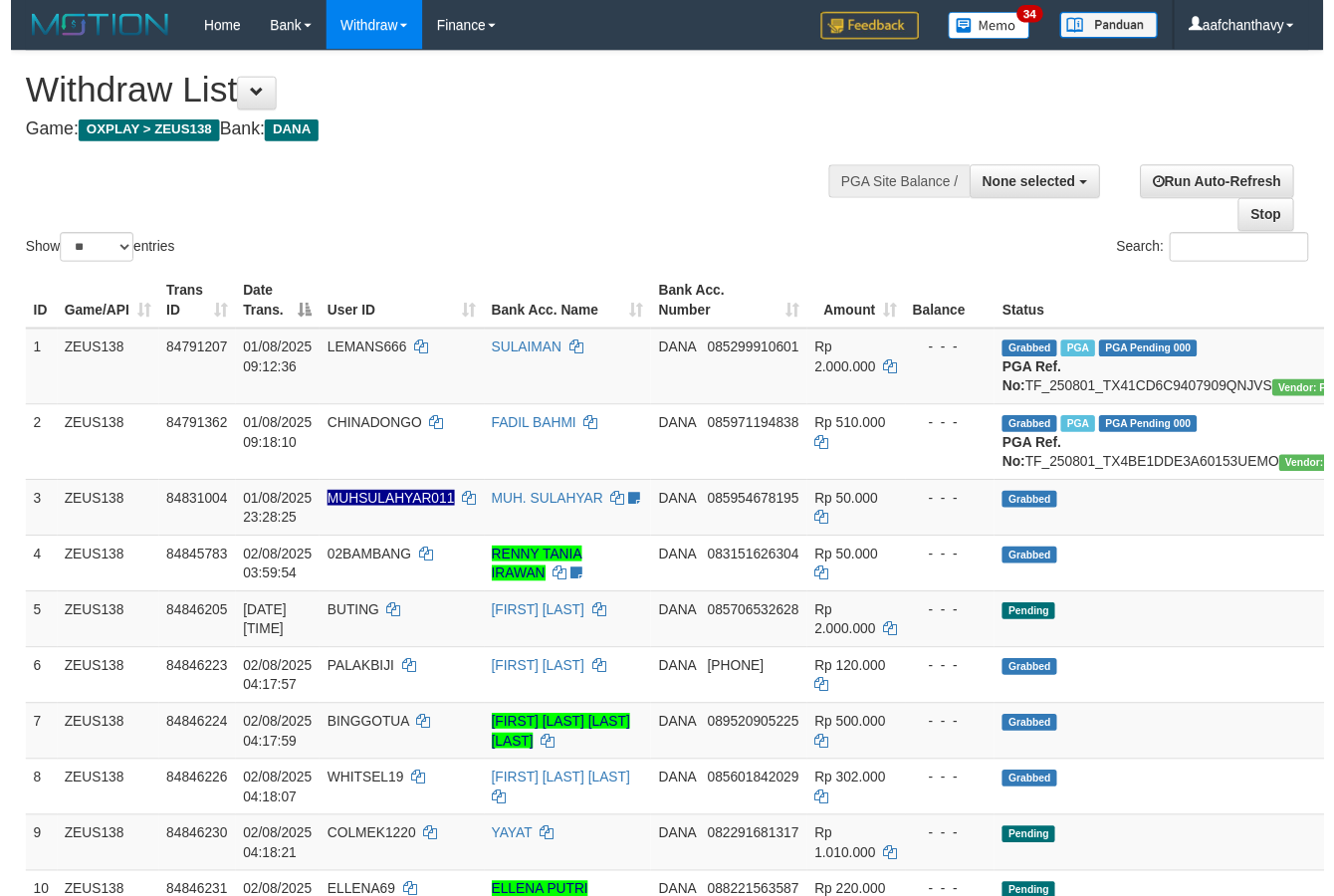 scroll, scrollTop: 355, scrollLeft: 0, axis: vertical 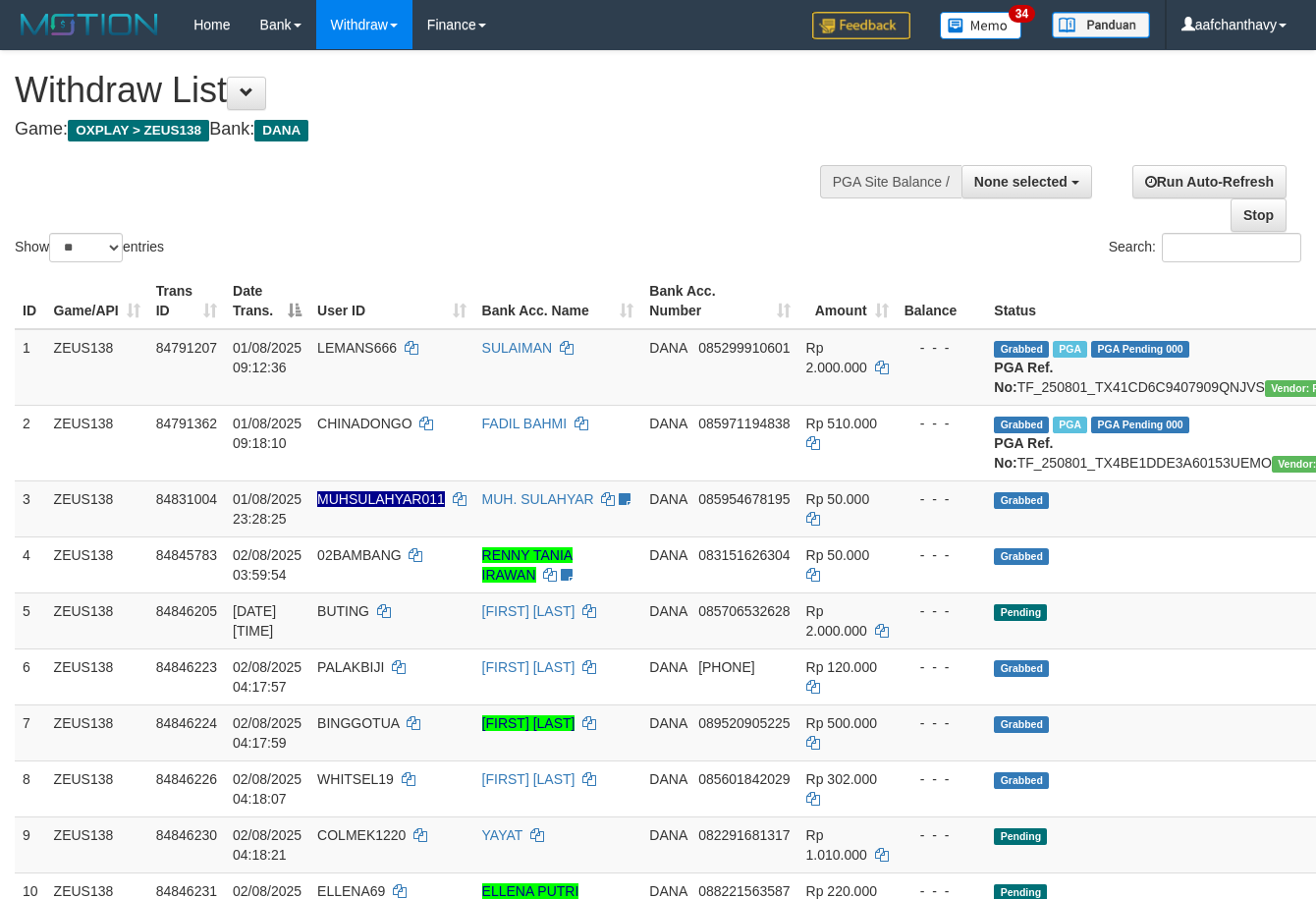 select 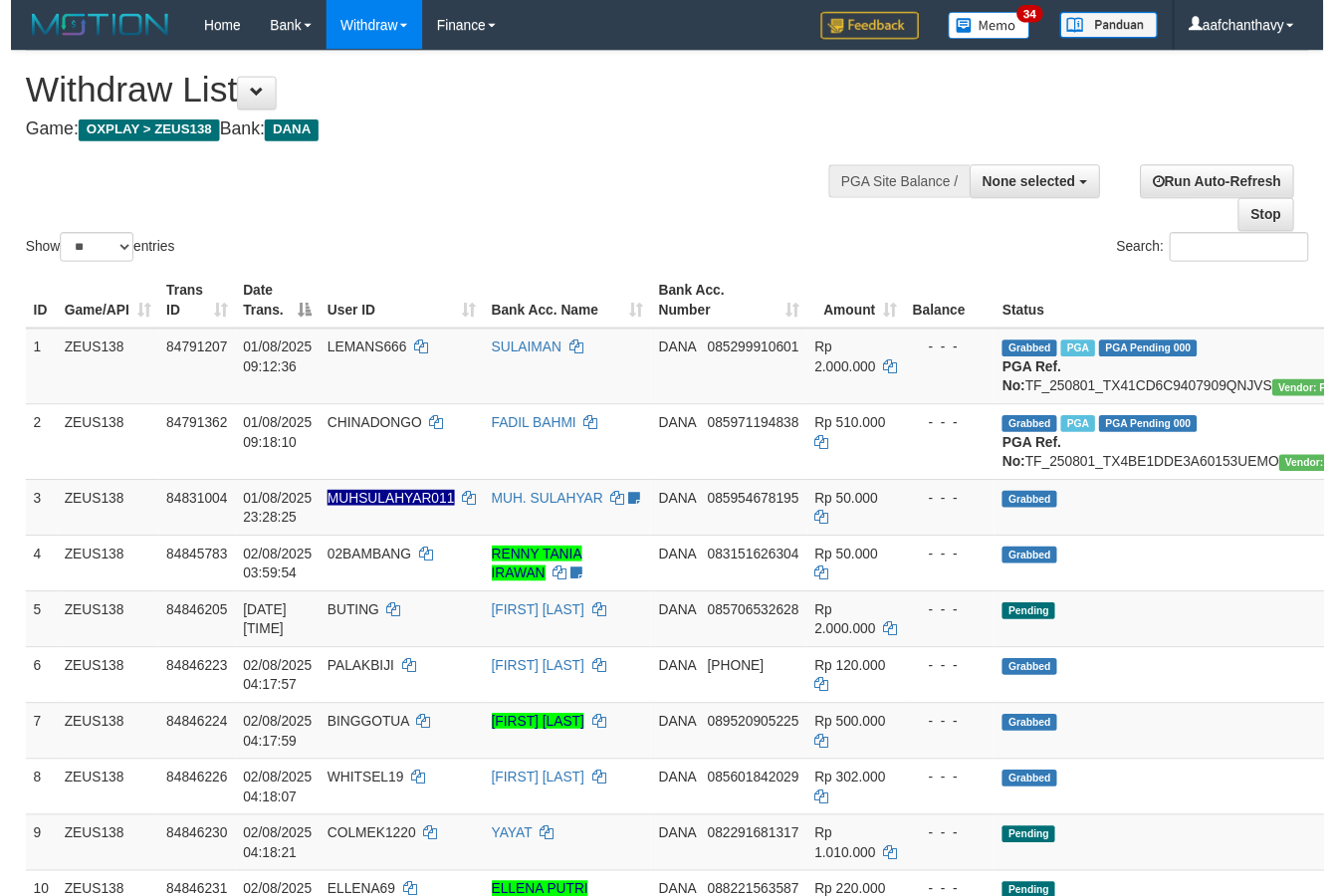 scroll, scrollTop: 355, scrollLeft: 0, axis: vertical 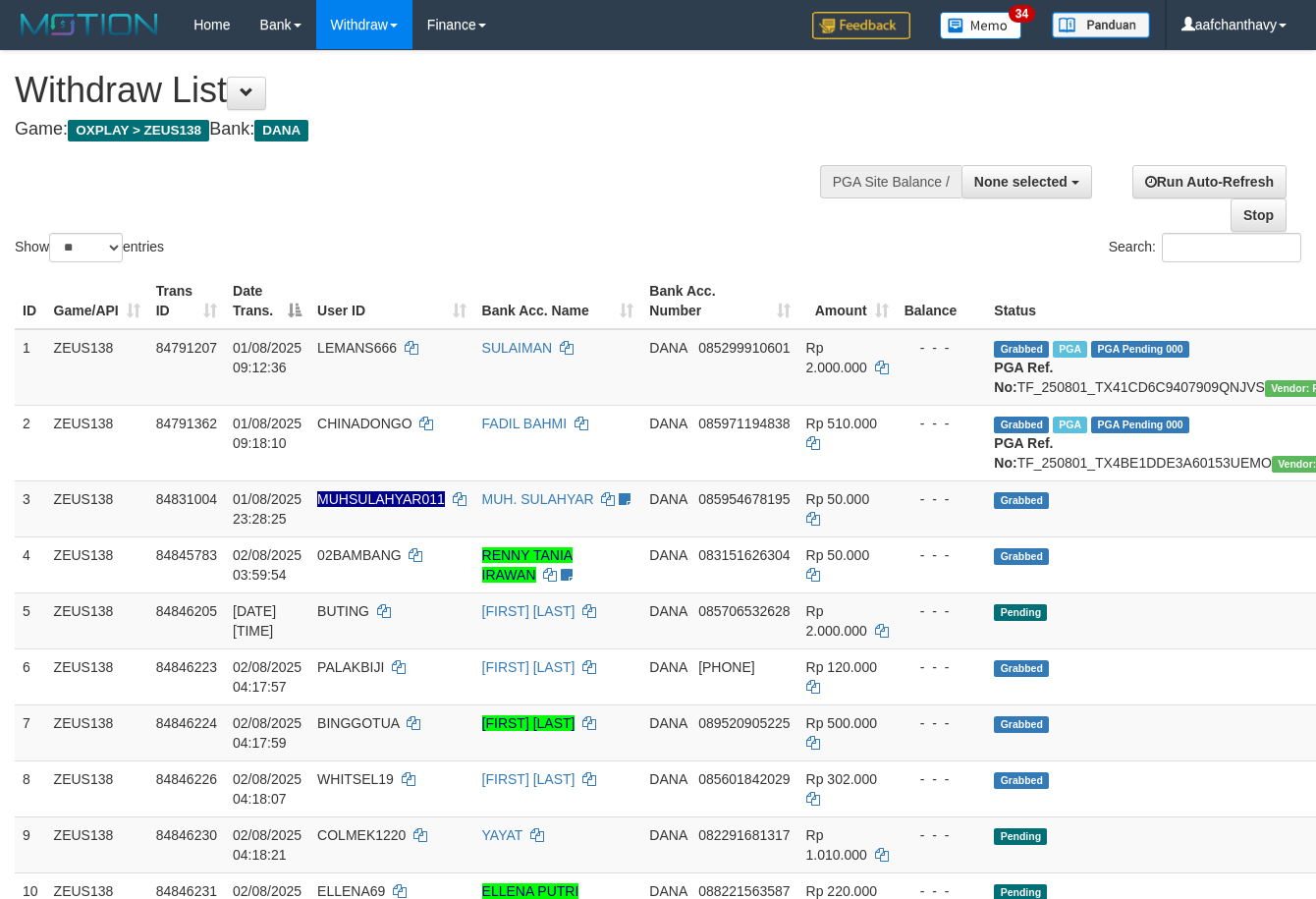 select 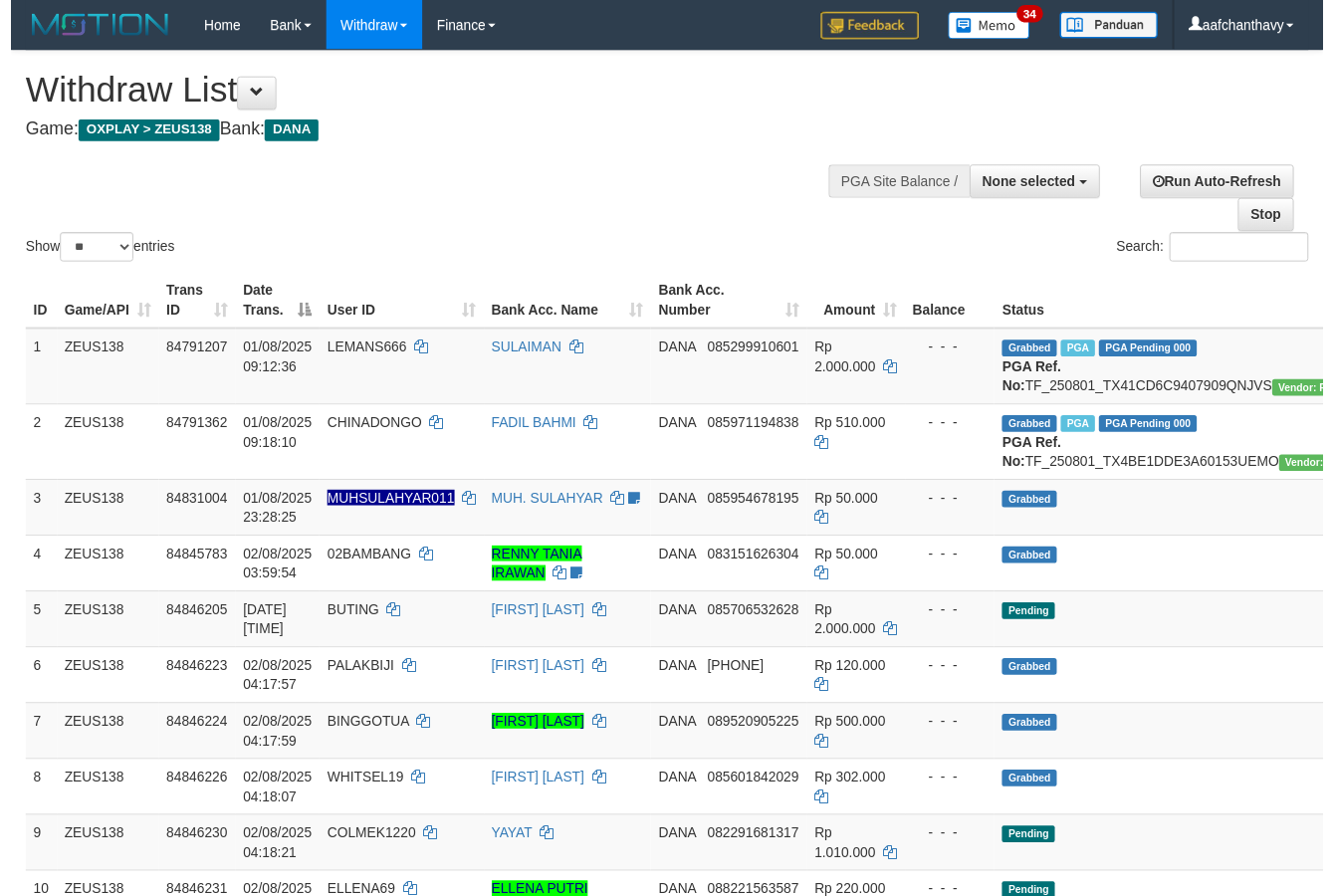 scroll, scrollTop: 355, scrollLeft: 0, axis: vertical 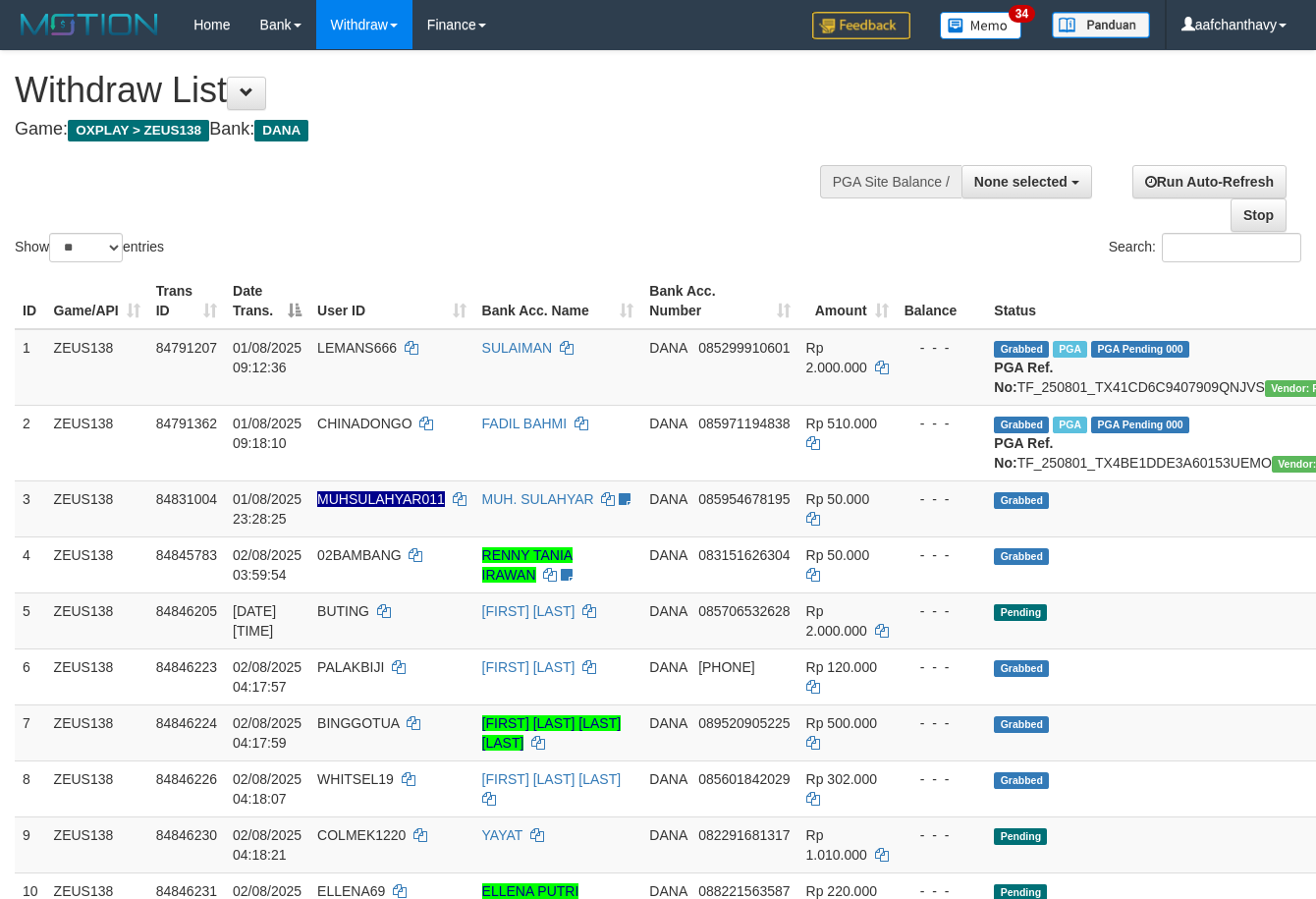 select 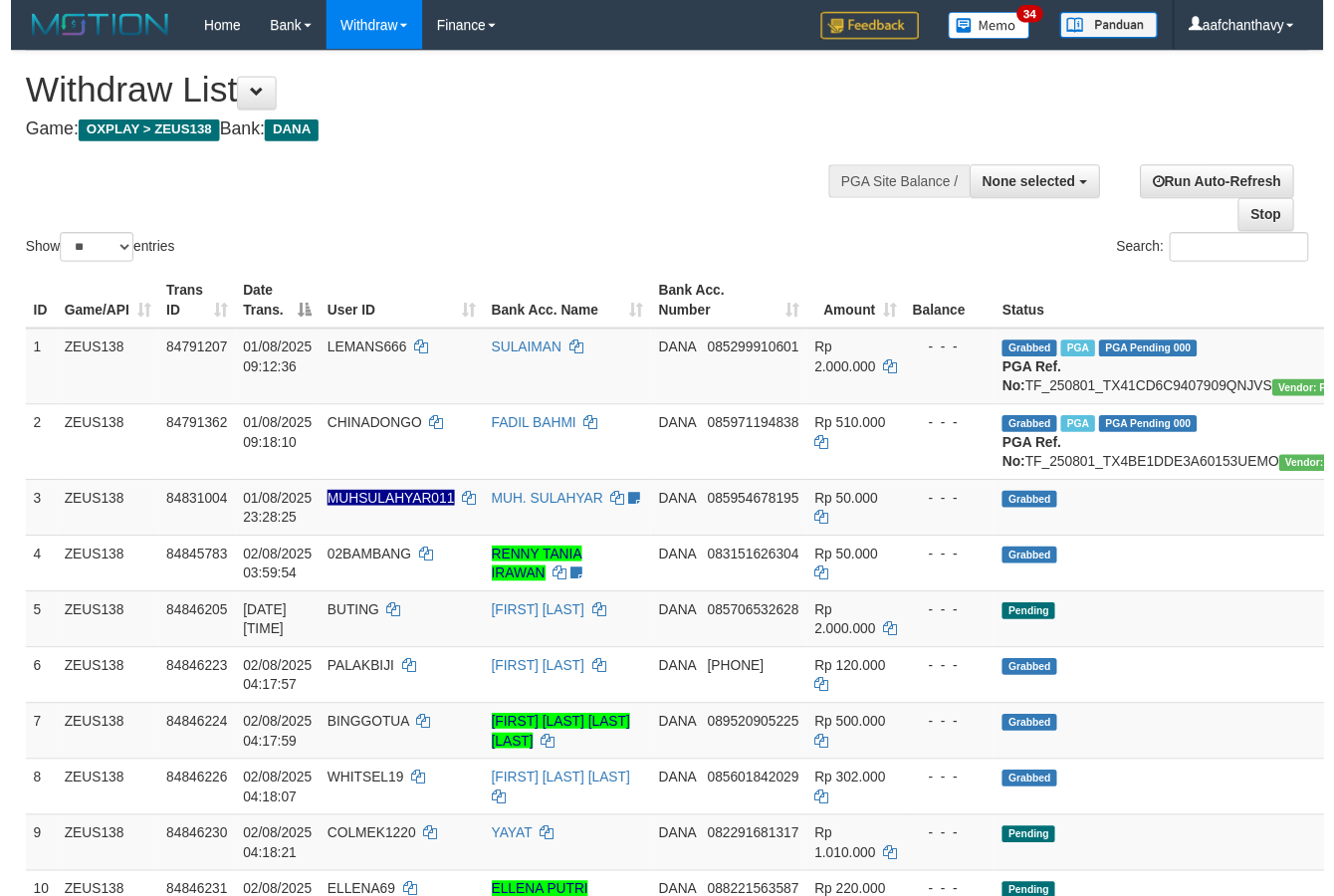 scroll, scrollTop: 355, scrollLeft: 0, axis: vertical 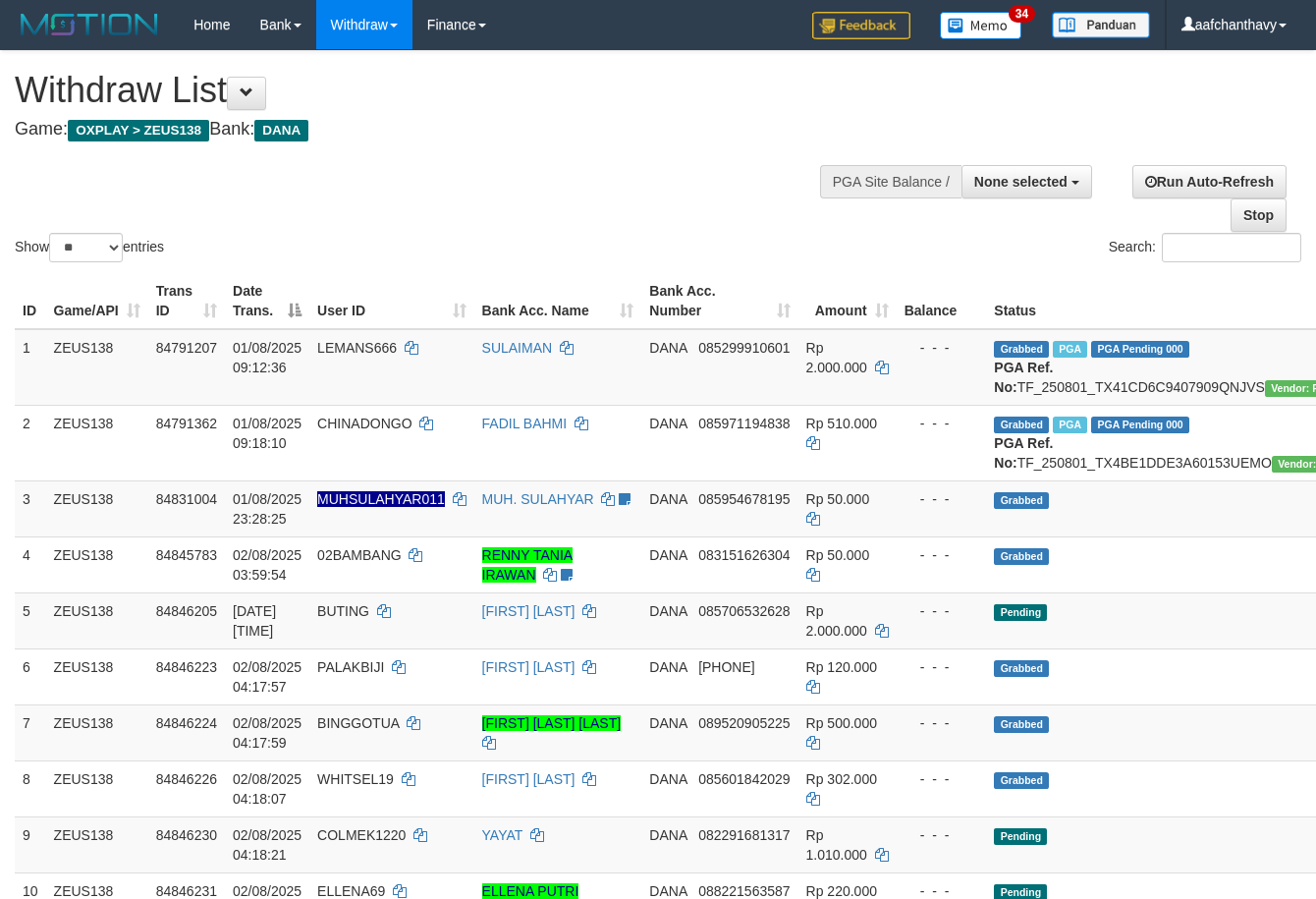 select 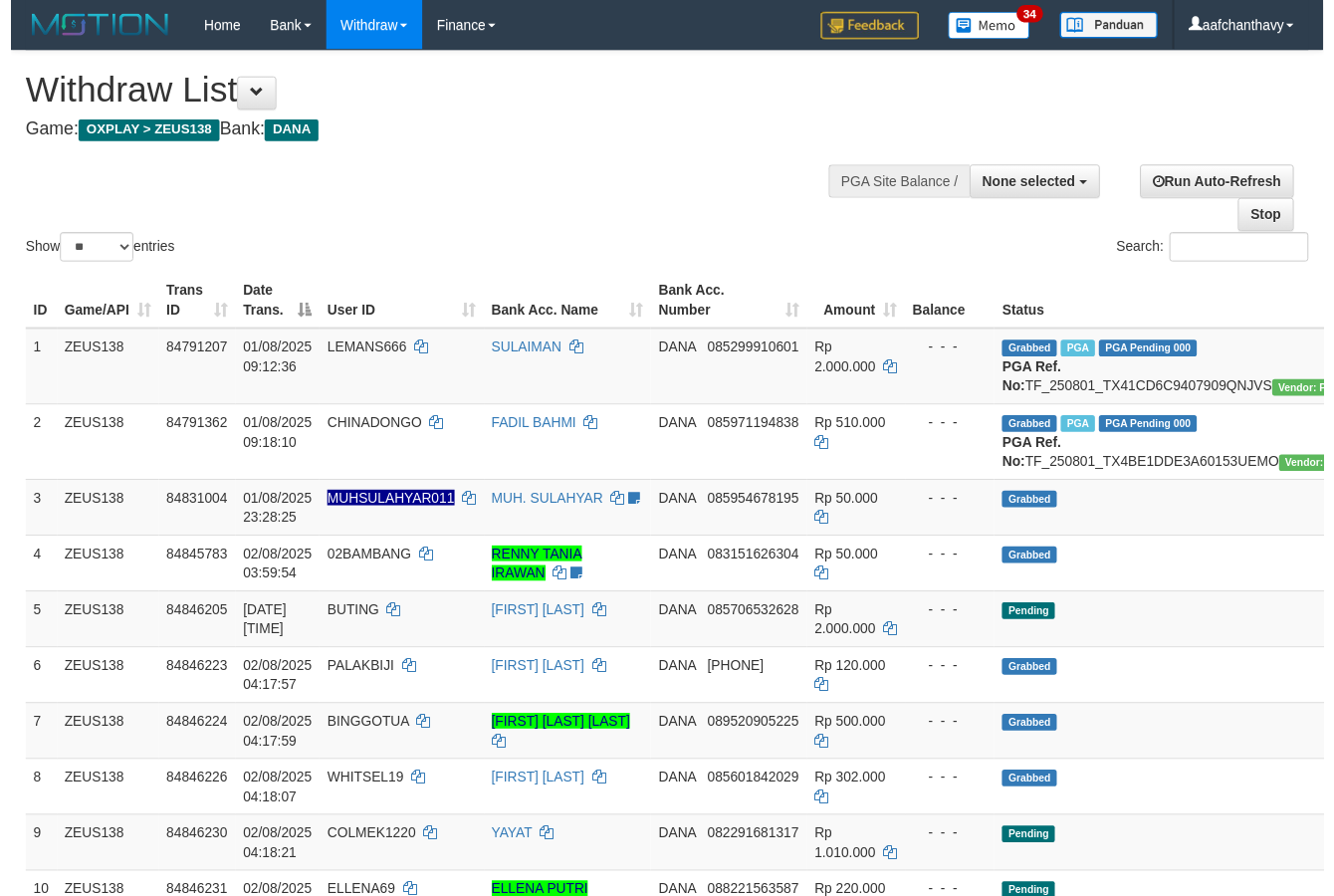 scroll, scrollTop: 355, scrollLeft: 0, axis: vertical 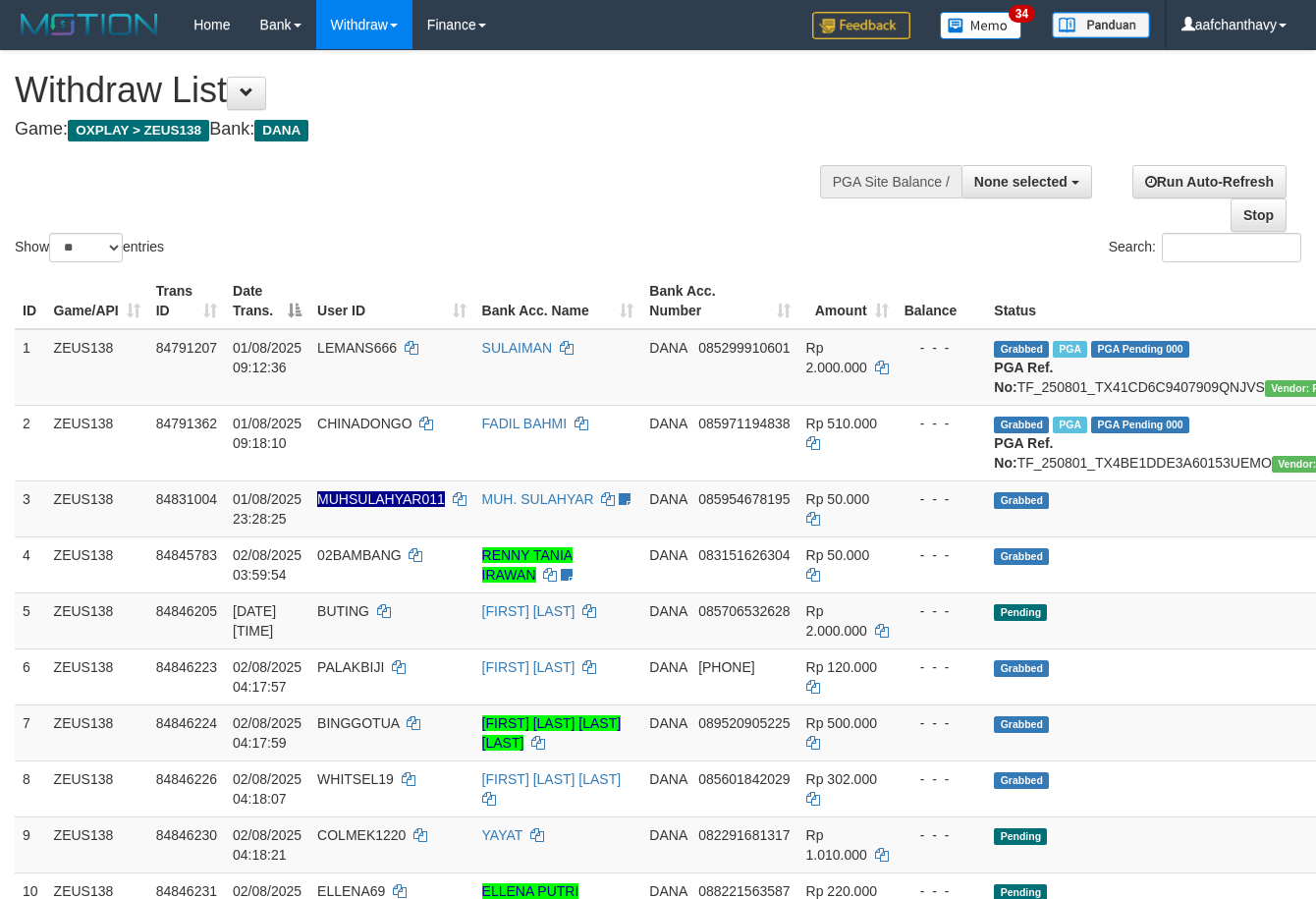 select 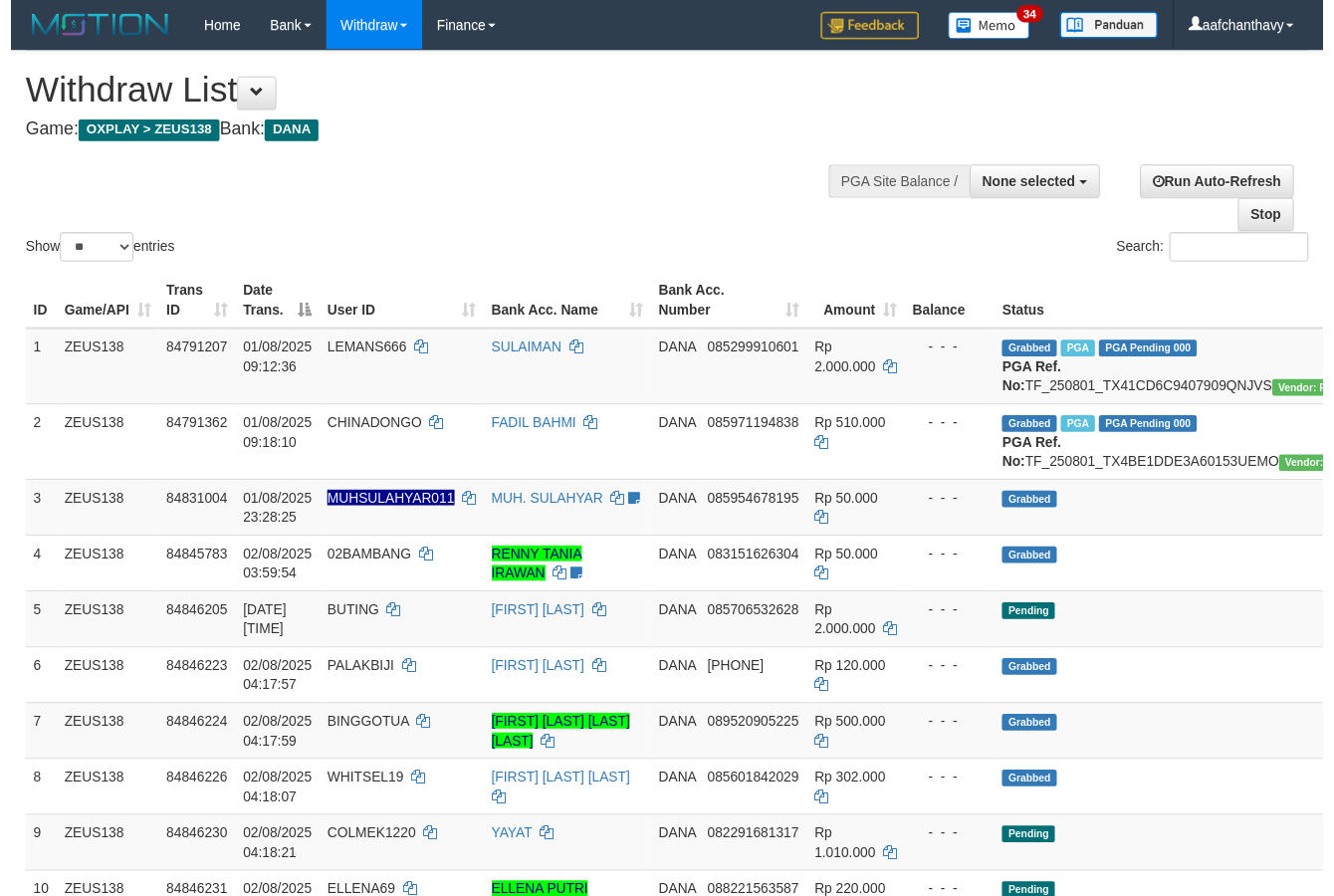 scroll, scrollTop: 355, scrollLeft: 0, axis: vertical 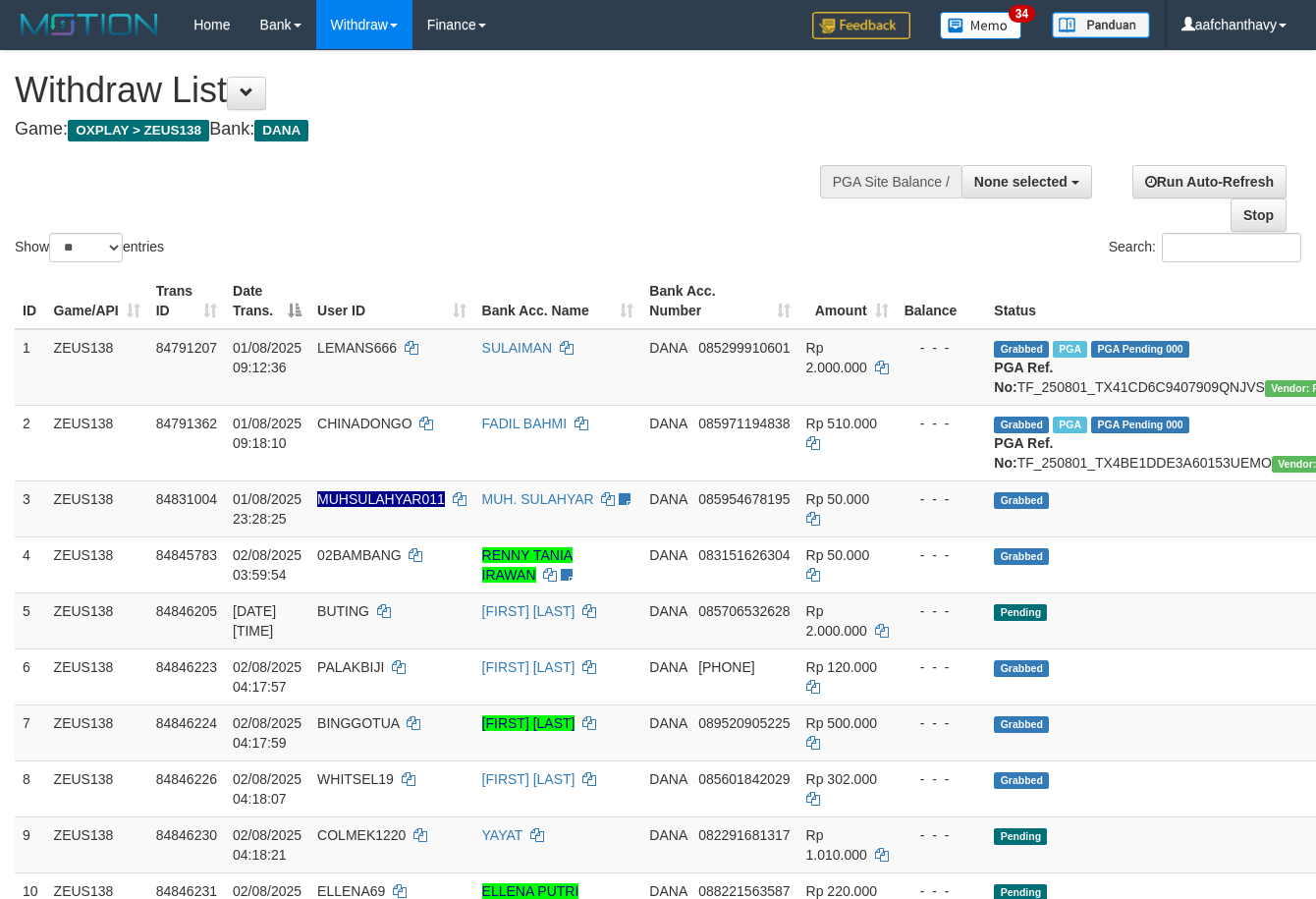select 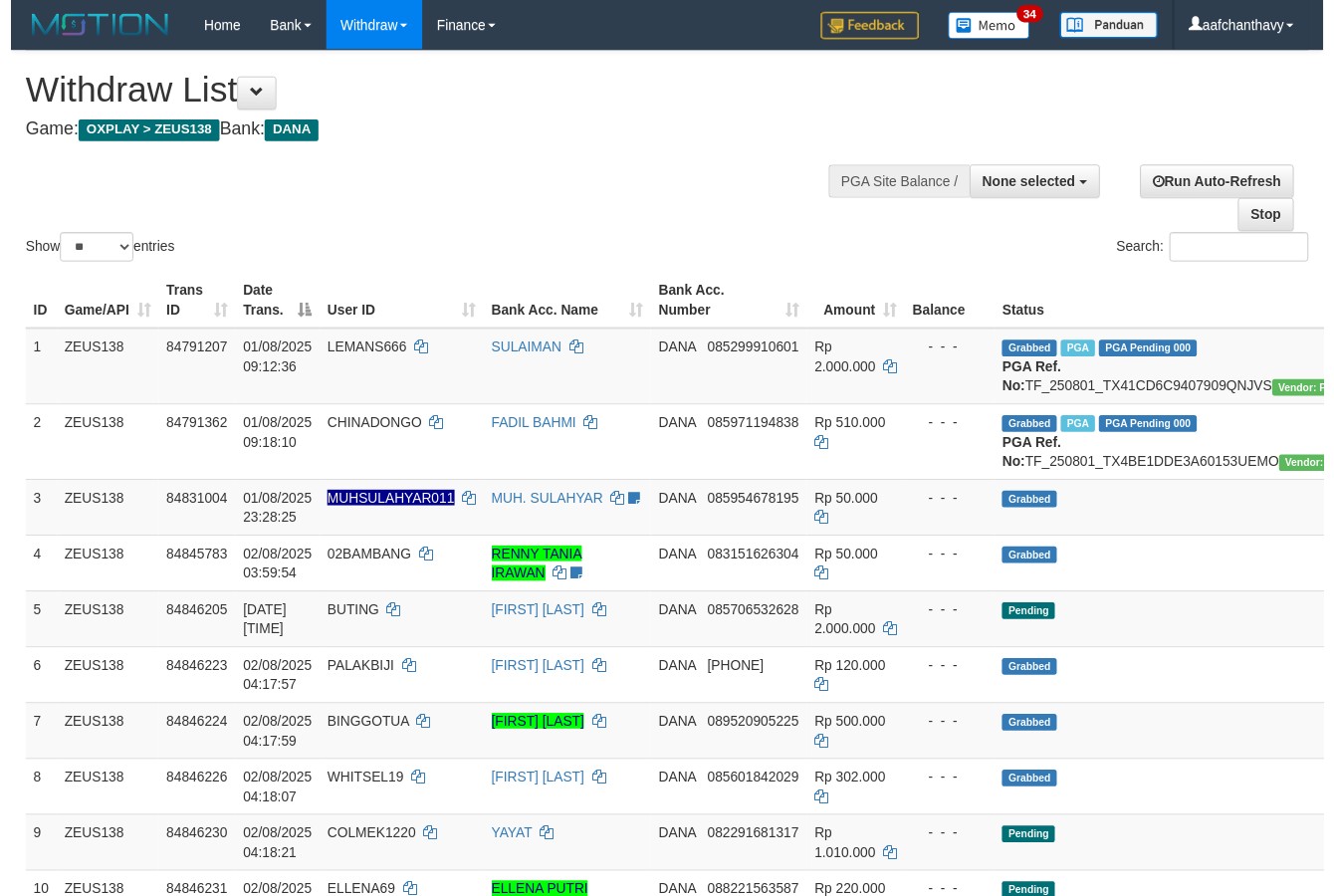scroll, scrollTop: 355, scrollLeft: 0, axis: vertical 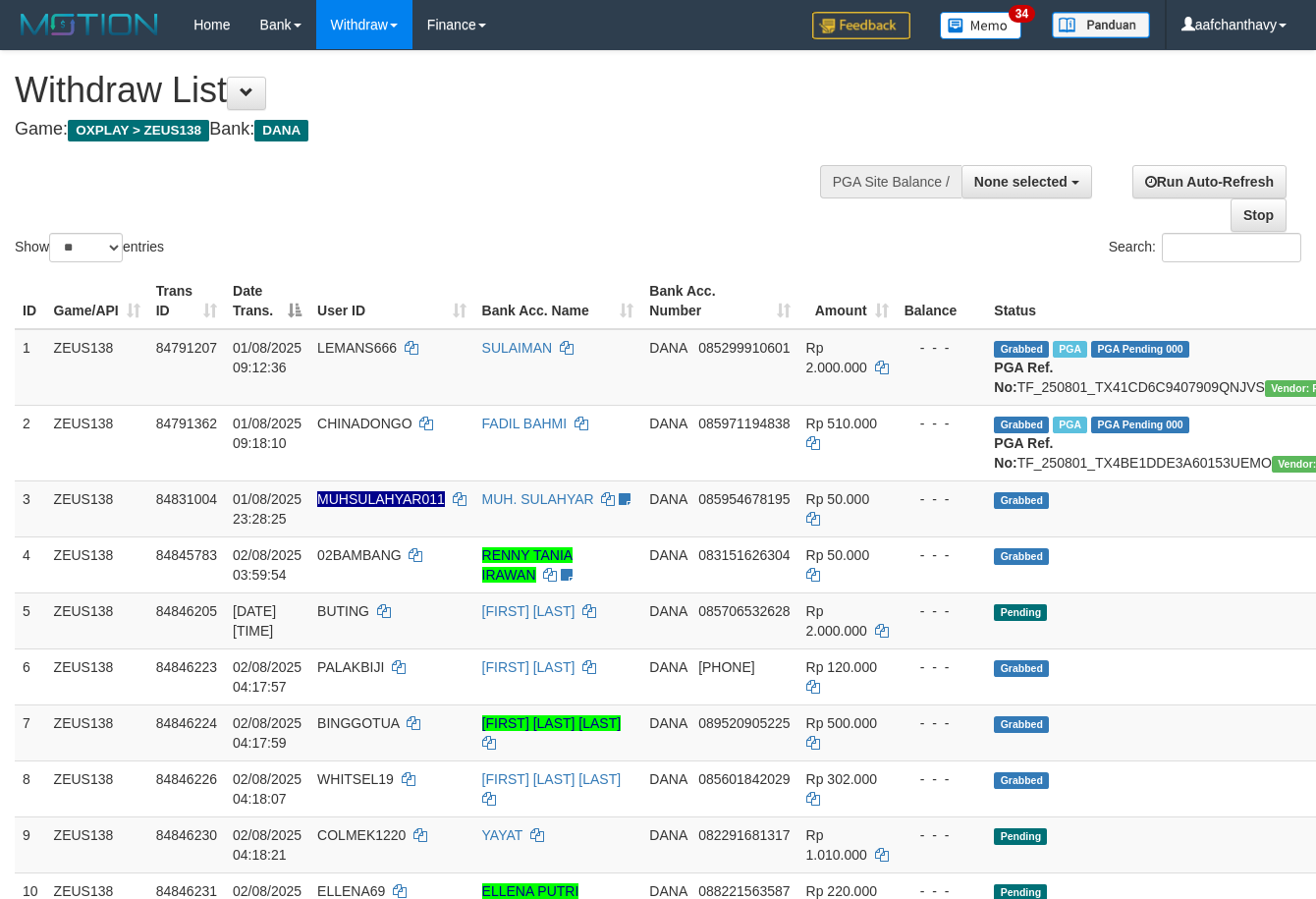 select 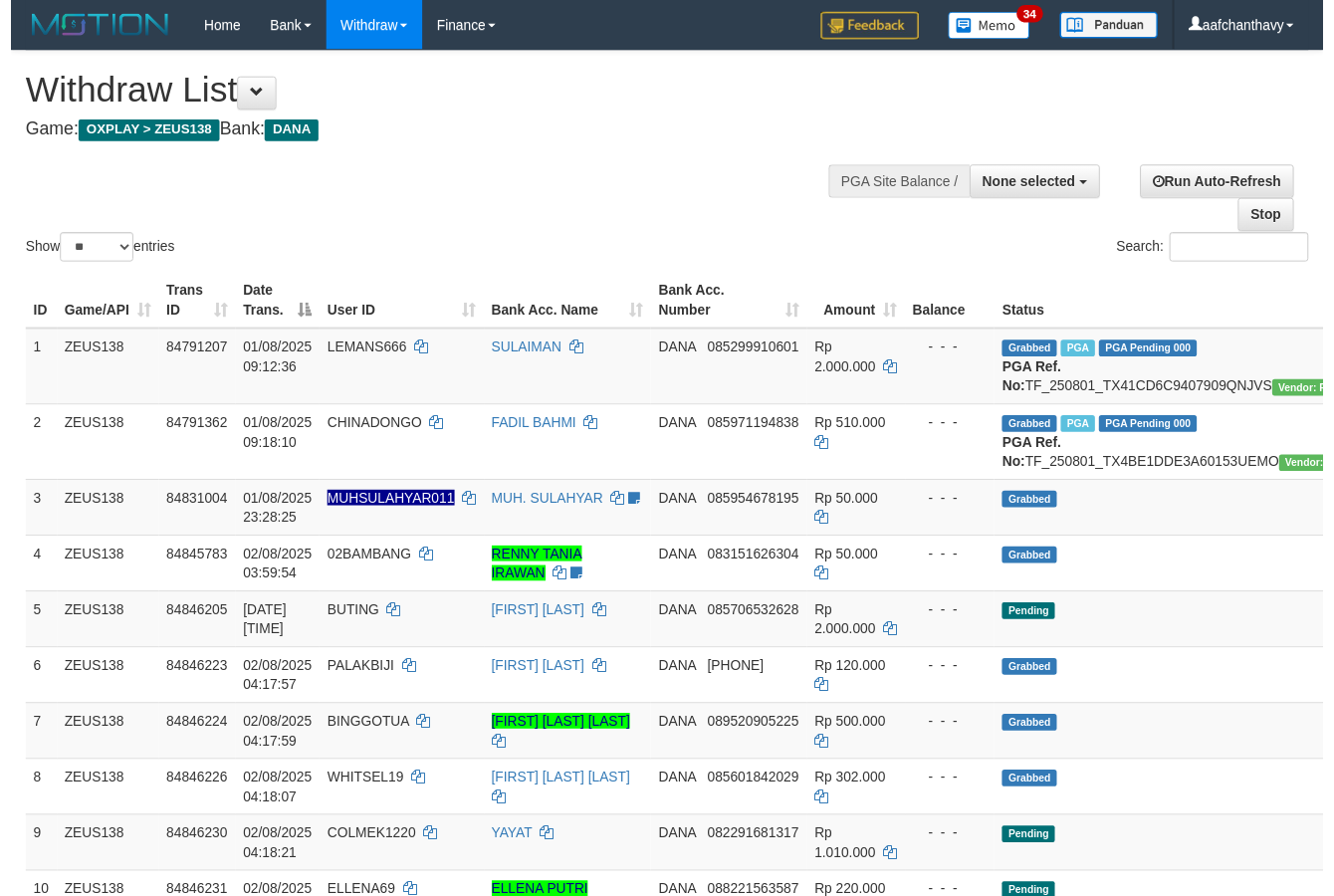 scroll, scrollTop: 355, scrollLeft: 0, axis: vertical 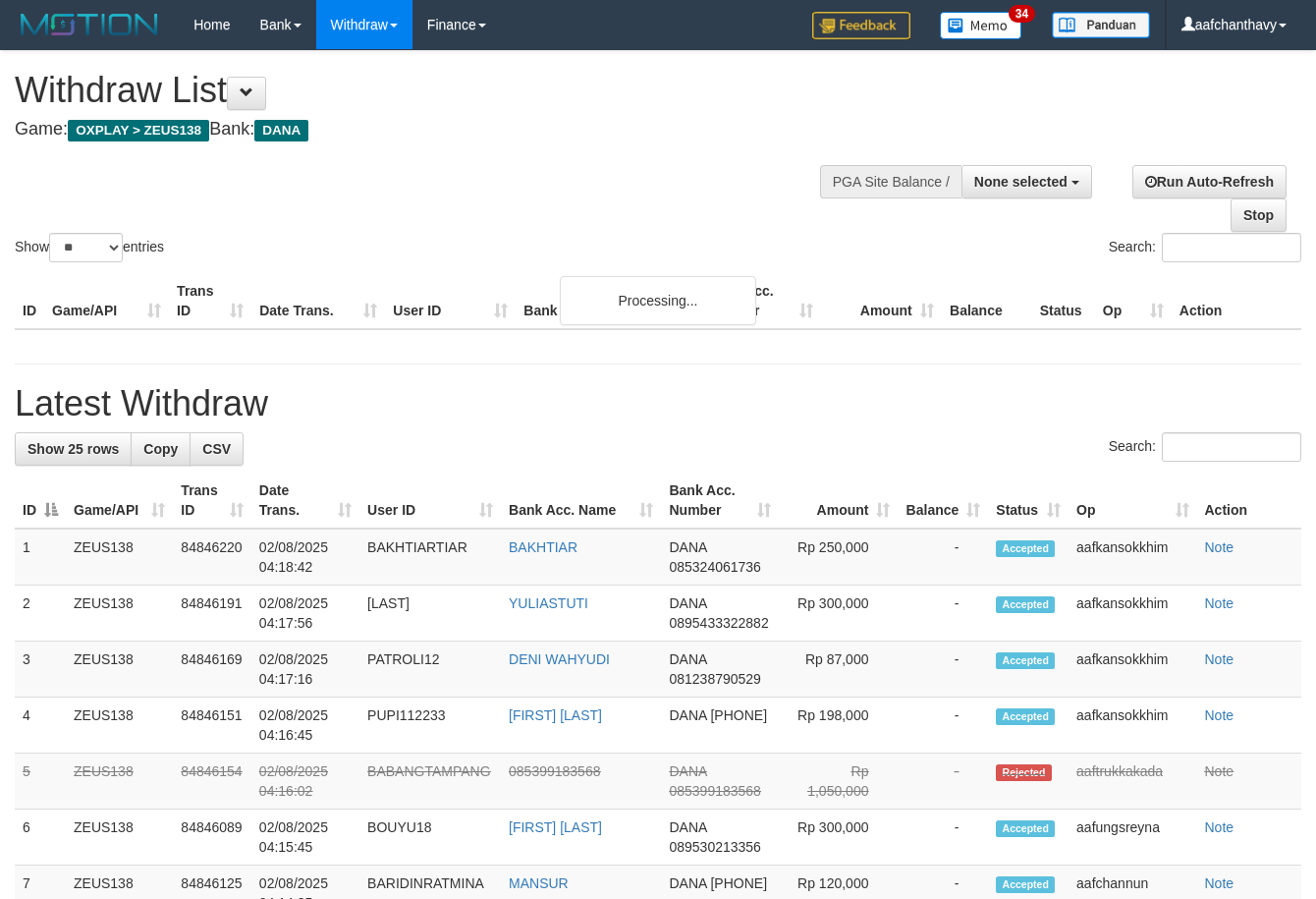 select 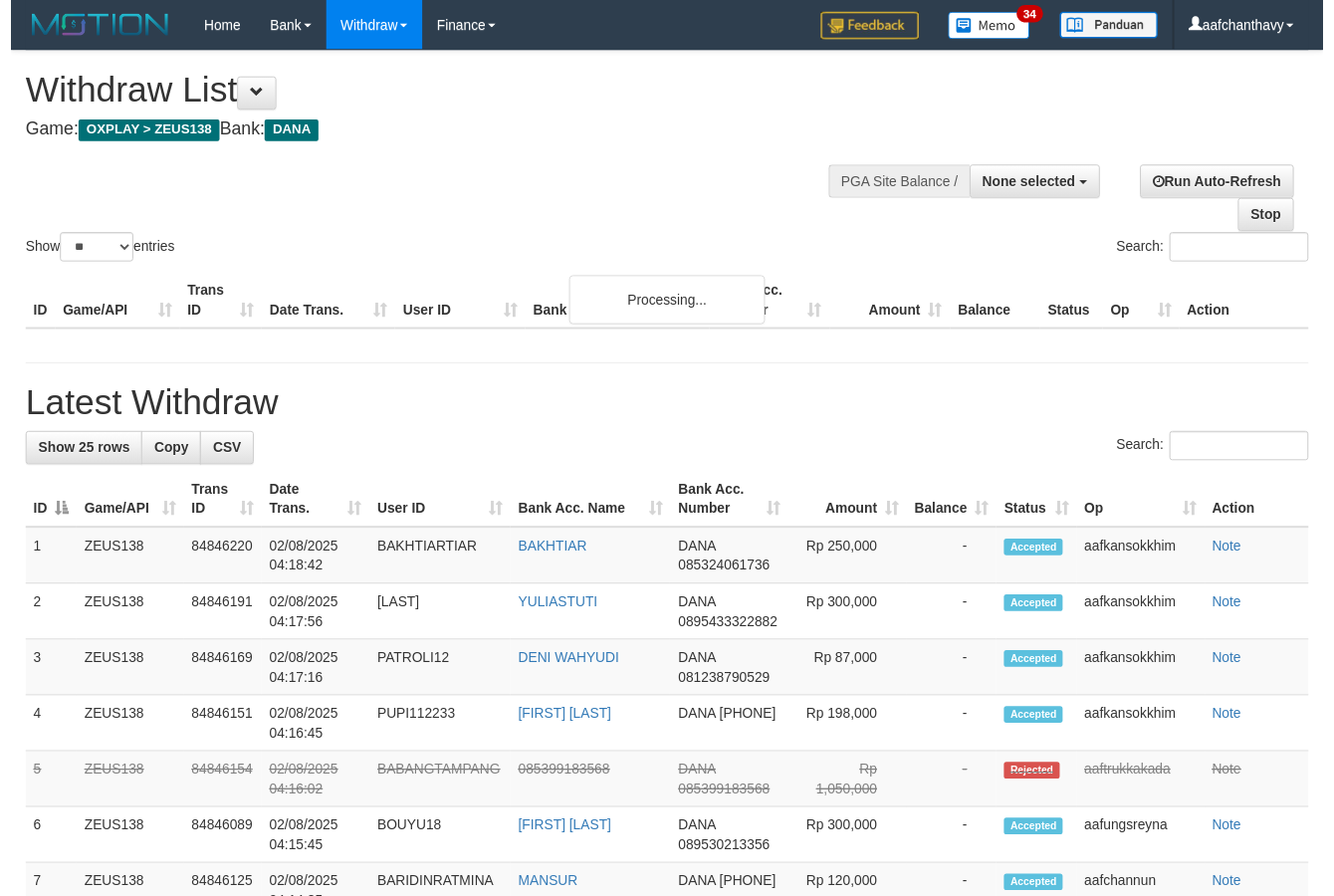scroll, scrollTop: 355, scrollLeft: 0, axis: vertical 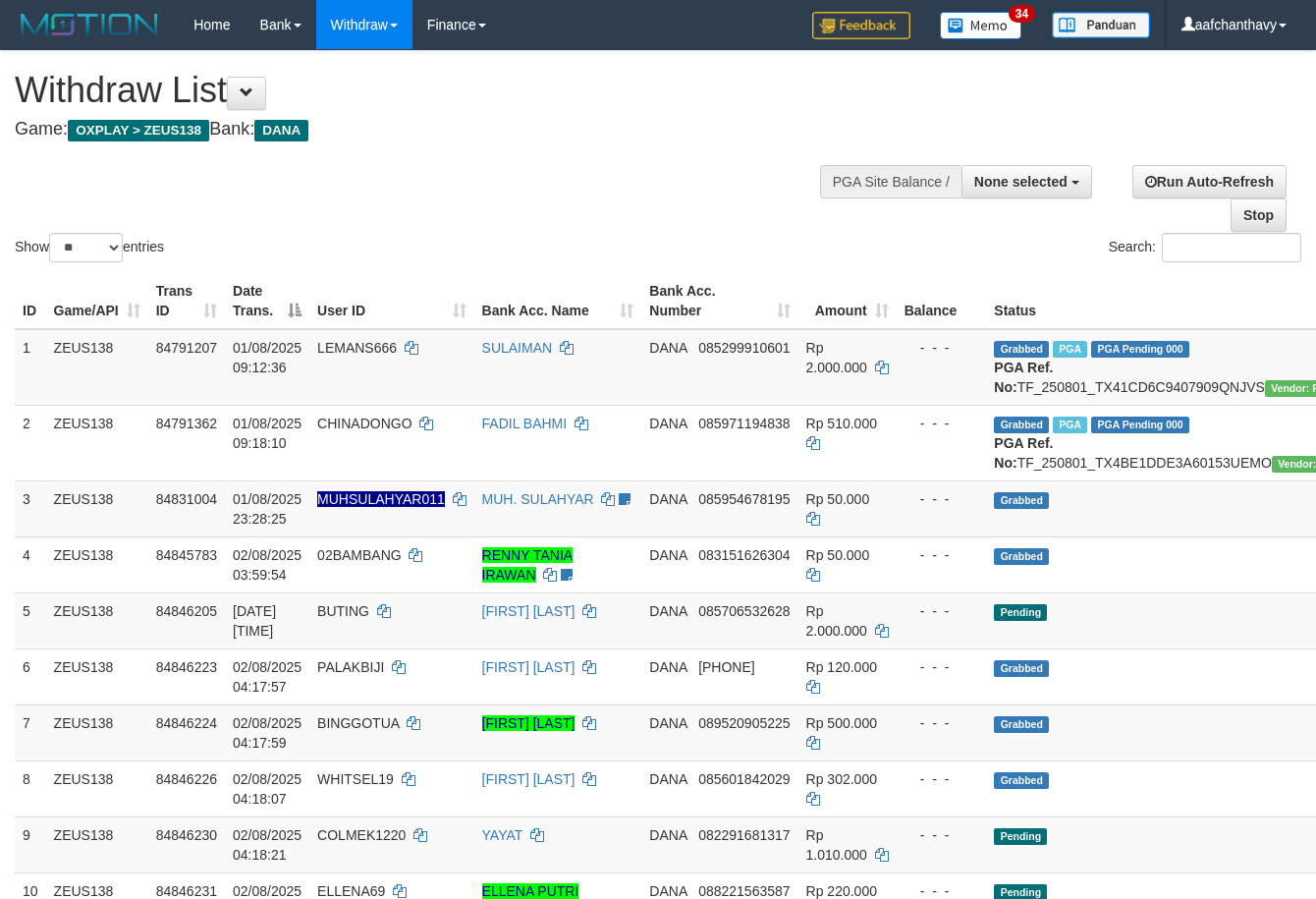 select 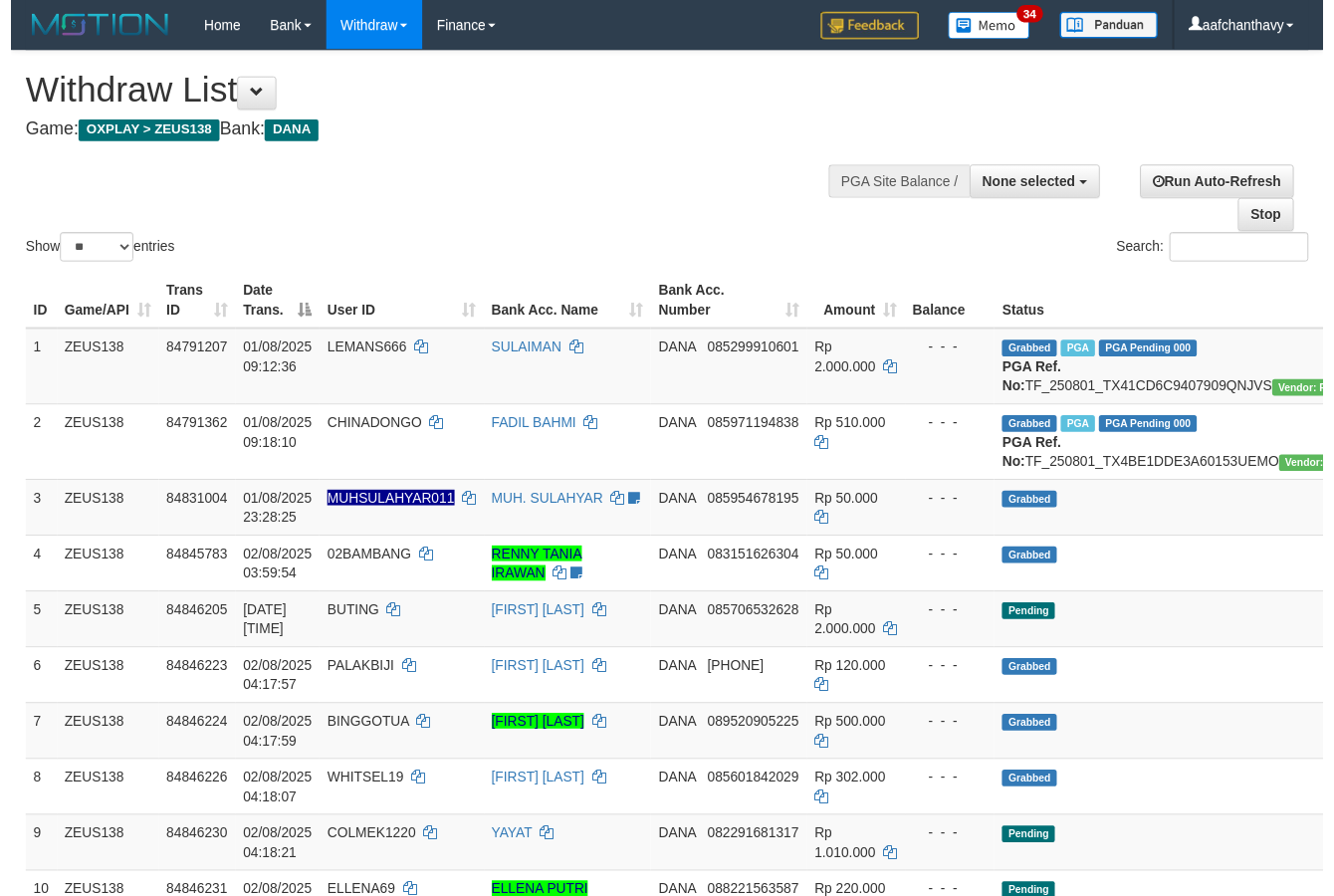 scroll, scrollTop: 355, scrollLeft: 0, axis: vertical 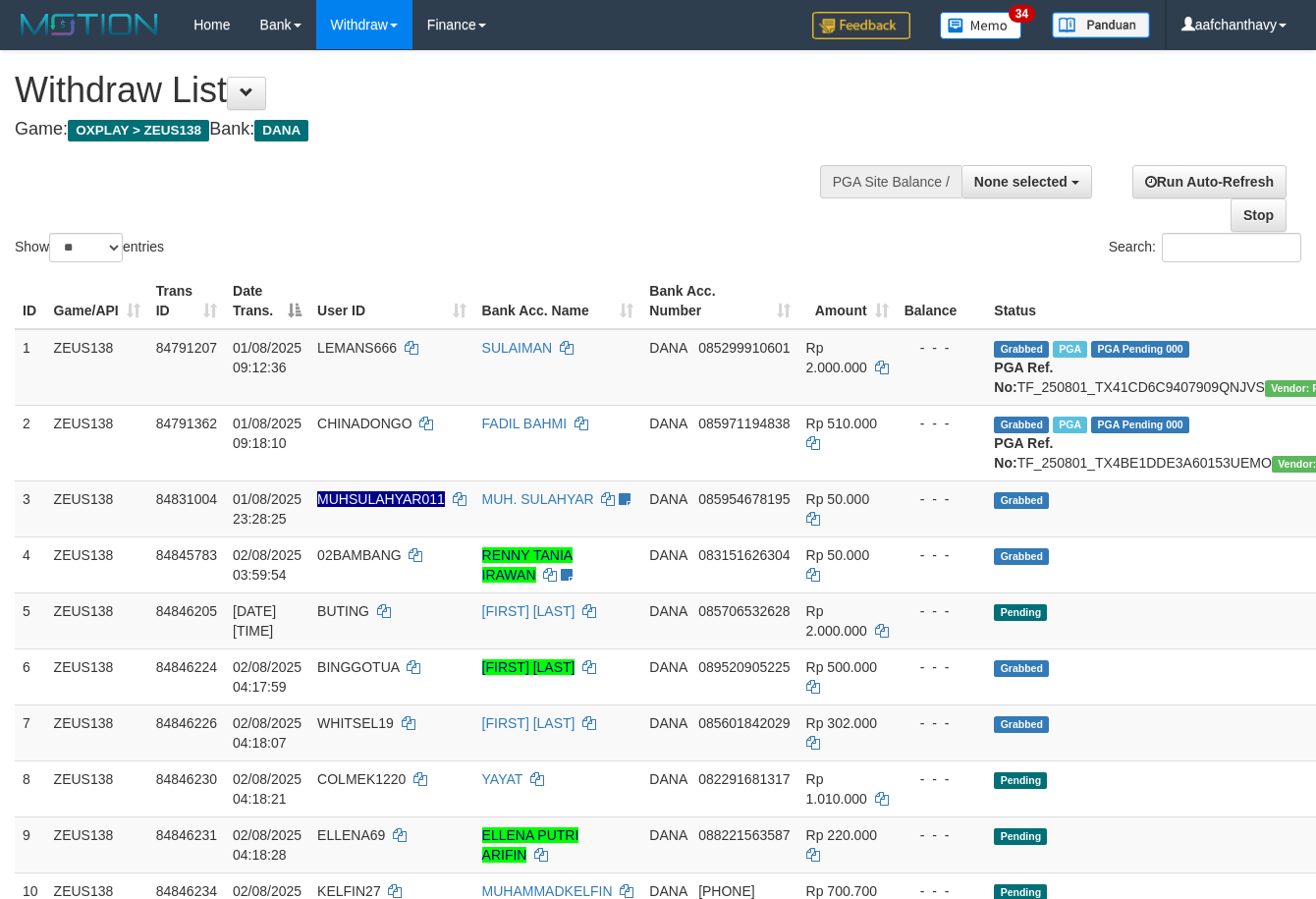 select 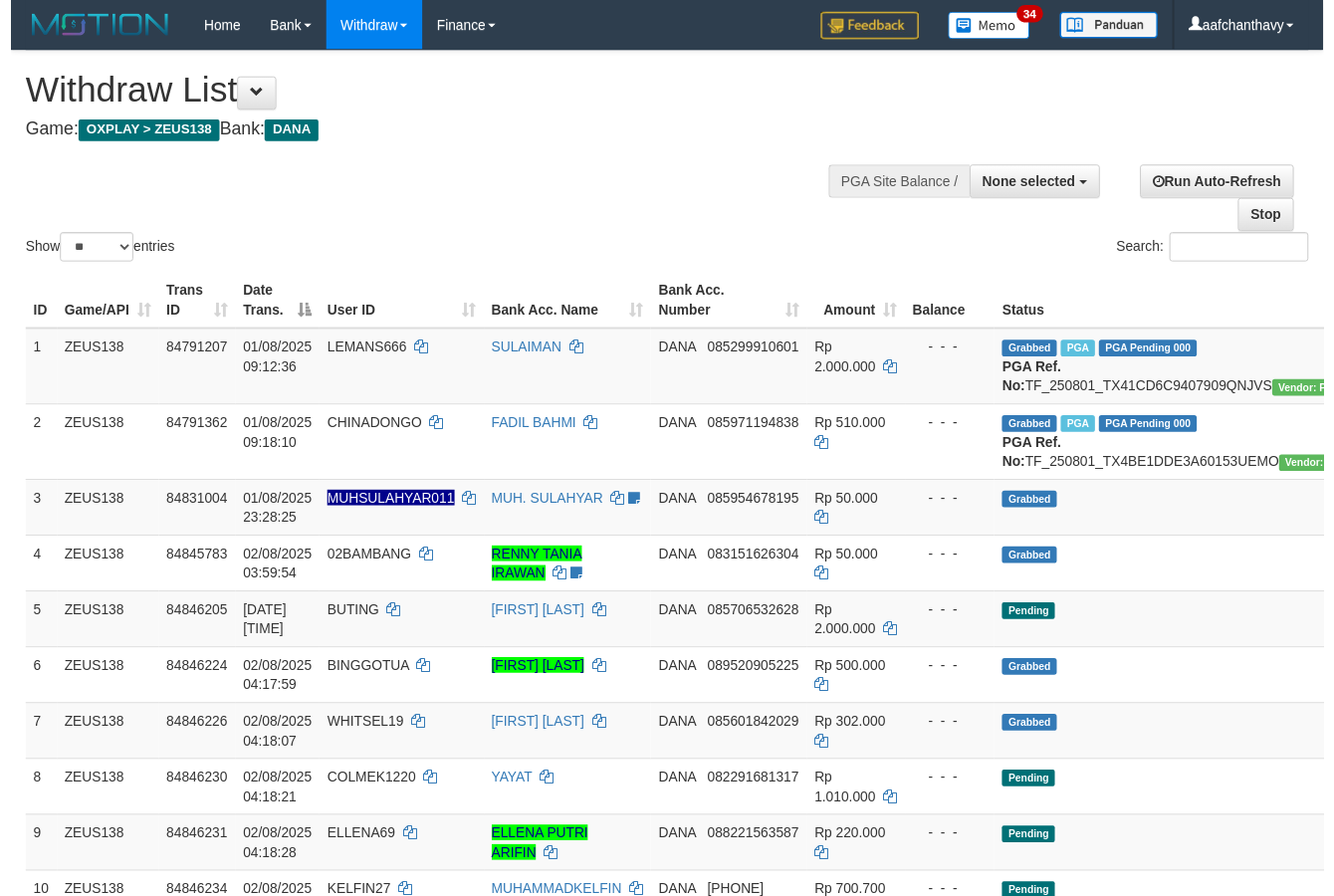scroll, scrollTop: 355, scrollLeft: 0, axis: vertical 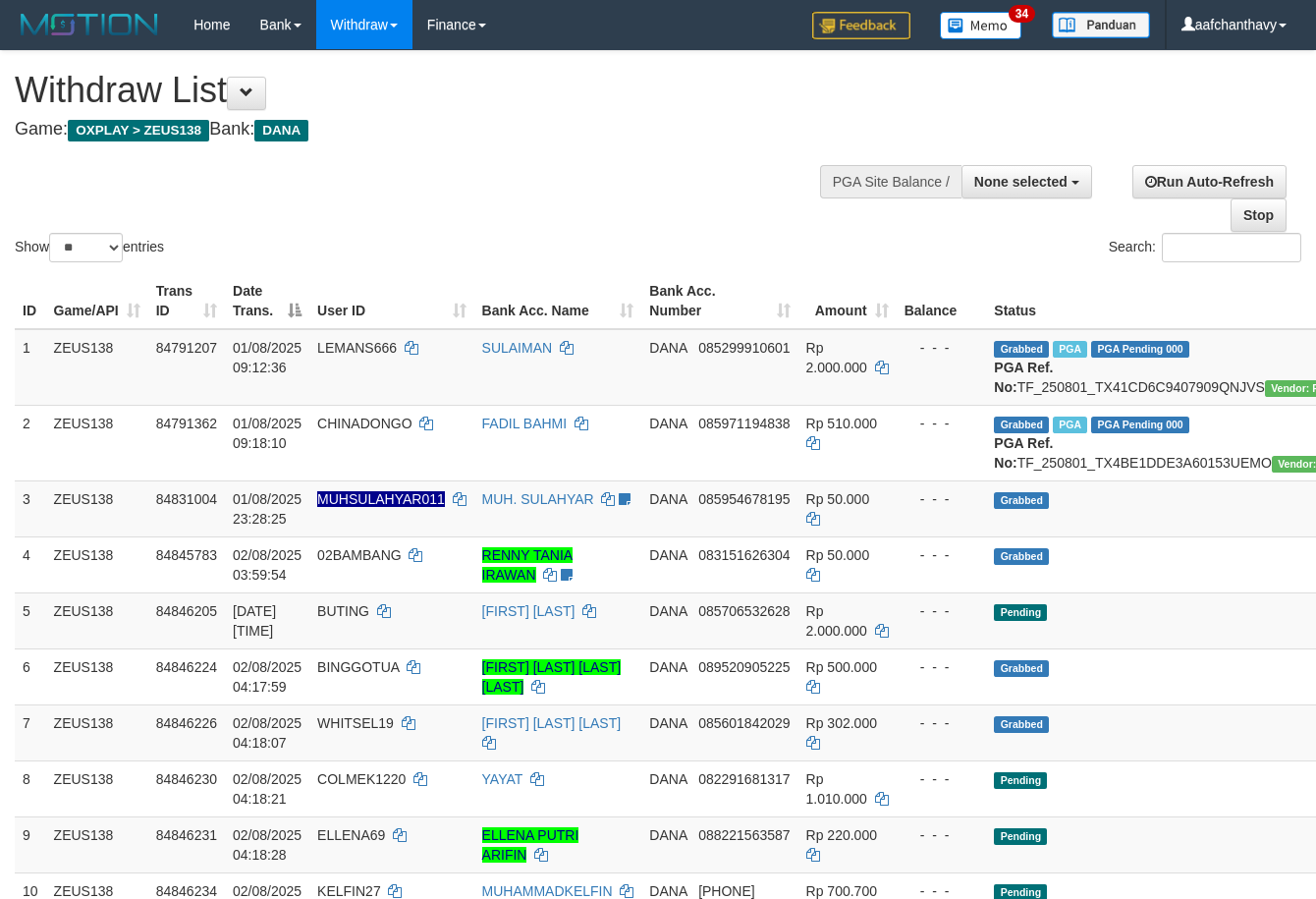select 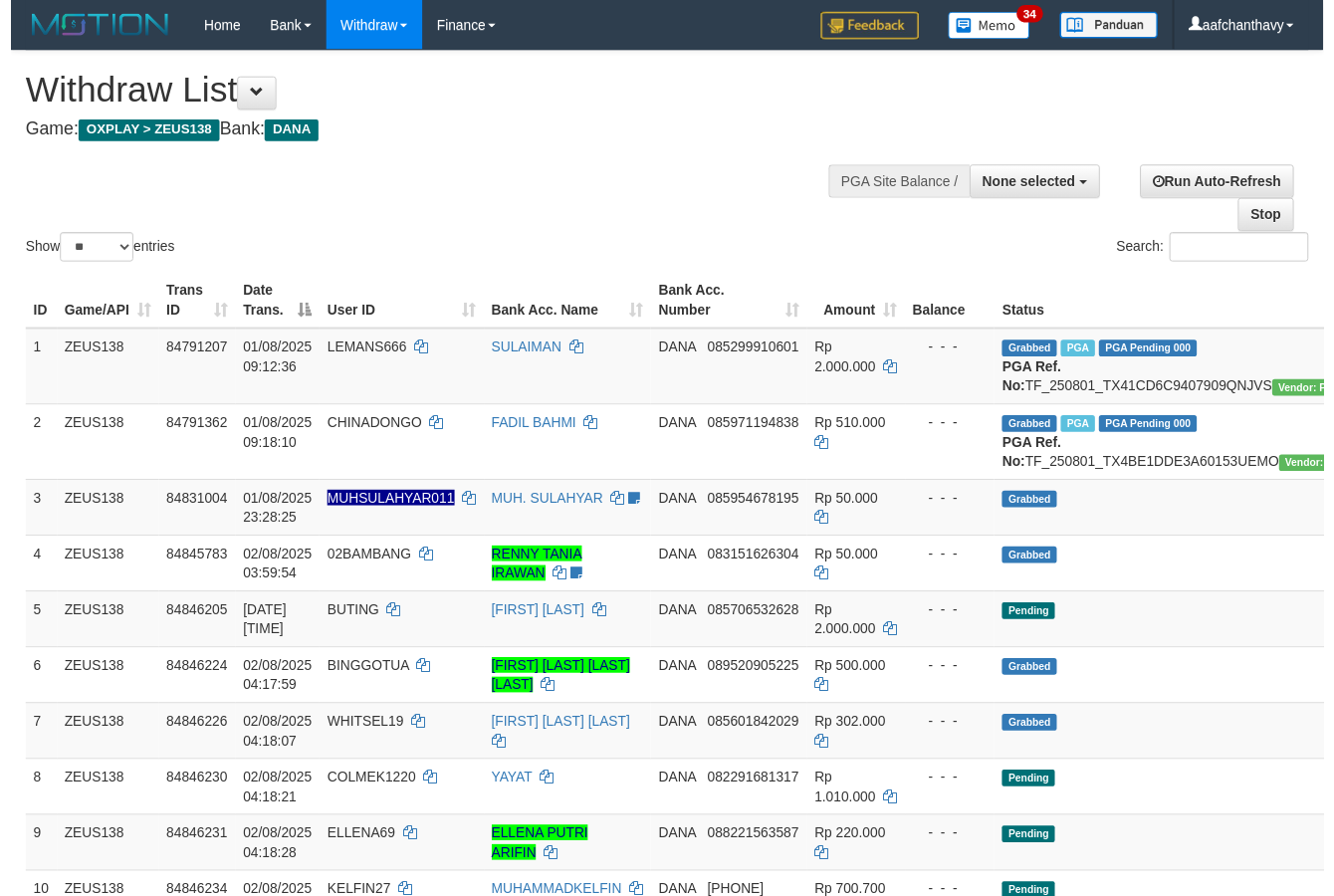 scroll, scrollTop: 355, scrollLeft: 0, axis: vertical 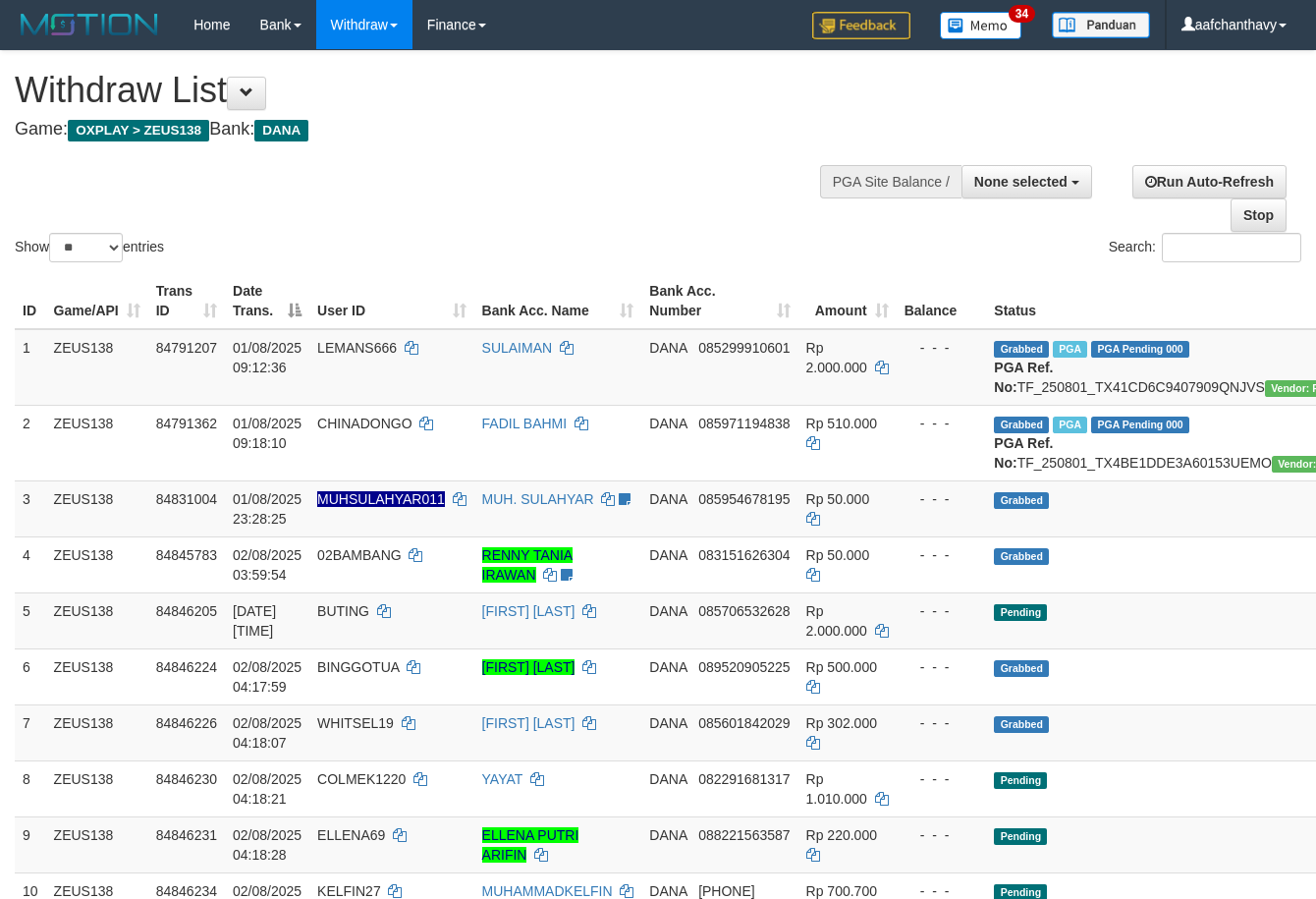 select 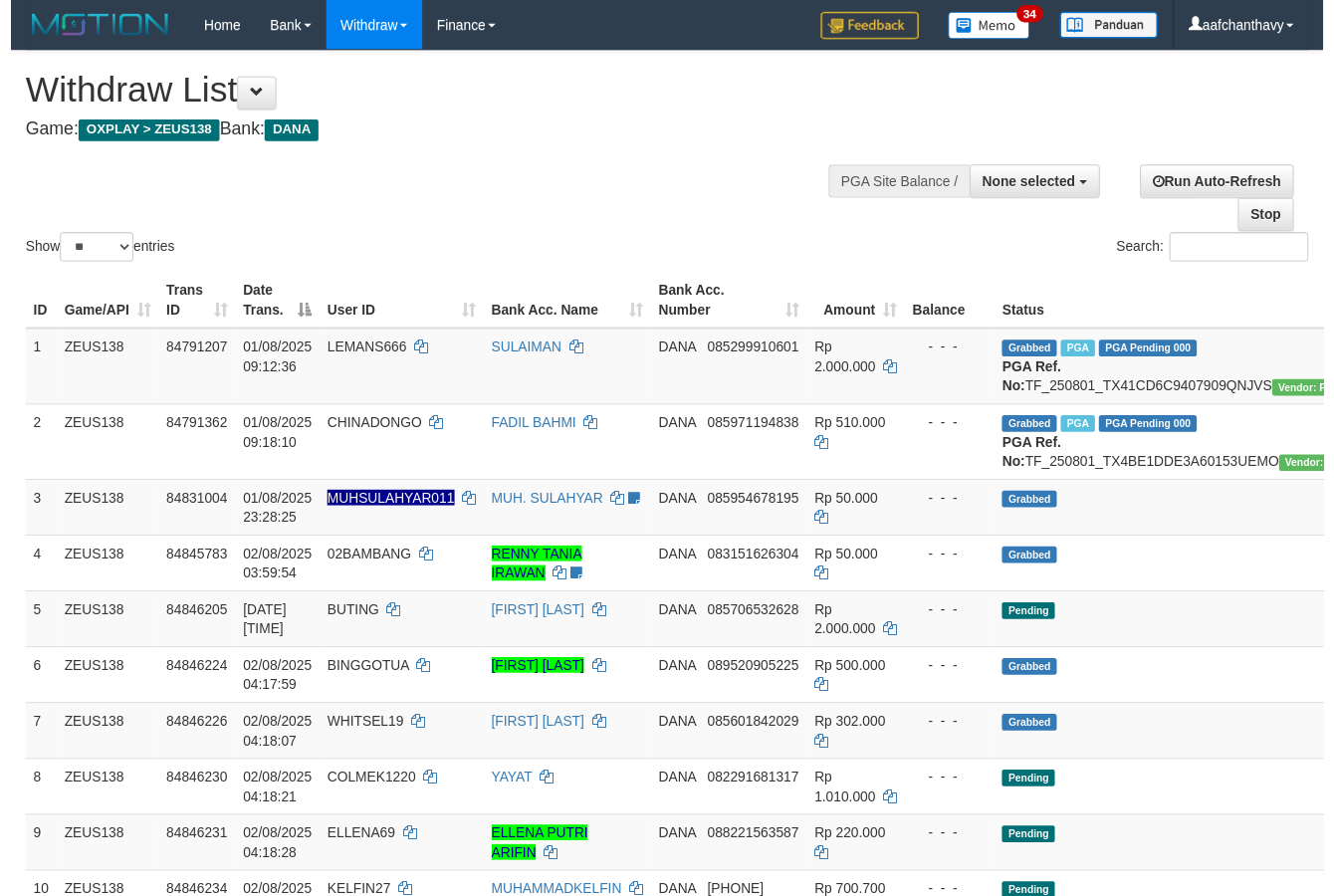 scroll, scrollTop: 355, scrollLeft: 0, axis: vertical 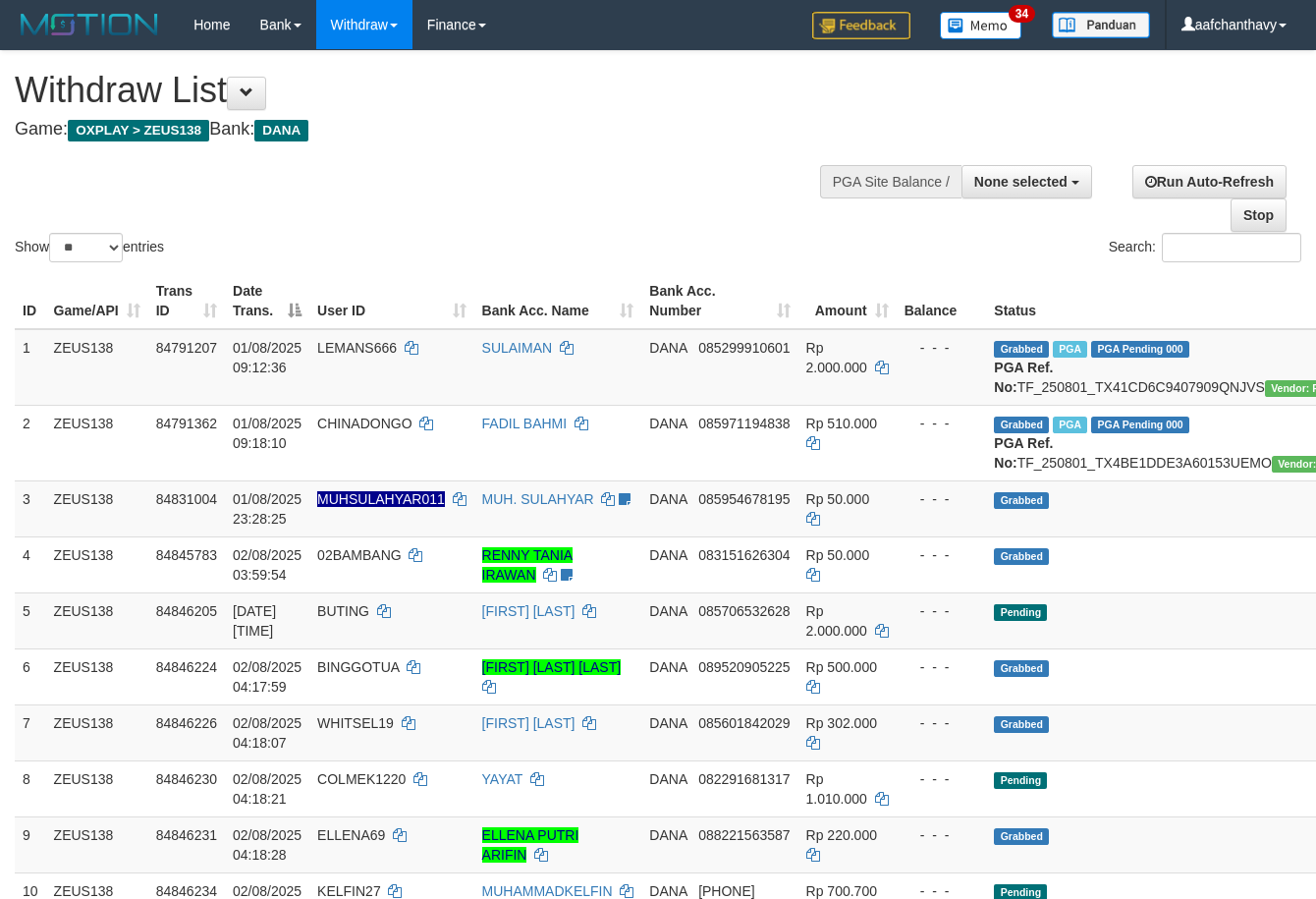select 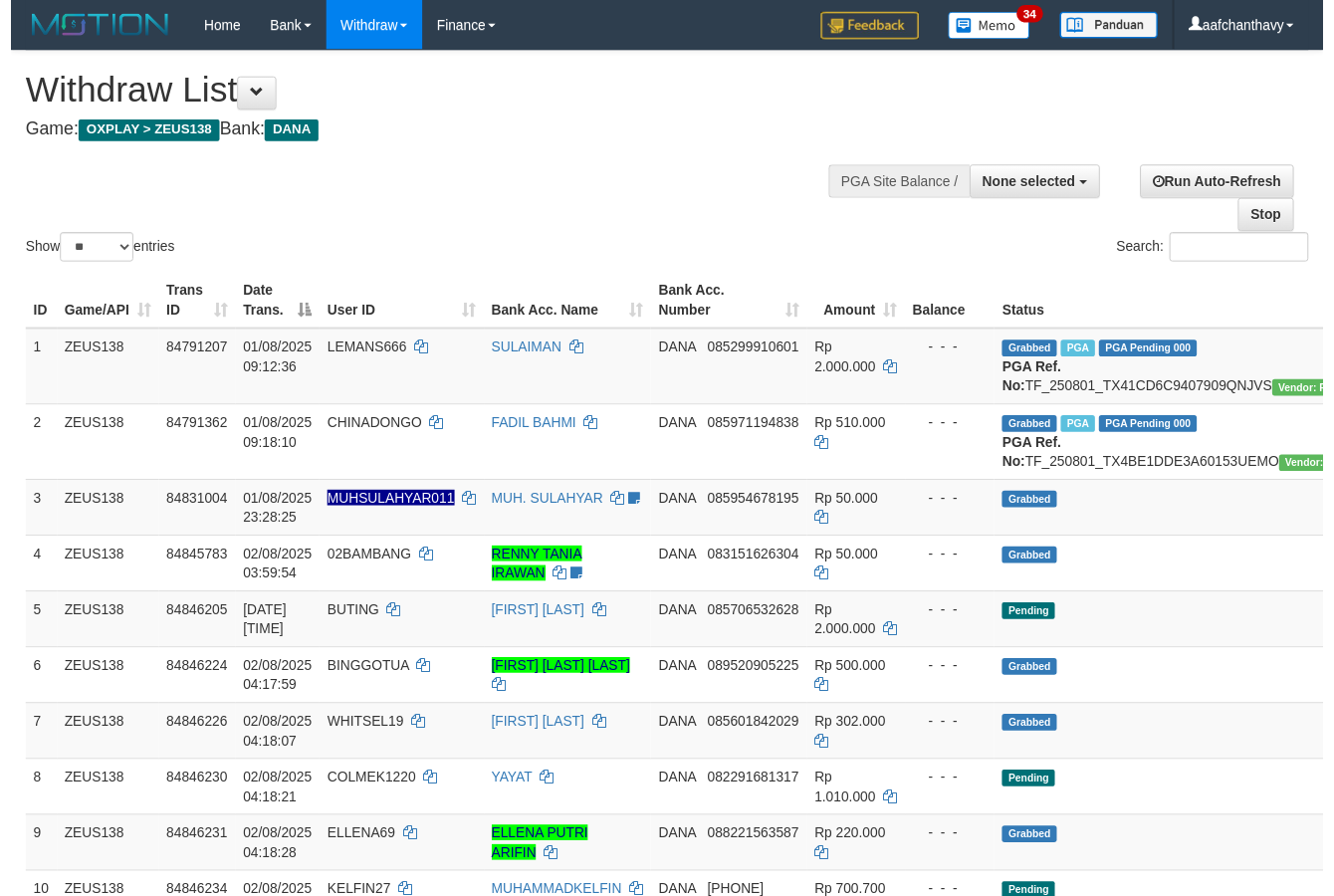 scroll, scrollTop: 355, scrollLeft: 0, axis: vertical 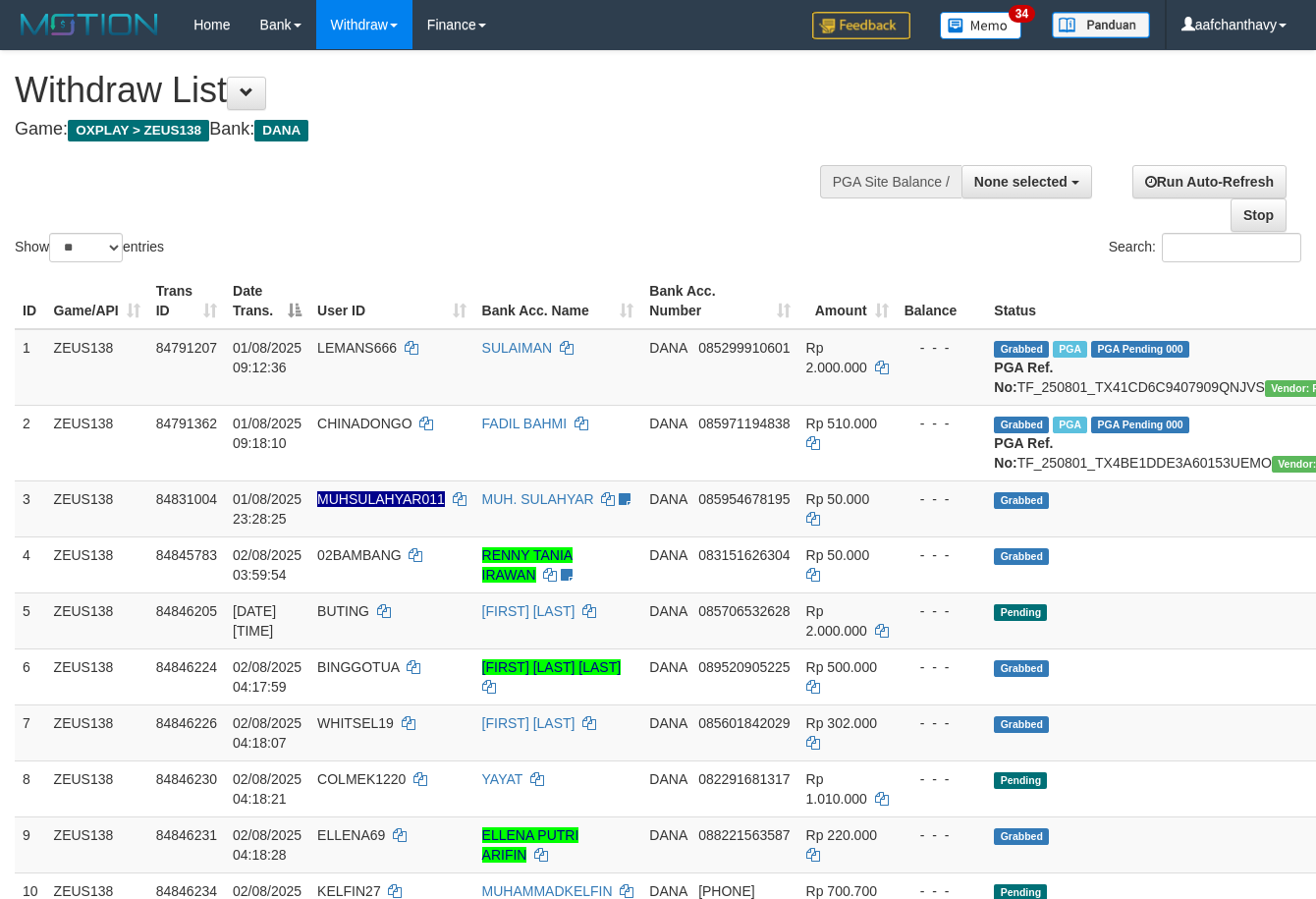 select 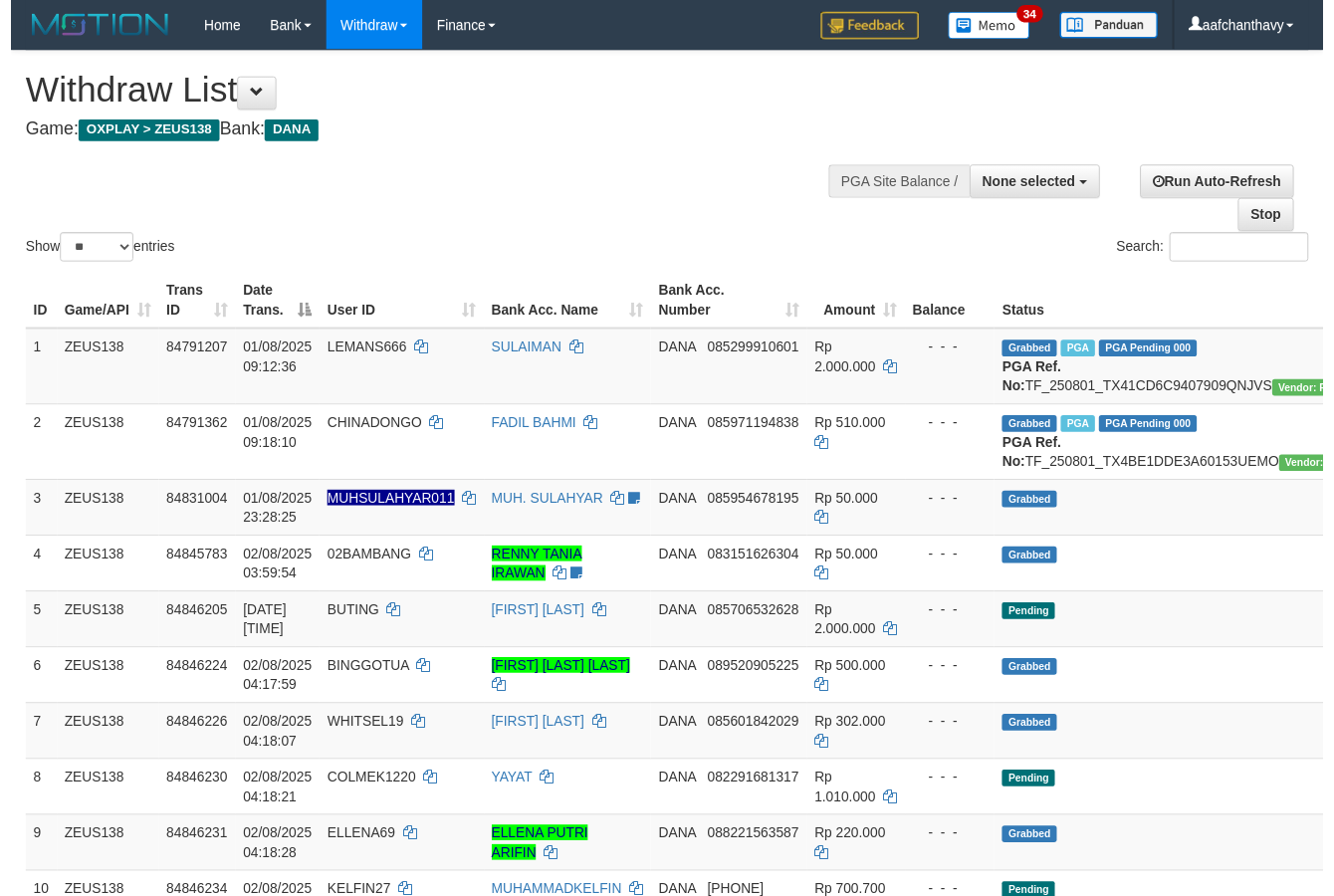 scroll, scrollTop: 355, scrollLeft: 0, axis: vertical 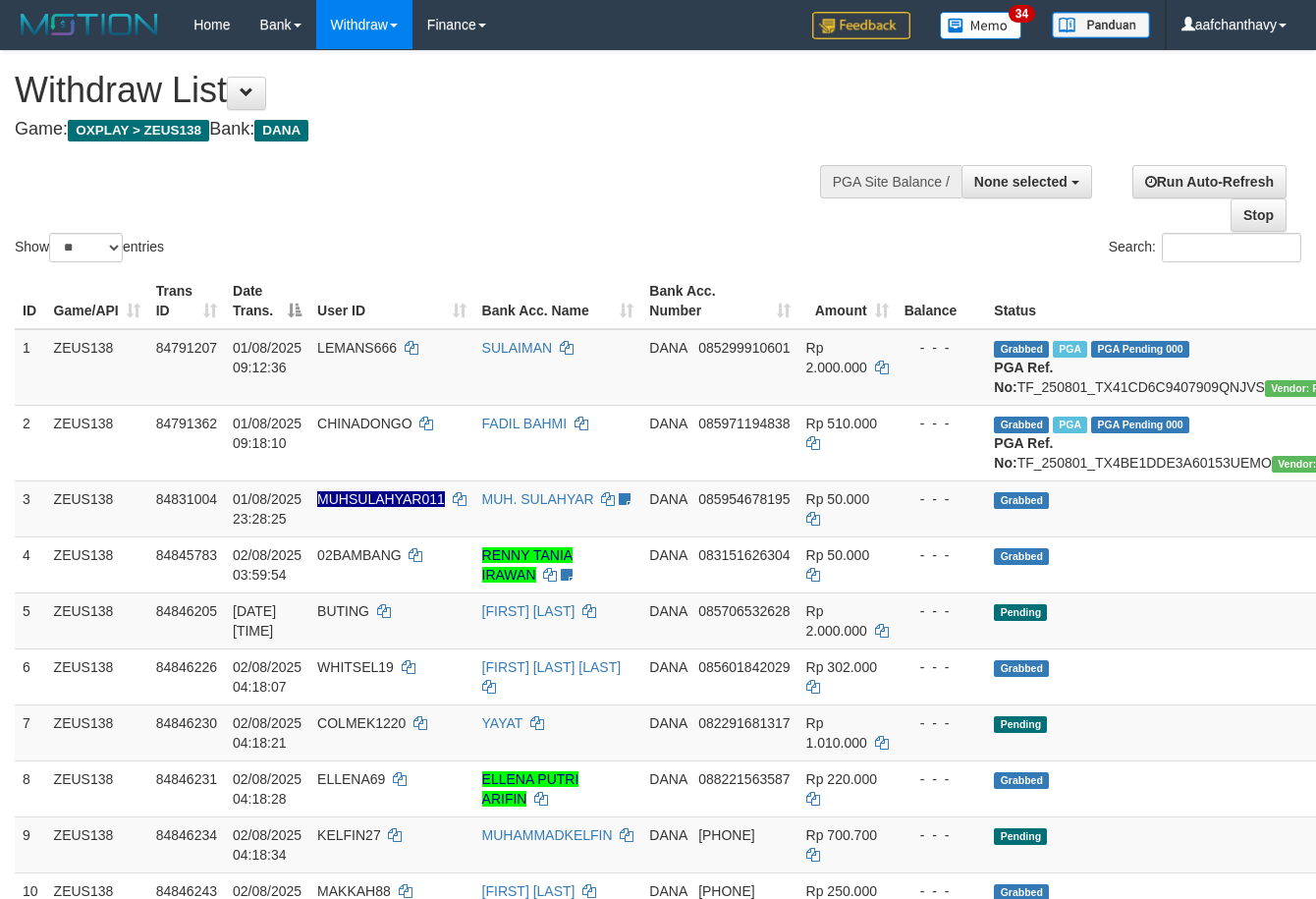 select 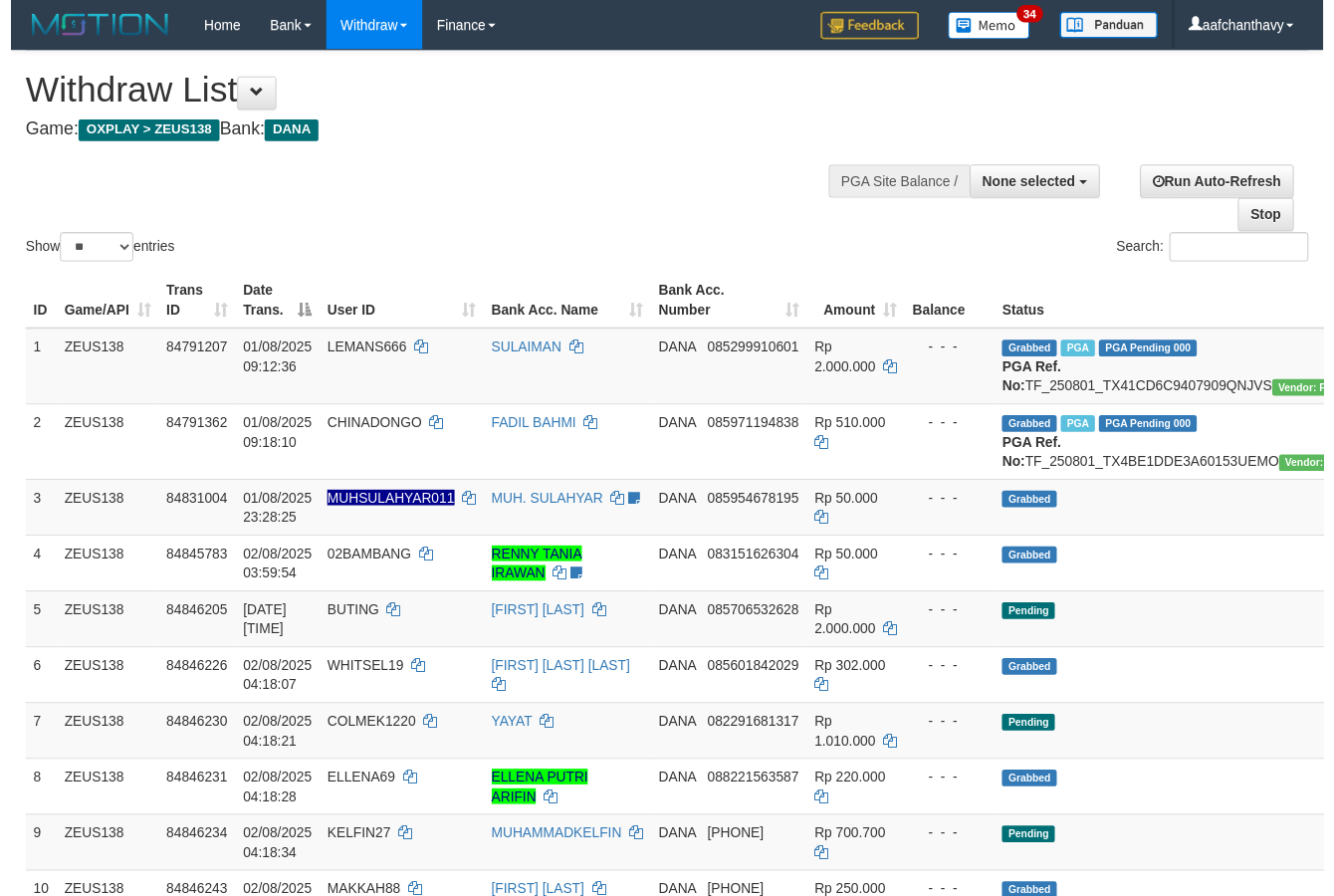 scroll, scrollTop: 355, scrollLeft: 0, axis: vertical 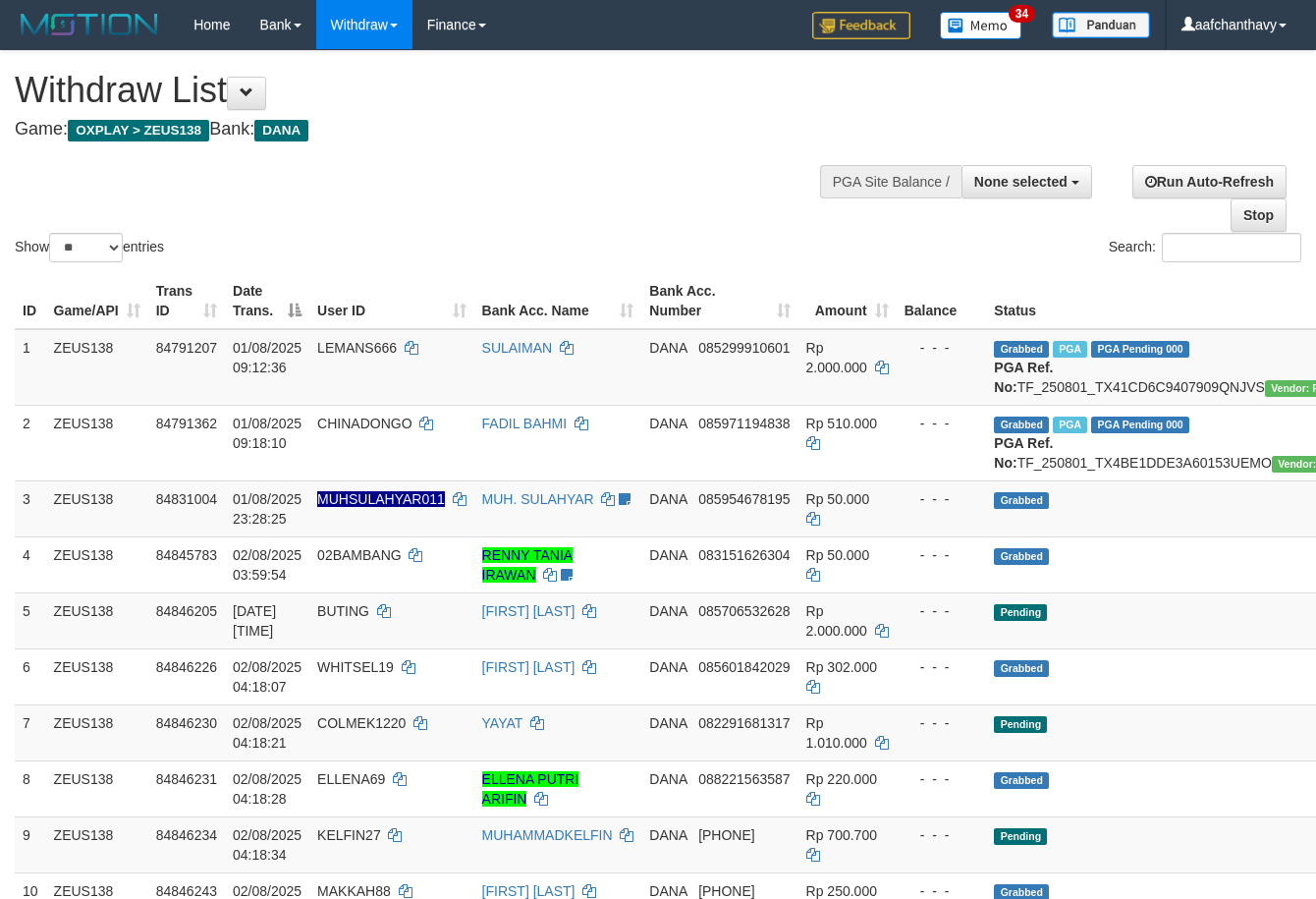 select 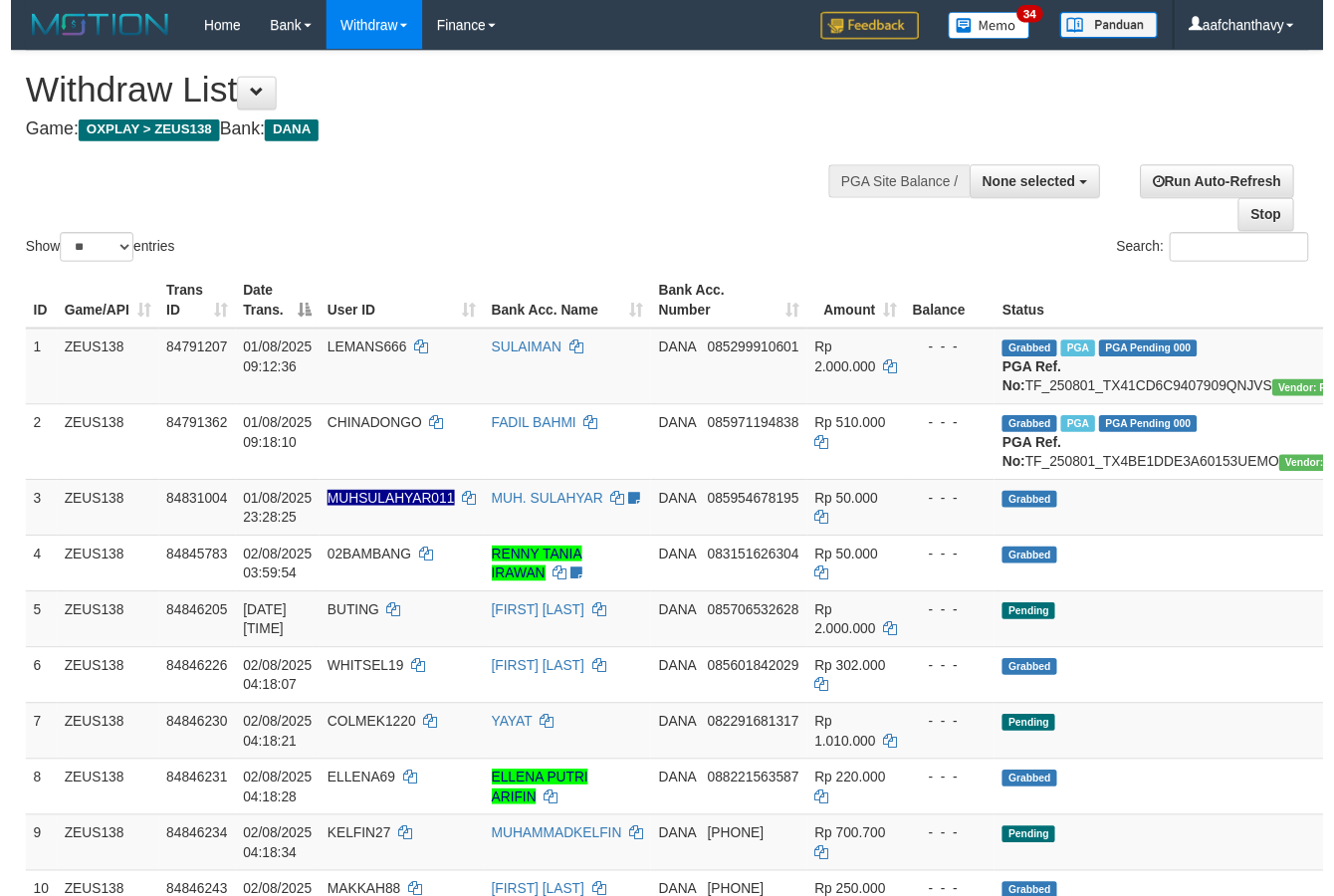 scroll, scrollTop: 355, scrollLeft: 0, axis: vertical 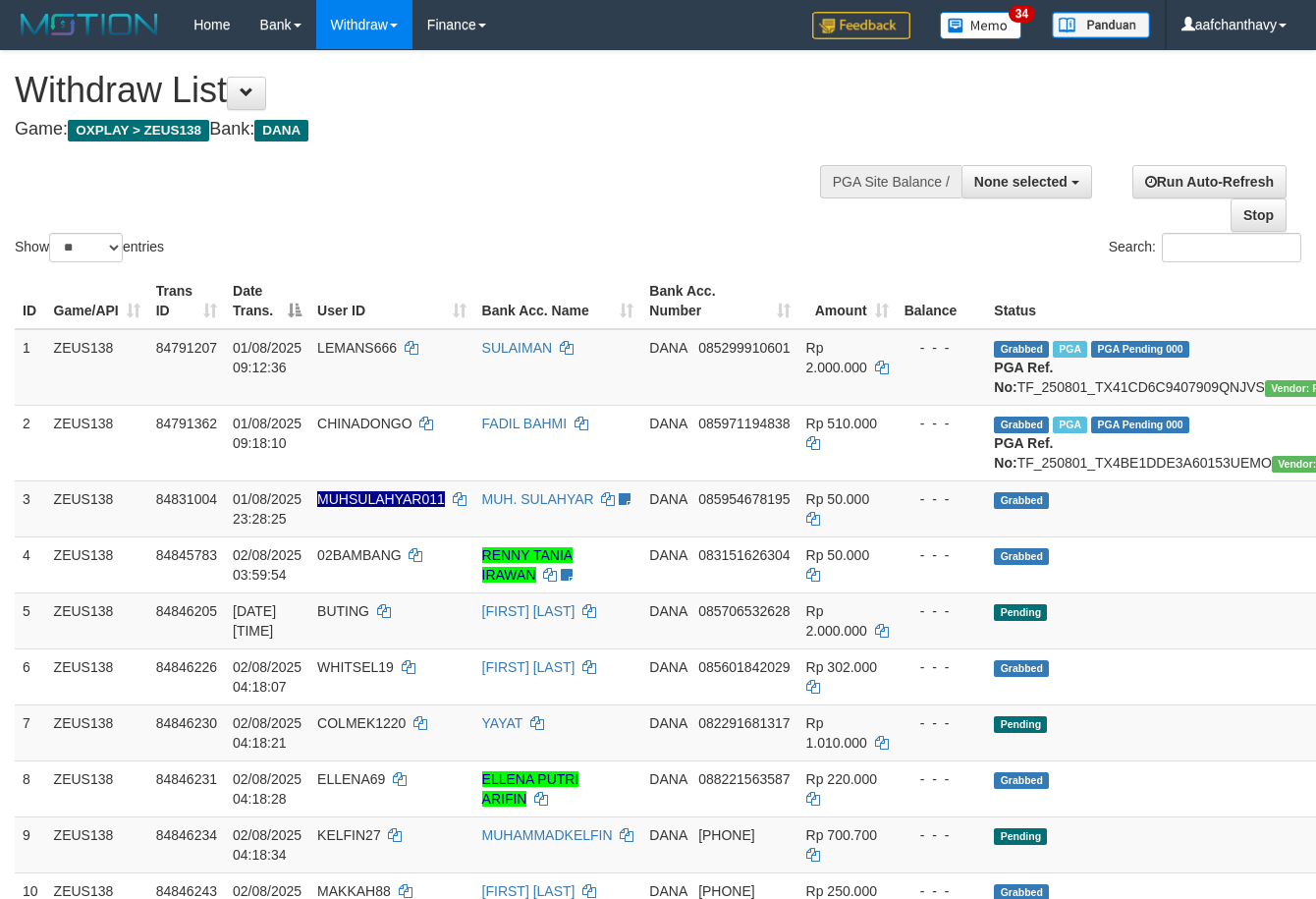 select 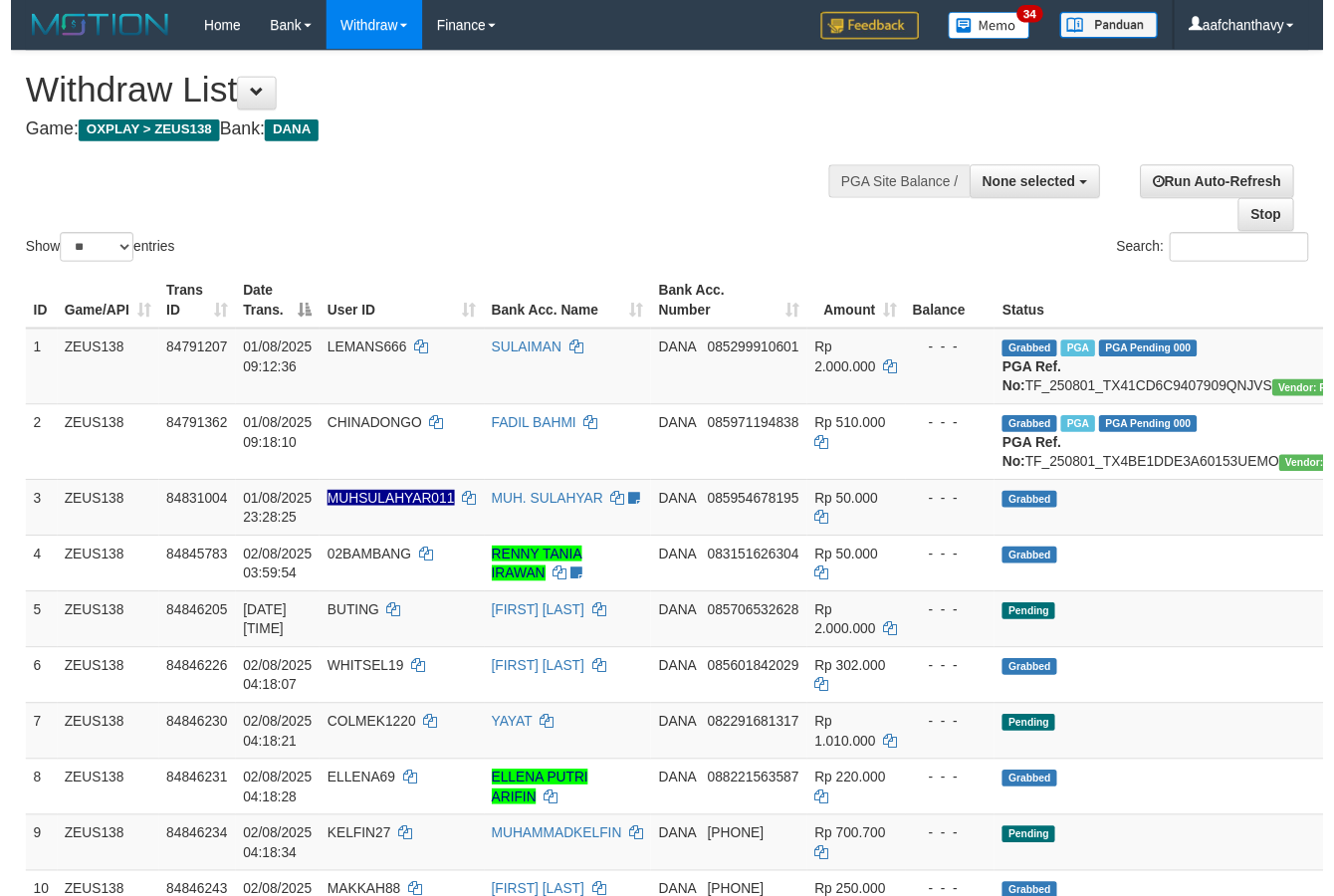 scroll, scrollTop: 355, scrollLeft: 0, axis: vertical 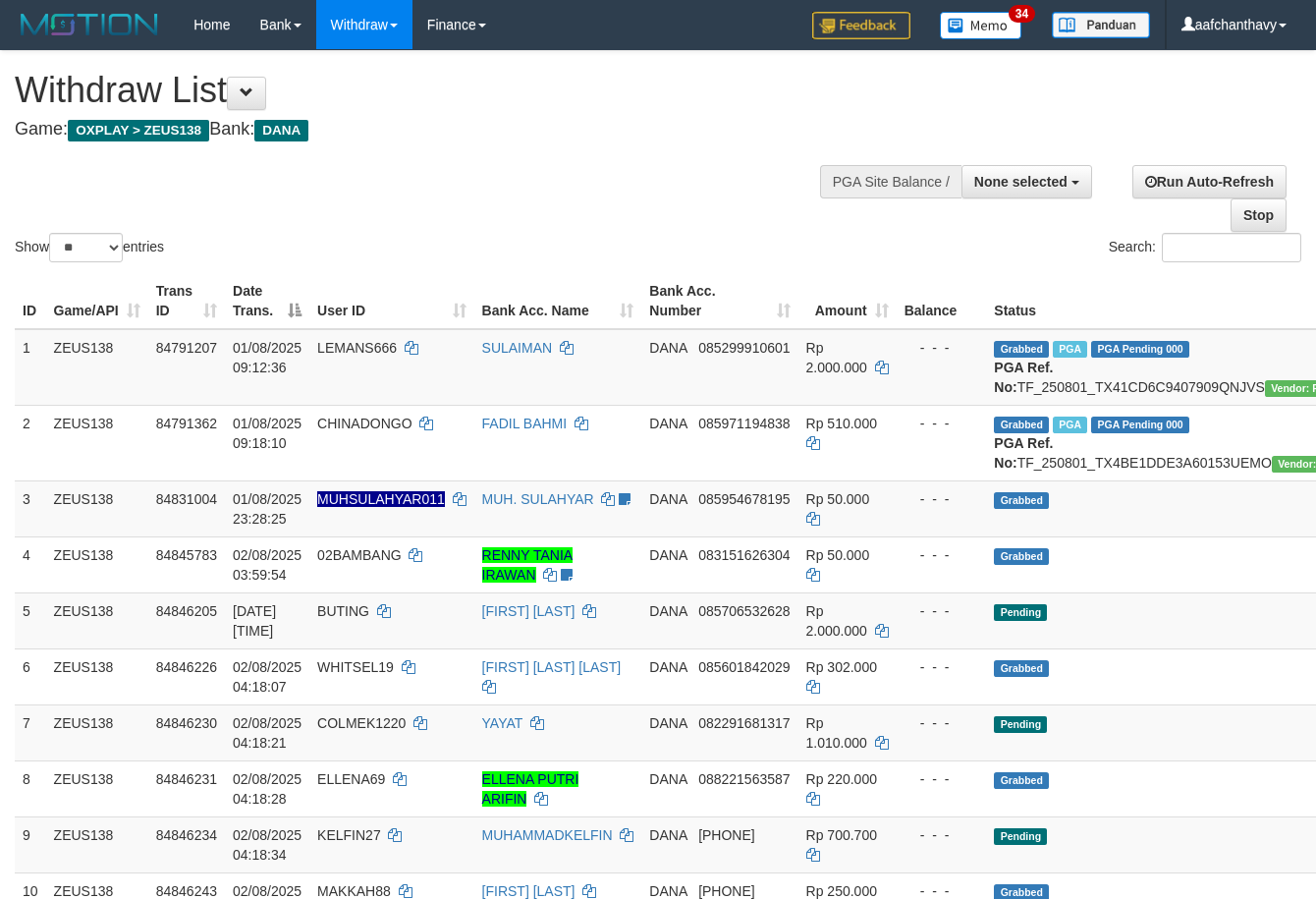 select 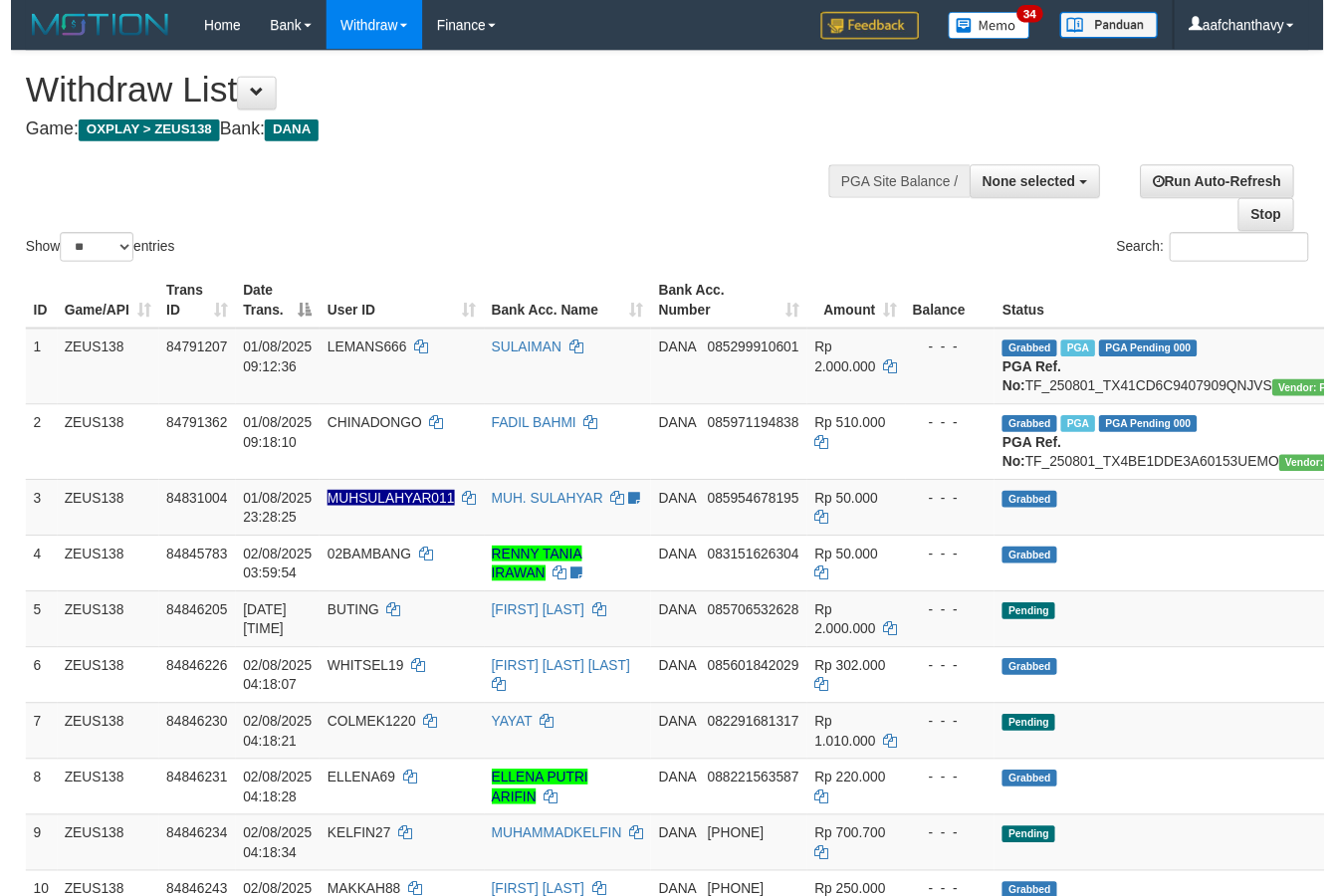 scroll, scrollTop: 355, scrollLeft: 0, axis: vertical 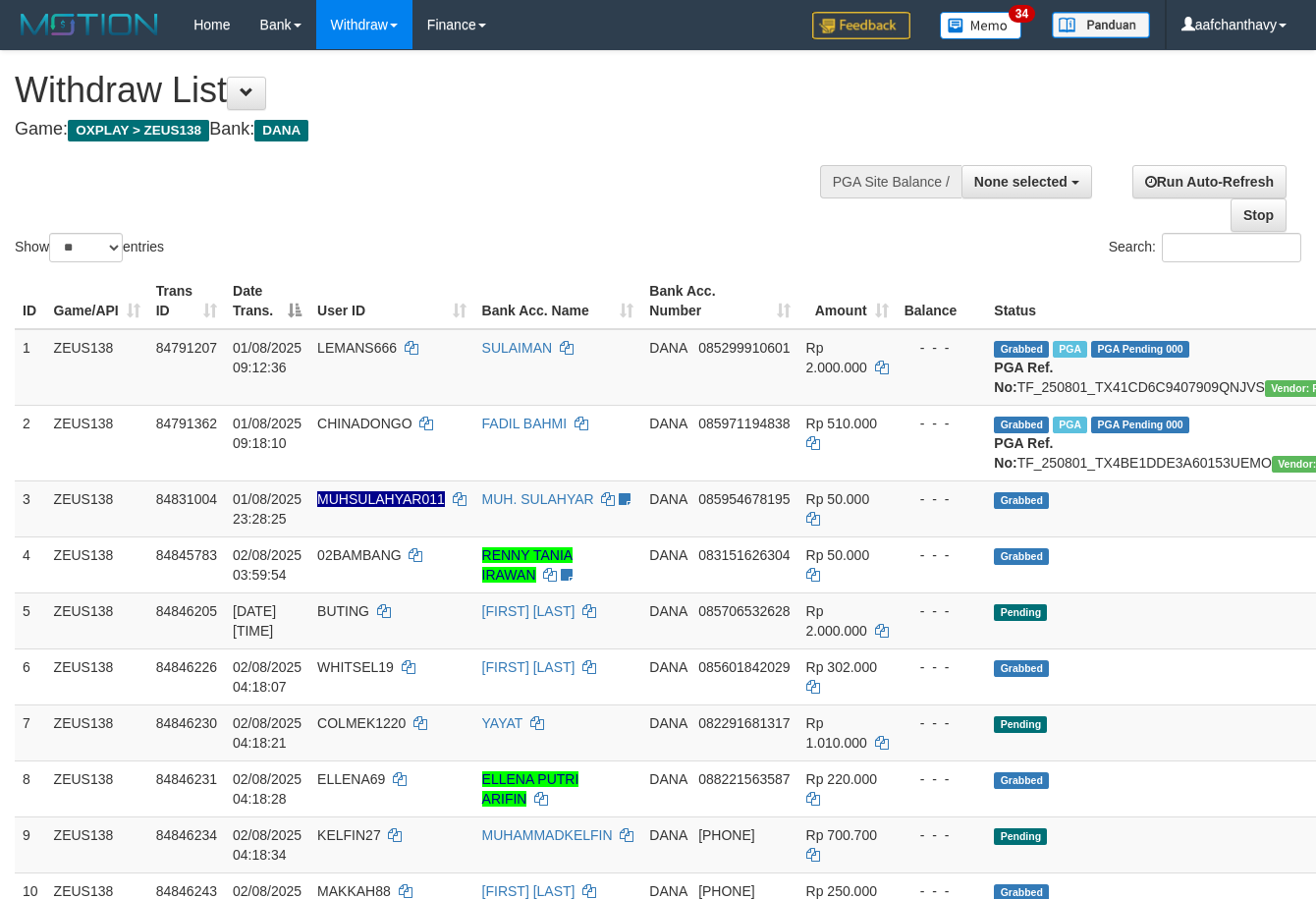 select 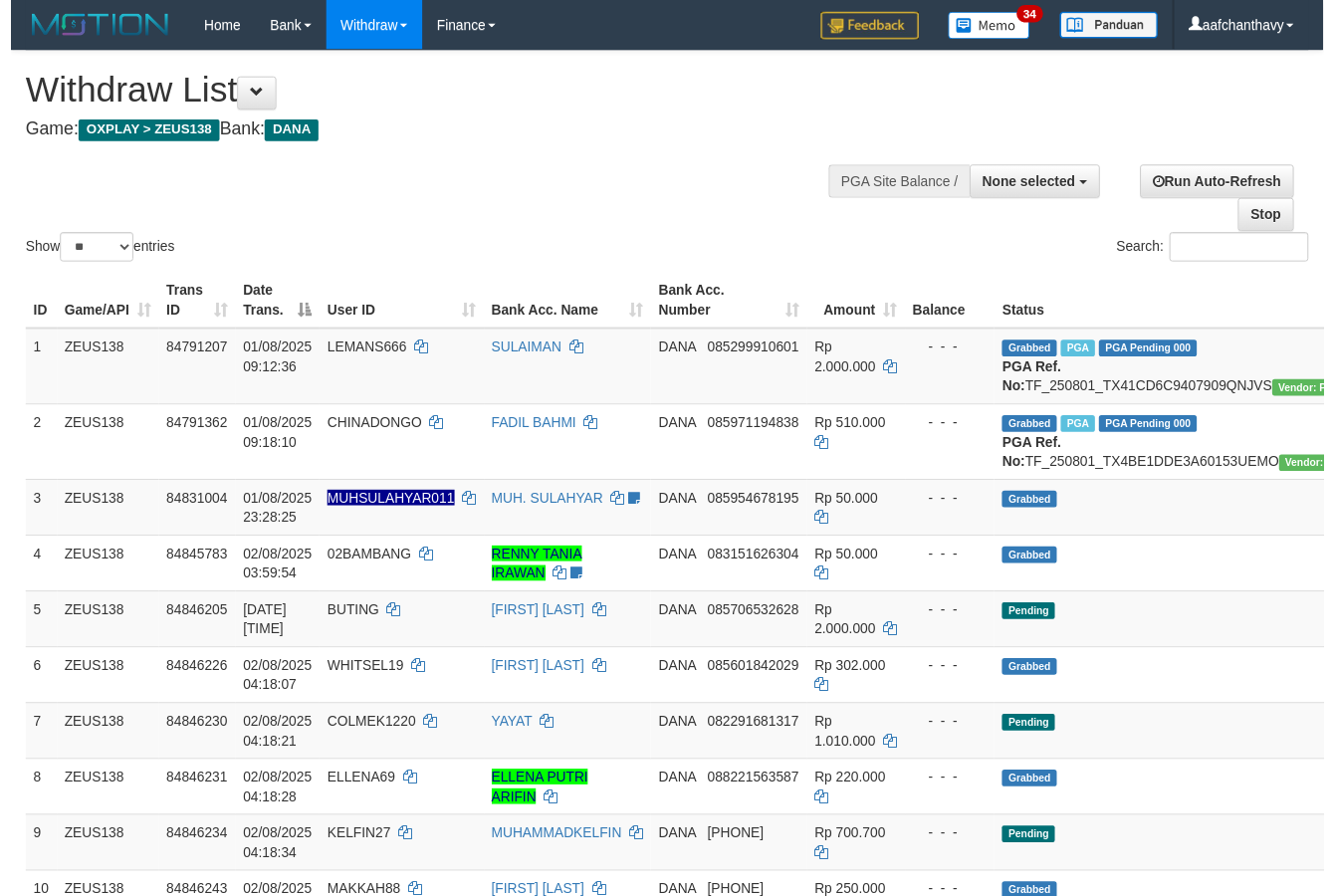 scroll, scrollTop: 355, scrollLeft: 0, axis: vertical 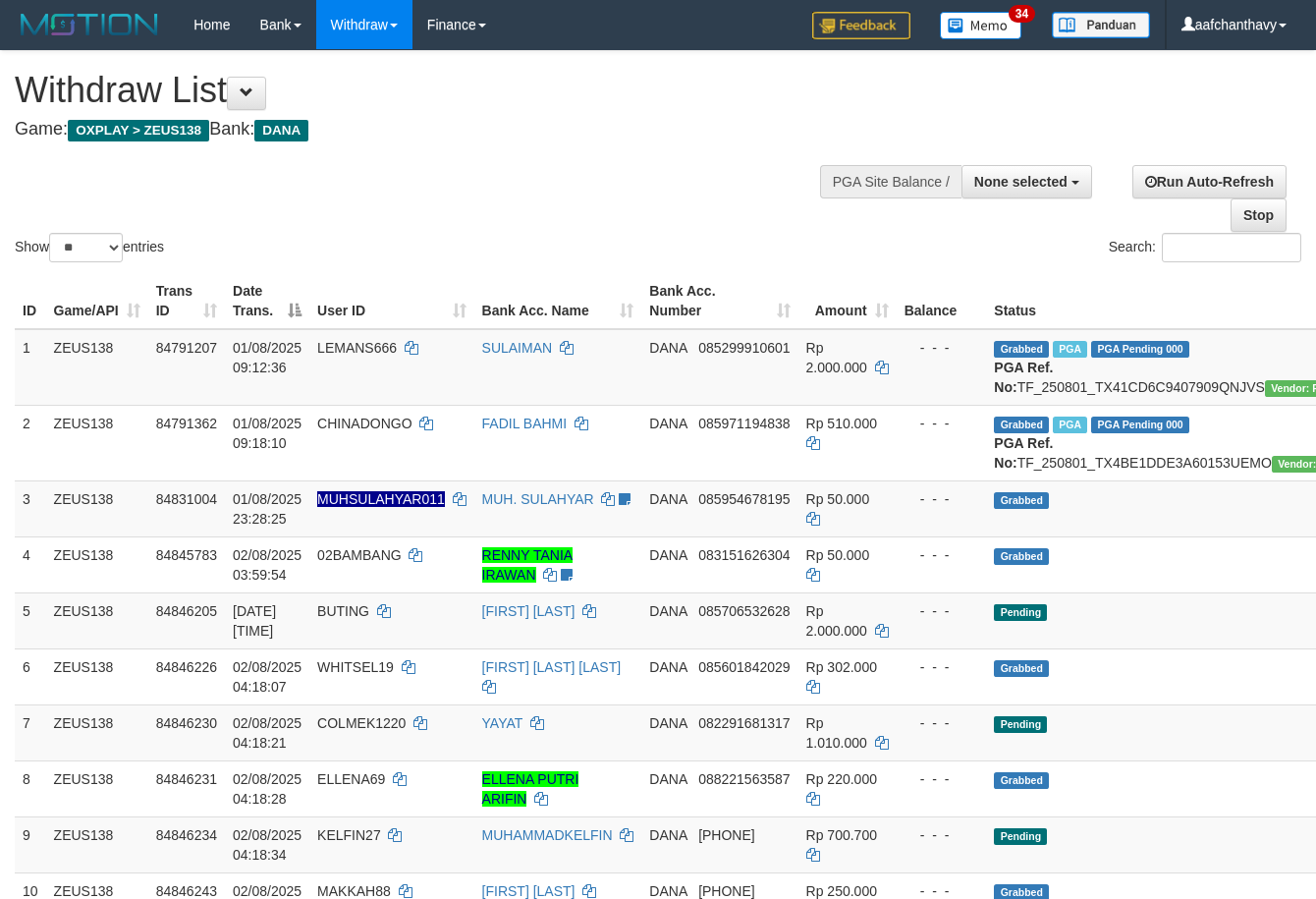 select 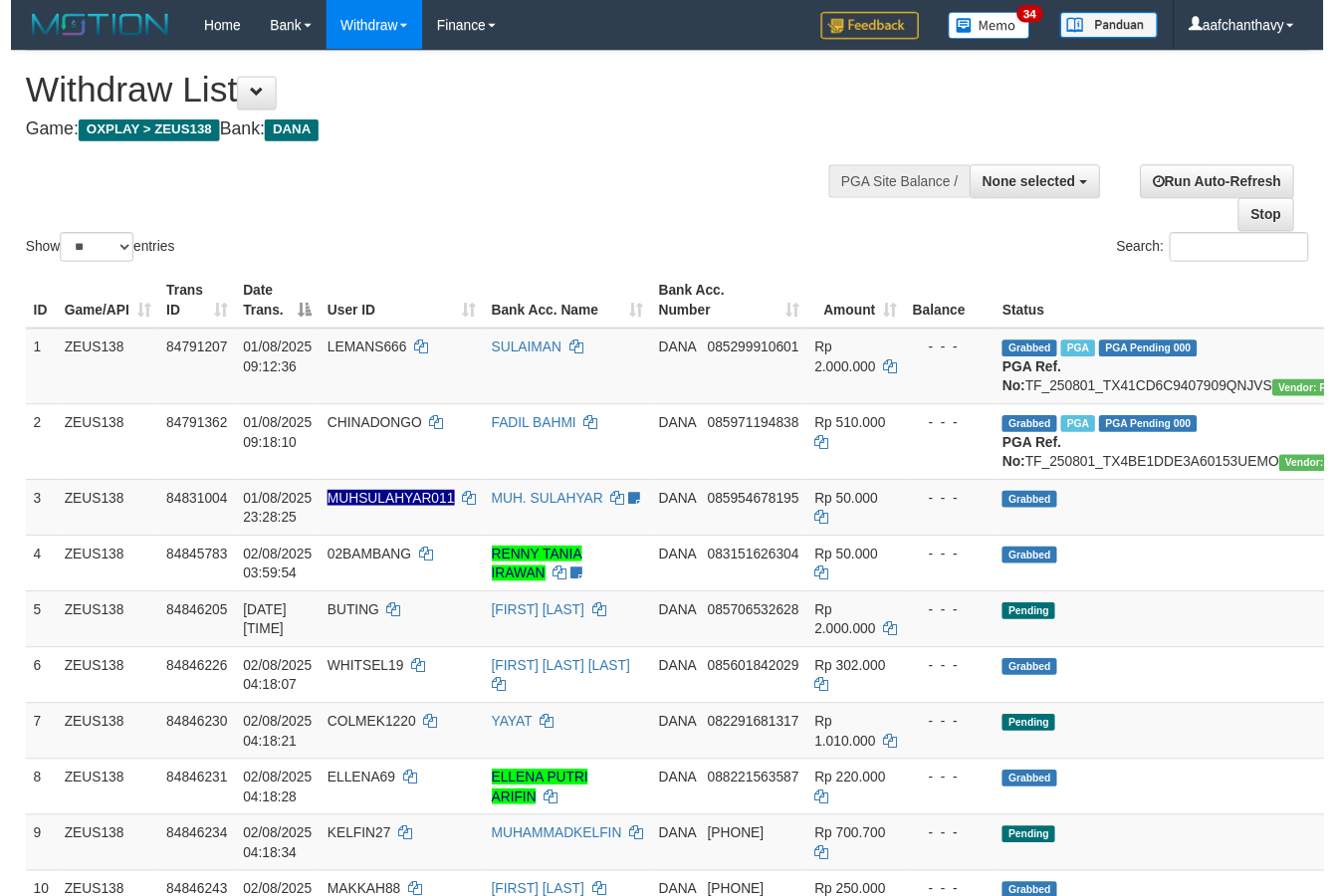 scroll, scrollTop: 355, scrollLeft: 0, axis: vertical 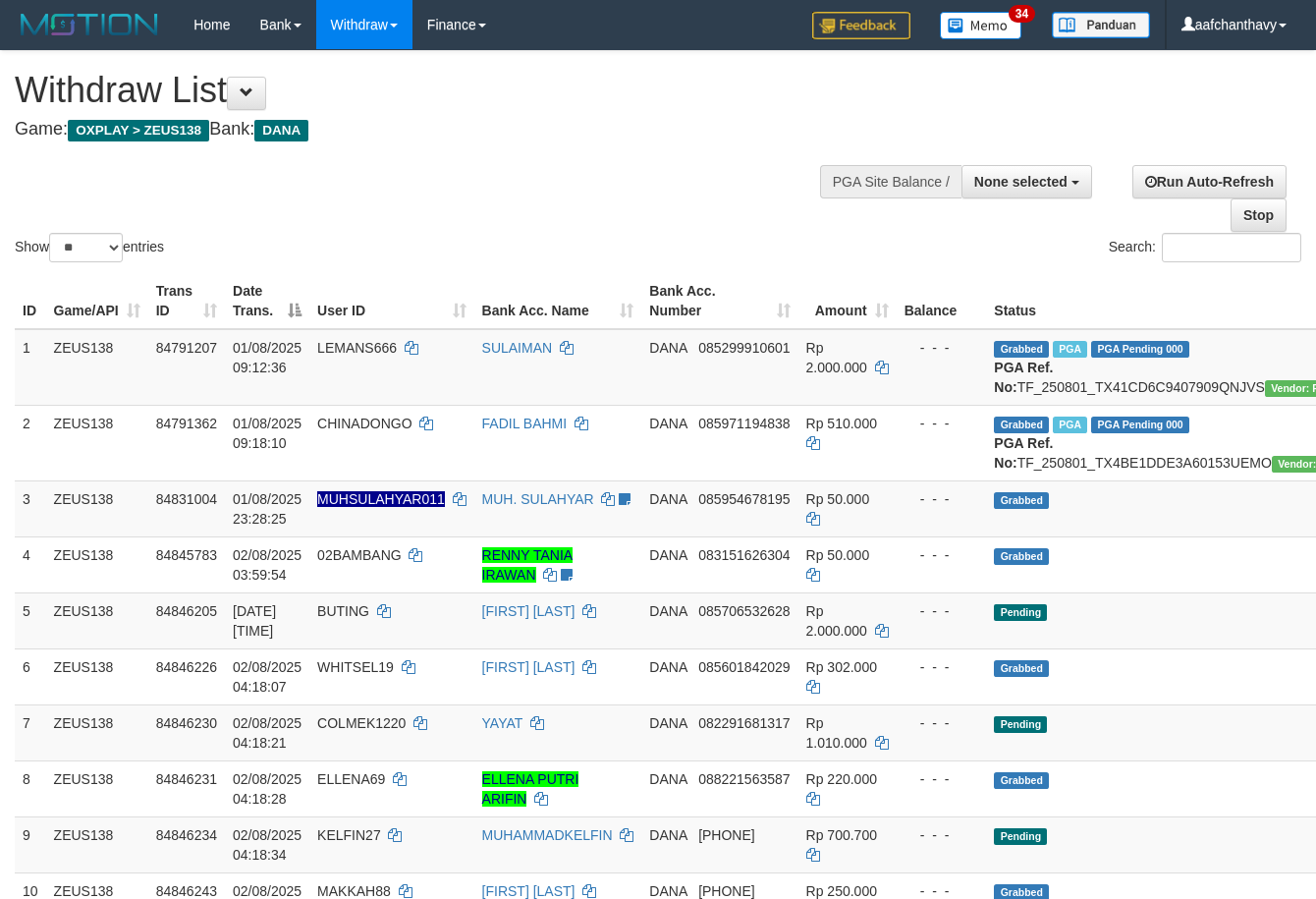 select 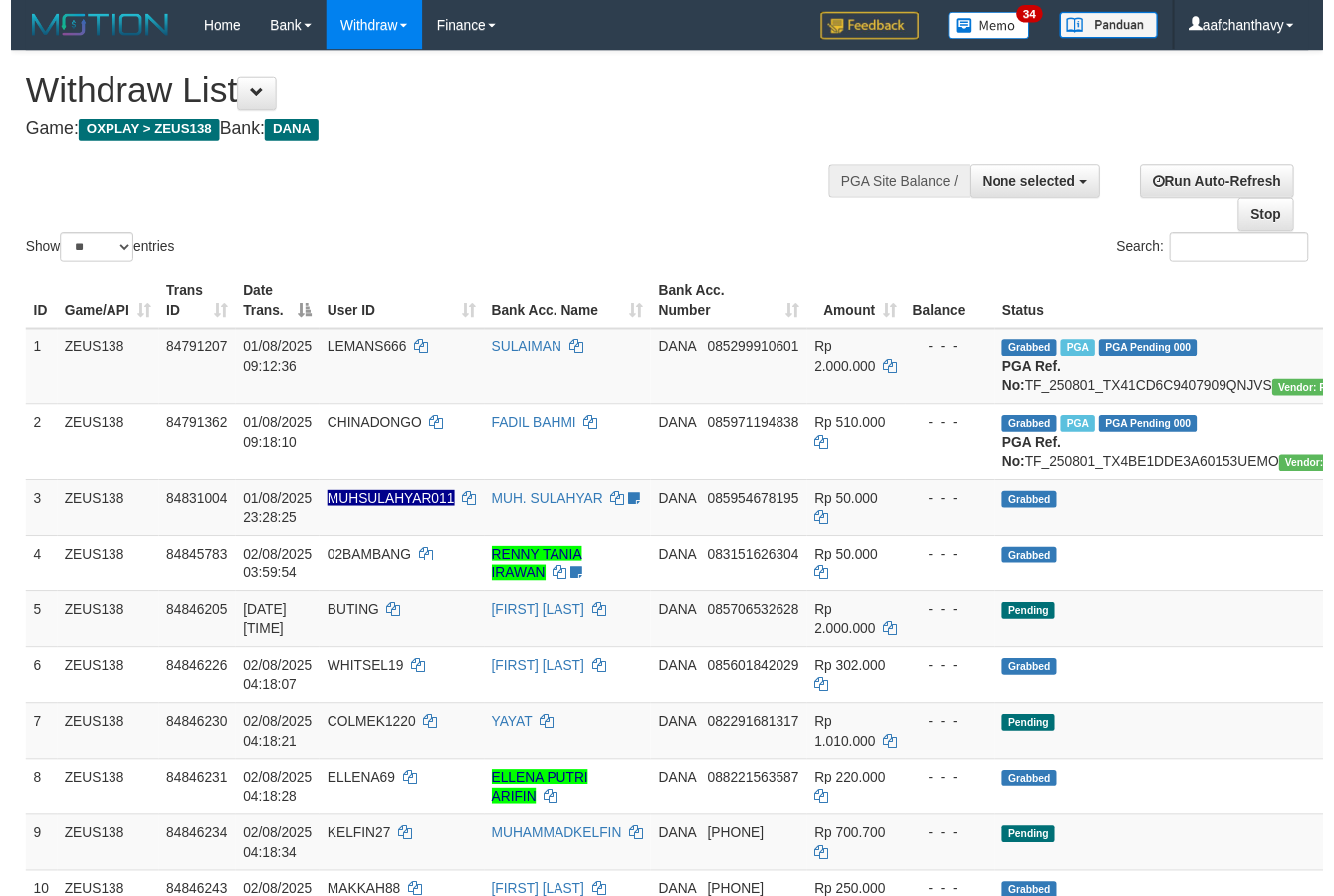 scroll, scrollTop: 355, scrollLeft: 0, axis: vertical 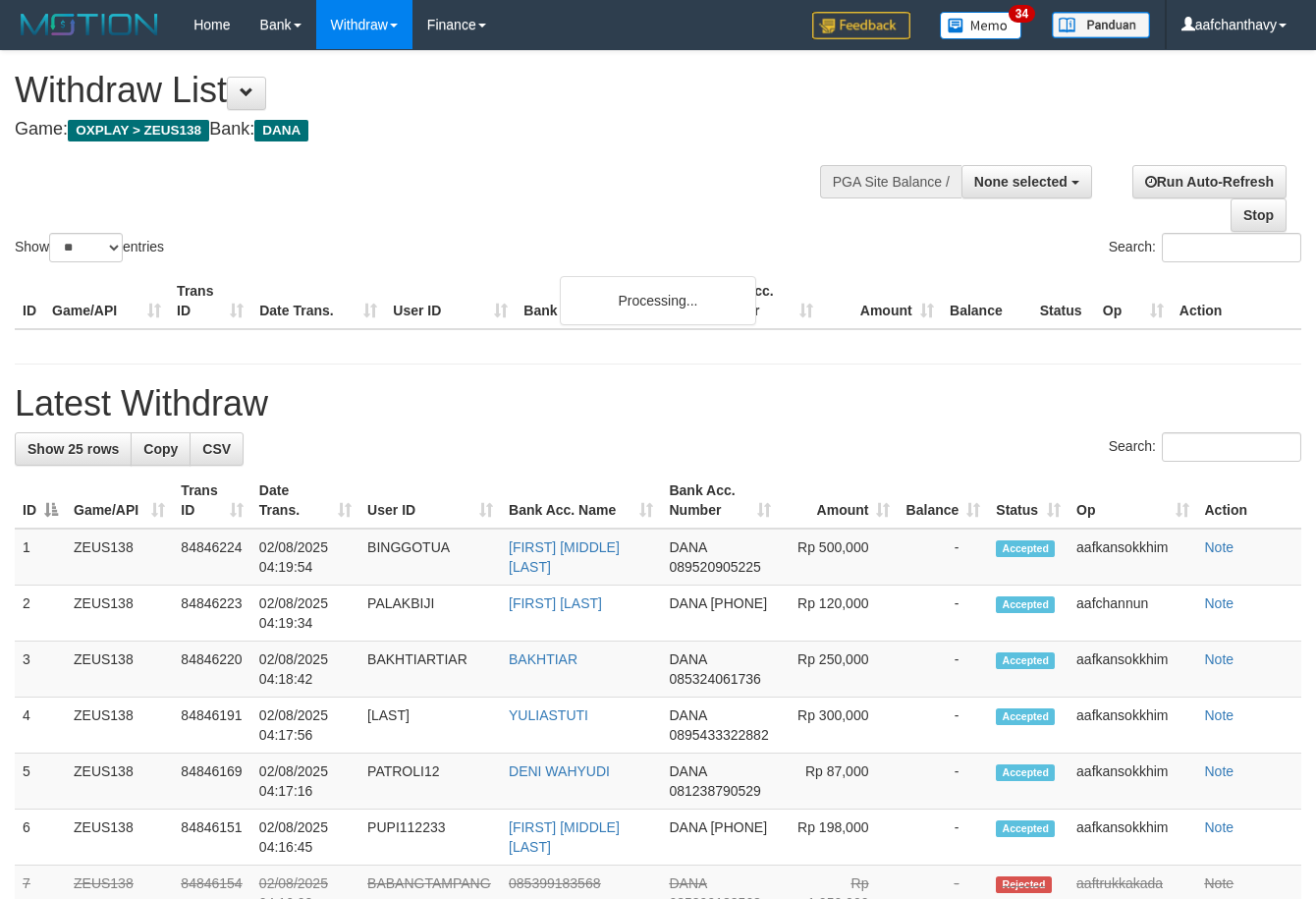 select 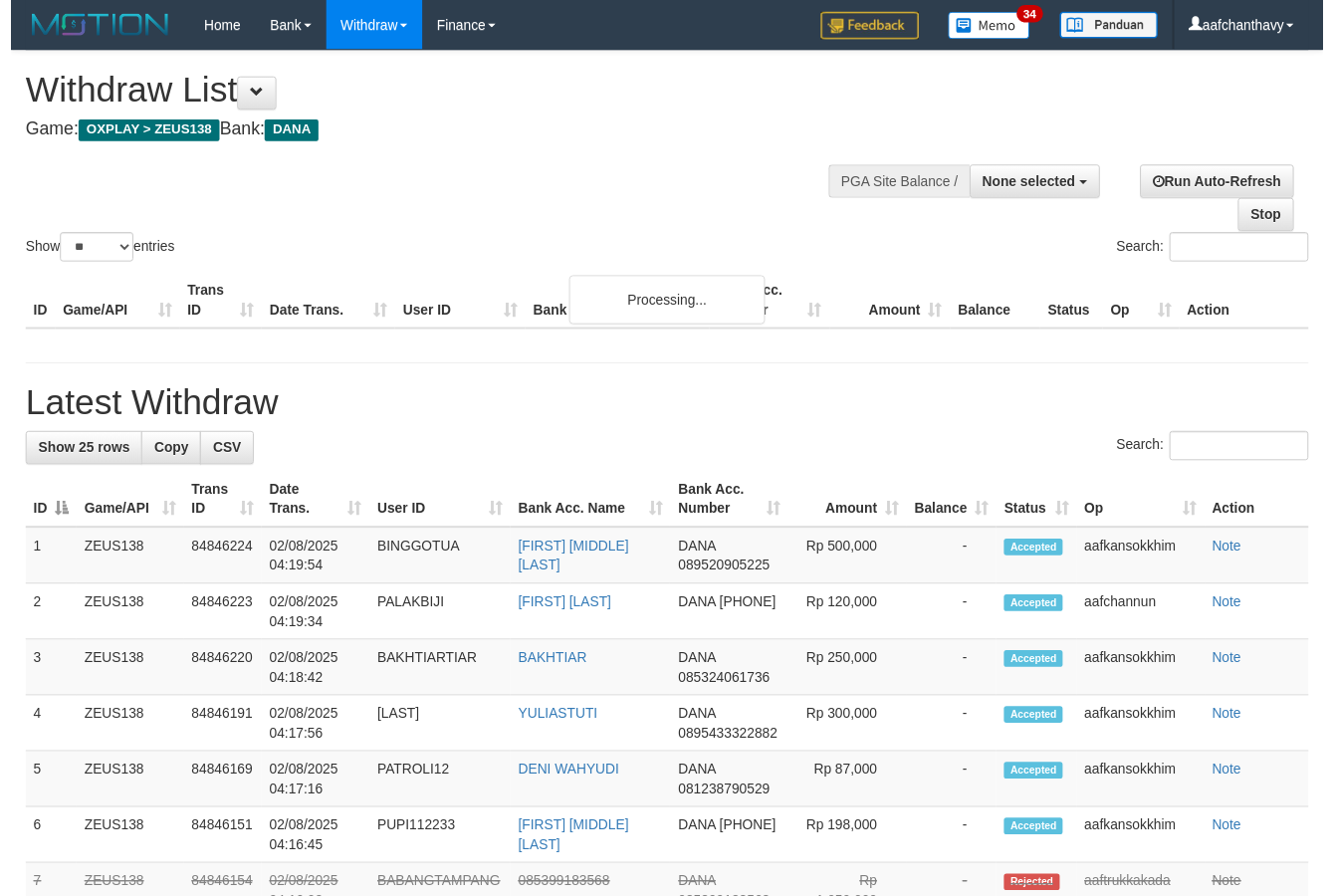 scroll, scrollTop: 355, scrollLeft: 0, axis: vertical 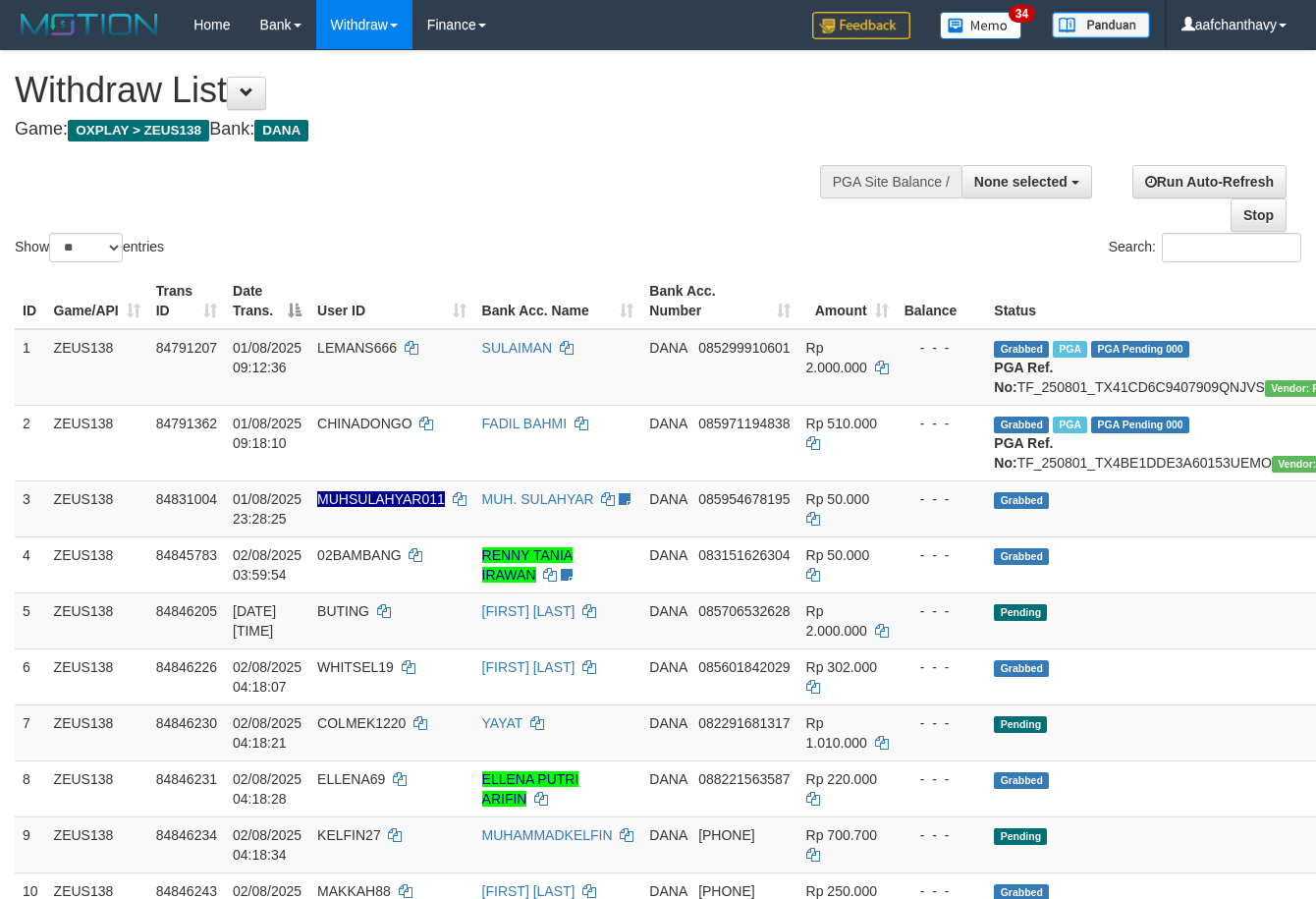 select 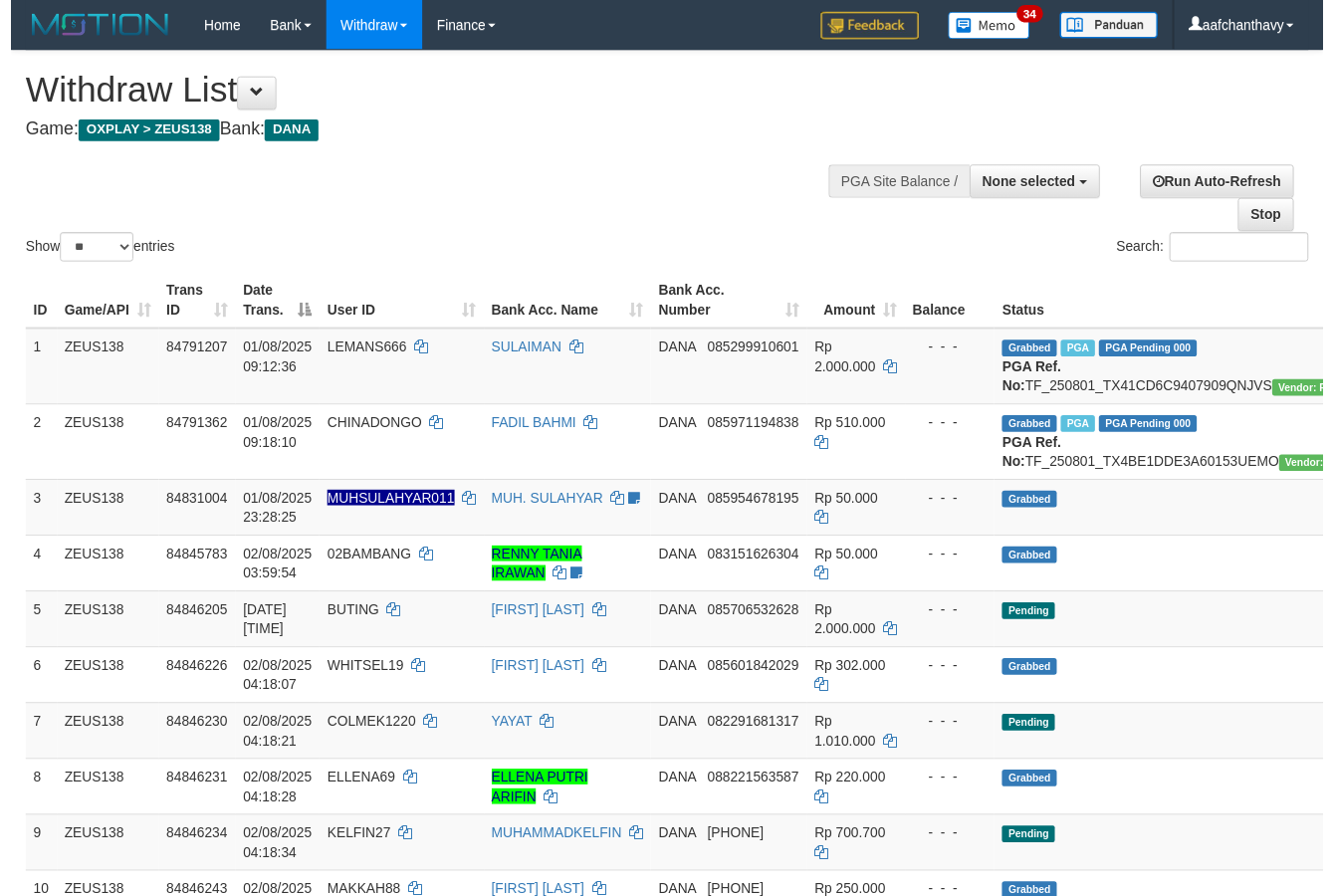 scroll, scrollTop: 355, scrollLeft: 0, axis: vertical 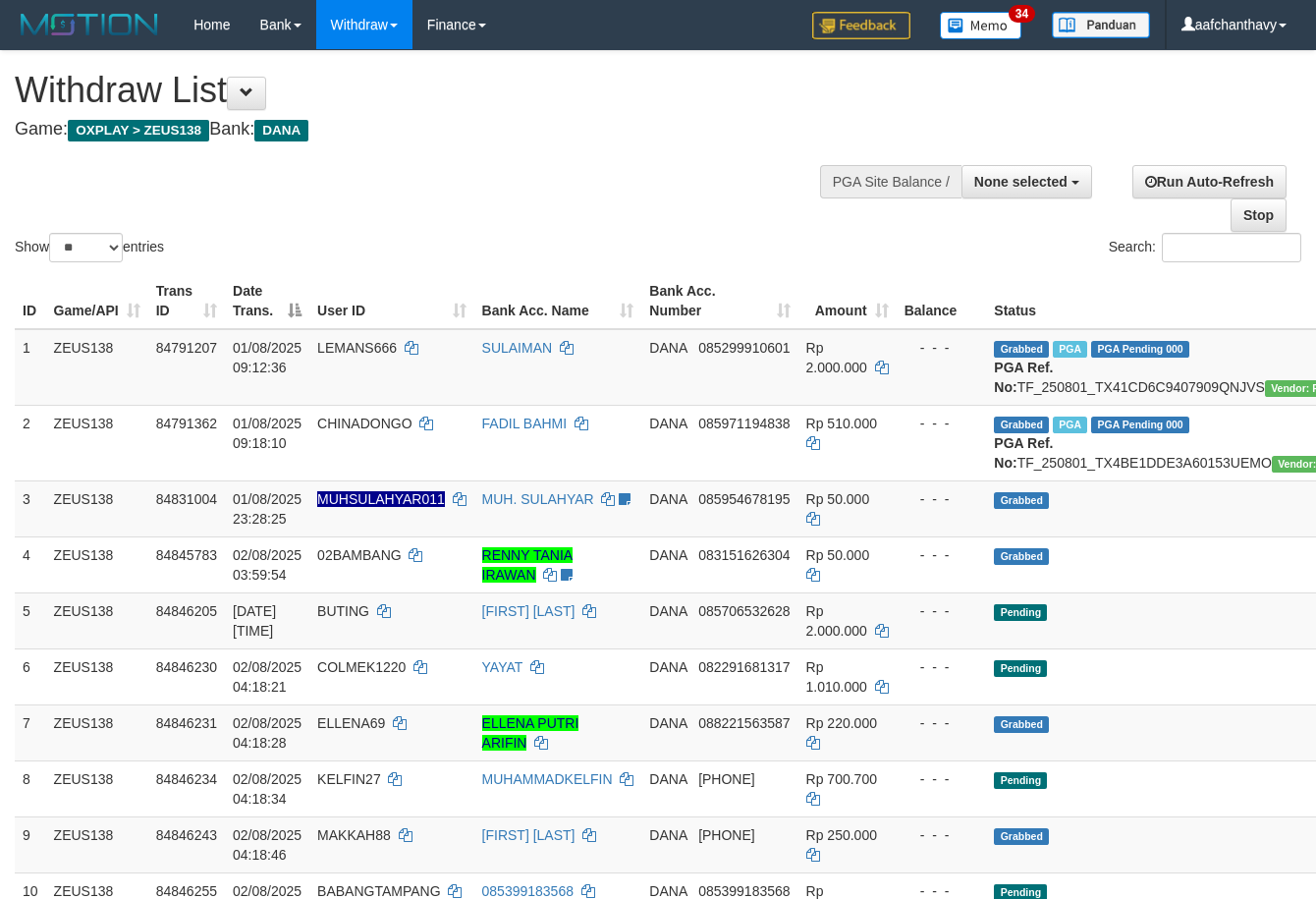 select 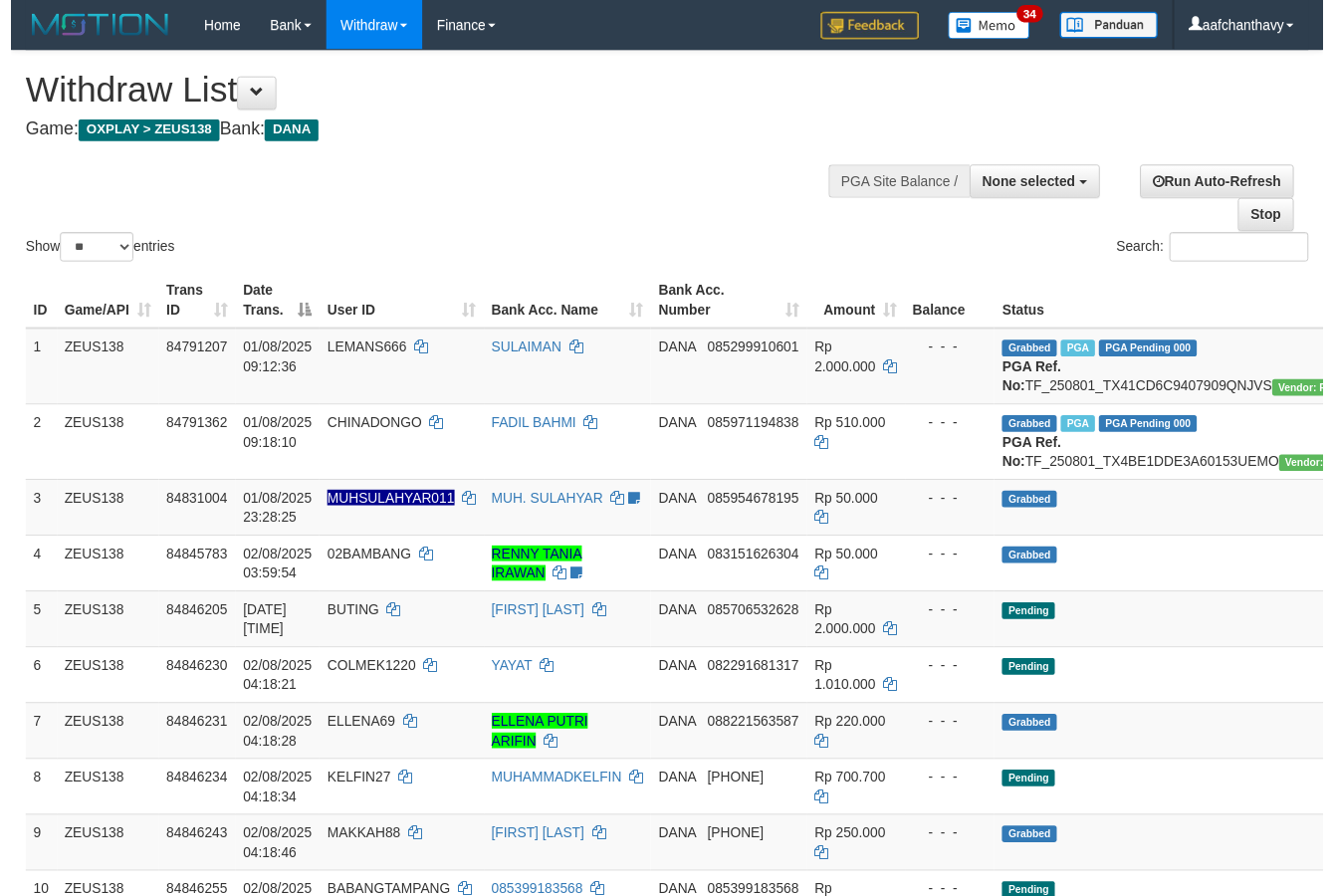 scroll, scrollTop: 355, scrollLeft: 0, axis: vertical 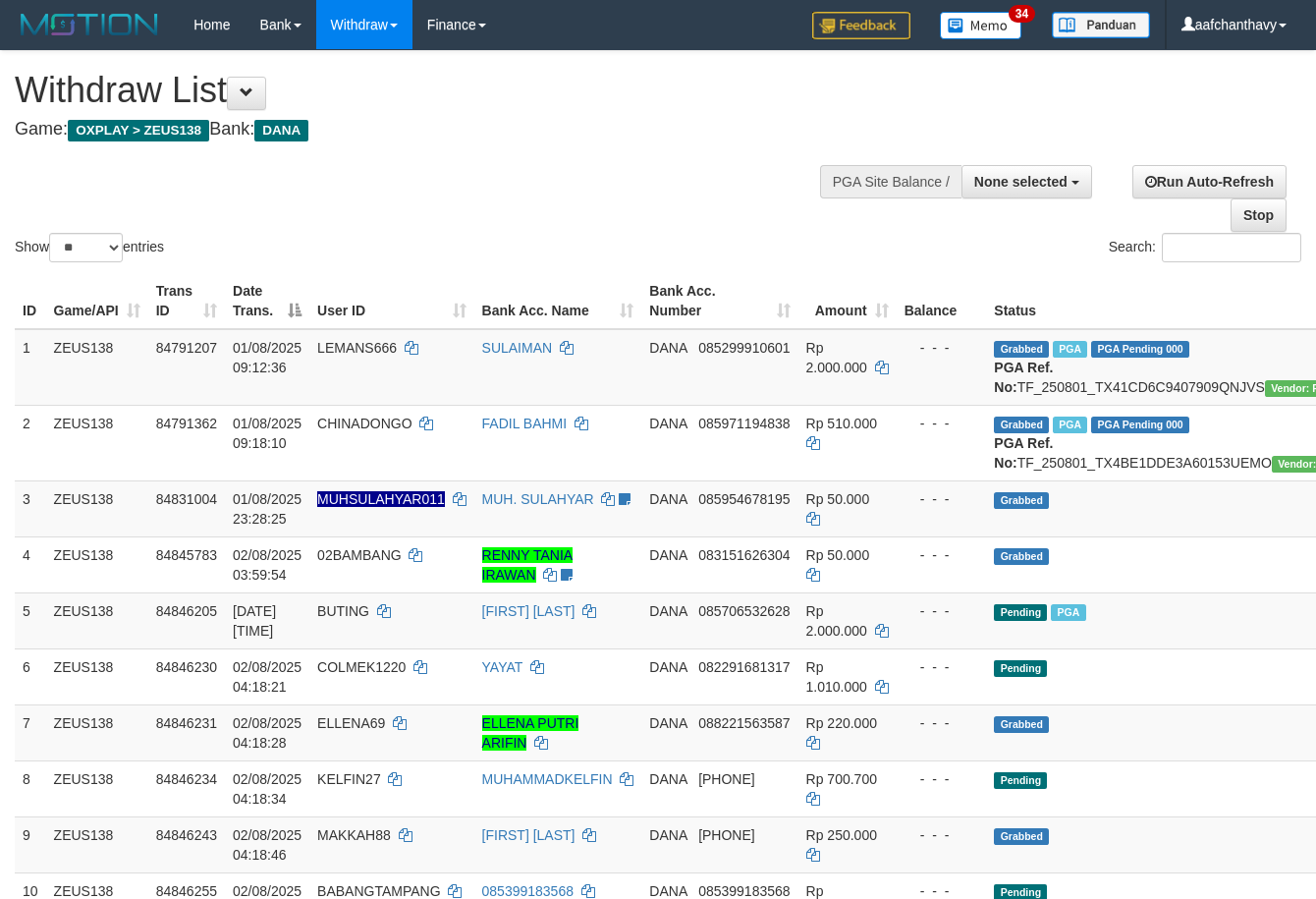 select 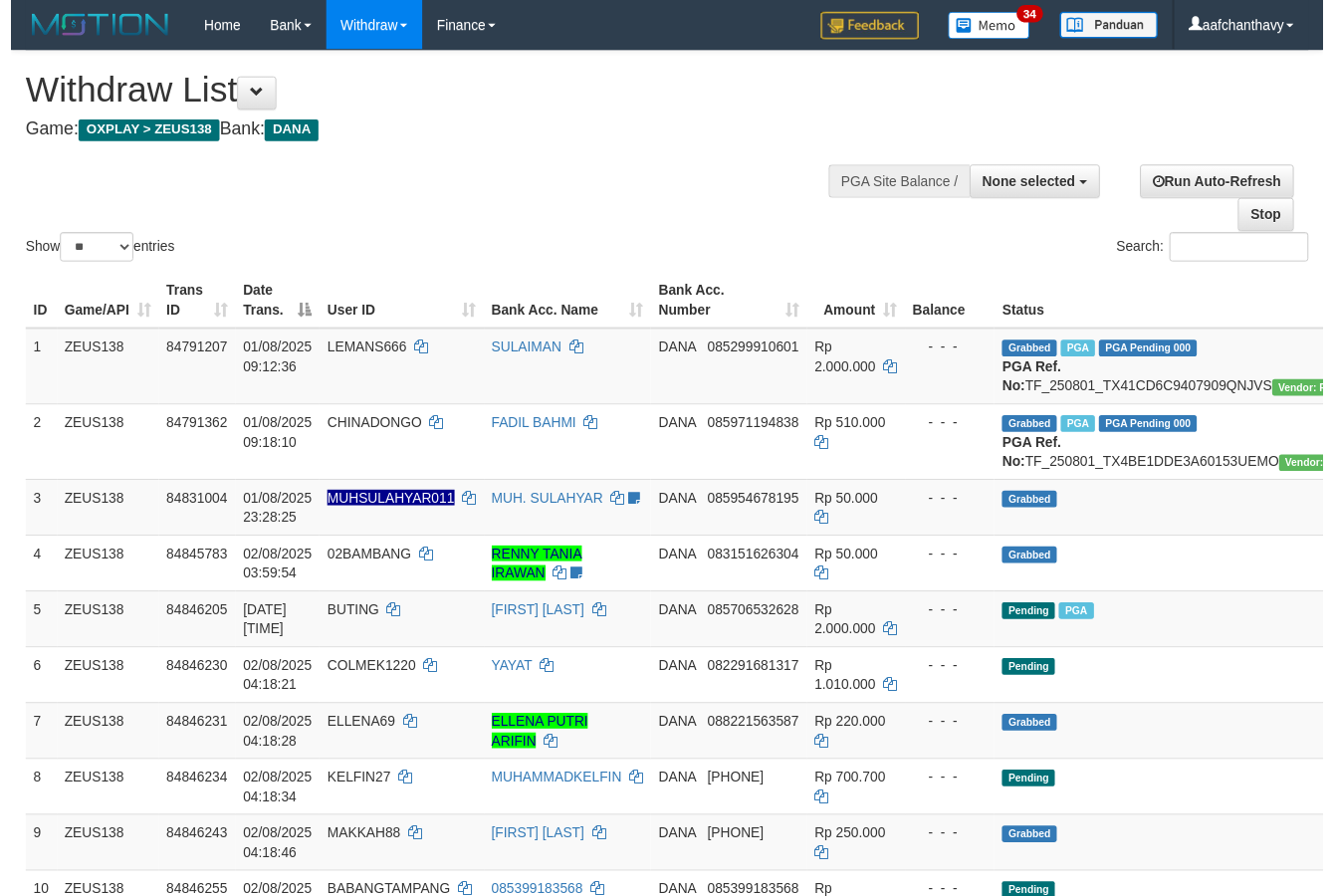scroll, scrollTop: 355, scrollLeft: 0, axis: vertical 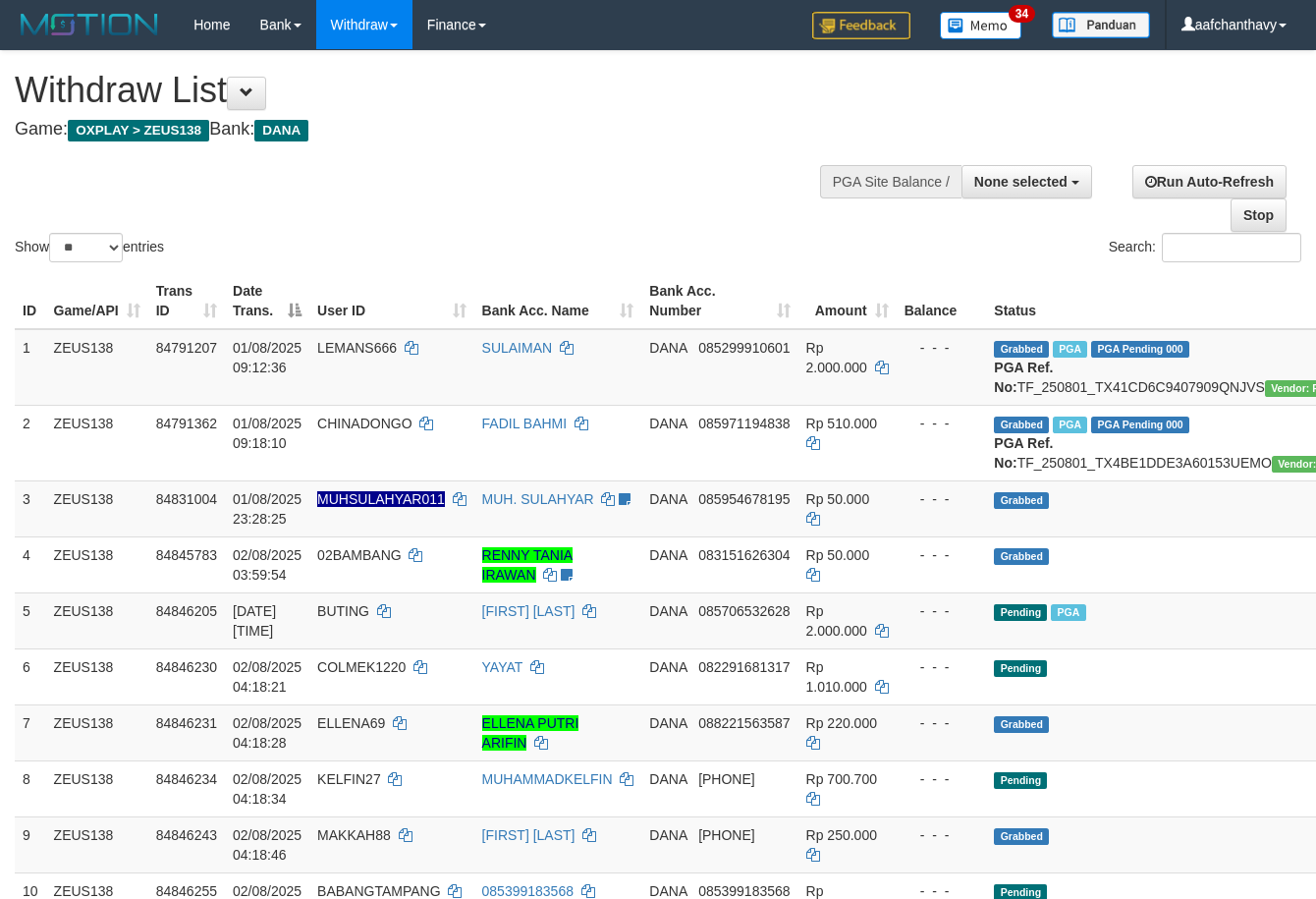 select 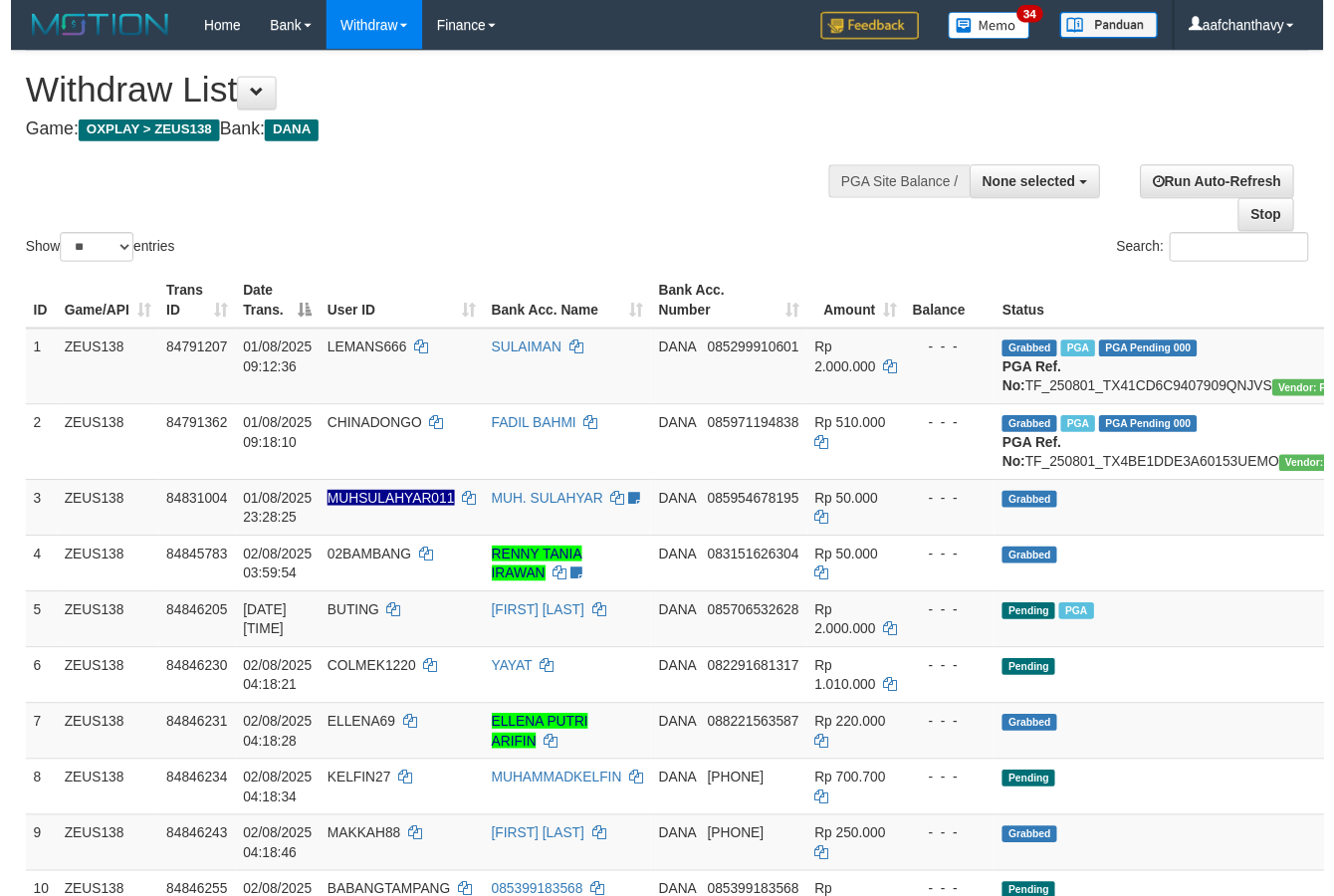 scroll, scrollTop: 355, scrollLeft: 0, axis: vertical 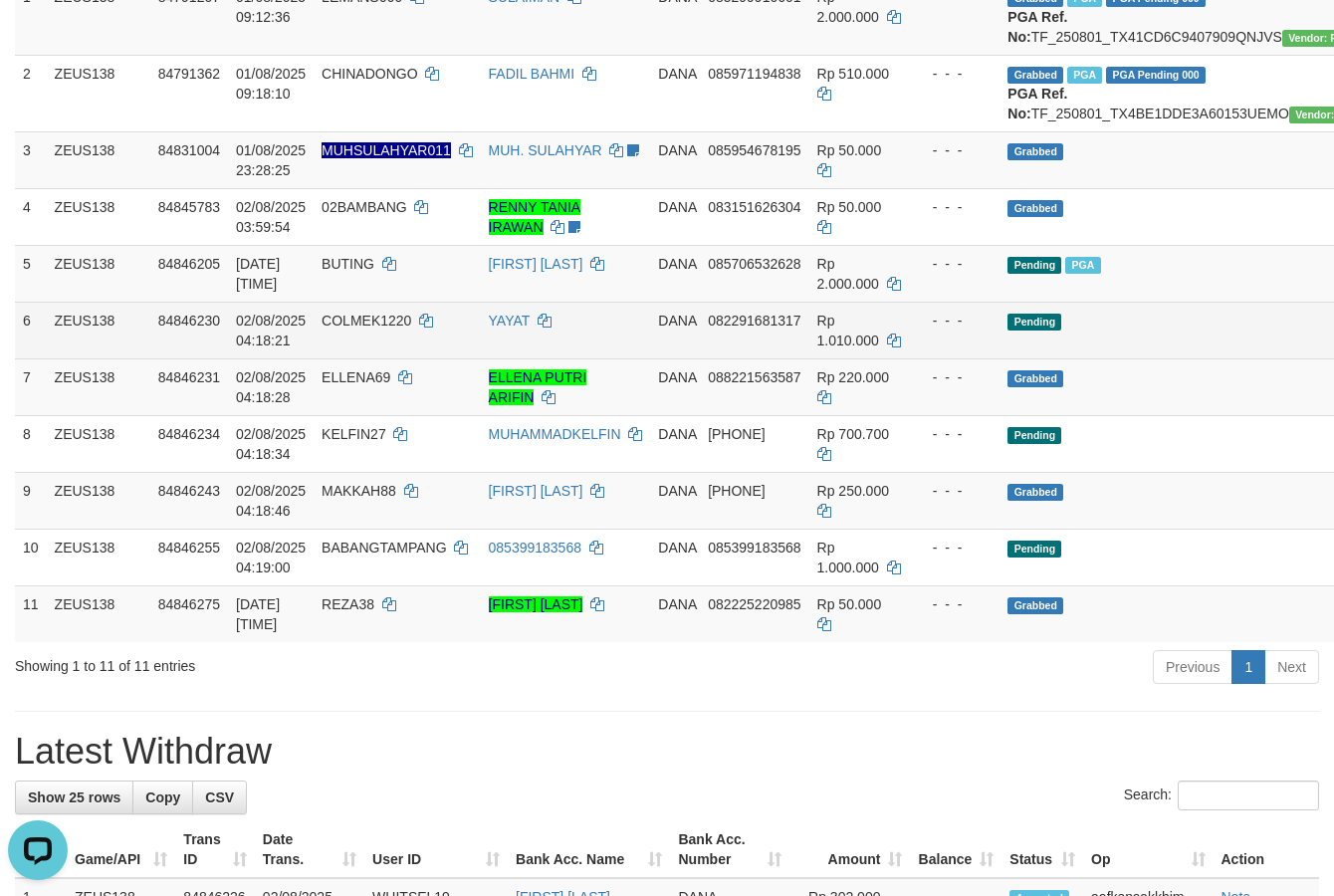 click on "Pending" at bounding box center [1192, 330] 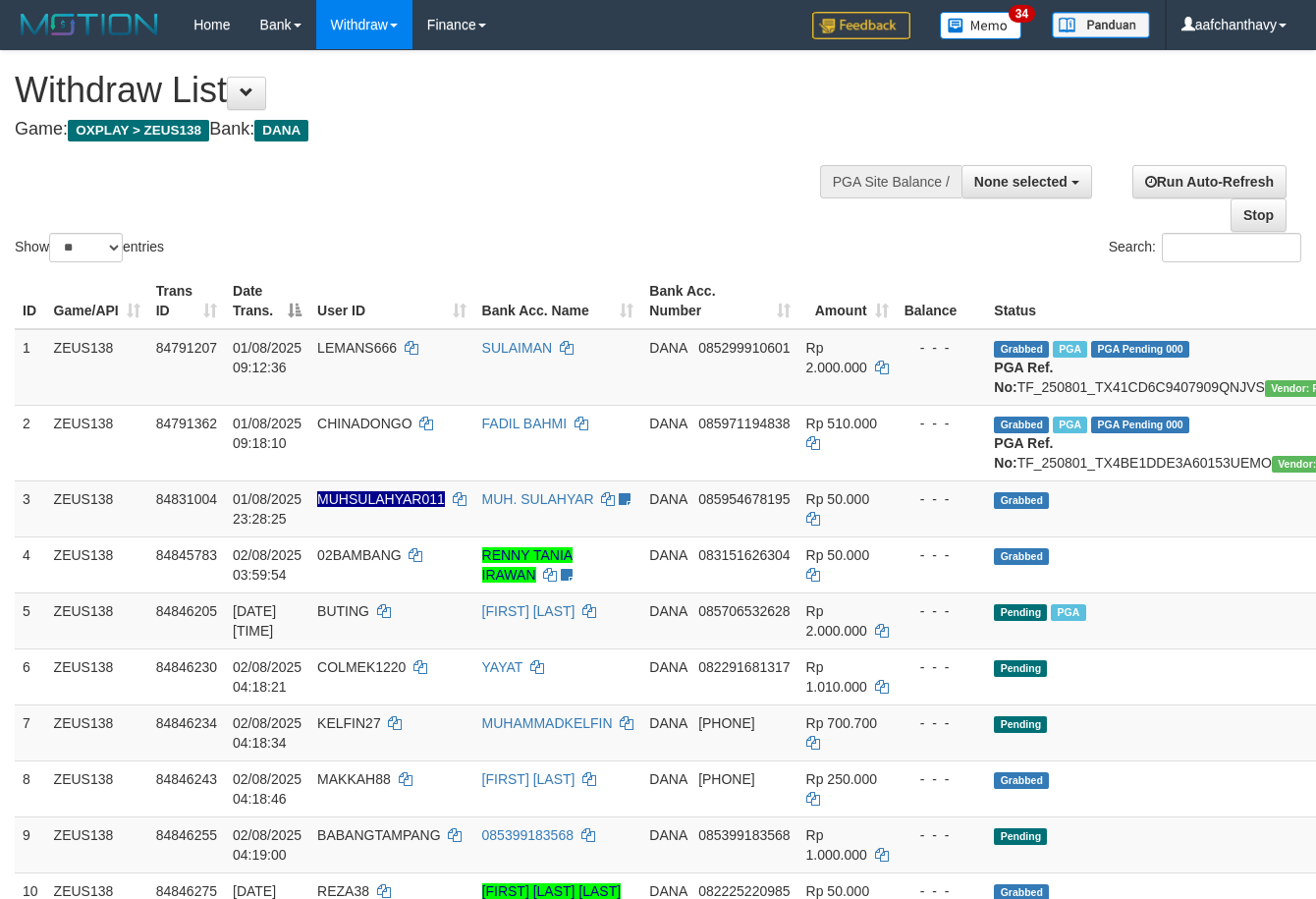select 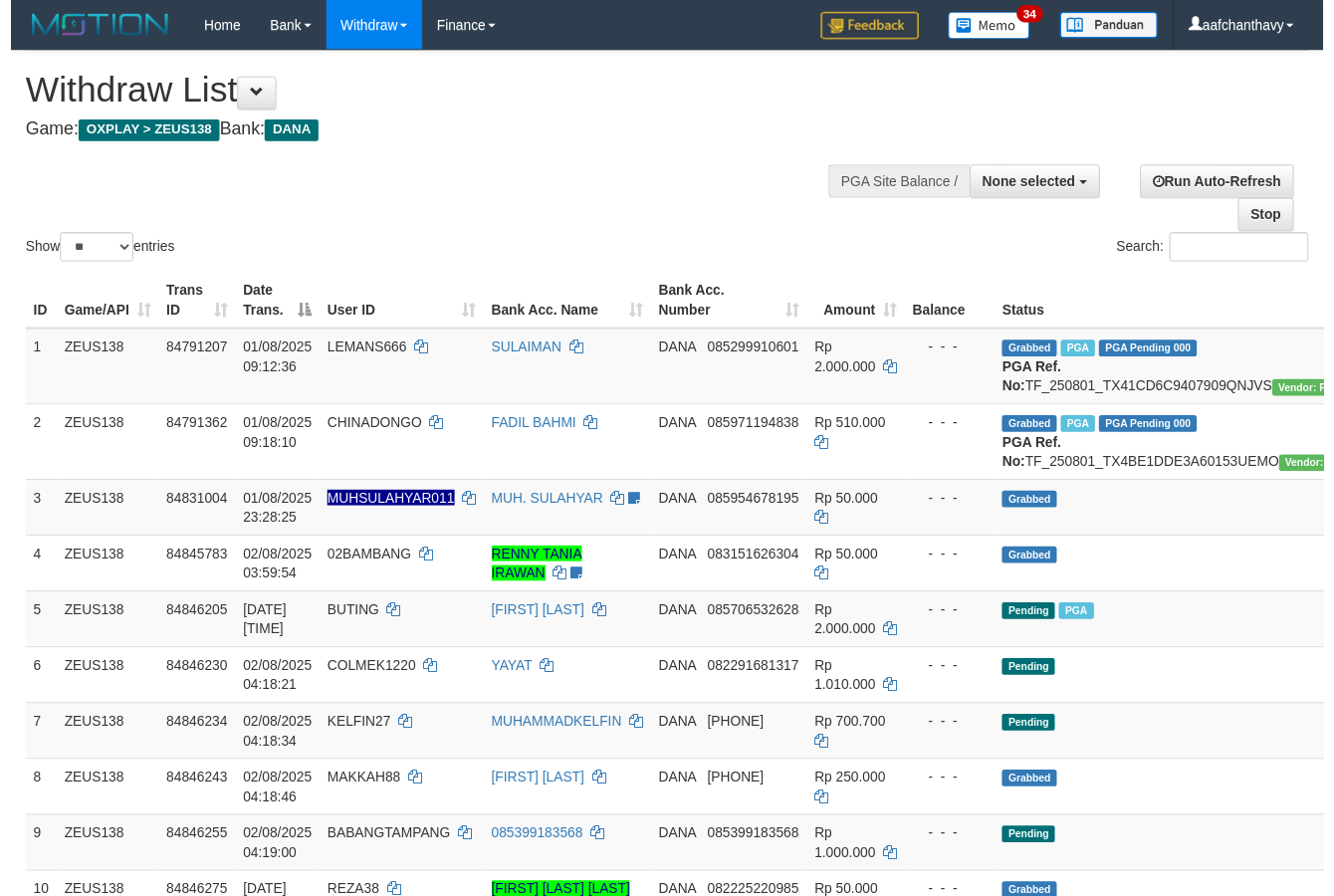 scroll, scrollTop: 355, scrollLeft: 0, axis: vertical 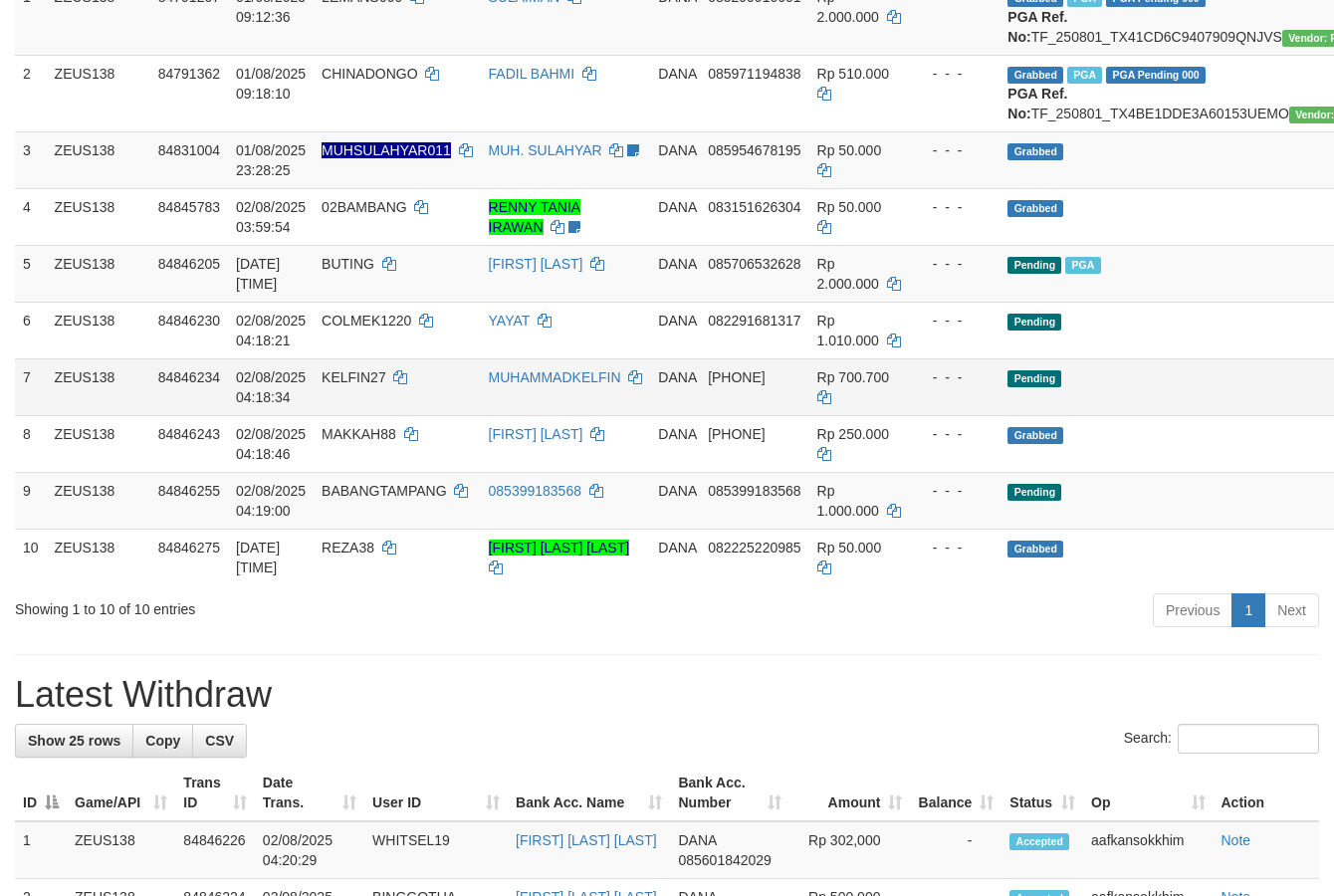 click on "ZEUS138" at bounding box center [99, 386] 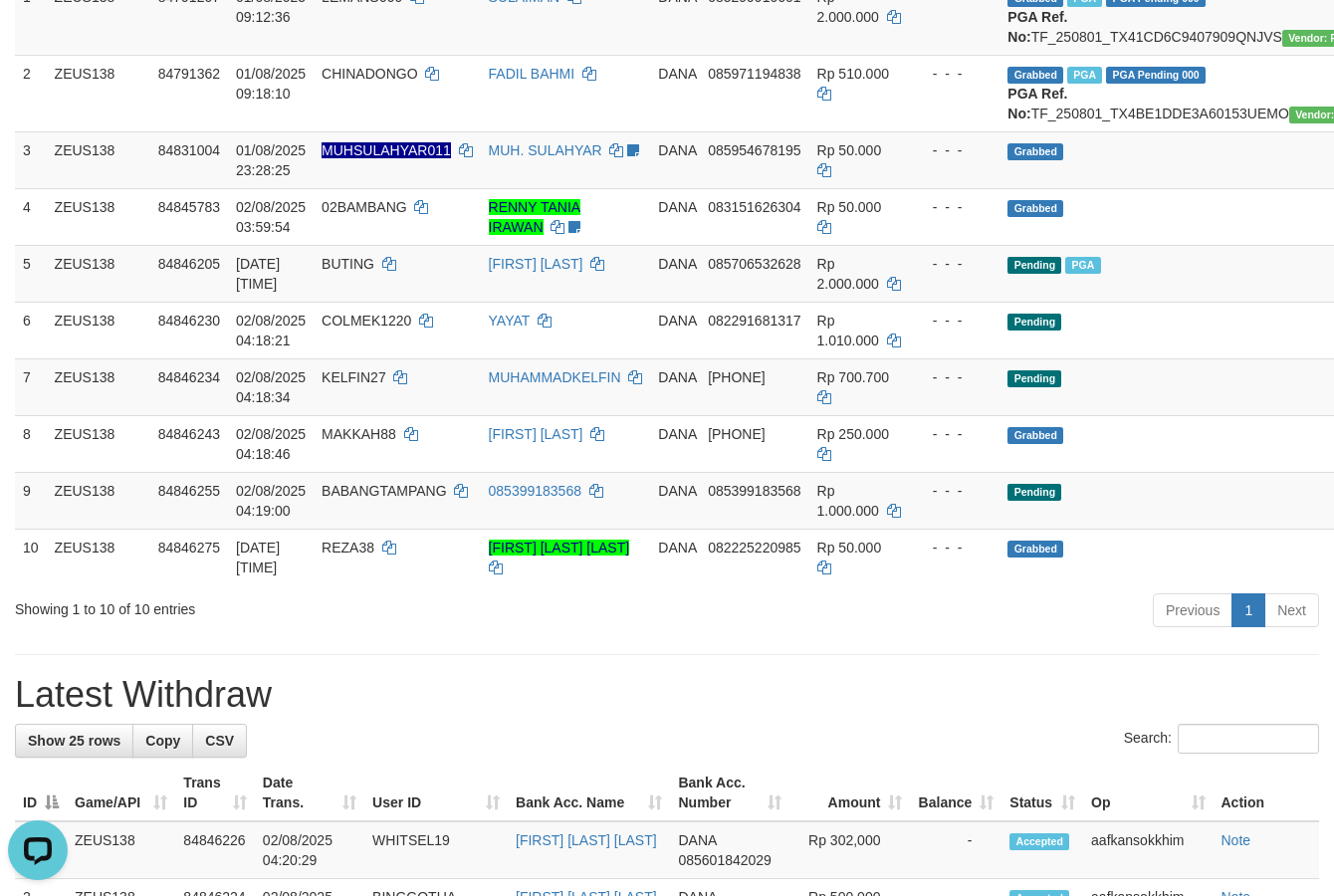 scroll, scrollTop: 0, scrollLeft: 0, axis: both 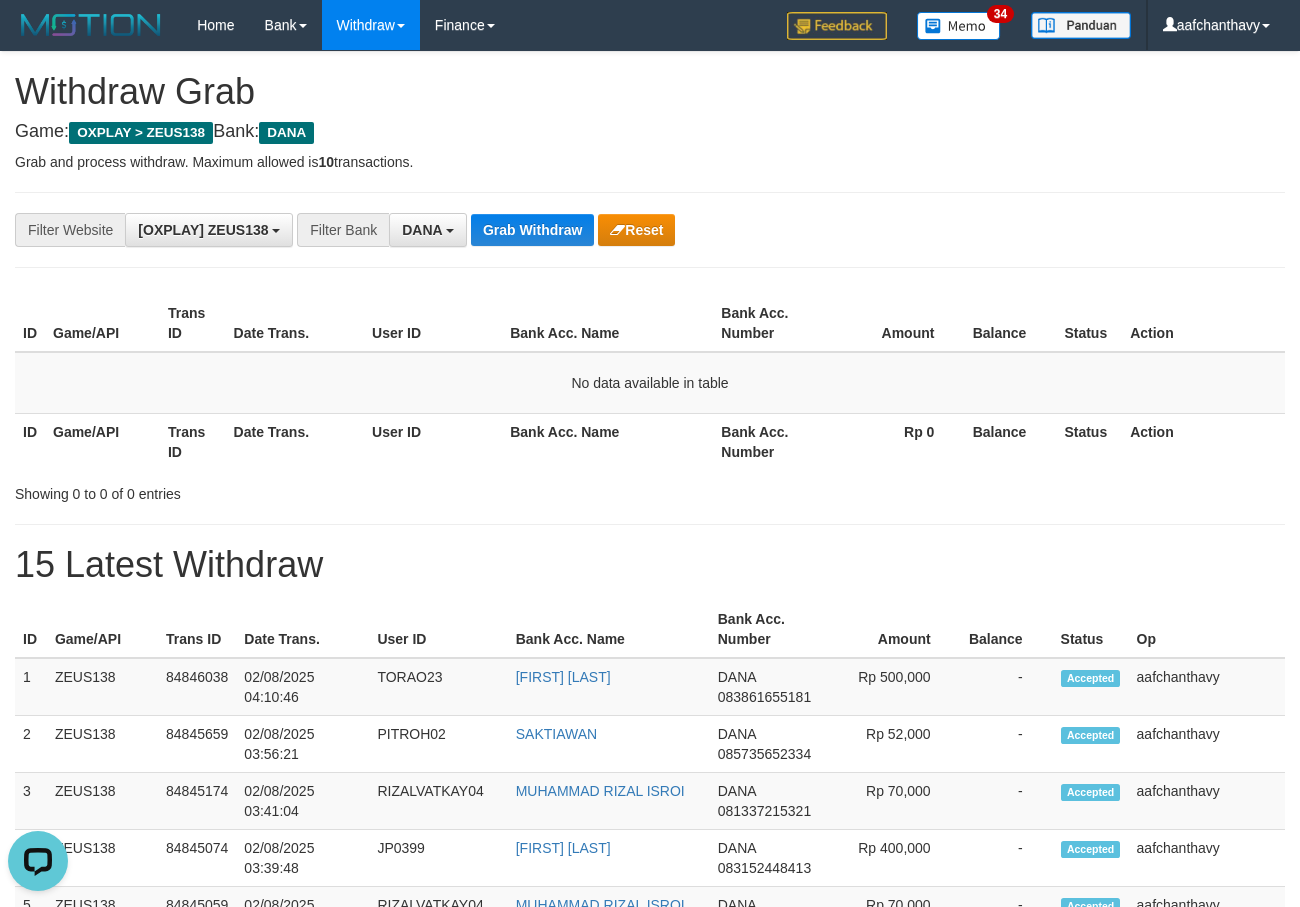 click on "ID Game/API Trans ID Date Trans. User ID Bank Acc. Name Bank Acc. Number Amount Balance Status Action
No data available in table
ID Game/API Trans ID Date Trans. User ID Bank Acc. Name Bank Acc. Number Rp 0 Balance Status Action" at bounding box center (650, 382) 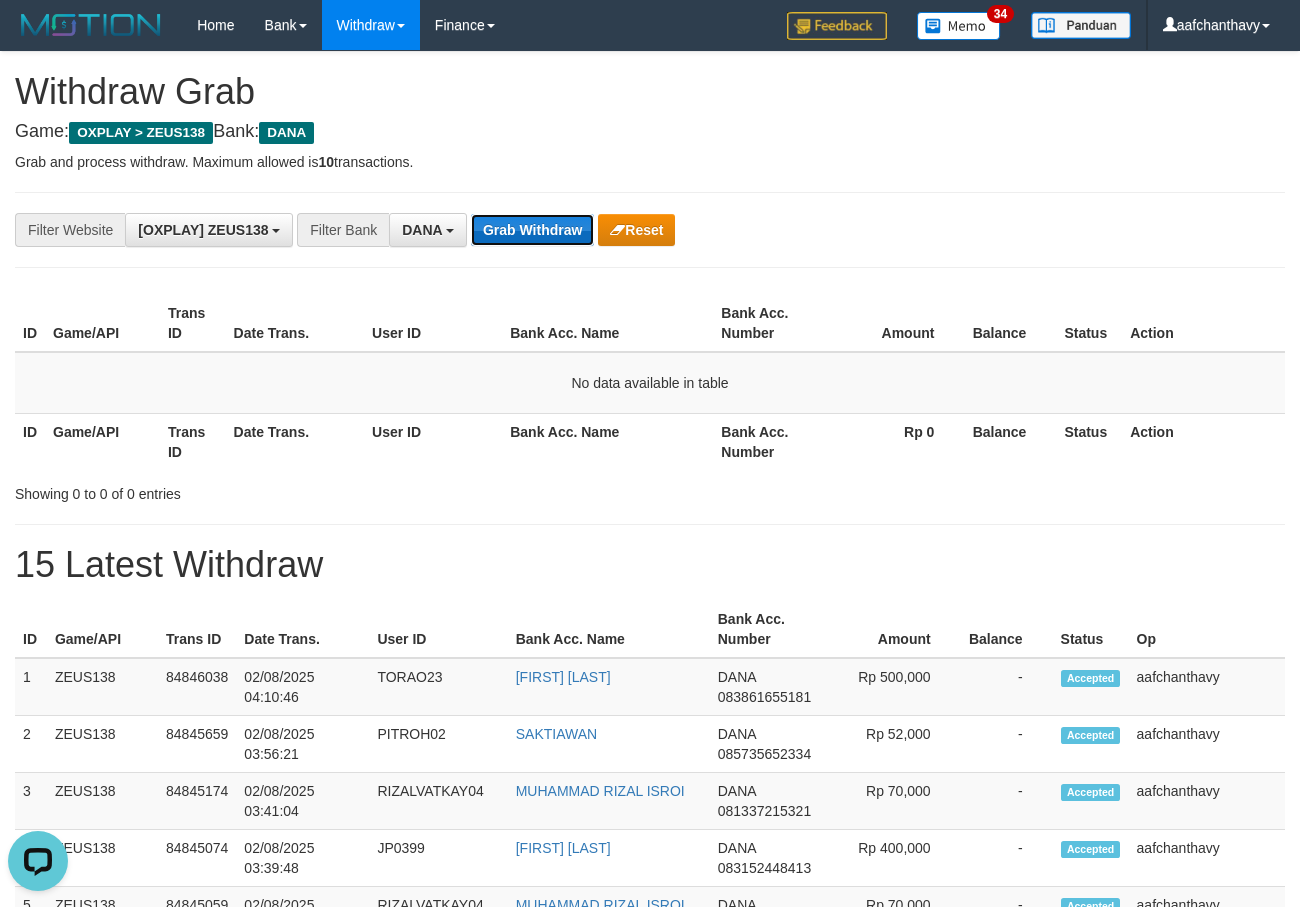 click on "Grab Withdraw" at bounding box center (532, 230) 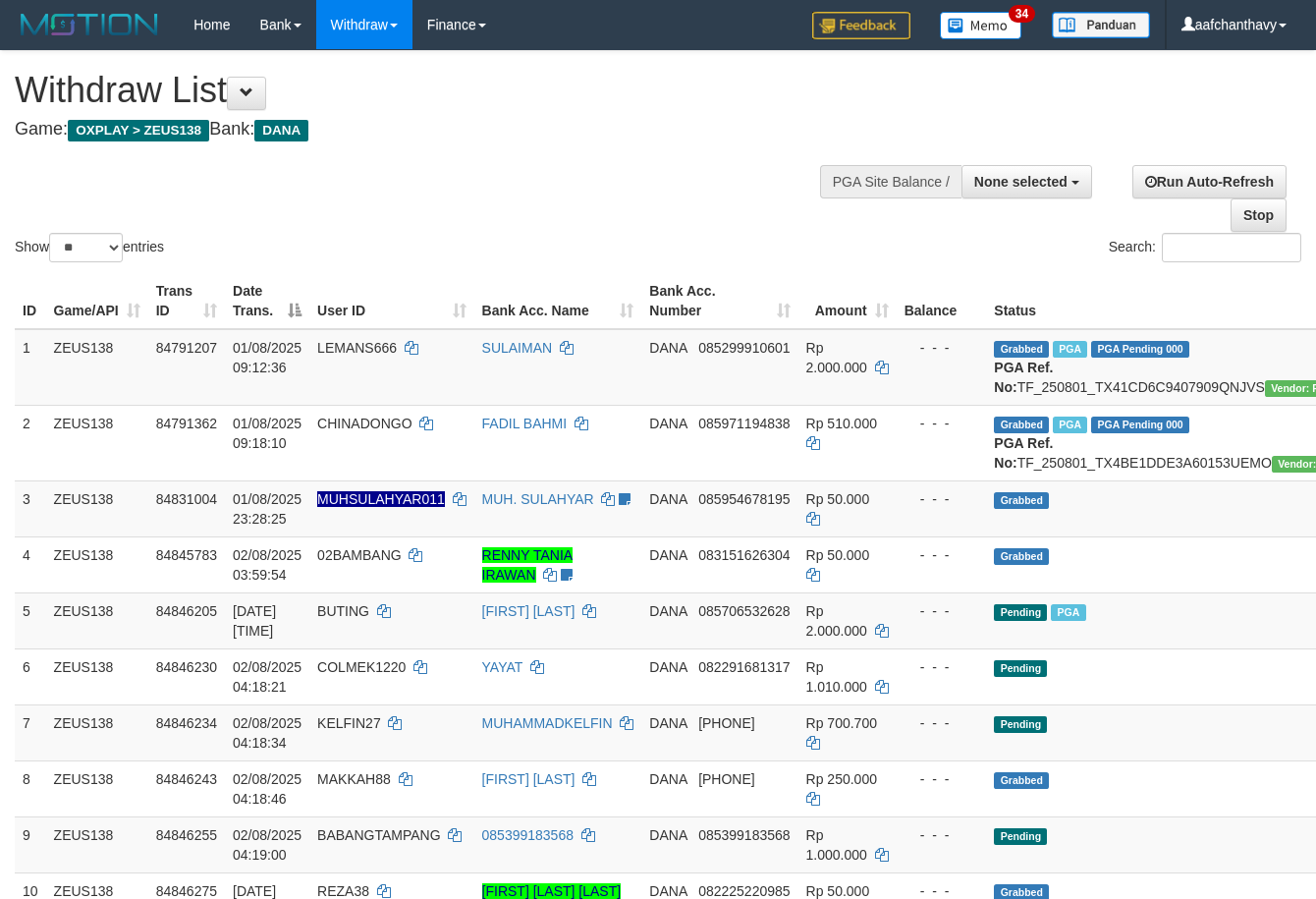 select 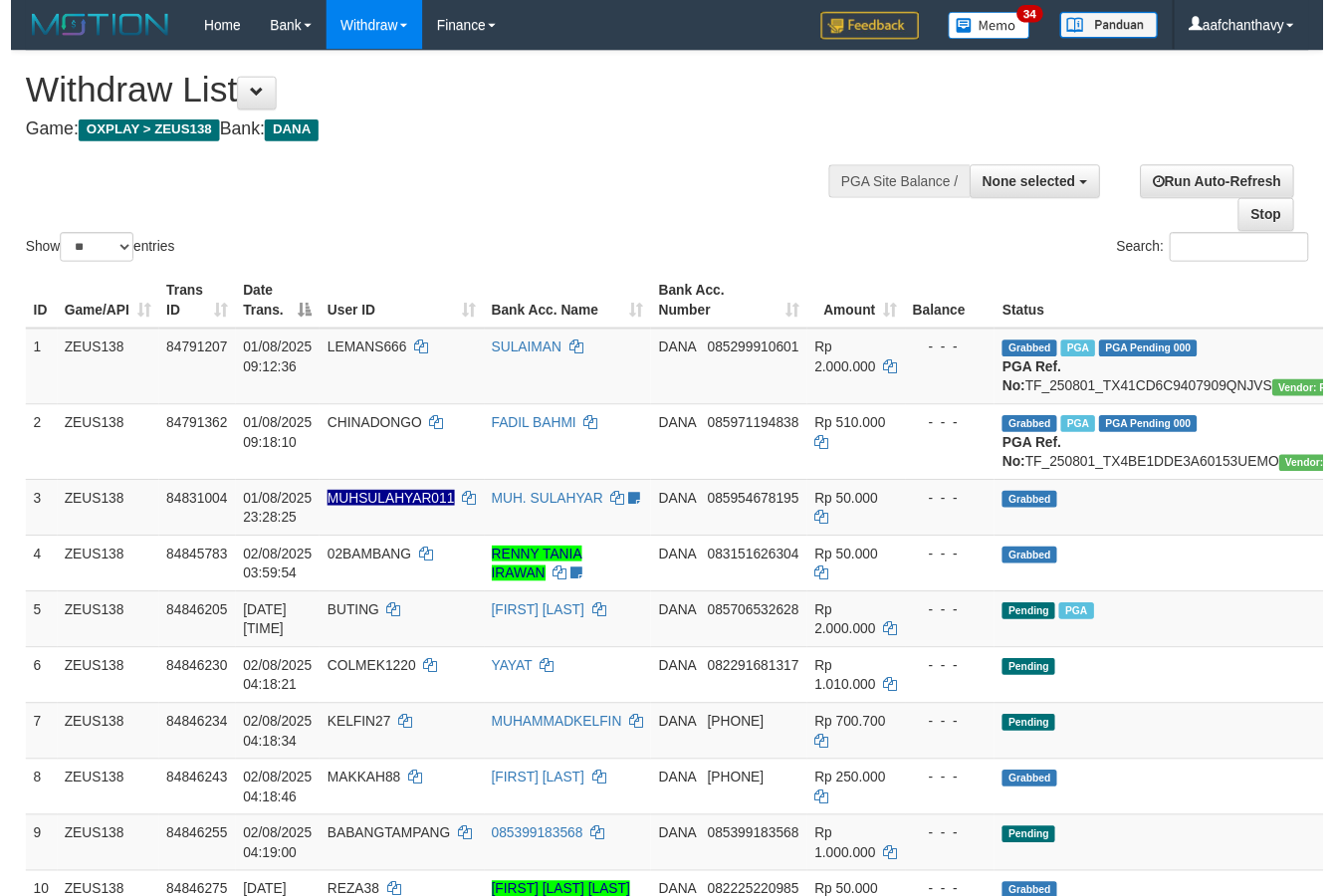 scroll, scrollTop: 355, scrollLeft: 0, axis: vertical 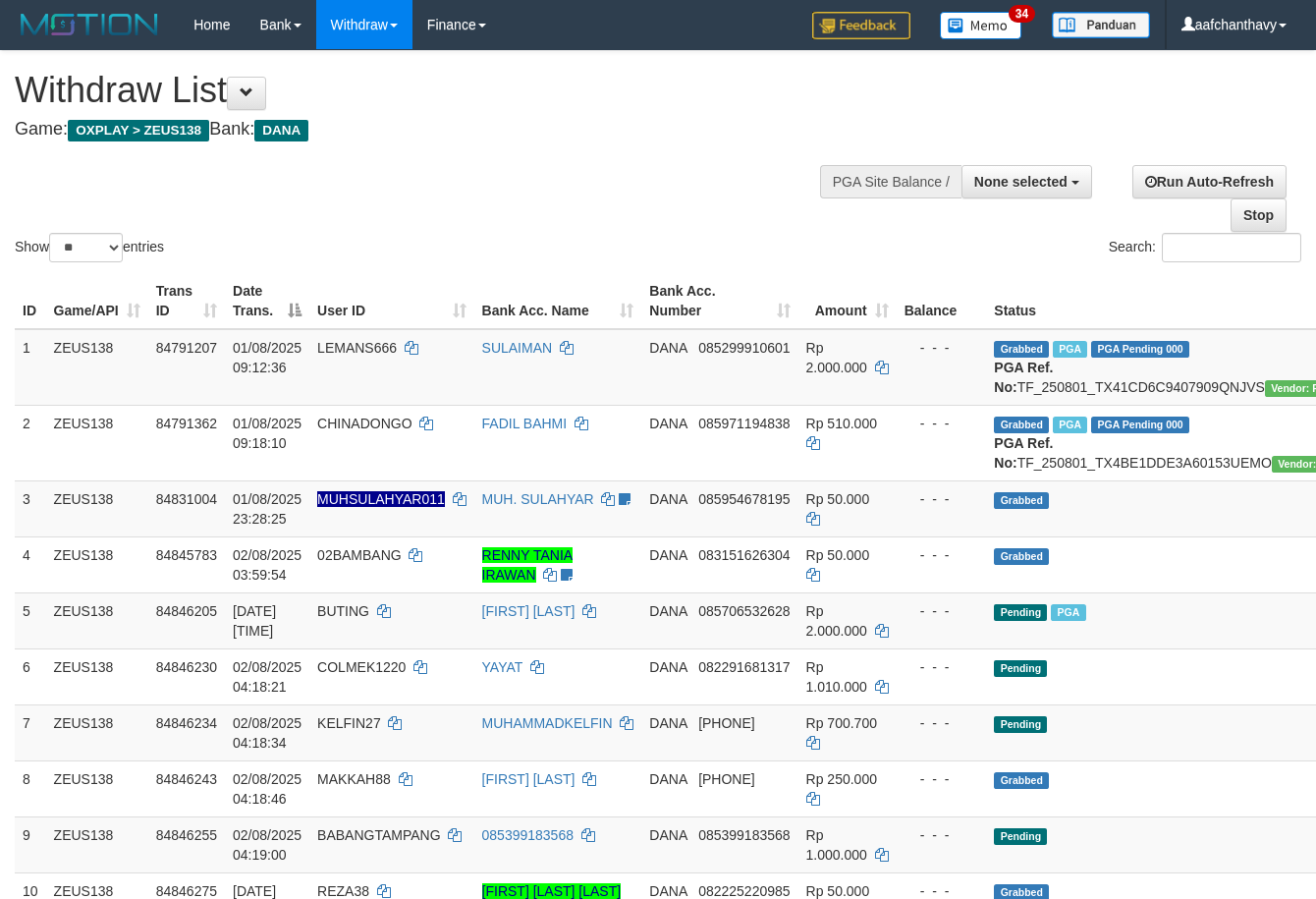 select 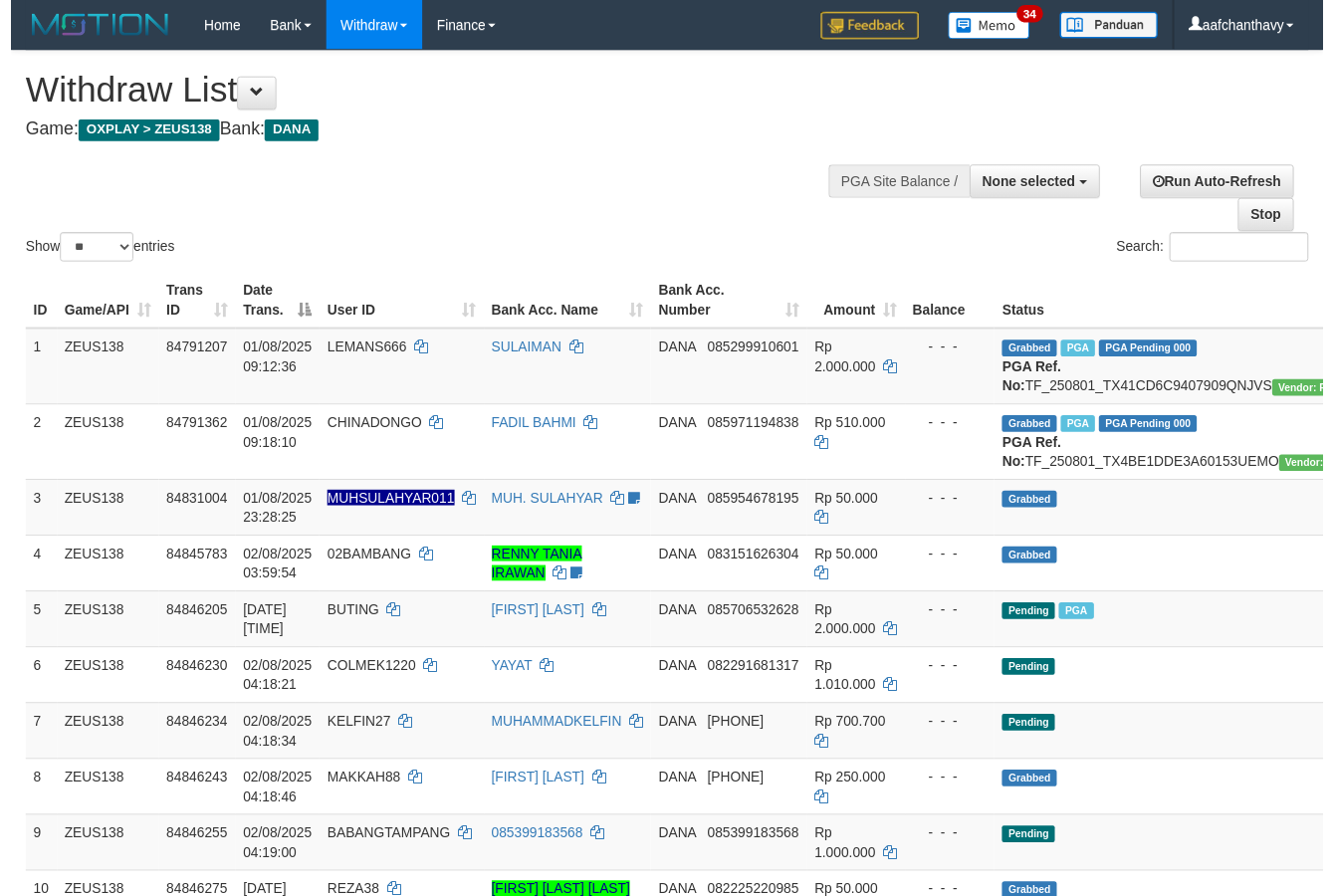 scroll, scrollTop: 355, scrollLeft: 0, axis: vertical 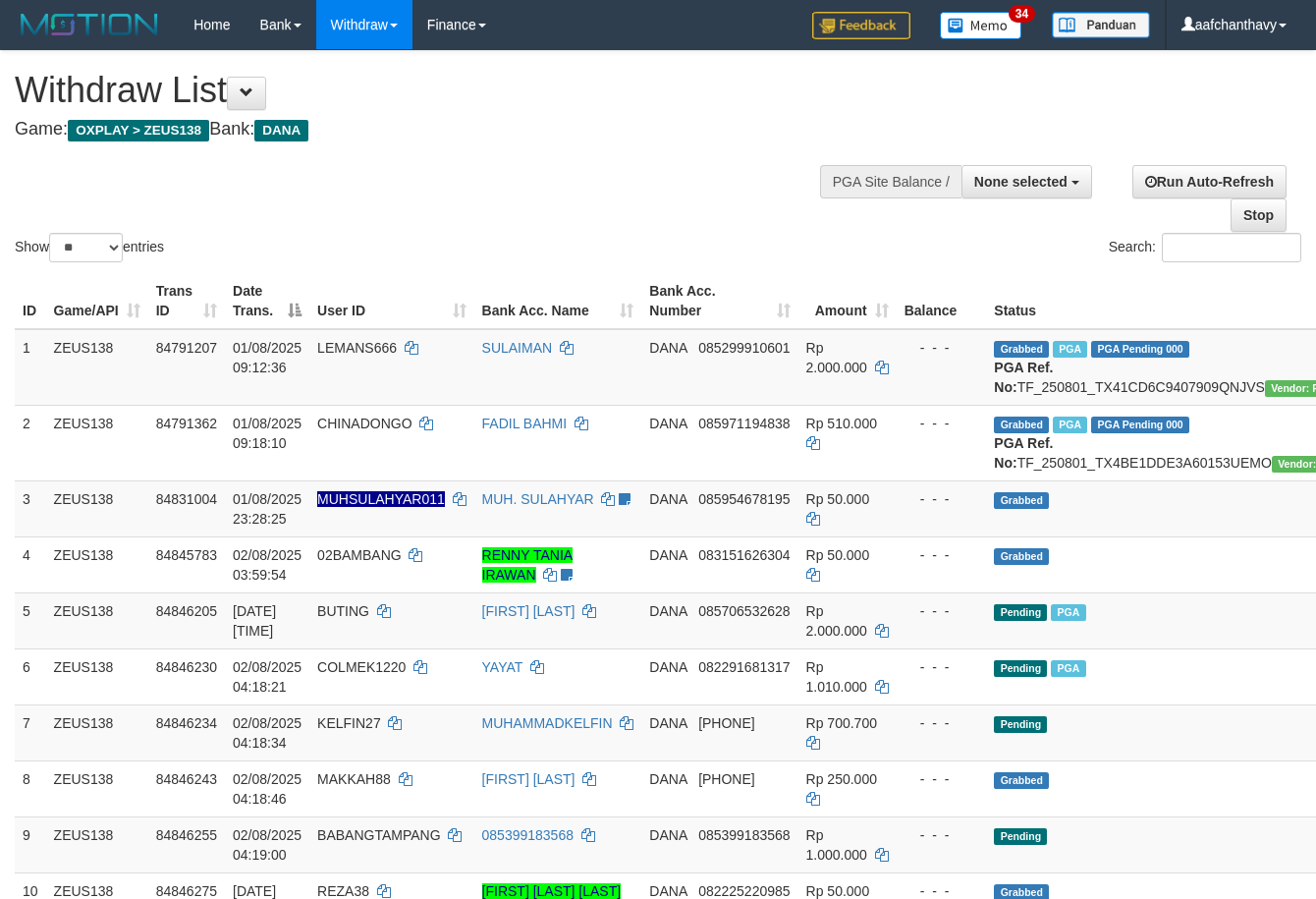select 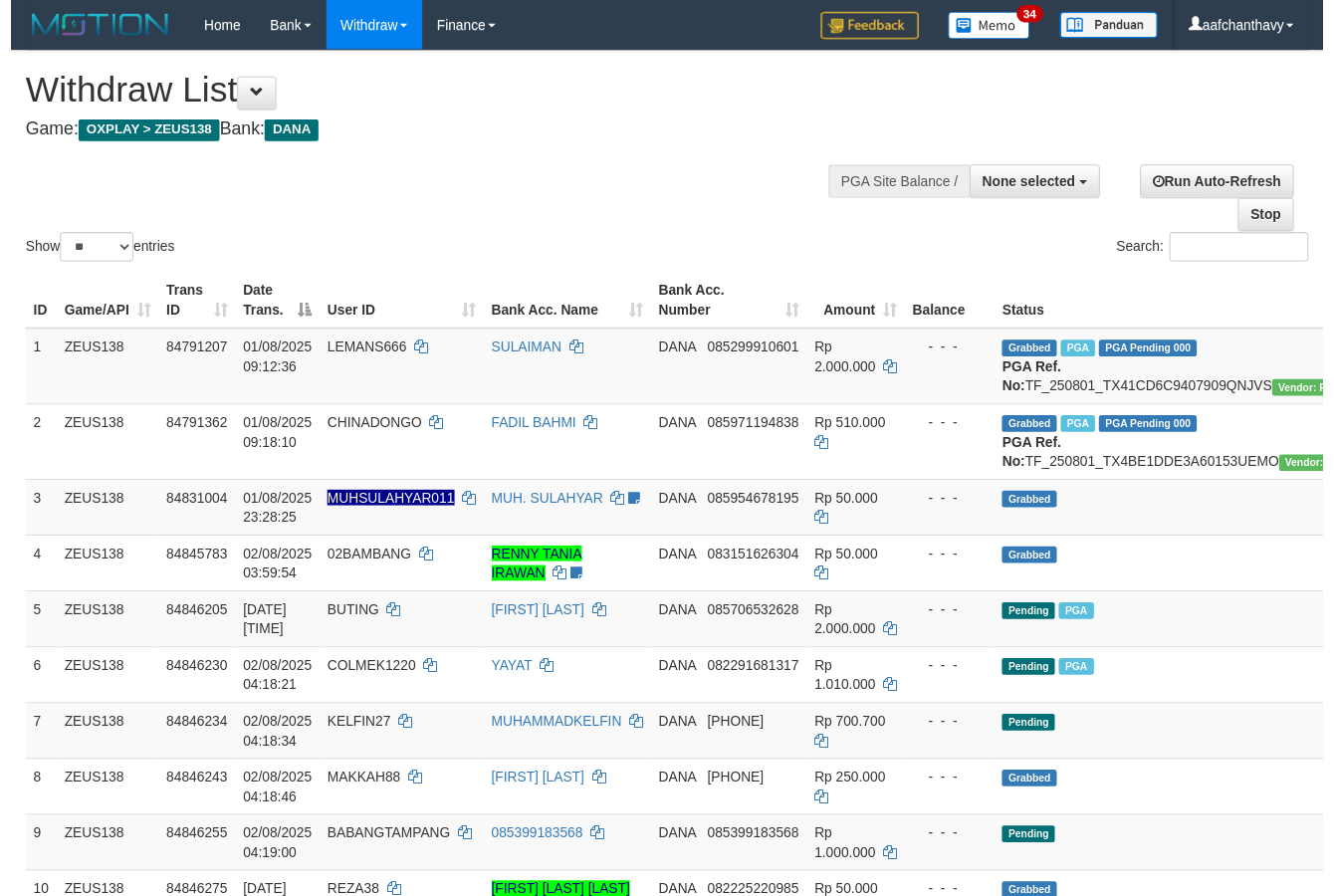 scroll, scrollTop: 355, scrollLeft: 0, axis: vertical 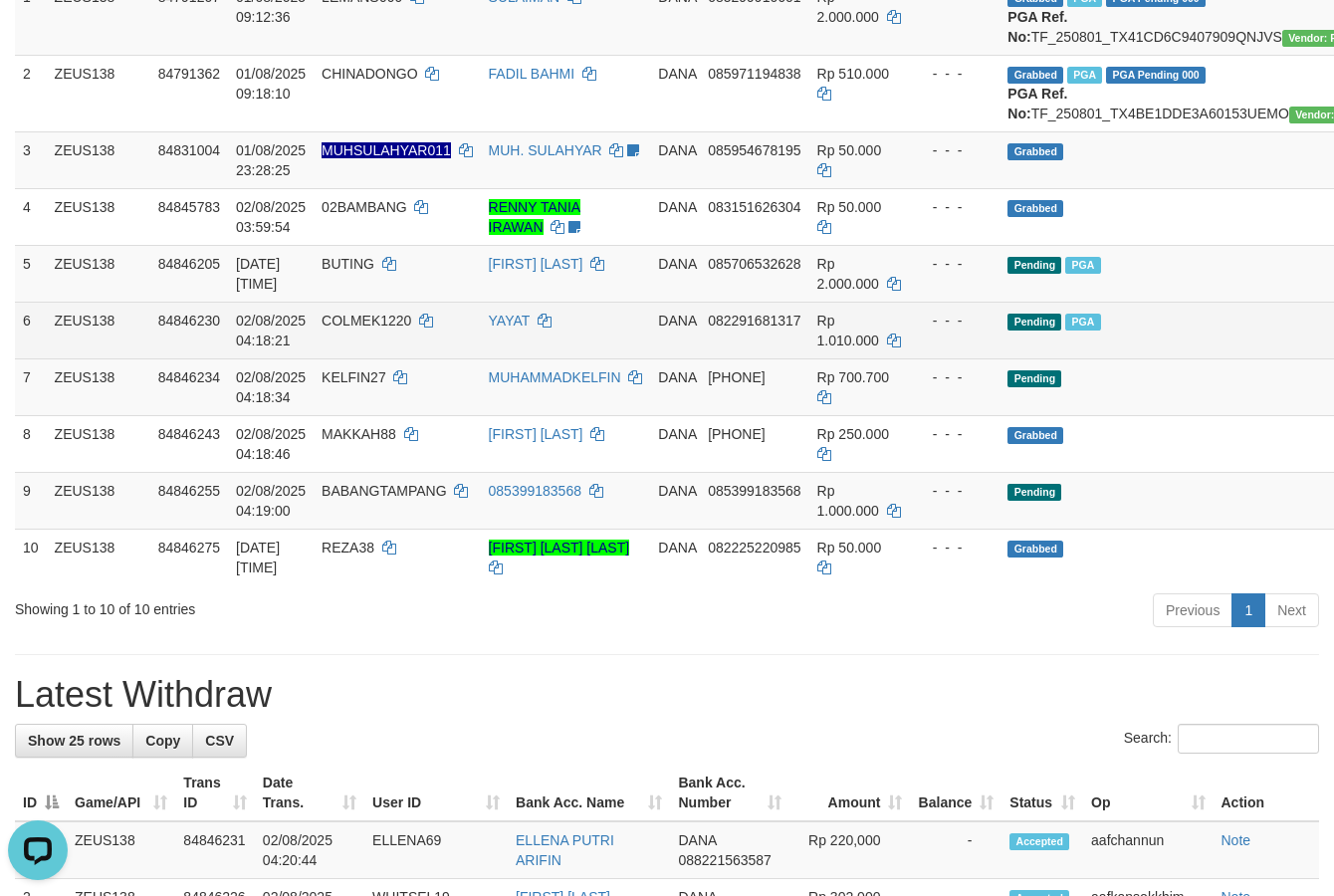 click on "Pending   PGA" at bounding box center [1192, 330] 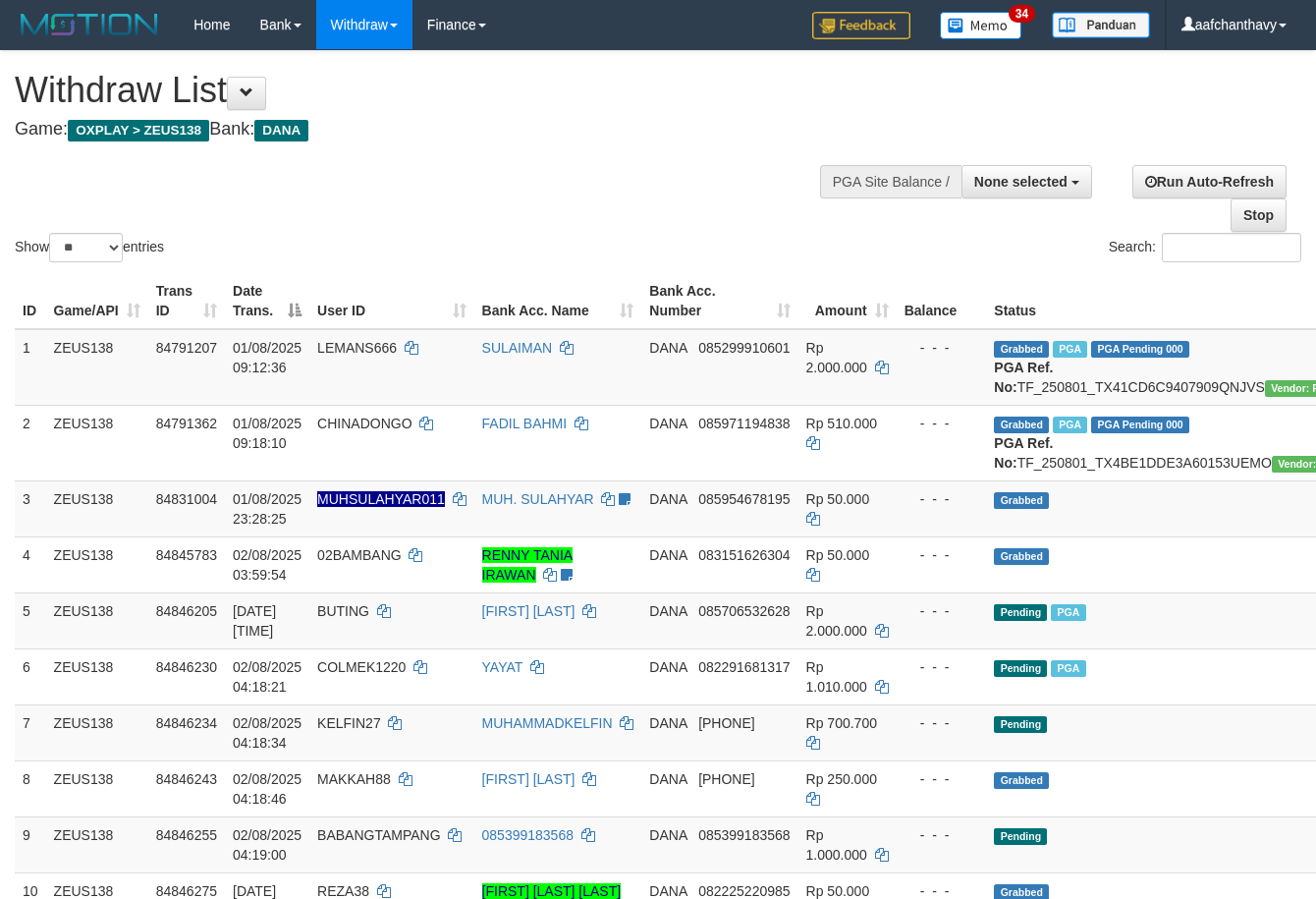 select 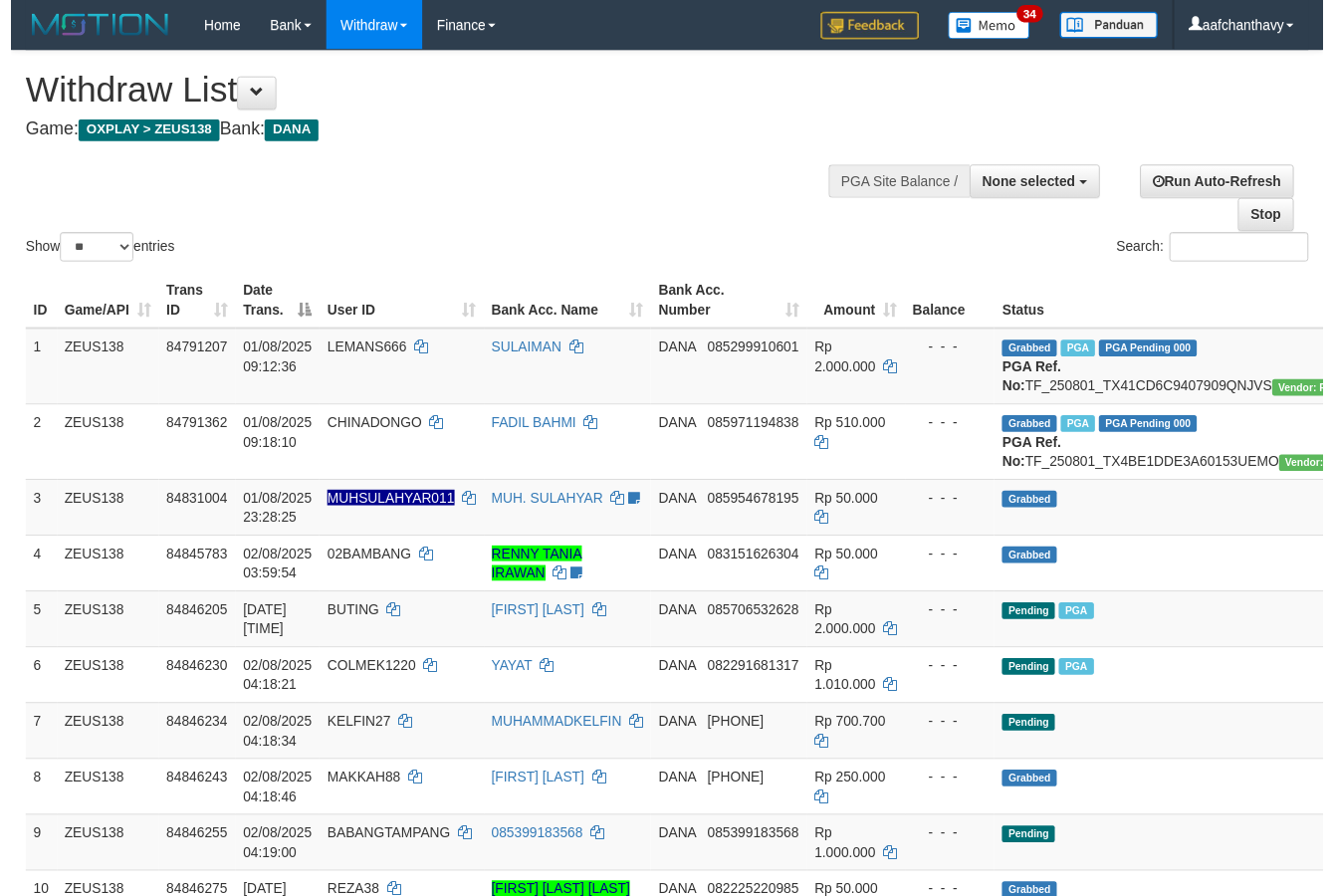 scroll, scrollTop: 355, scrollLeft: 0, axis: vertical 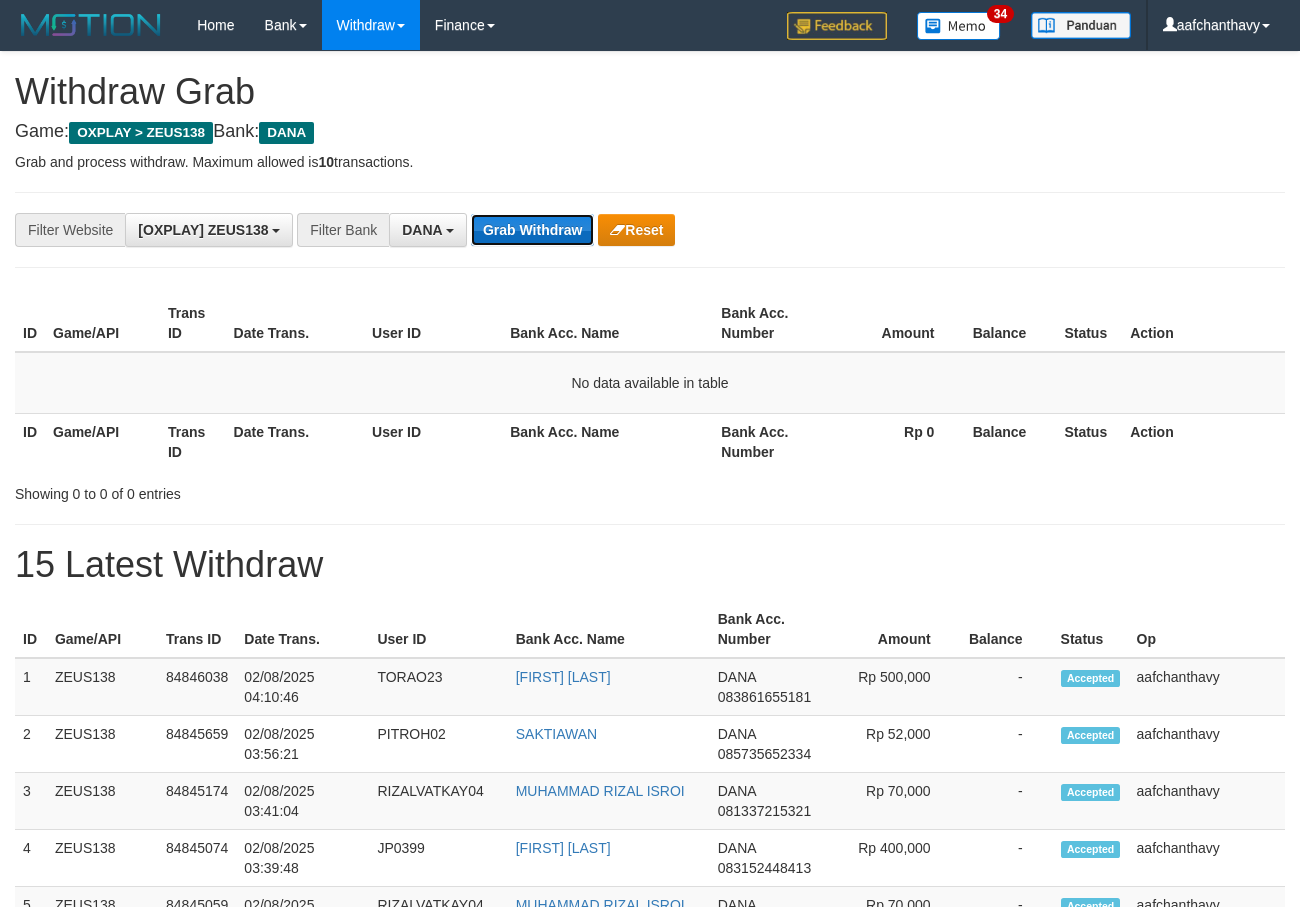 drag, startPoint x: 0, startPoint y: 0, endPoint x: 513, endPoint y: 236, distance: 564.68134 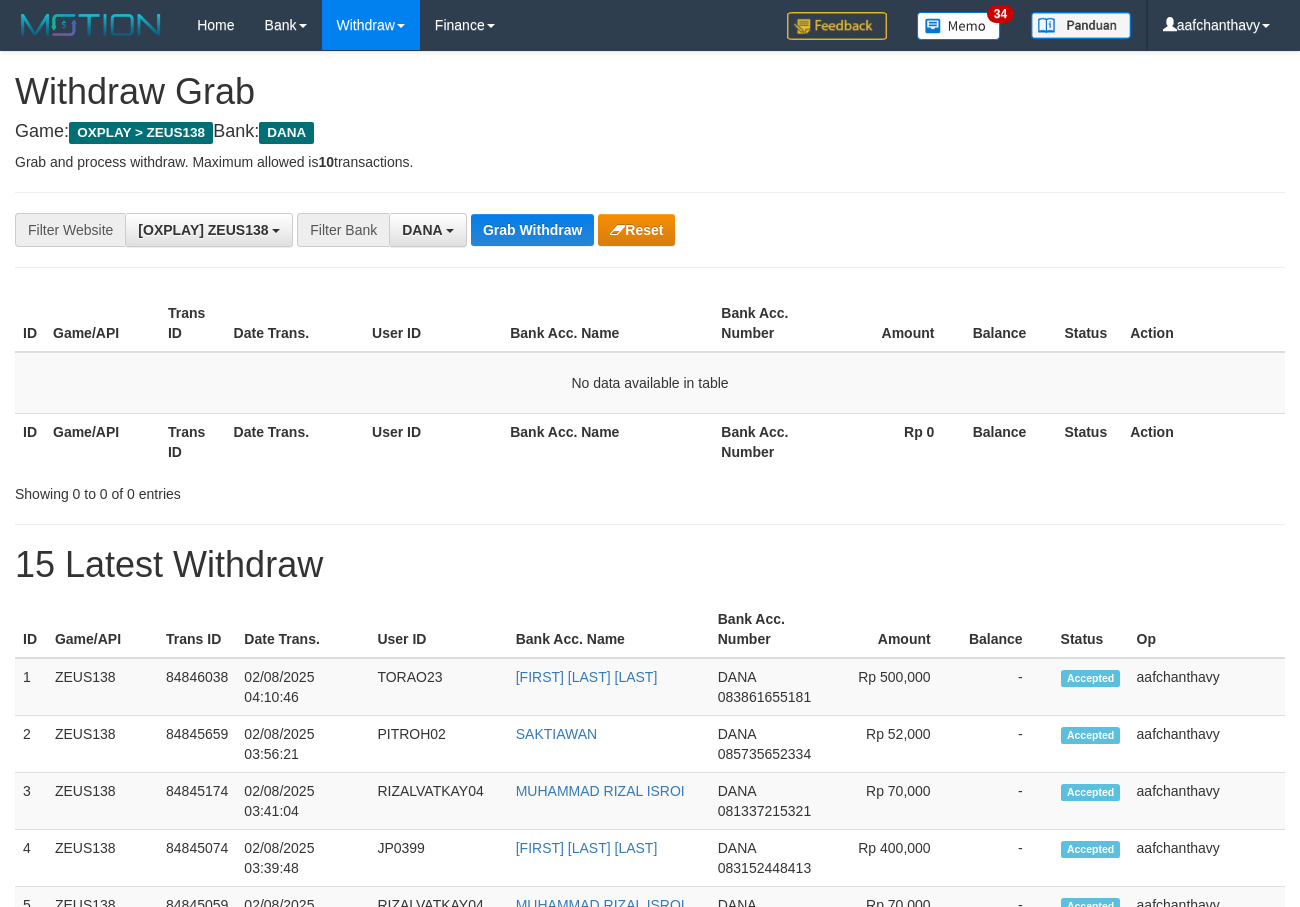 scroll, scrollTop: 0, scrollLeft: 0, axis: both 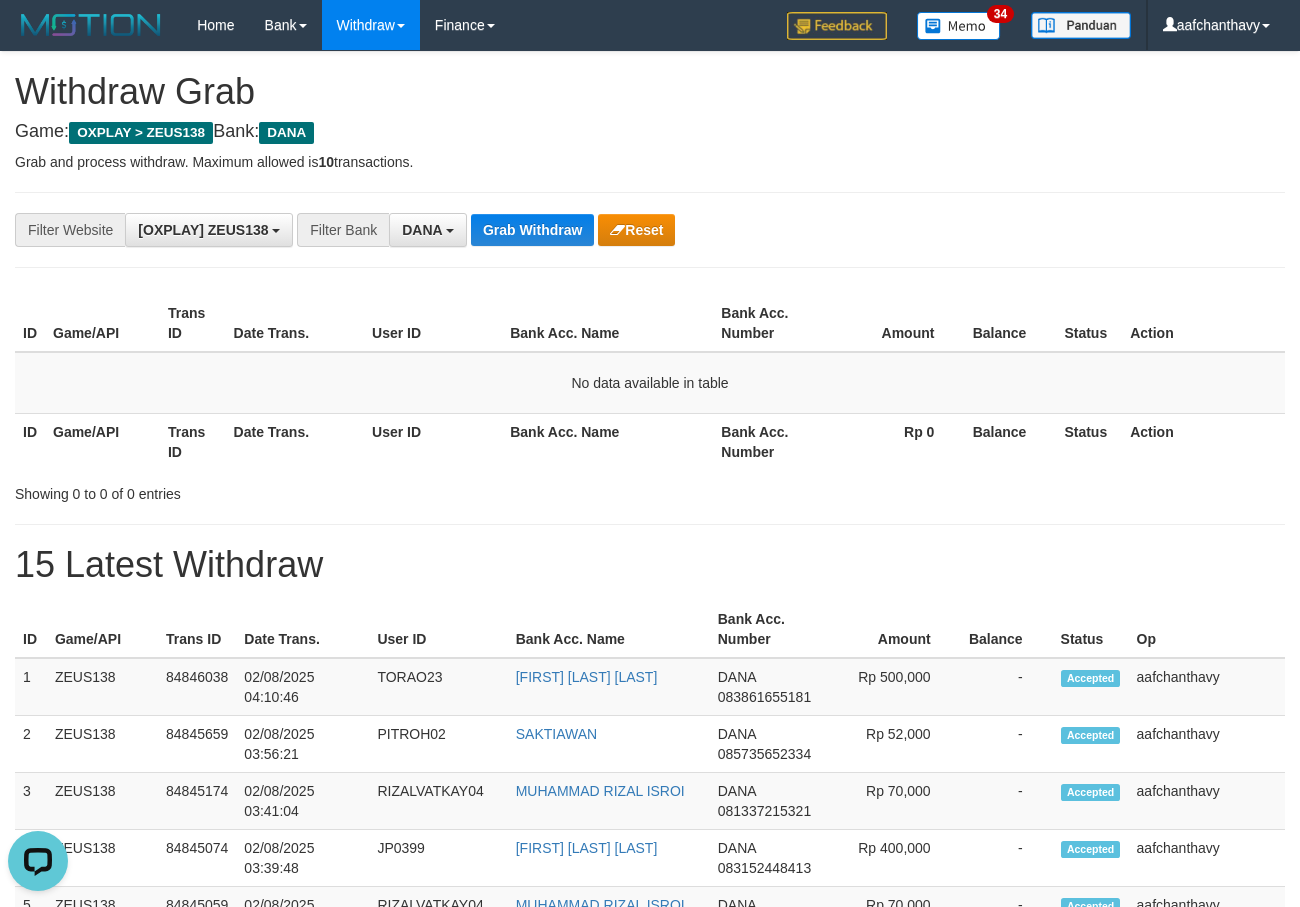 click on "**********" at bounding box center [650, 1113] 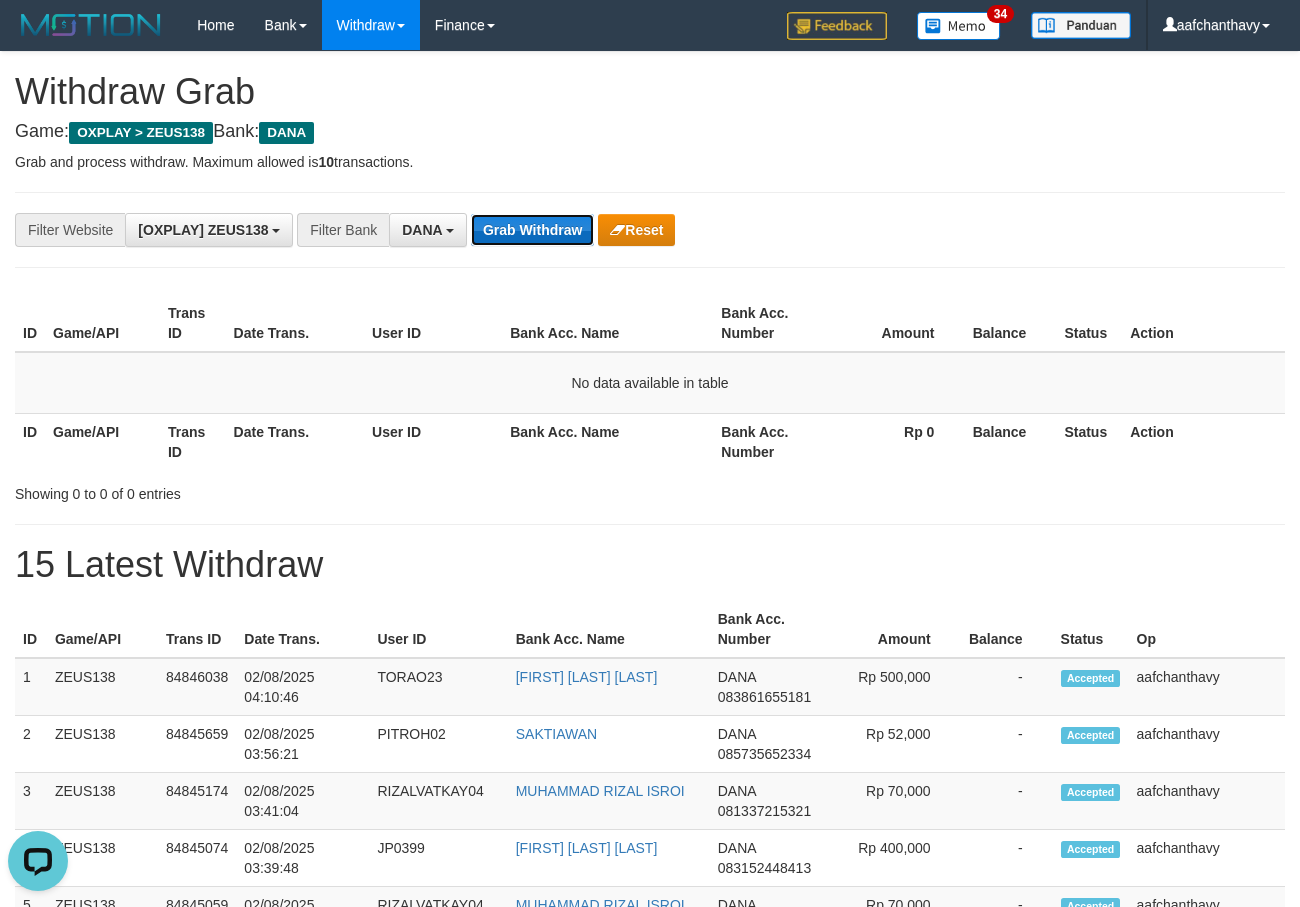 click on "Grab Withdraw" at bounding box center [532, 230] 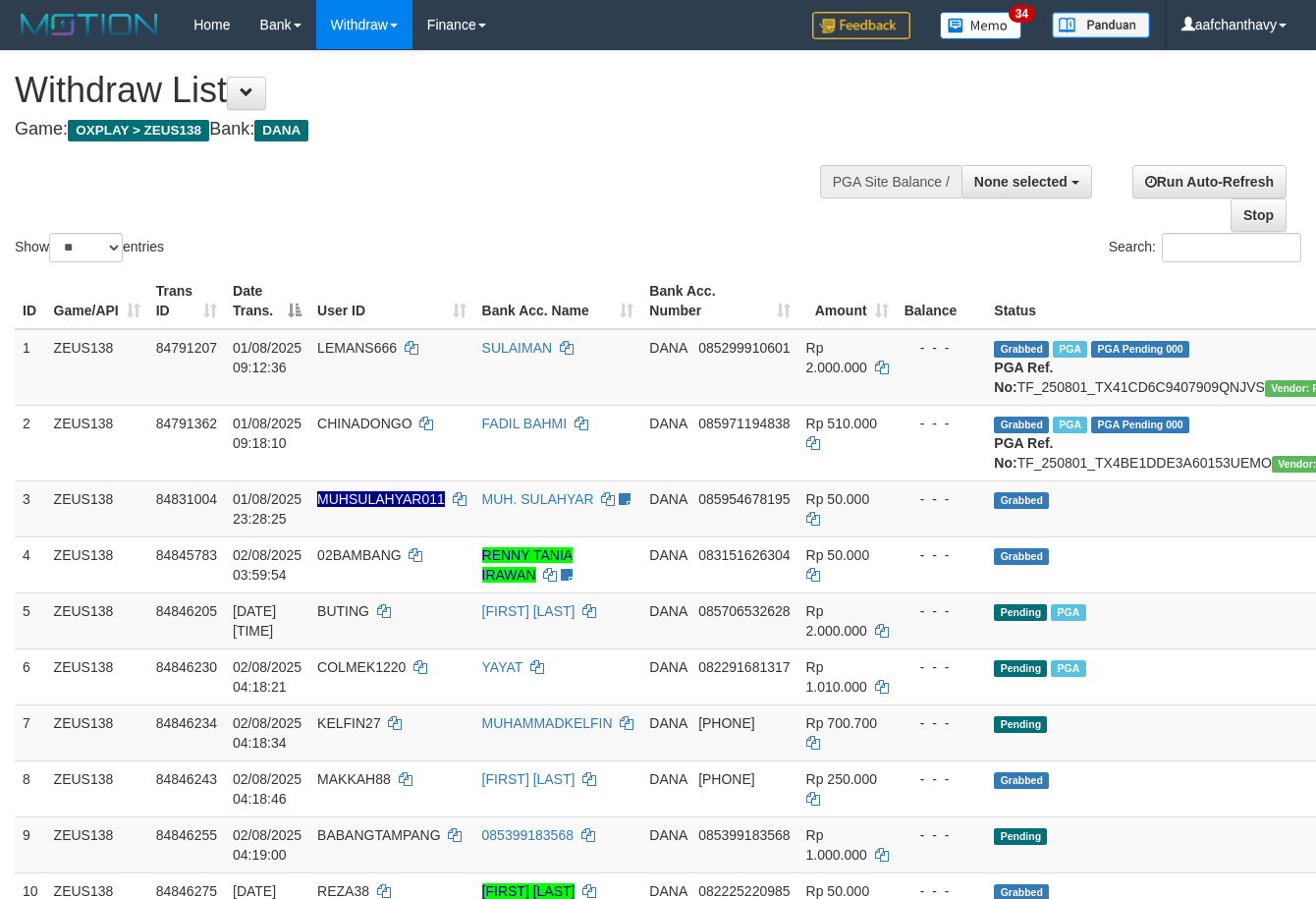 select 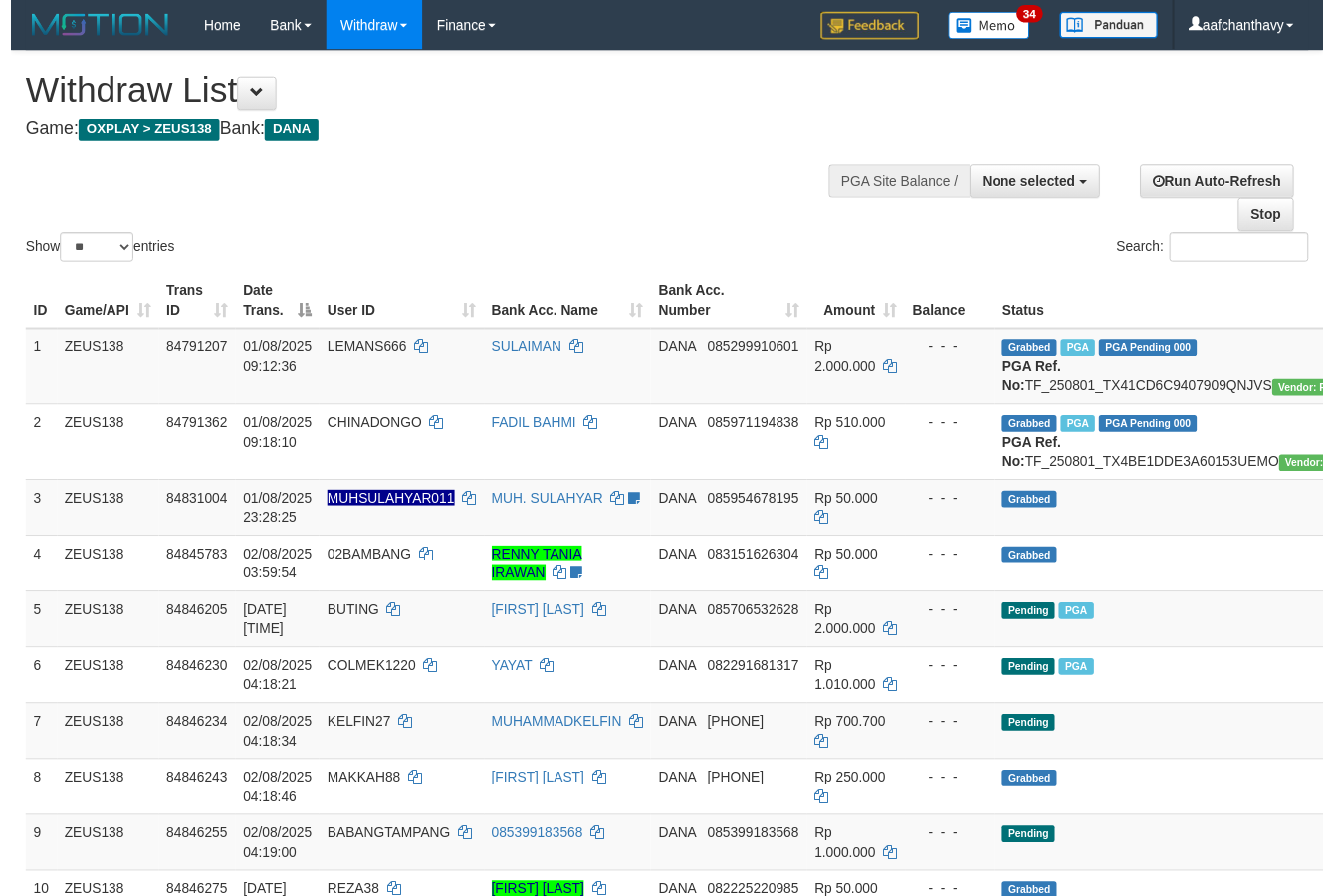 scroll, scrollTop: 355, scrollLeft: 0, axis: vertical 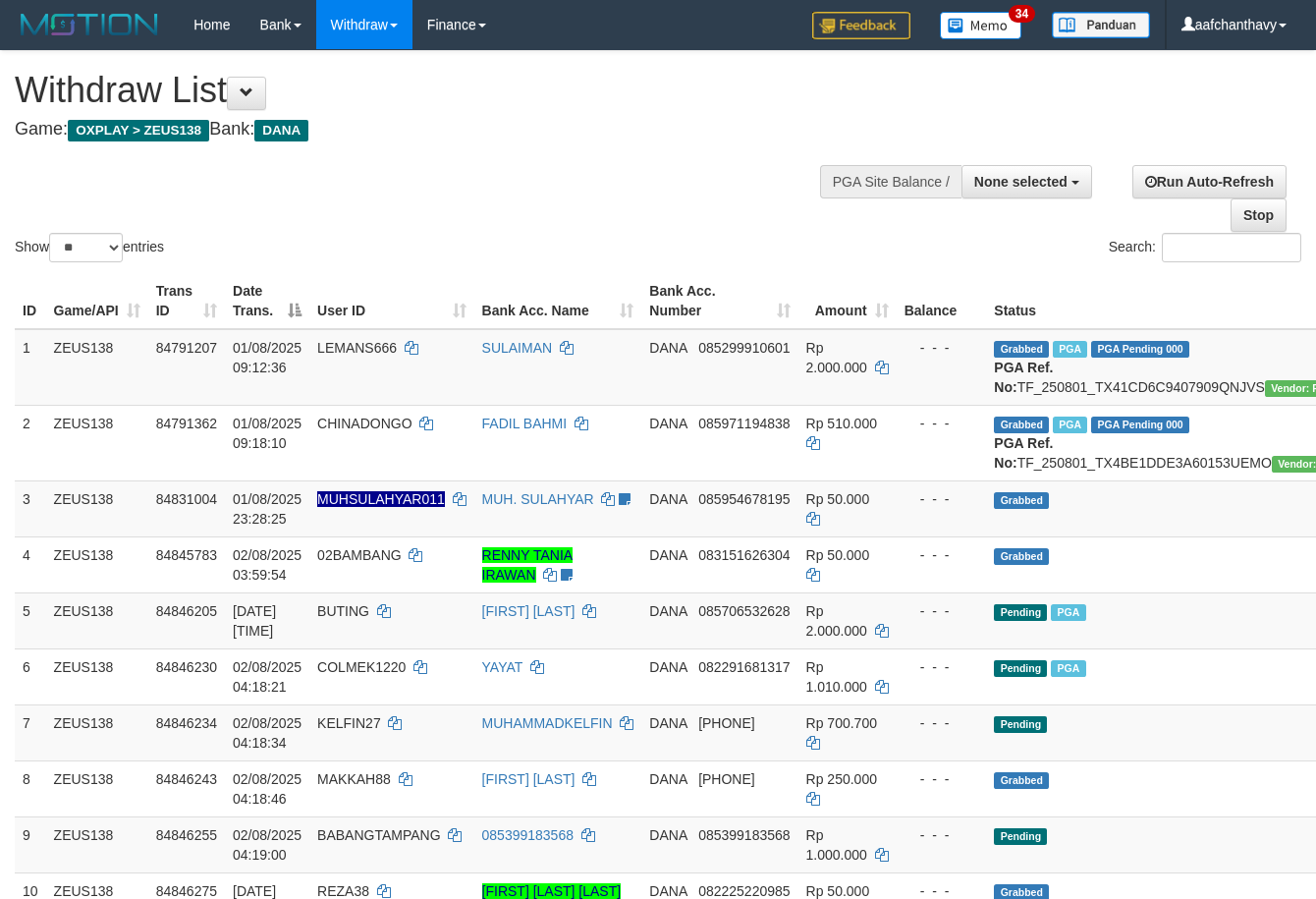 select 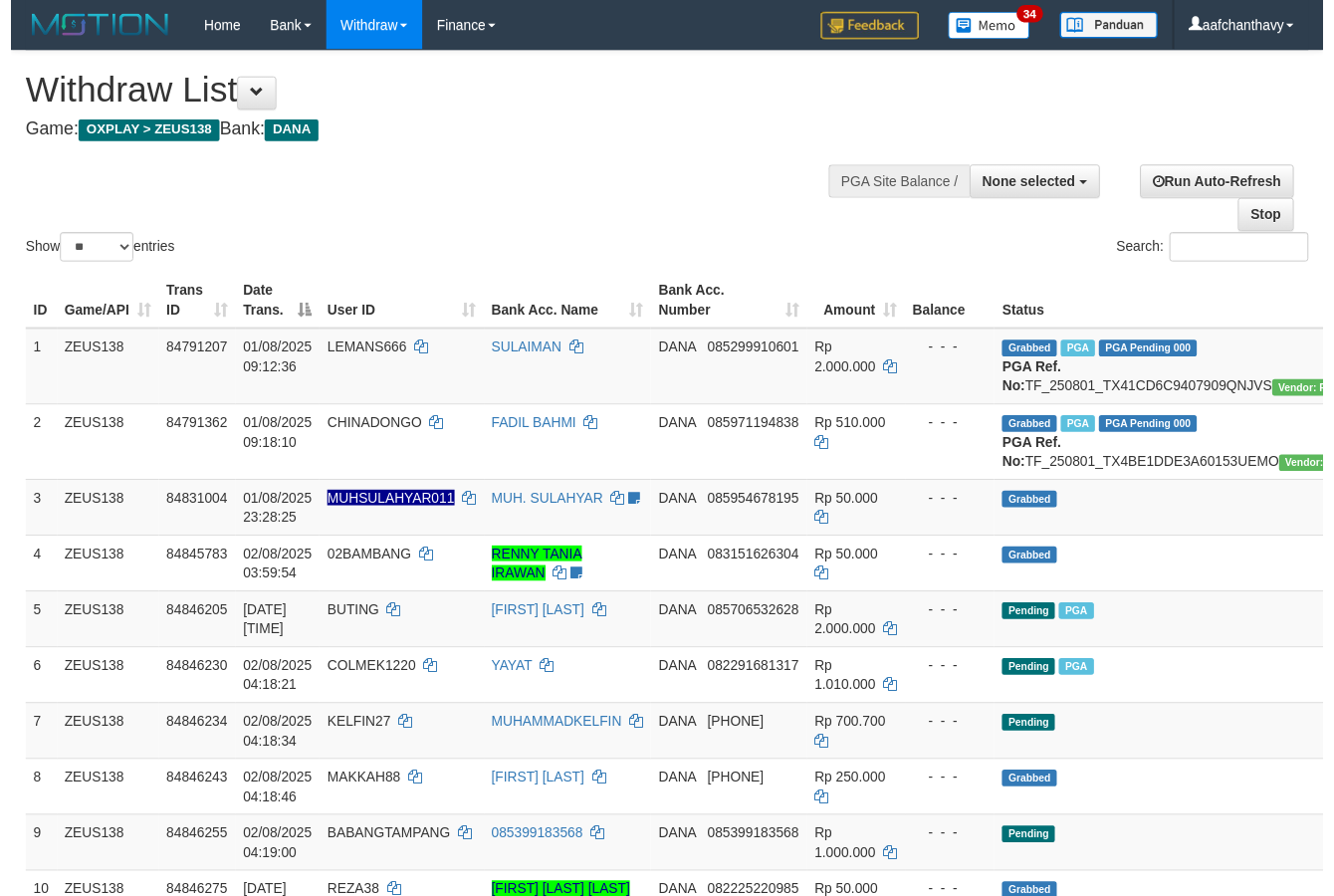 scroll, scrollTop: 355, scrollLeft: 0, axis: vertical 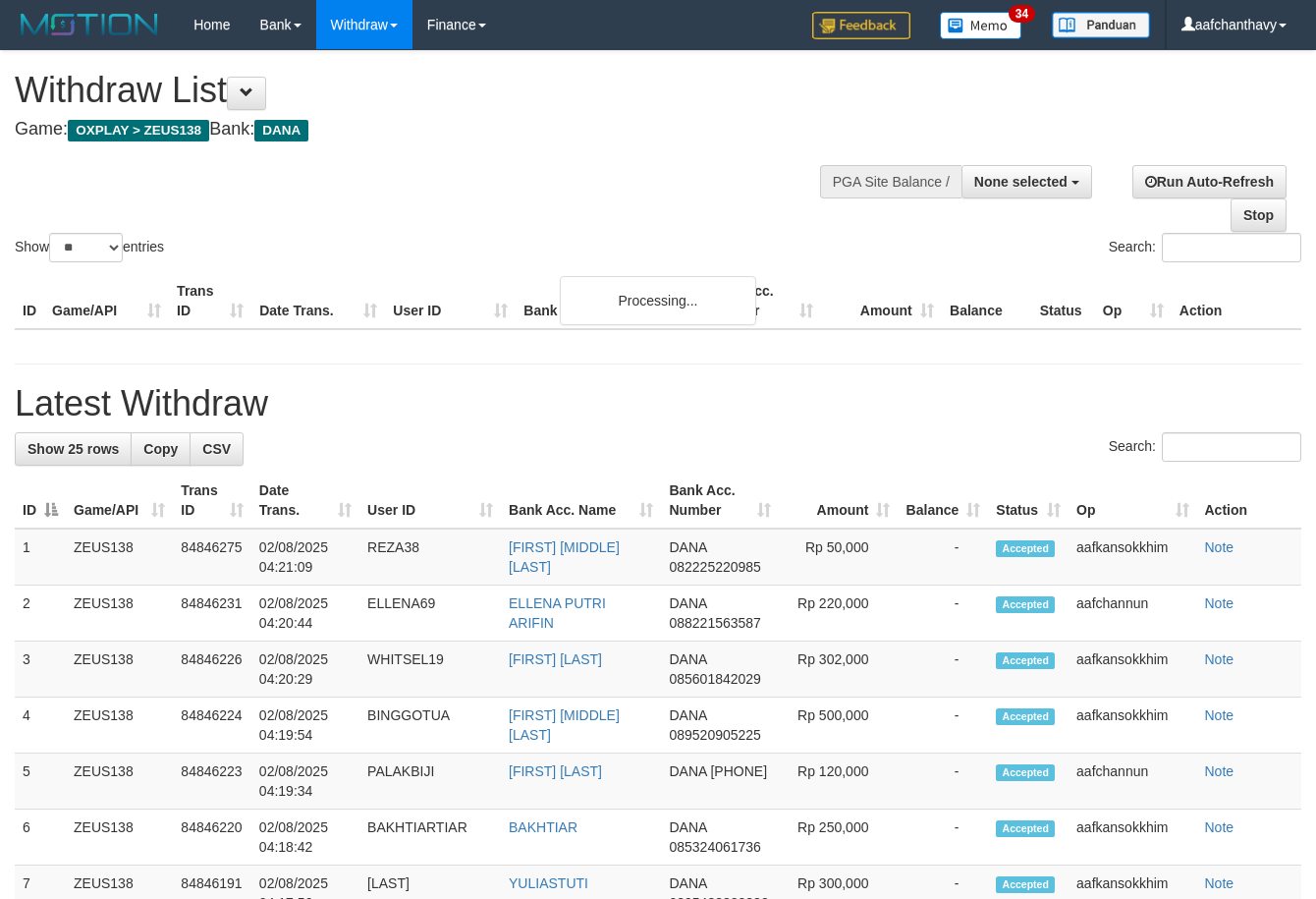 select 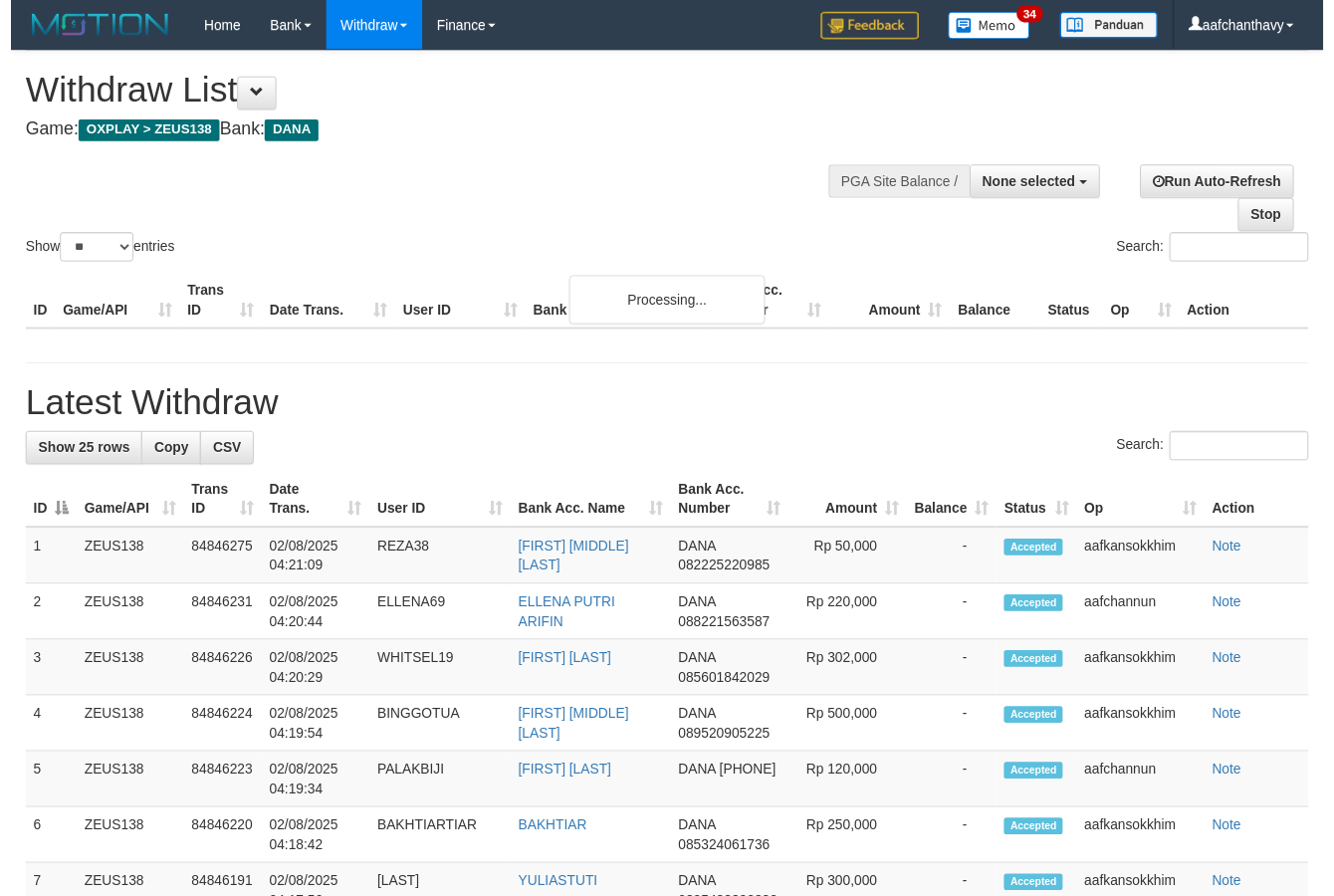 scroll, scrollTop: 355, scrollLeft: 0, axis: vertical 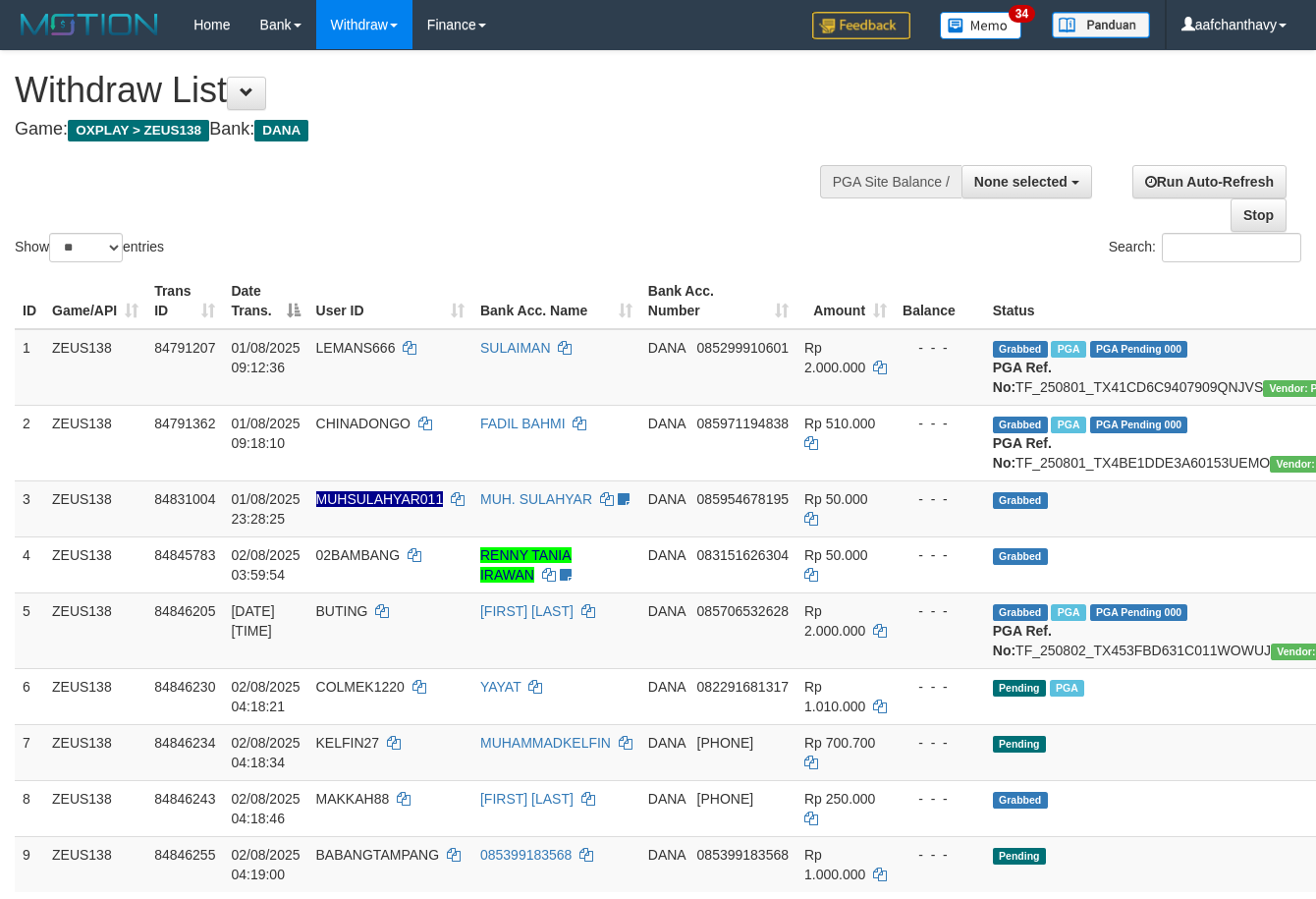 select 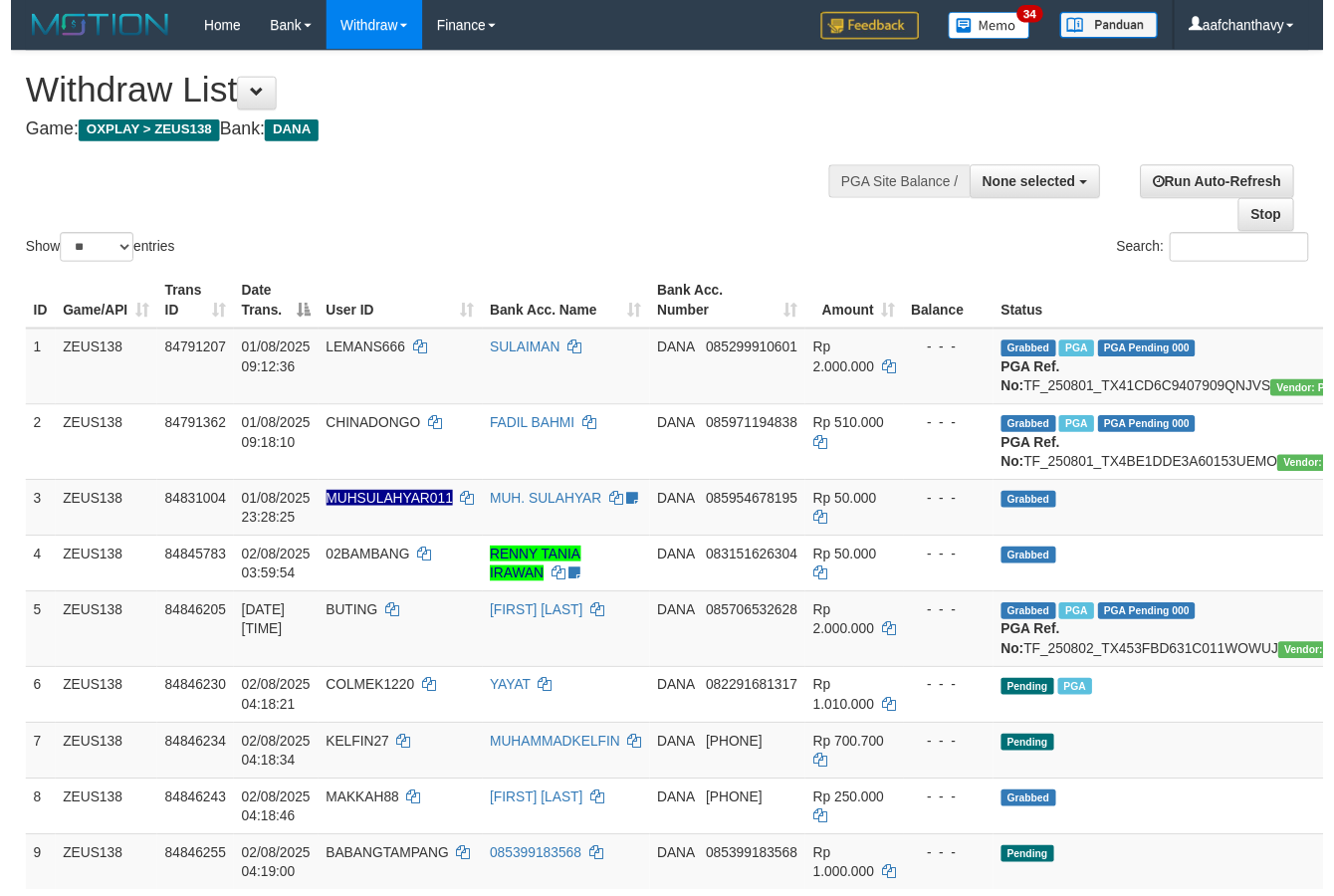 scroll, scrollTop: 355, scrollLeft: 0, axis: vertical 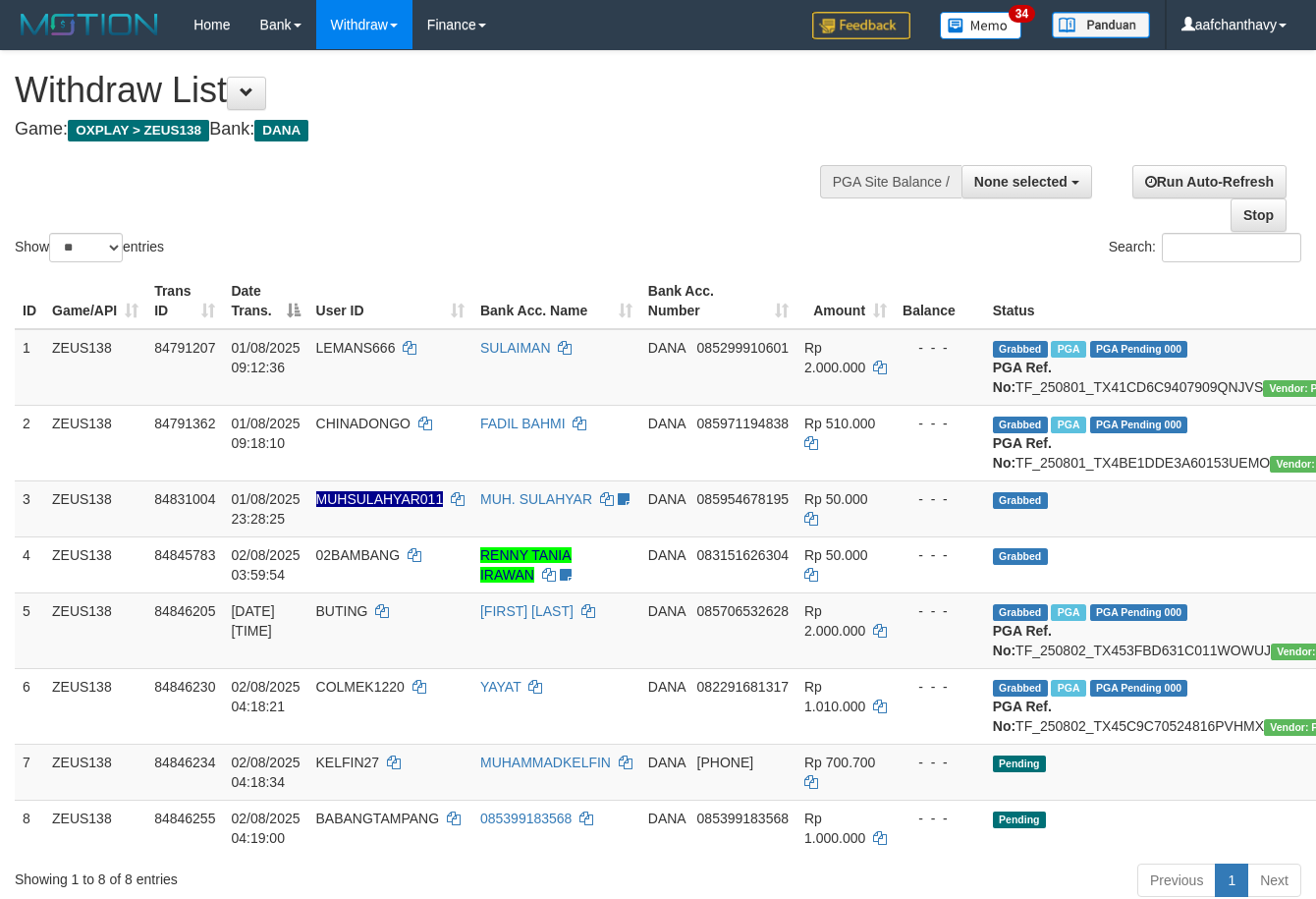 select 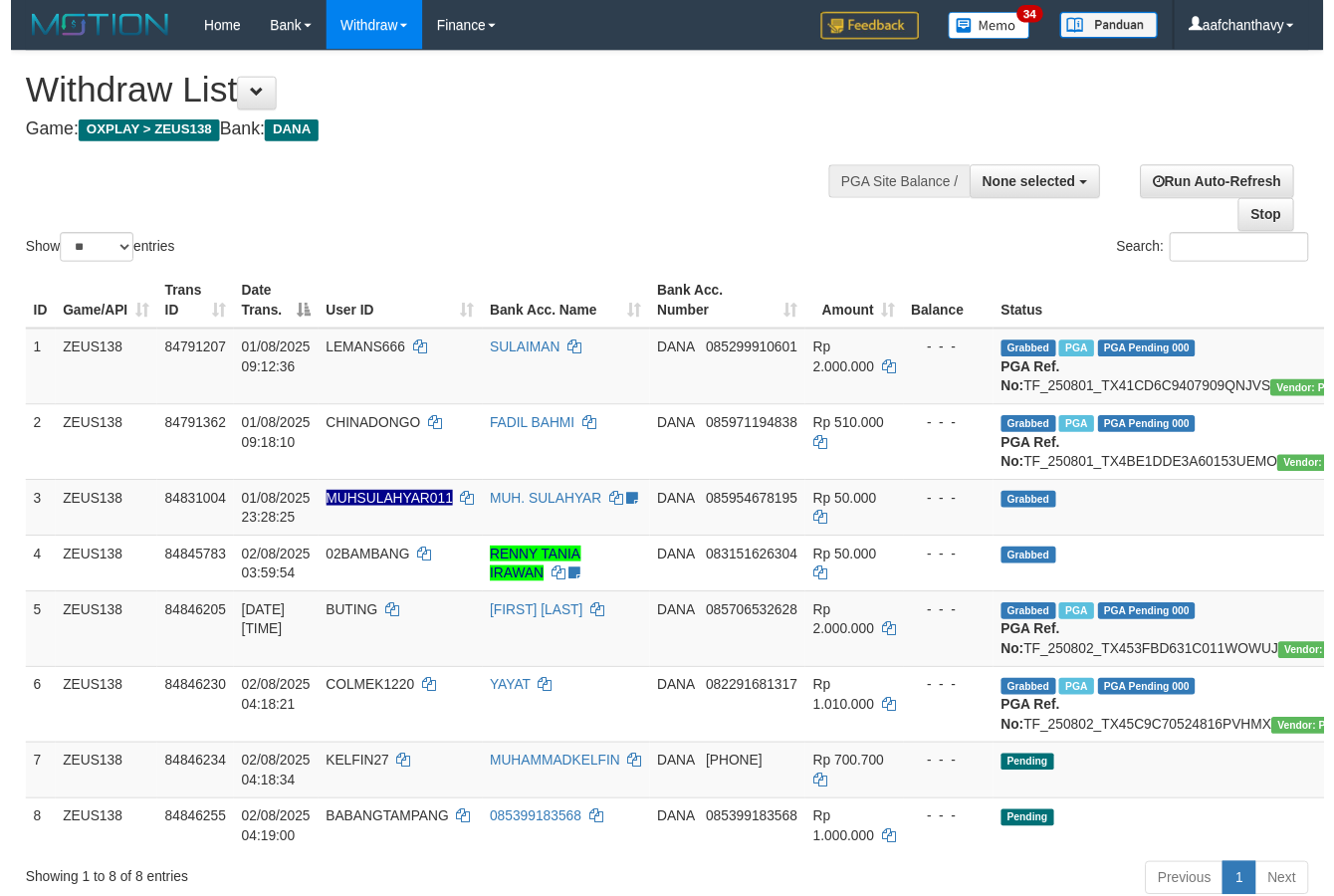 scroll, scrollTop: 355, scrollLeft: 0, axis: vertical 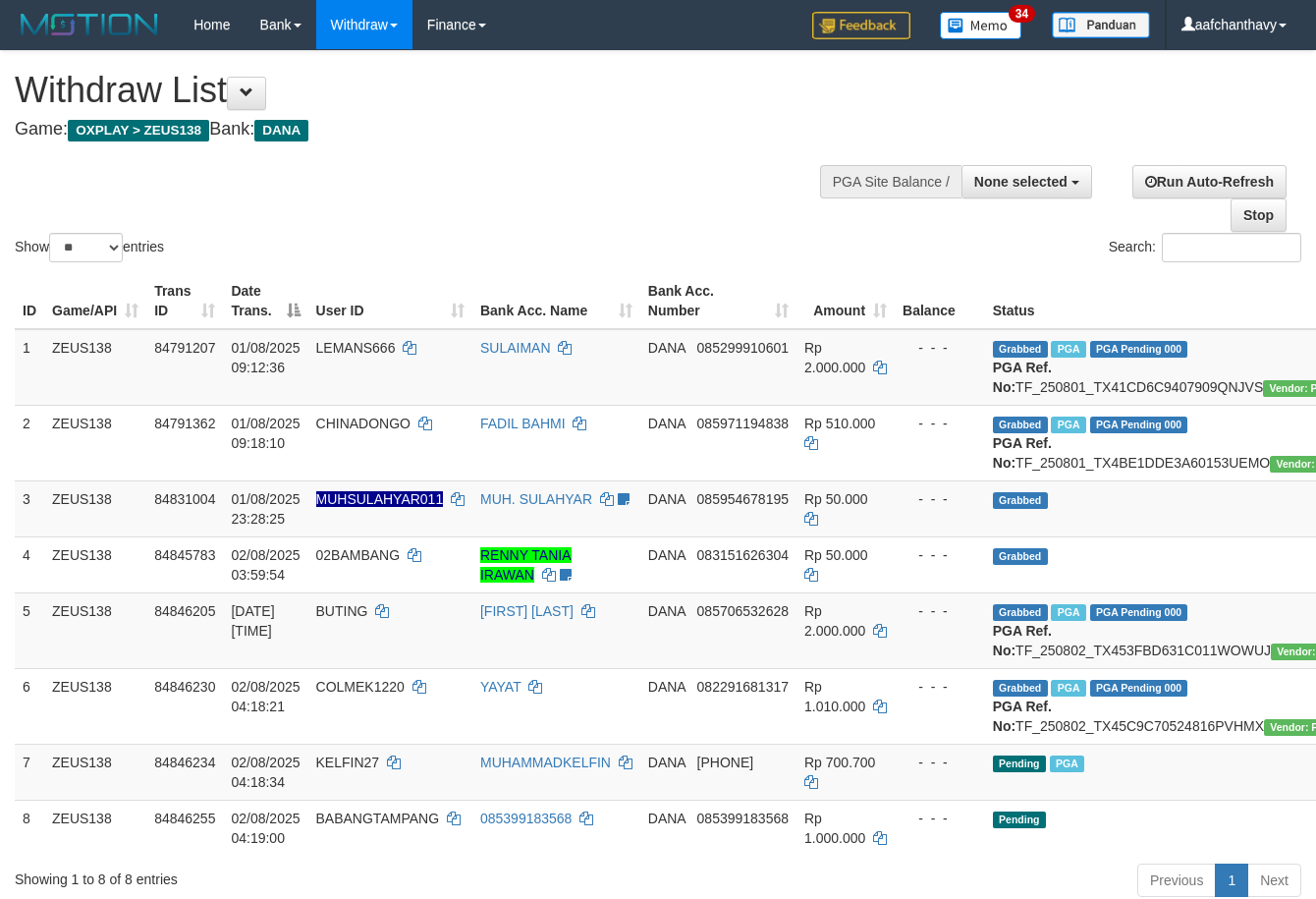 select 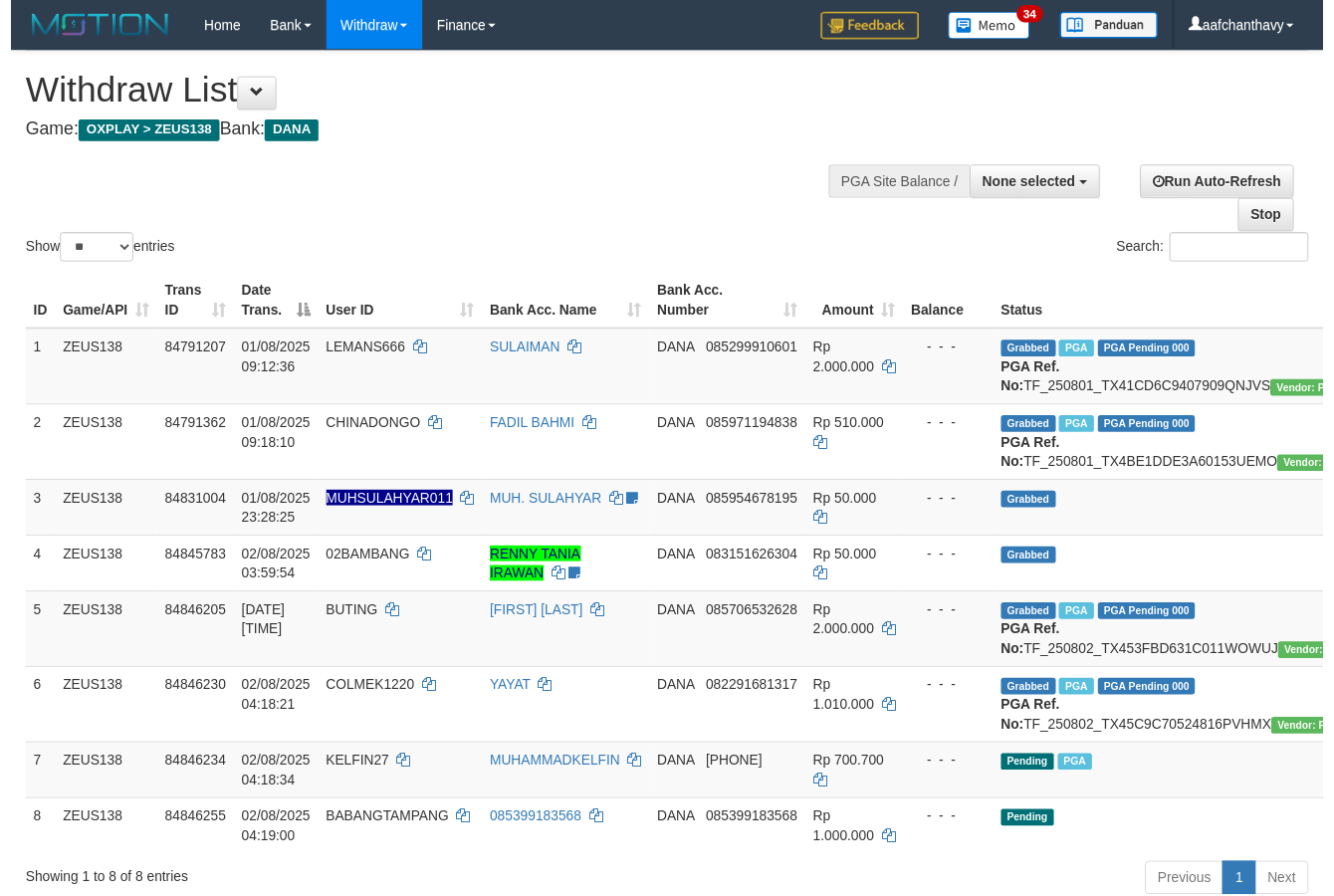 scroll, scrollTop: 355, scrollLeft: 0, axis: vertical 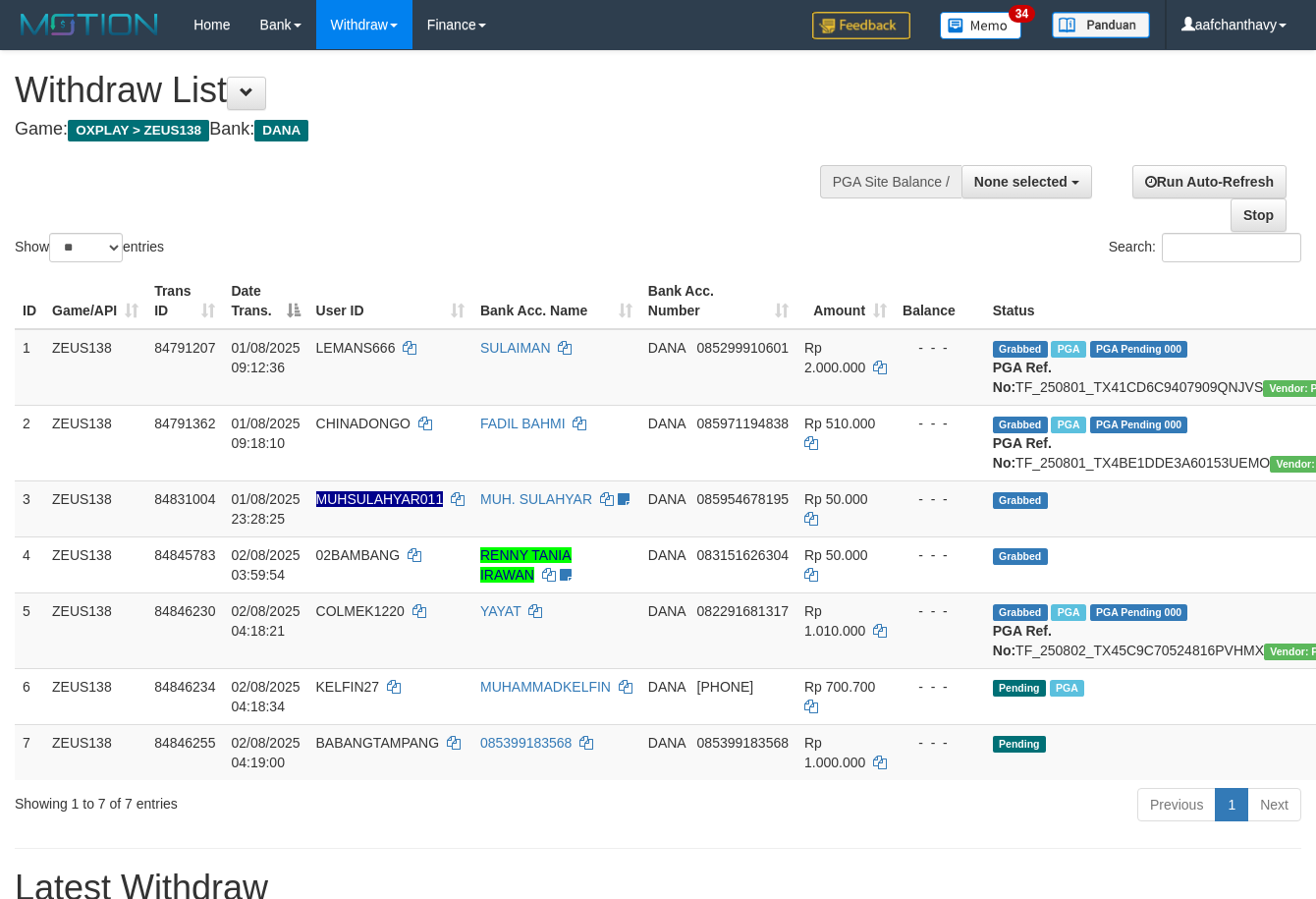 select 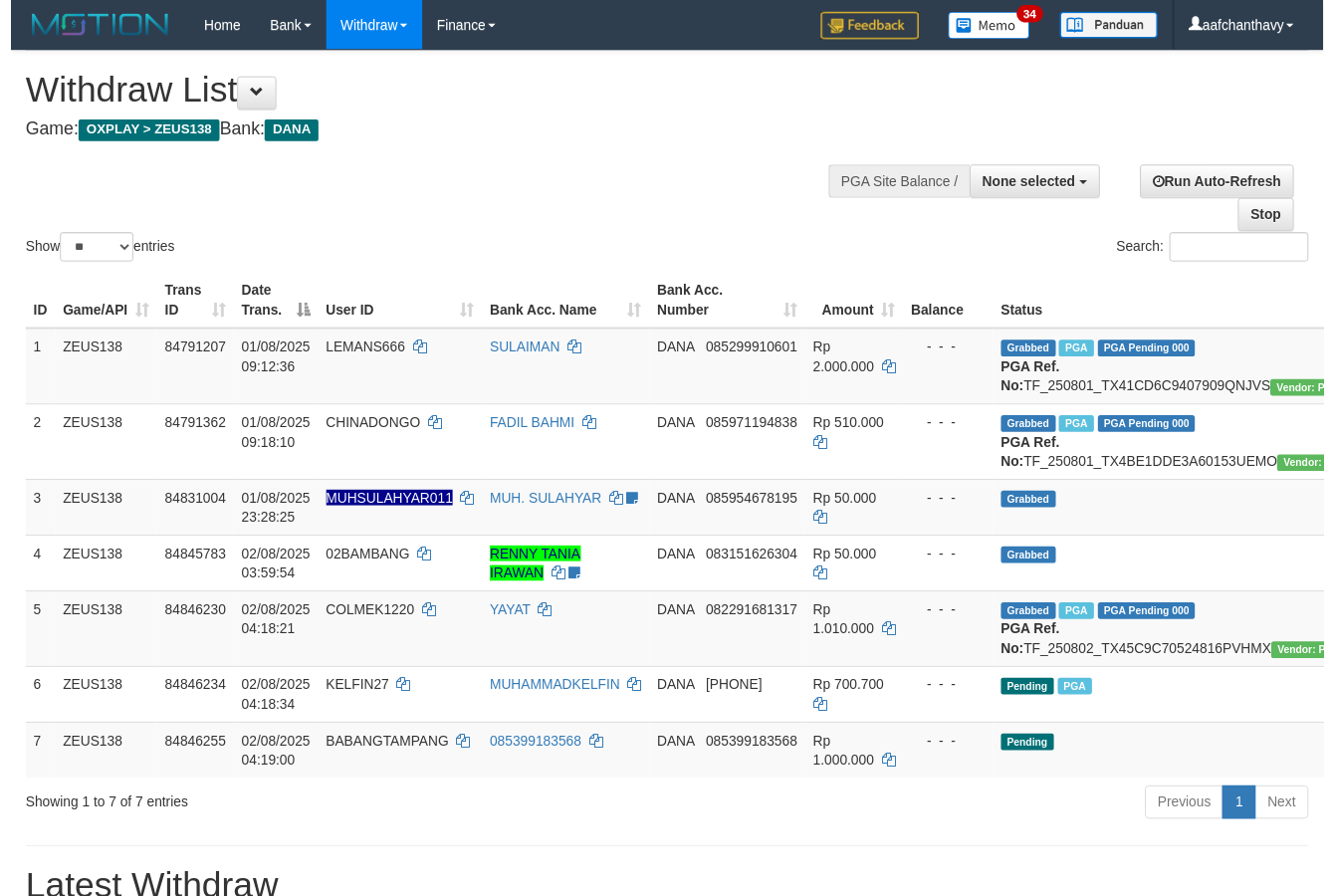 scroll, scrollTop: 355, scrollLeft: 0, axis: vertical 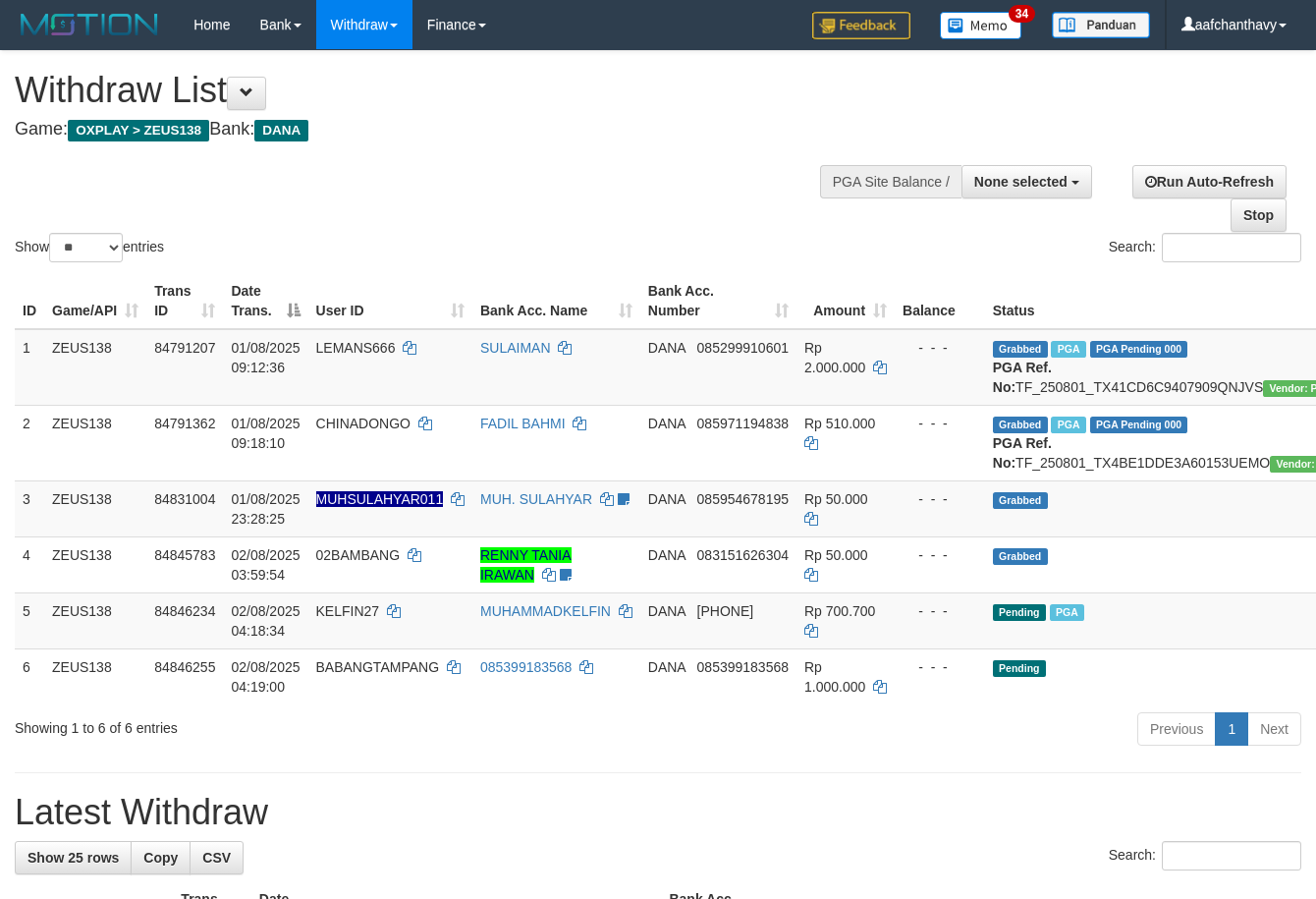 select 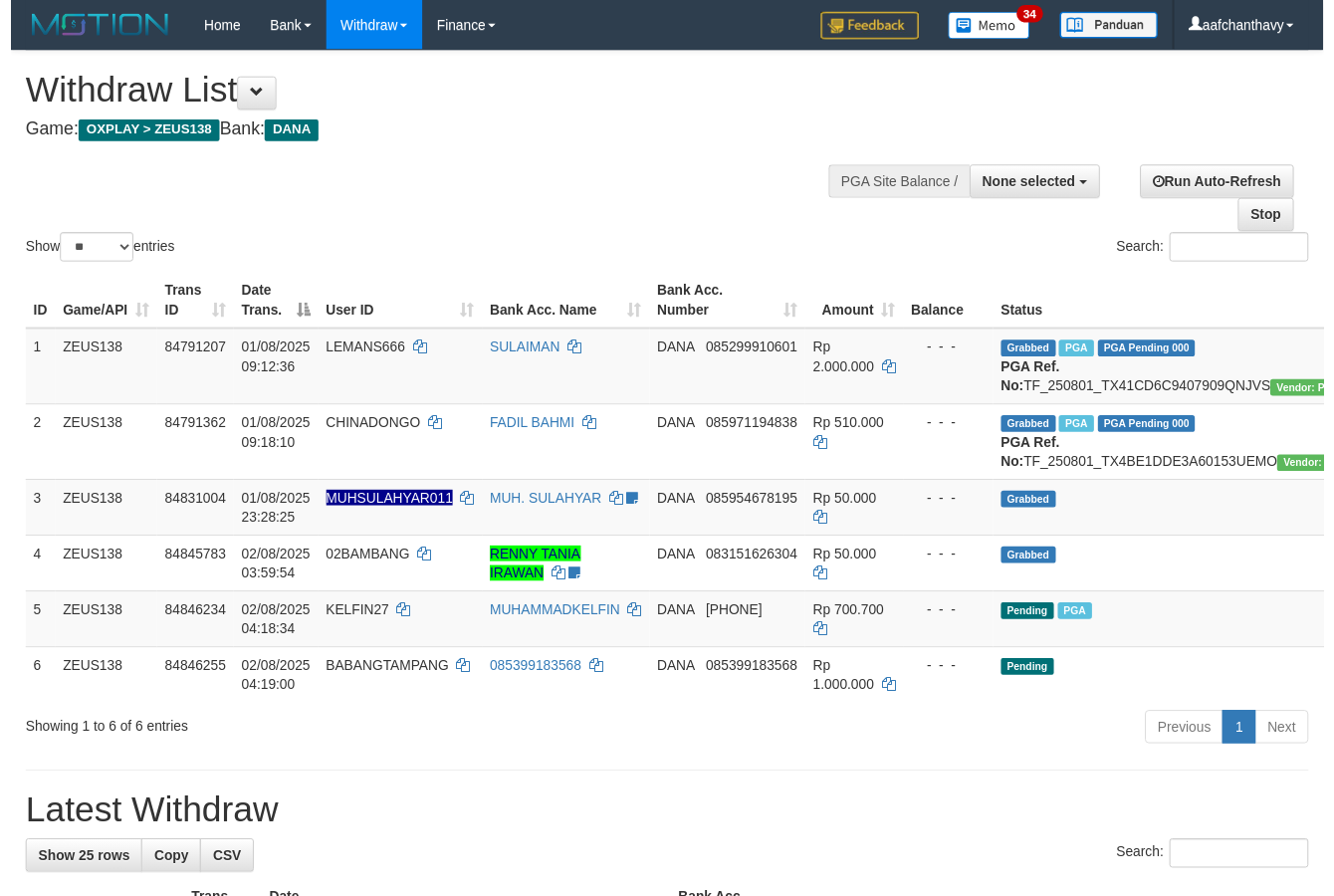 scroll, scrollTop: 355, scrollLeft: 0, axis: vertical 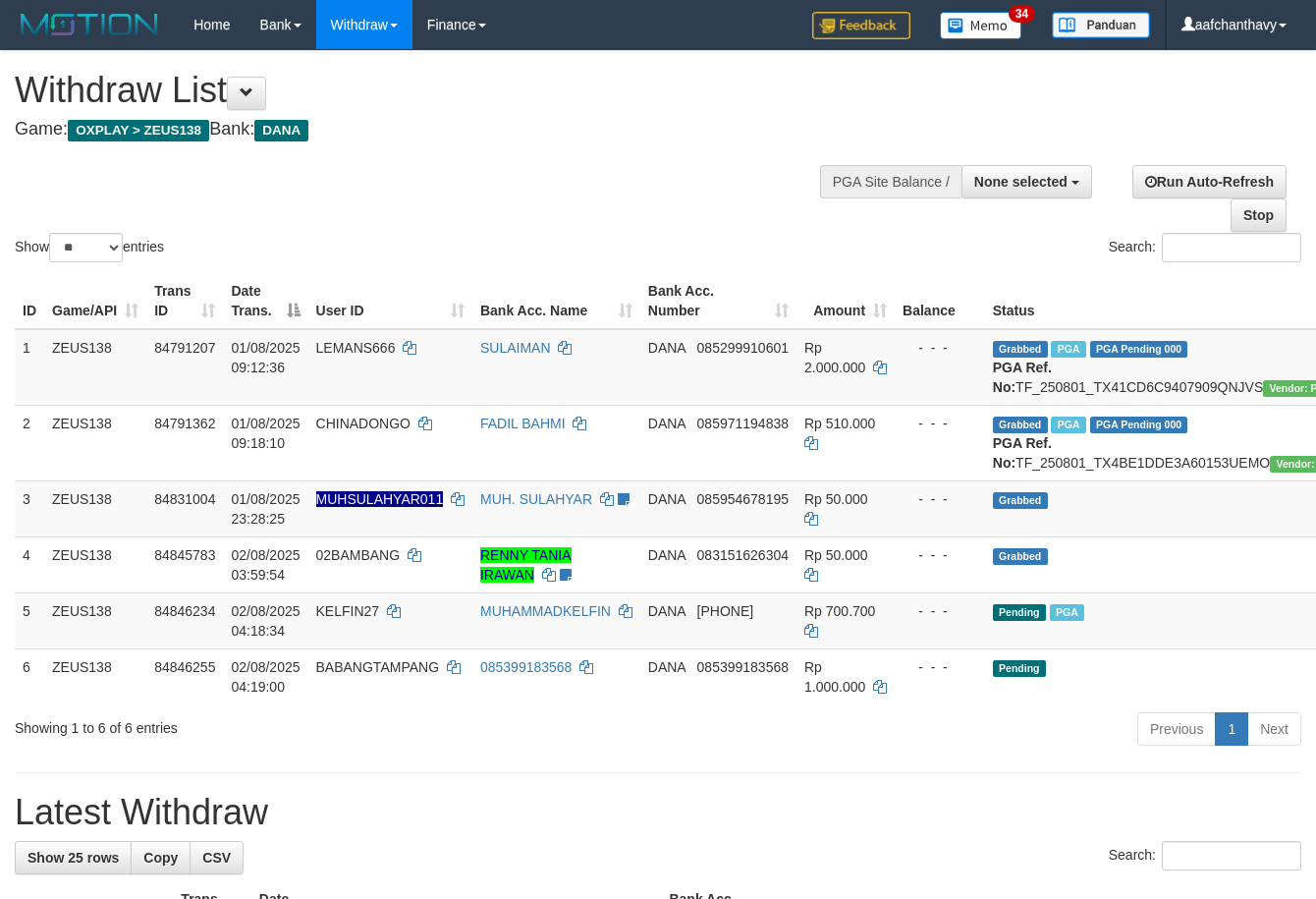 select 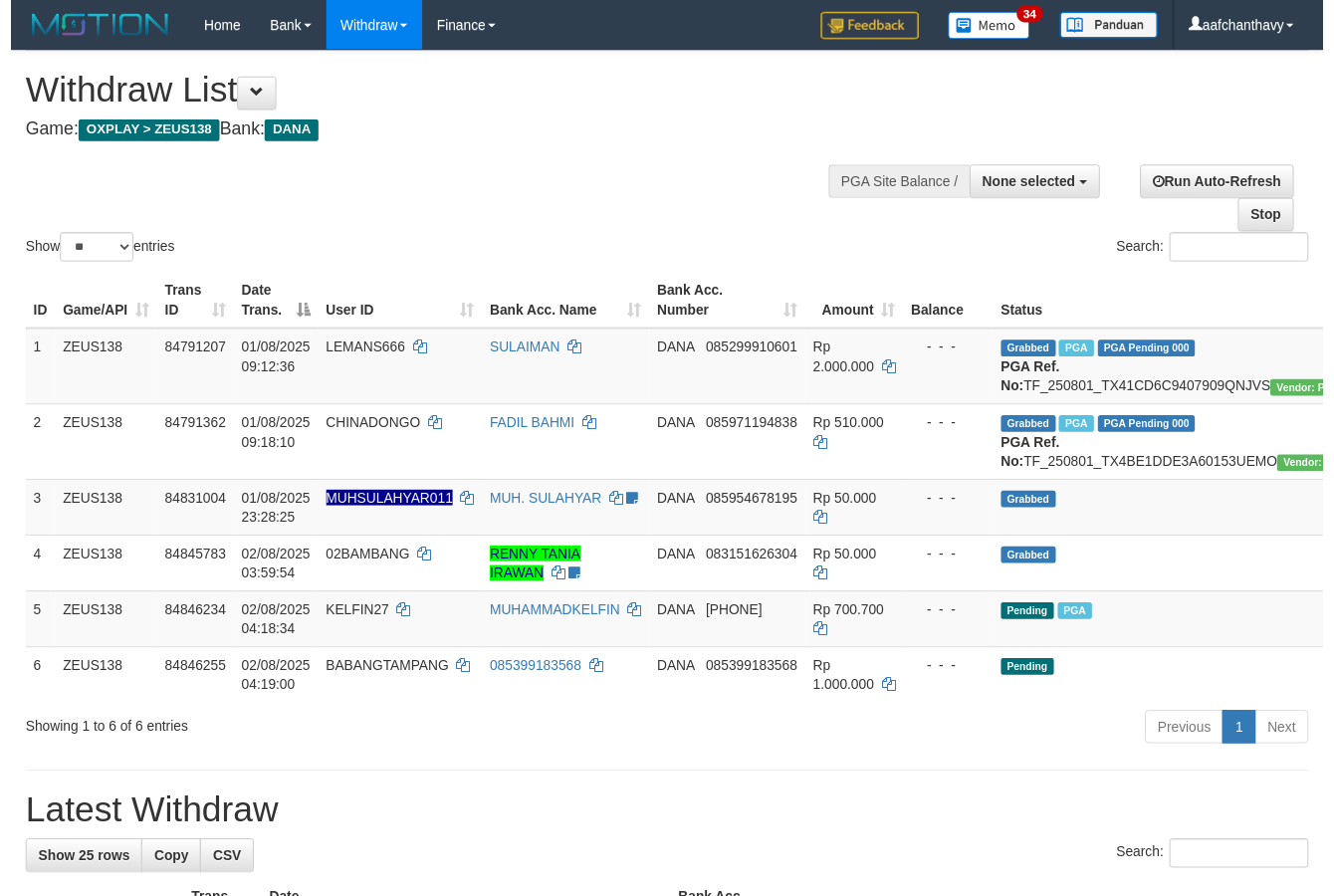 scroll, scrollTop: 355, scrollLeft: 0, axis: vertical 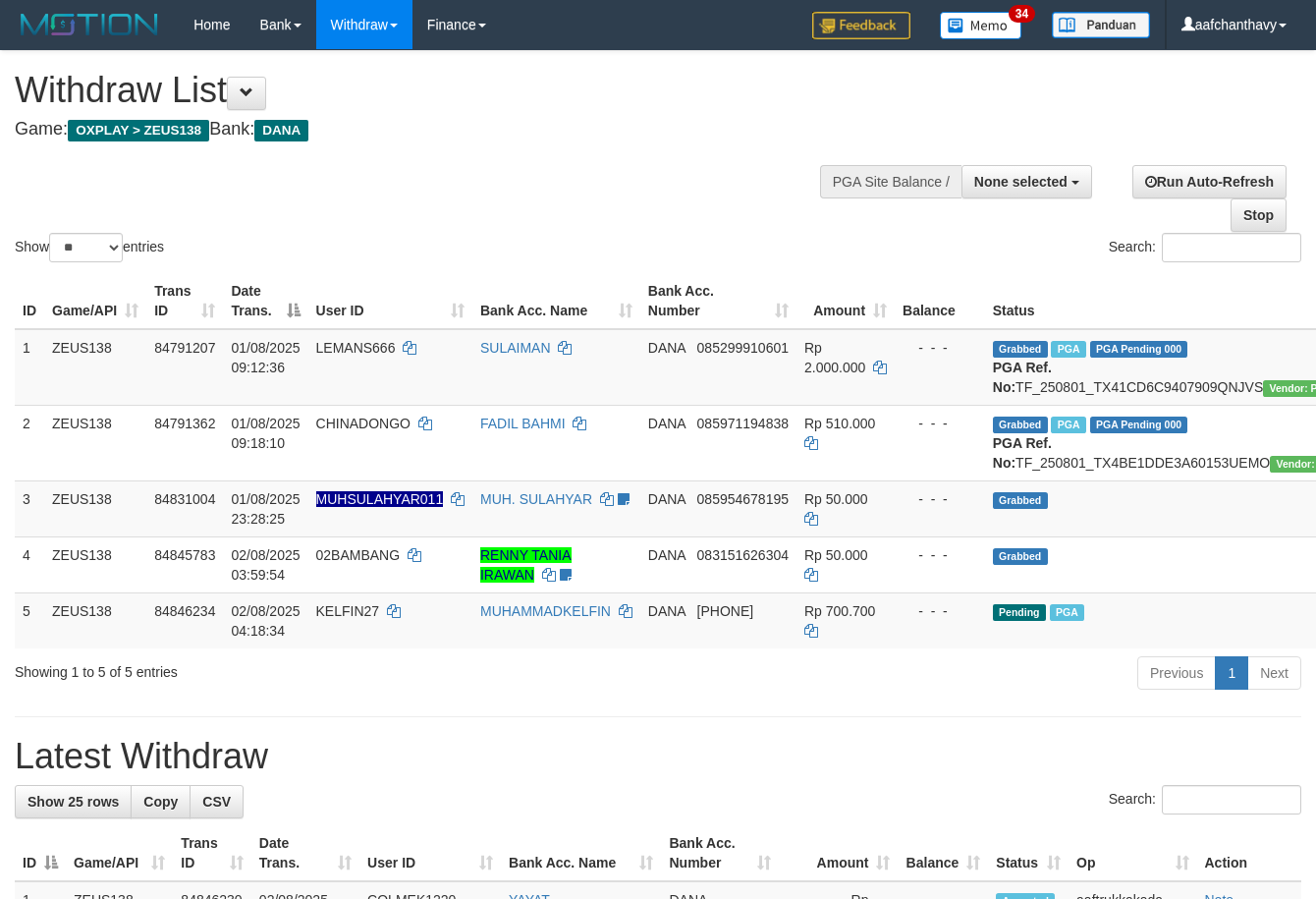 select 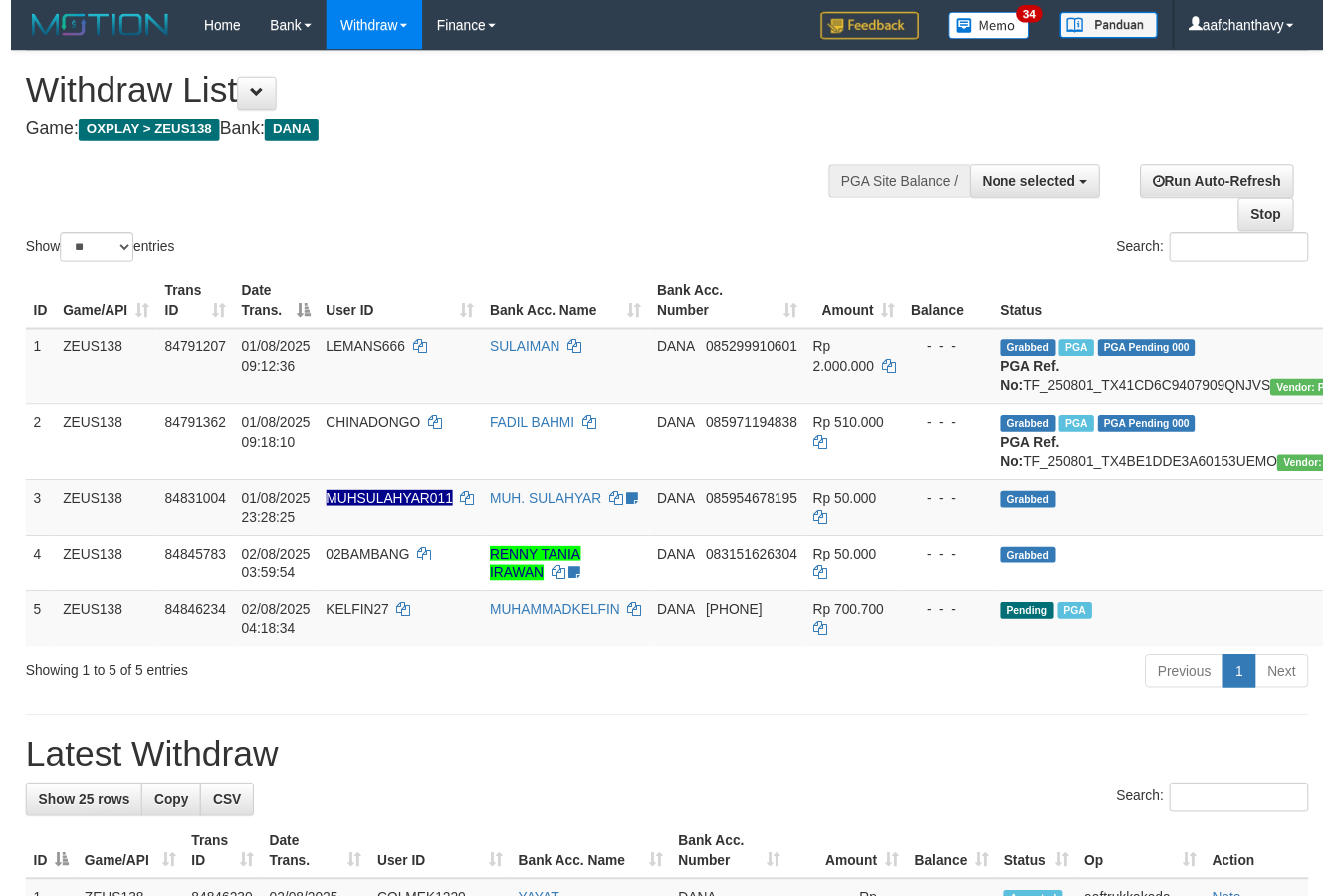 scroll, scrollTop: 355, scrollLeft: 0, axis: vertical 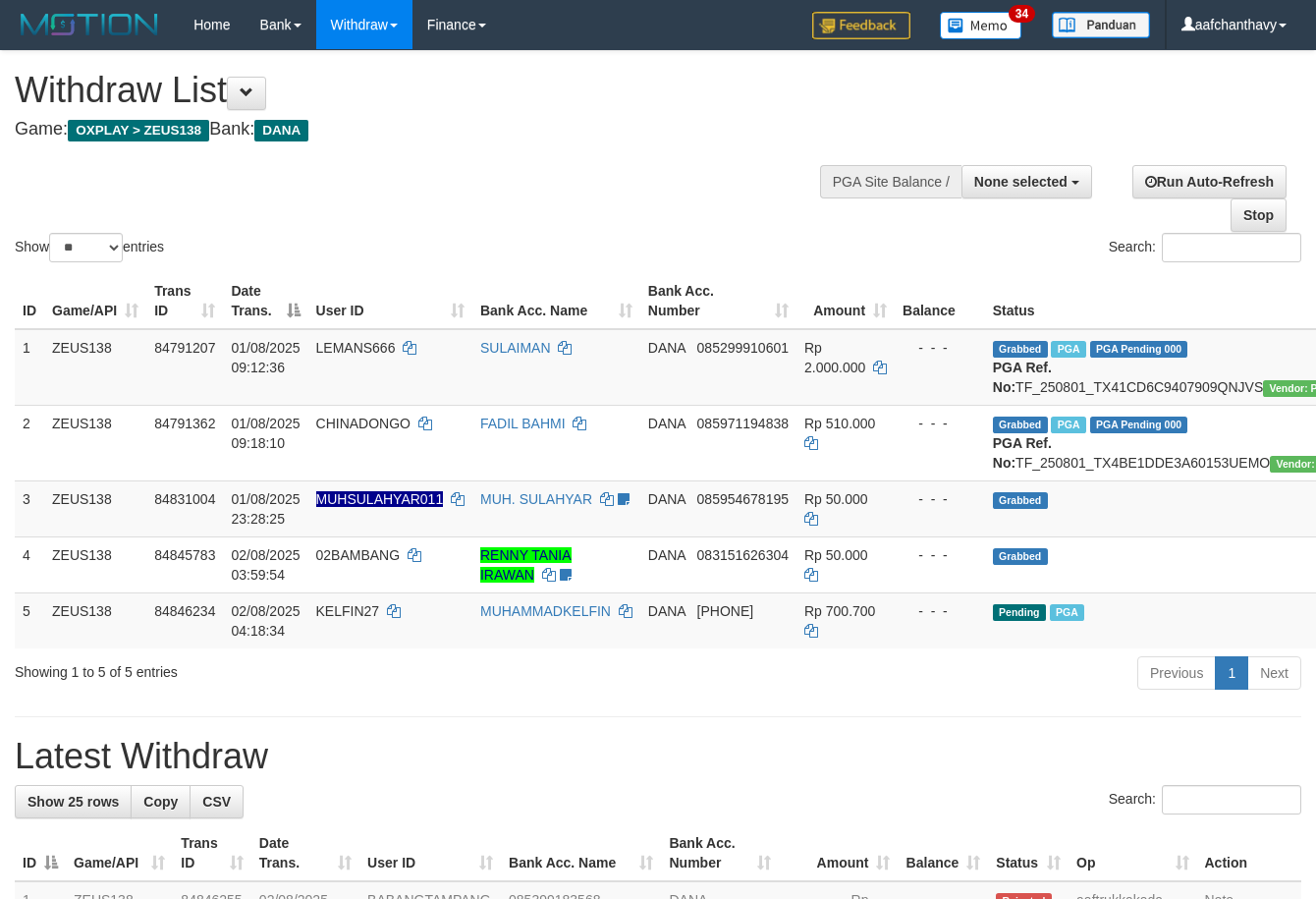 select 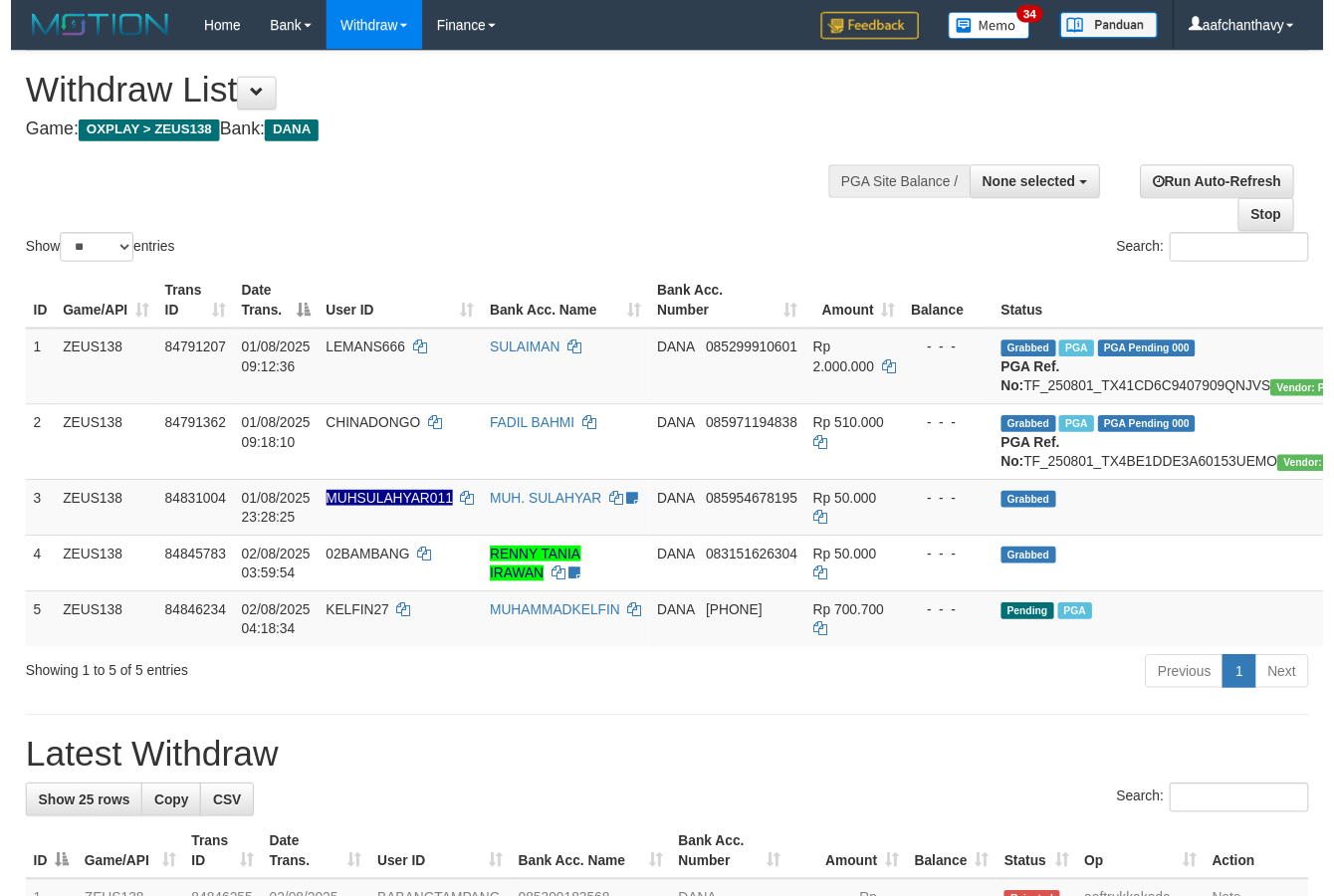 scroll, scrollTop: 355, scrollLeft: 0, axis: vertical 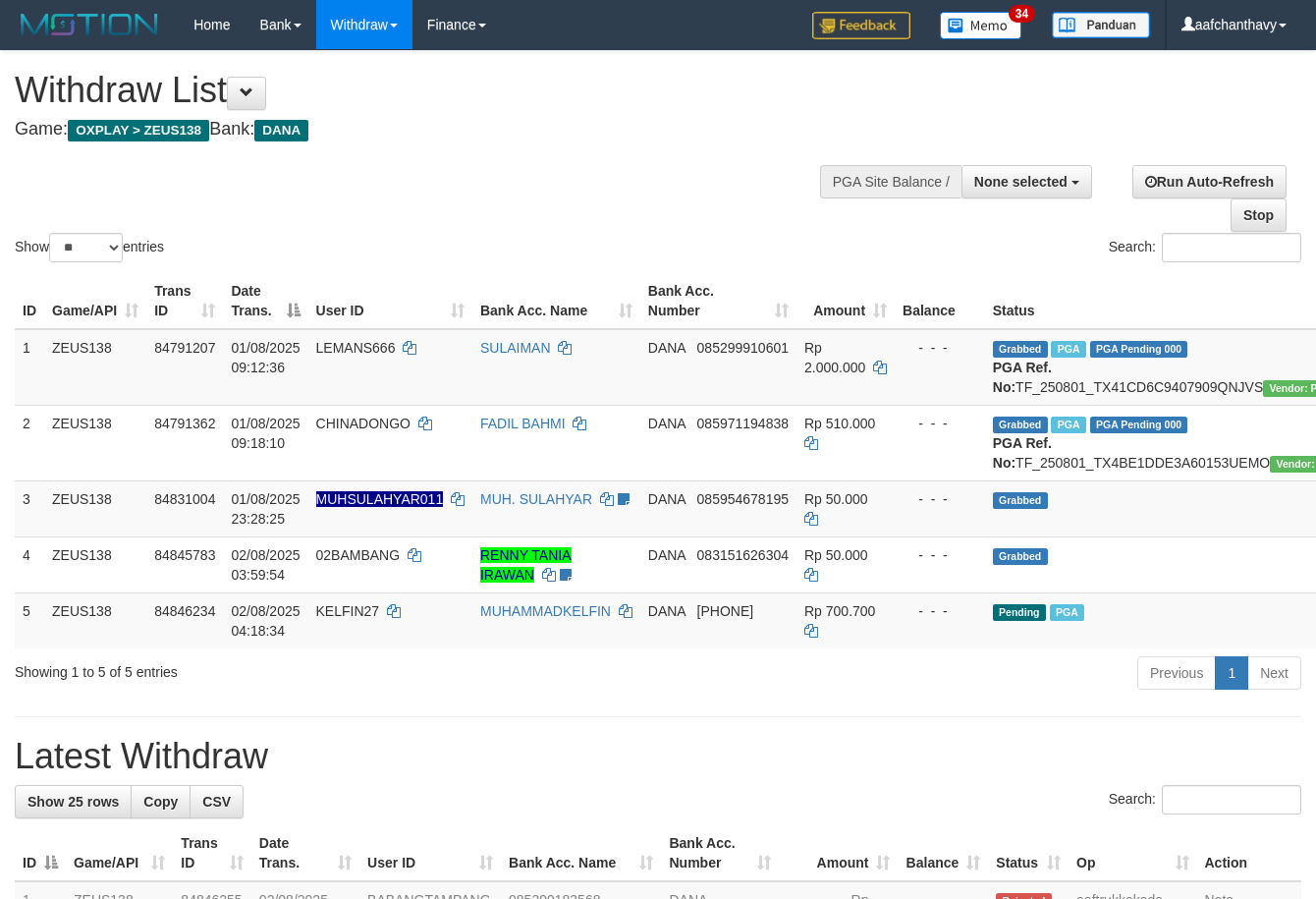 select 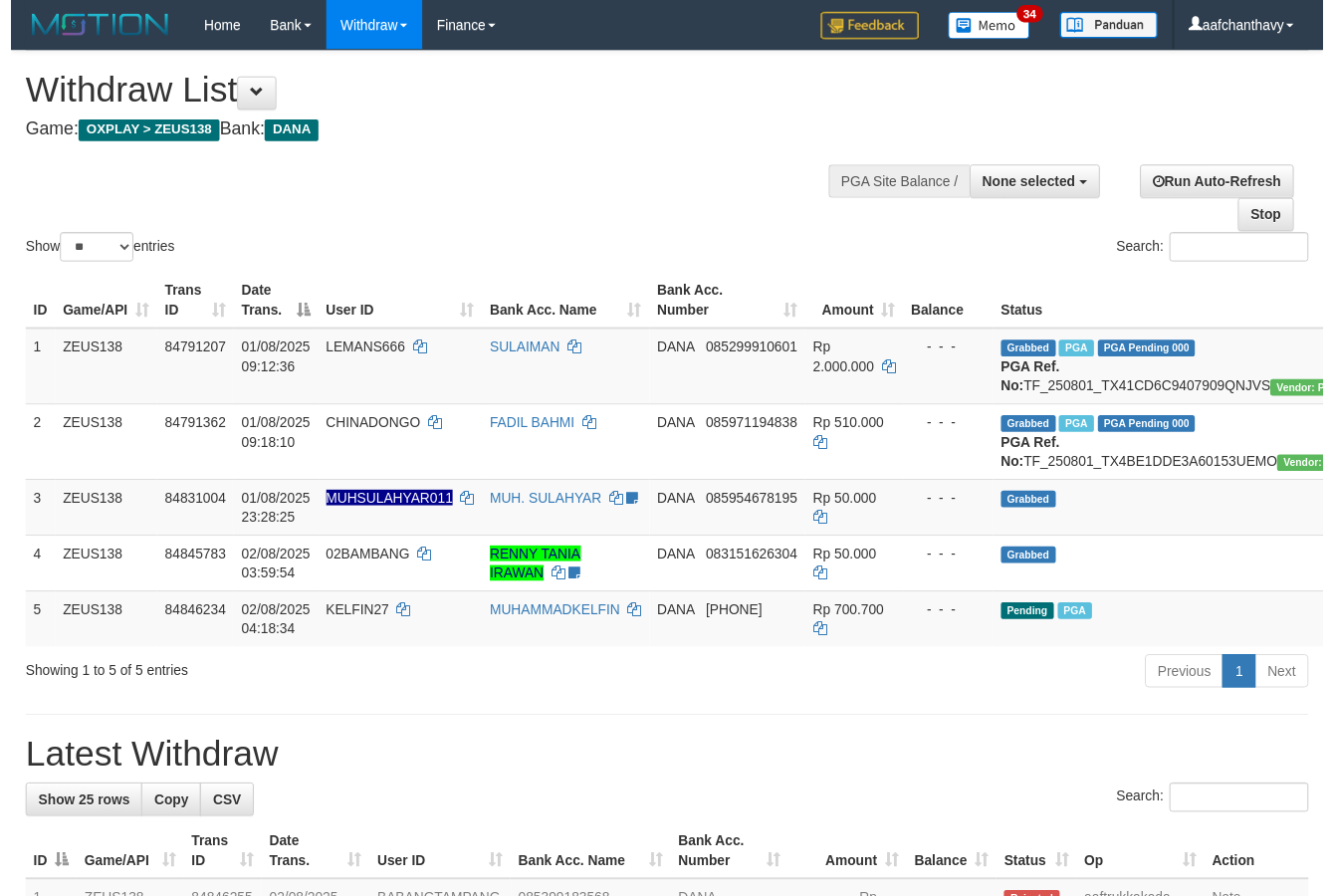 scroll, scrollTop: 355, scrollLeft: 0, axis: vertical 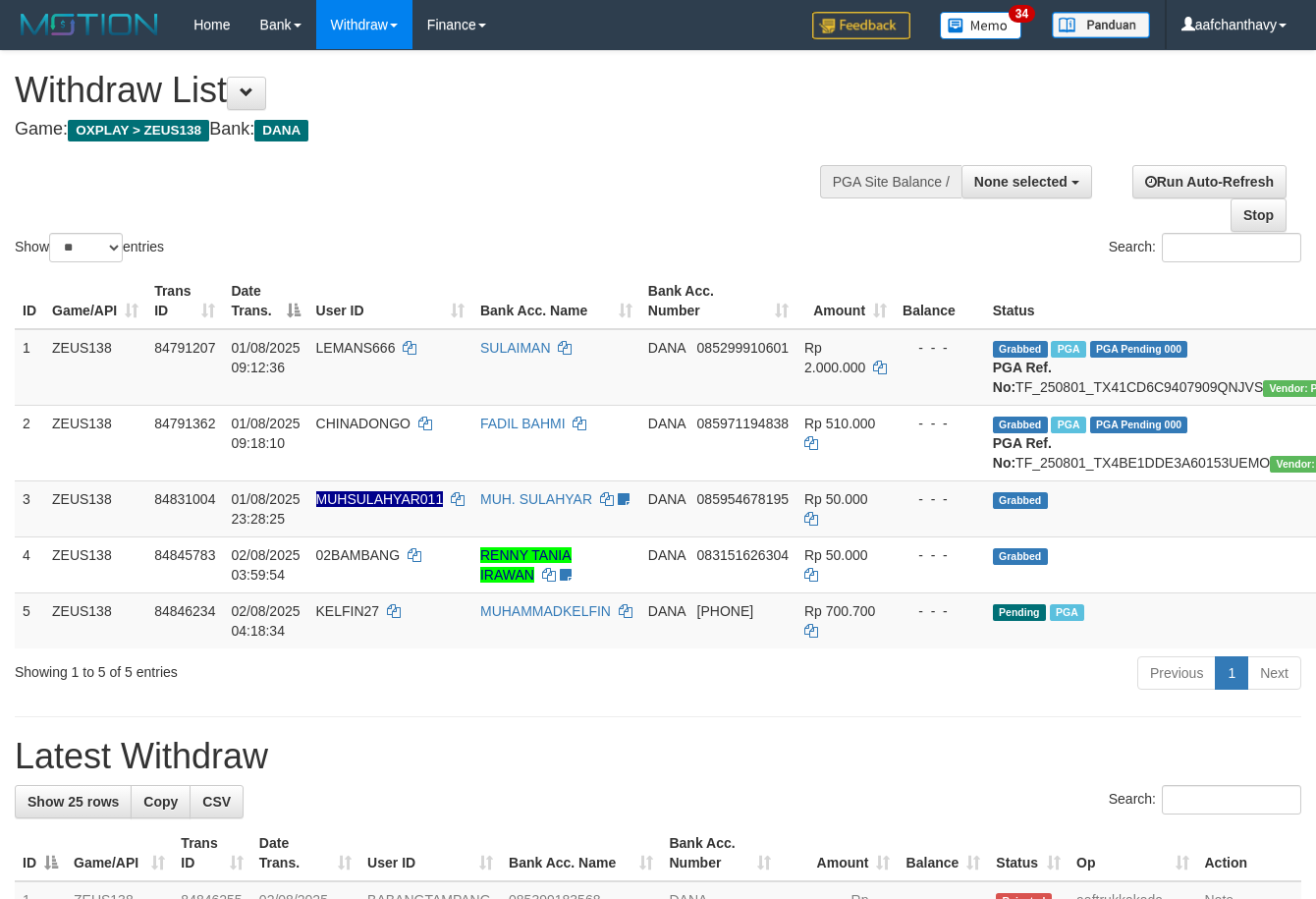 select 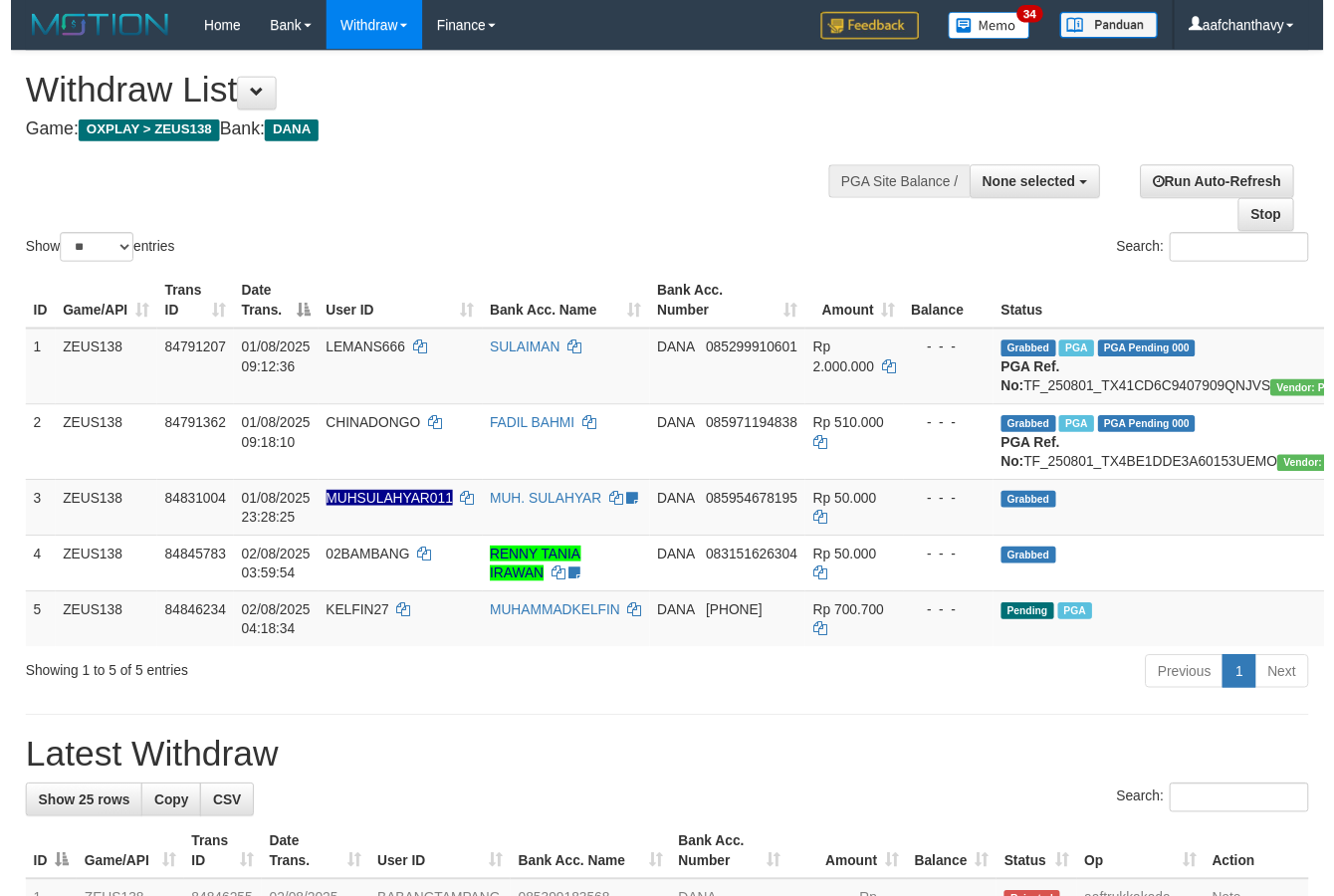 scroll, scrollTop: 355, scrollLeft: 0, axis: vertical 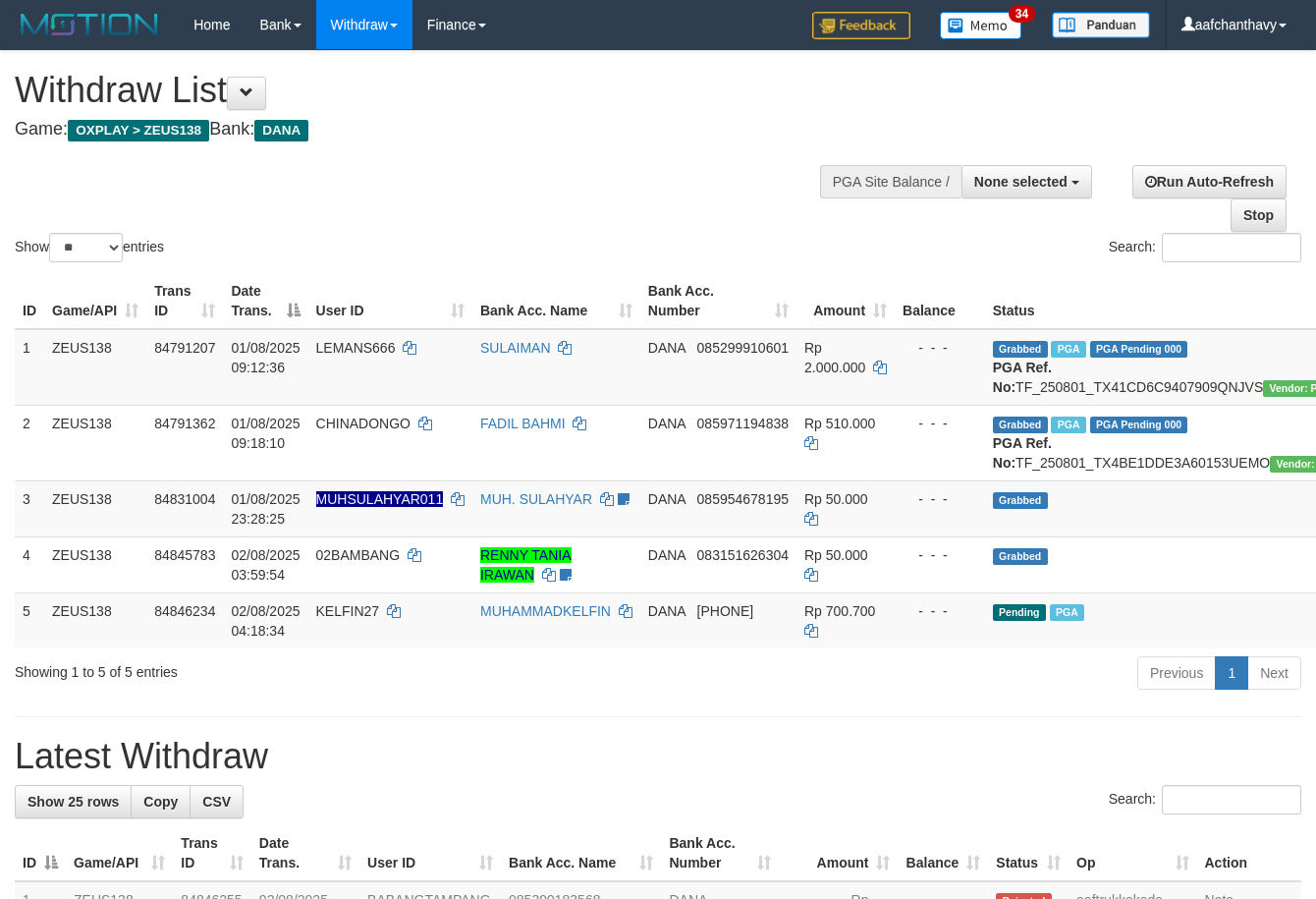 select 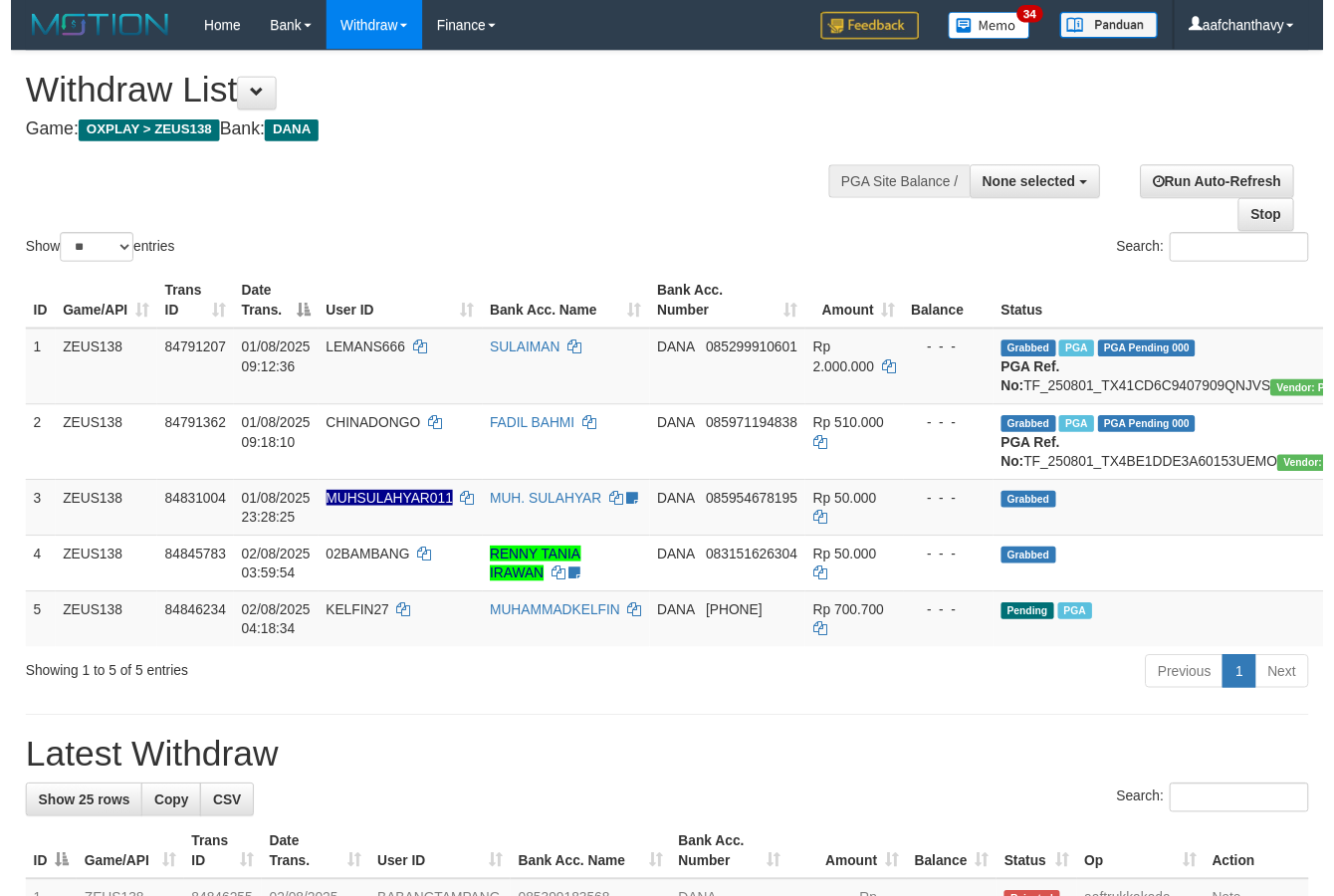 scroll, scrollTop: 355, scrollLeft: 0, axis: vertical 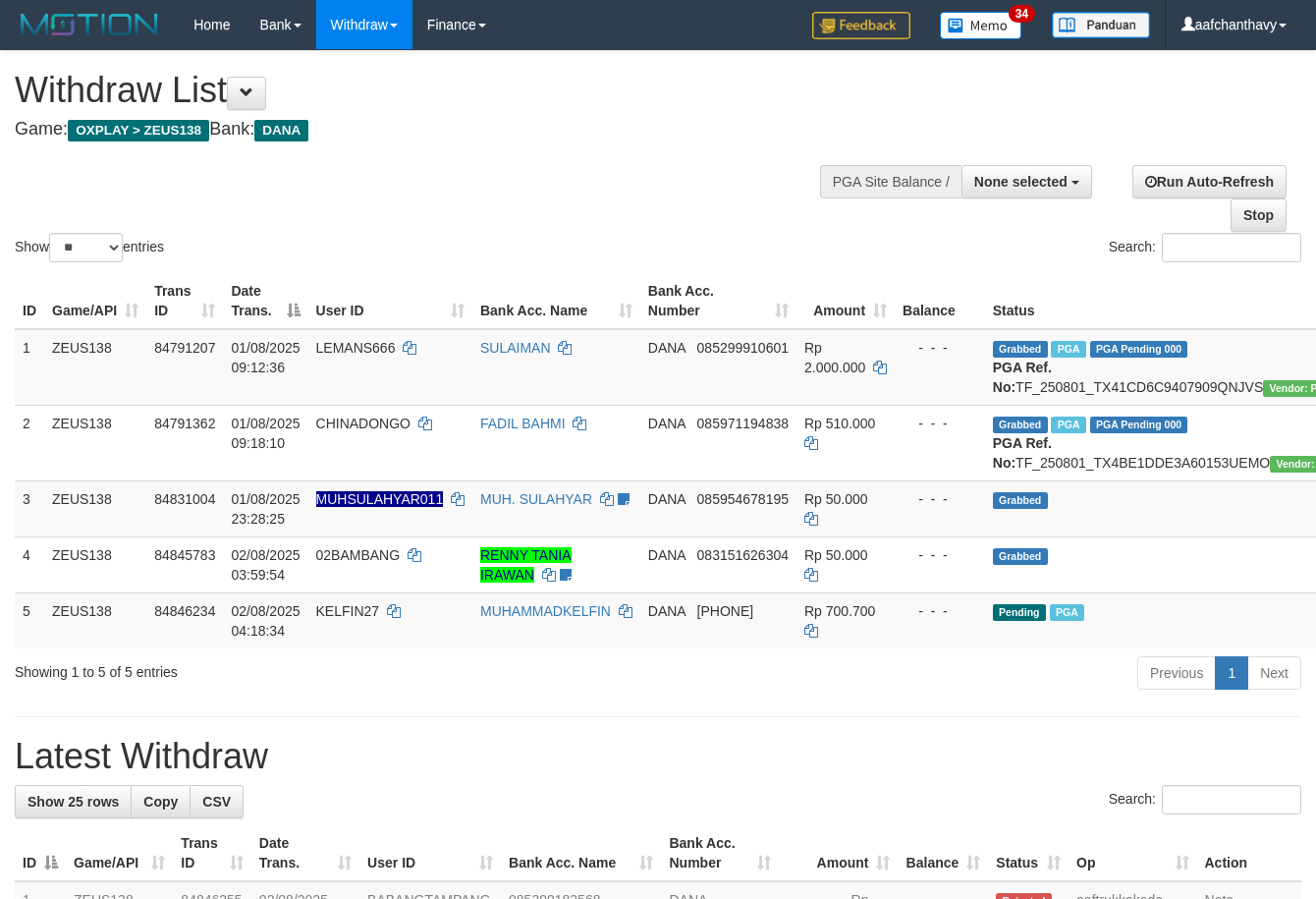 select 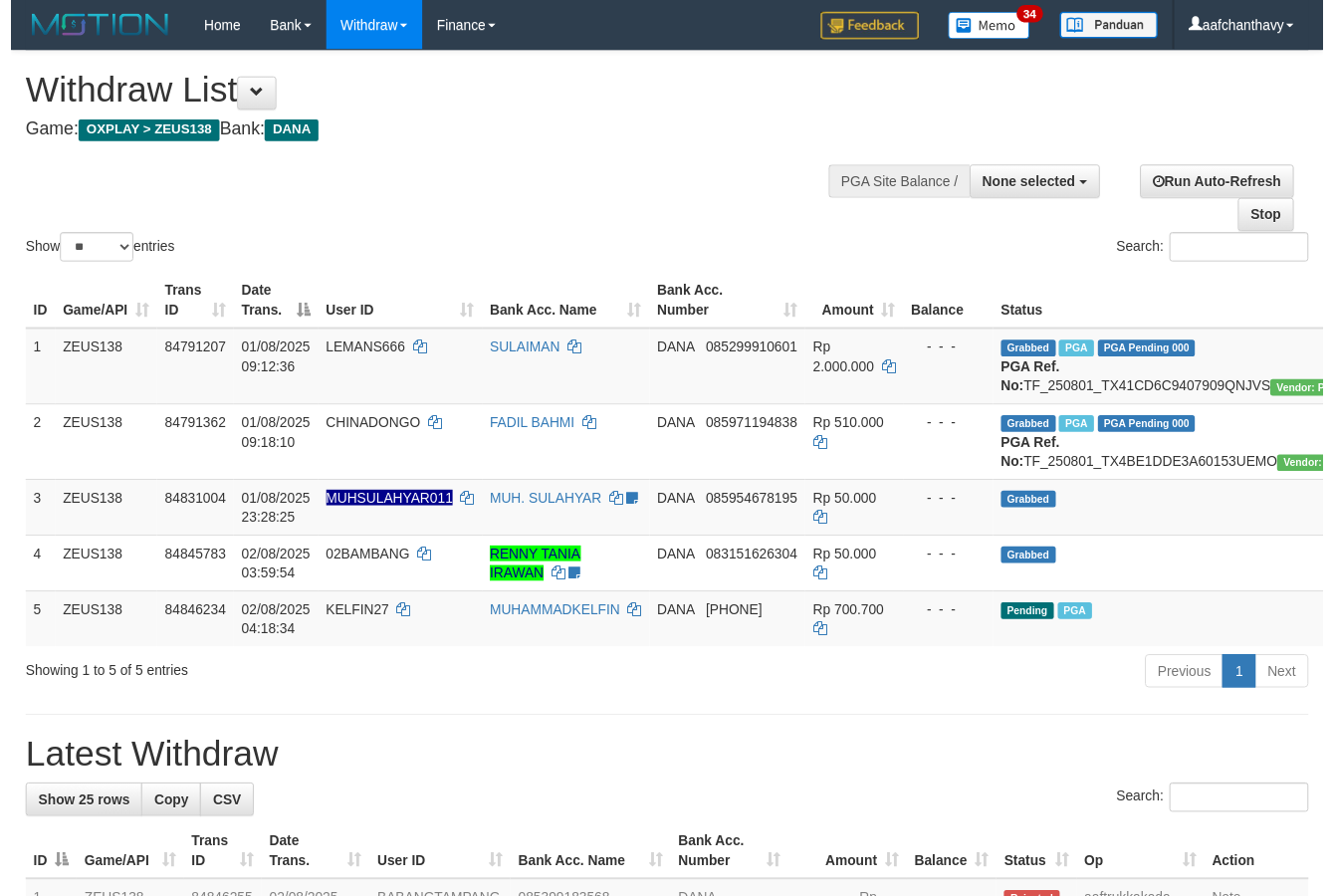 scroll, scrollTop: 355, scrollLeft: 0, axis: vertical 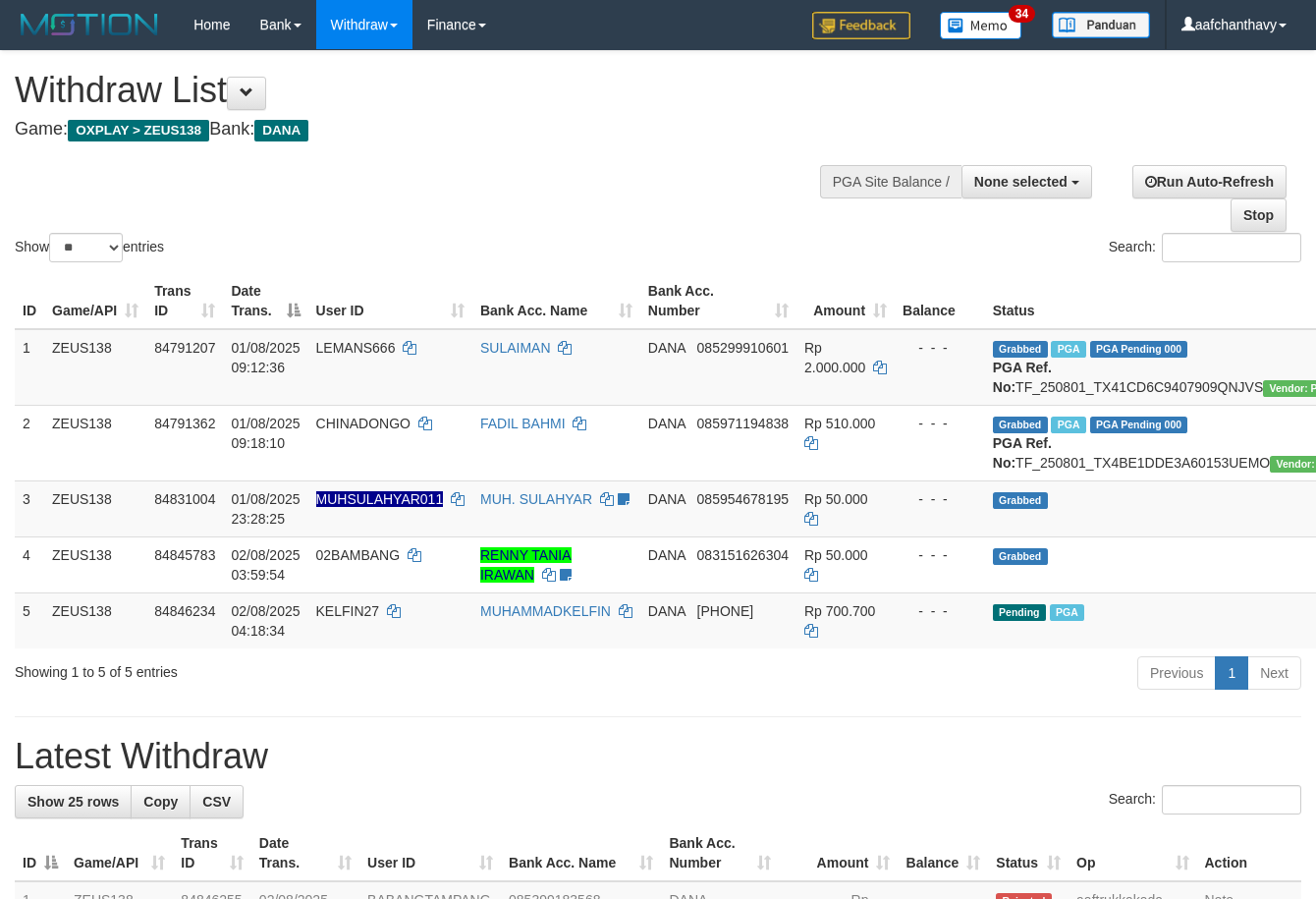 select 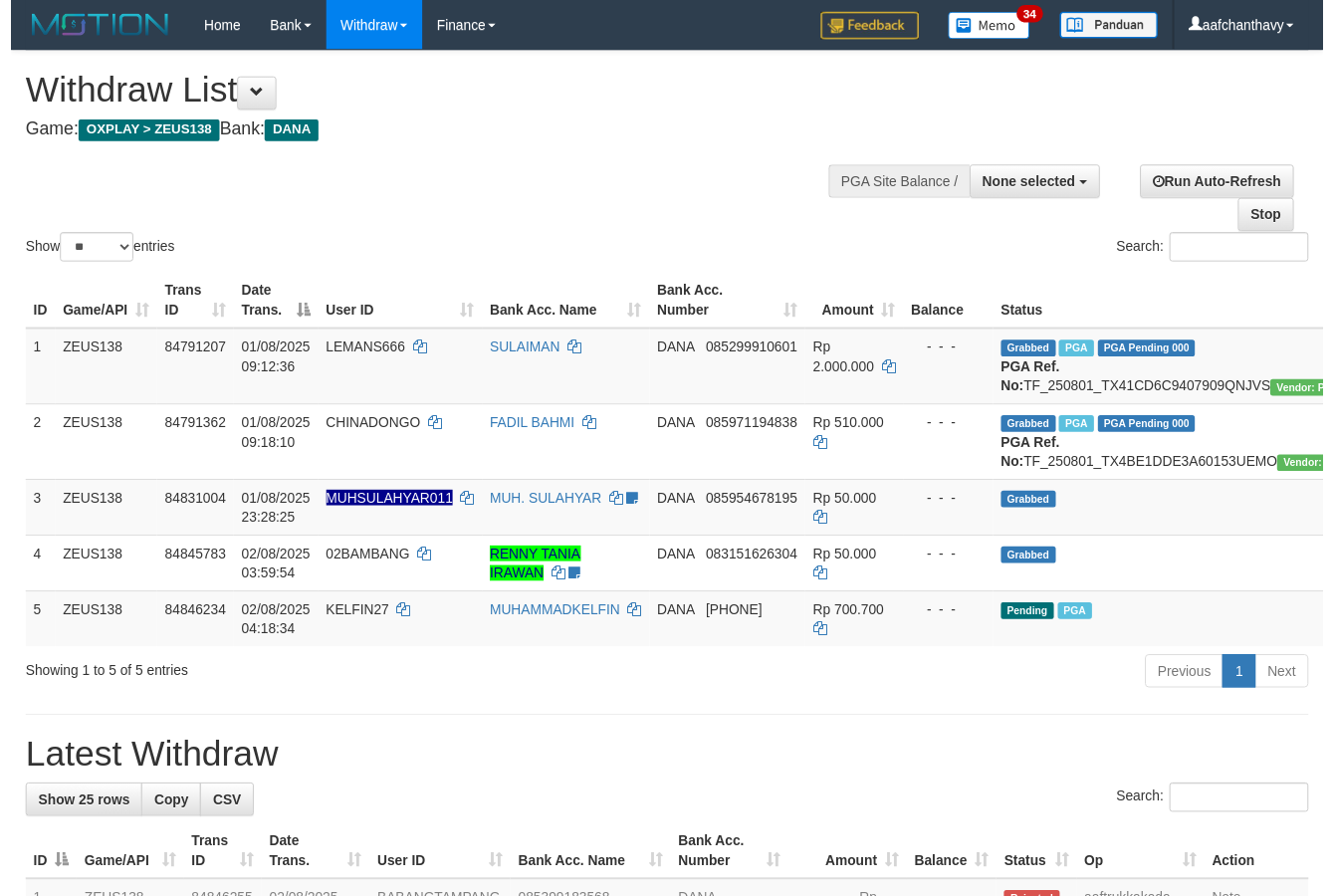 scroll, scrollTop: 355, scrollLeft: 0, axis: vertical 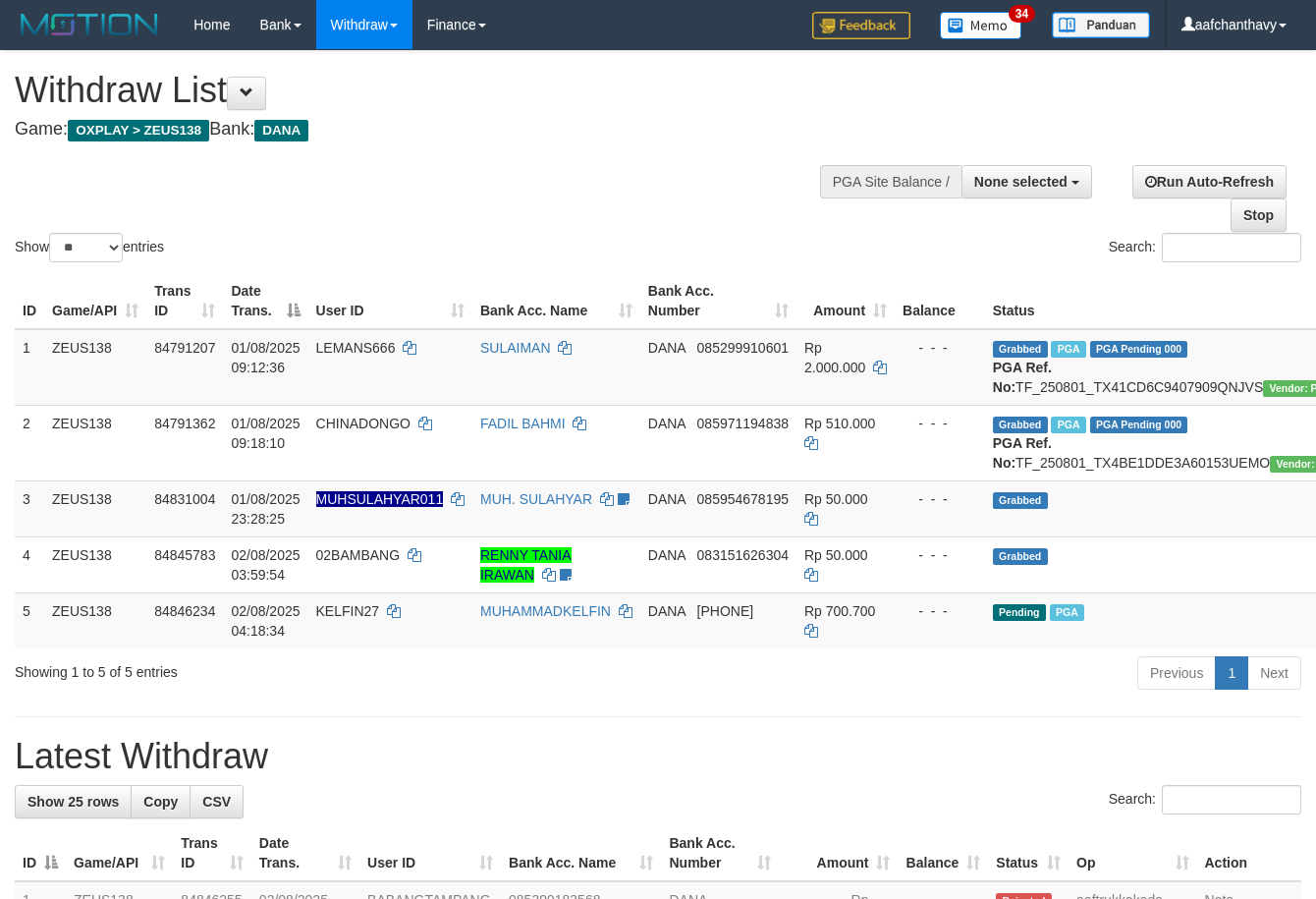 select 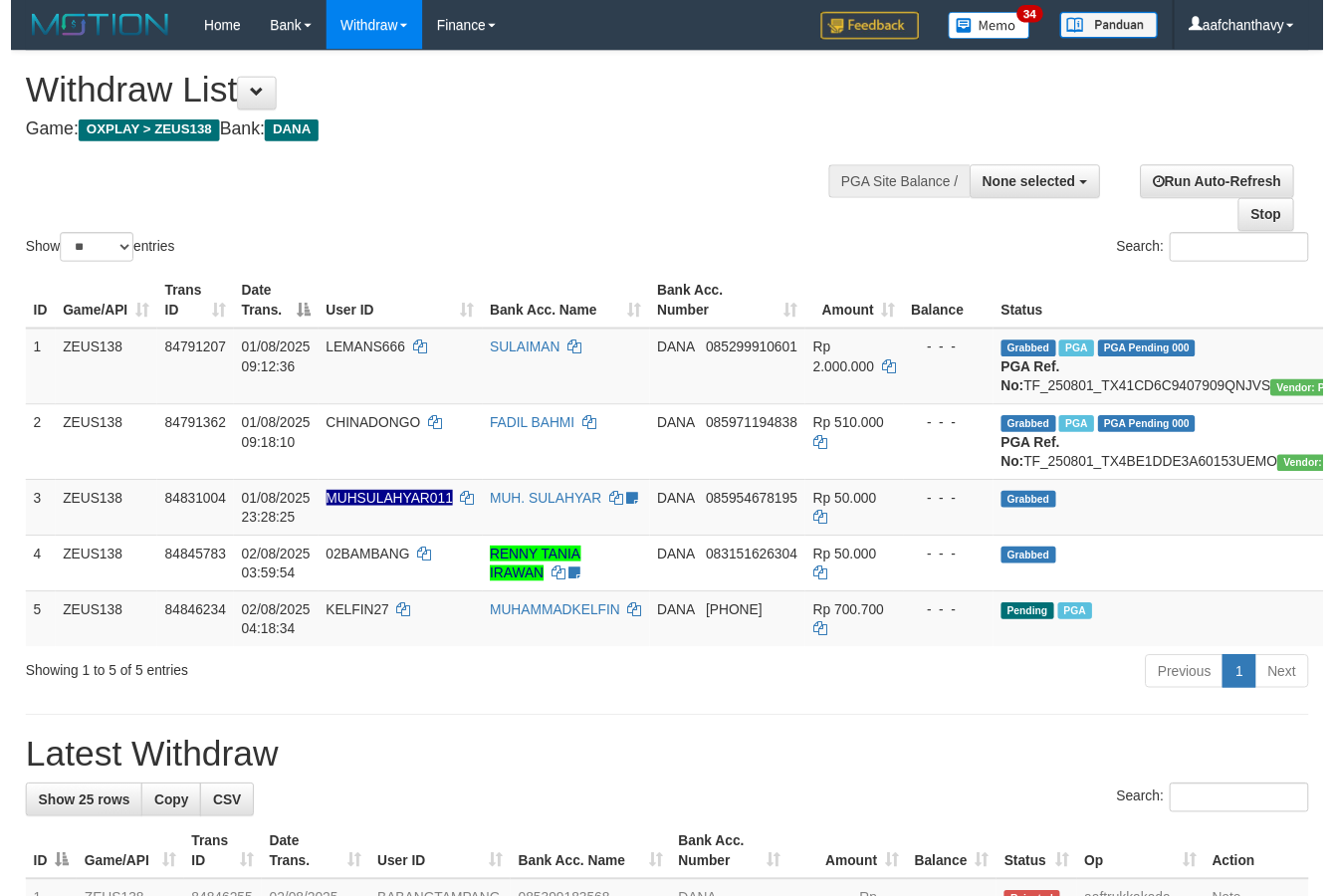scroll, scrollTop: 355, scrollLeft: 0, axis: vertical 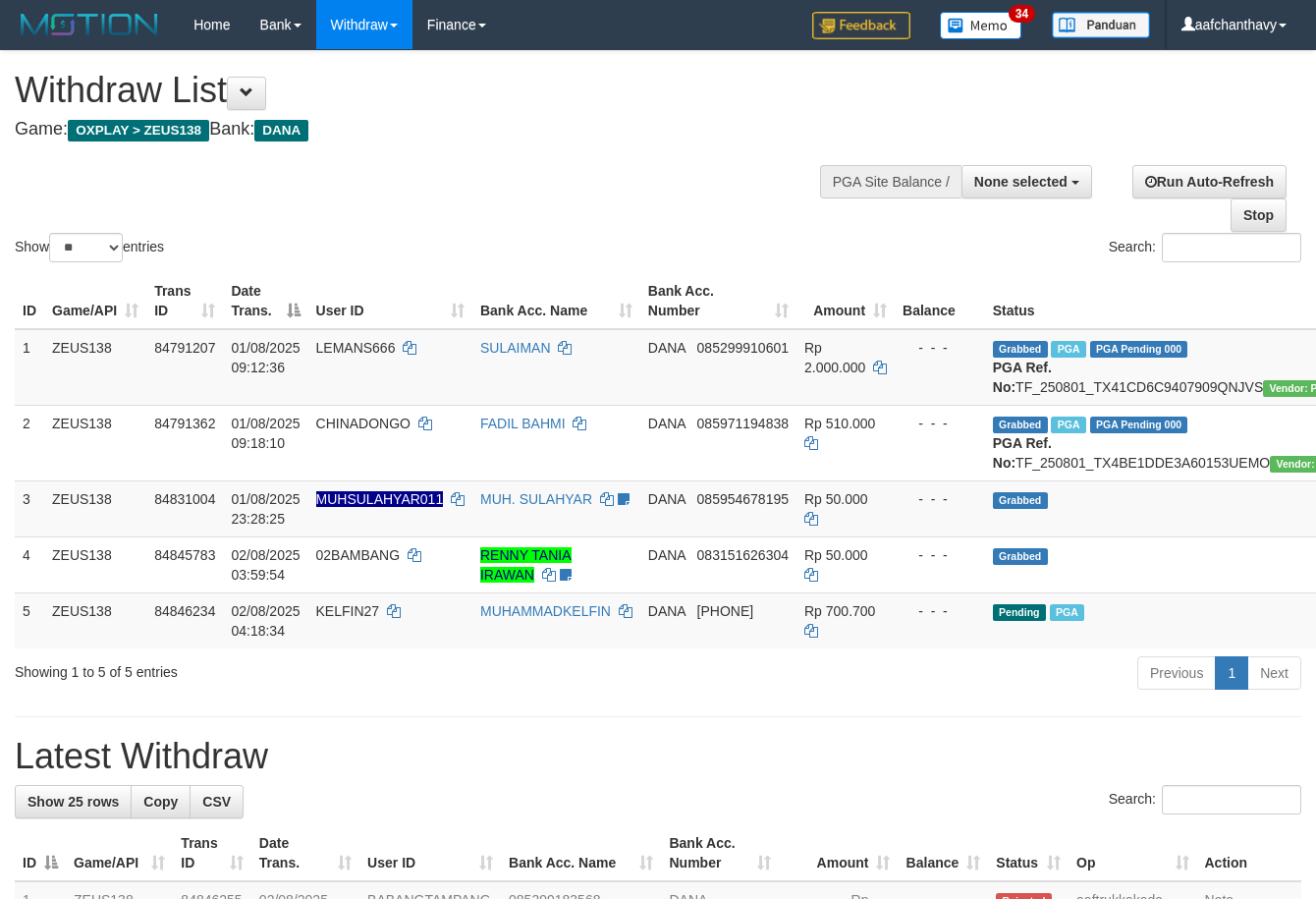 select 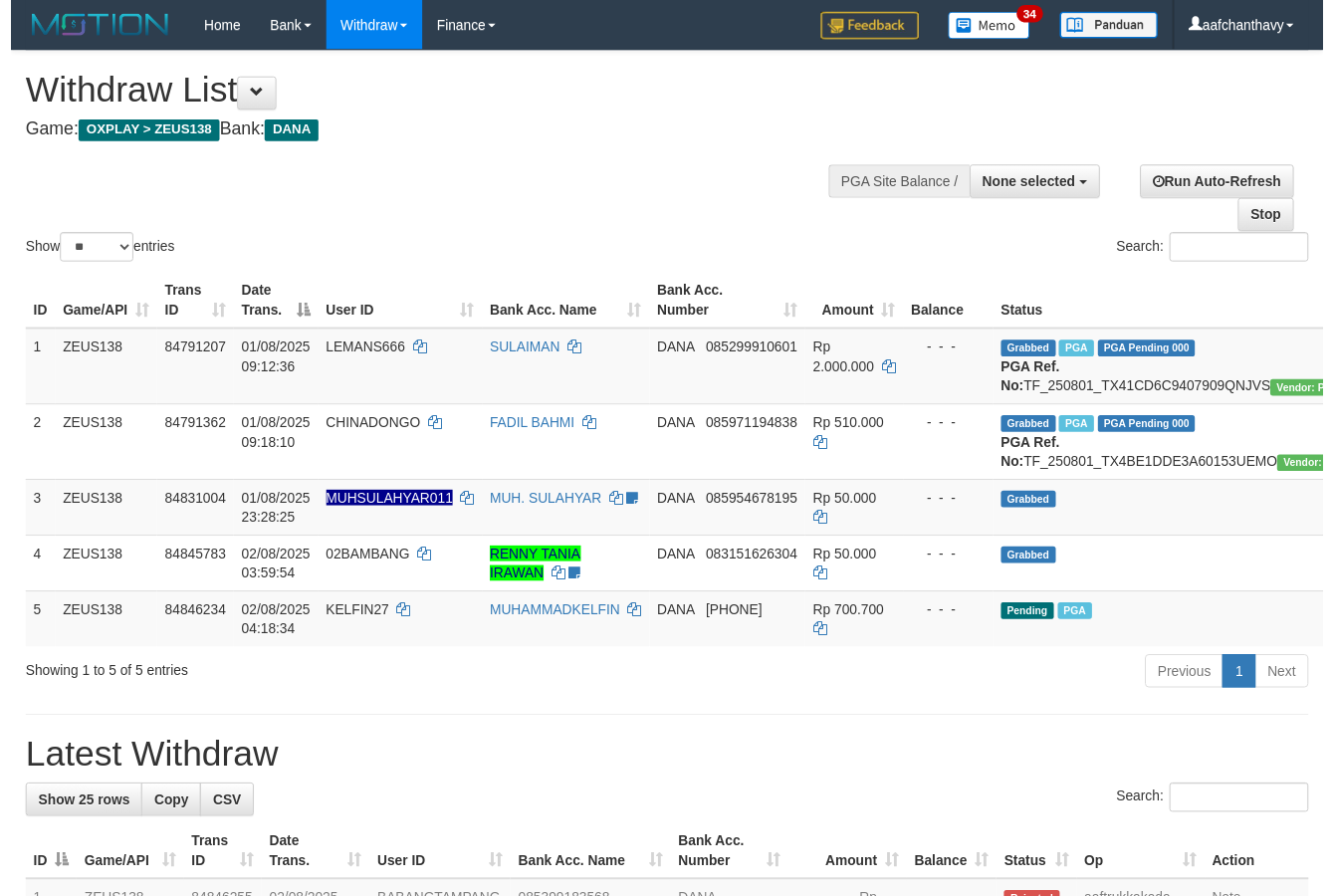scroll, scrollTop: 355, scrollLeft: 0, axis: vertical 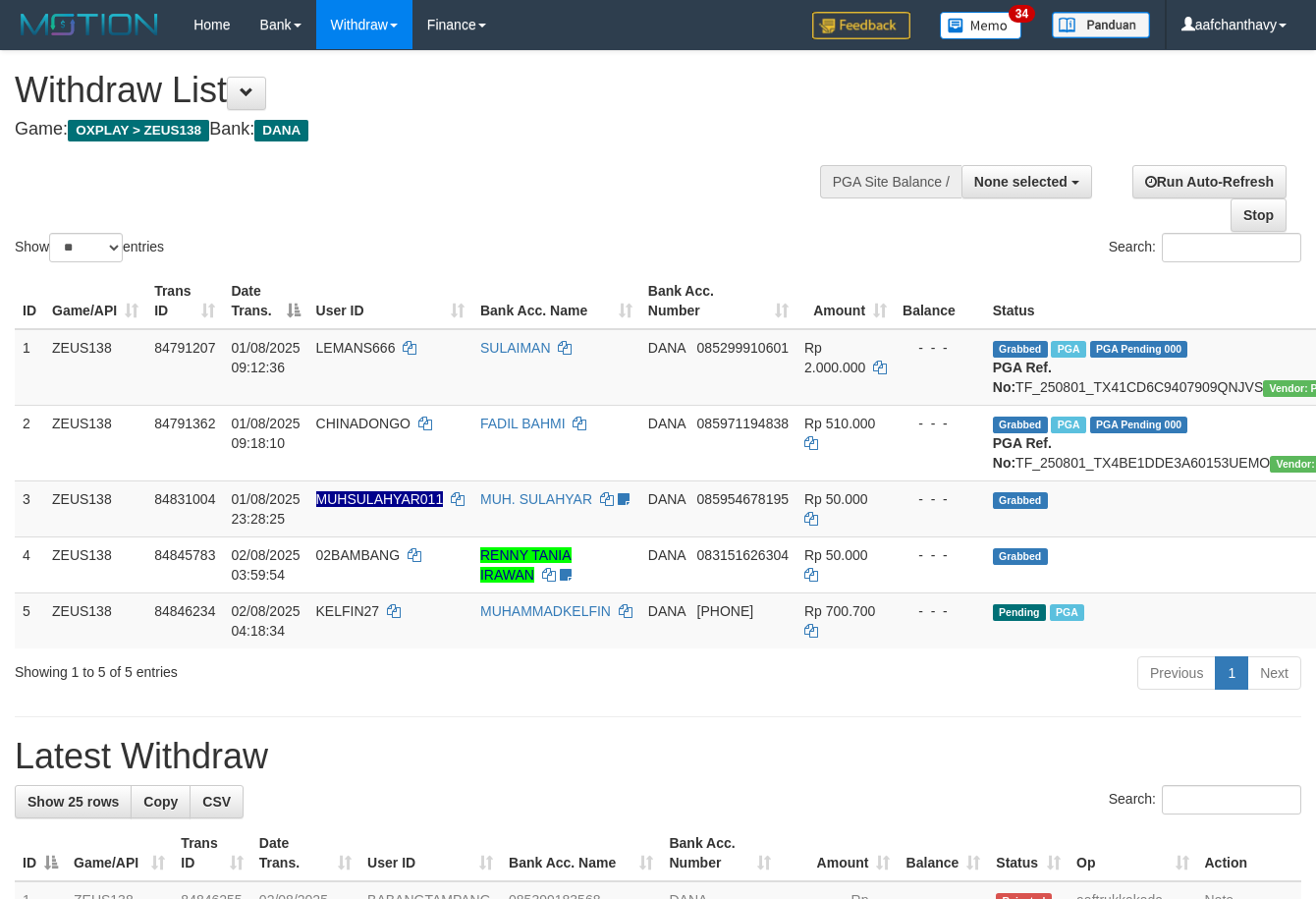 select 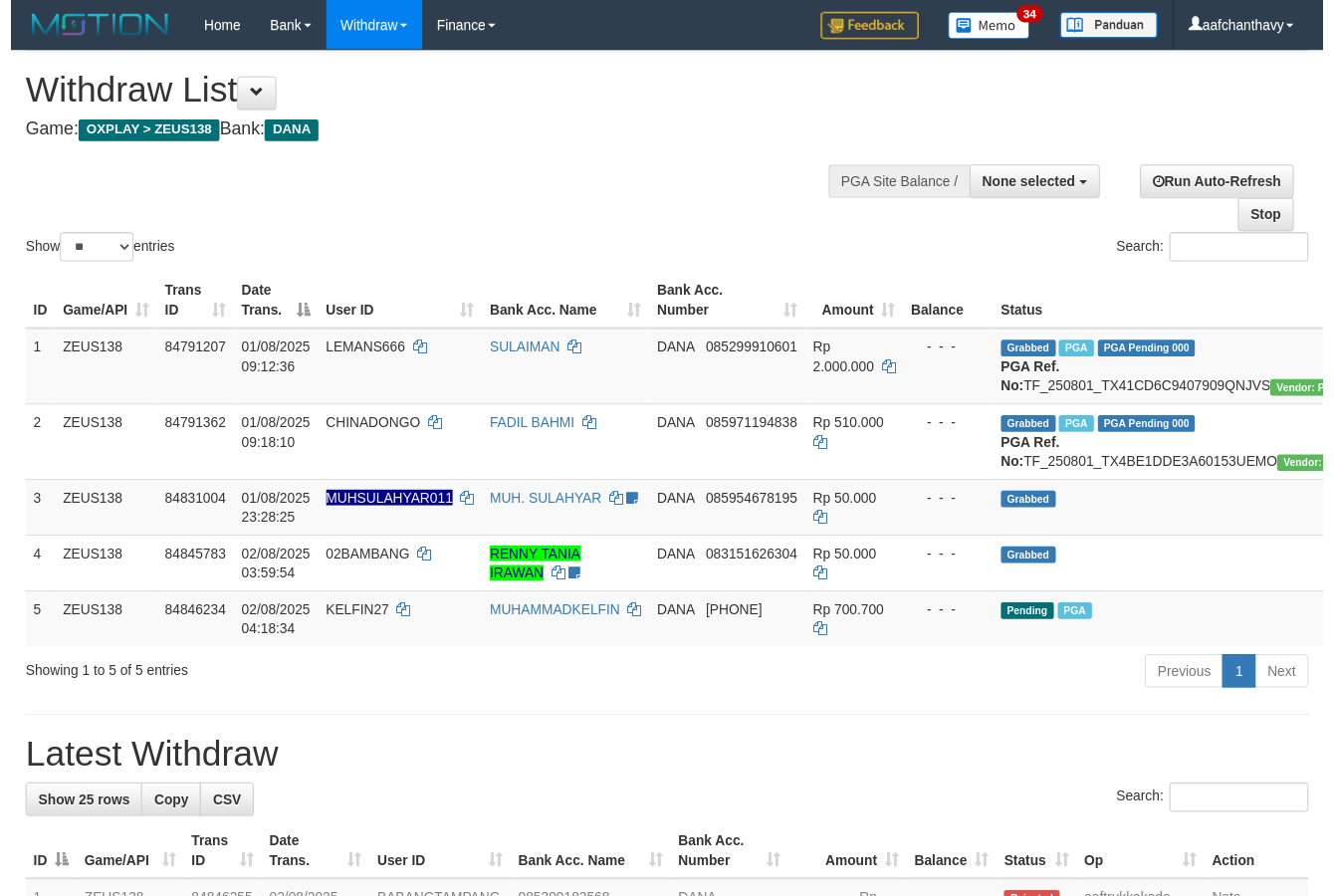 scroll, scrollTop: 355, scrollLeft: 0, axis: vertical 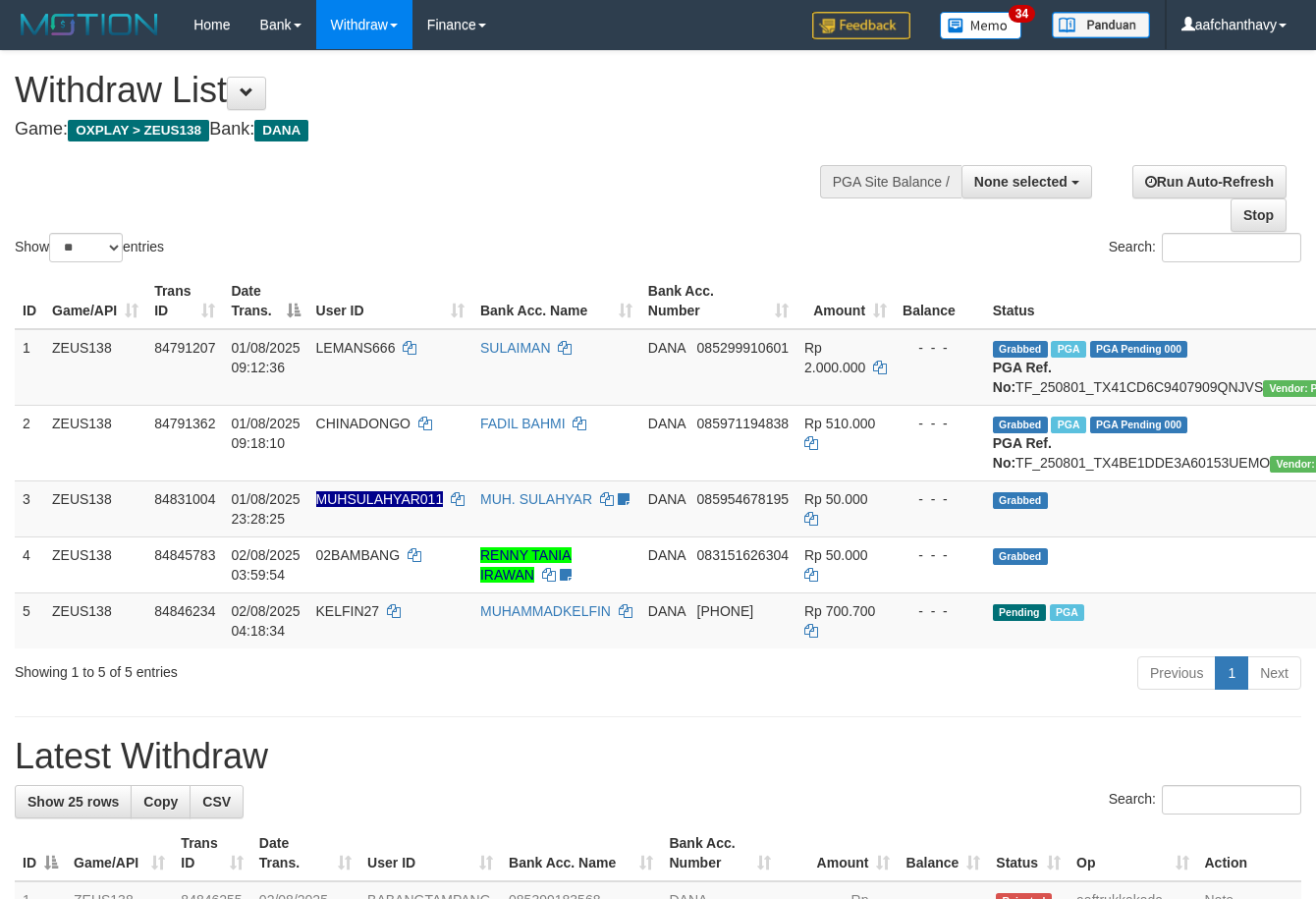 select 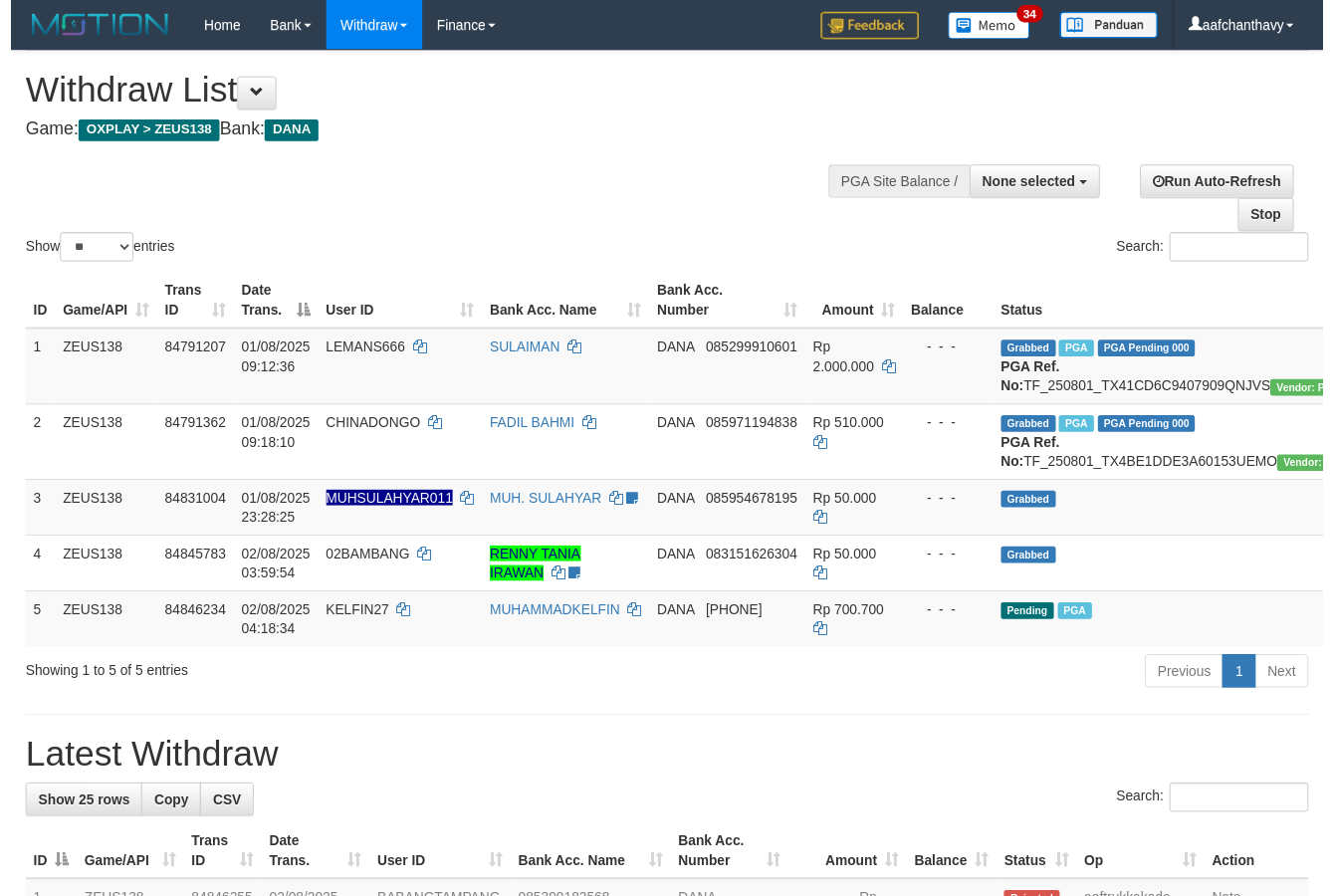 scroll, scrollTop: 355, scrollLeft: 0, axis: vertical 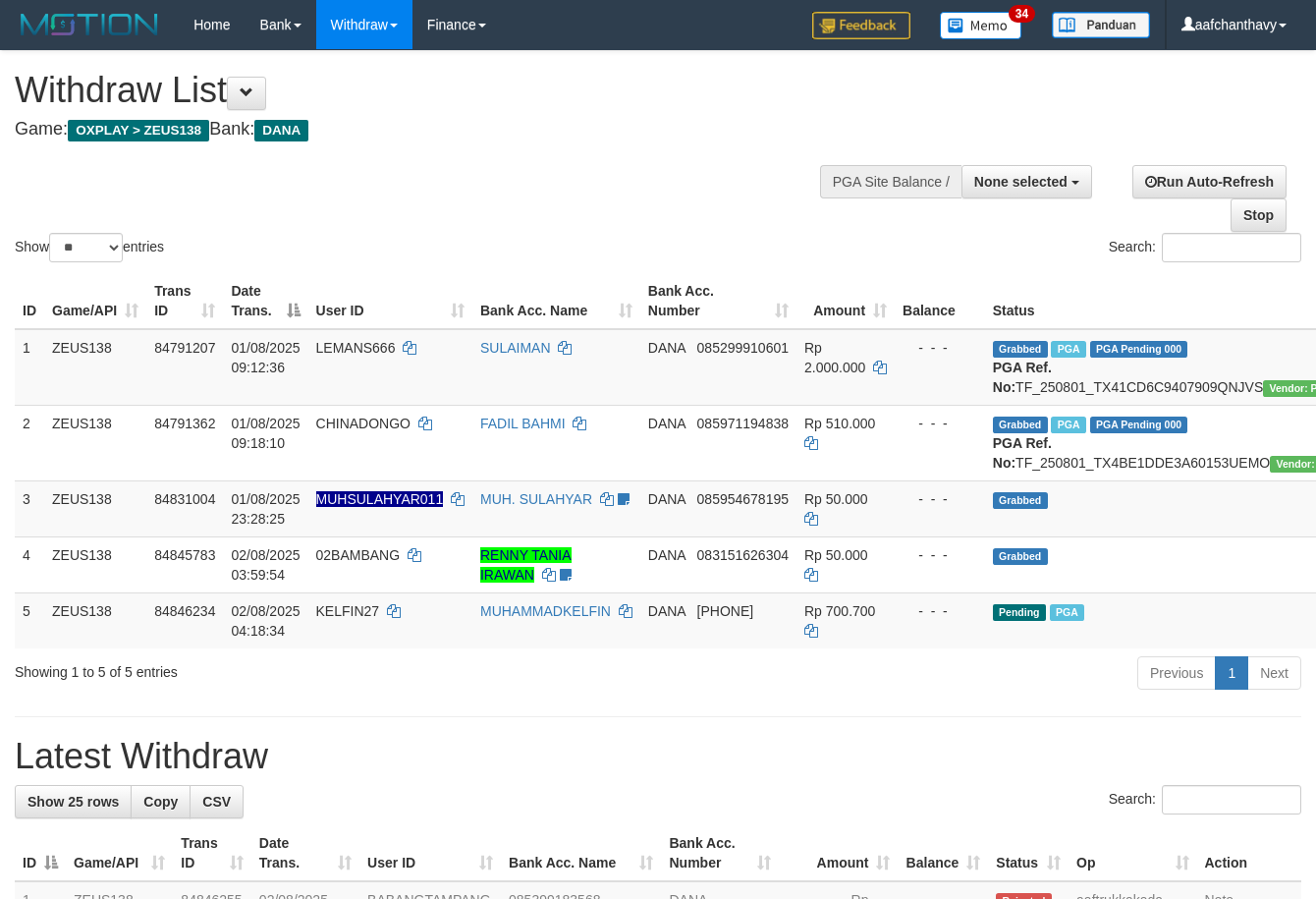 select 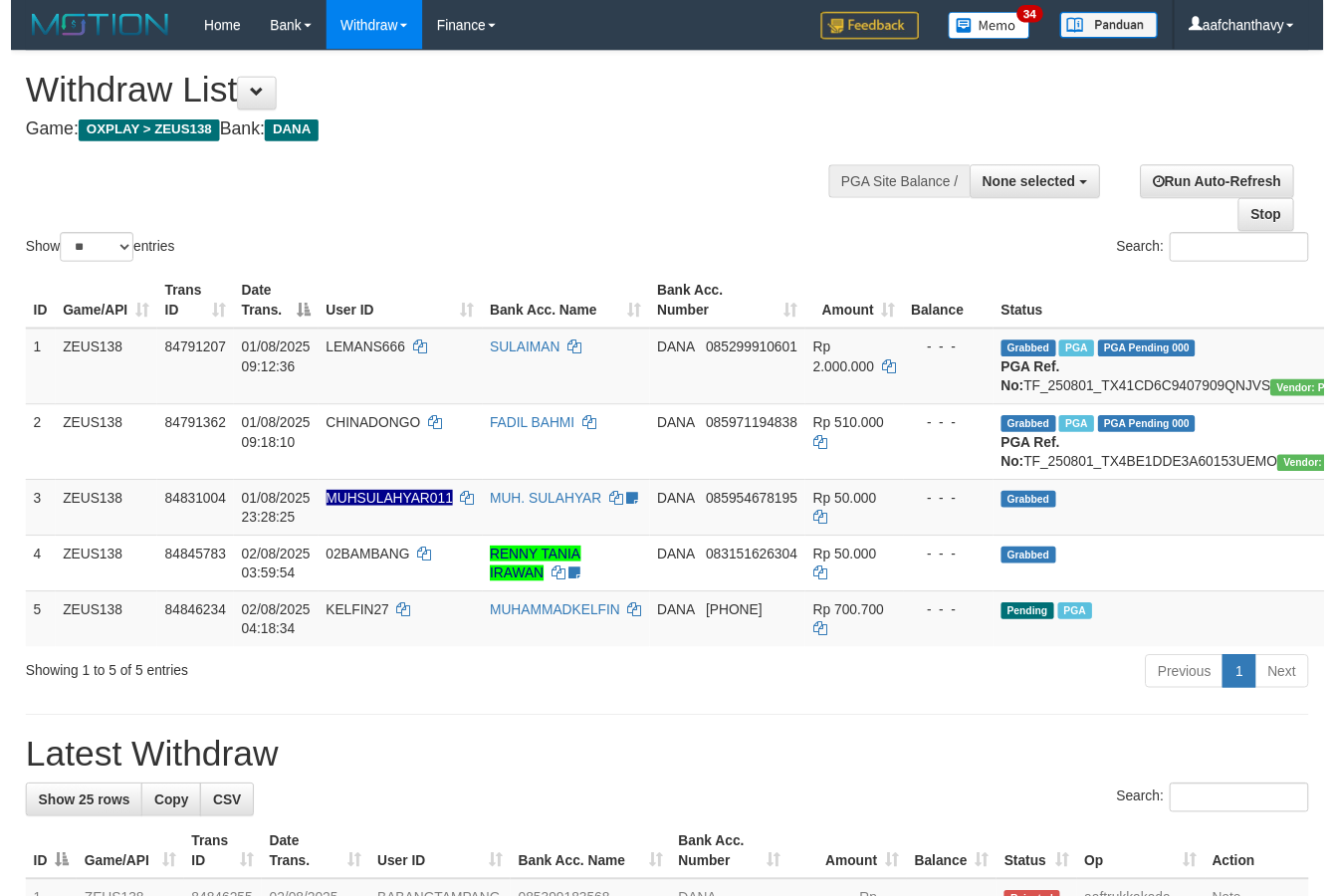 scroll, scrollTop: 355, scrollLeft: 0, axis: vertical 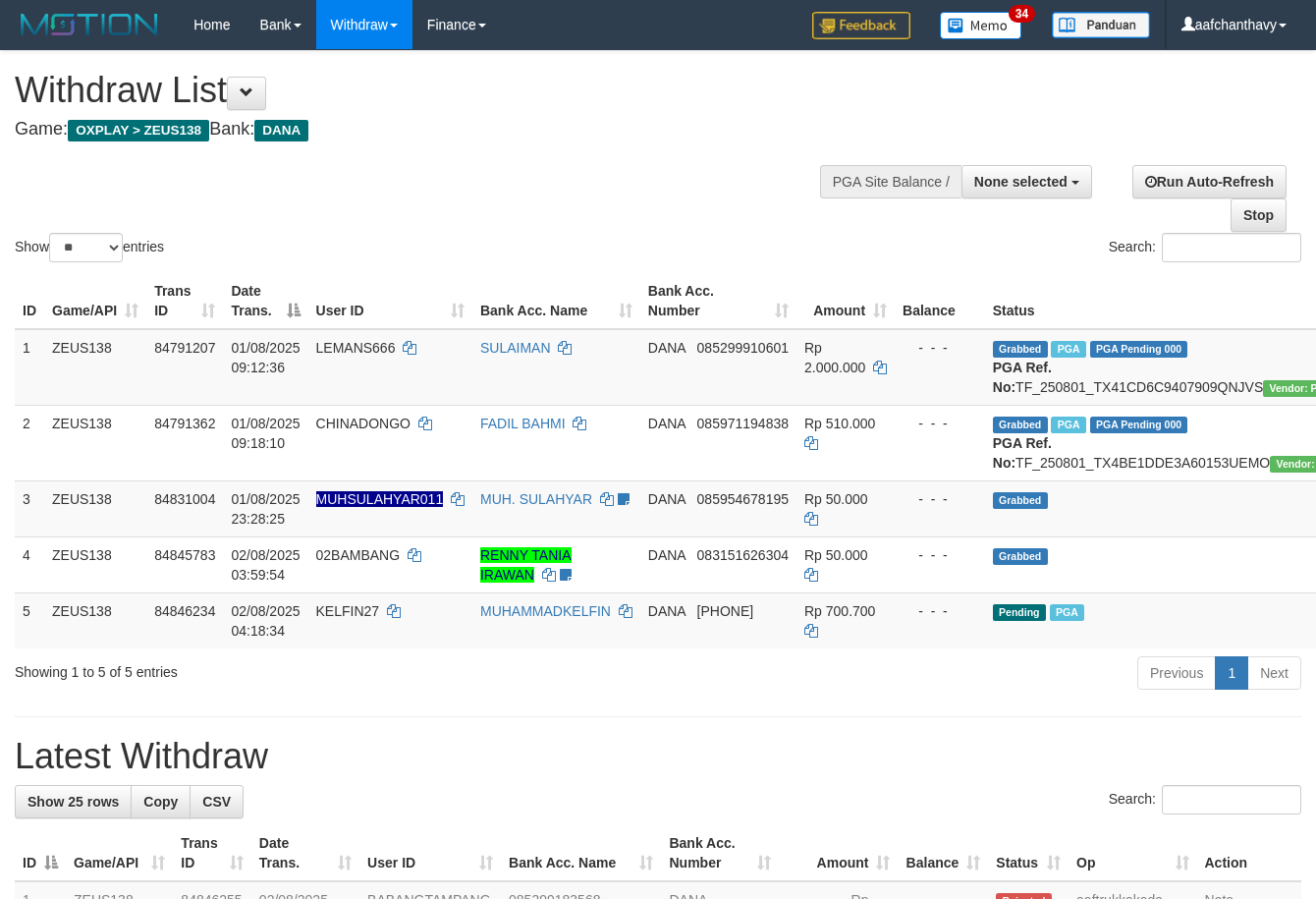 select 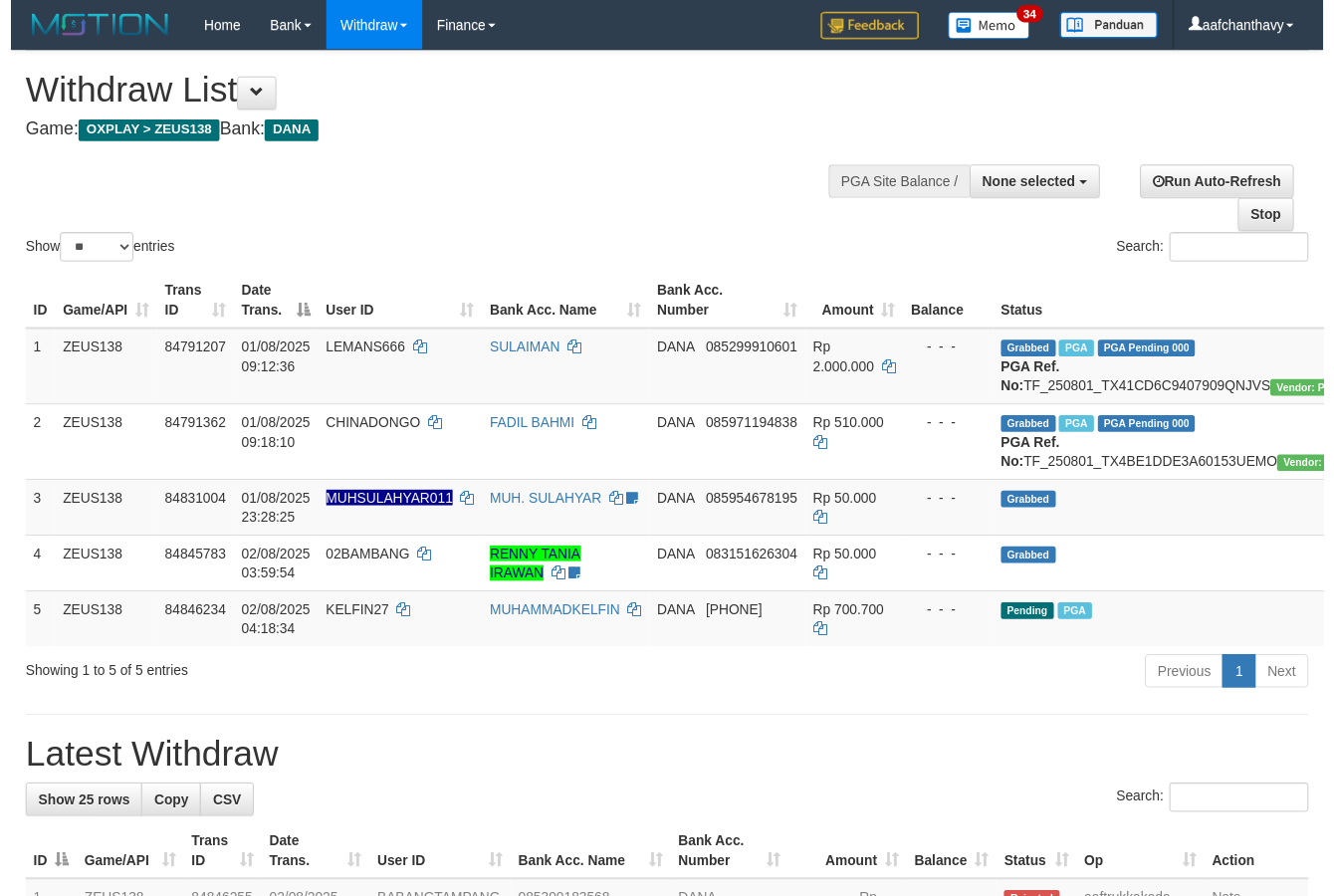 scroll, scrollTop: 355, scrollLeft: 0, axis: vertical 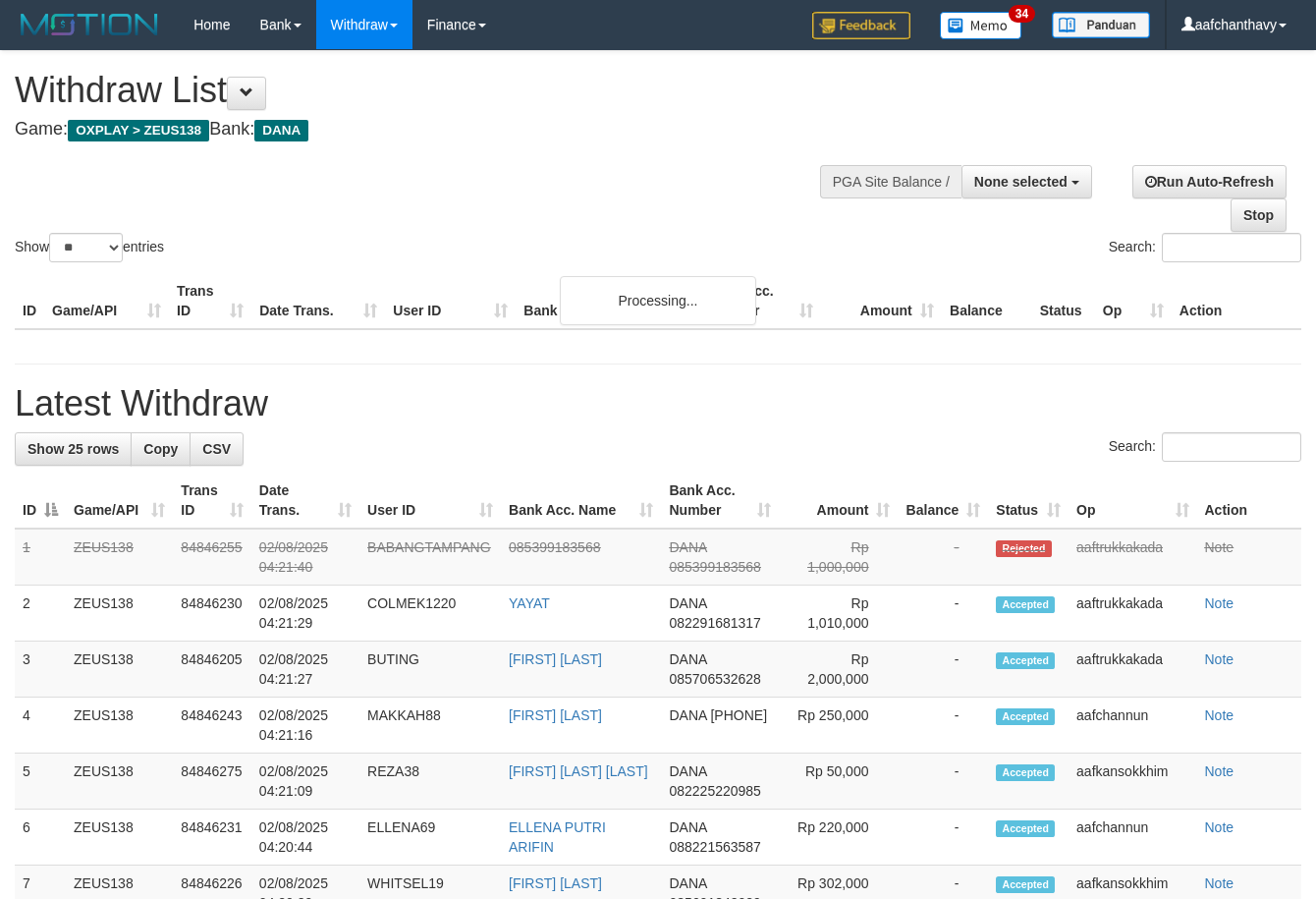 select 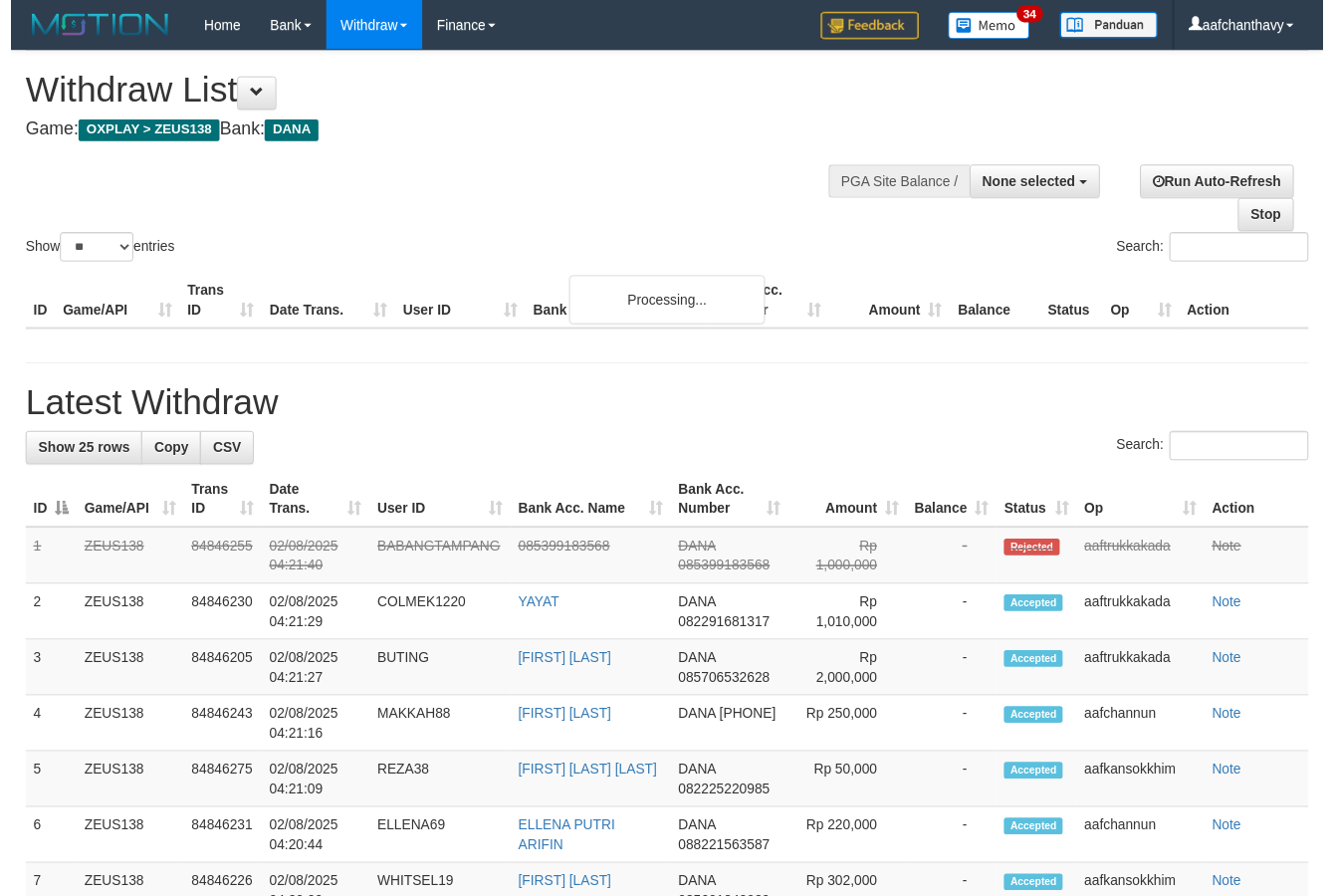 scroll, scrollTop: 355, scrollLeft: 0, axis: vertical 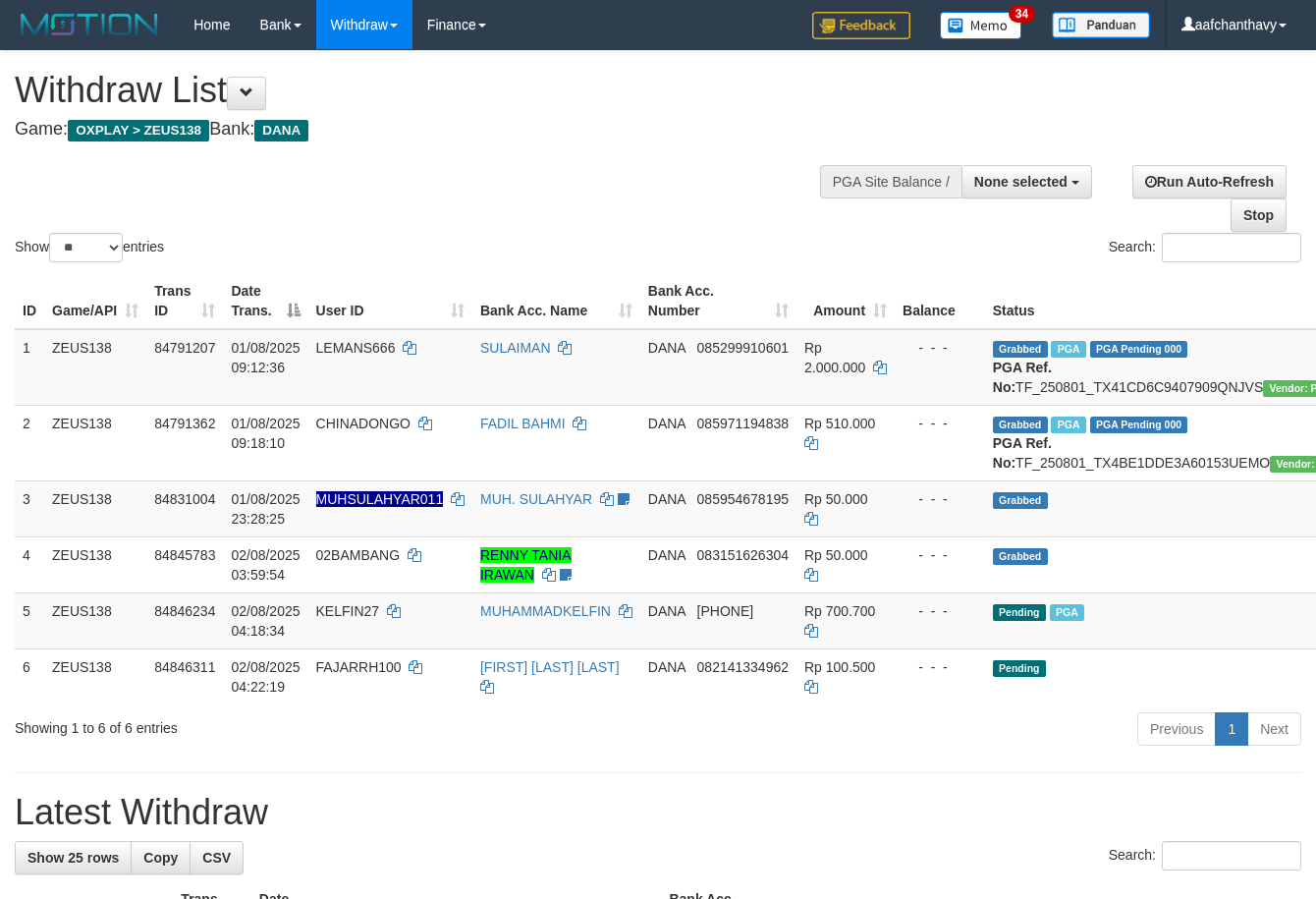 select 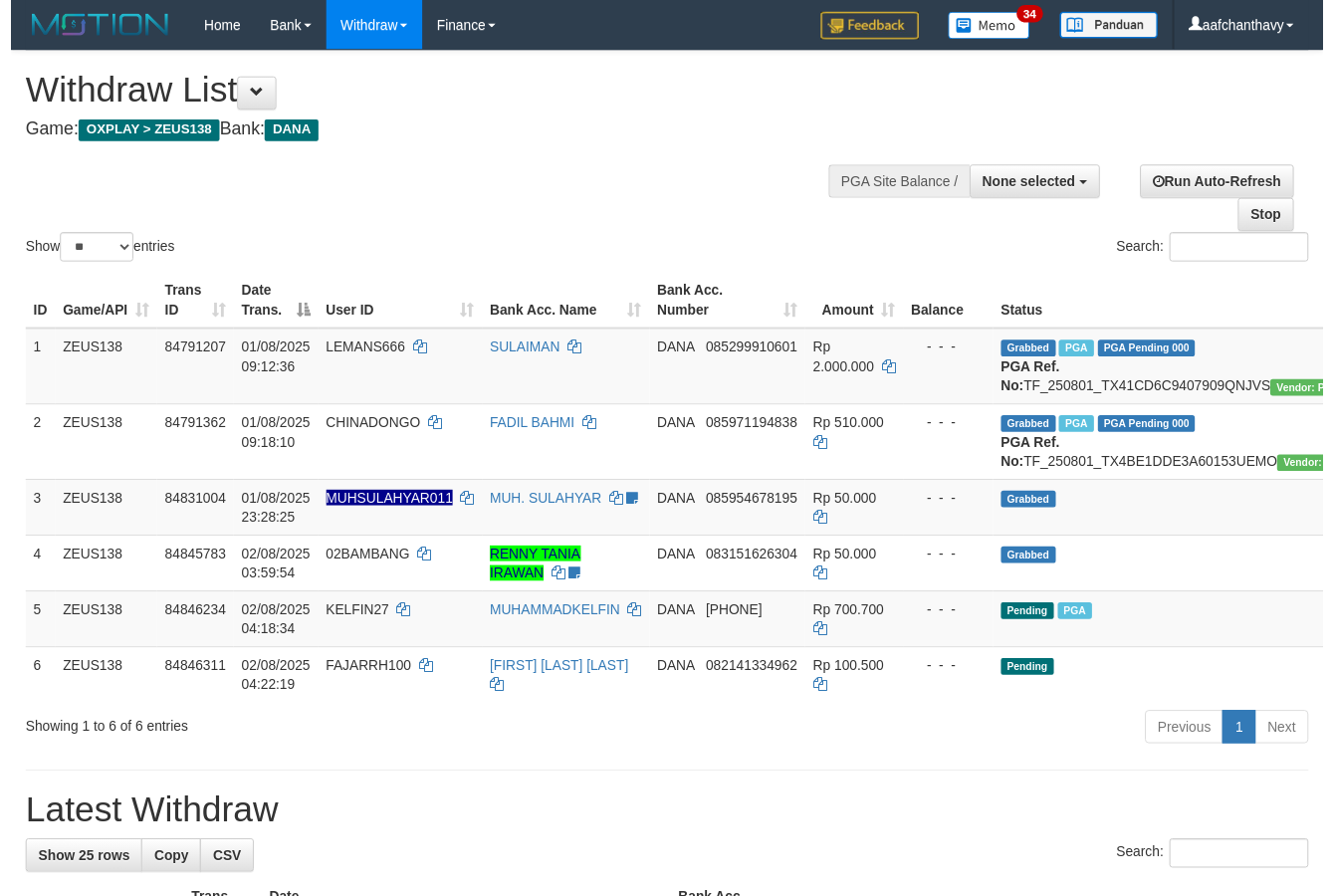 scroll, scrollTop: 355, scrollLeft: 0, axis: vertical 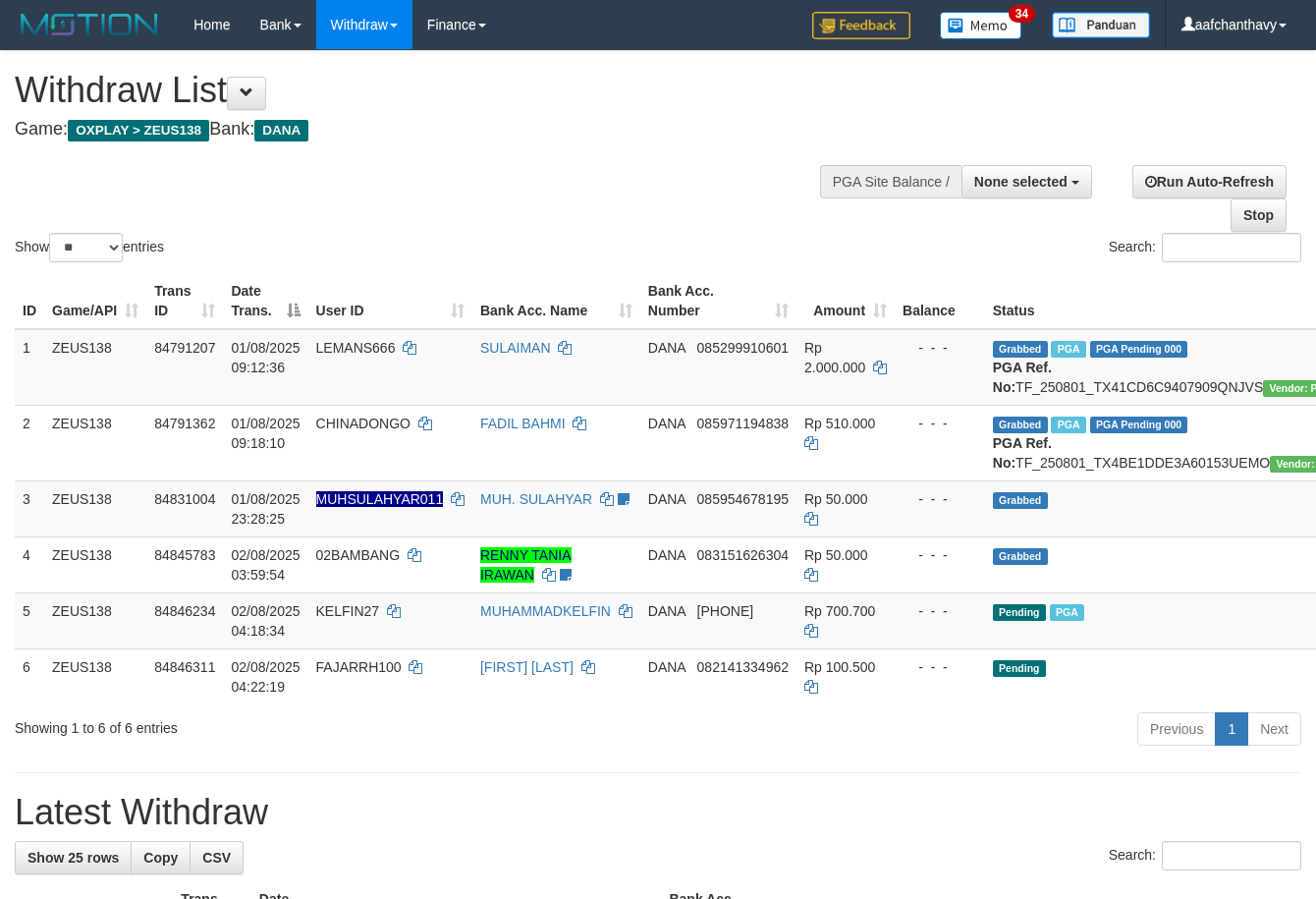 select 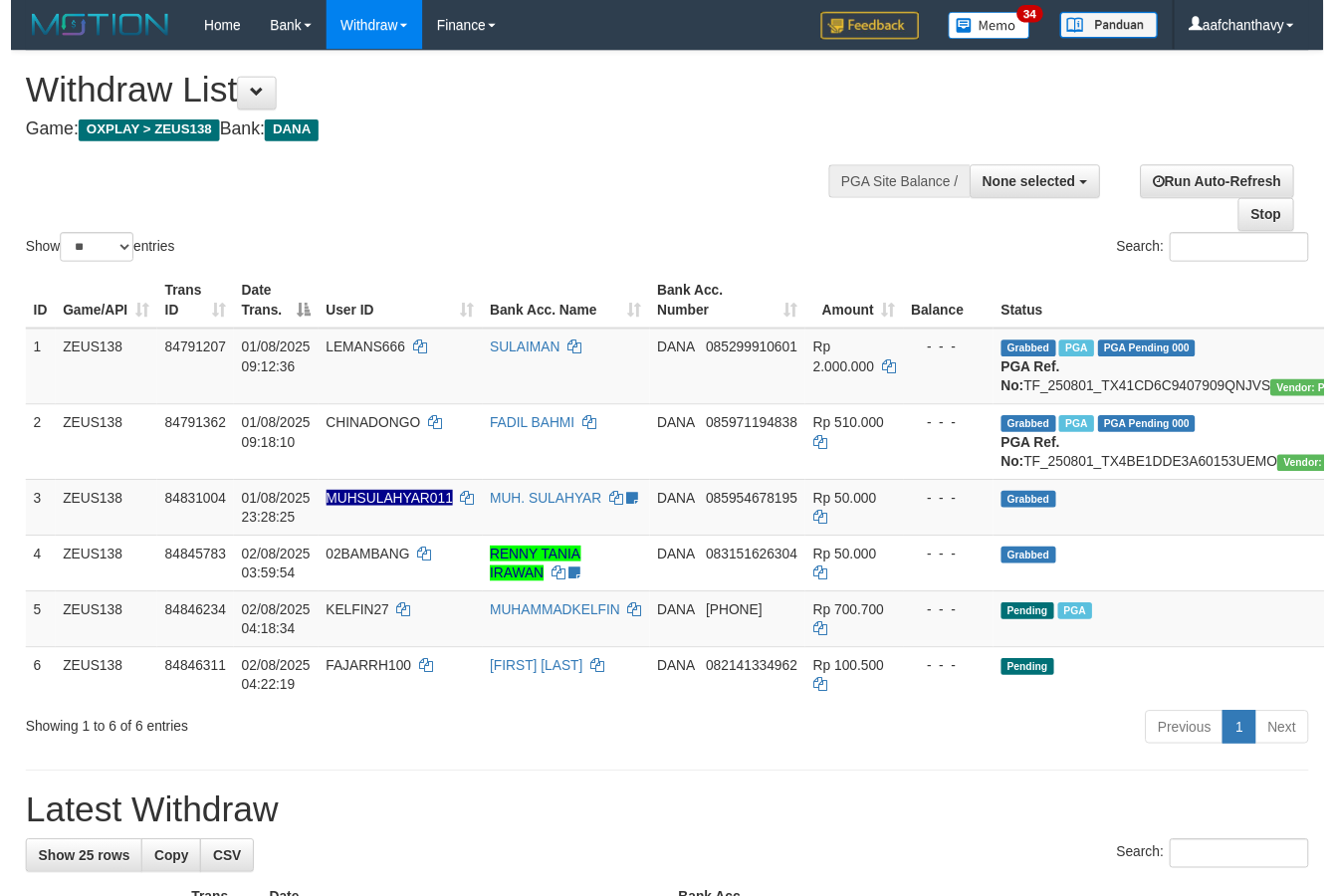 scroll, scrollTop: 355, scrollLeft: 0, axis: vertical 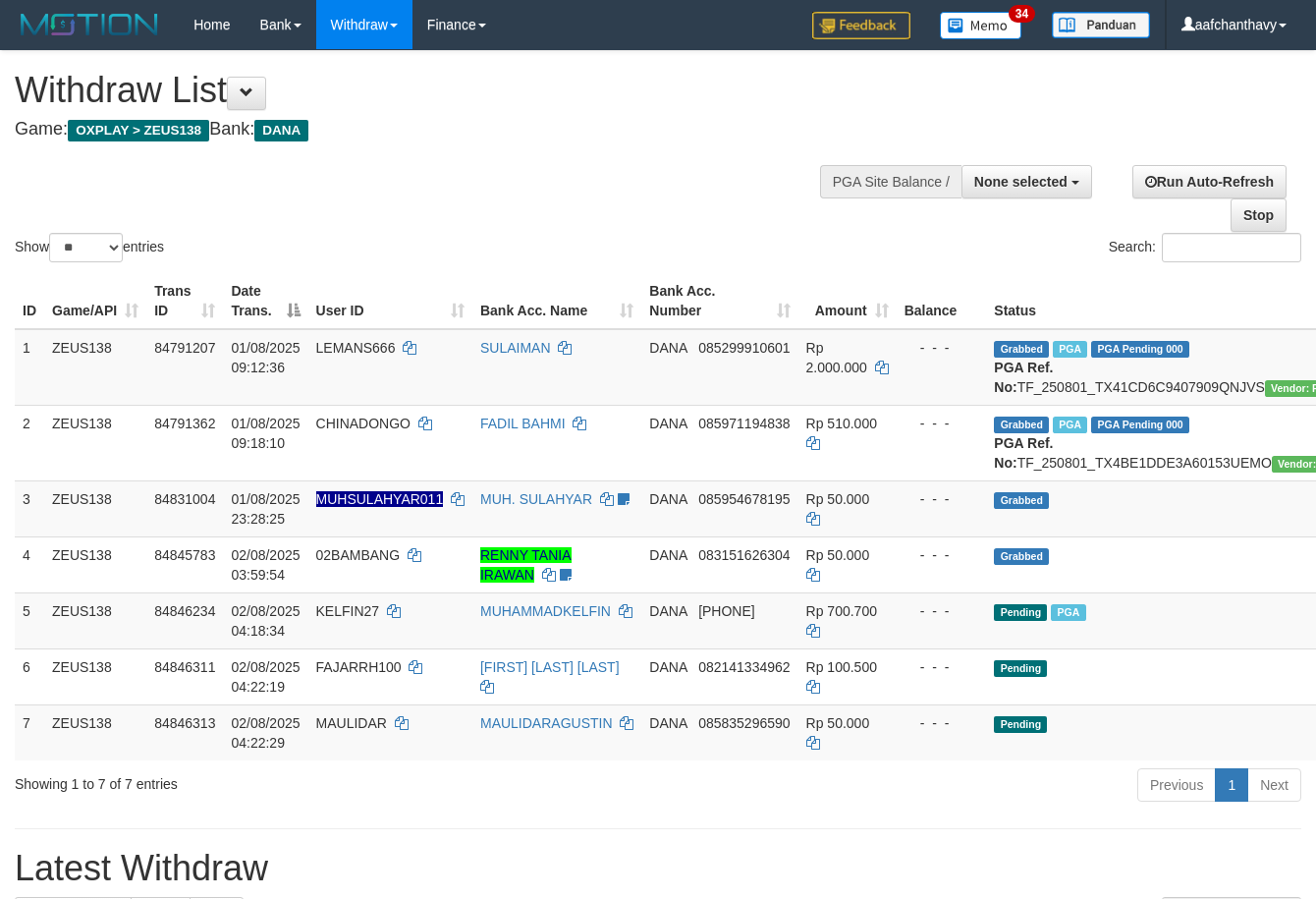 select 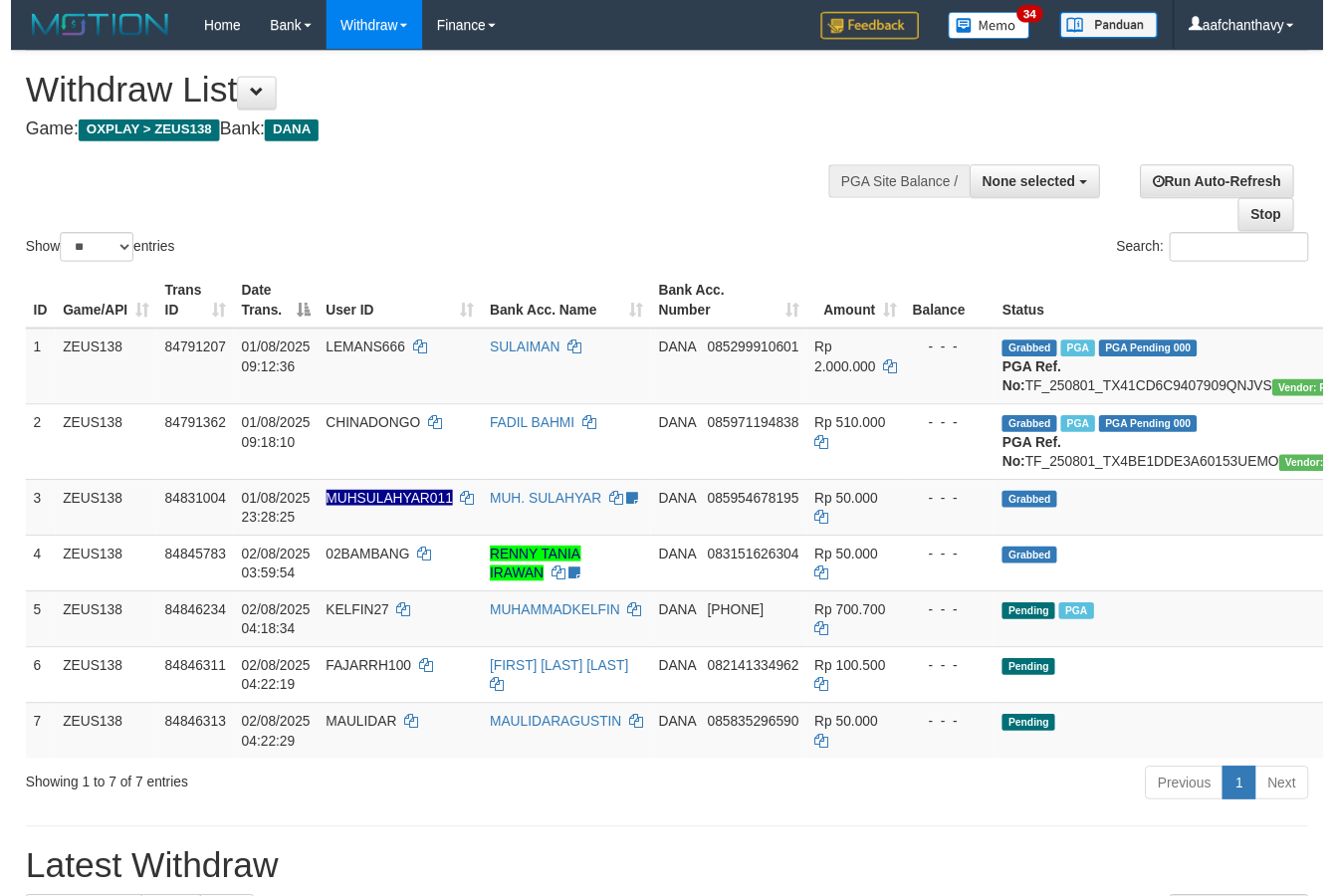 scroll, scrollTop: 355, scrollLeft: 0, axis: vertical 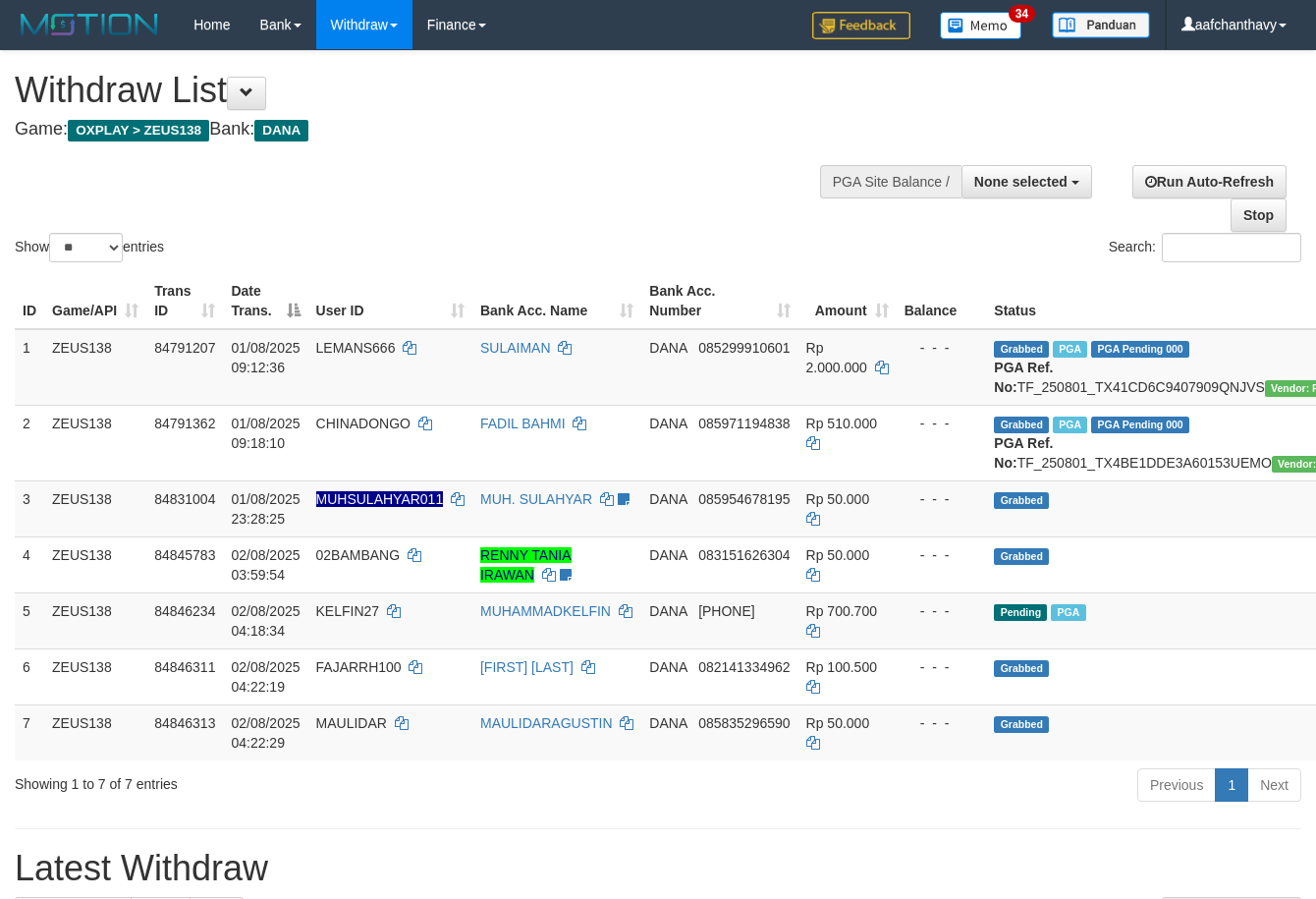 select 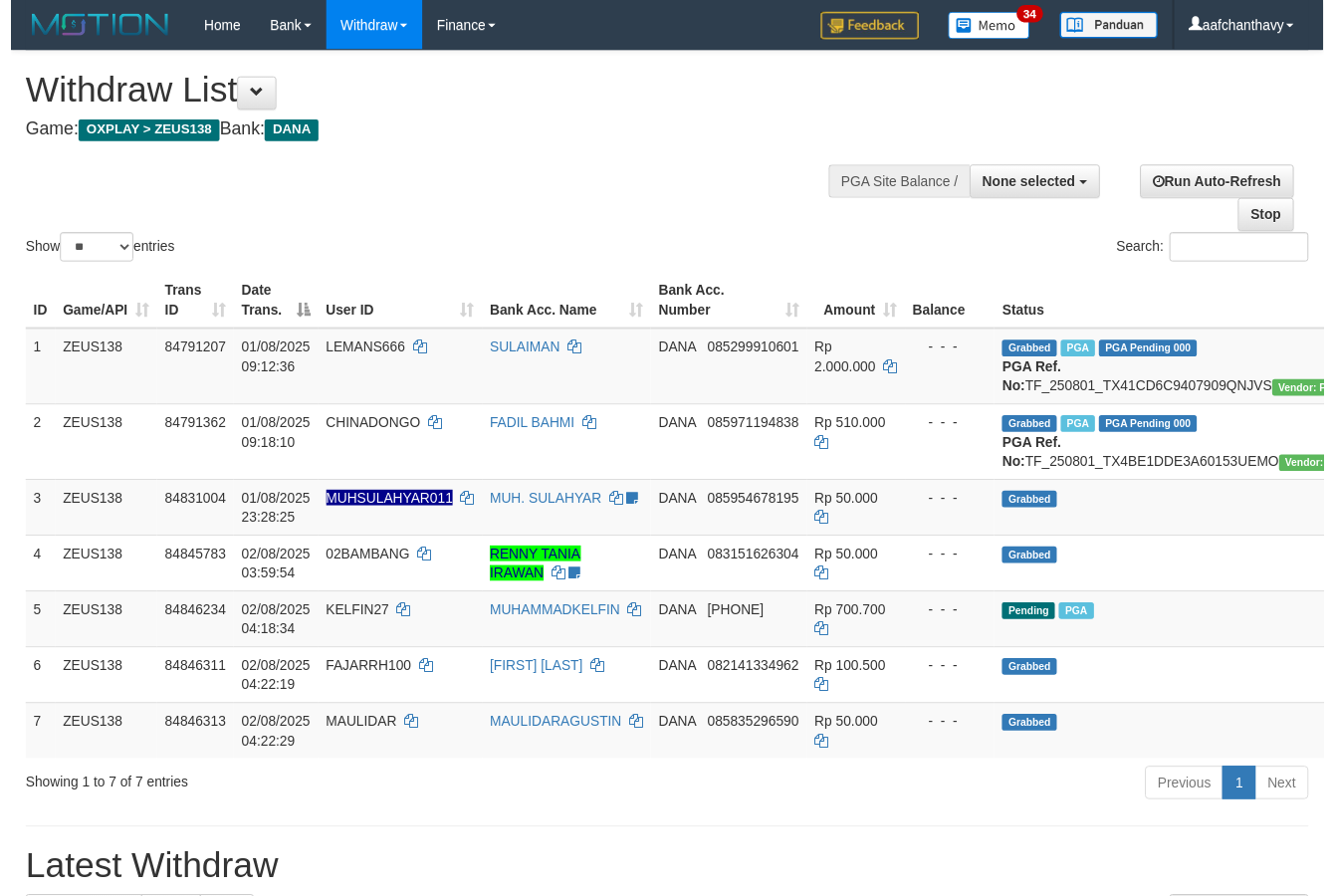 scroll, scrollTop: 355, scrollLeft: 0, axis: vertical 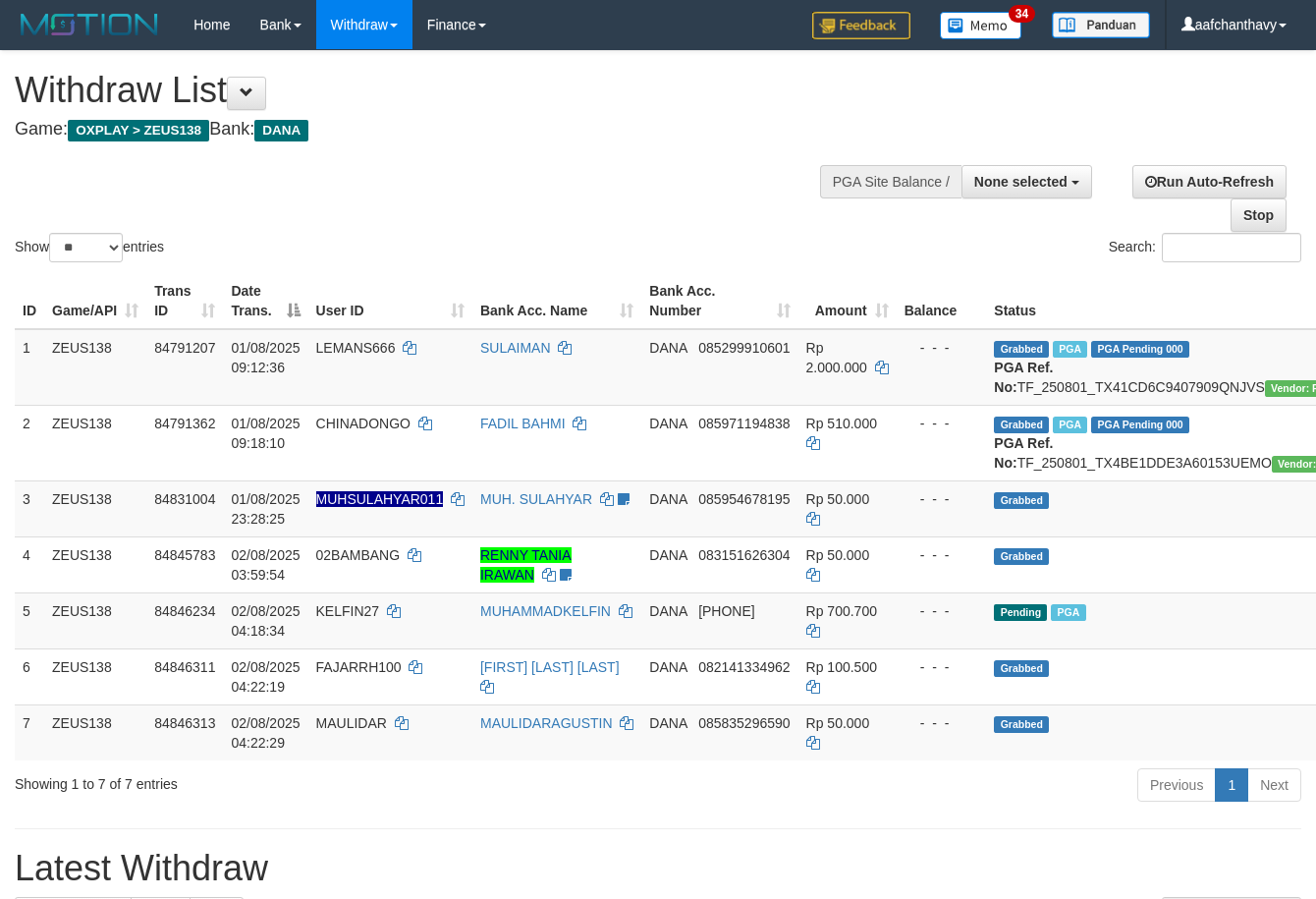 select 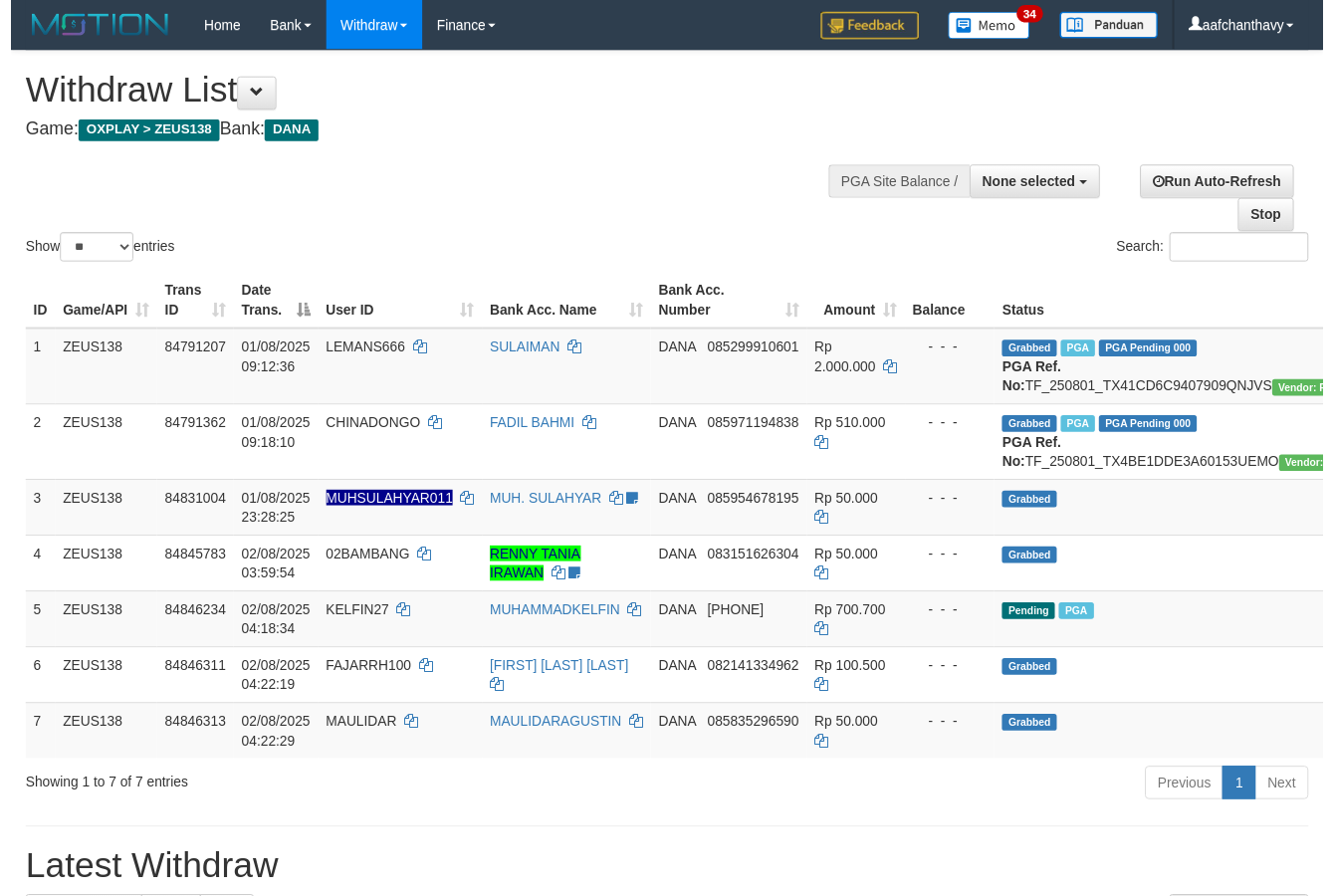 scroll, scrollTop: 355, scrollLeft: 0, axis: vertical 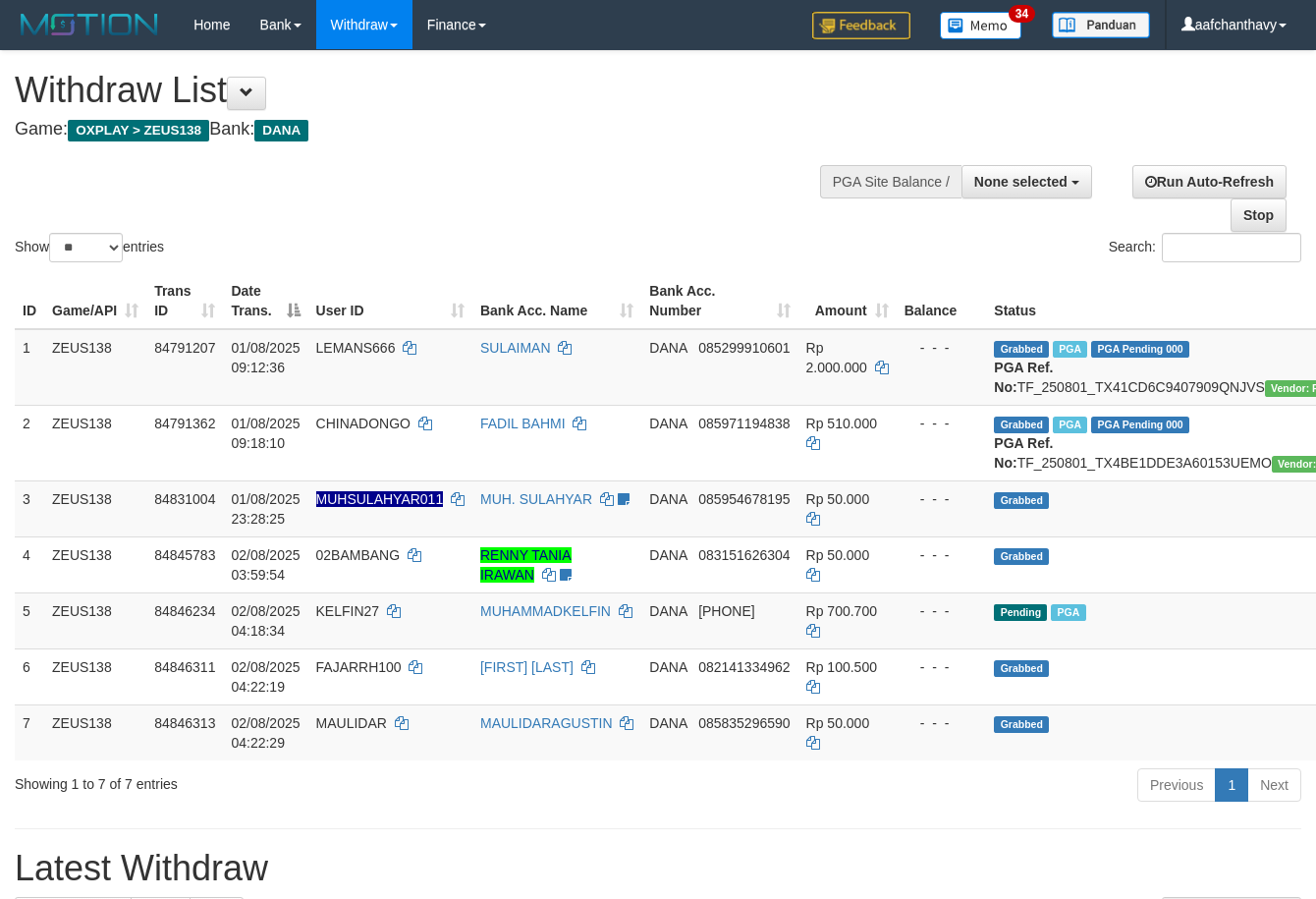 select 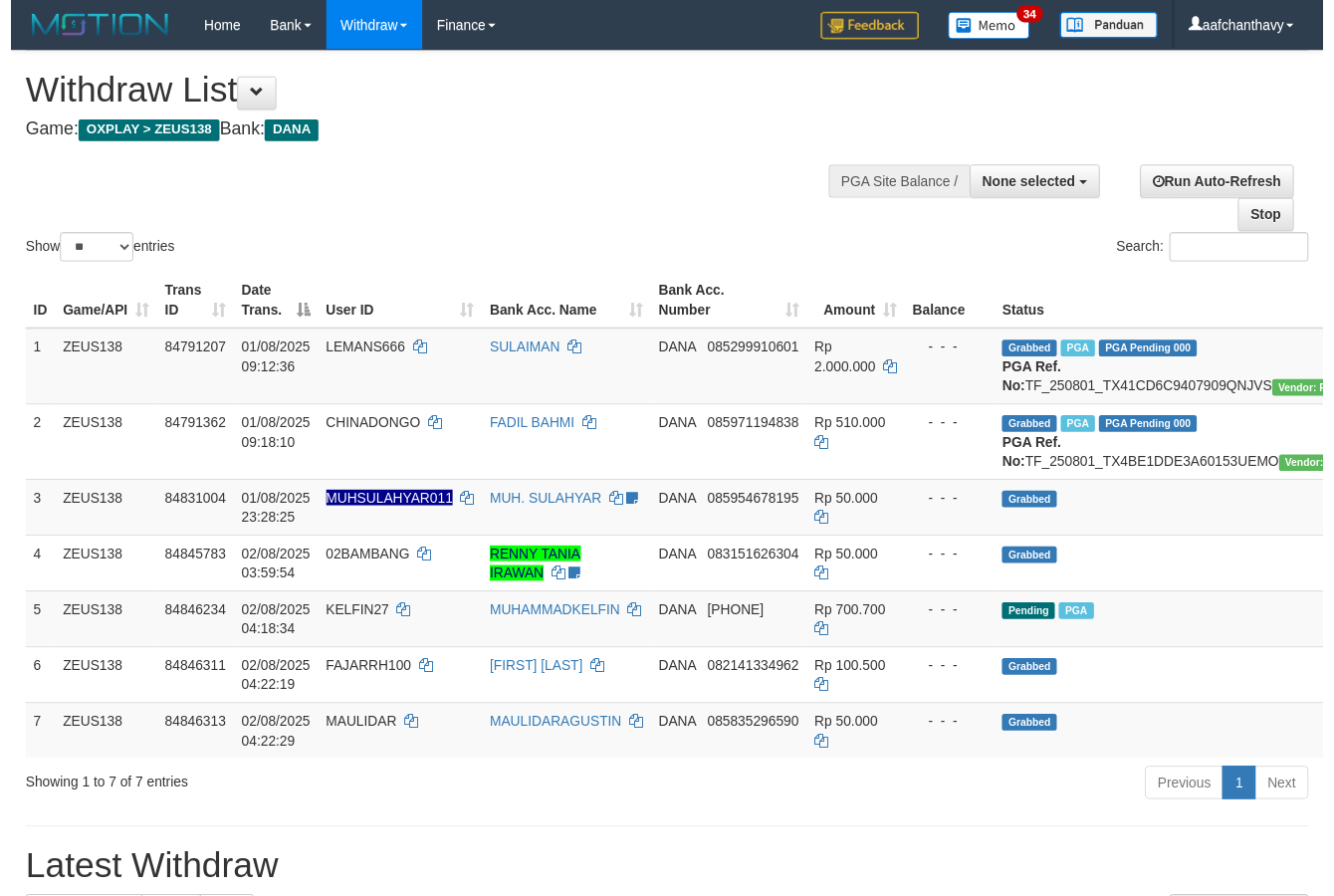 scroll, scrollTop: 355, scrollLeft: 0, axis: vertical 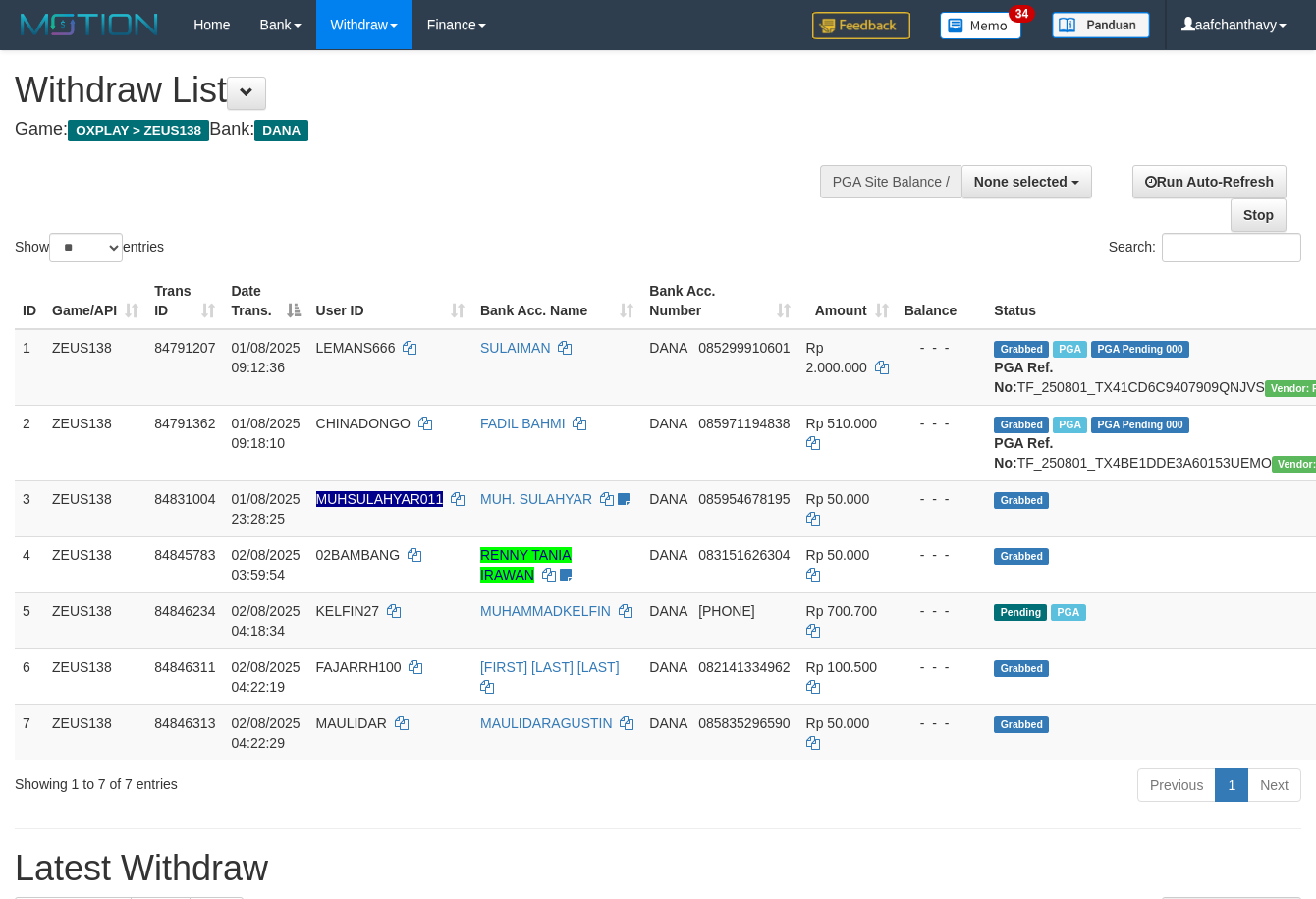 select 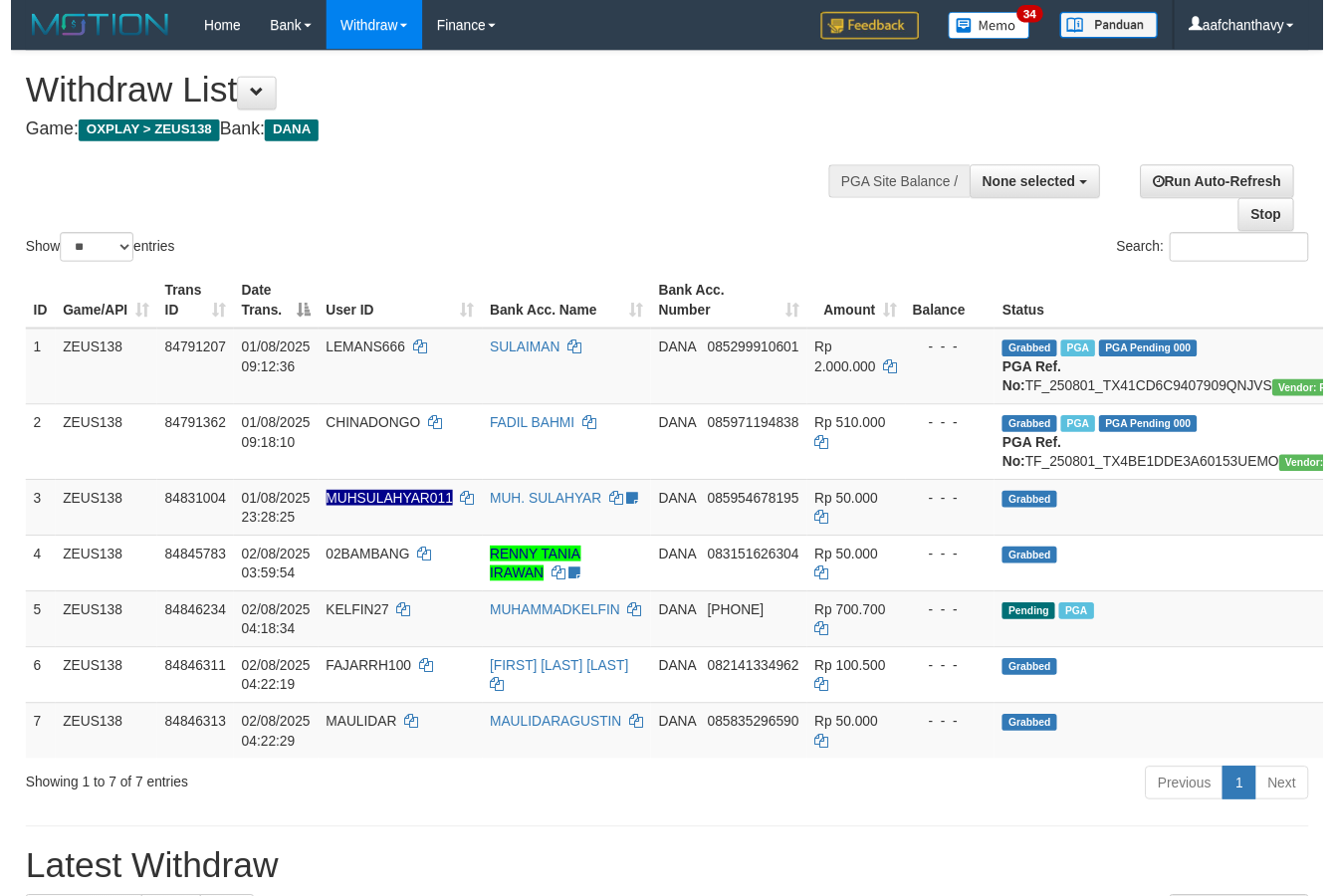 scroll, scrollTop: 355, scrollLeft: 0, axis: vertical 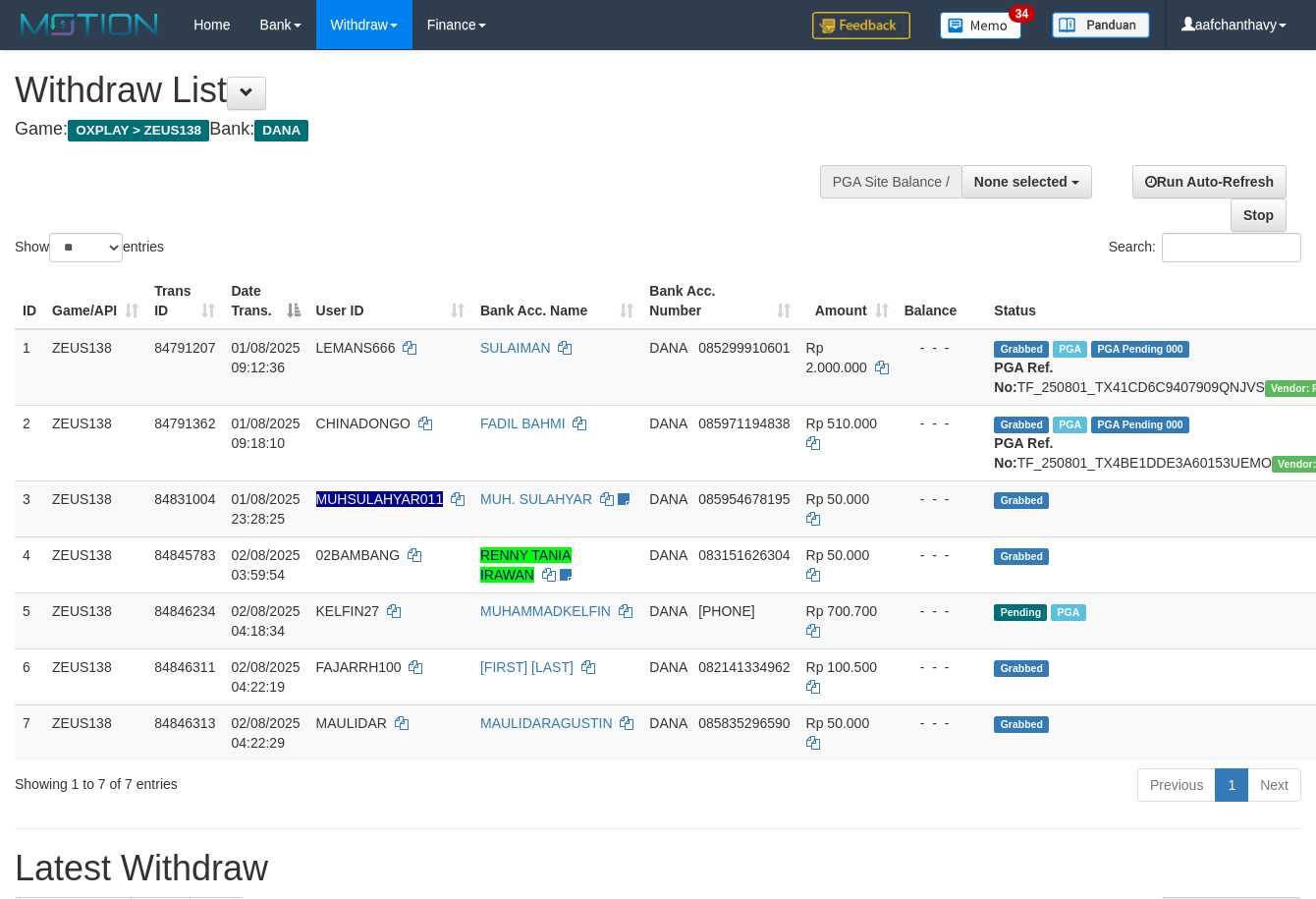 select 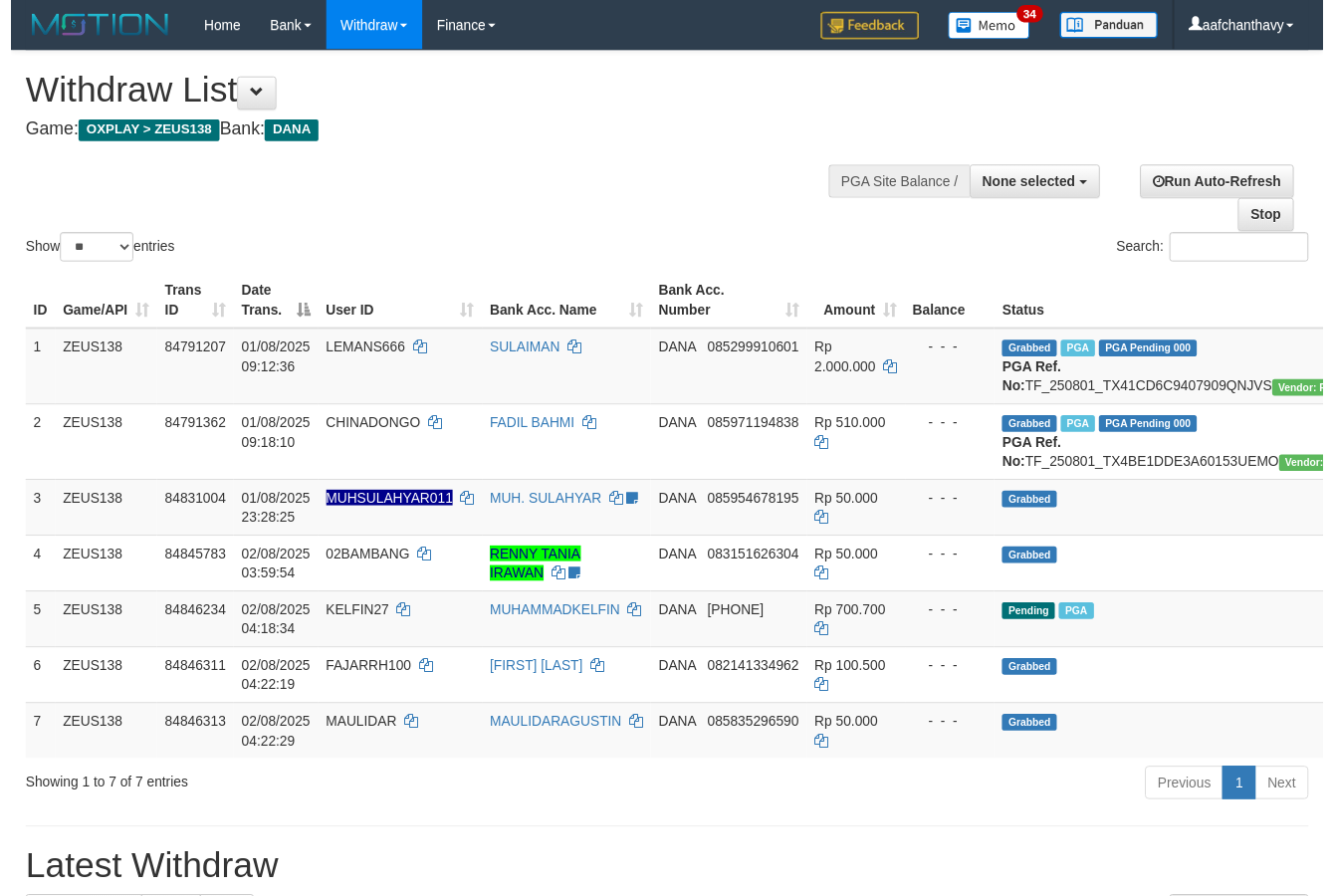 scroll, scrollTop: 355, scrollLeft: 0, axis: vertical 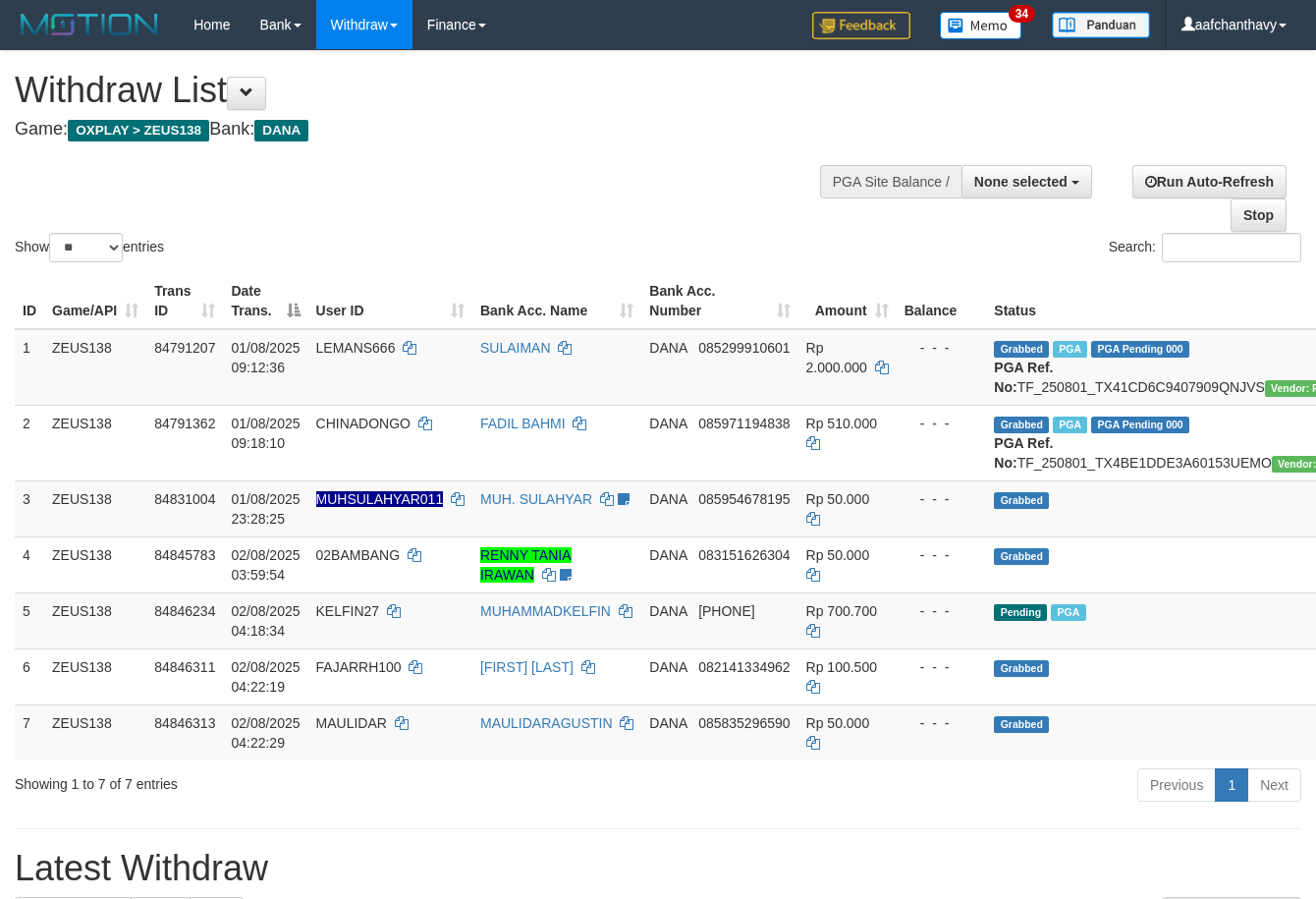 select 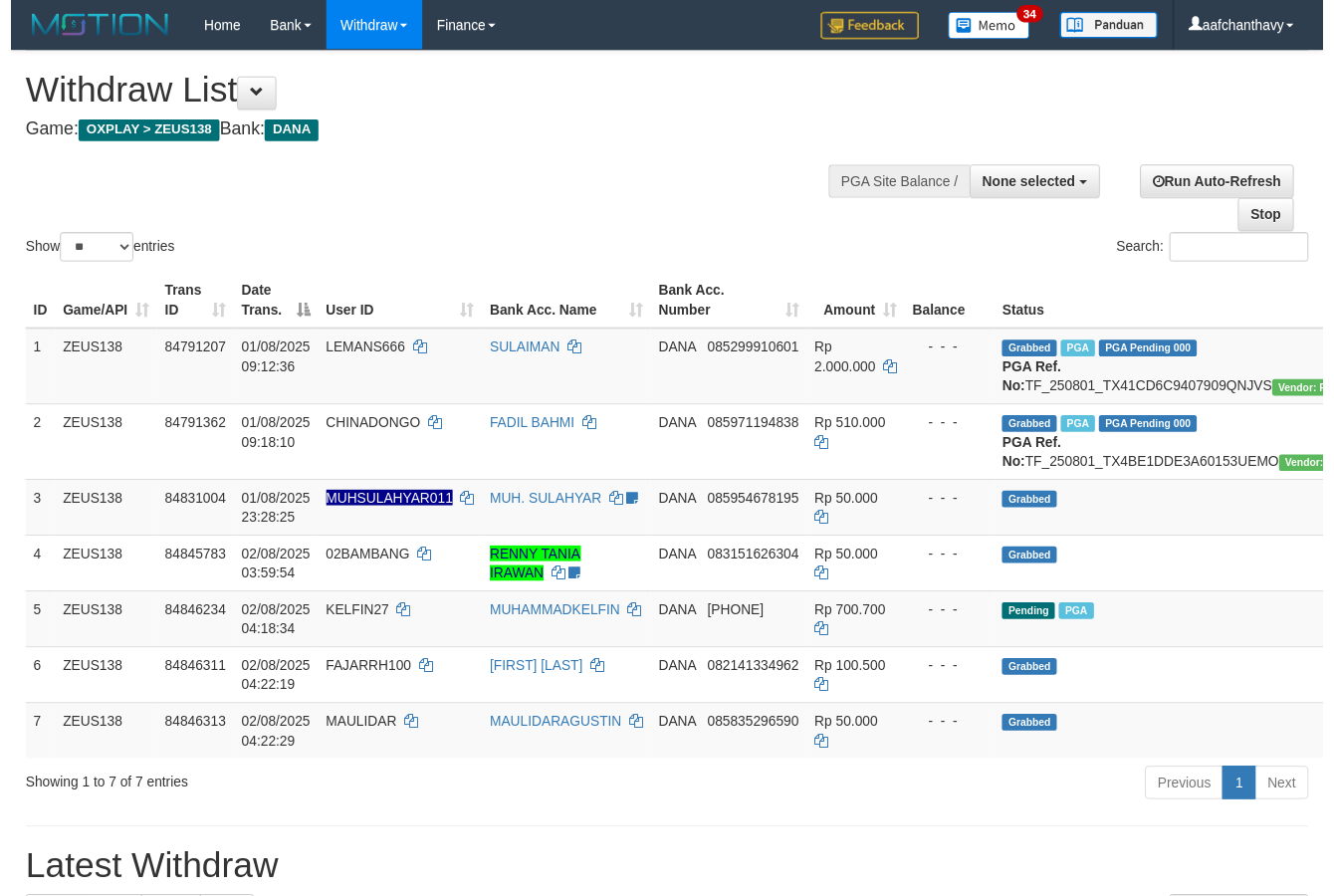 scroll, scrollTop: 355, scrollLeft: 0, axis: vertical 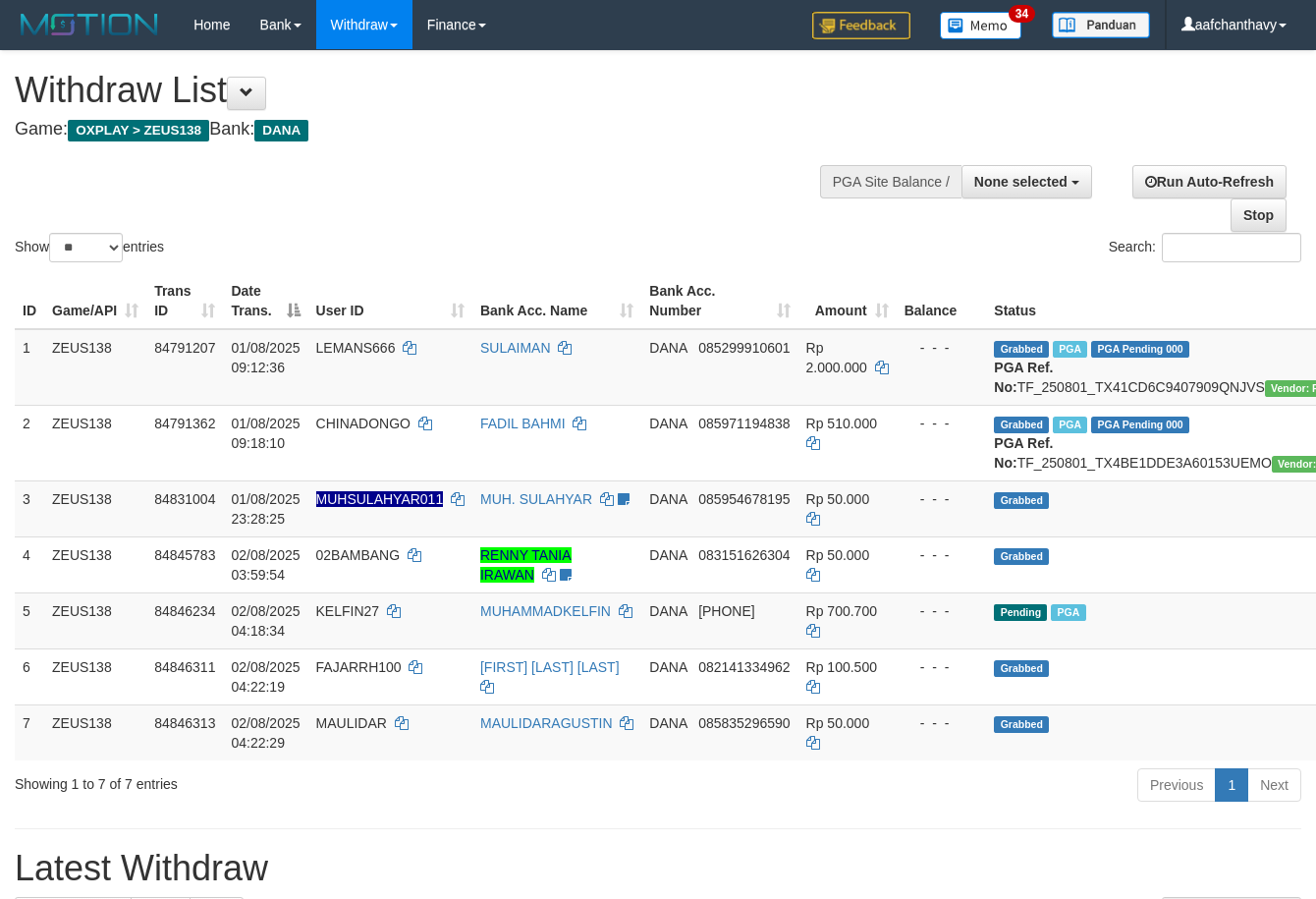 select 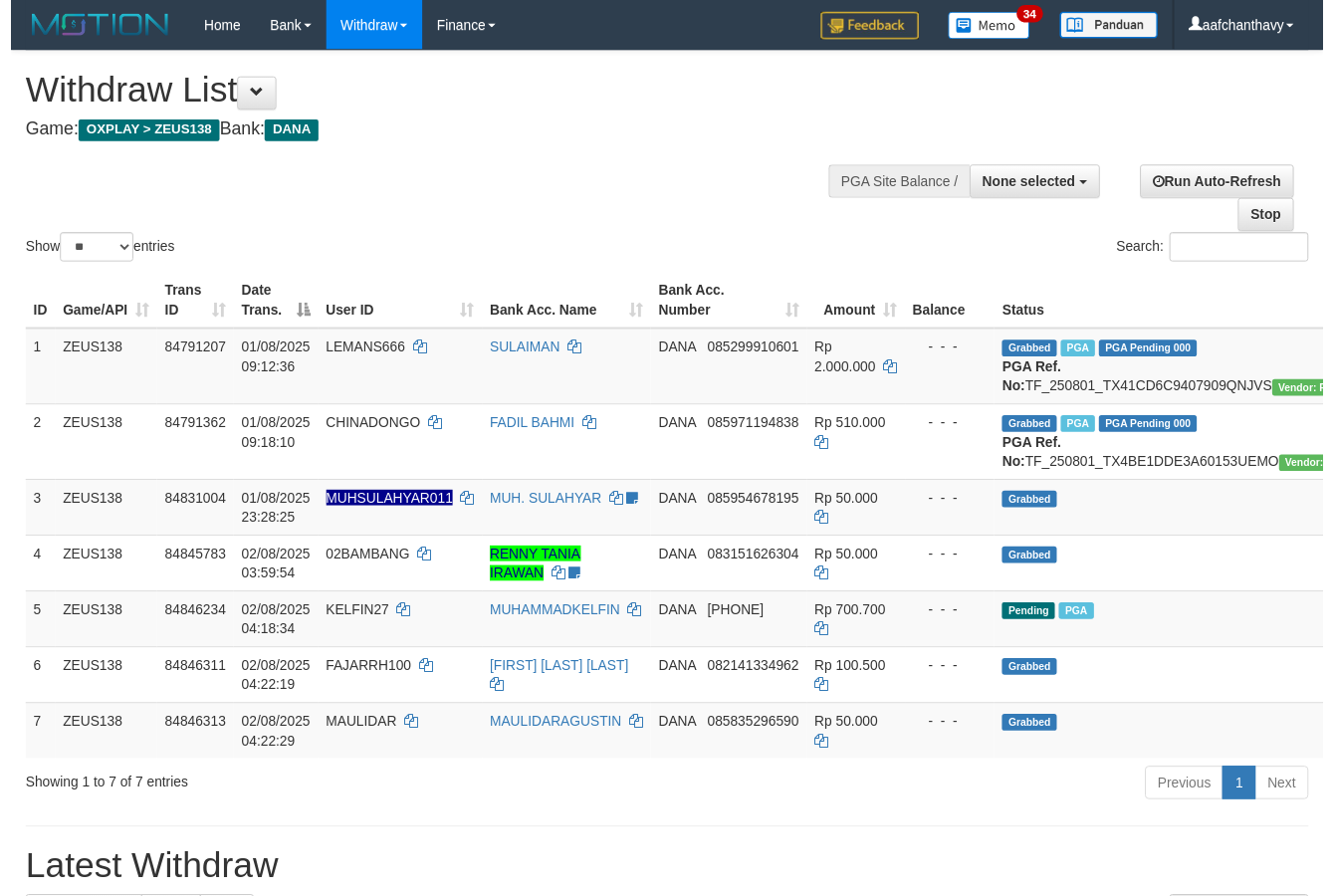 scroll, scrollTop: 355, scrollLeft: 0, axis: vertical 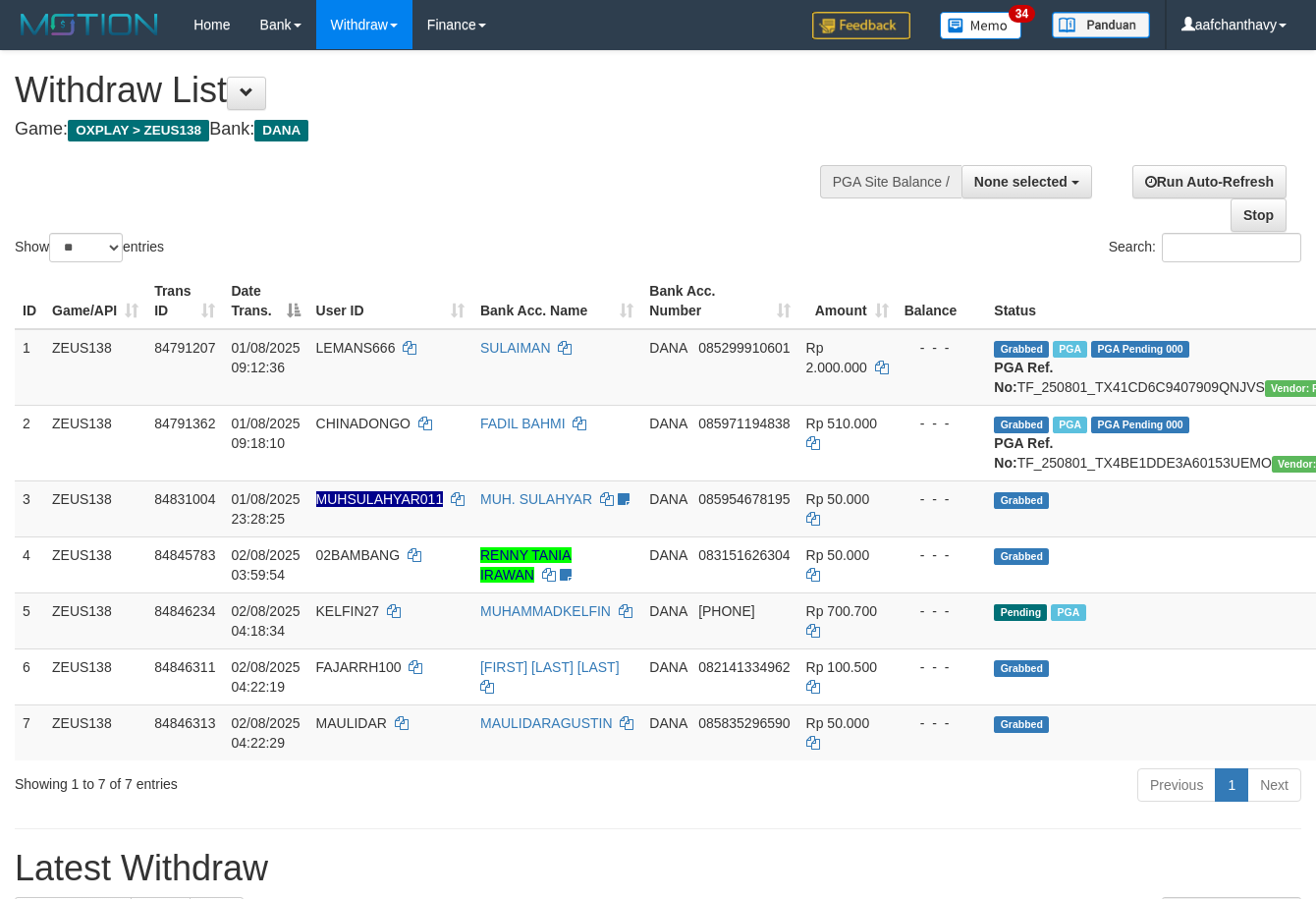 select 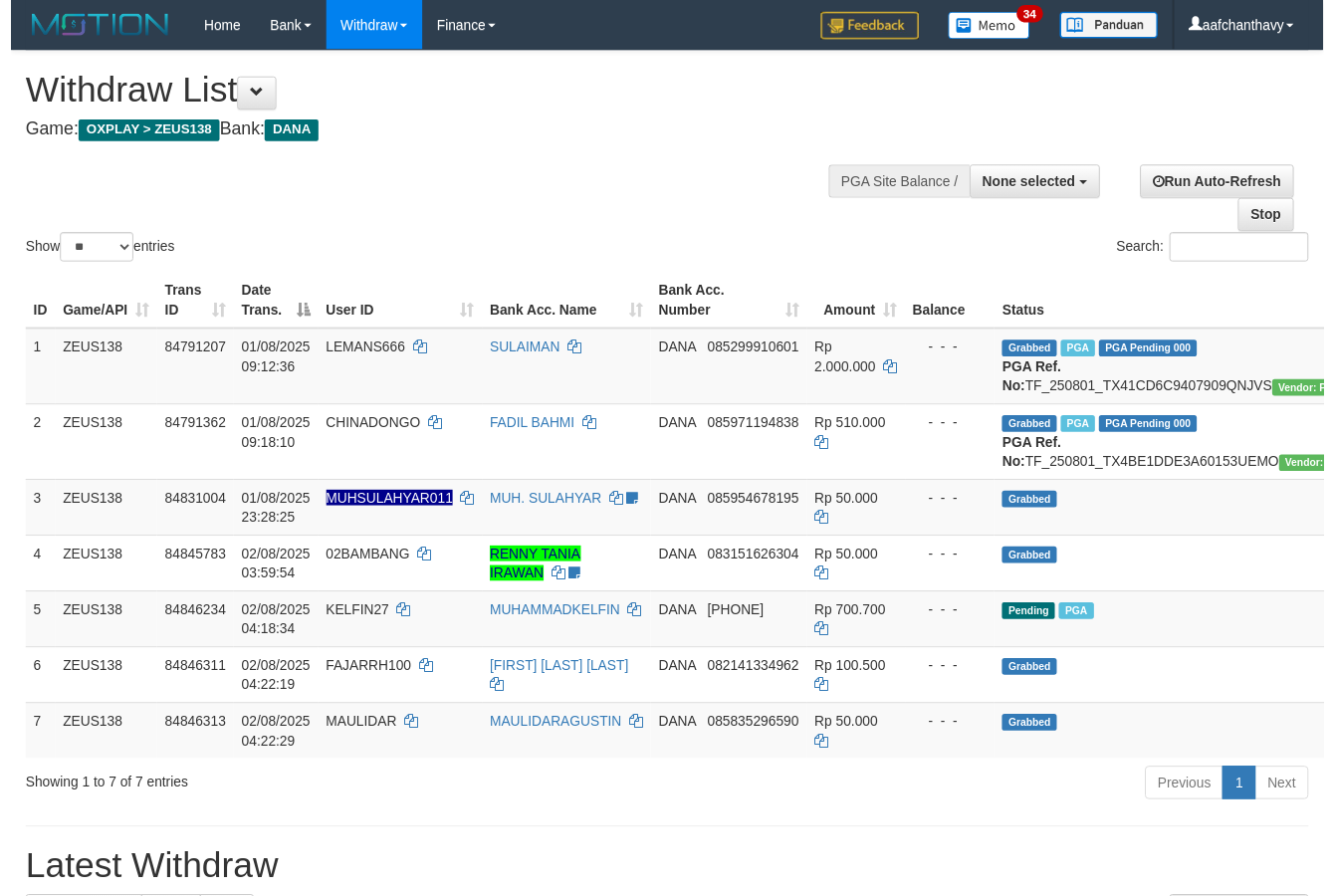 scroll, scrollTop: 355, scrollLeft: 0, axis: vertical 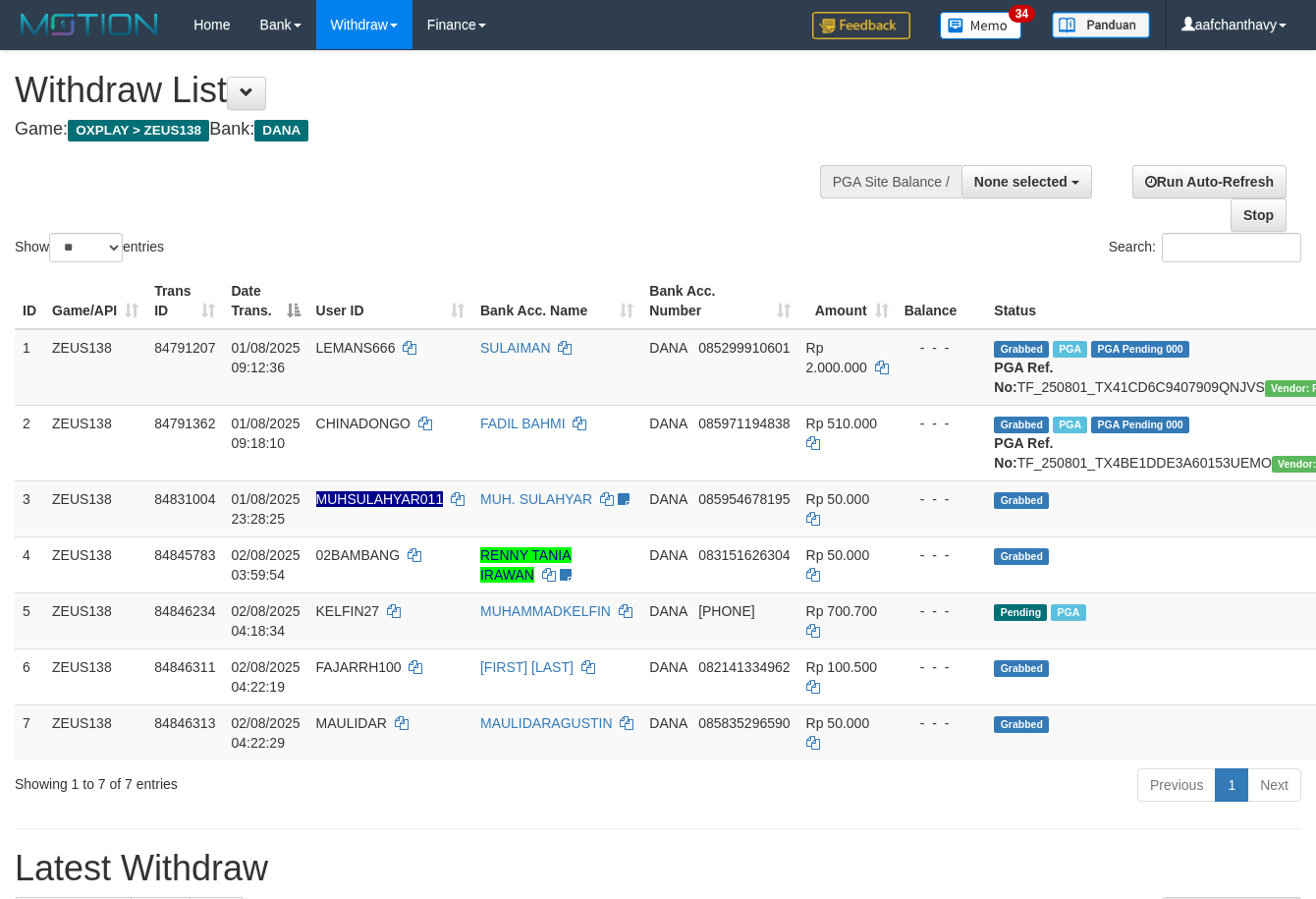 select 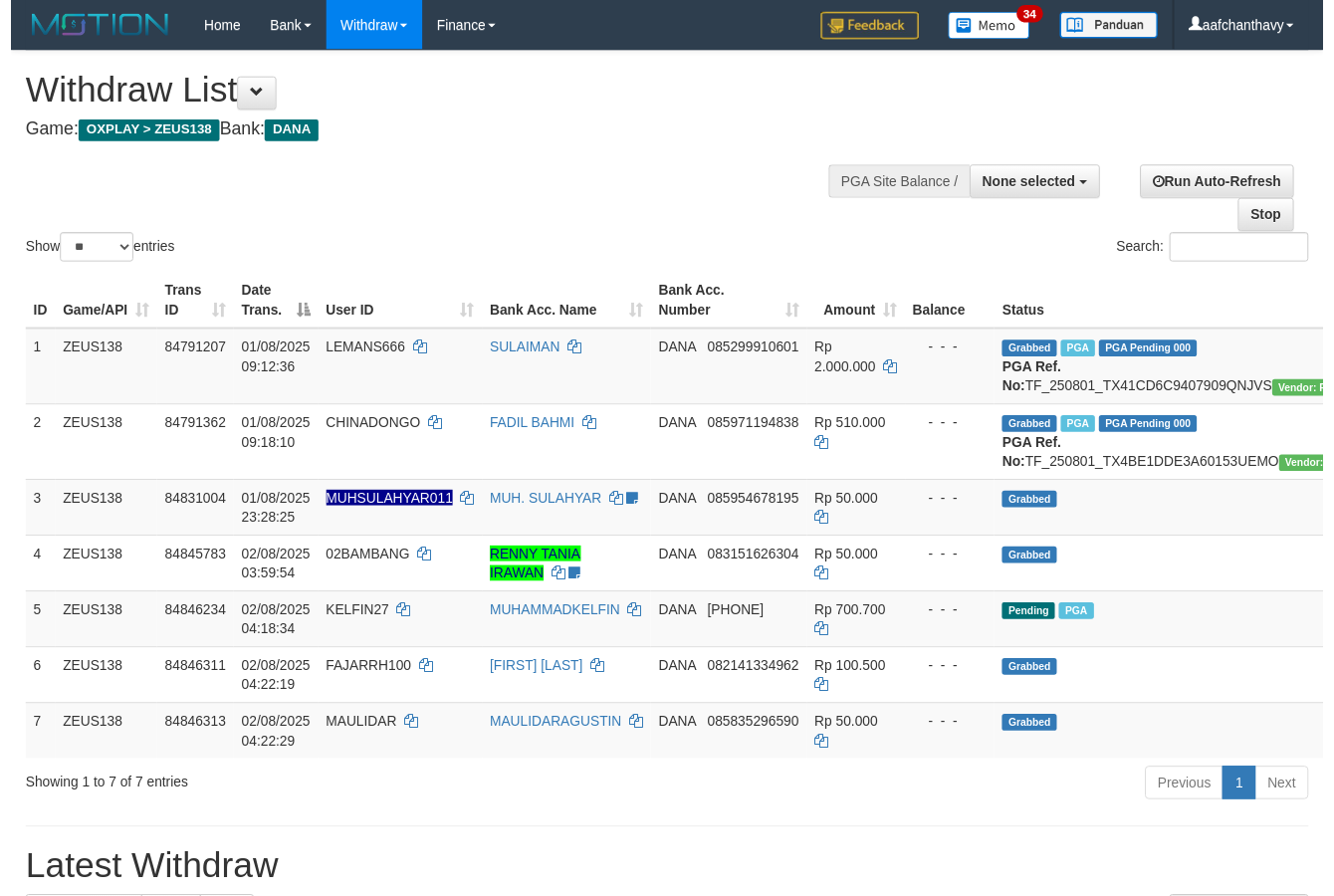 scroll, scrollTop: 355, scrollLeft: 0, axis: vertical 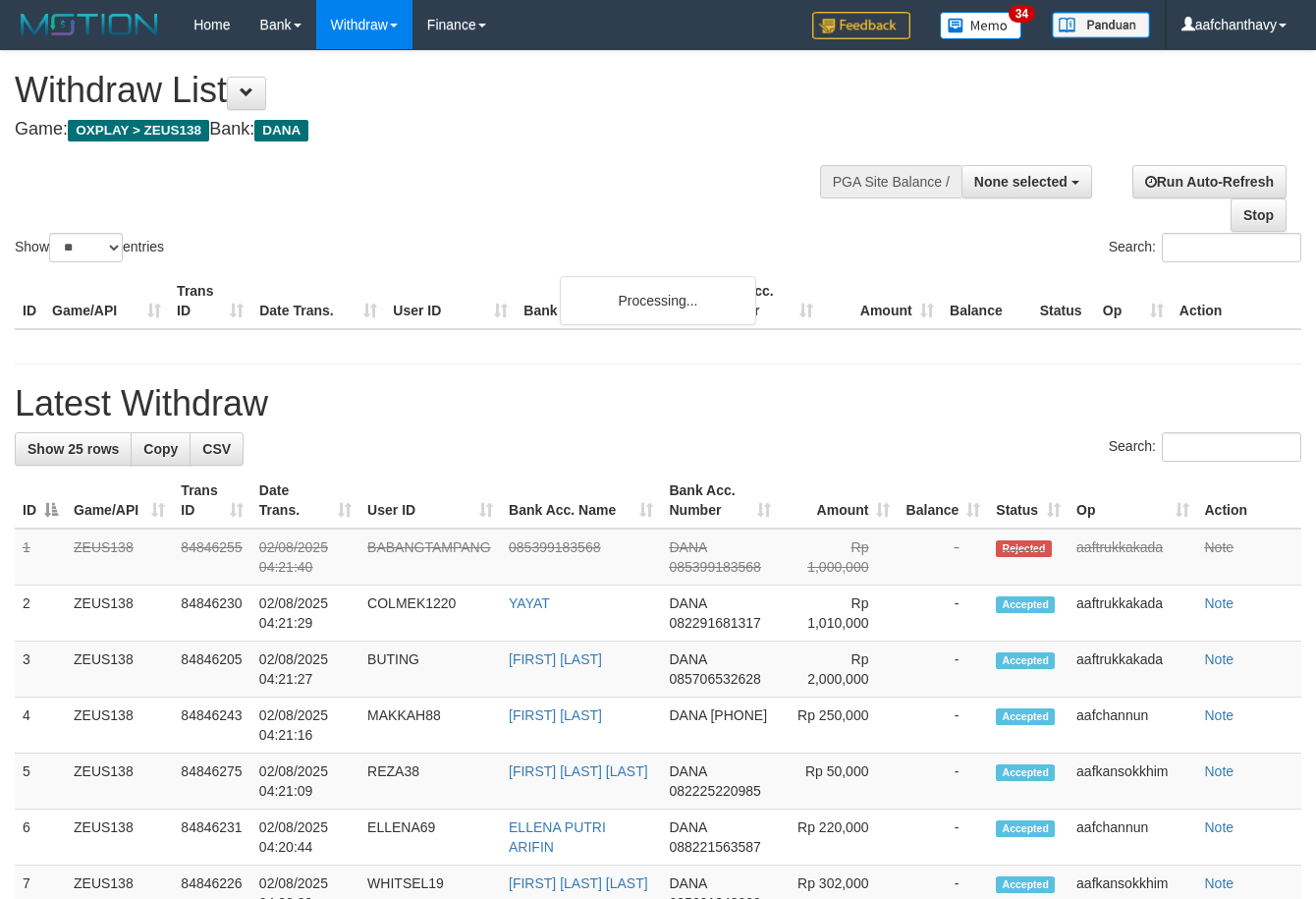 select 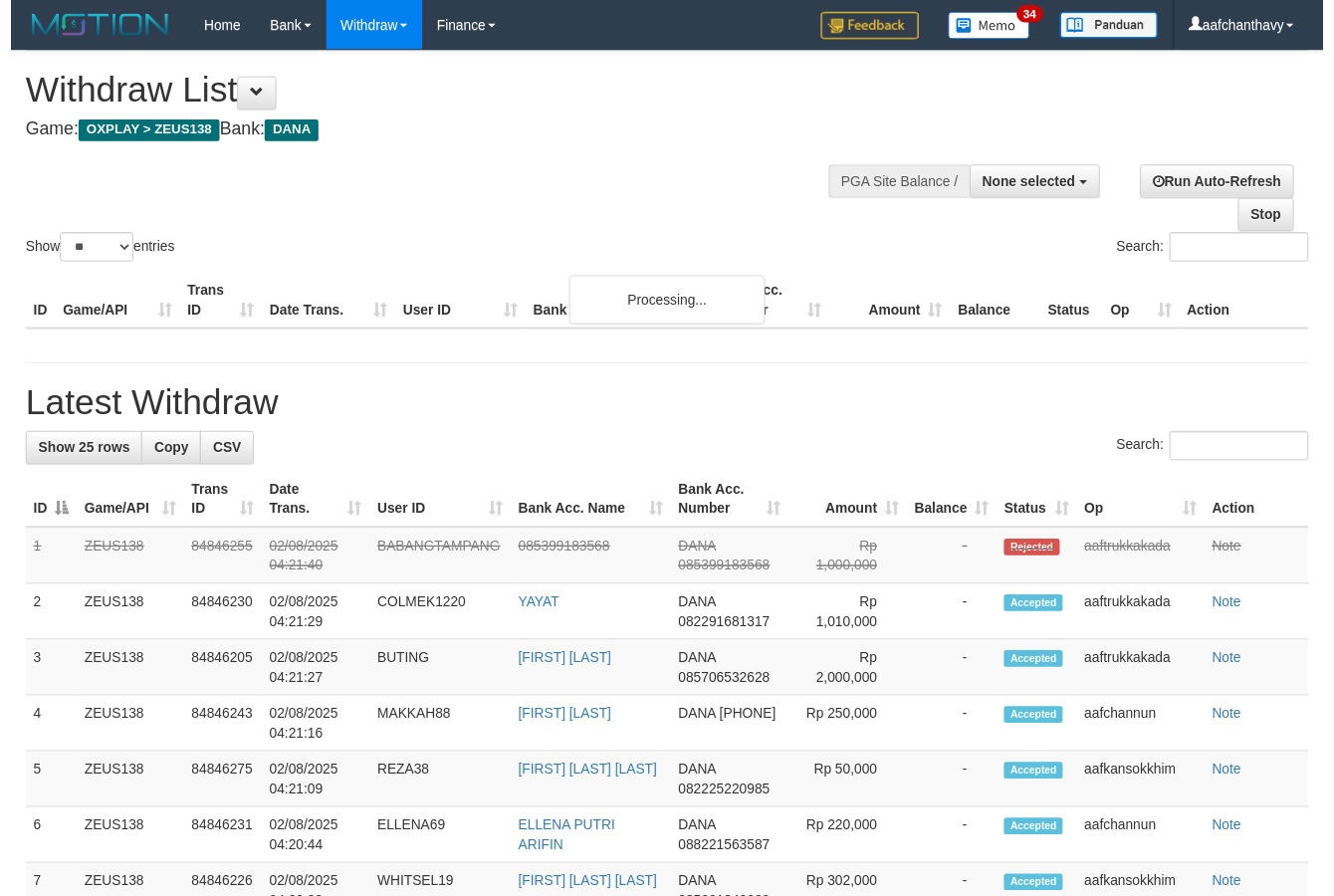 scroll, scrollTop: 355, scrollLeft: 0, axis: vertical 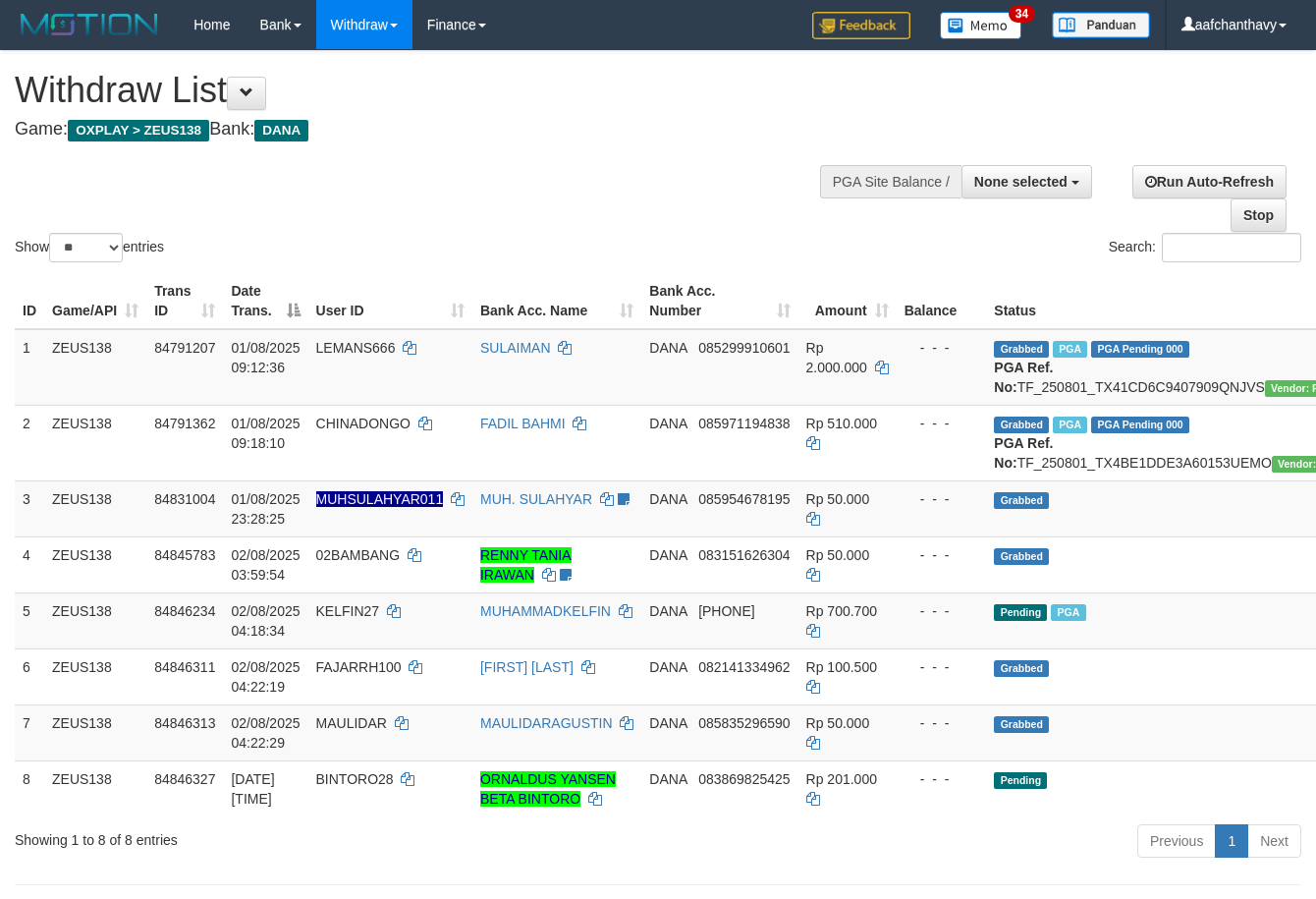 select 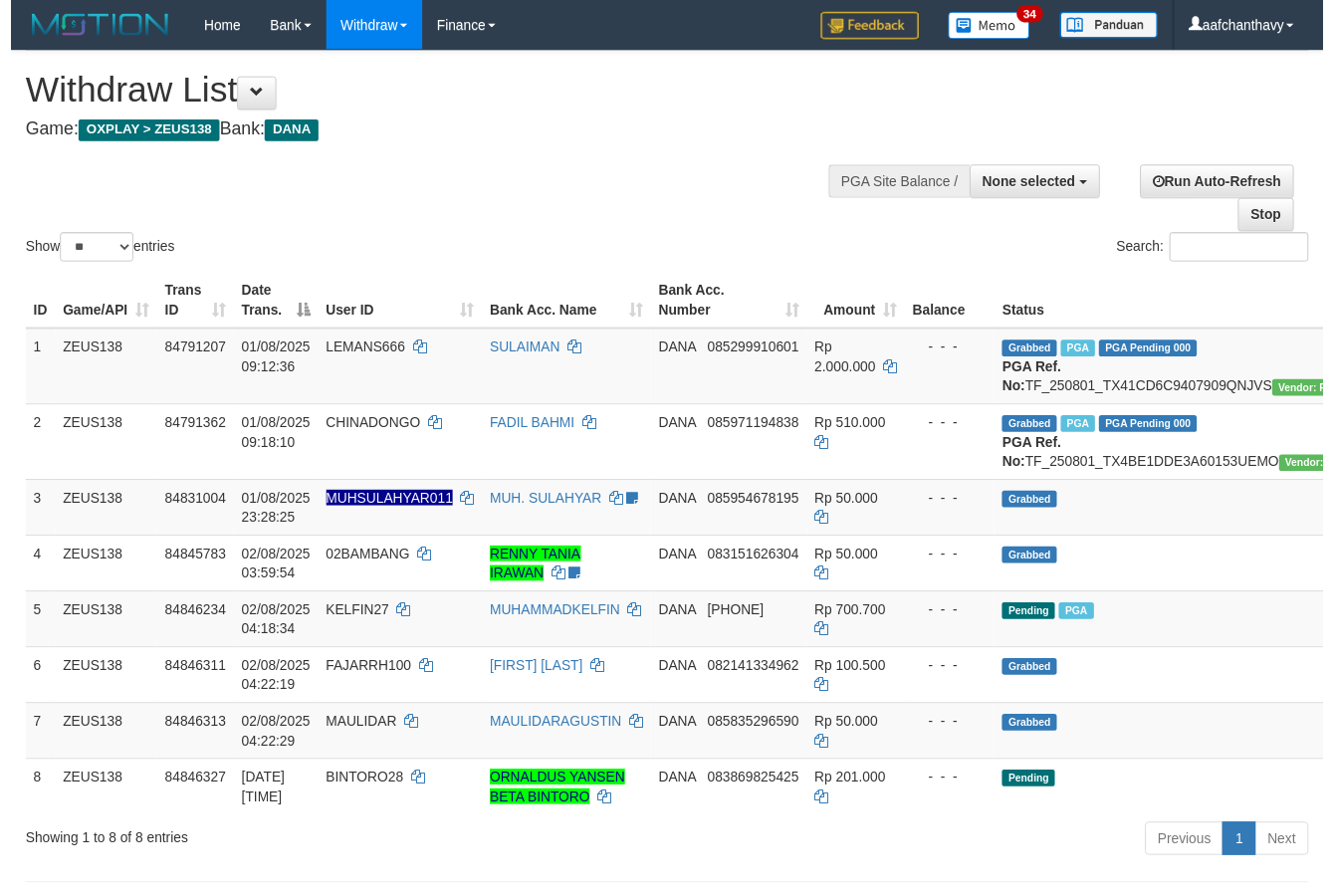 scroll, scrollTop: 355, scrollLeft: 0, axis: vertical 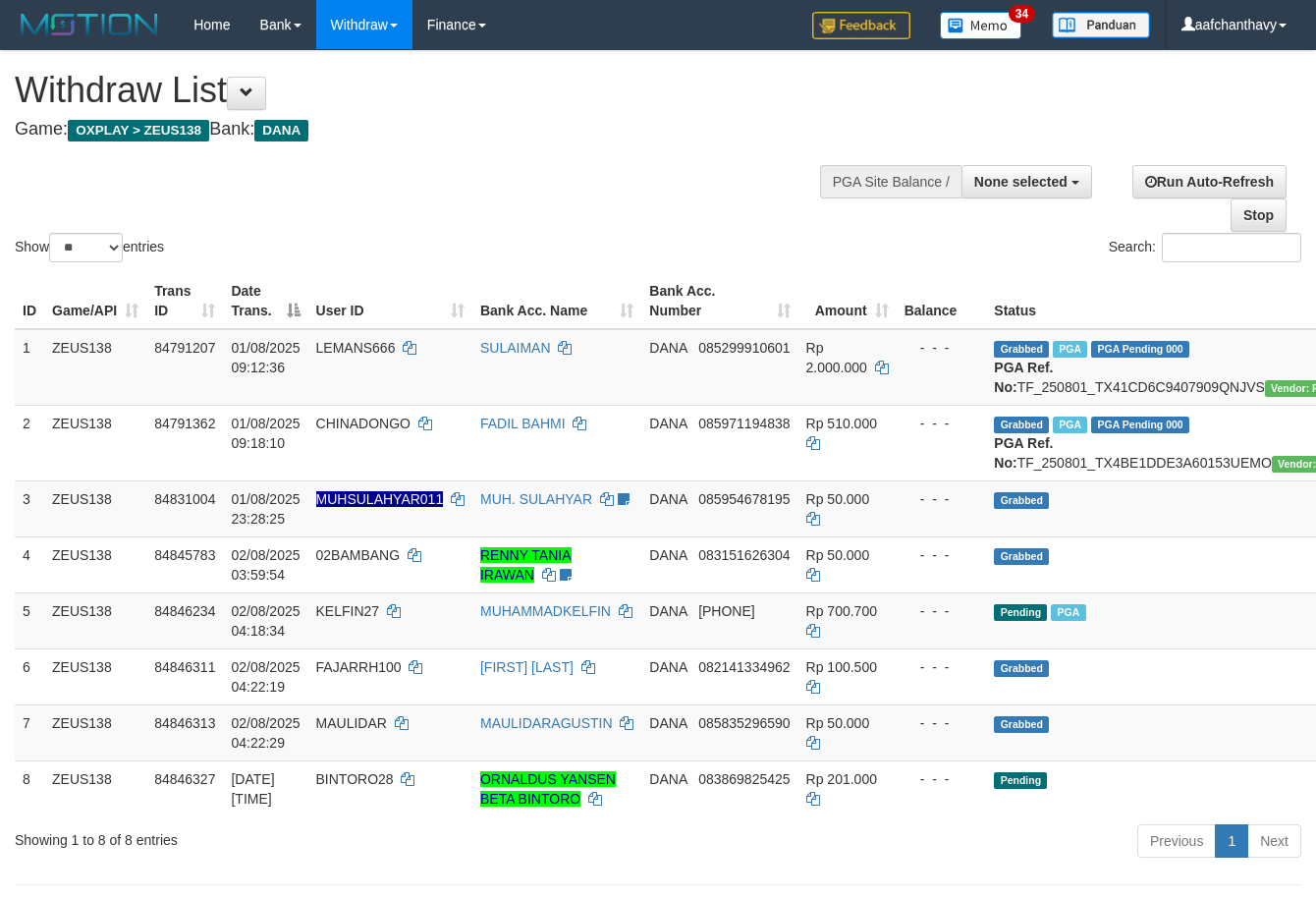 select 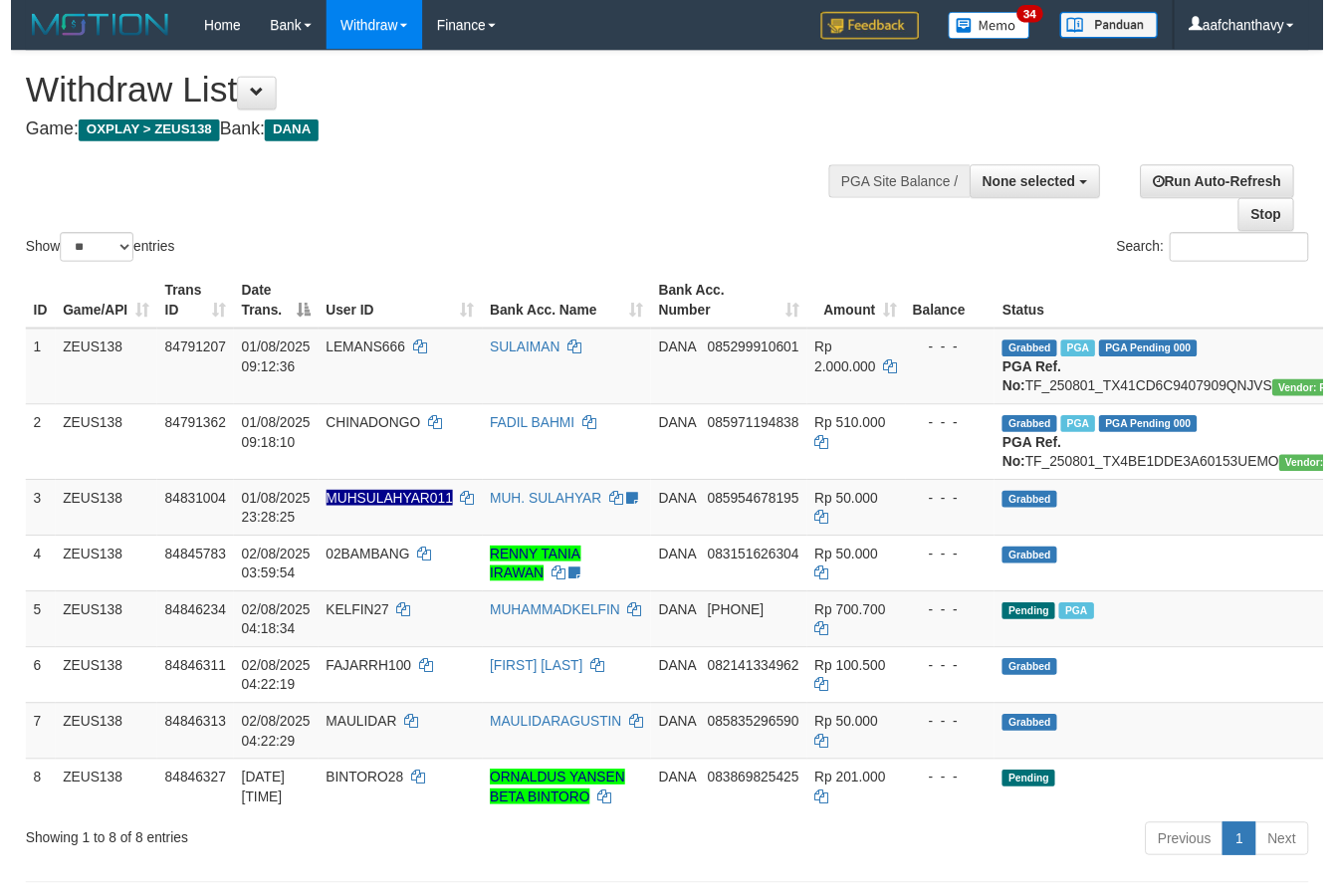 scroll, scrollTop: 355, scrollLeft: 0, axis: vertical 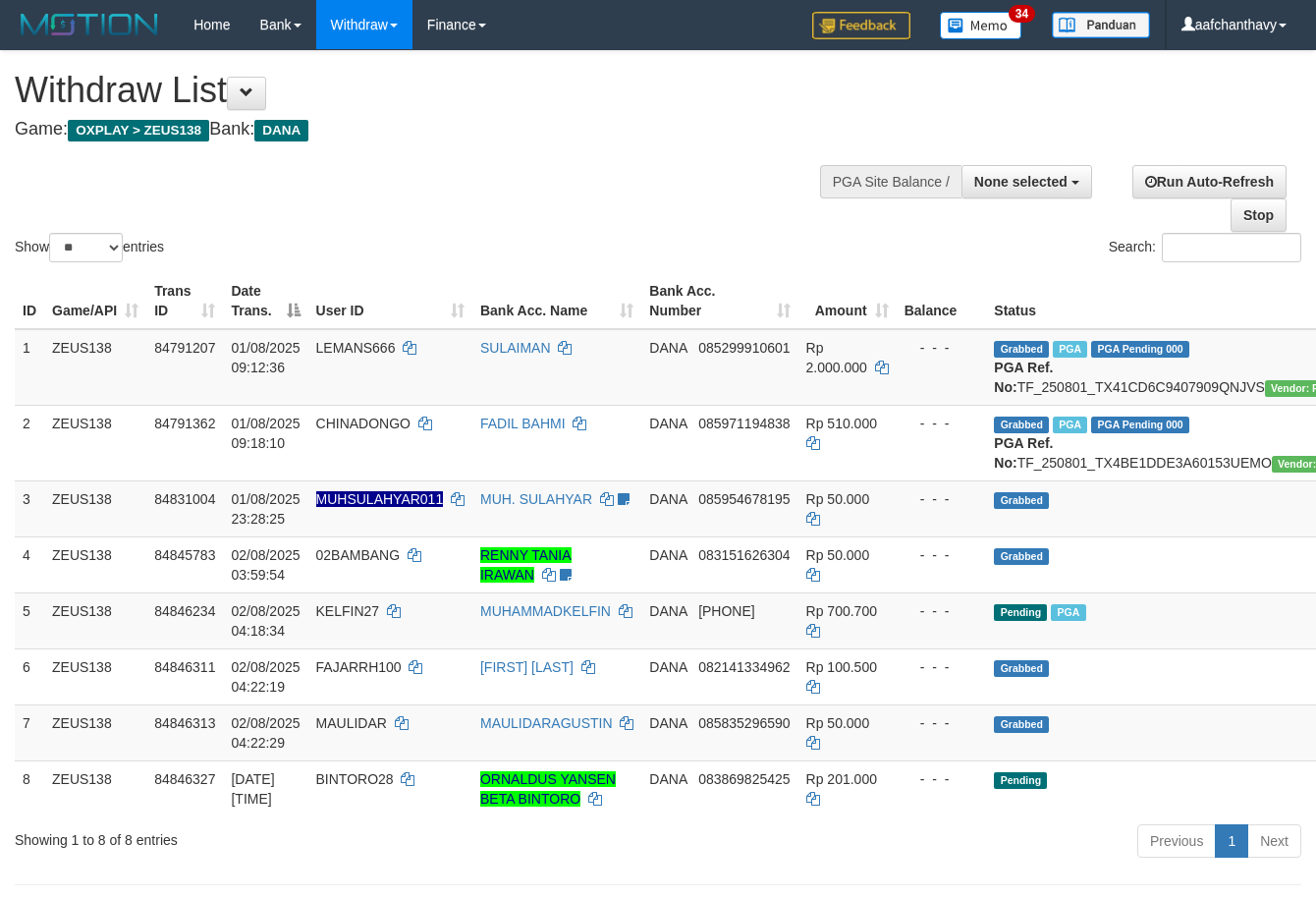select 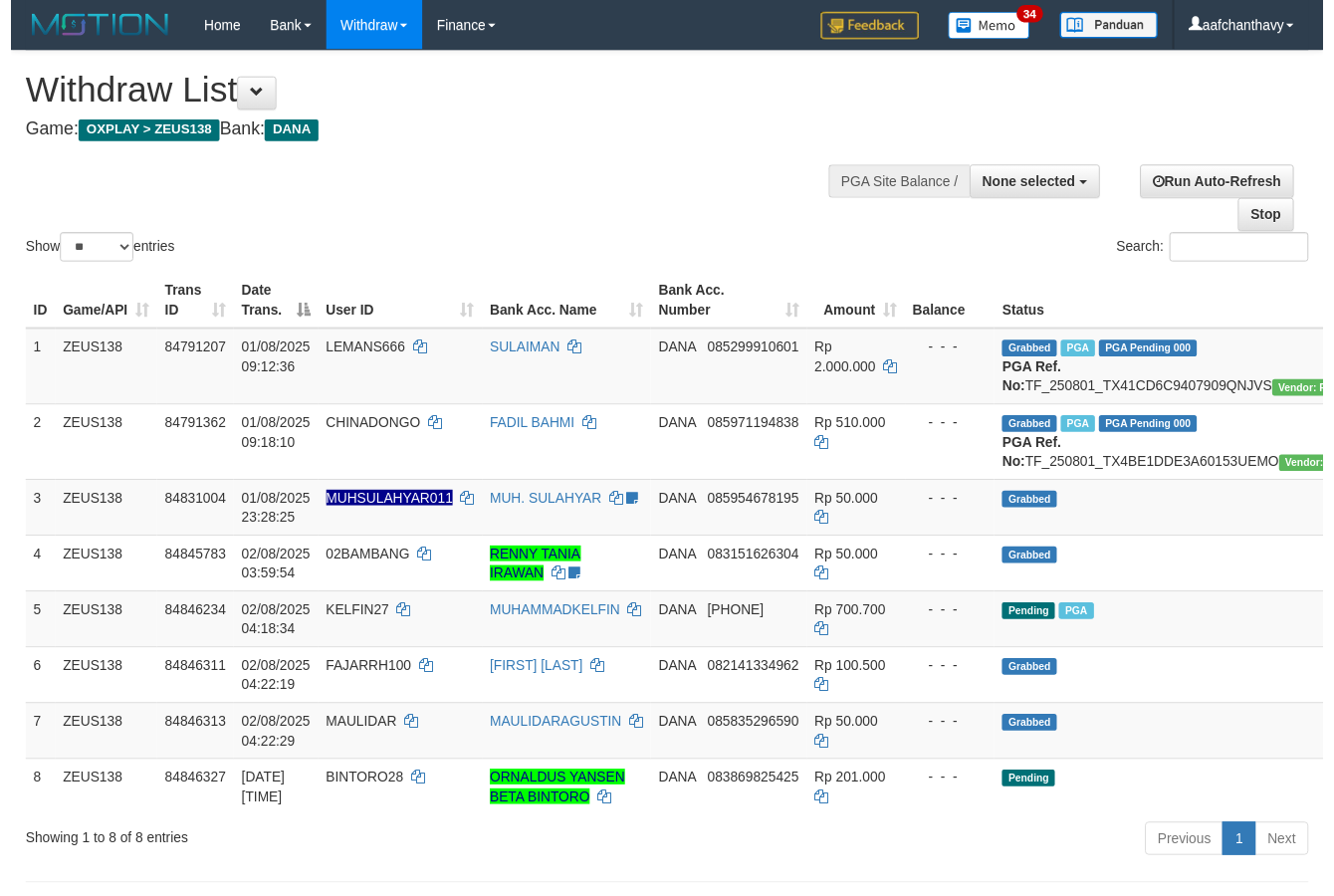 scroll, scrollTop: 355, scrollLeft: 0, axis: vertical 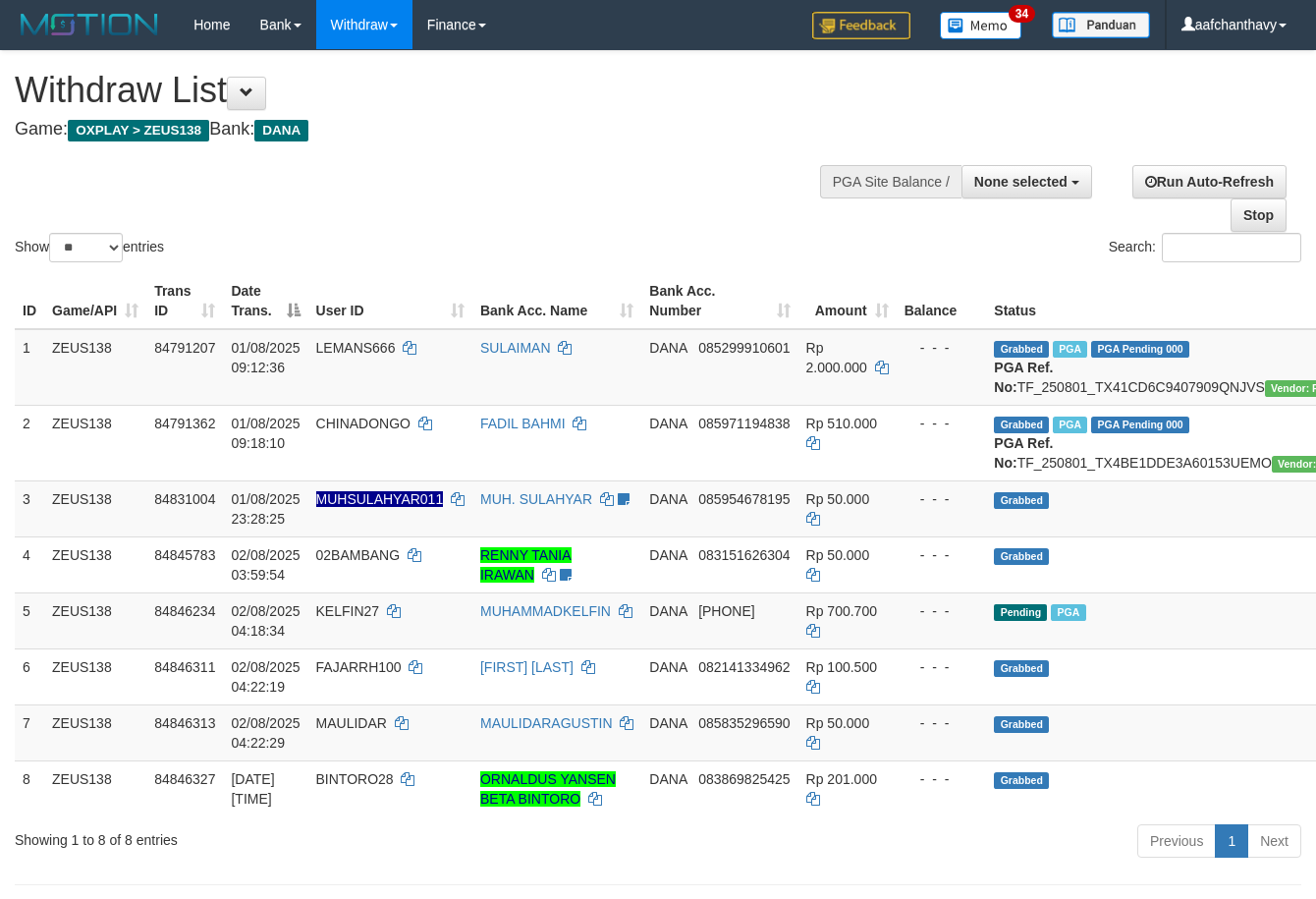 select 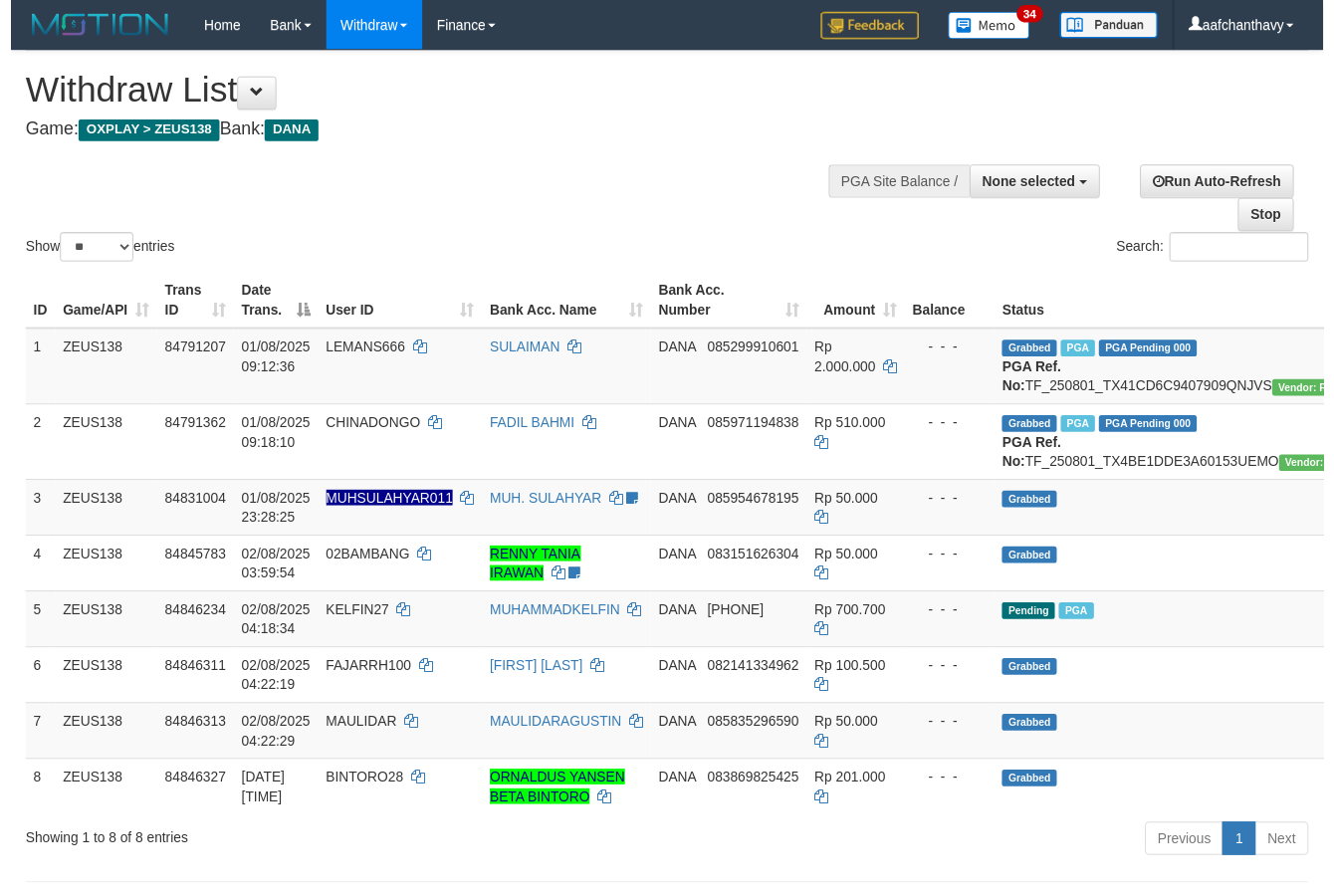scroll, scrollTop: 355, scrollLeft: 0, axis: vertical 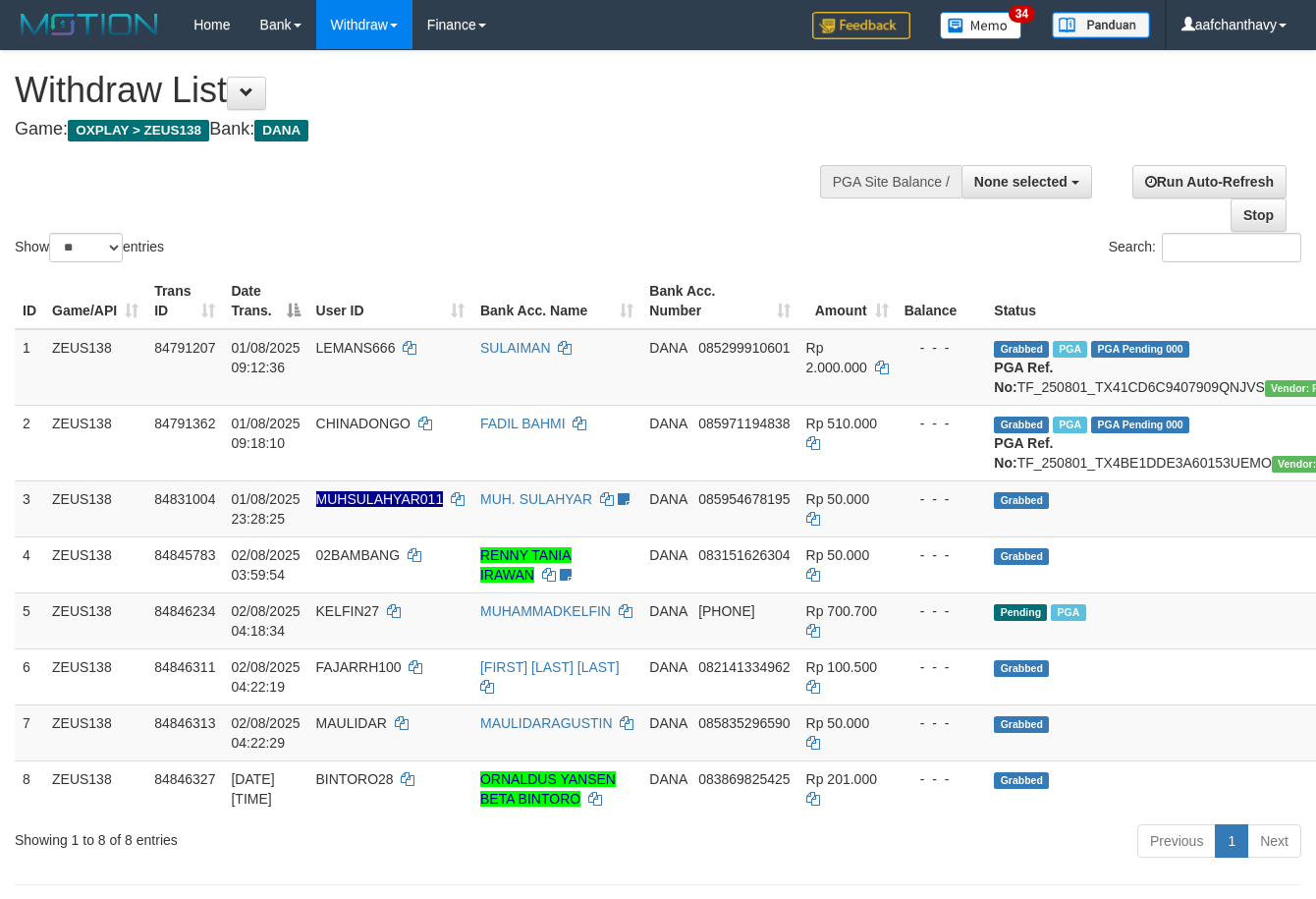 select 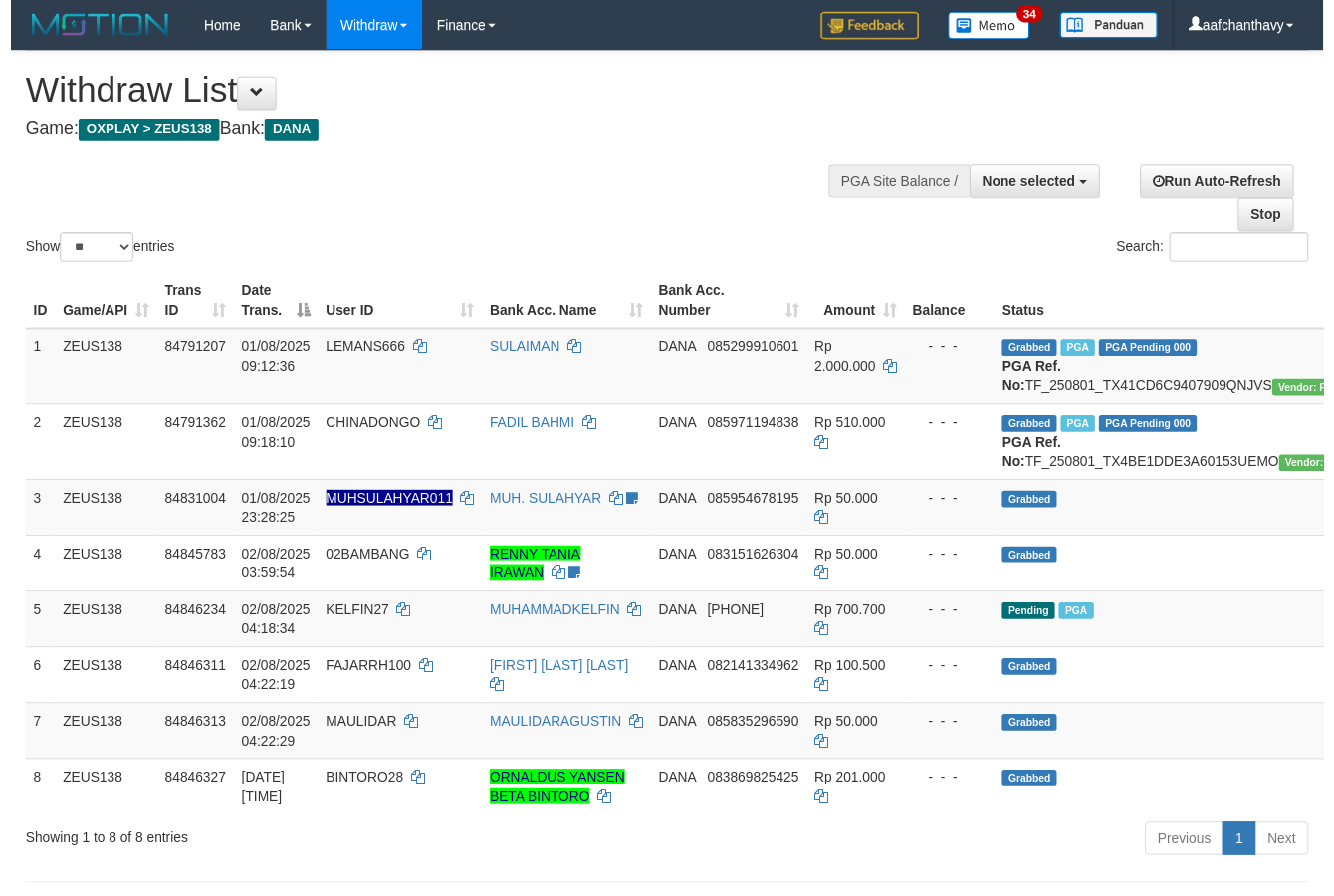 scroll, scrollTop: 355, scrollLeft: 0, axis: vertical 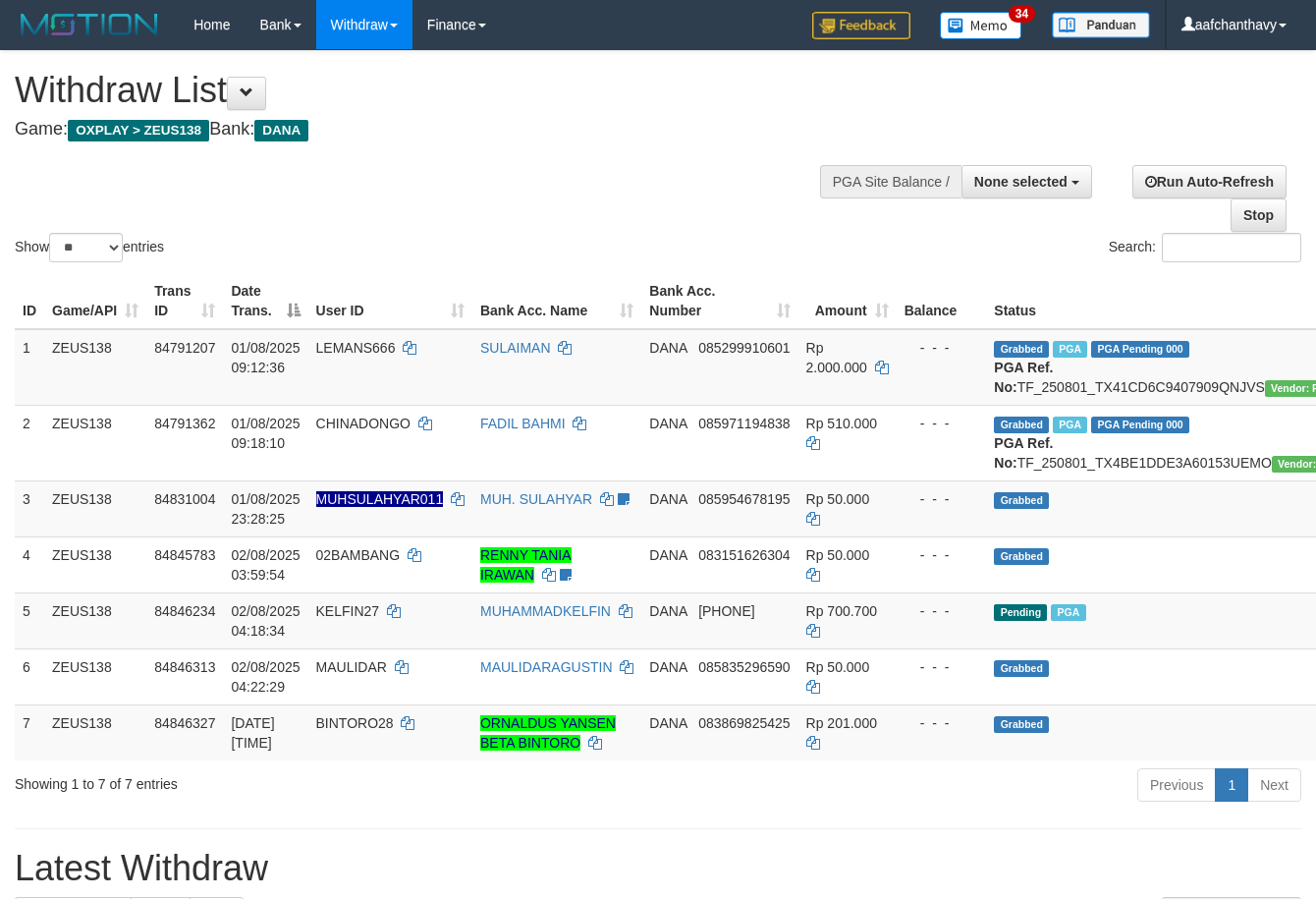 select 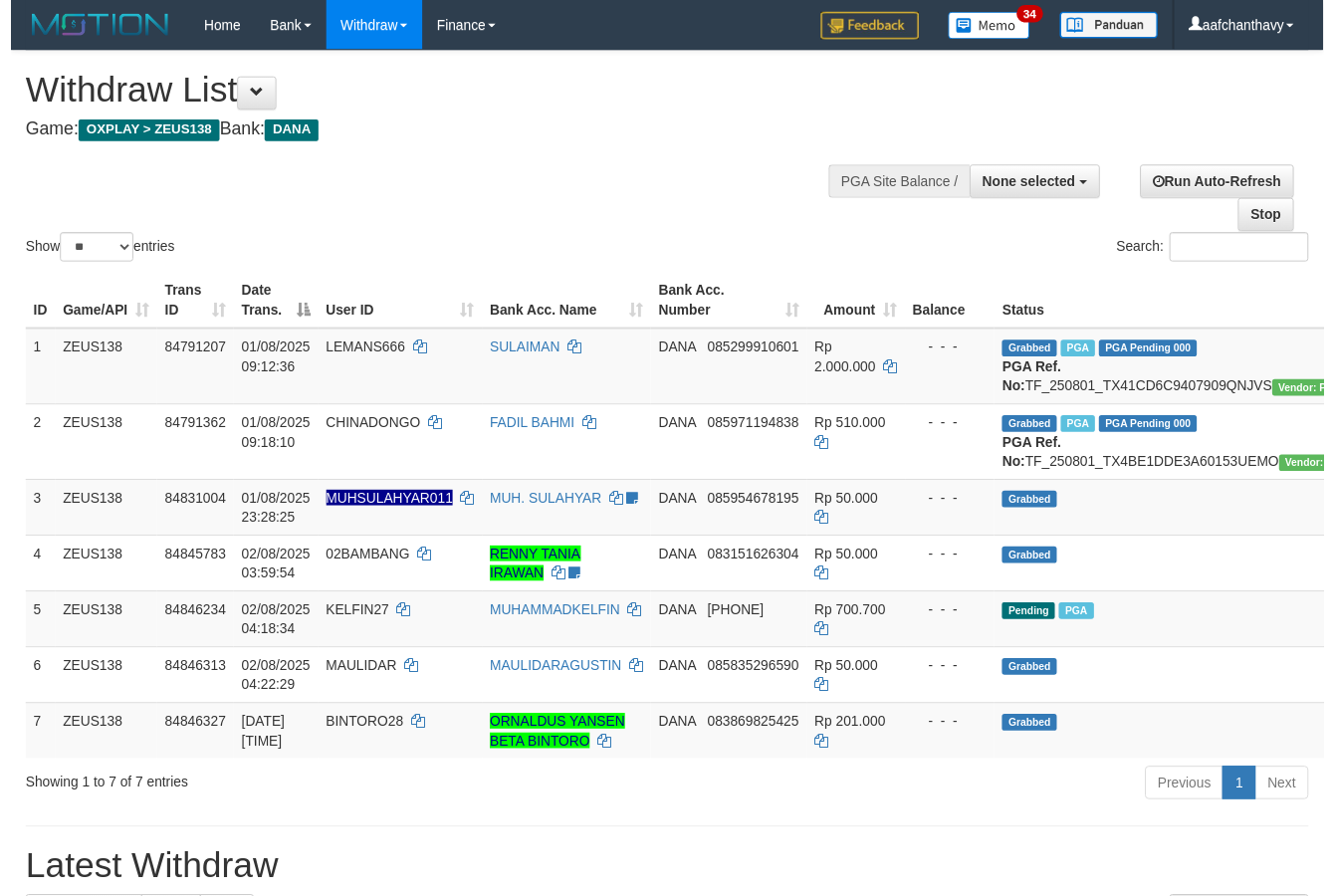 scroll, scrollTop: 355, scrollLeft: 0, axis: vertical 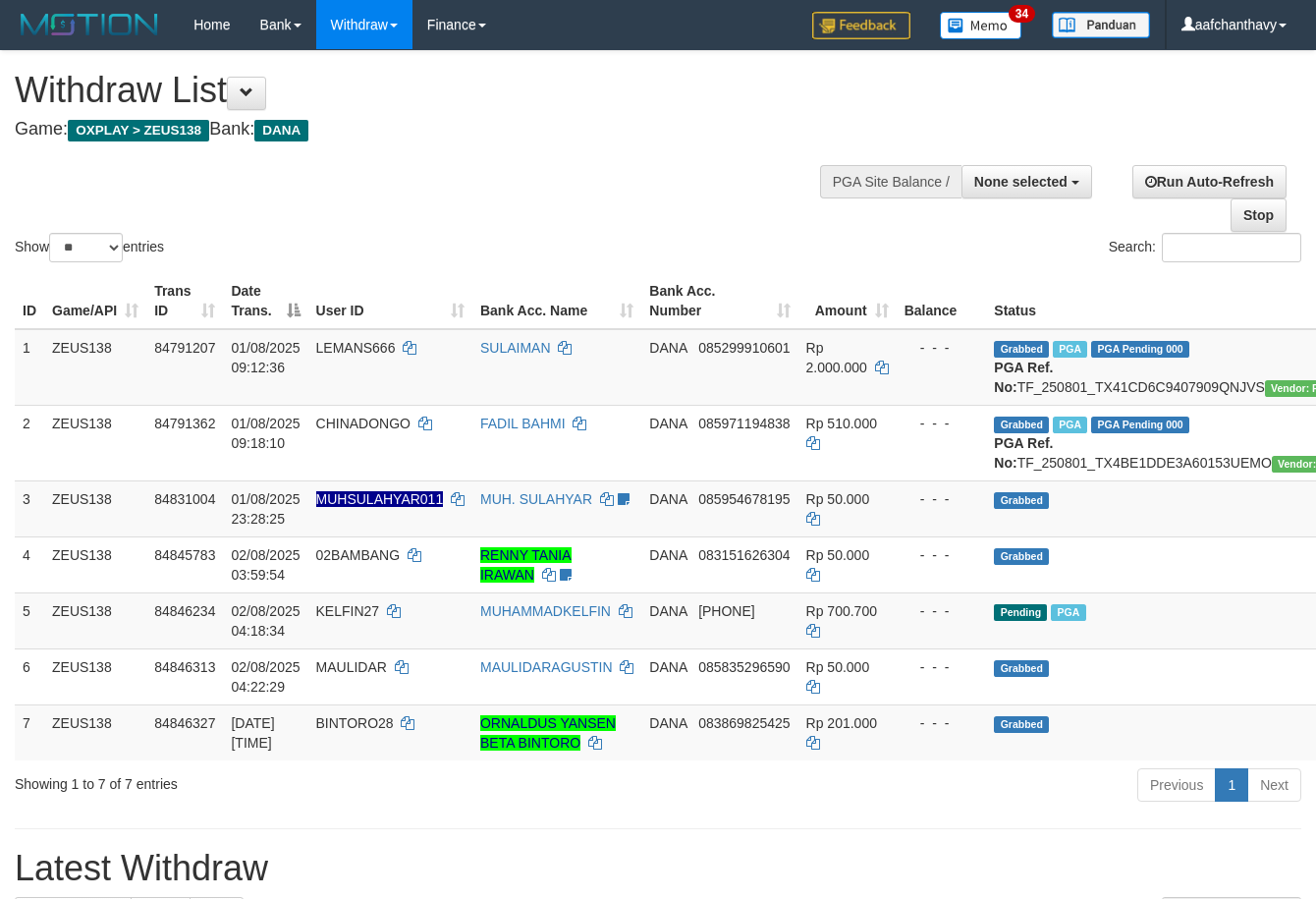 select 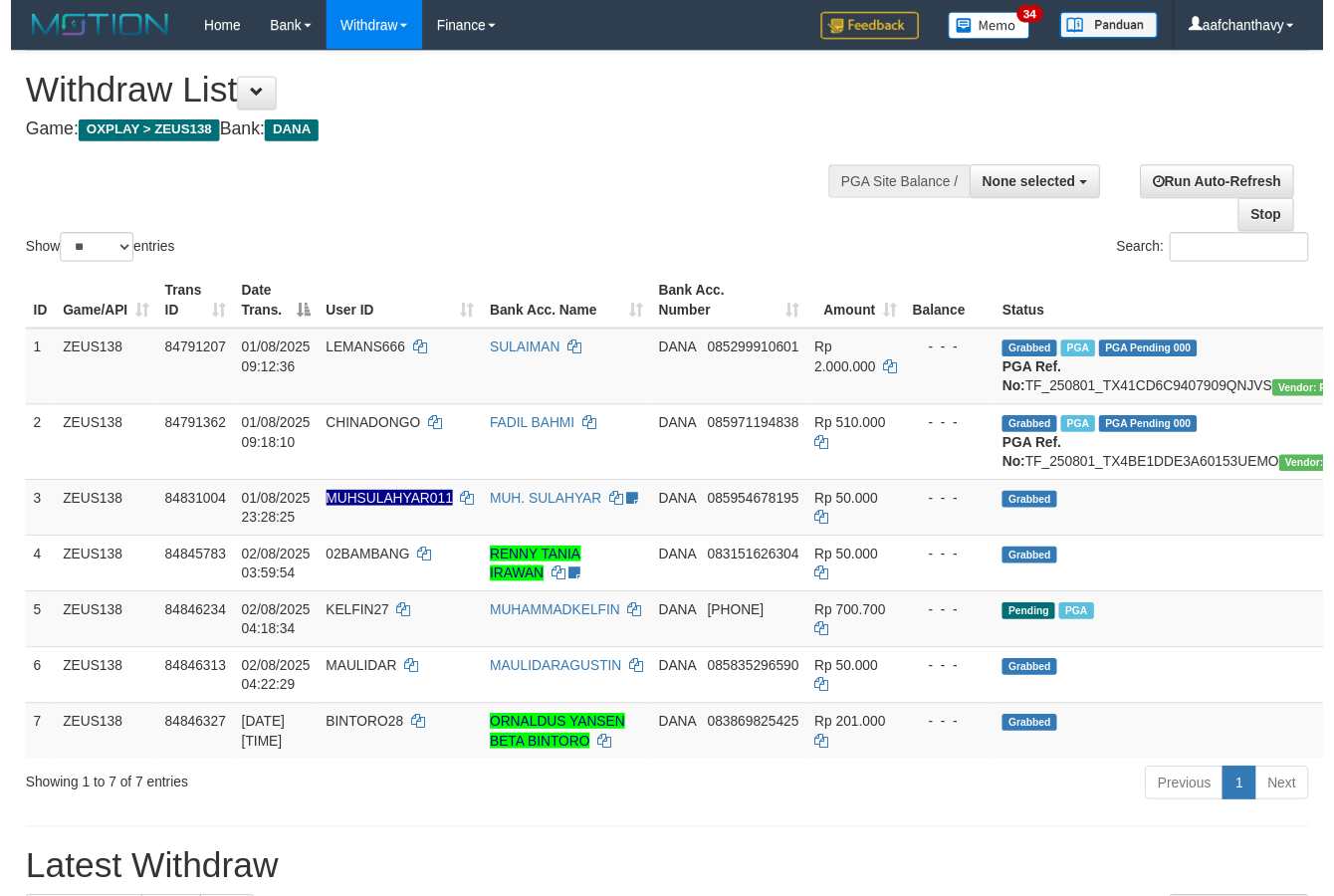 scroll, scrollTop: 355, scrollLeft: 0, axis: vertical 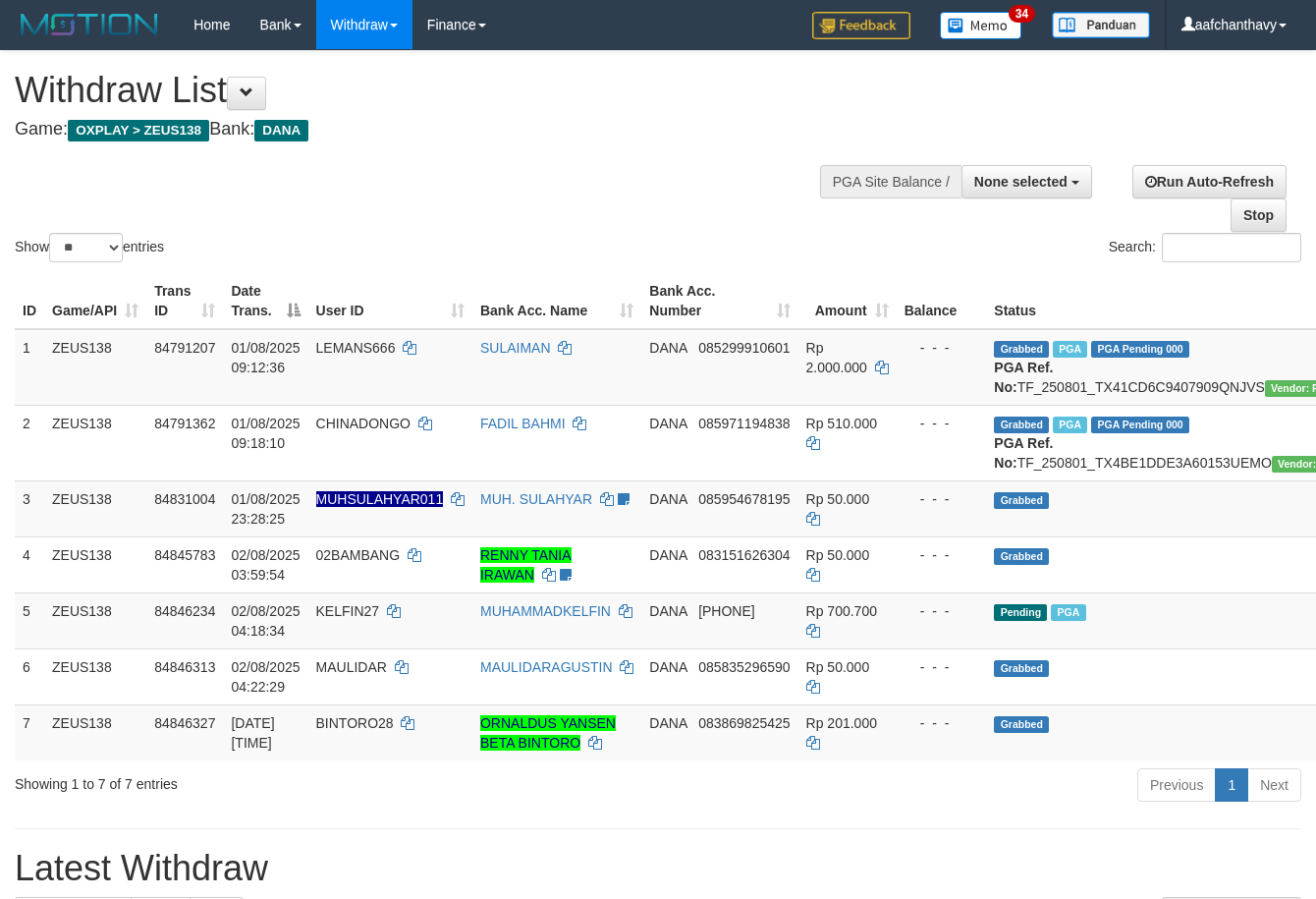select 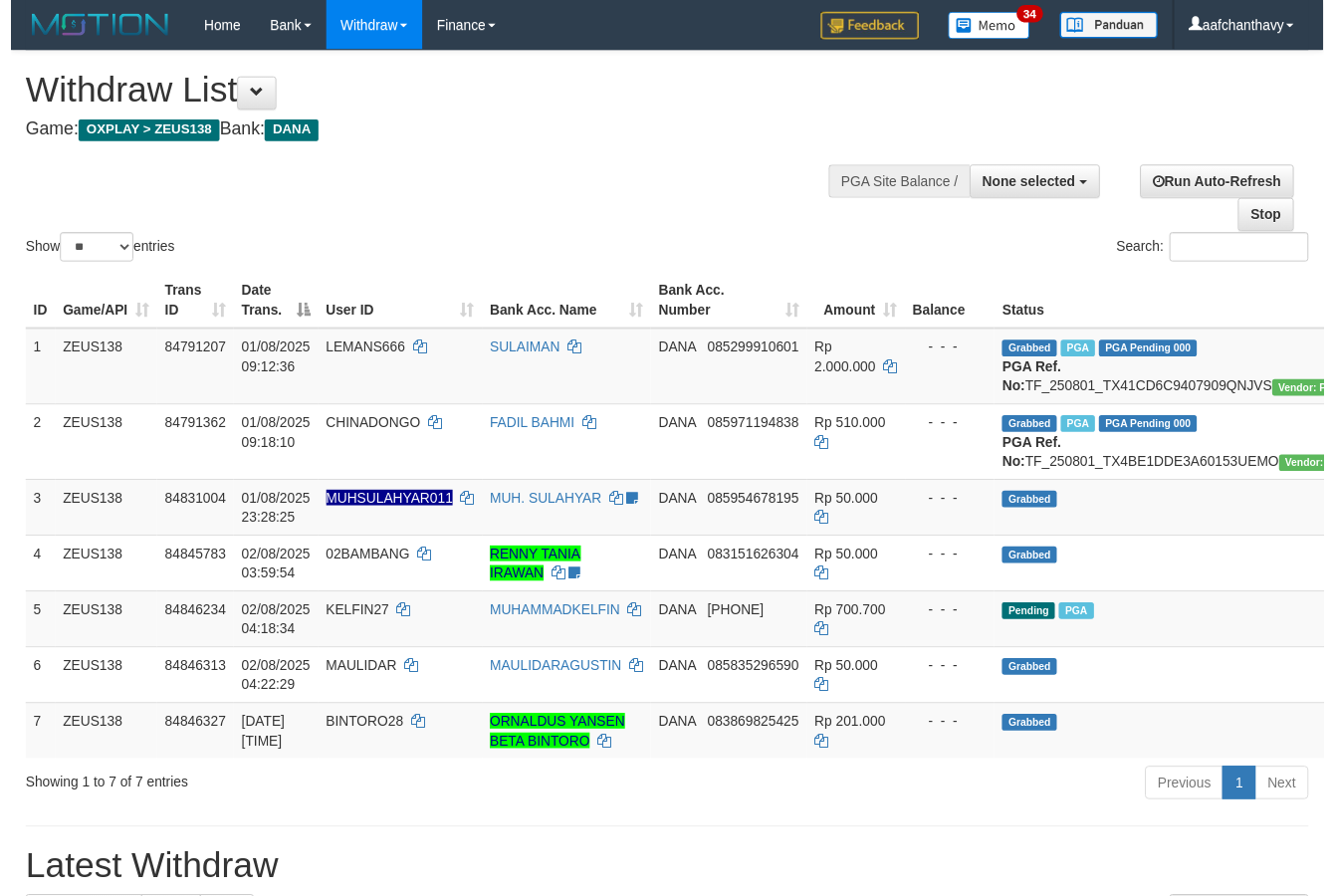 scroll, scrollTop: 355, scrollLeft: 0, axis: vertical 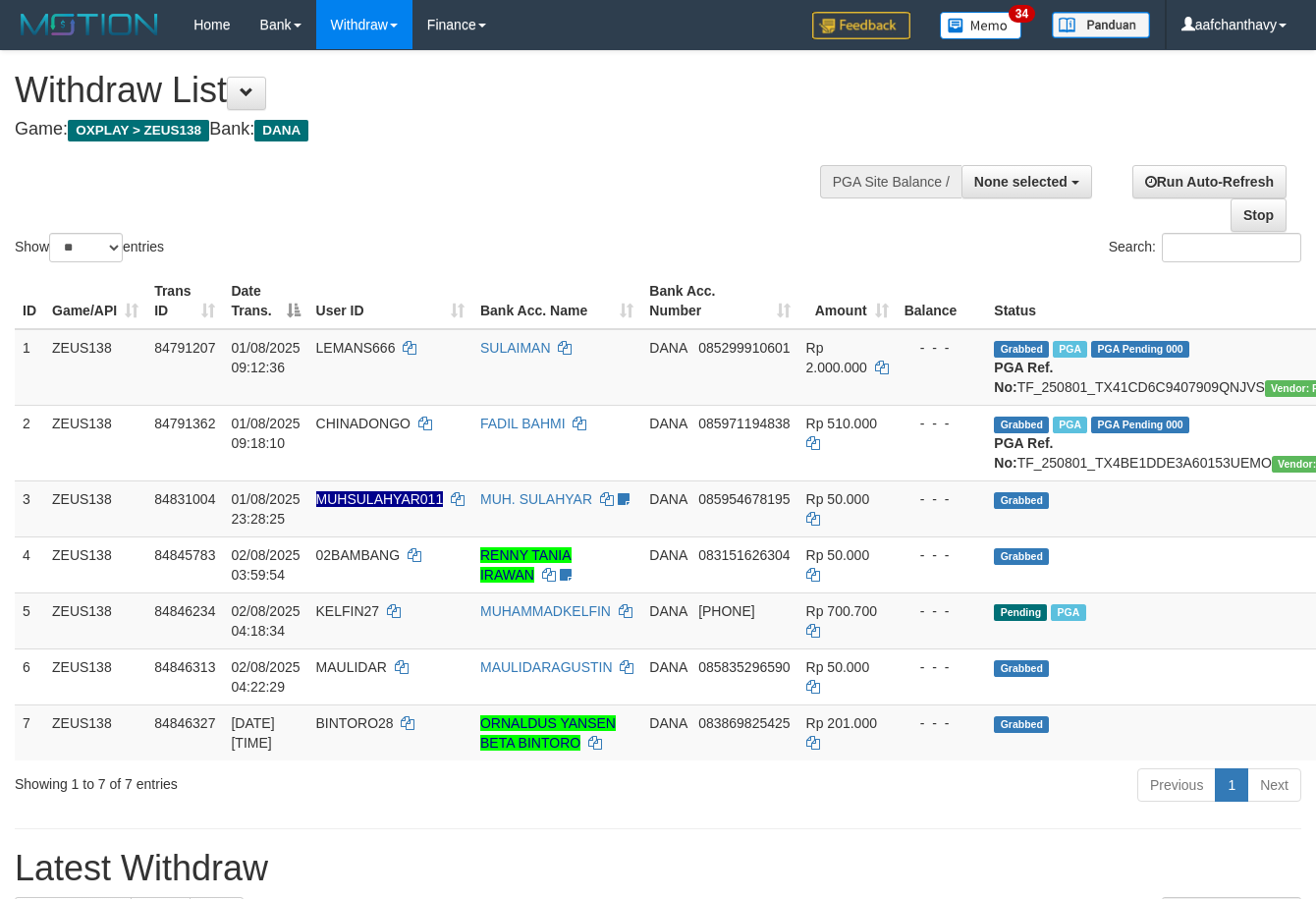 select 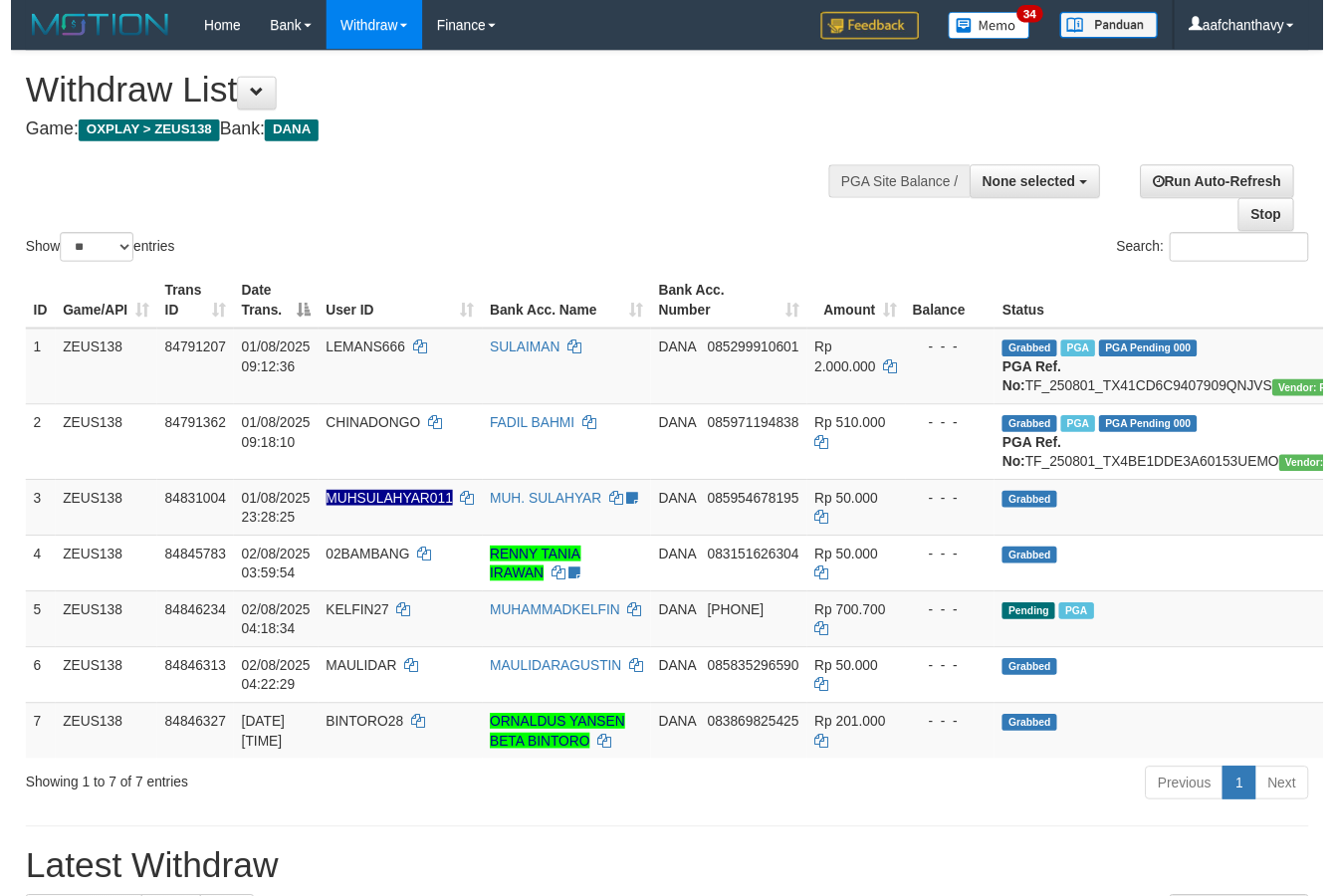 scroll, scrollTop: 355, scrollLeft: 0, axis: vertical 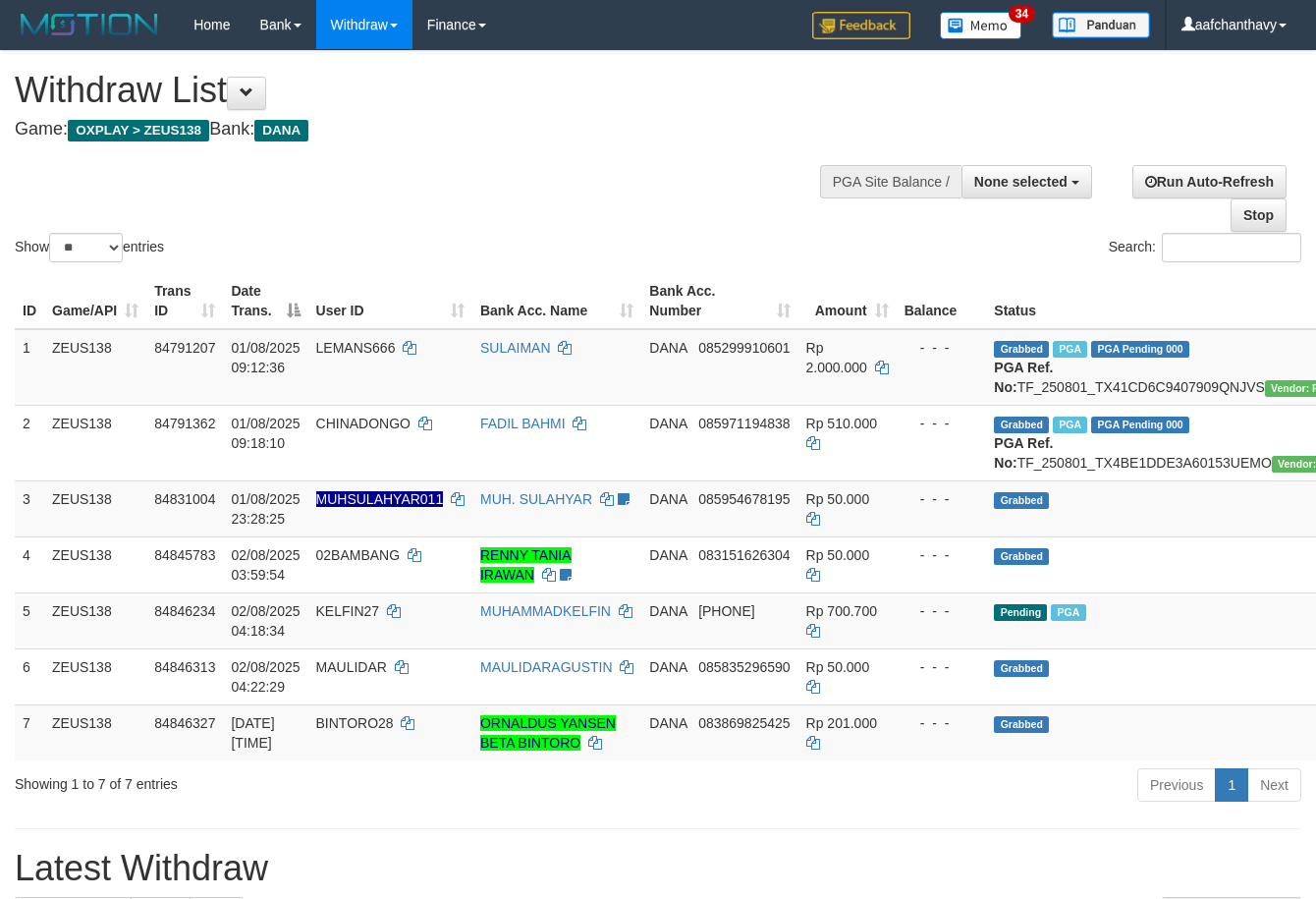 select 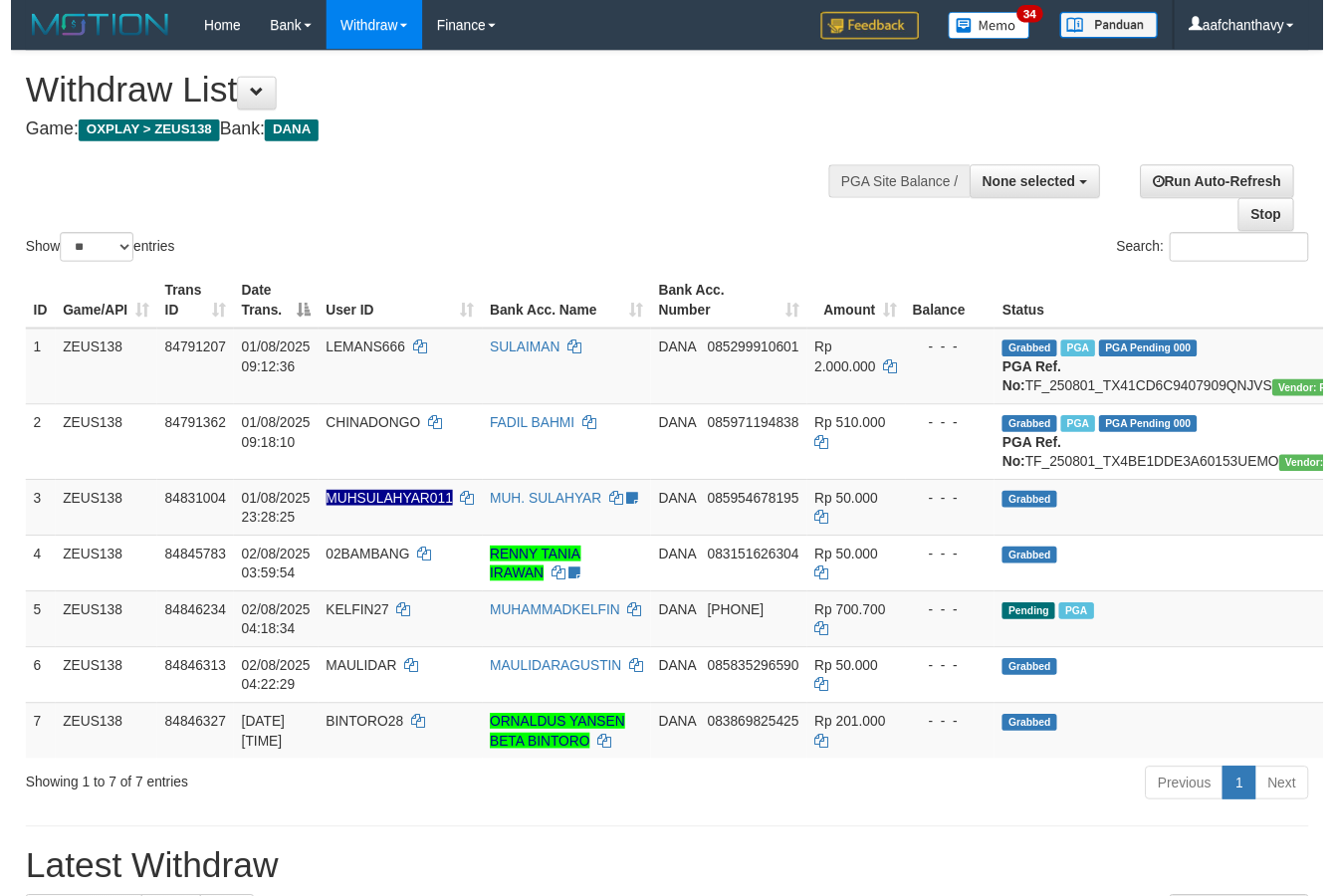 scroll, scrollTop: 355, scrollLeft: 0, axis: vertical 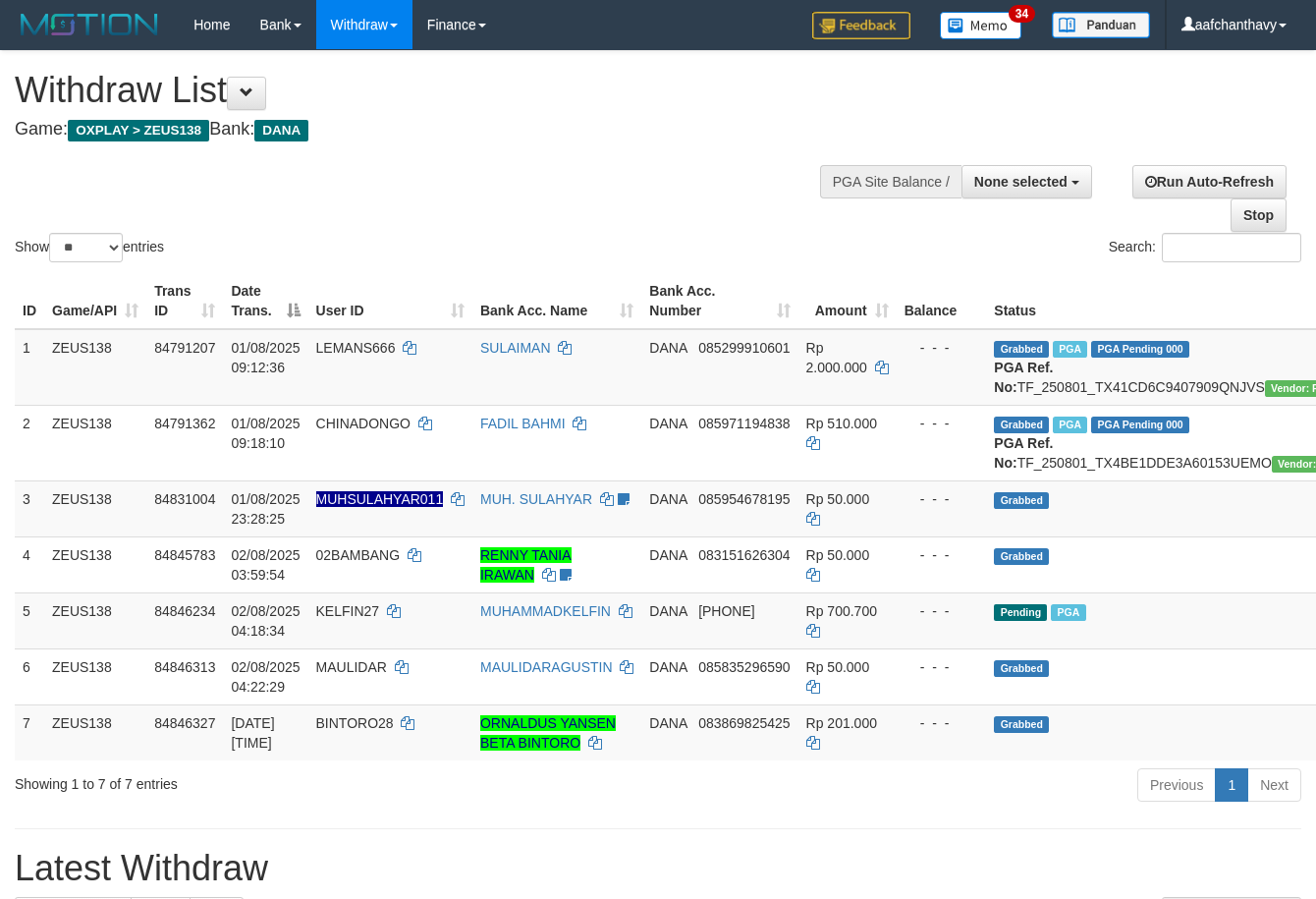 select 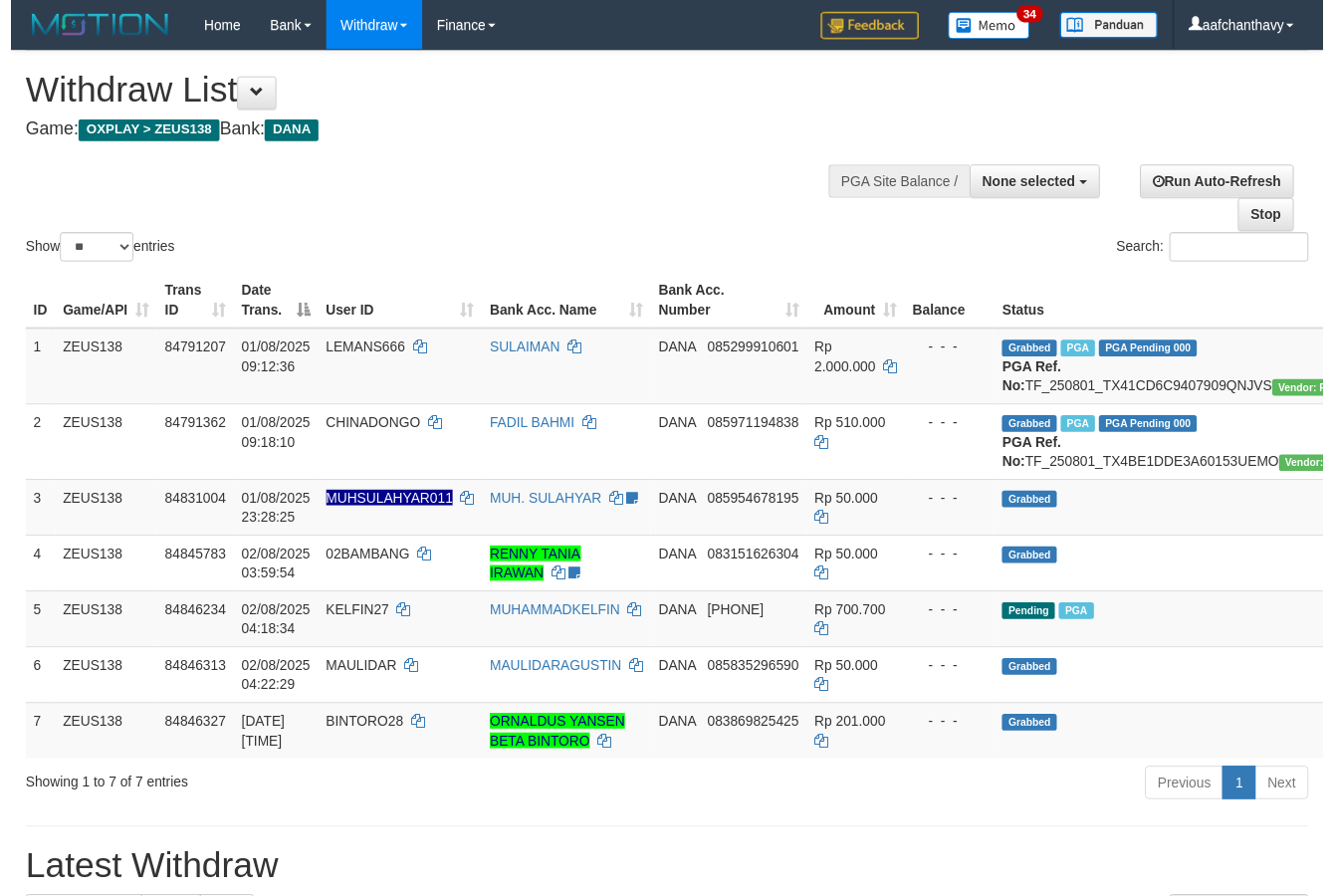 scroll, scrollTop: 355, scrollLeft: 0, axis: vertical 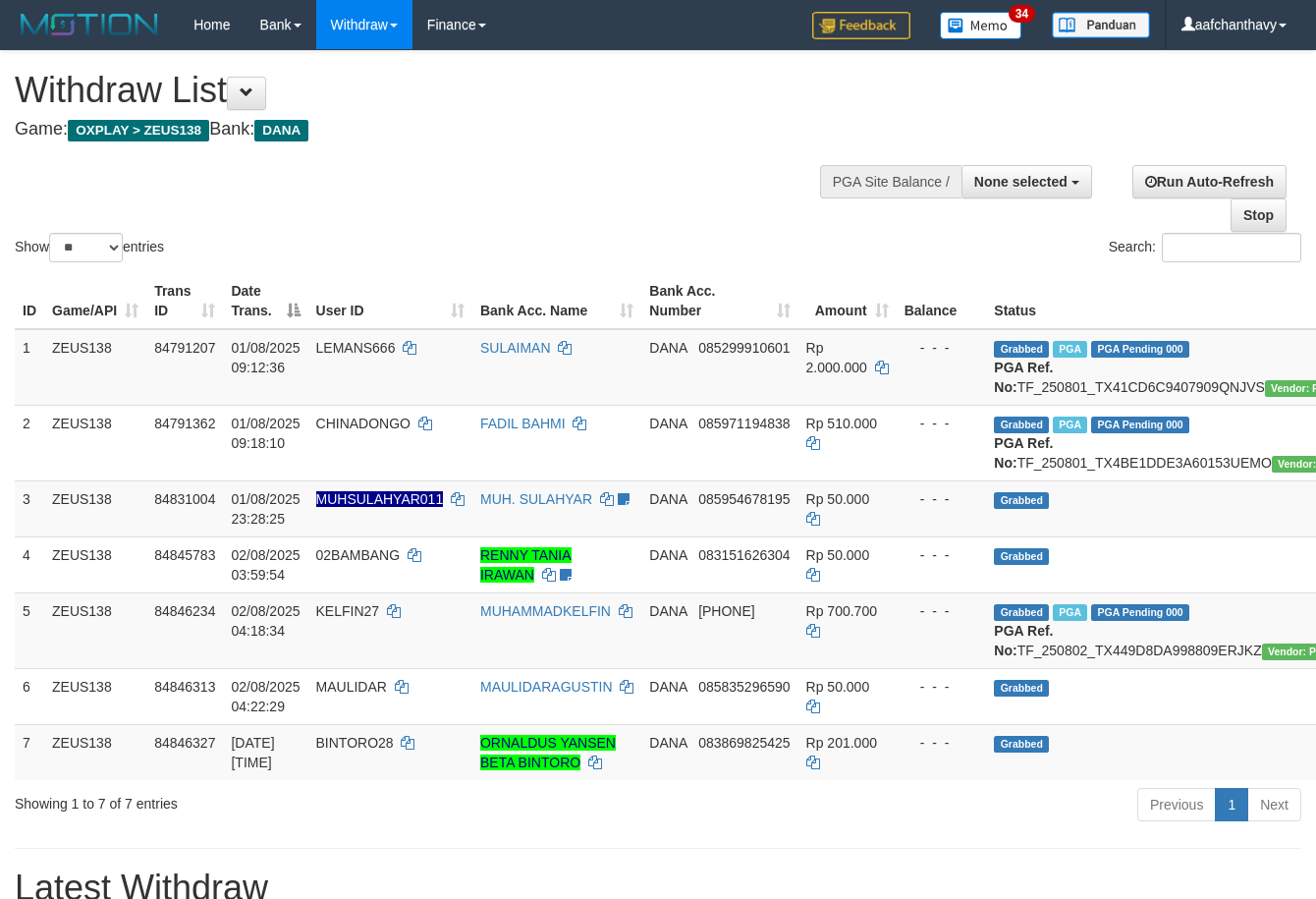 select 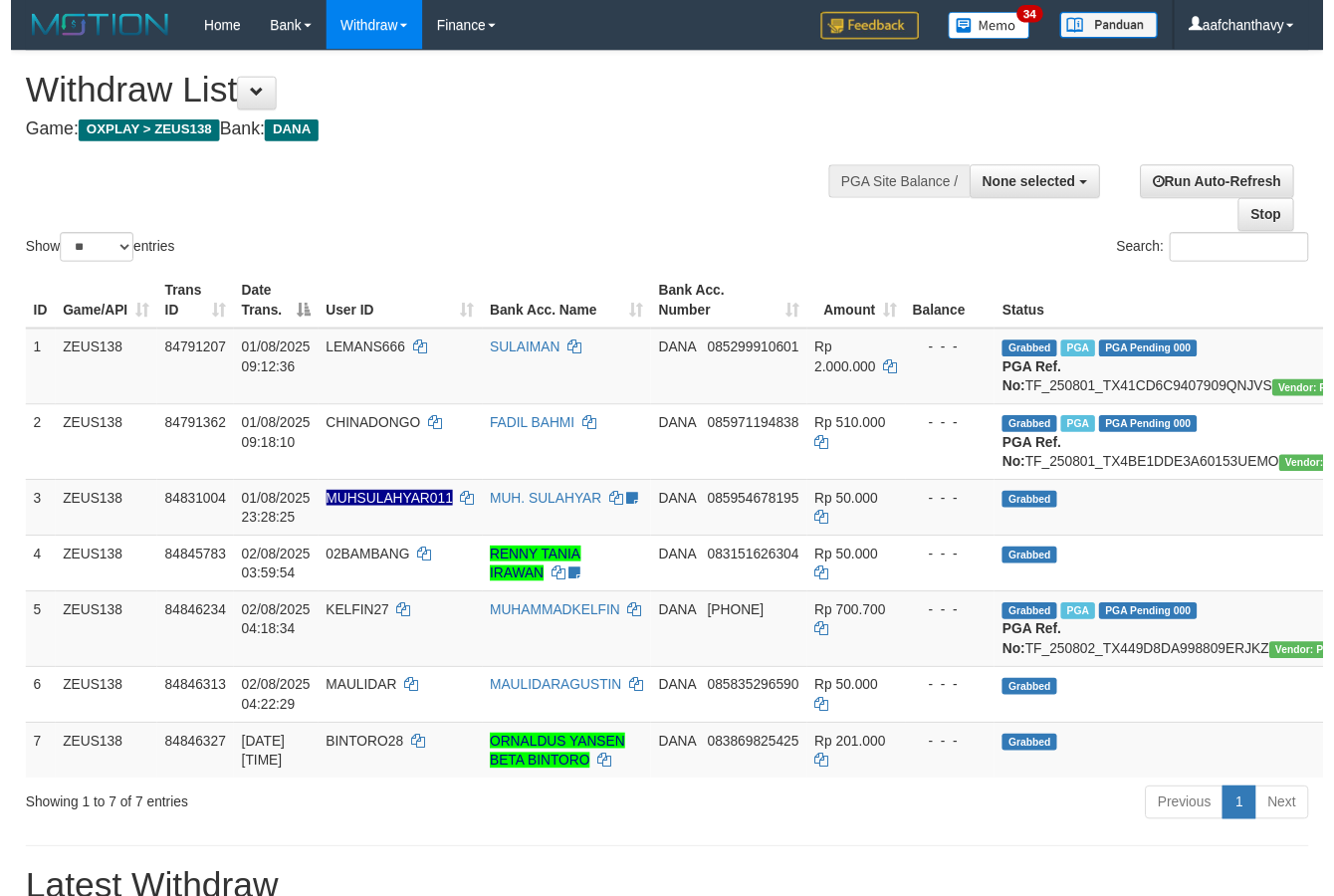 scroll, scrollTop: 355, scrollLeft: 0, axis: vertical 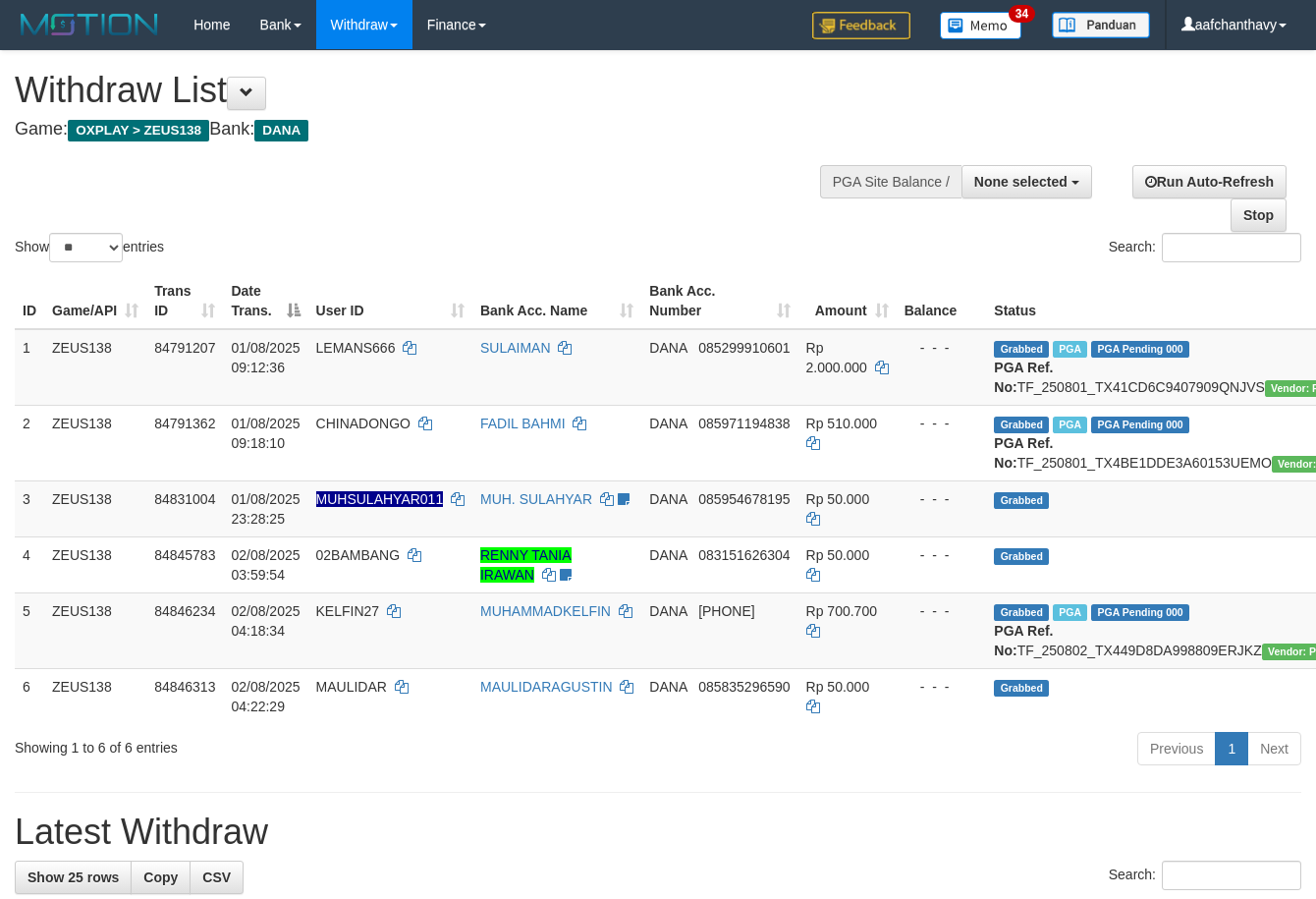 select 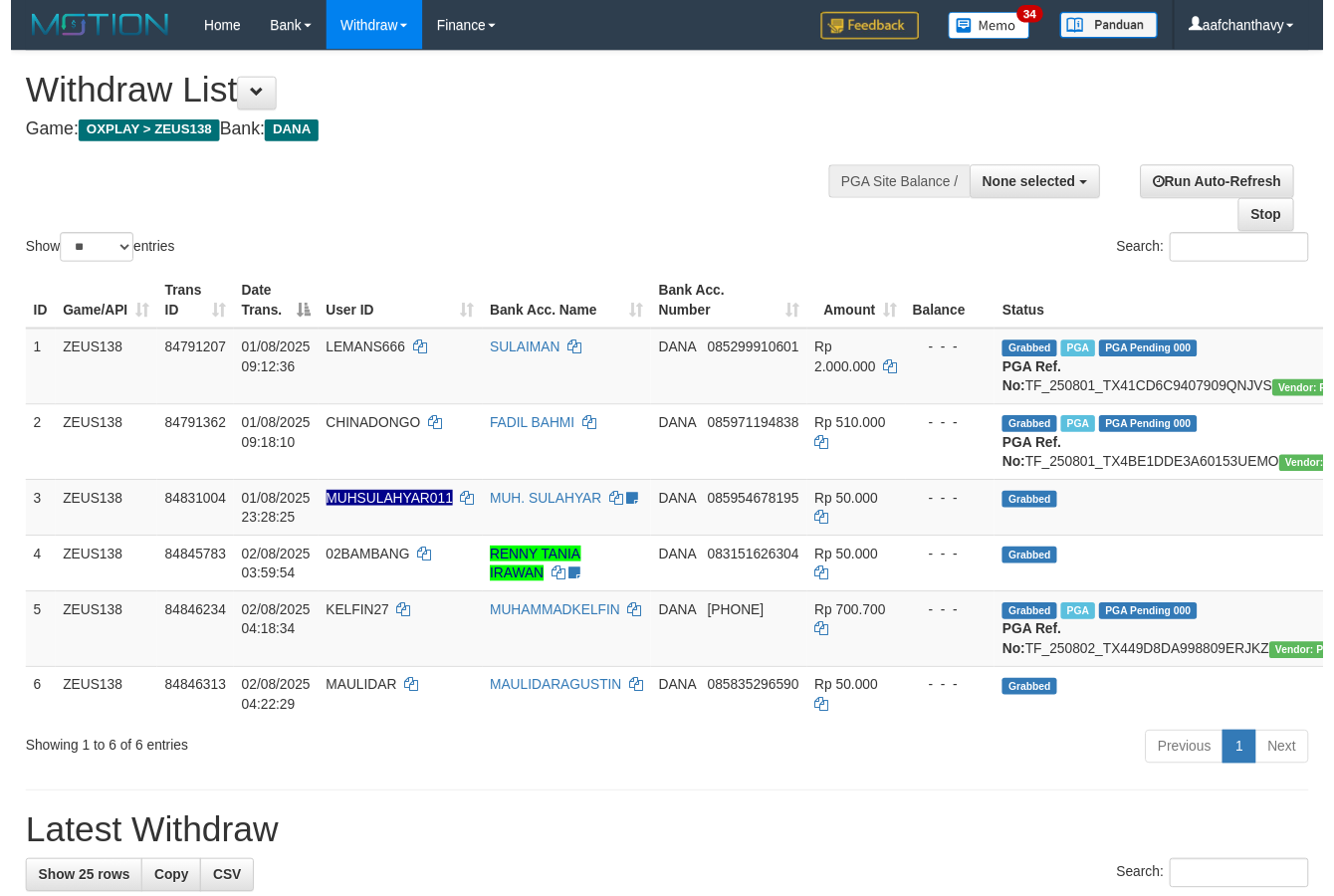 scroll, scrollTop: 355, scrollLeft: 0, axis: vertical 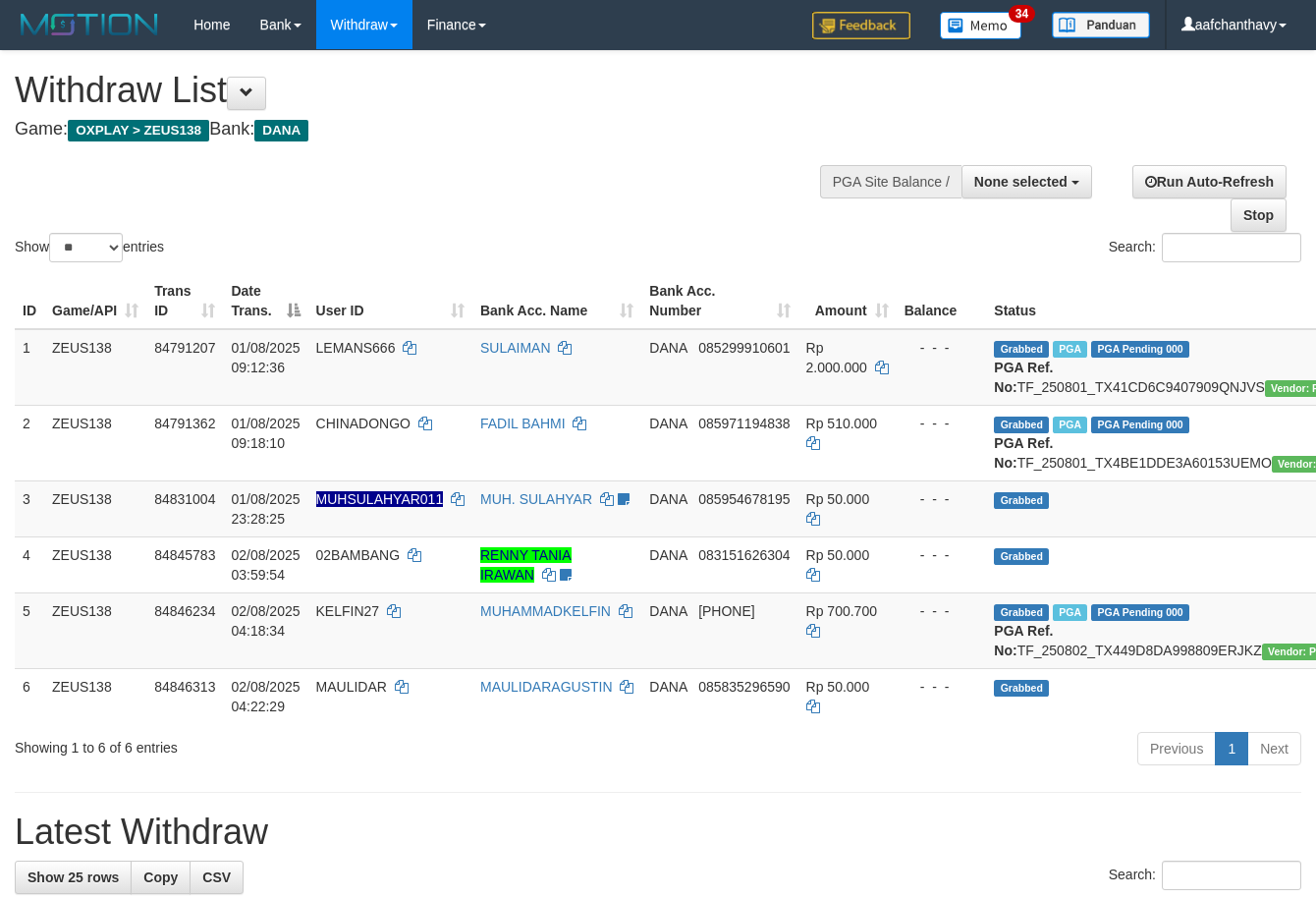 select 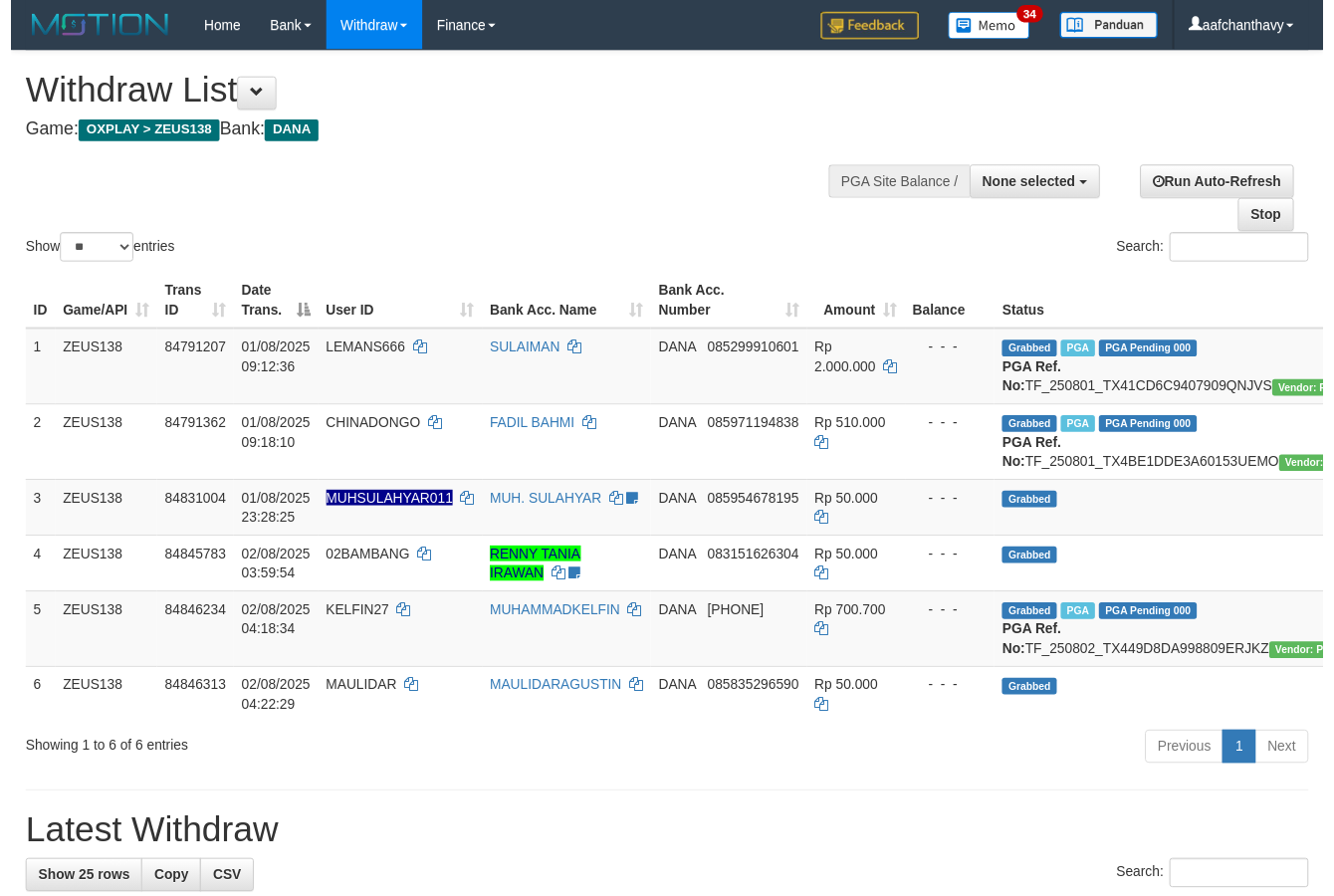 scroll, scrollTop: 355, scrollLeft: 0, axis: vertical 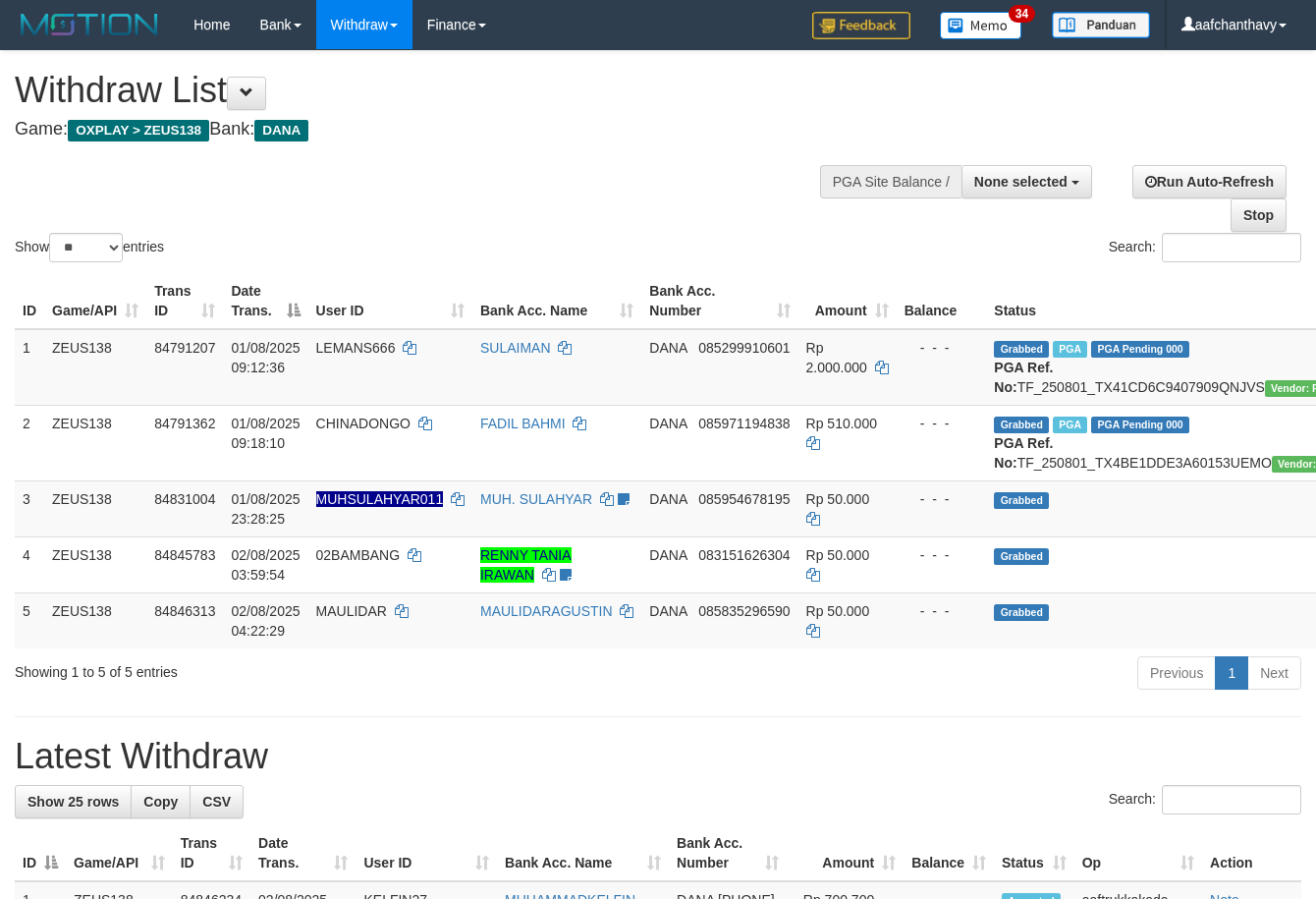 select 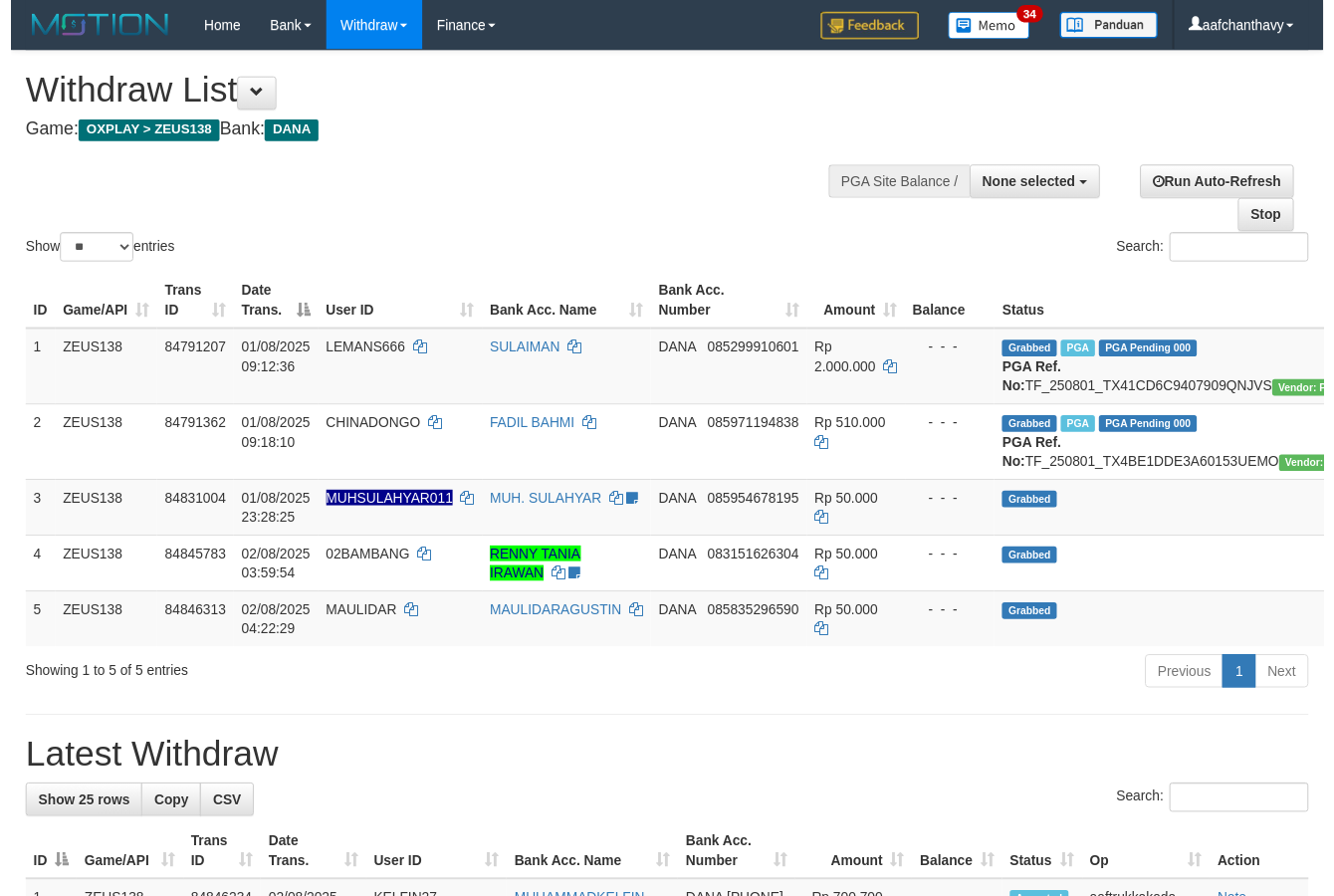 scroll, scrollTop: 355, scrollLeft: 0, axis: vertical 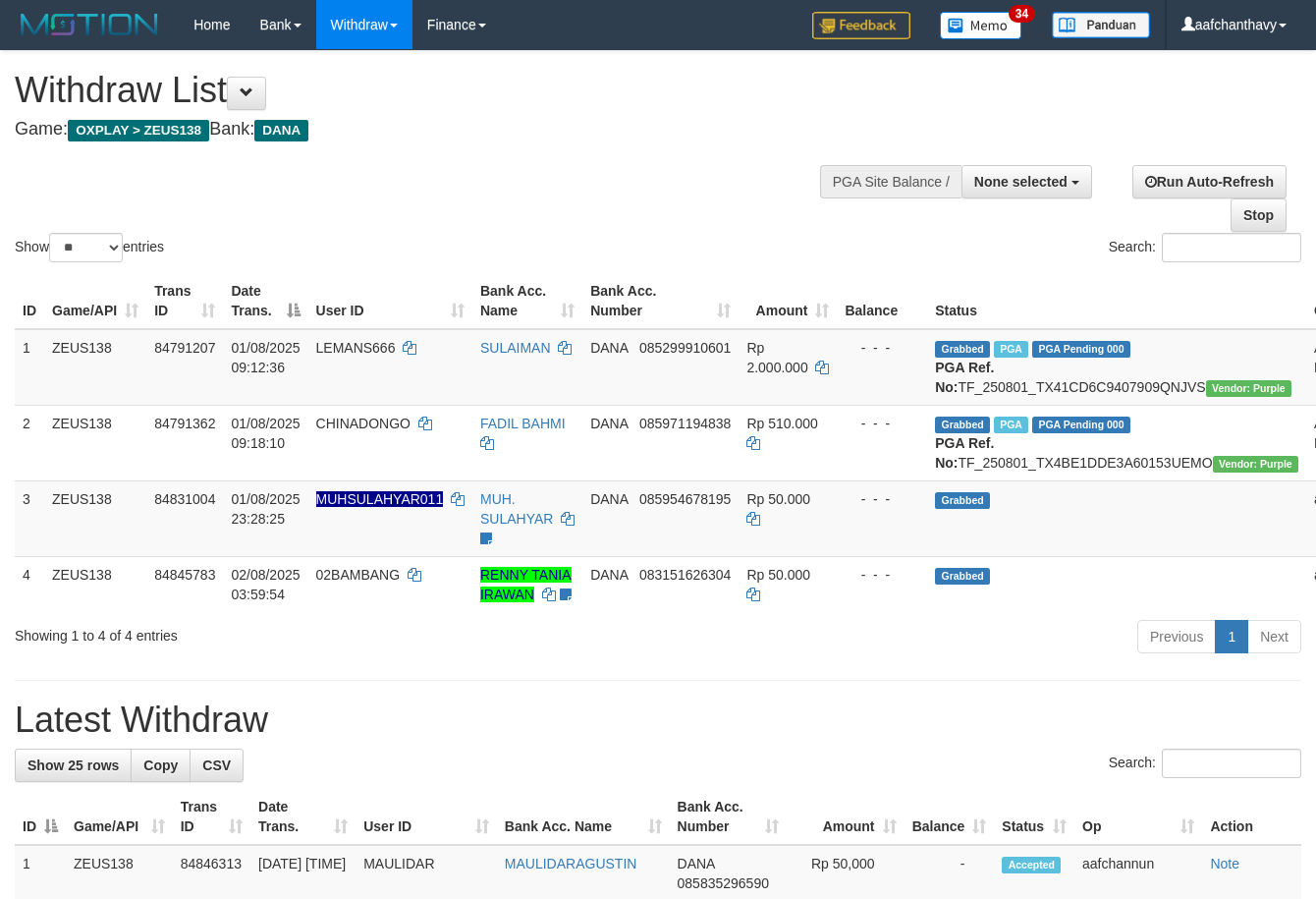select 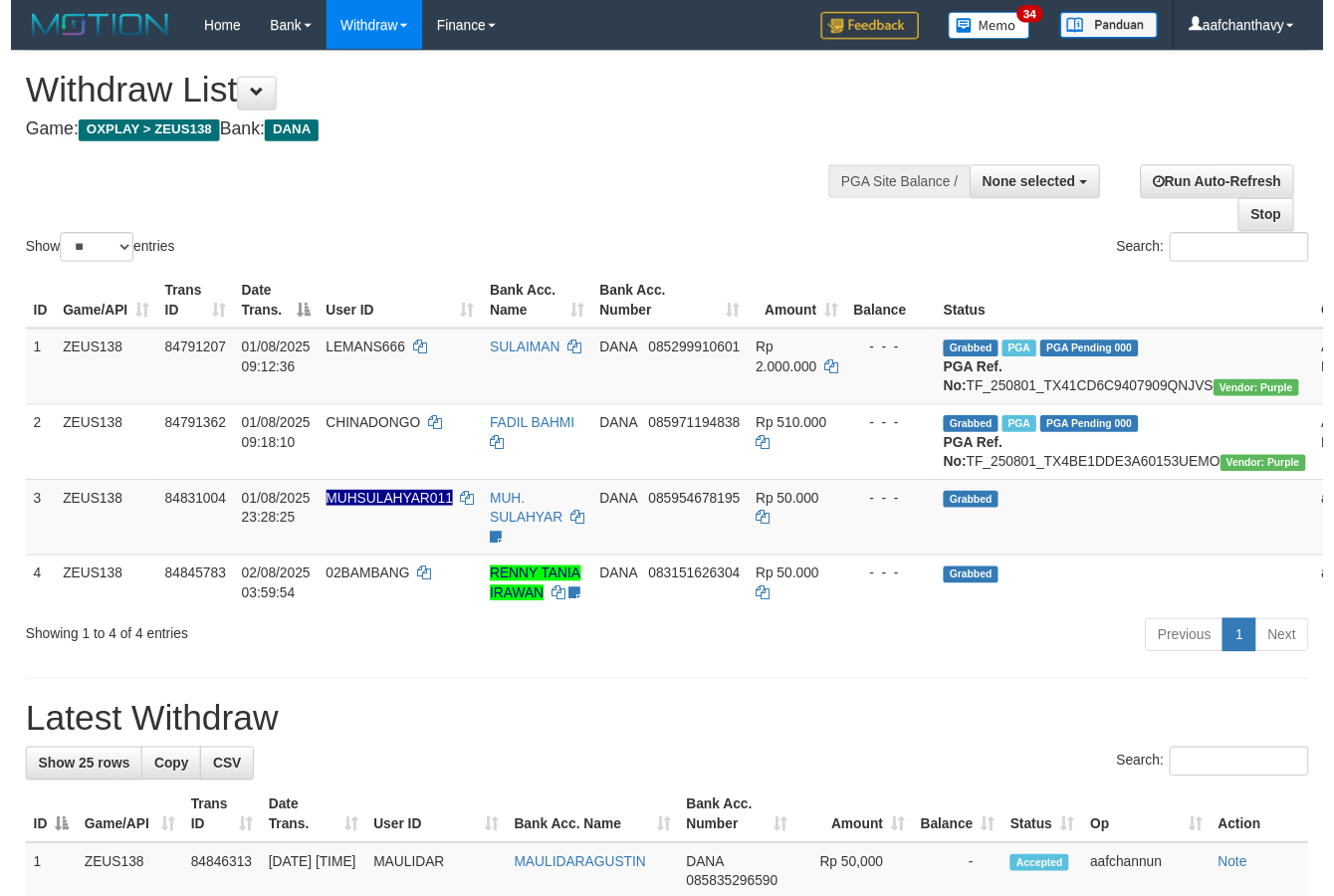 scroll, scrollTop: 355, scrollLeft: 0, axis: vertical 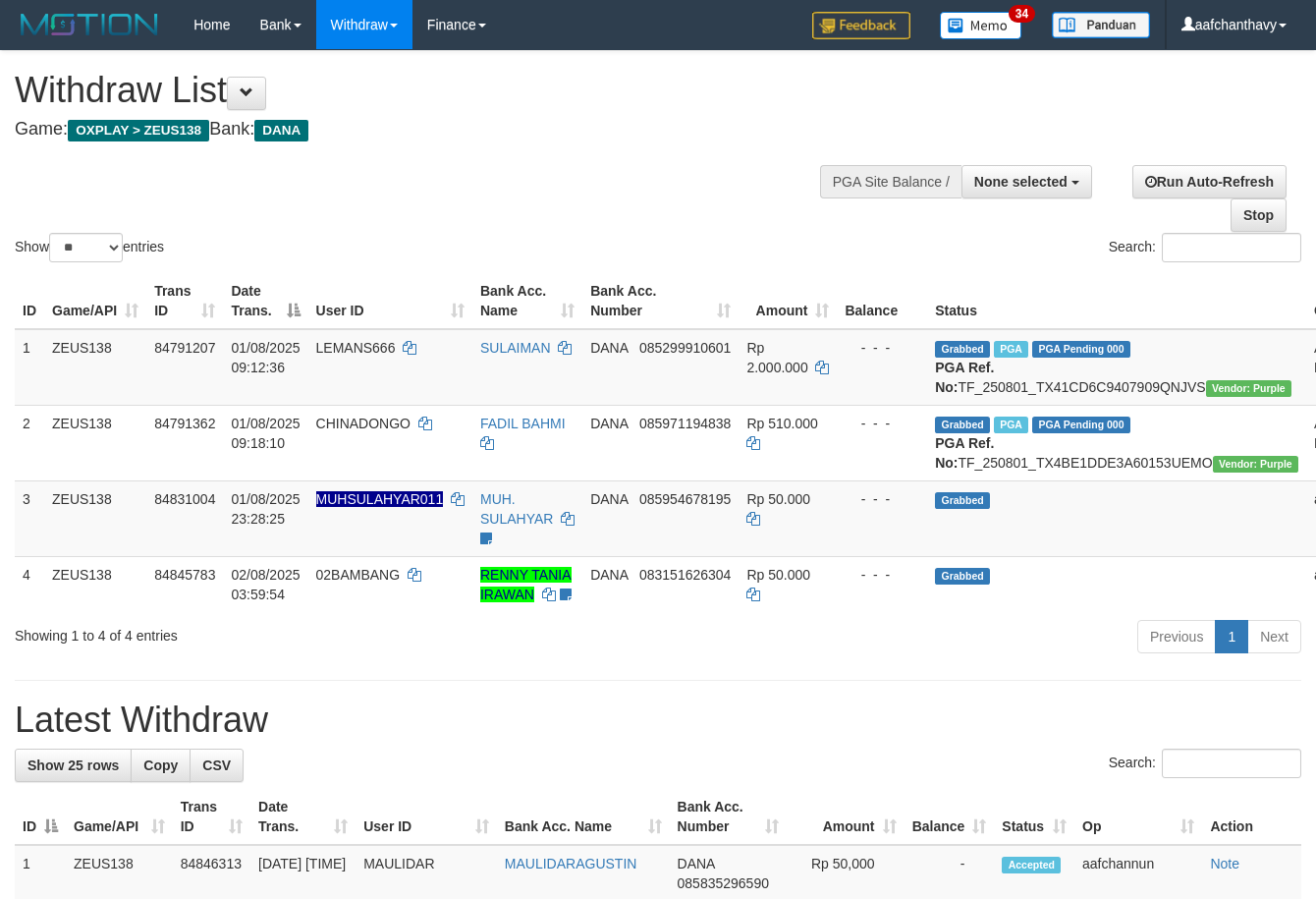 select 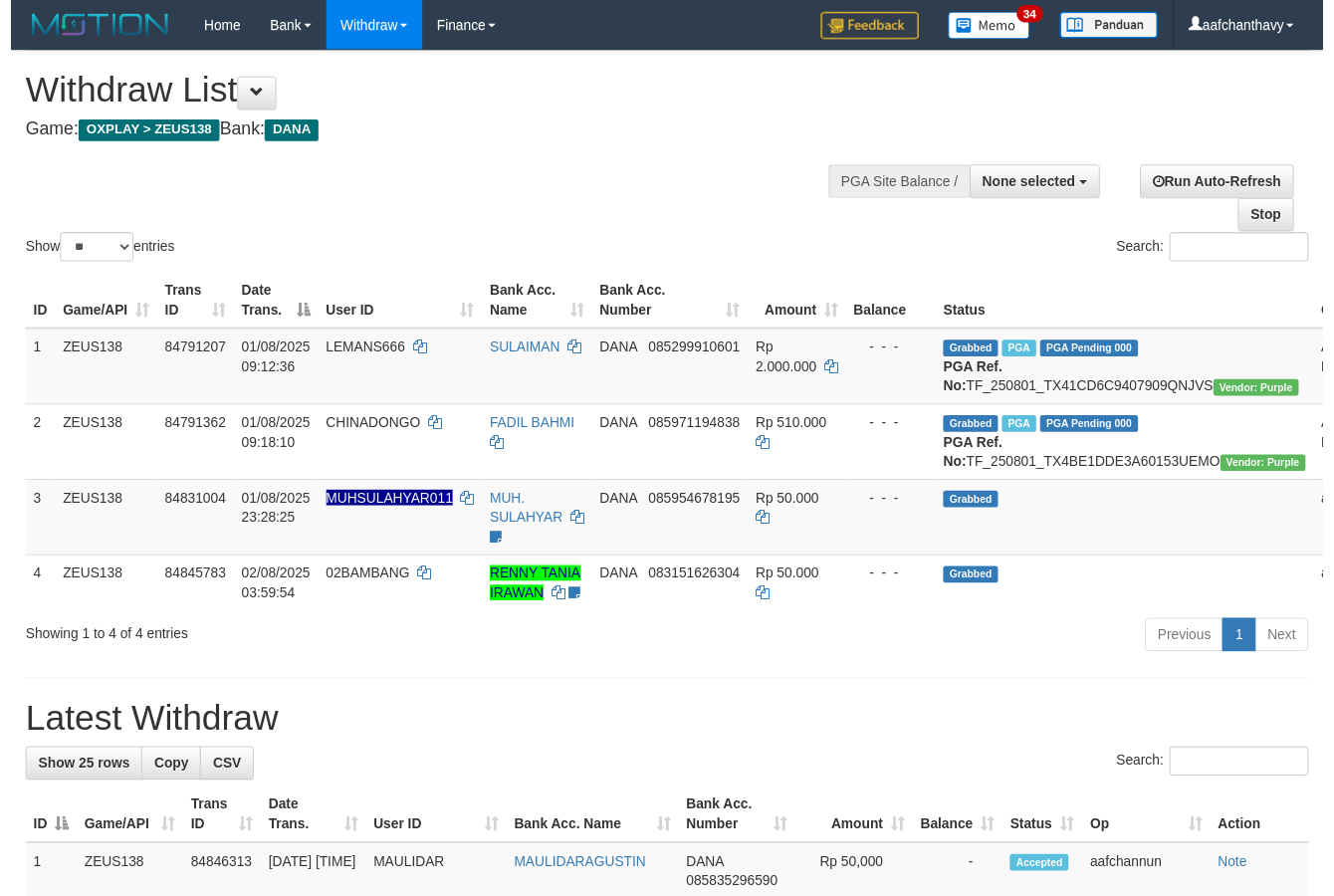 scroll, scrollTop: 355, scrollLeft: 0, axis: vertical 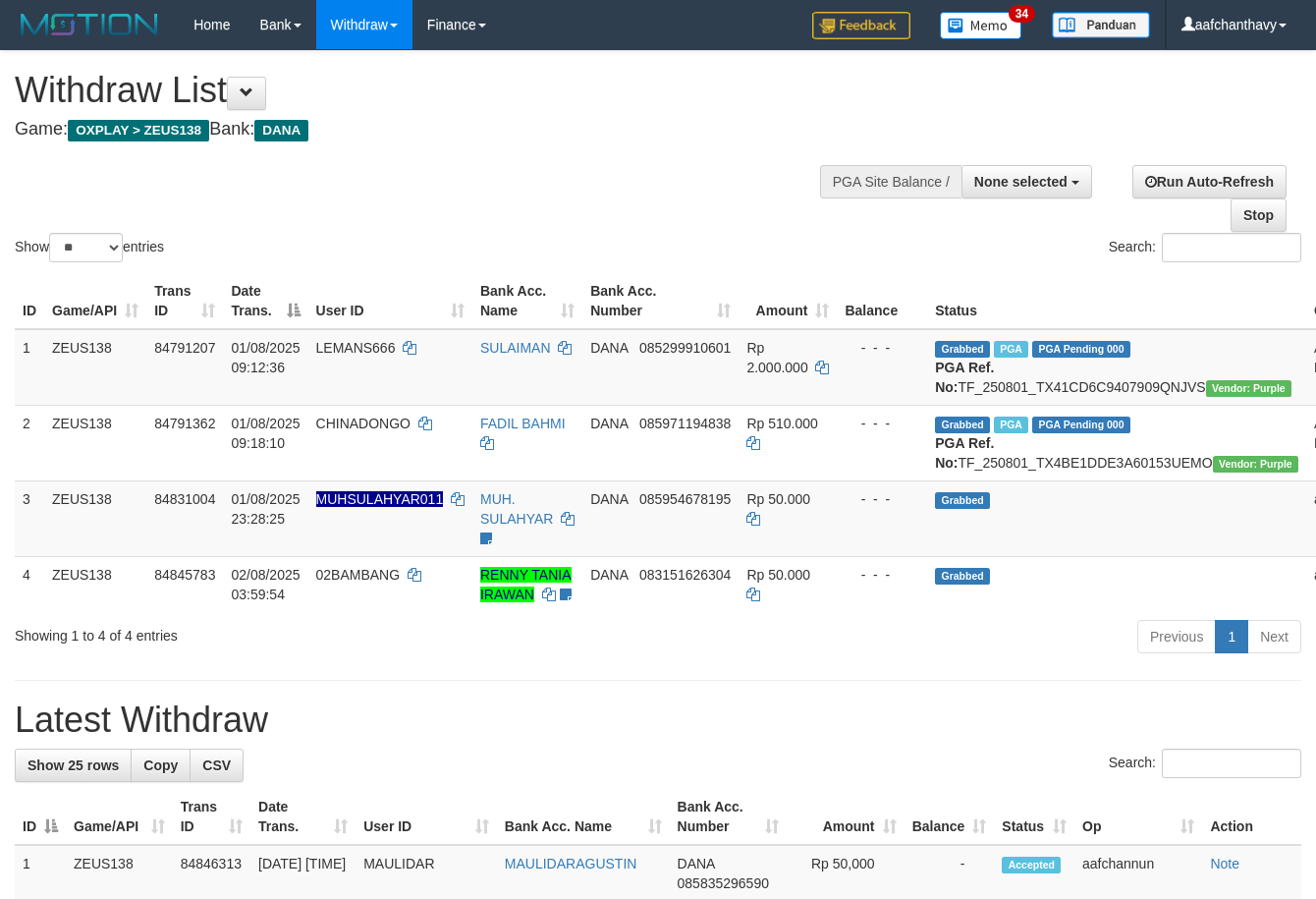 select 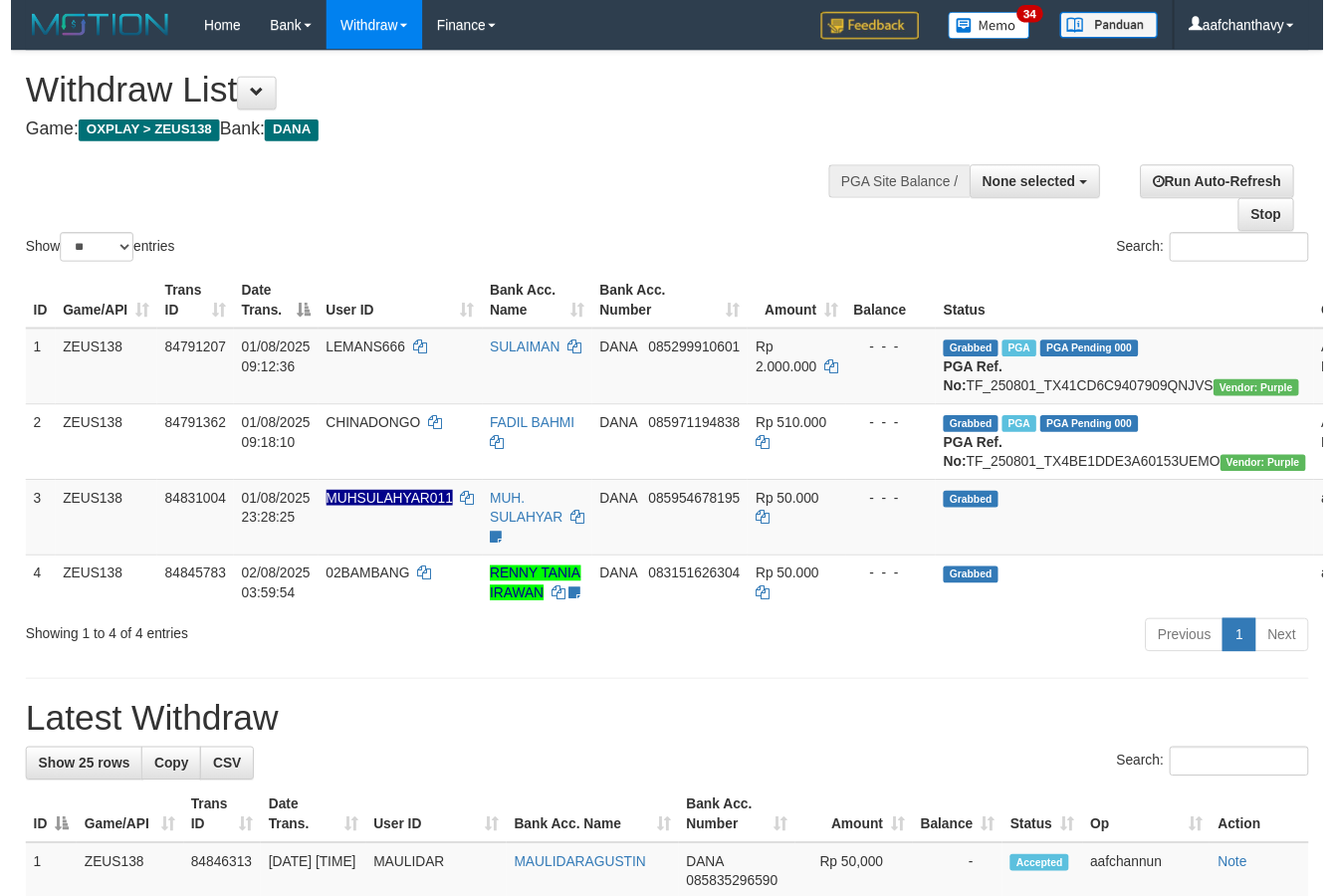 scroll, scrollTop: 355, scrollLeft: 0, axis: vertical 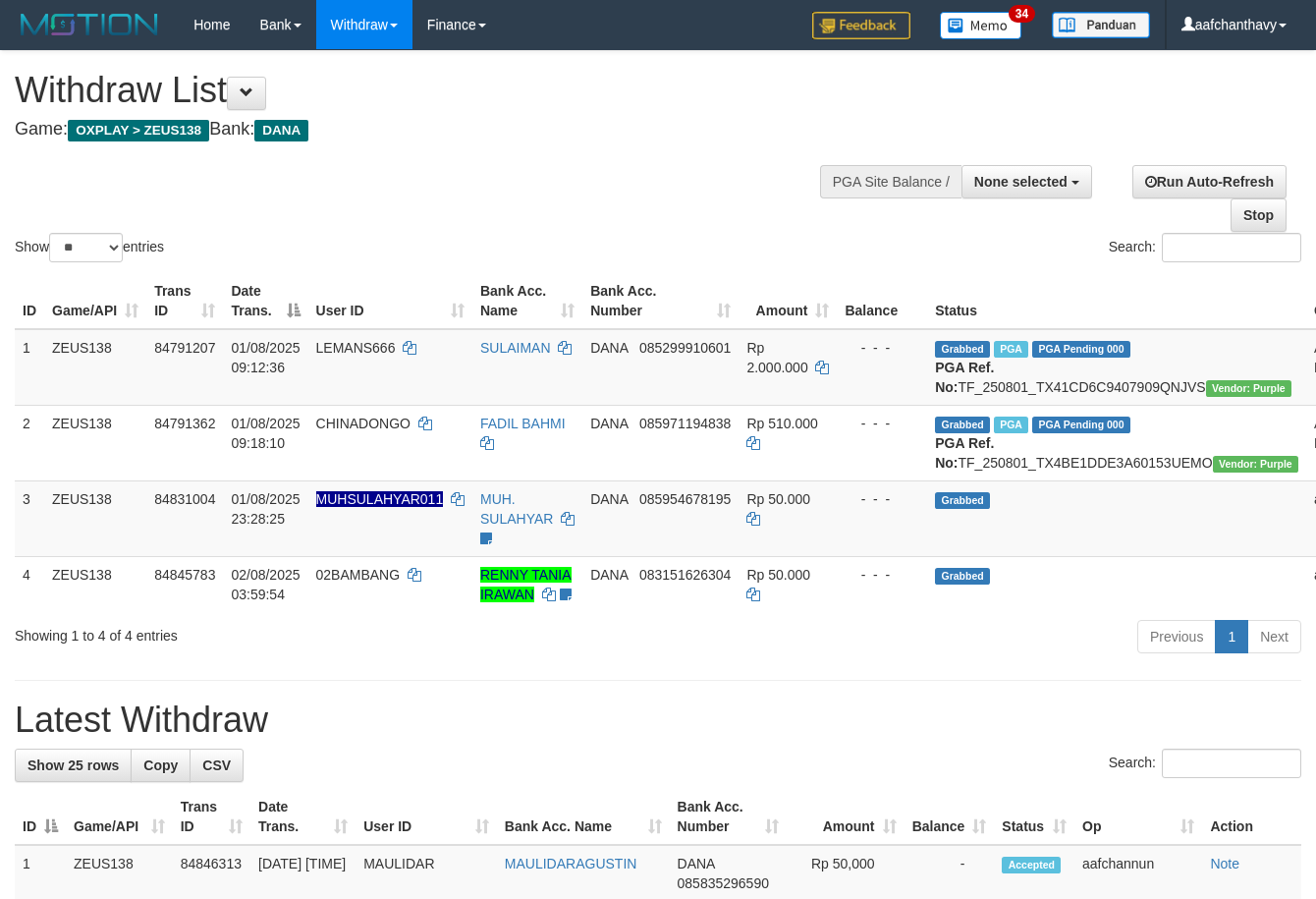 select 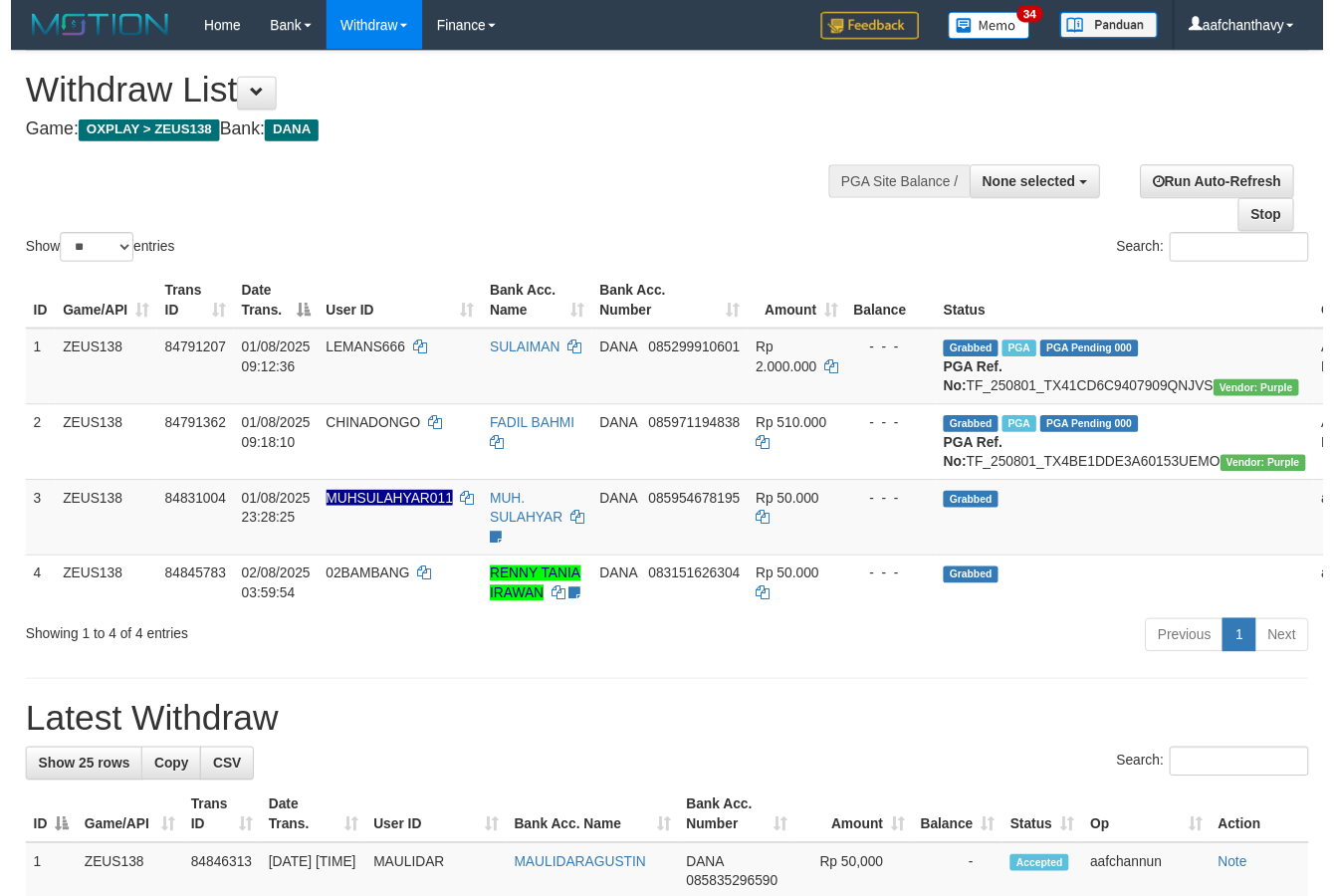 scroll, scrollTop: 355, scrollLeft: 0, axis: vertical 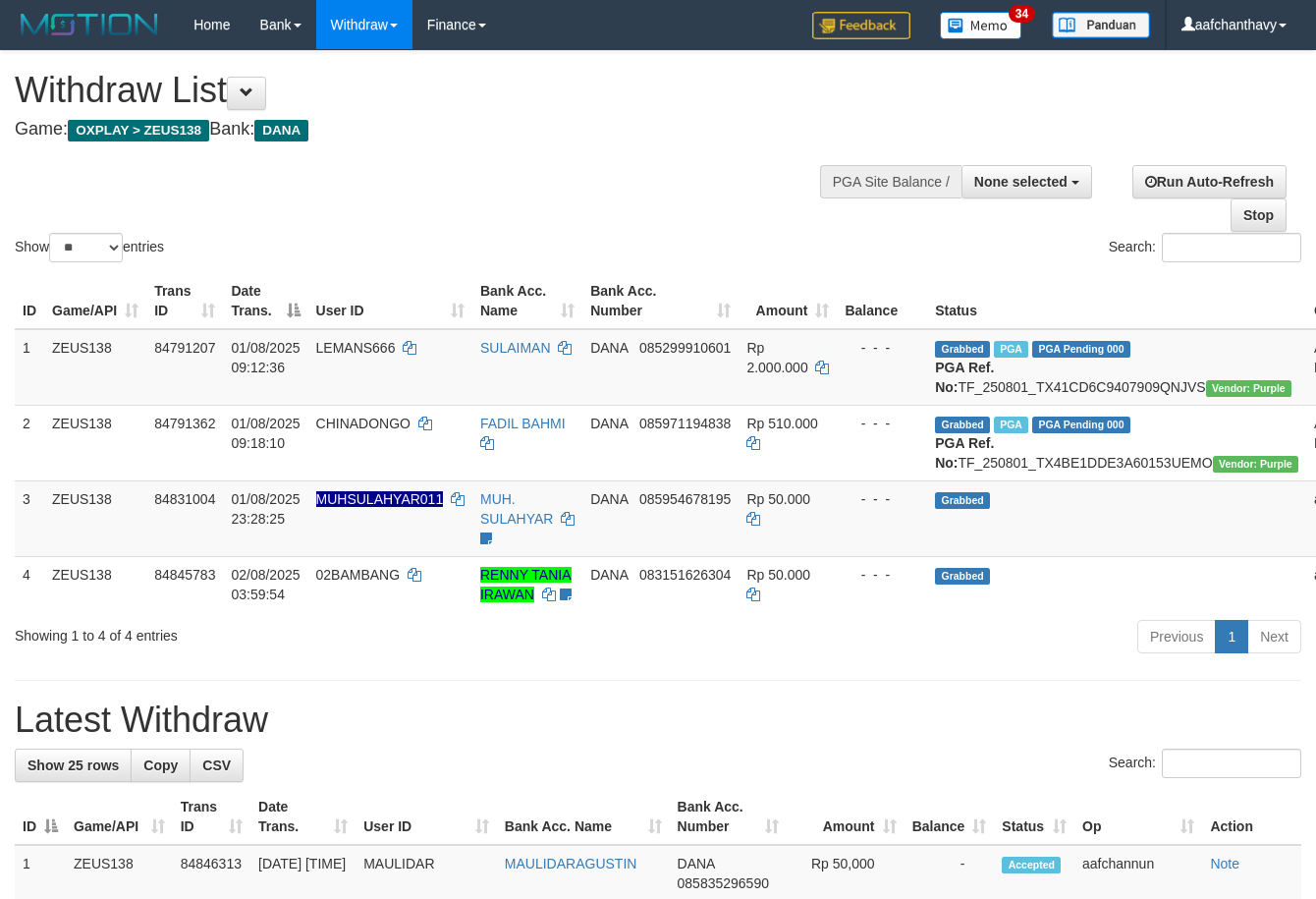 select 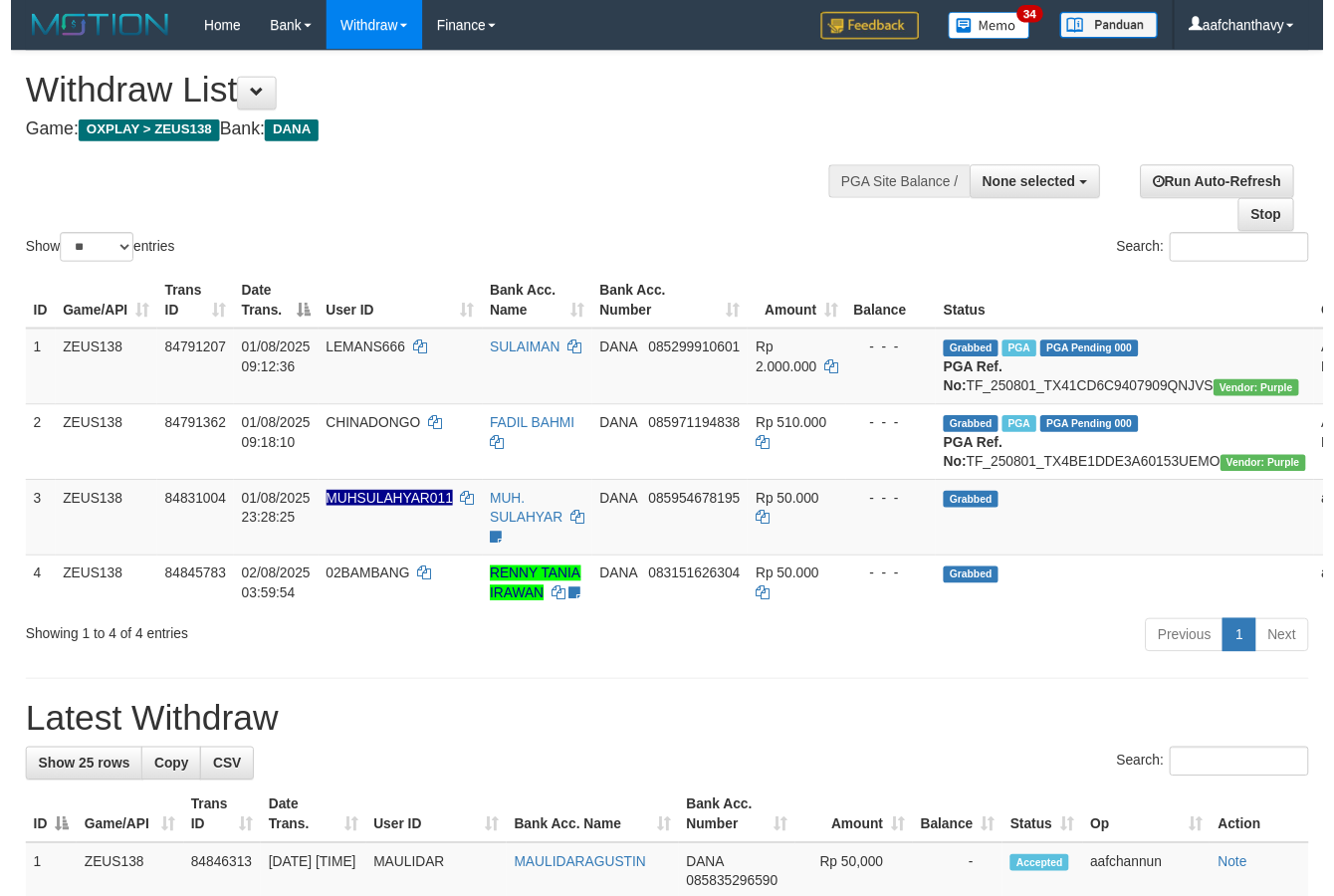 scroll, scrollTop: 355, scrollLeft: 0, axis: vertical 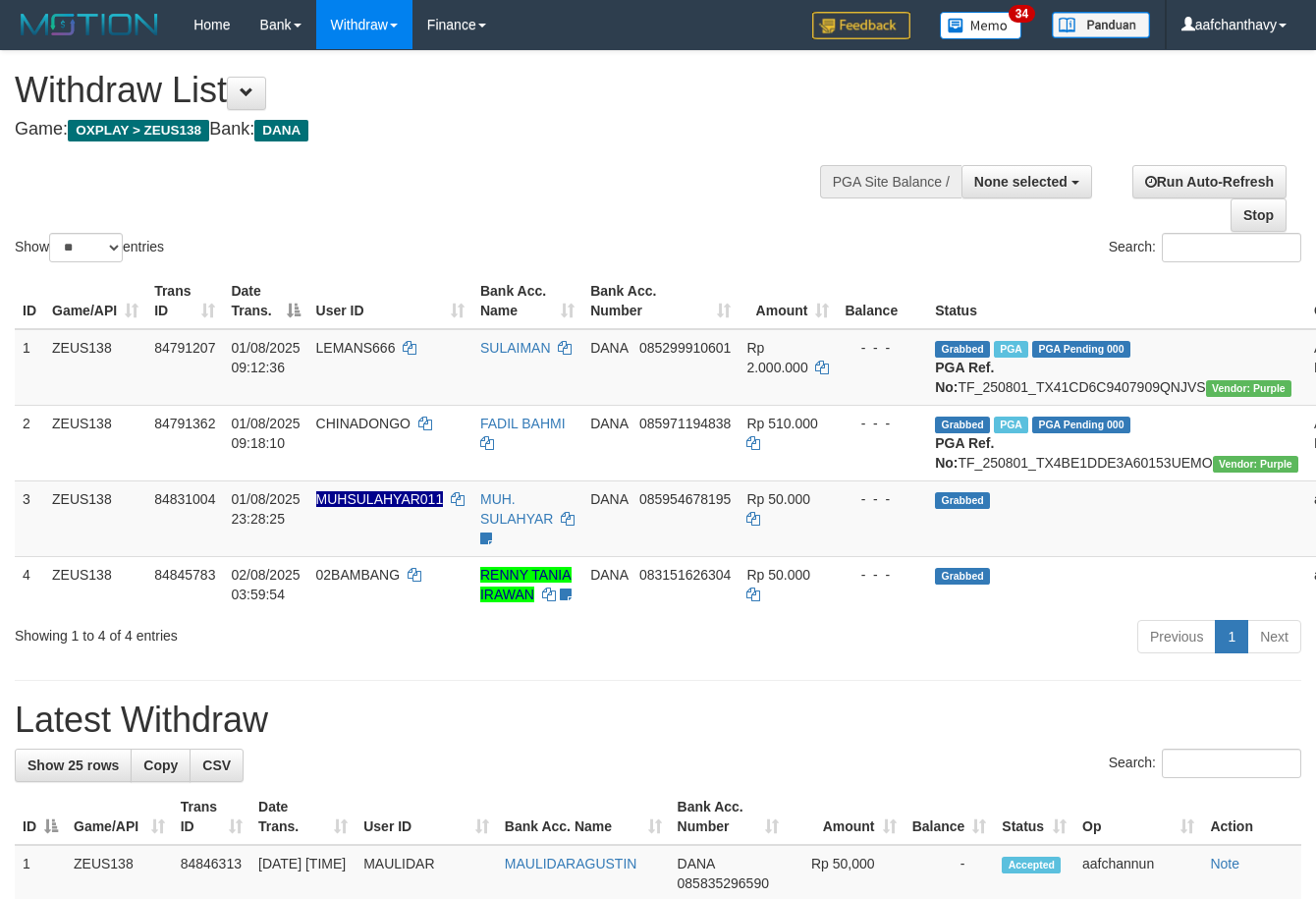 select 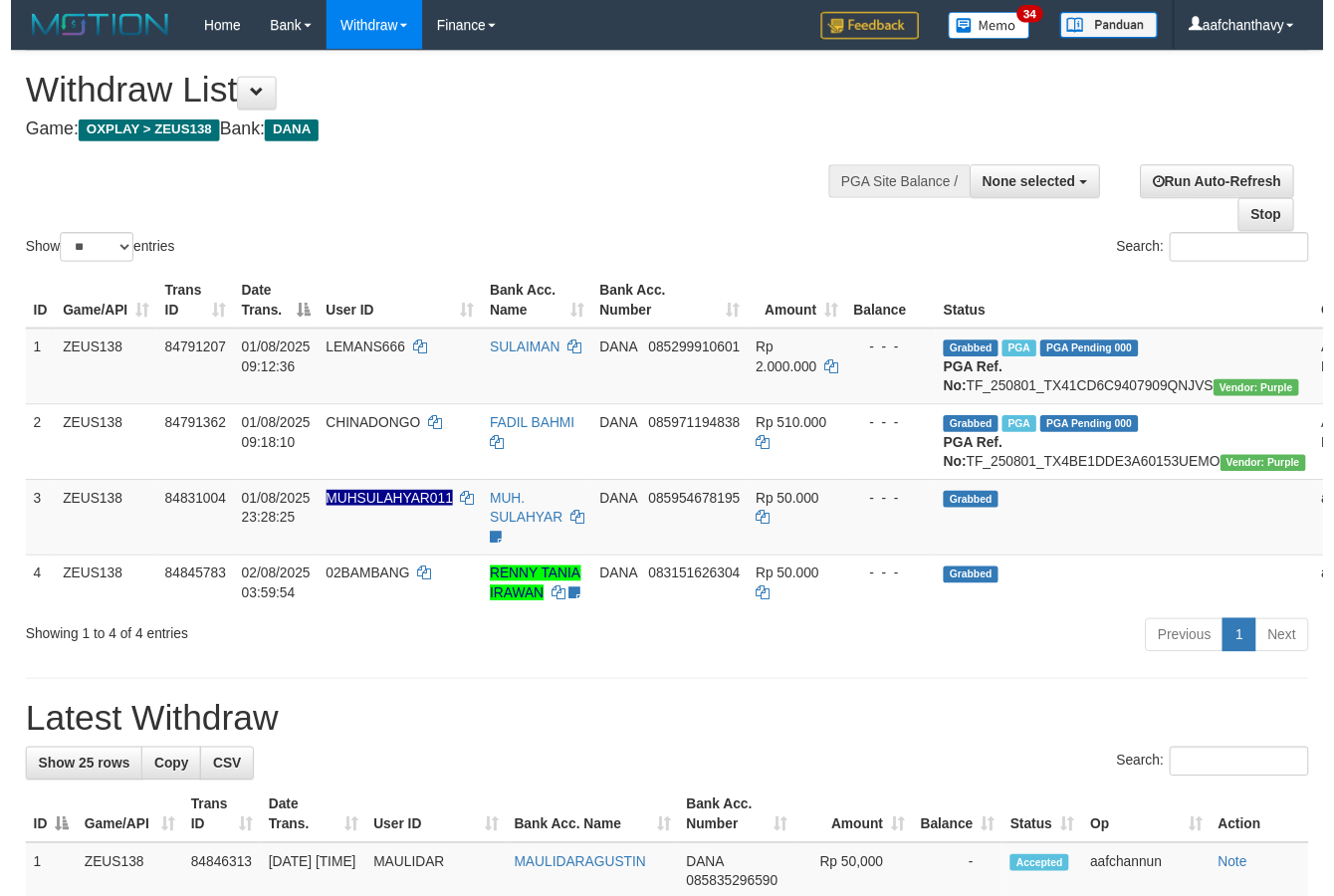 scroll, scrollTop: 355, scrollLeft: 0, axis: vertical 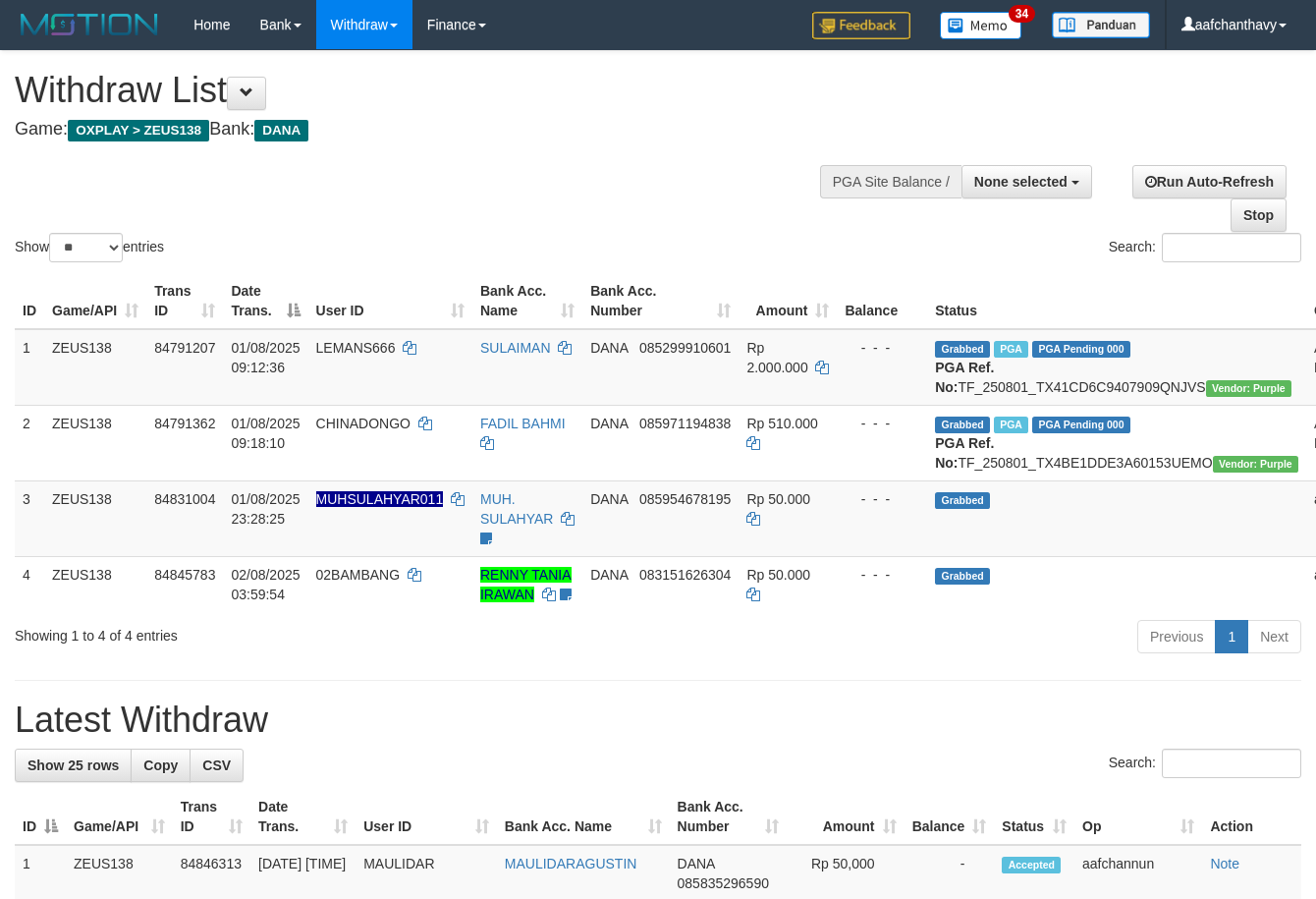 select 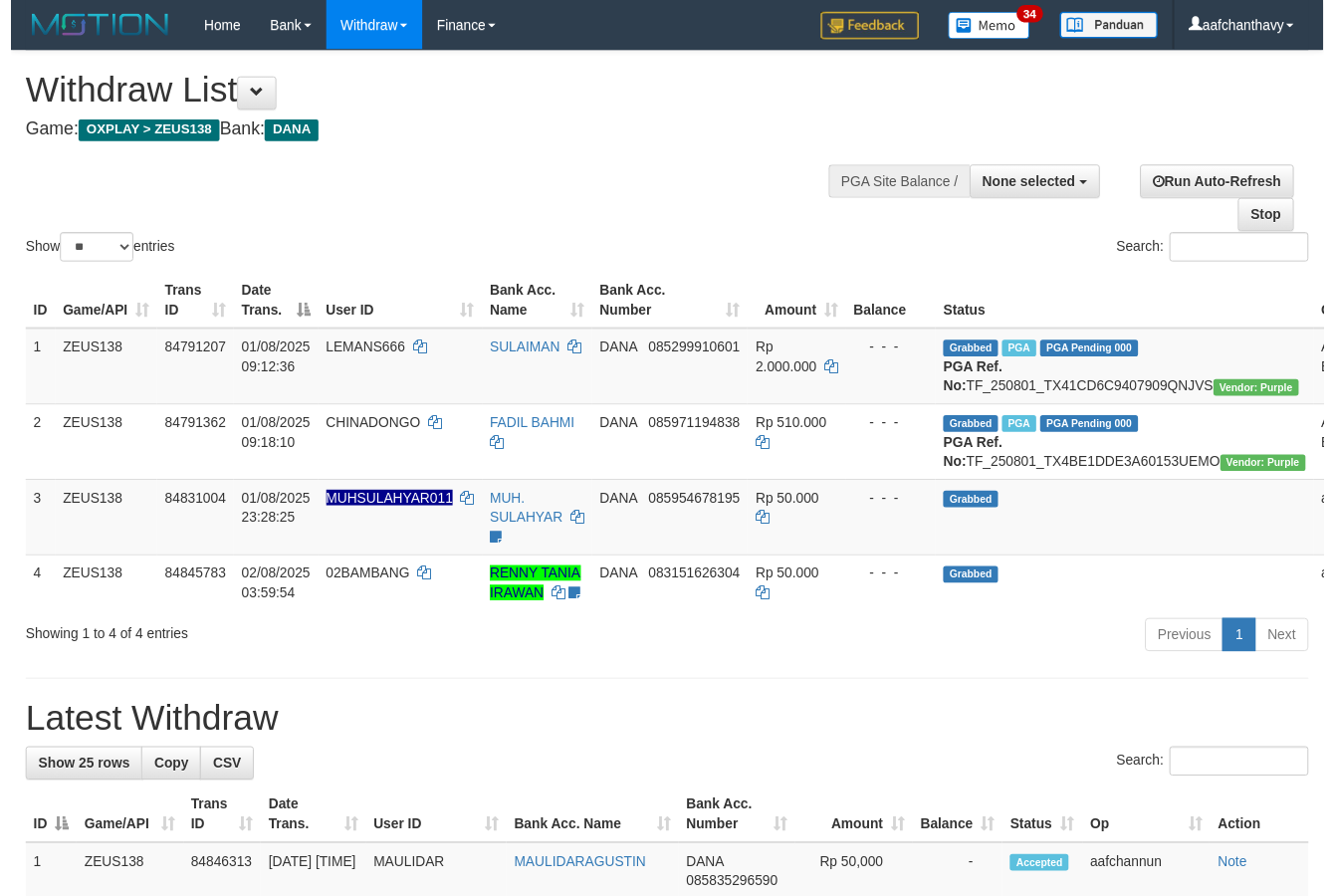 scroll, scrollTop: 355, scrollLeft: 0, axis: vertical 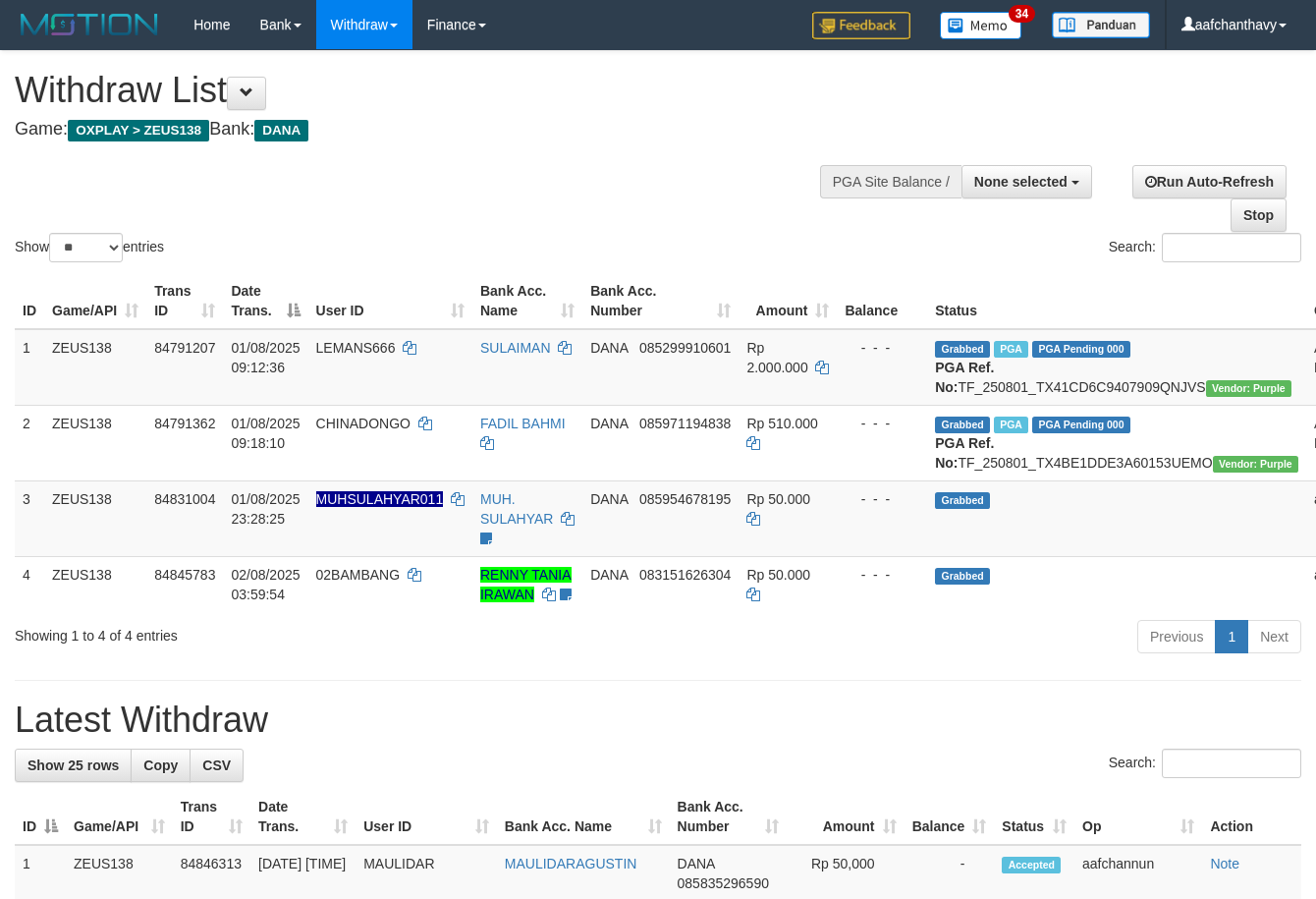 select 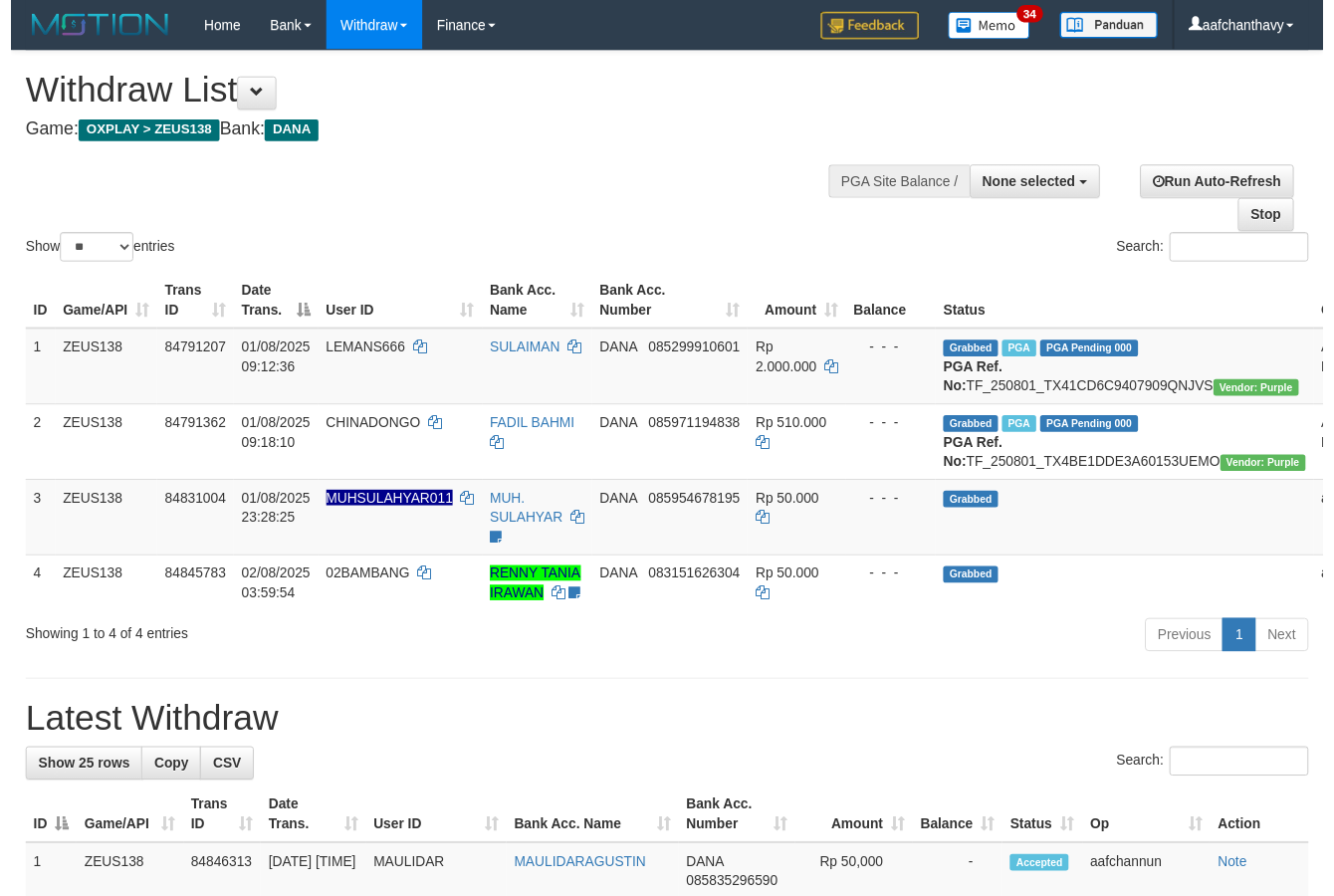 scroll, scrollTop: 355, scrollLeft: 0, axis: vertical 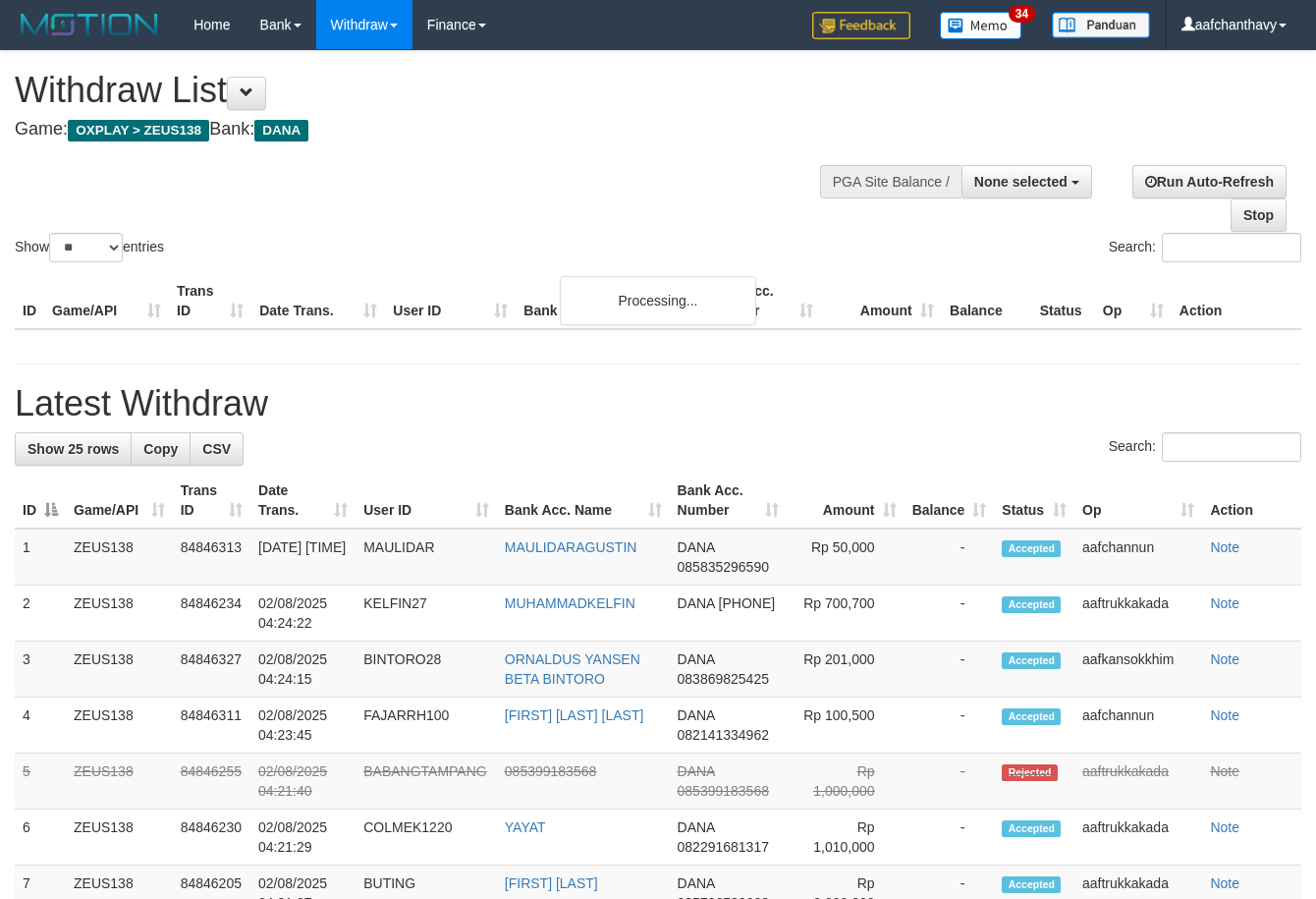 select 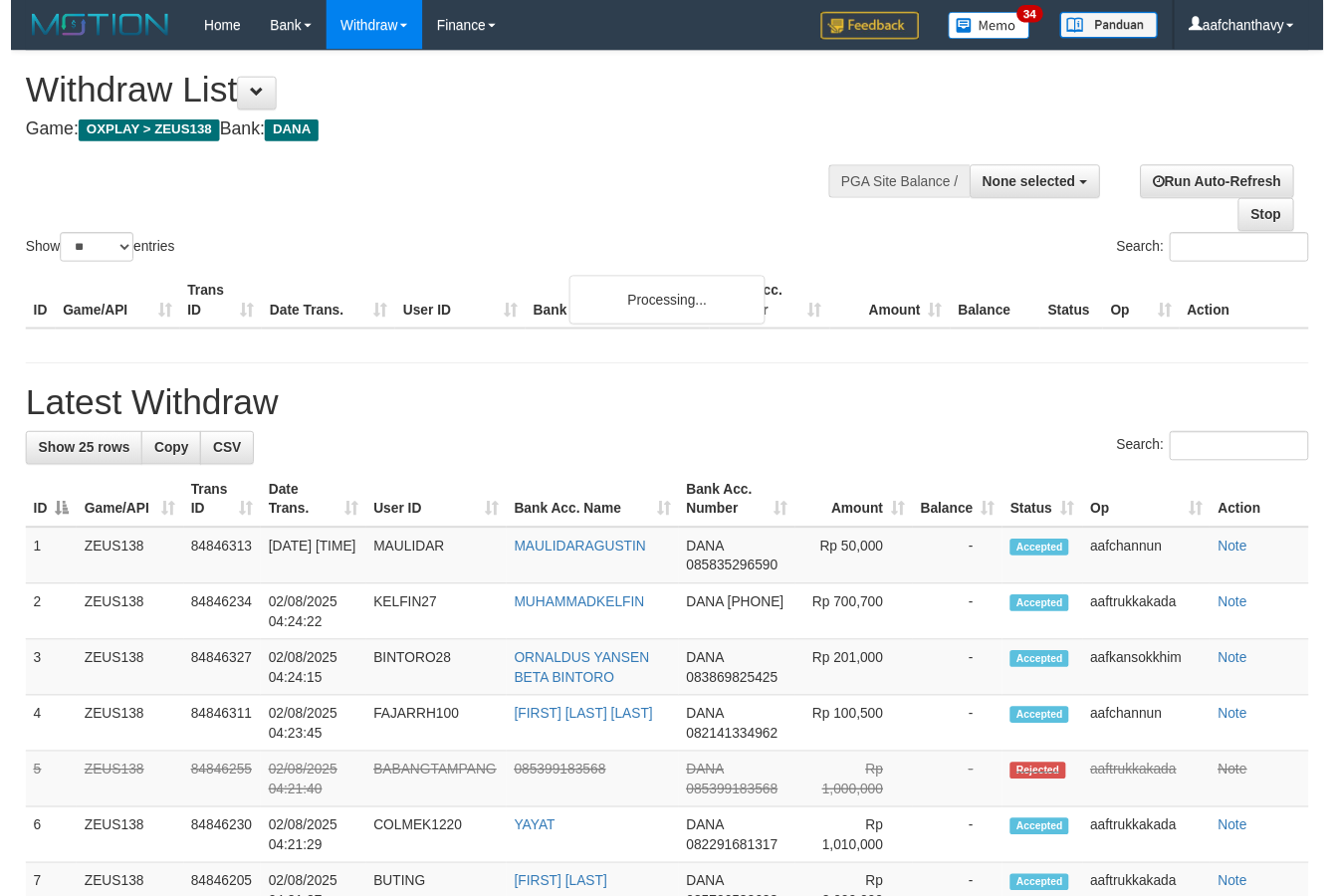 scroll, scrollTop: 355, scrollLeft: 0, axis: vertical 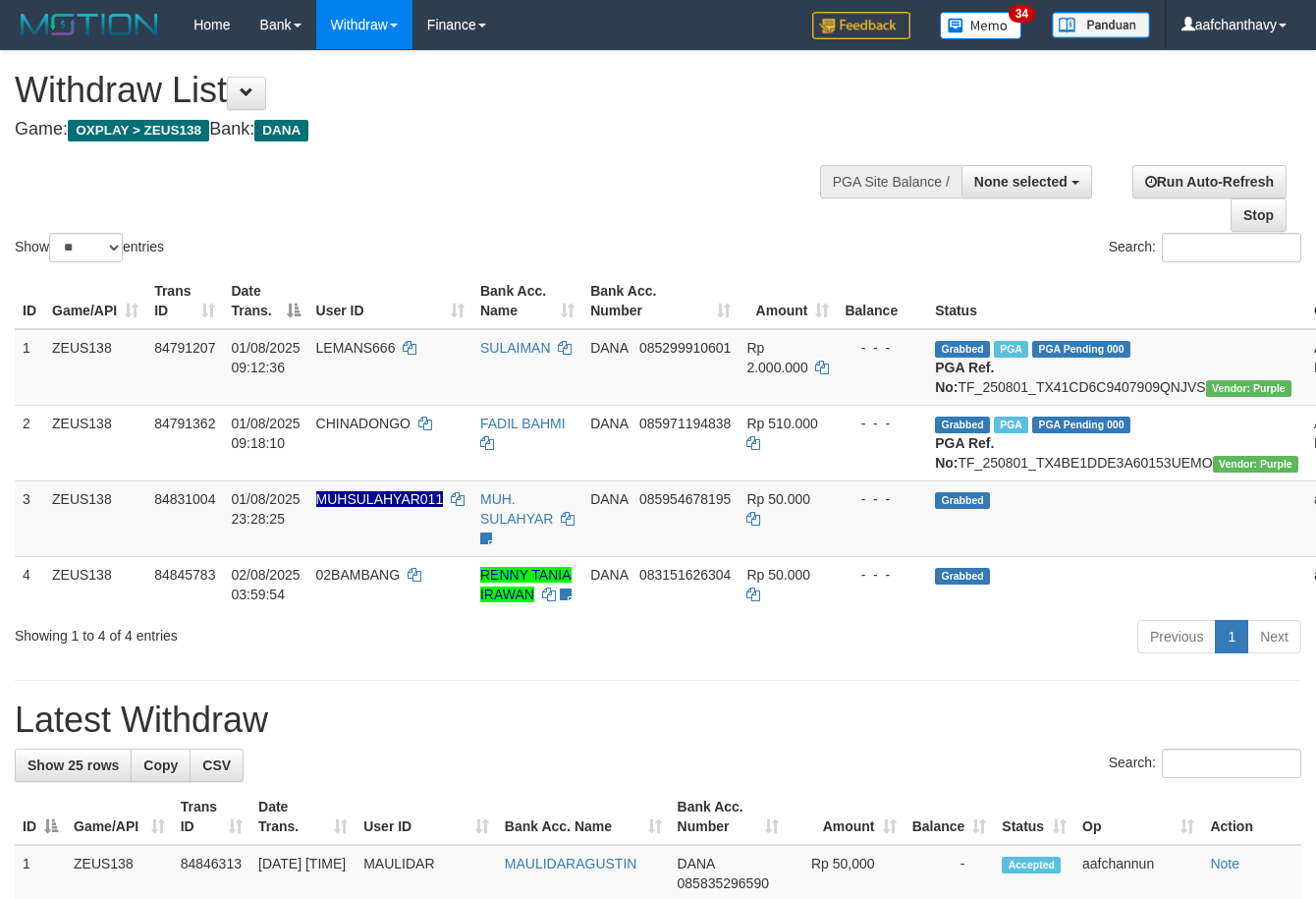 select 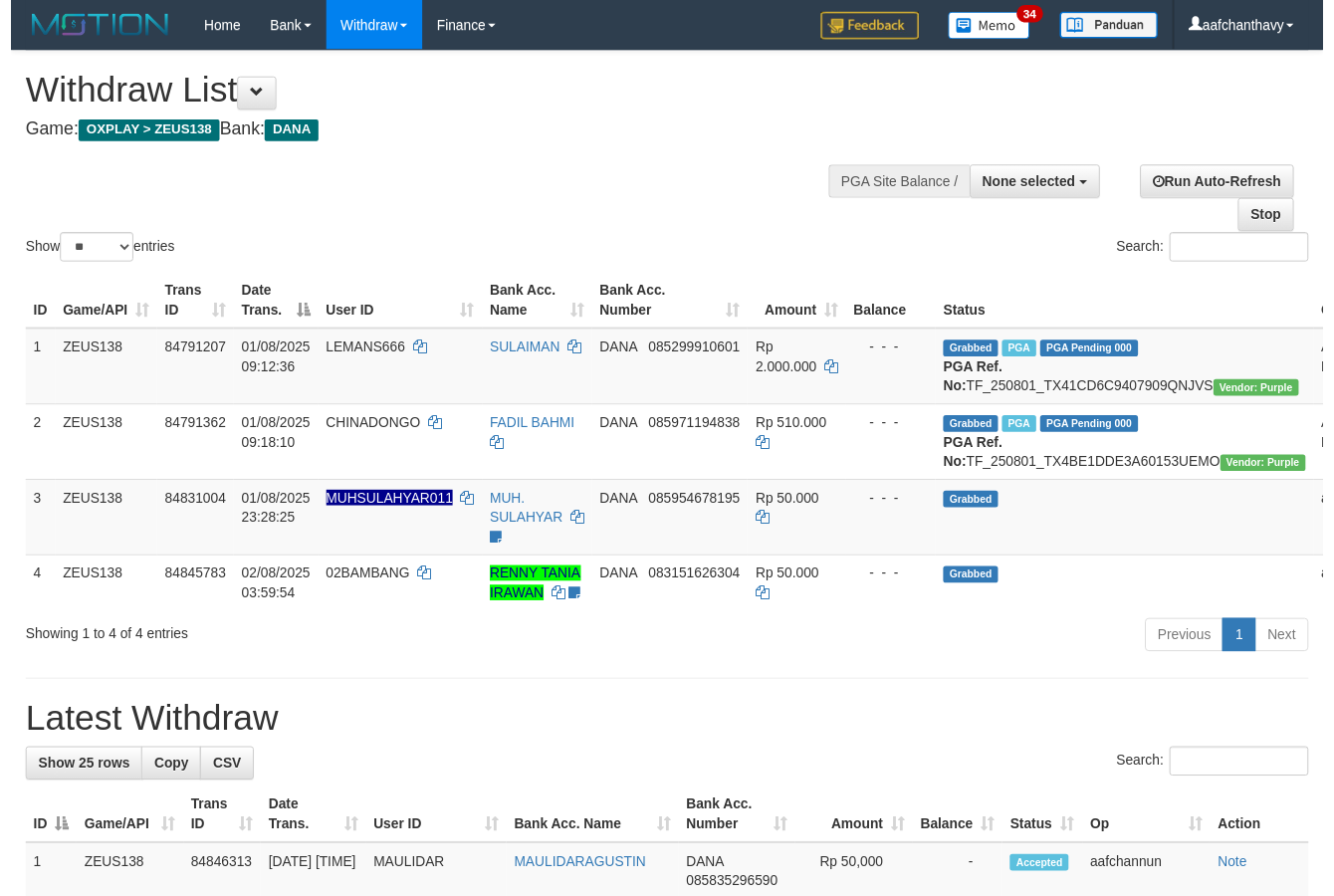 scroll, scrollTop: 355, scrollLeft: 0, axis: vertical 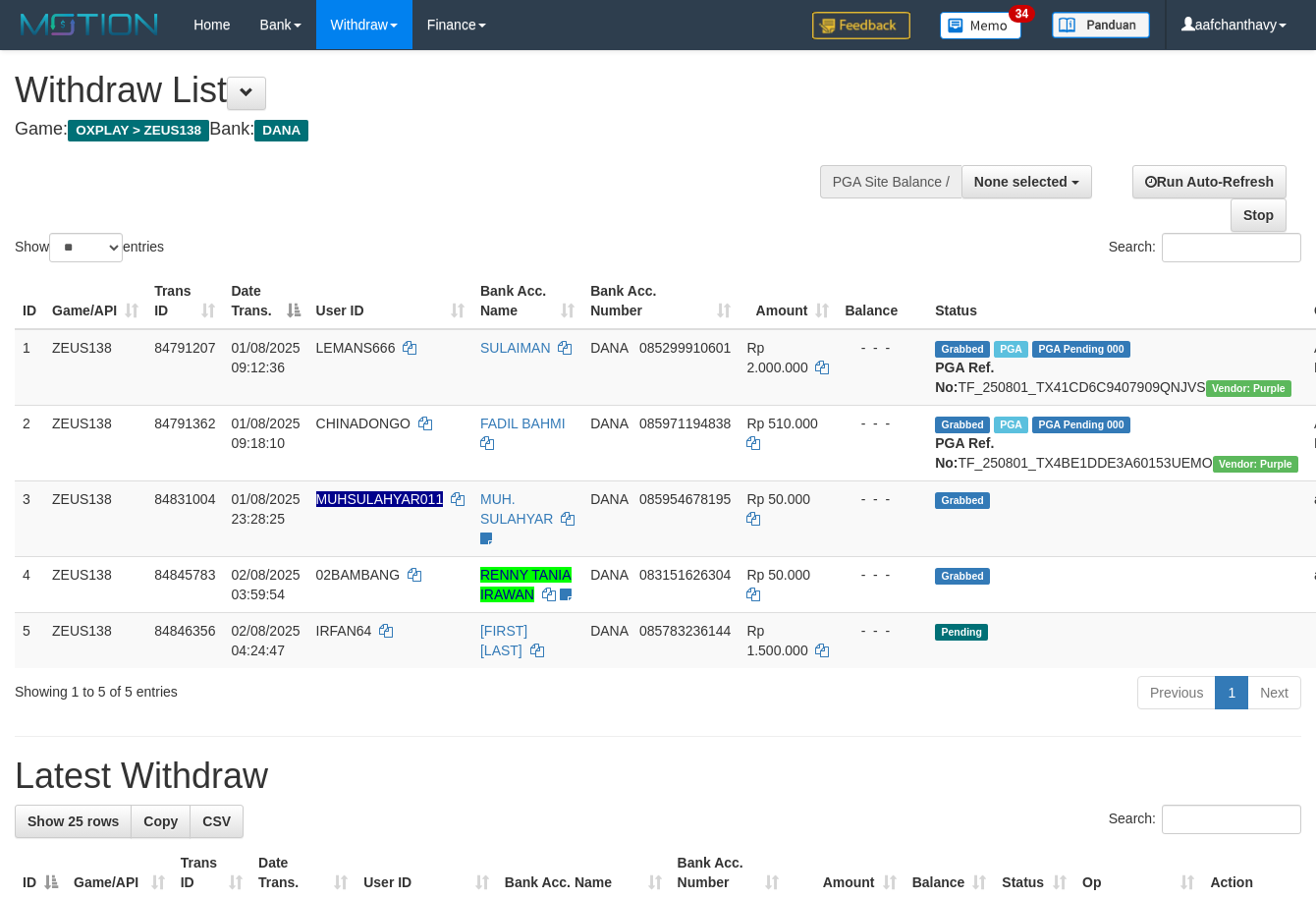 select 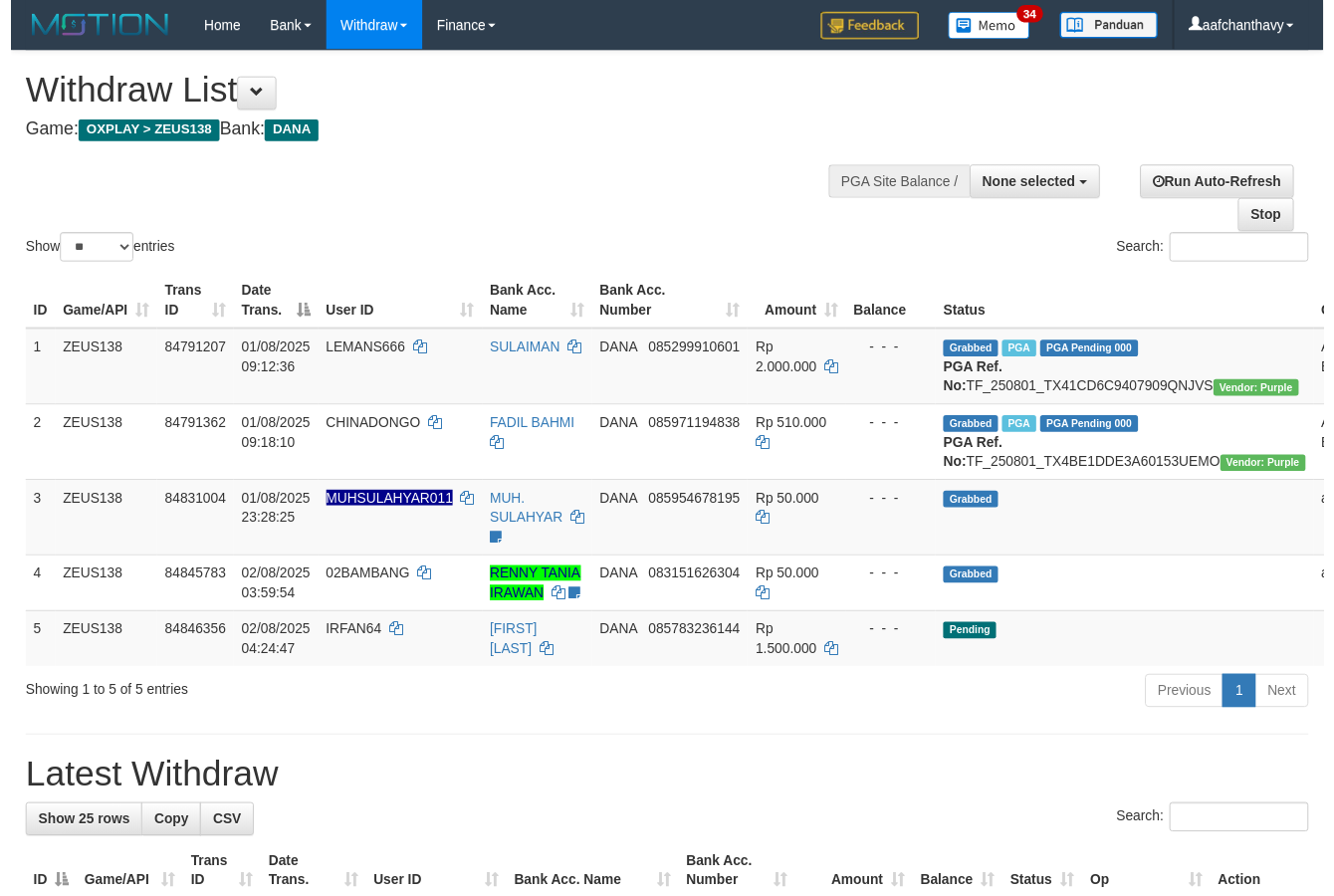 scroll, scrollTop: 355, scrollLeft: 0, axis: vertical 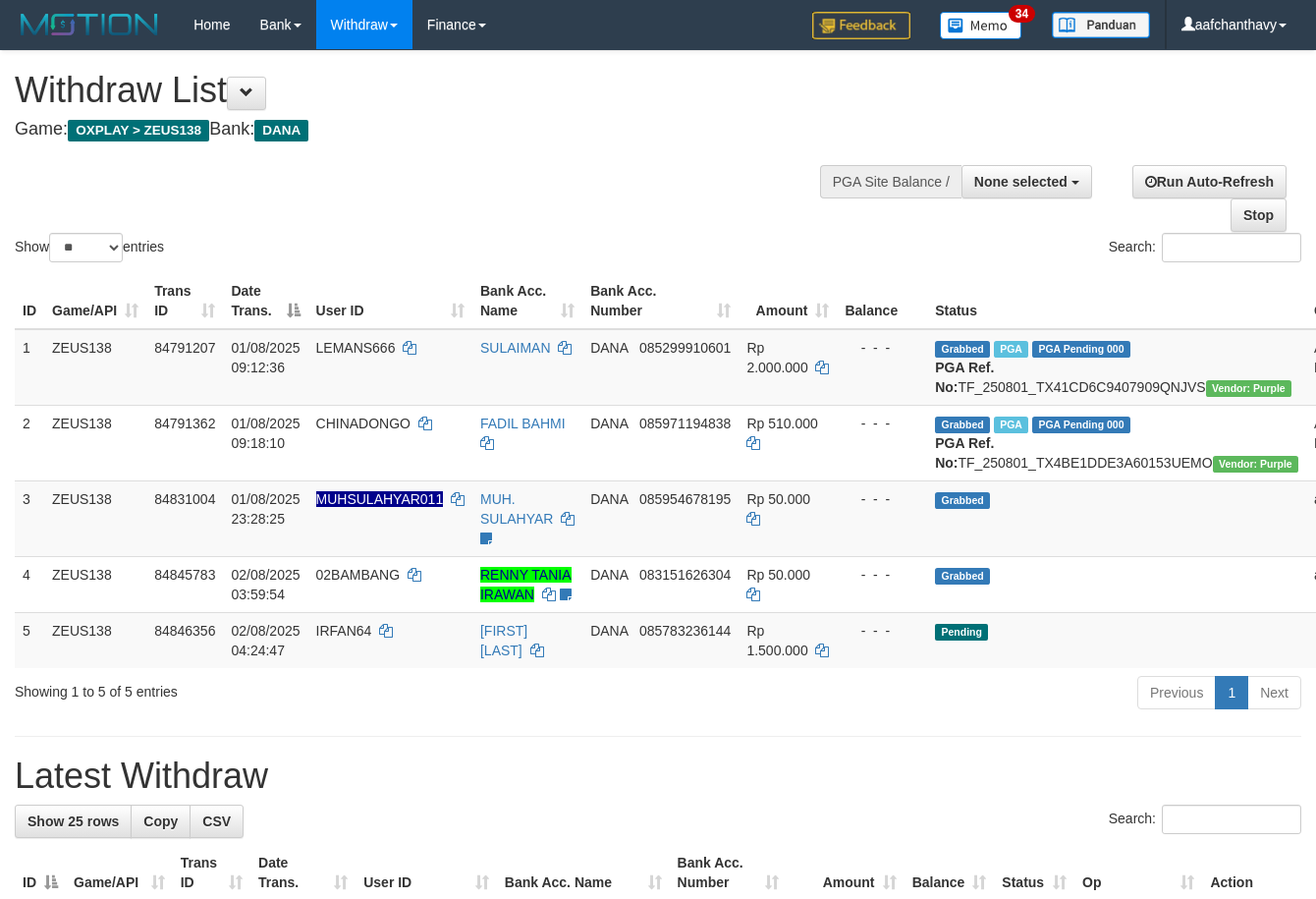 select 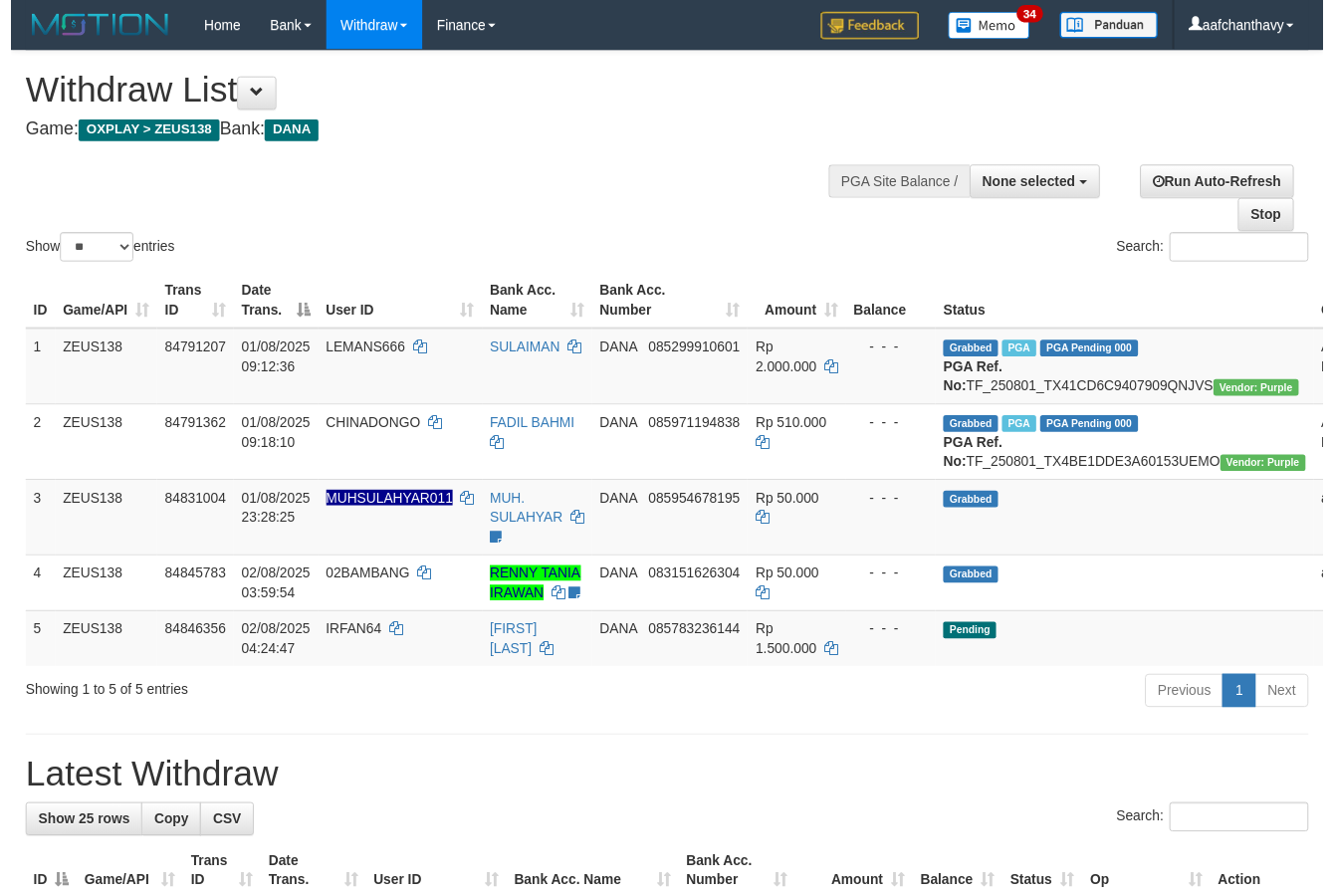 scroll, scrollTop: 355, scrollLeft: 0, axis: vertical 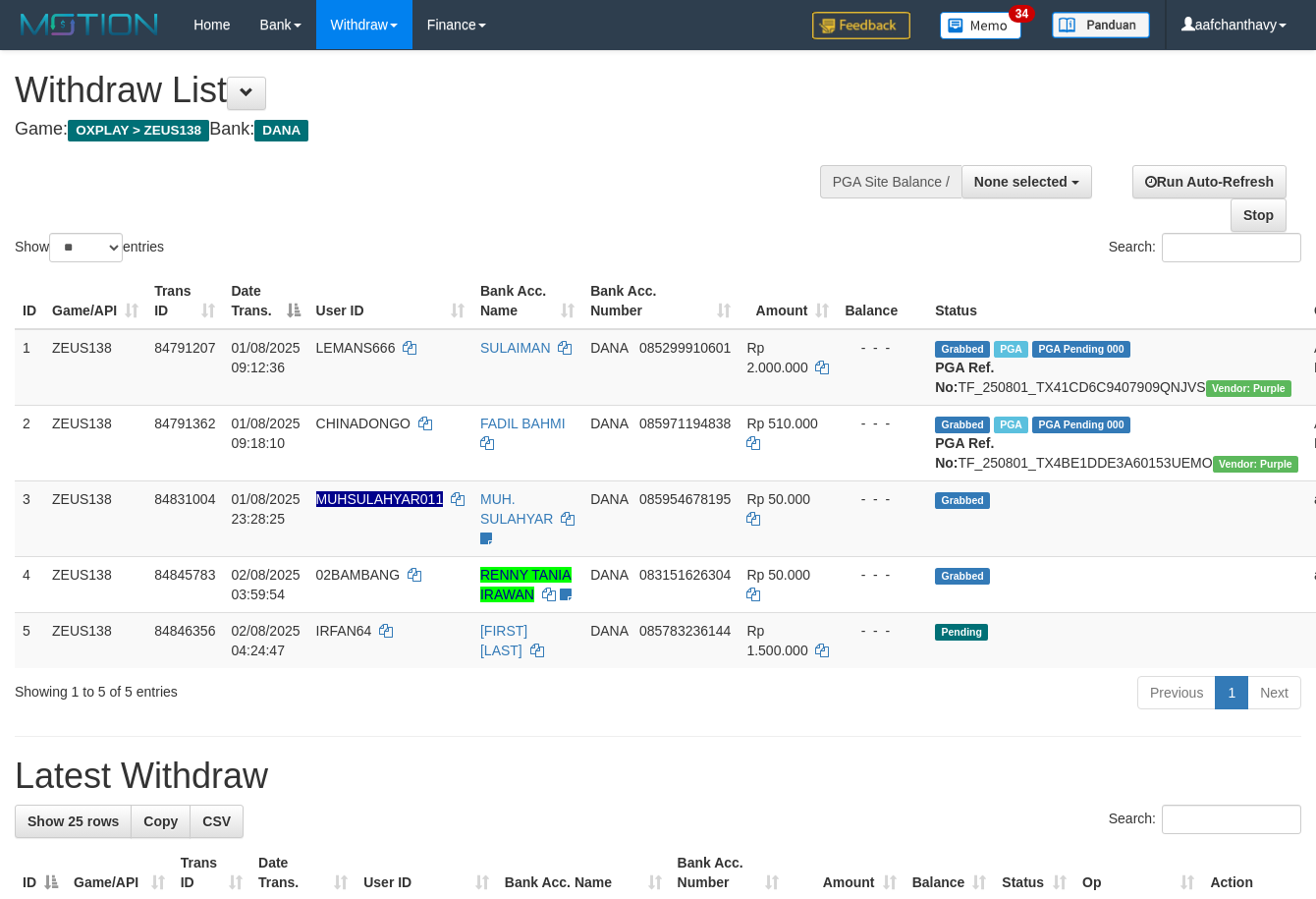 select 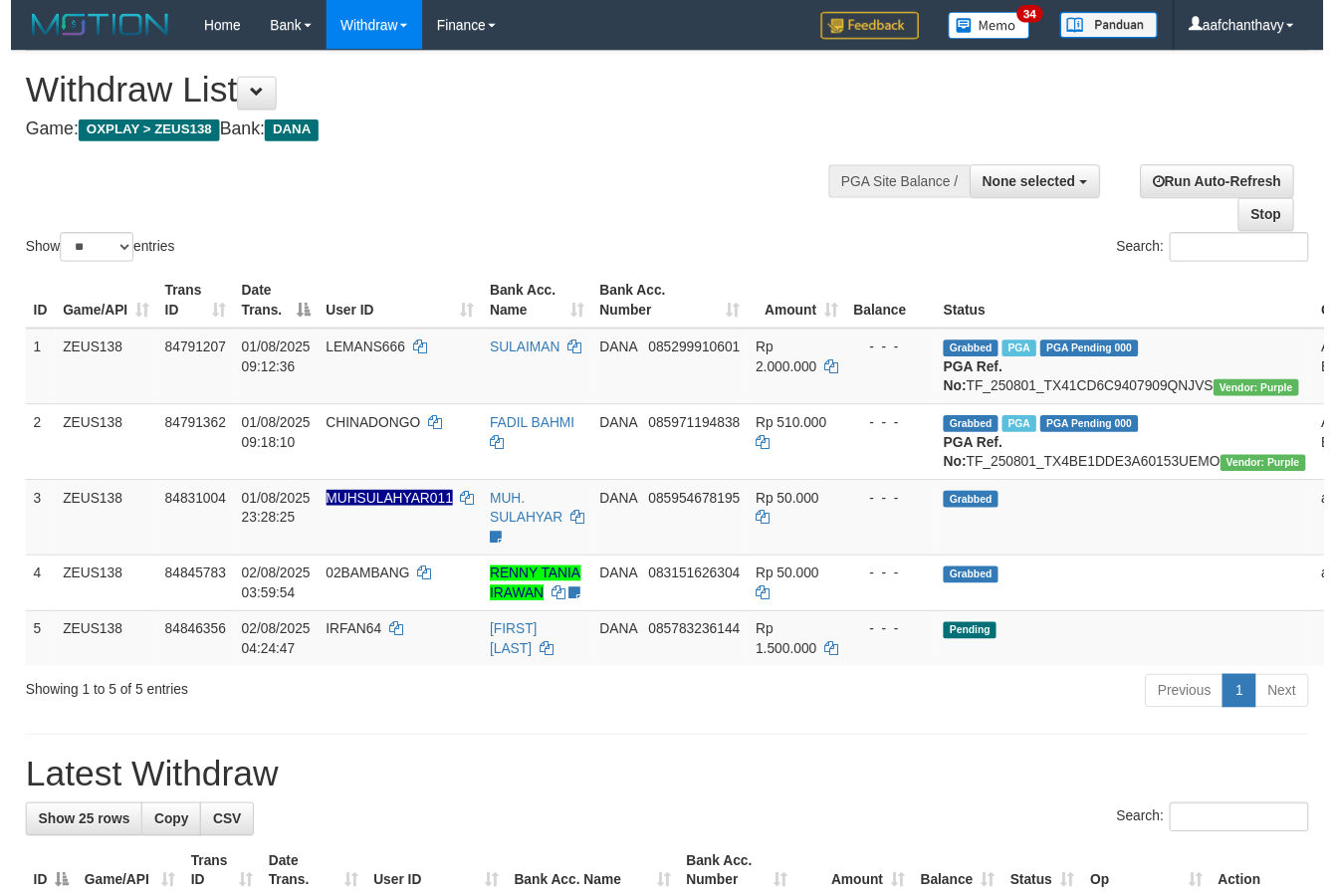 scroll, scrollTop: 355, scrollLeft: 0, axis: vertical 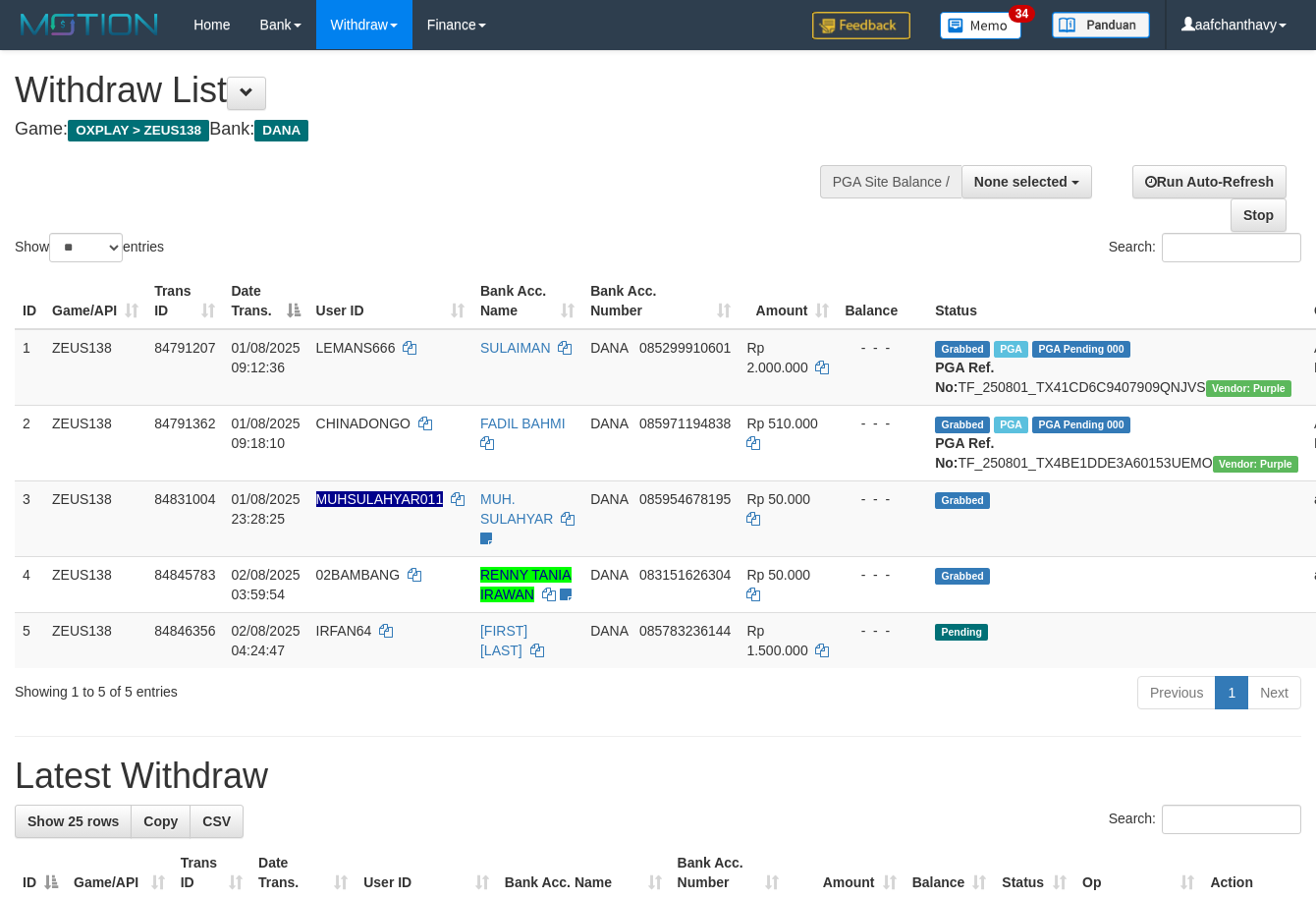 select 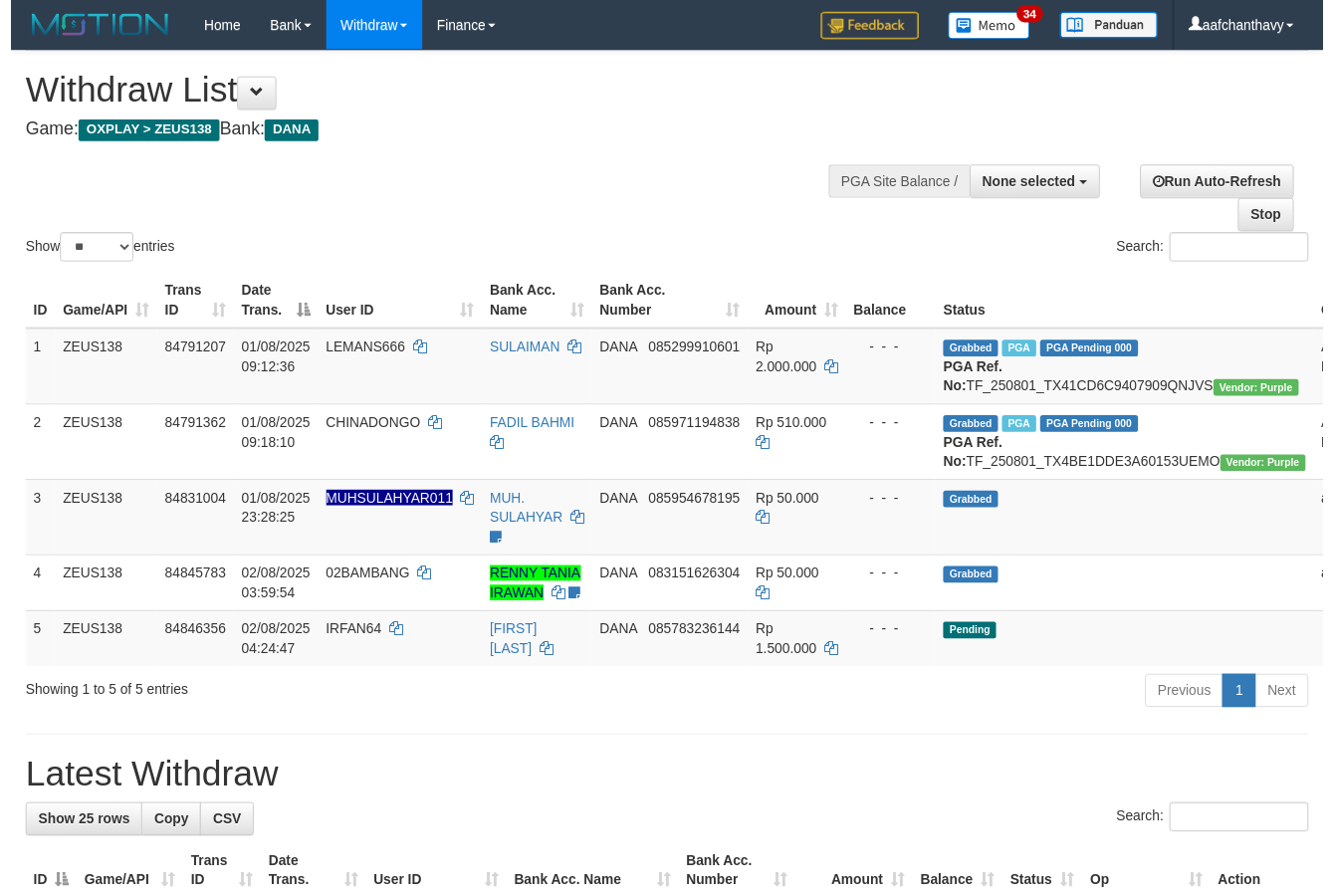 scroll, scrollTop: 355, scrollLeft: 0, axis: vertical 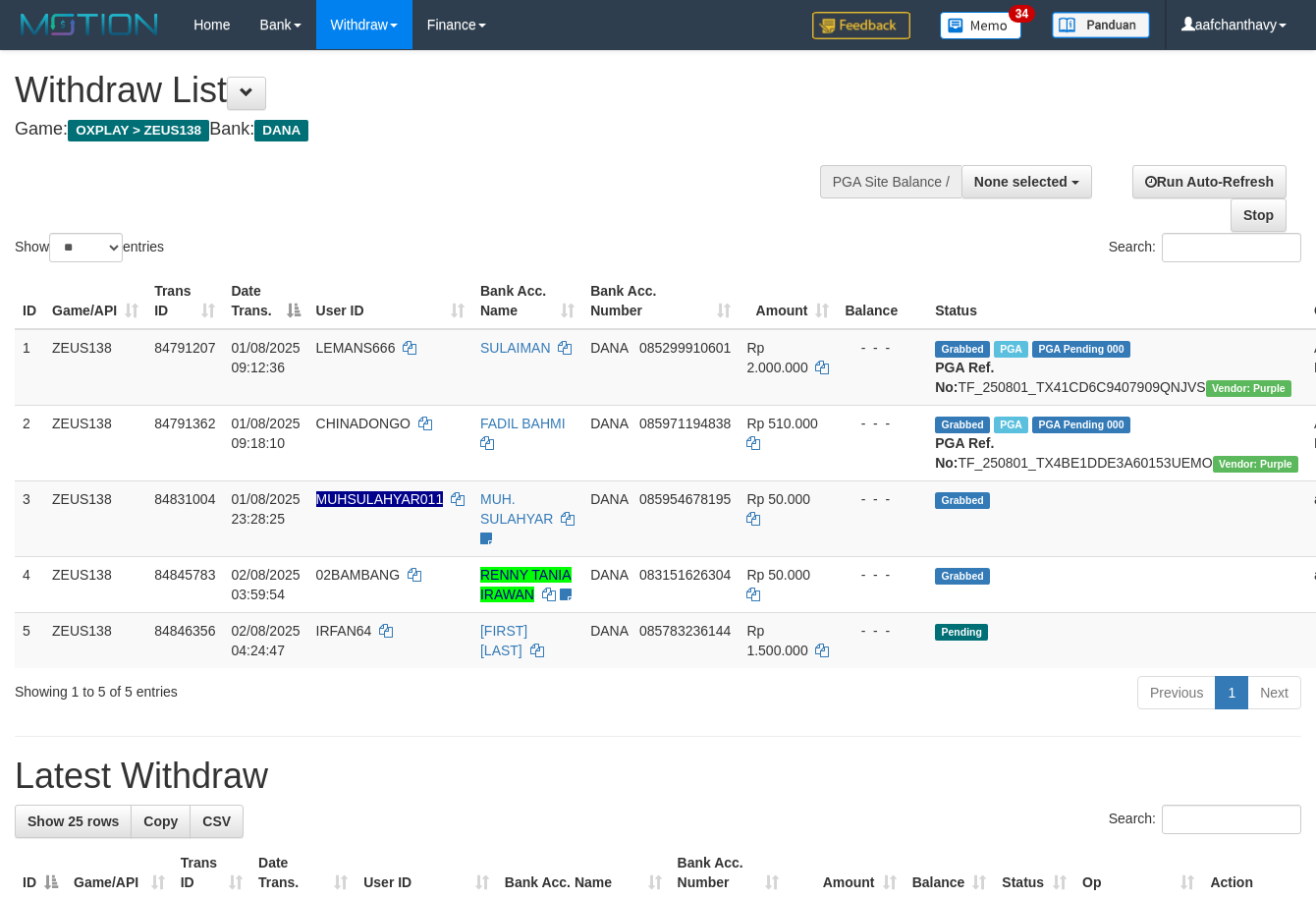 select 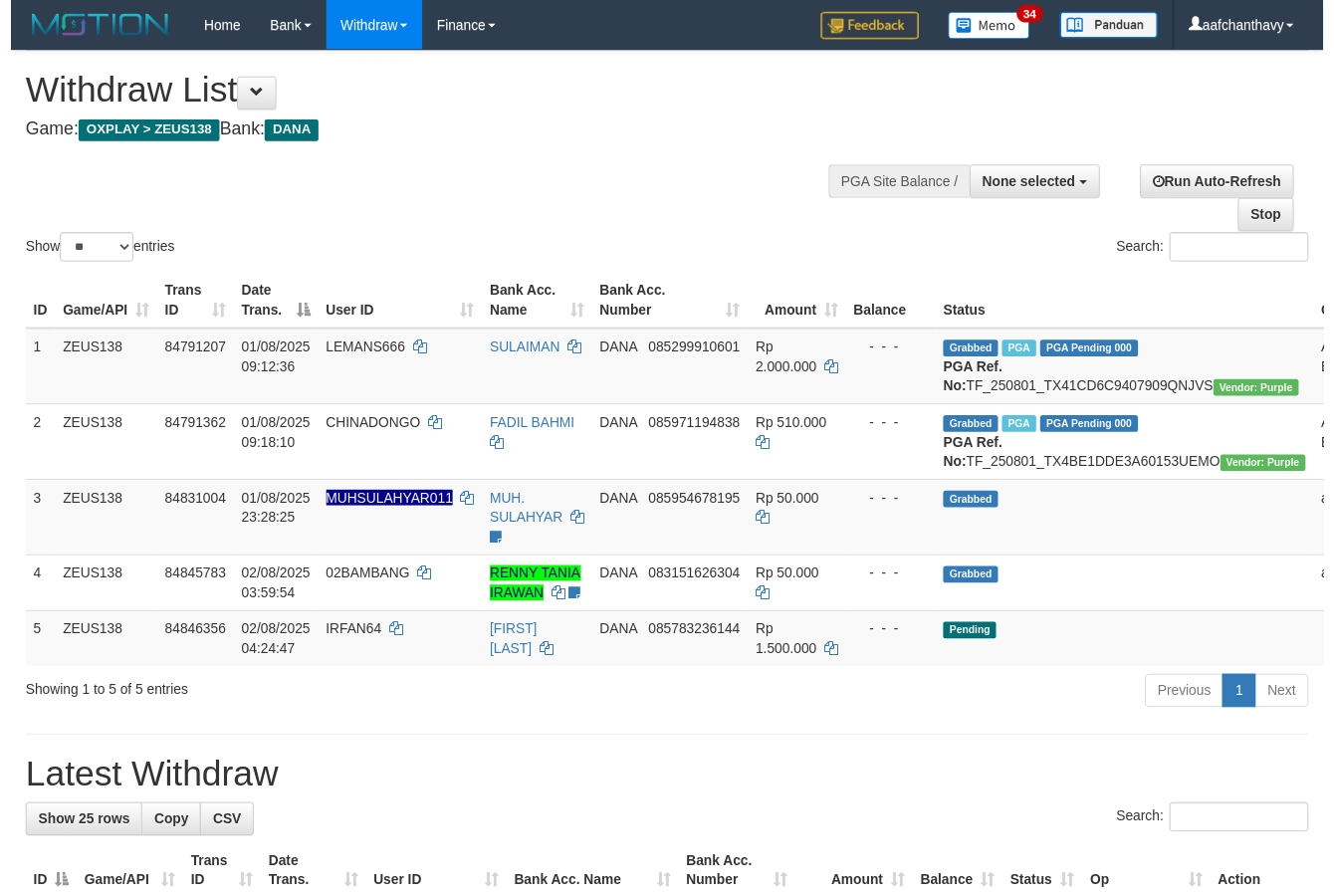 scroll, scrollTop: 355, scrollLeft: 0, axis: vertical 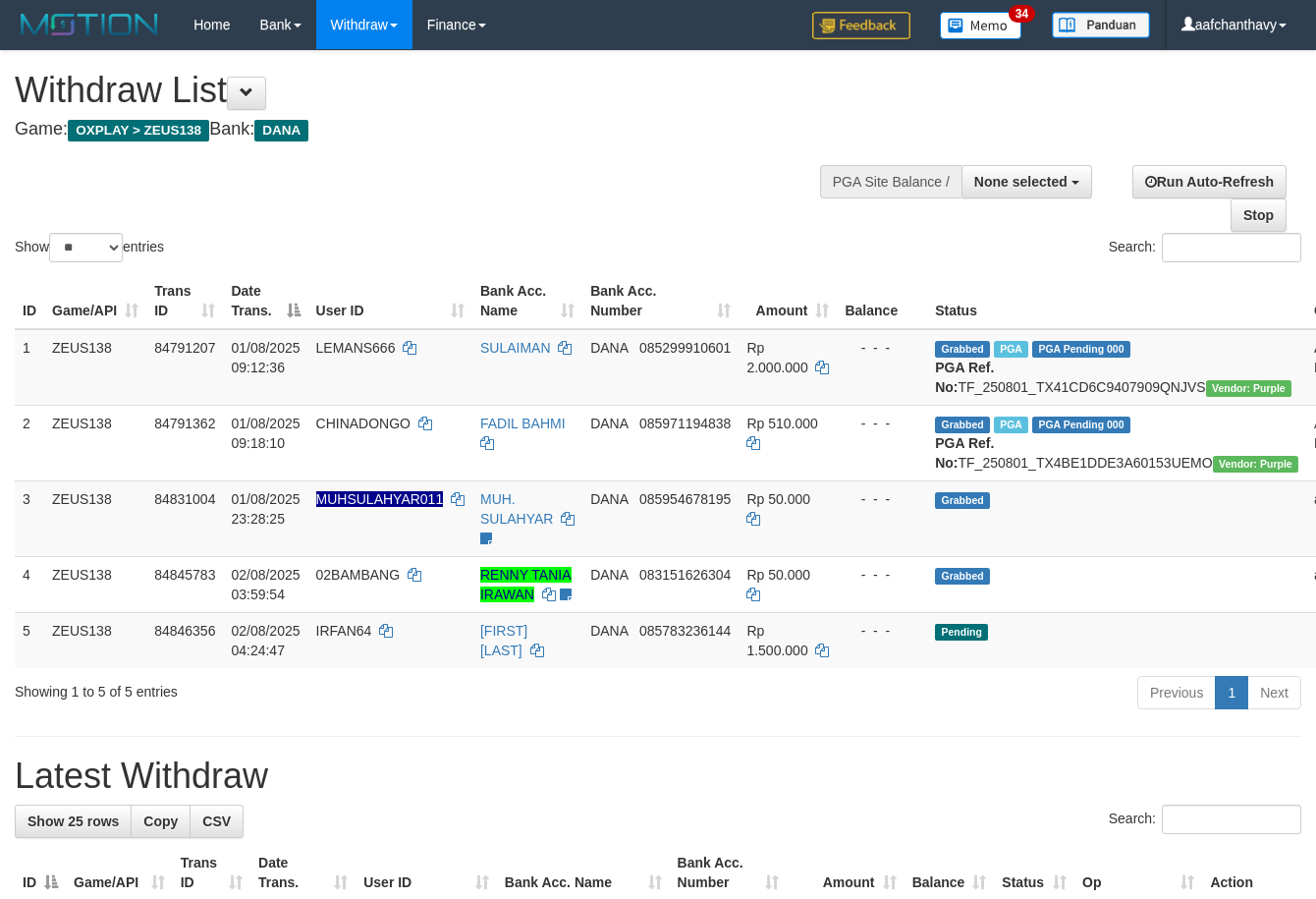 select 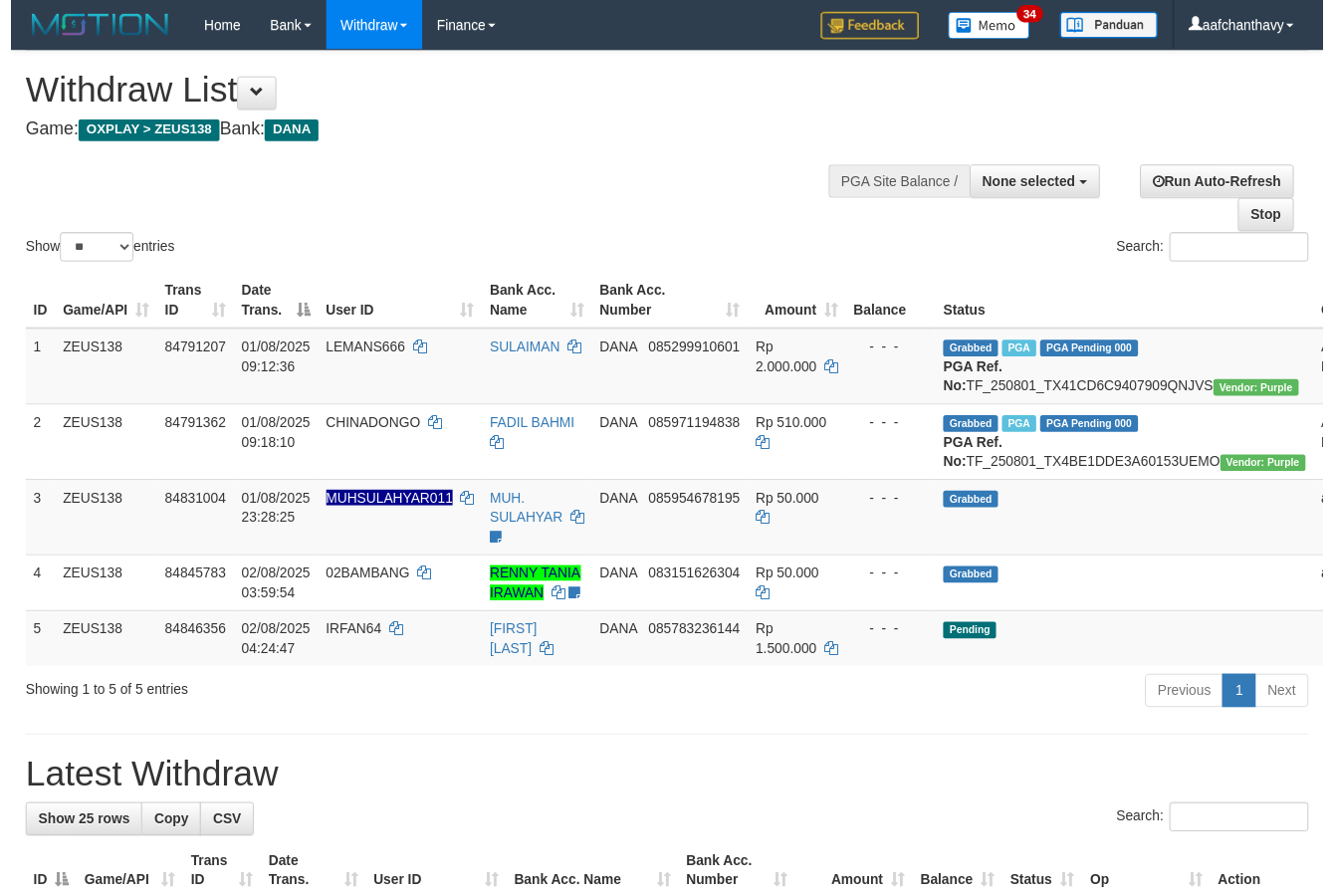 scroll, scrollTop: 355, scrollLeft: 0, axis: vertical 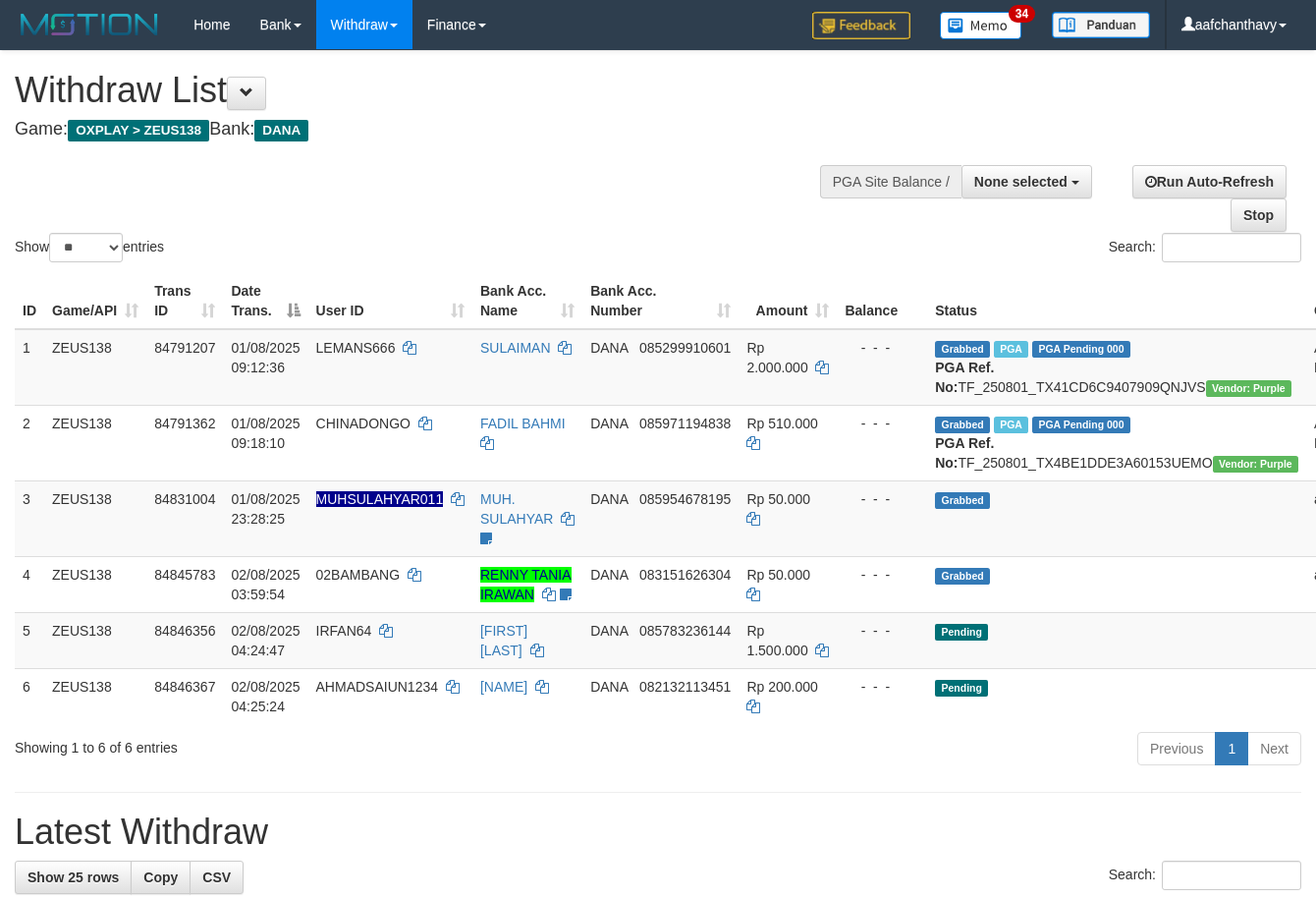select 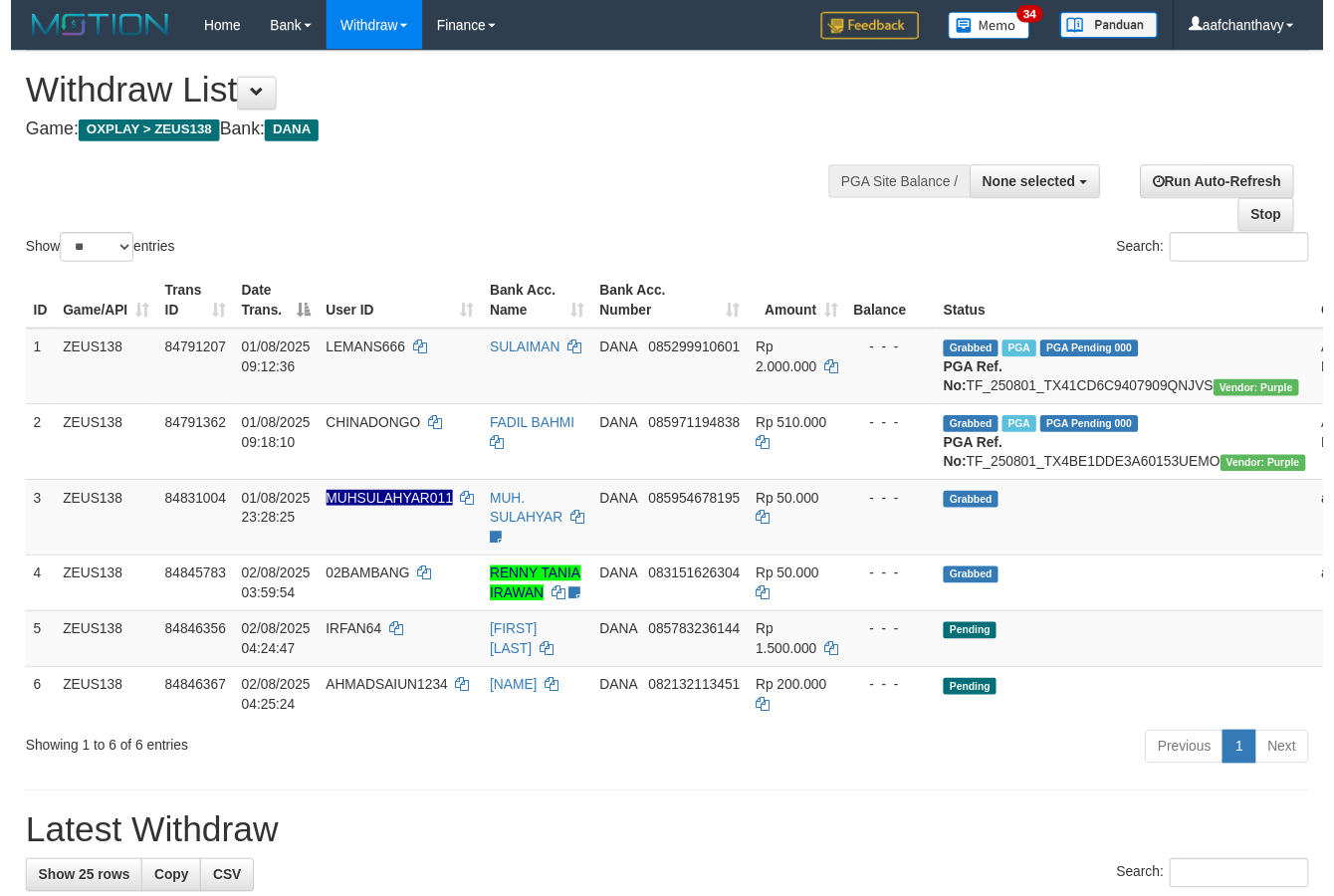 scroll, scrollTop: 355, scrollLeft: 0, axis: vertical 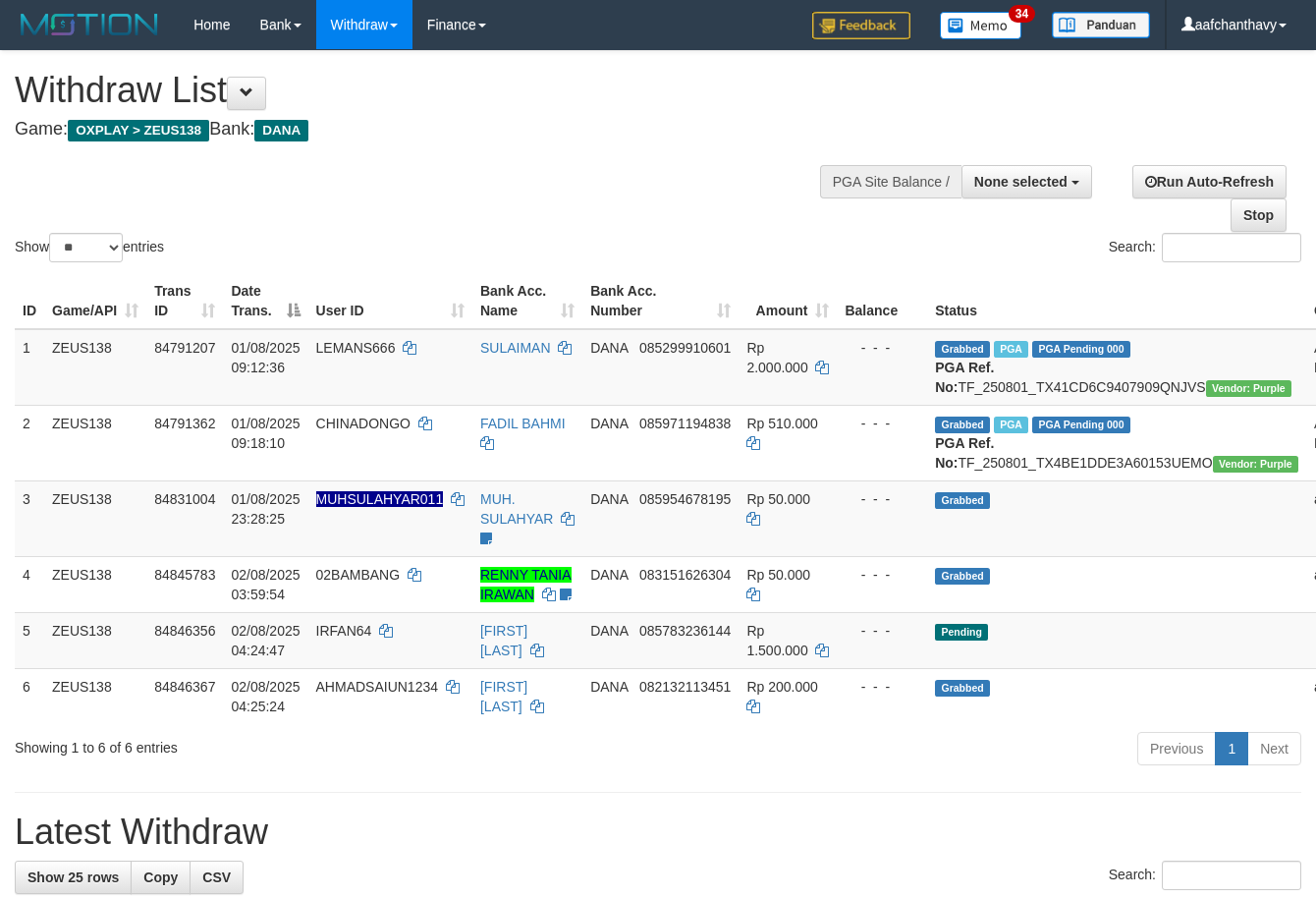 select 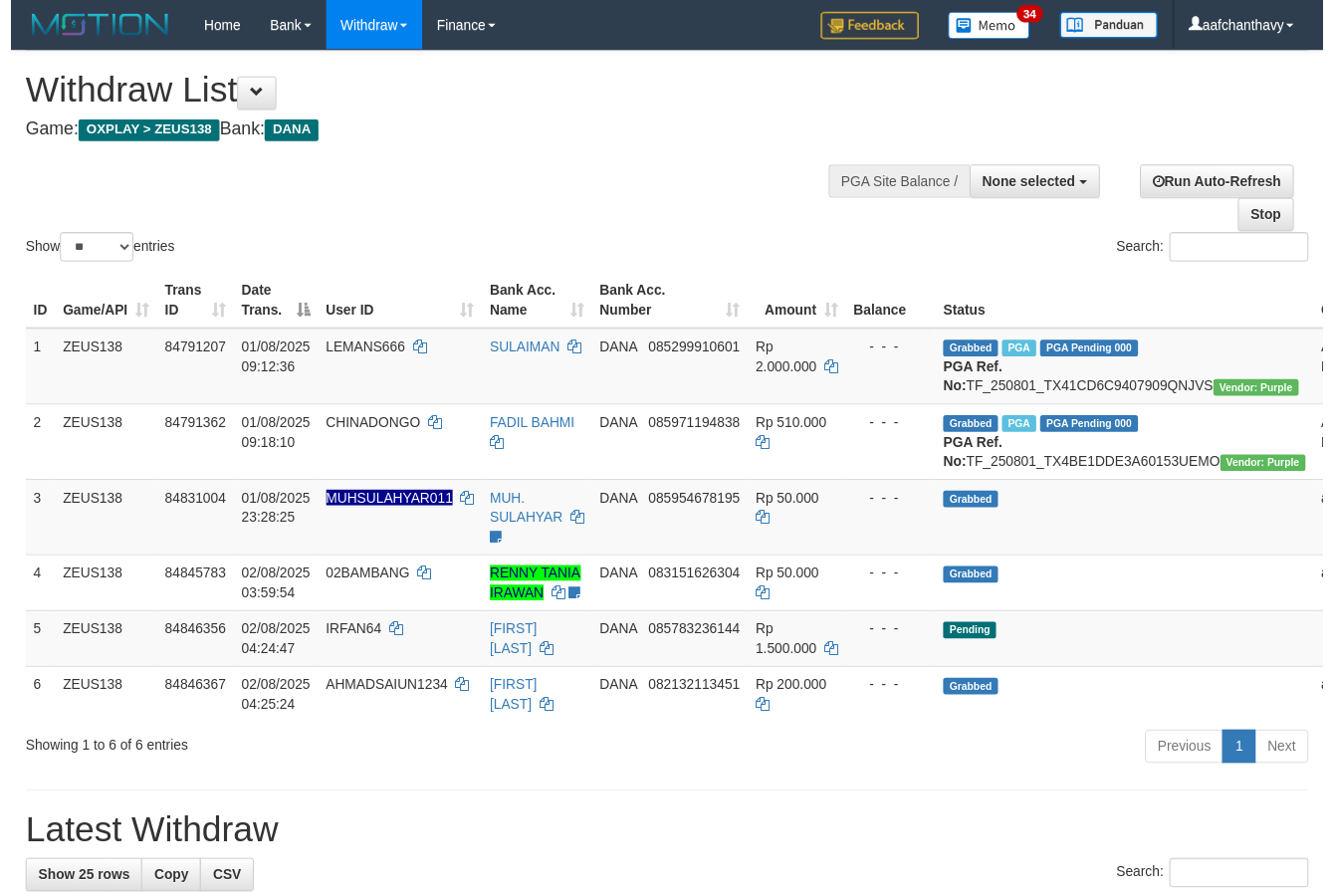 scroll, scrollTop: 355, scrollLeft: 0, axis: vertical 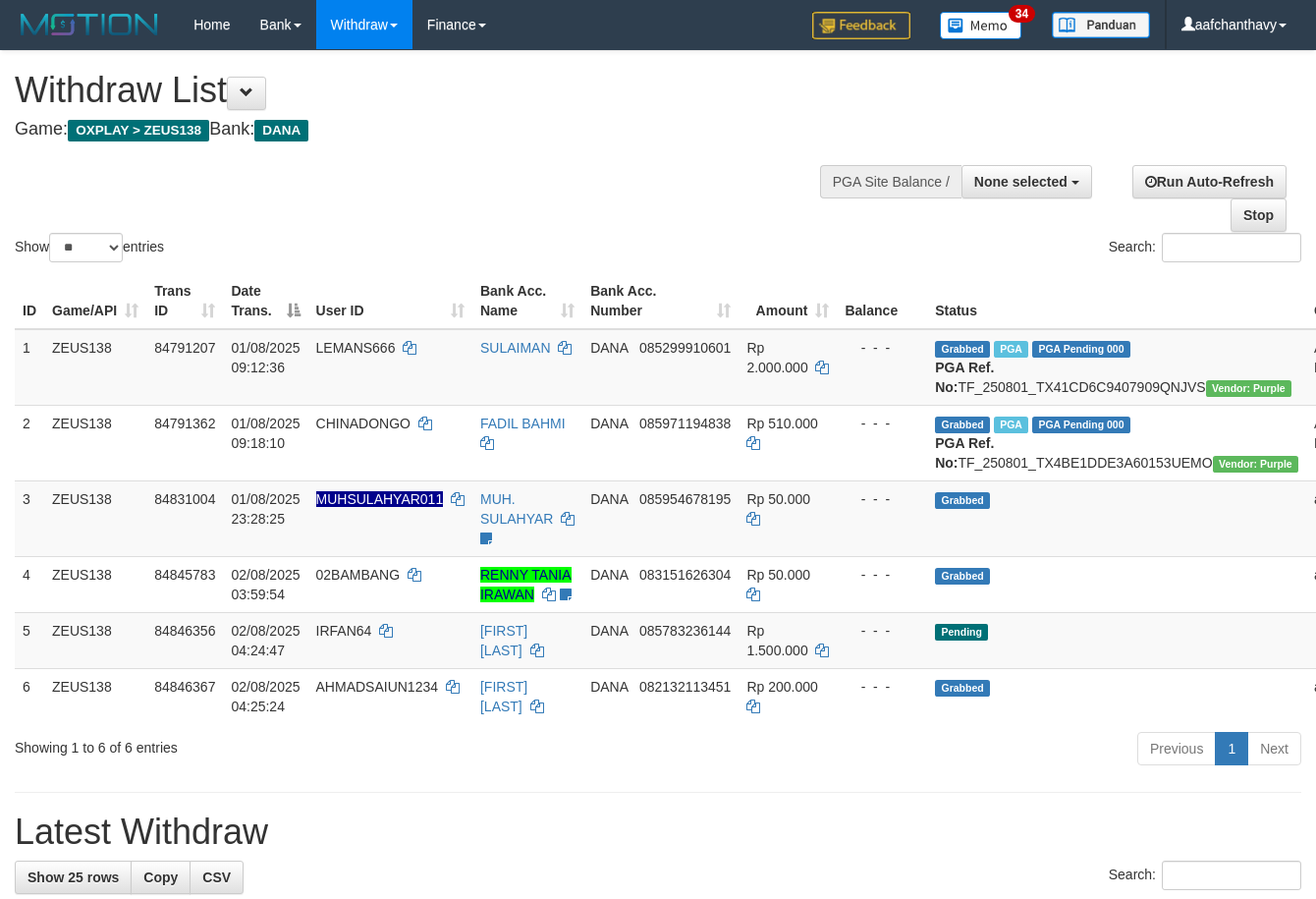 select 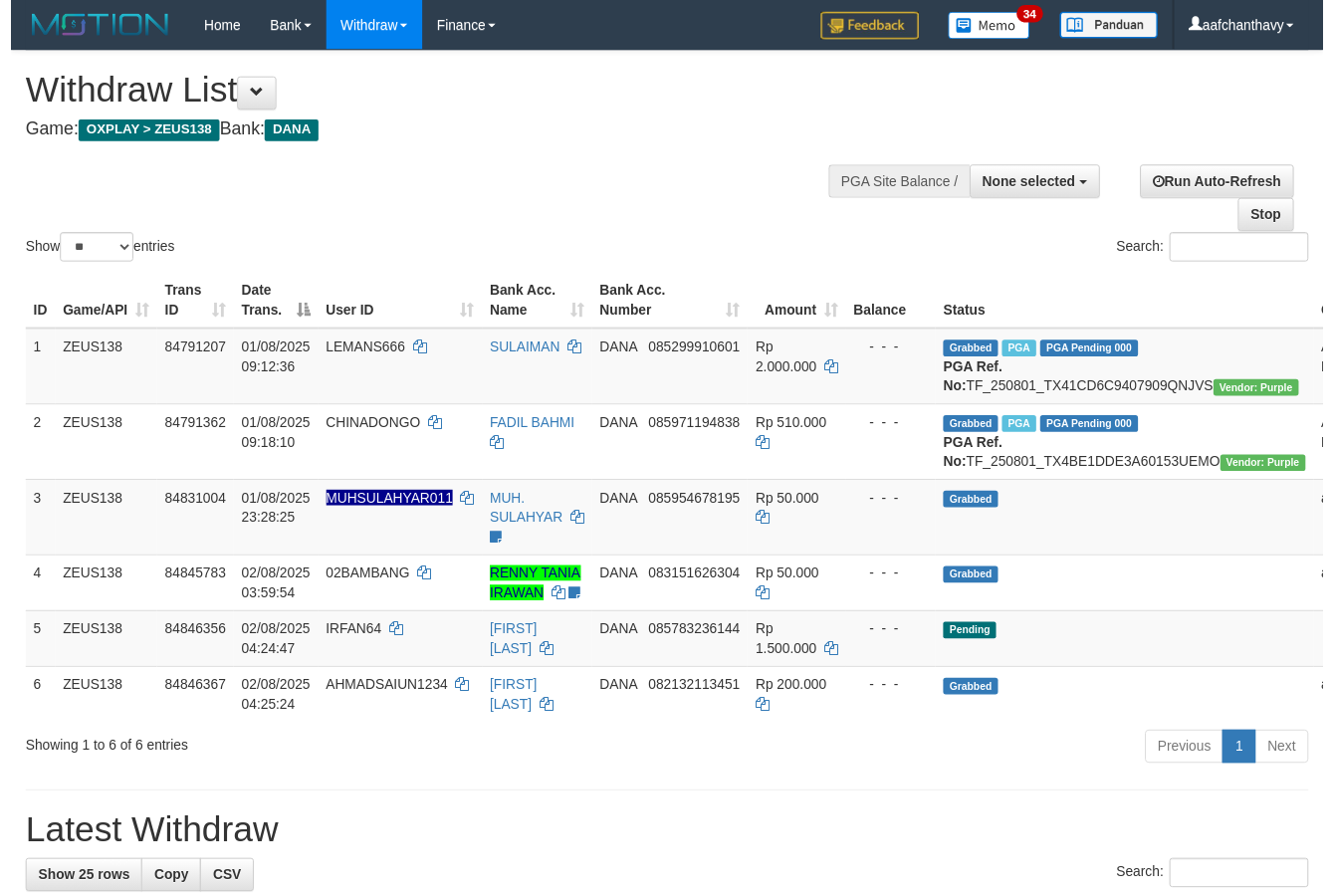 scroll, scrollTop: 355, scrollLeft: 0, axis: vertical 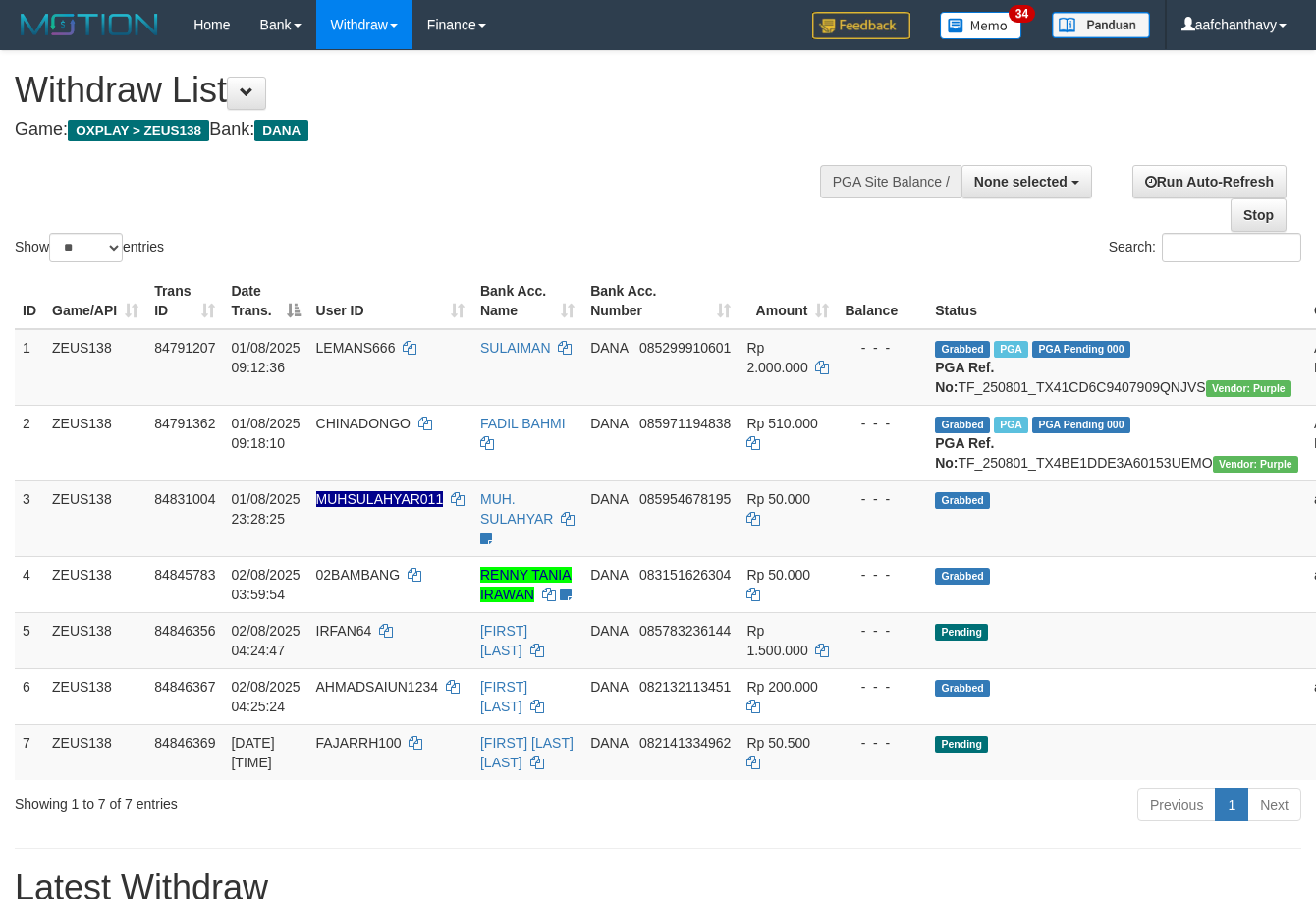 select 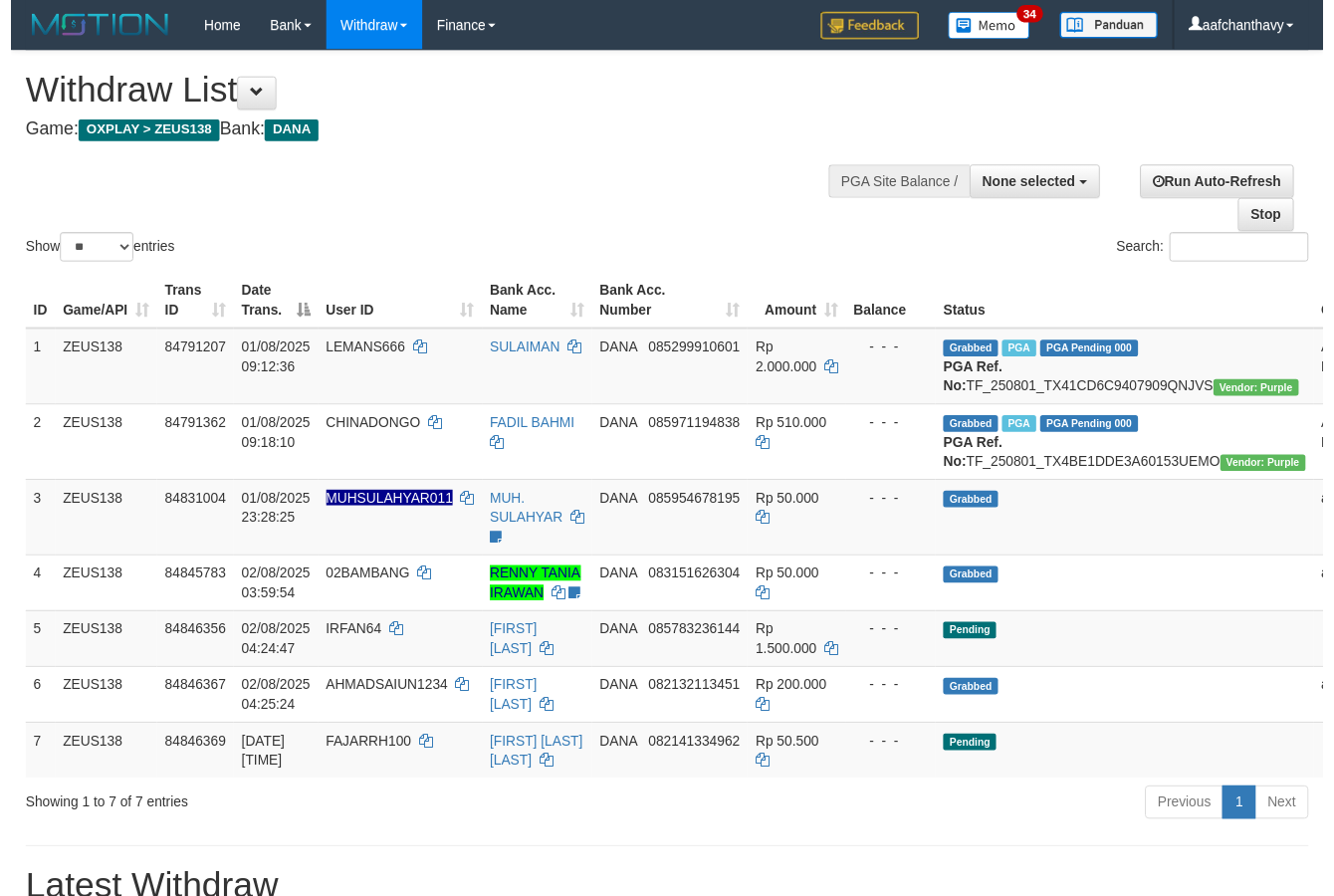scroll, scrollTop: 355, scrollLeft: 0, axis: vertical 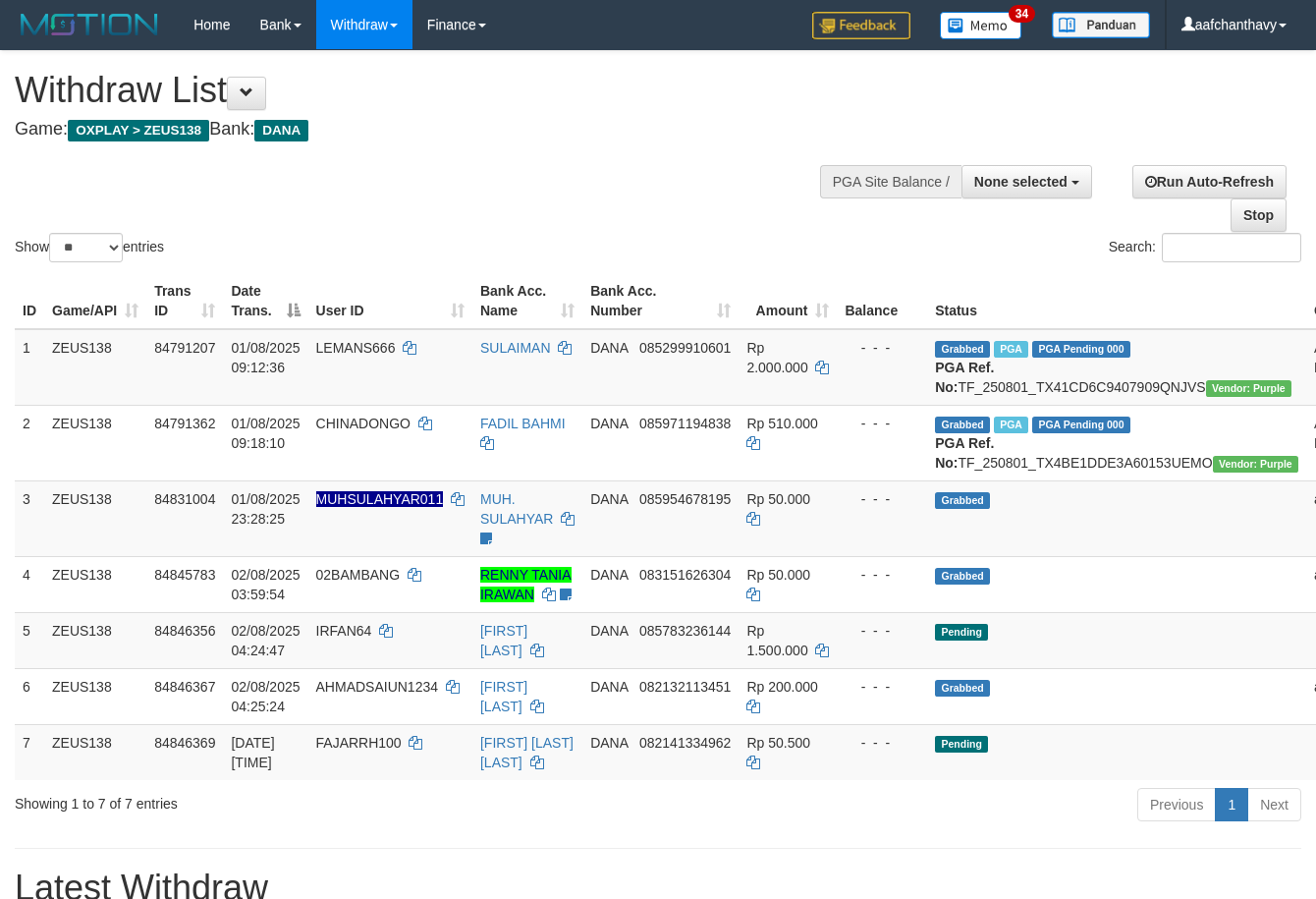 select 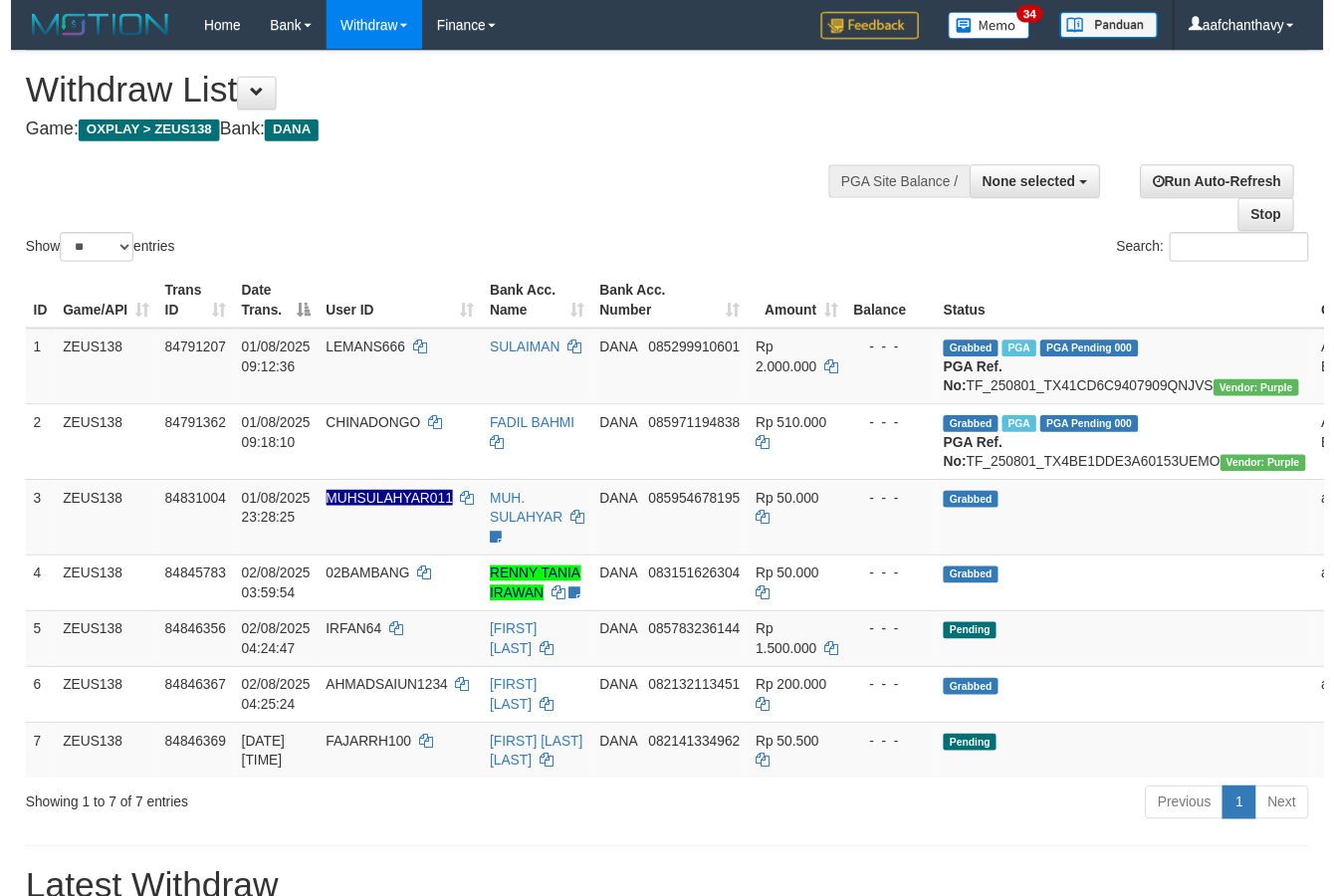 scroll, scrollTop: 355, scrollLeft: 0, axis: vertical 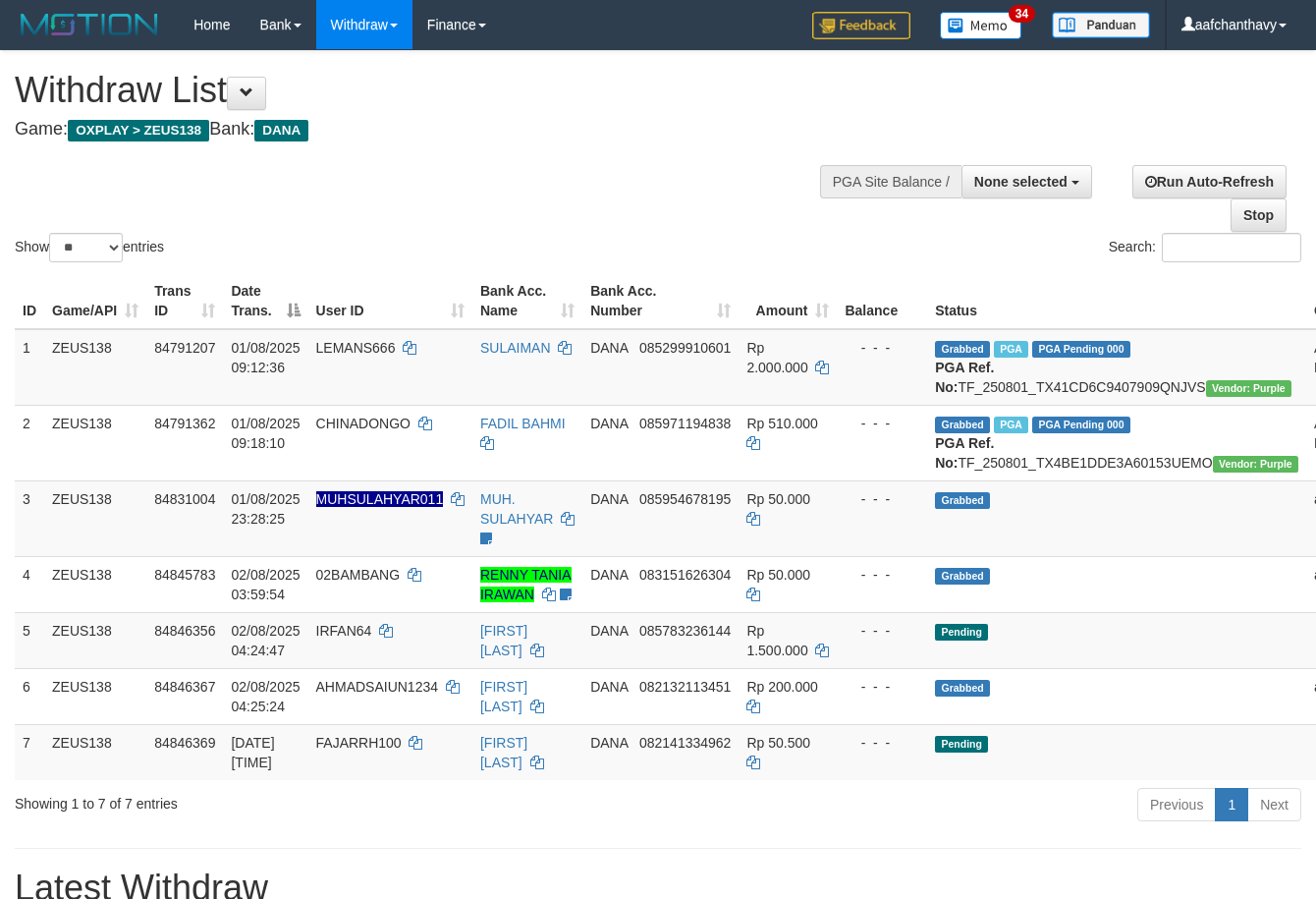 select 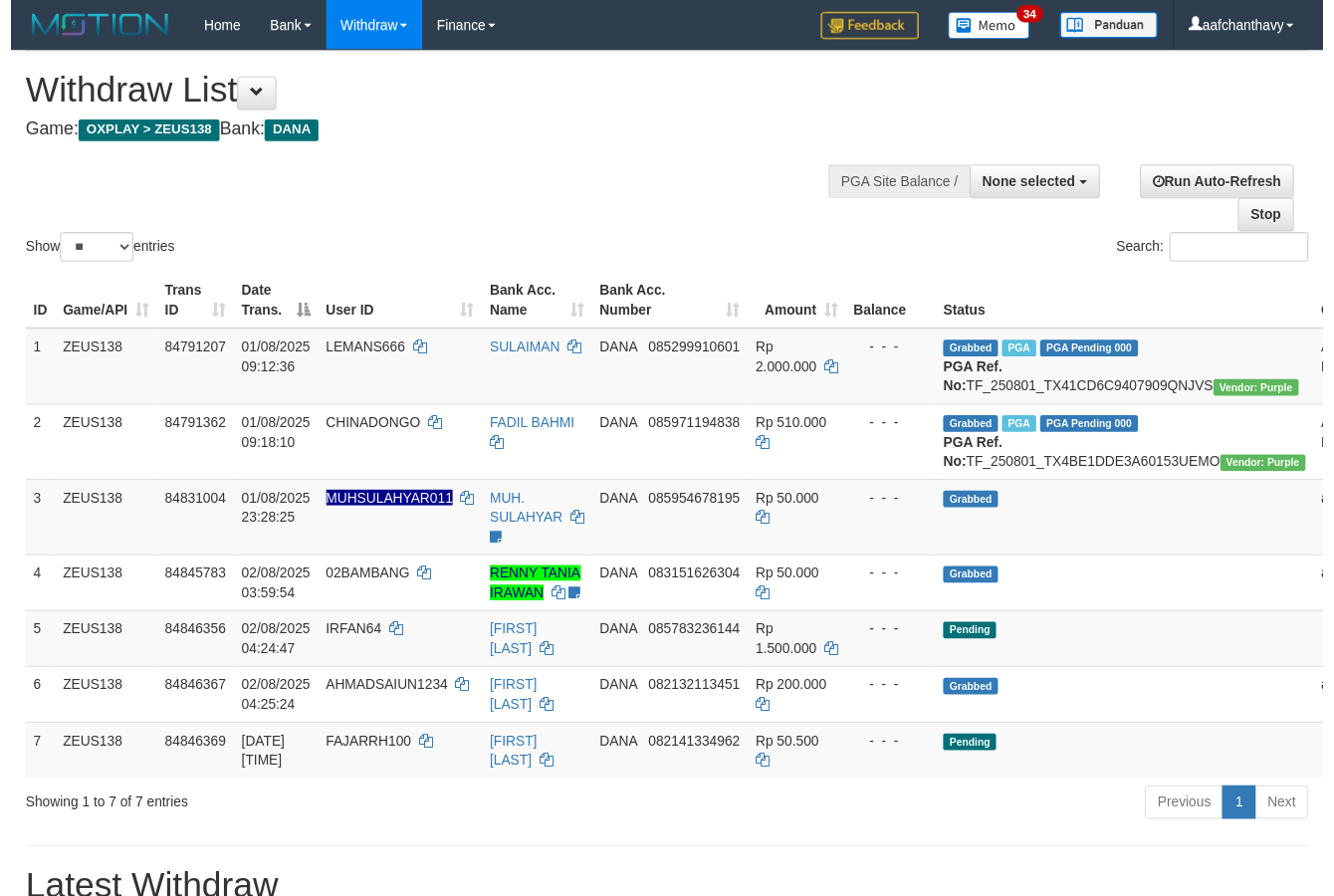 scroll, scrollTop: 355, scrollLeft: 0, axis: vertical 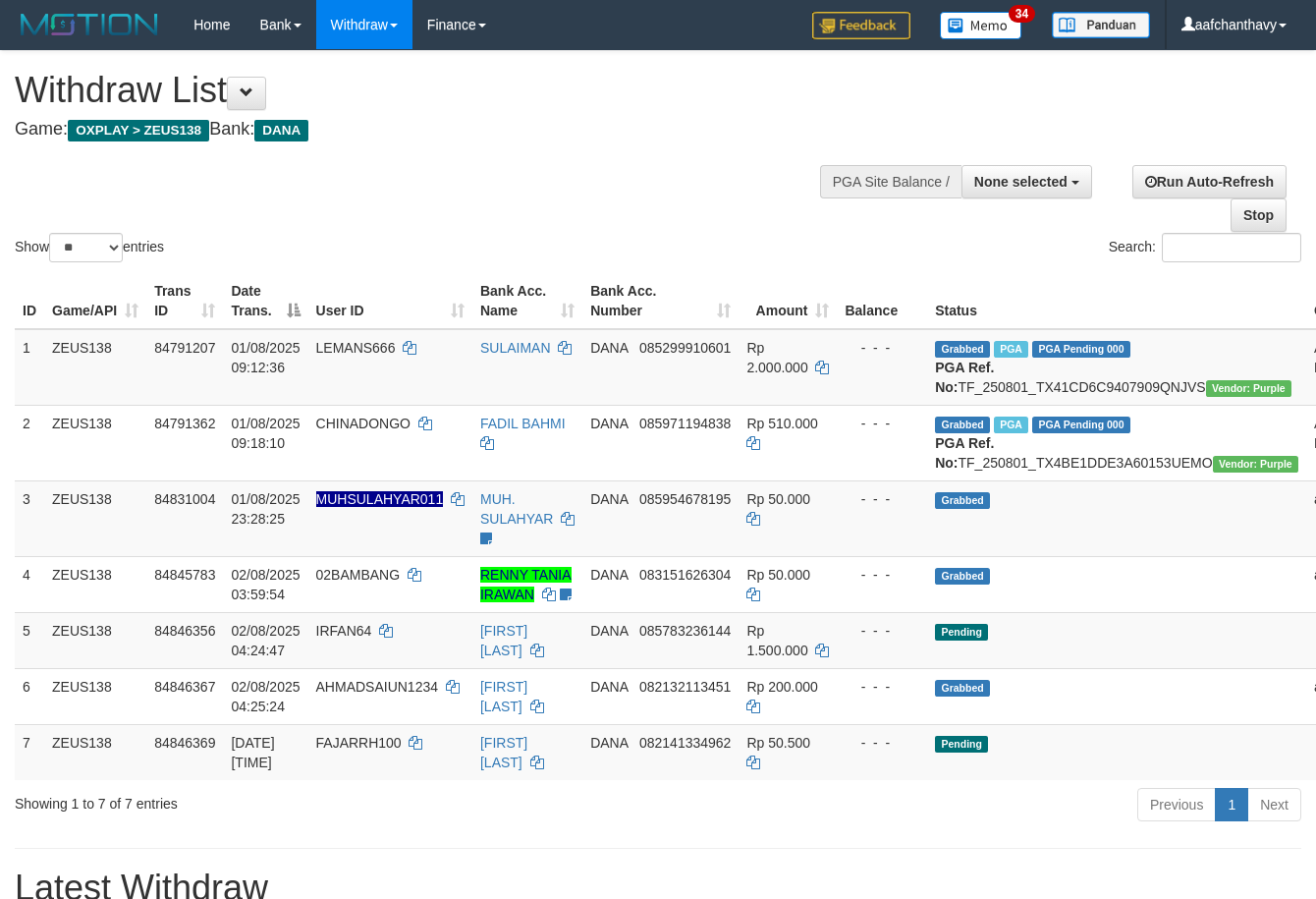 select 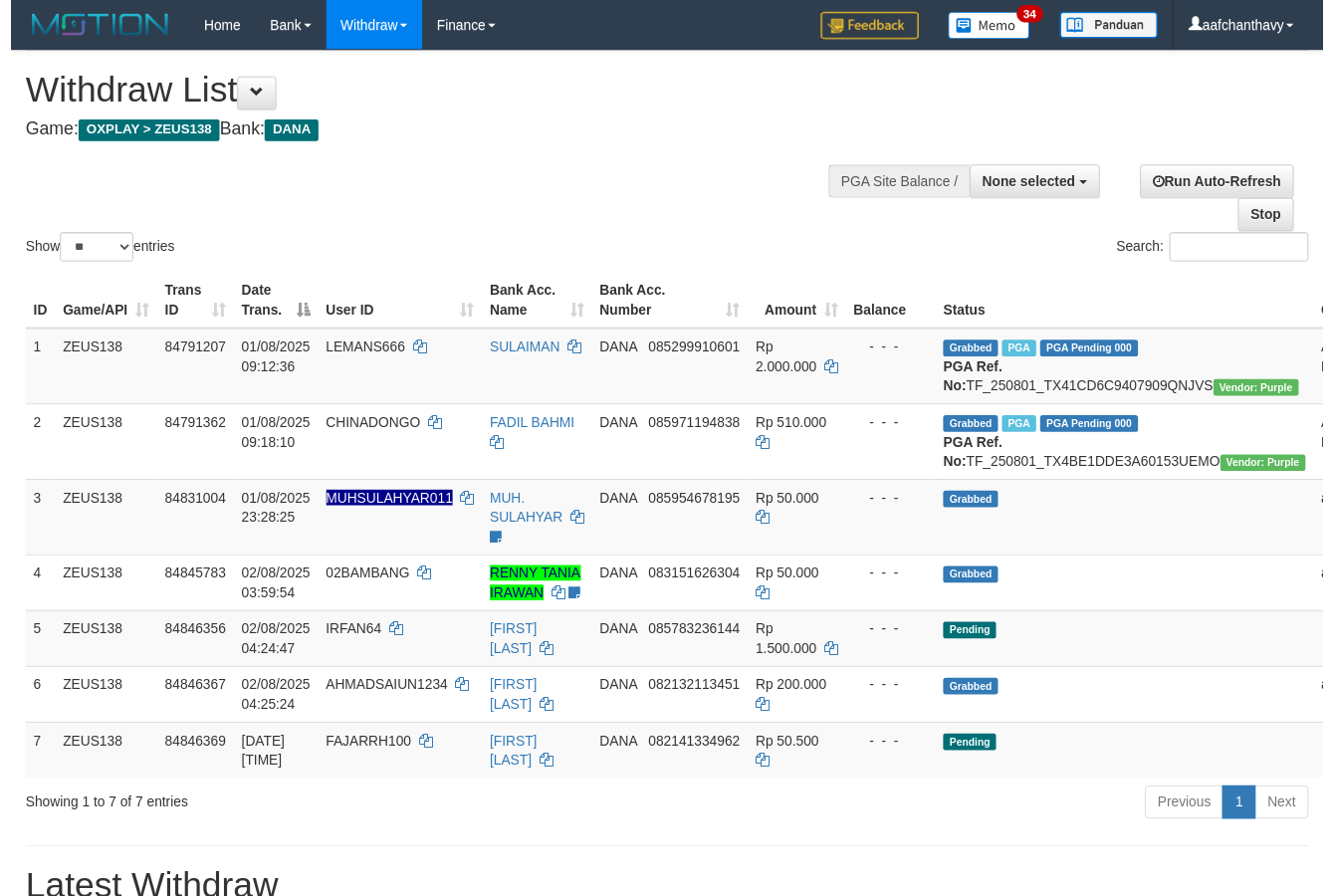 scroll, scrollTop: 355, scrollLeft: 0, axis: vertical 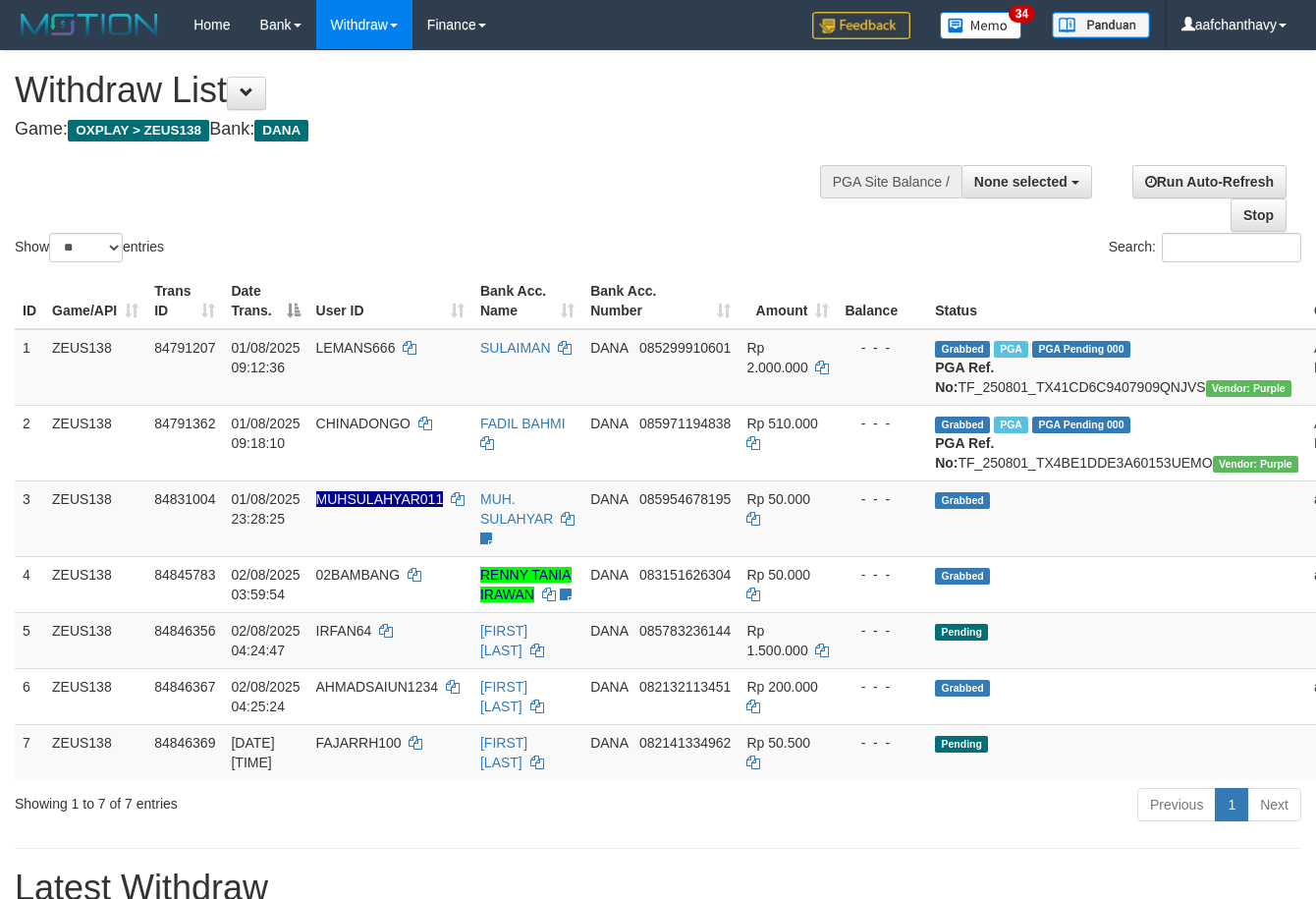 select 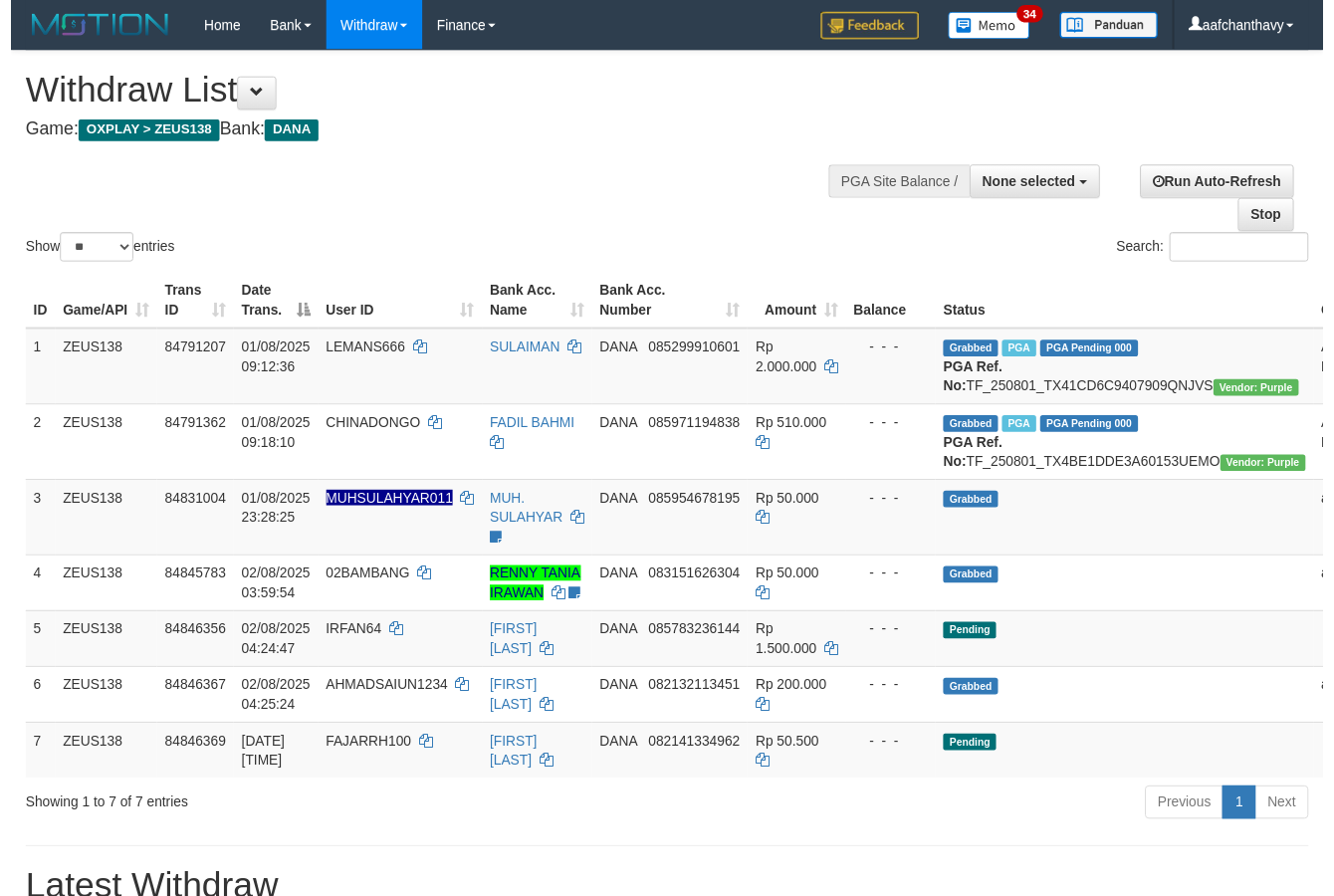 scroll, scrollTop: 355, scrollLeft: 0, axis: vertical 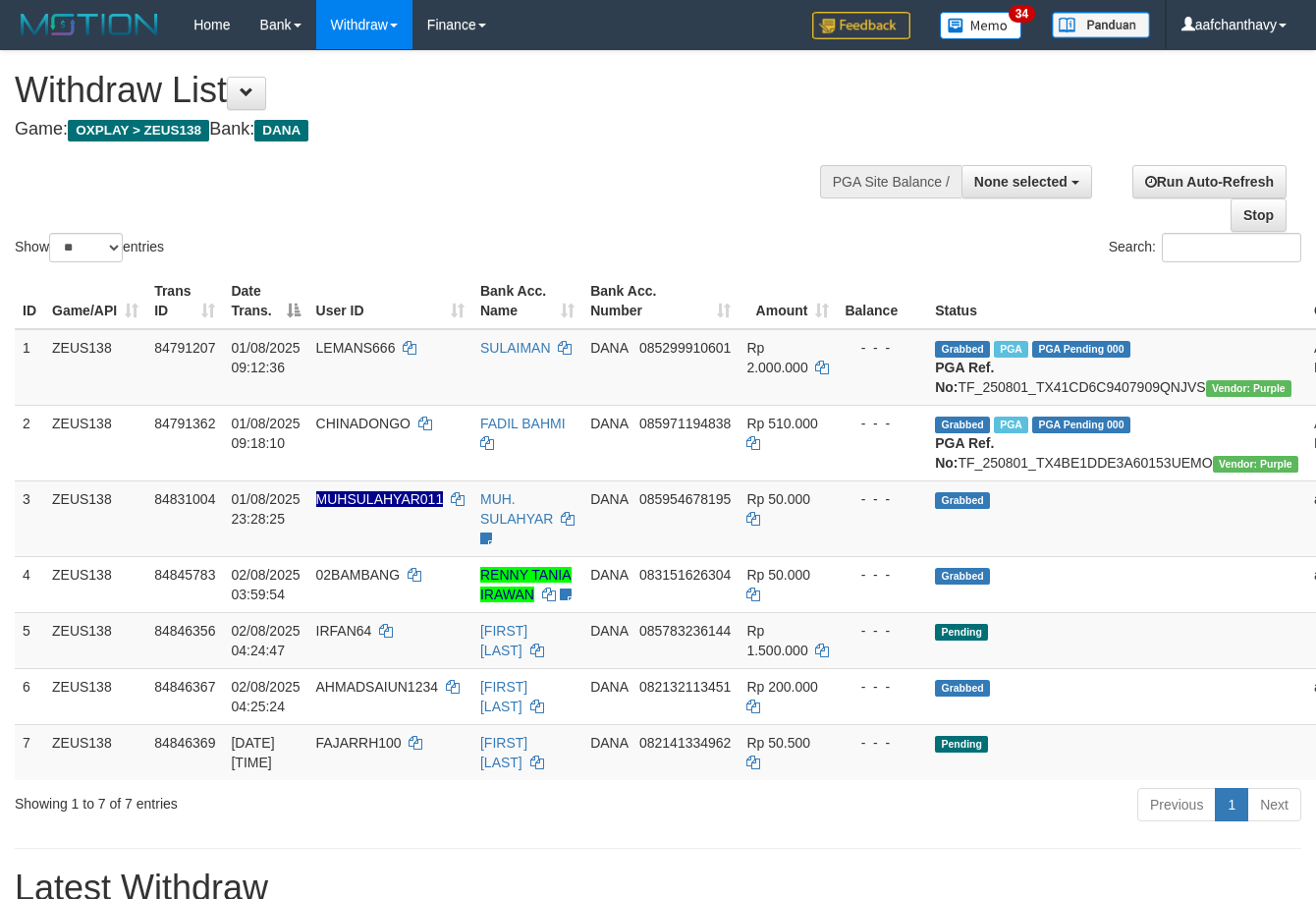 select 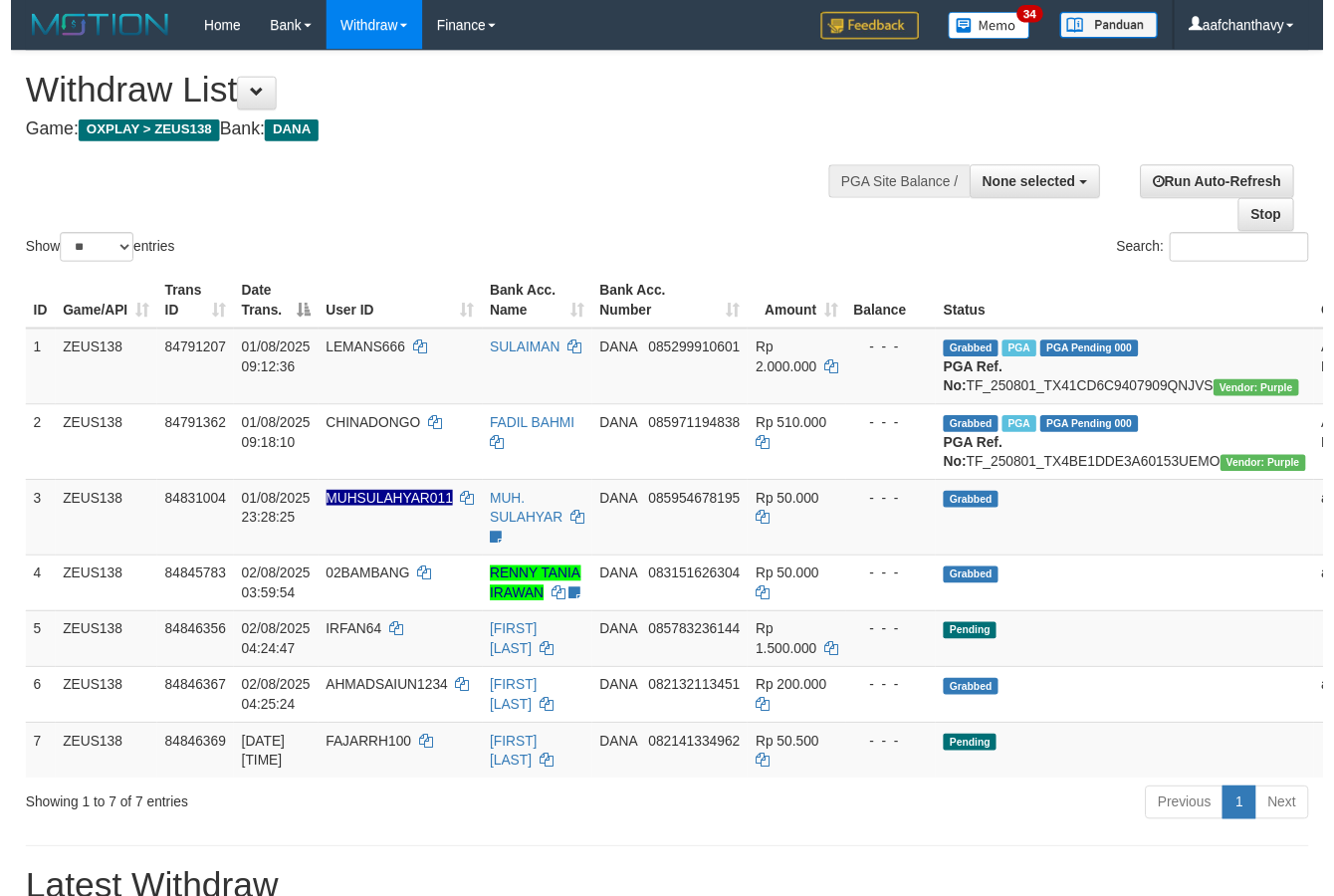 scroll, scrollTop: 355, scrollLeft: 0, axis: vertical 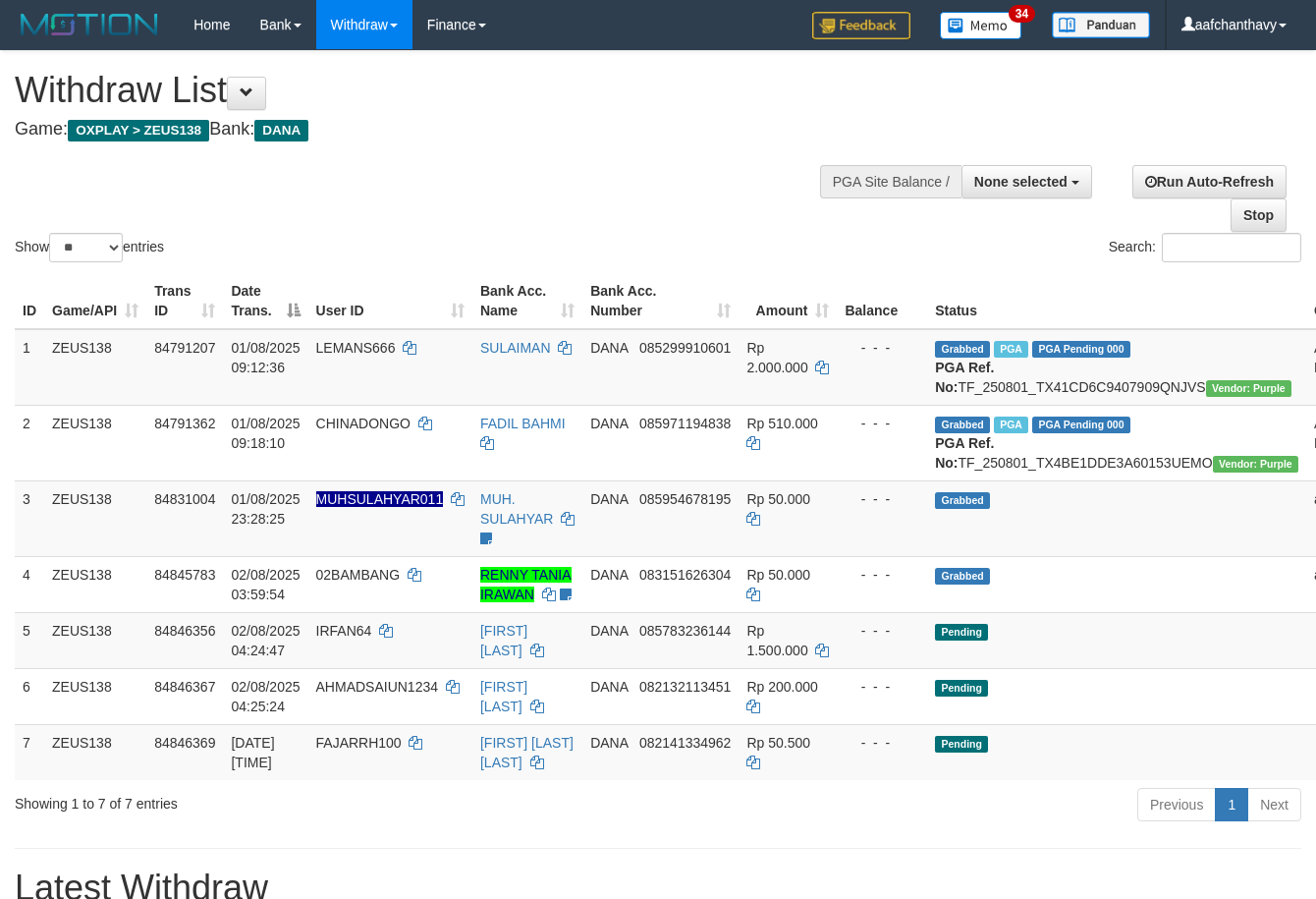 select 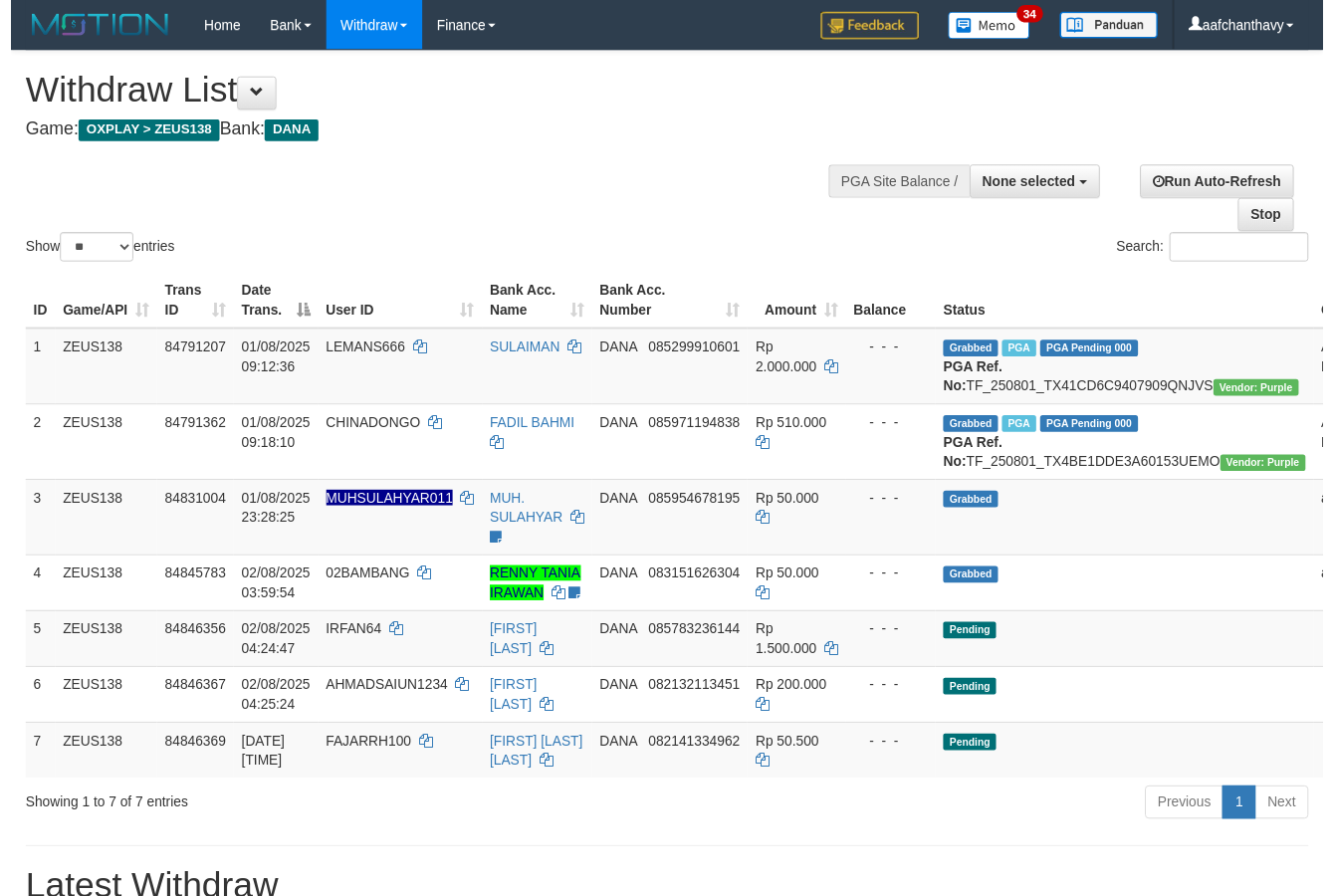 scroll, scrollTop: 355, scrollLeft: 0, axis: vertical 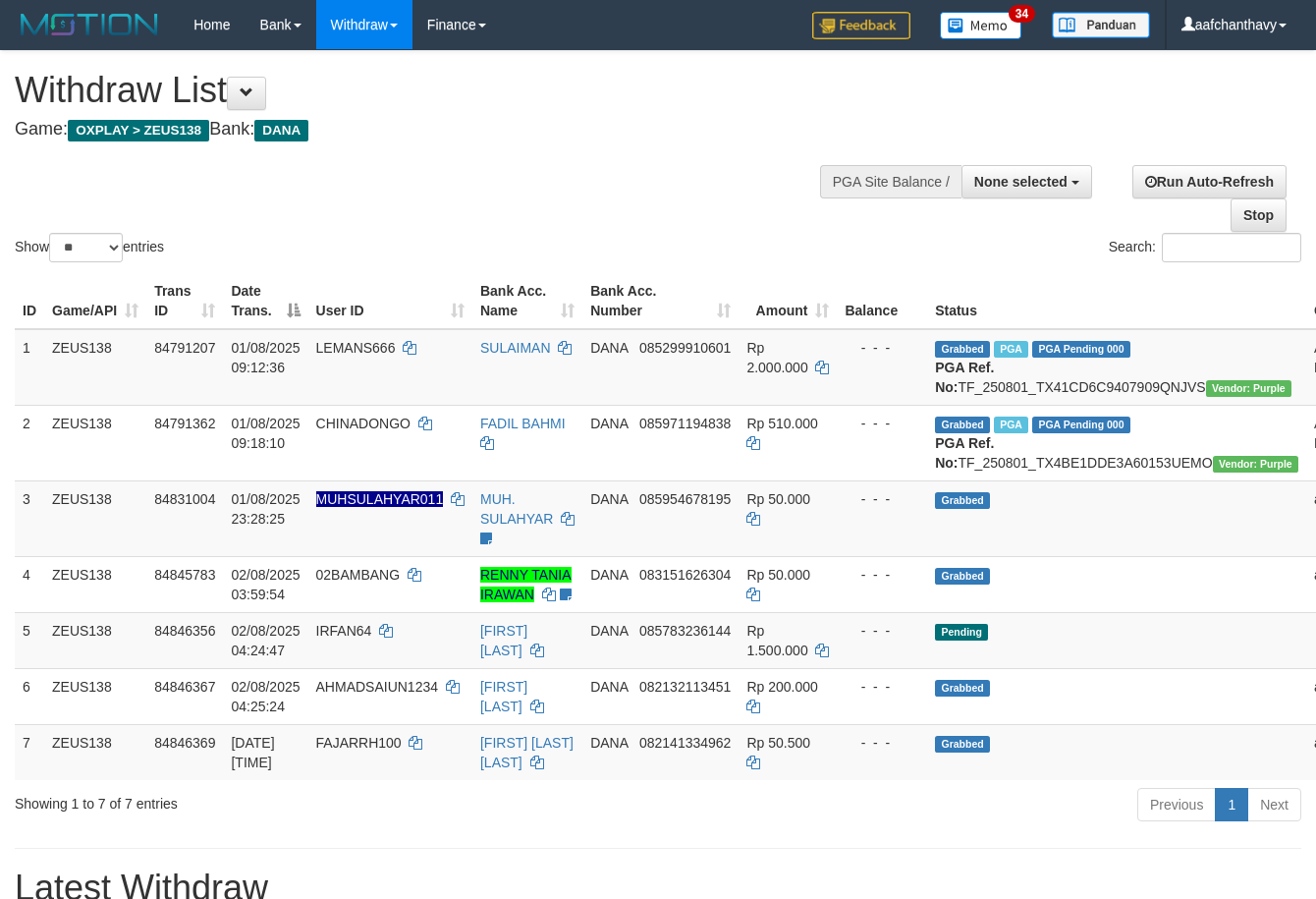 select 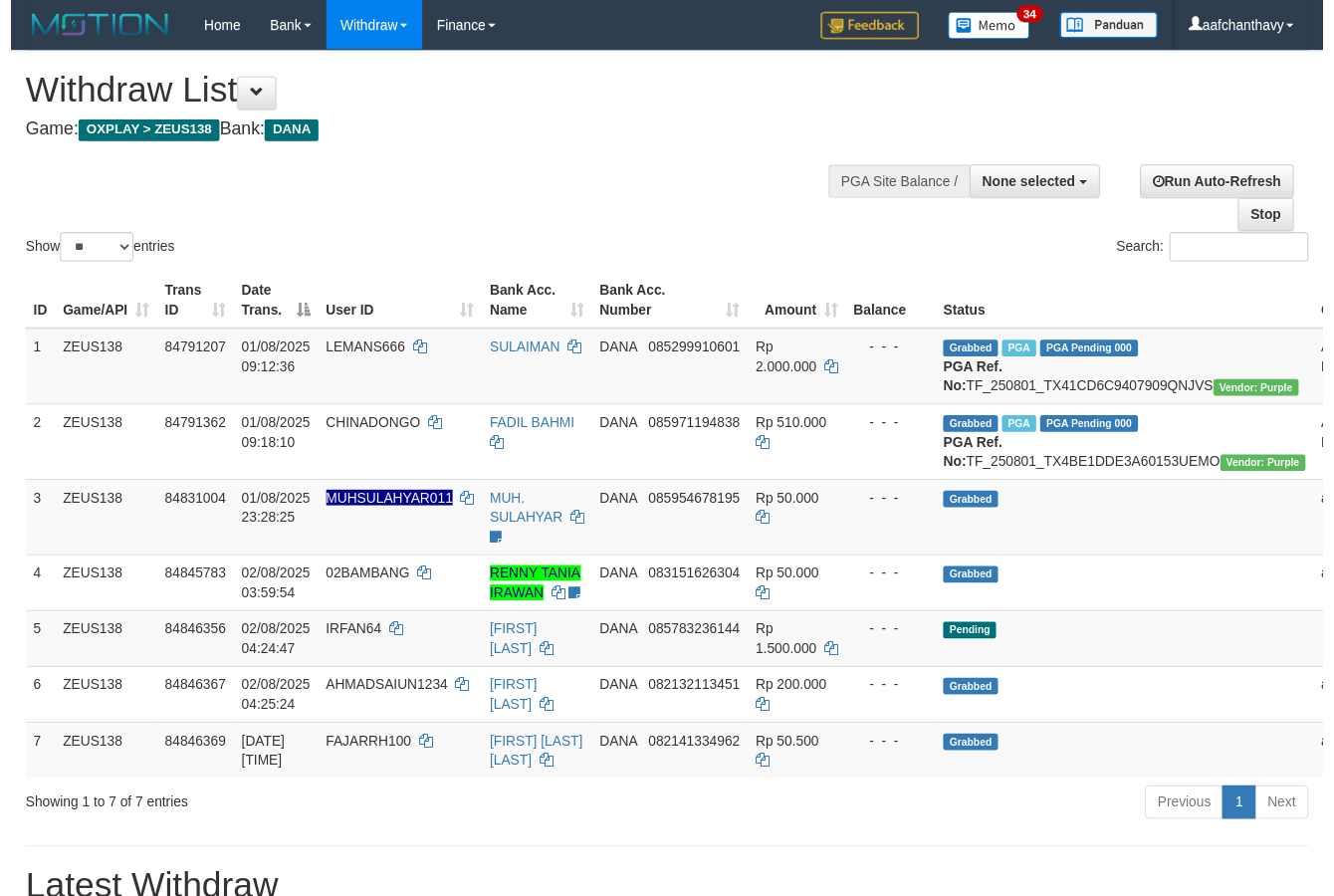 scroll, scrollTop: 355, scrollLeft: 0, axis: vertical 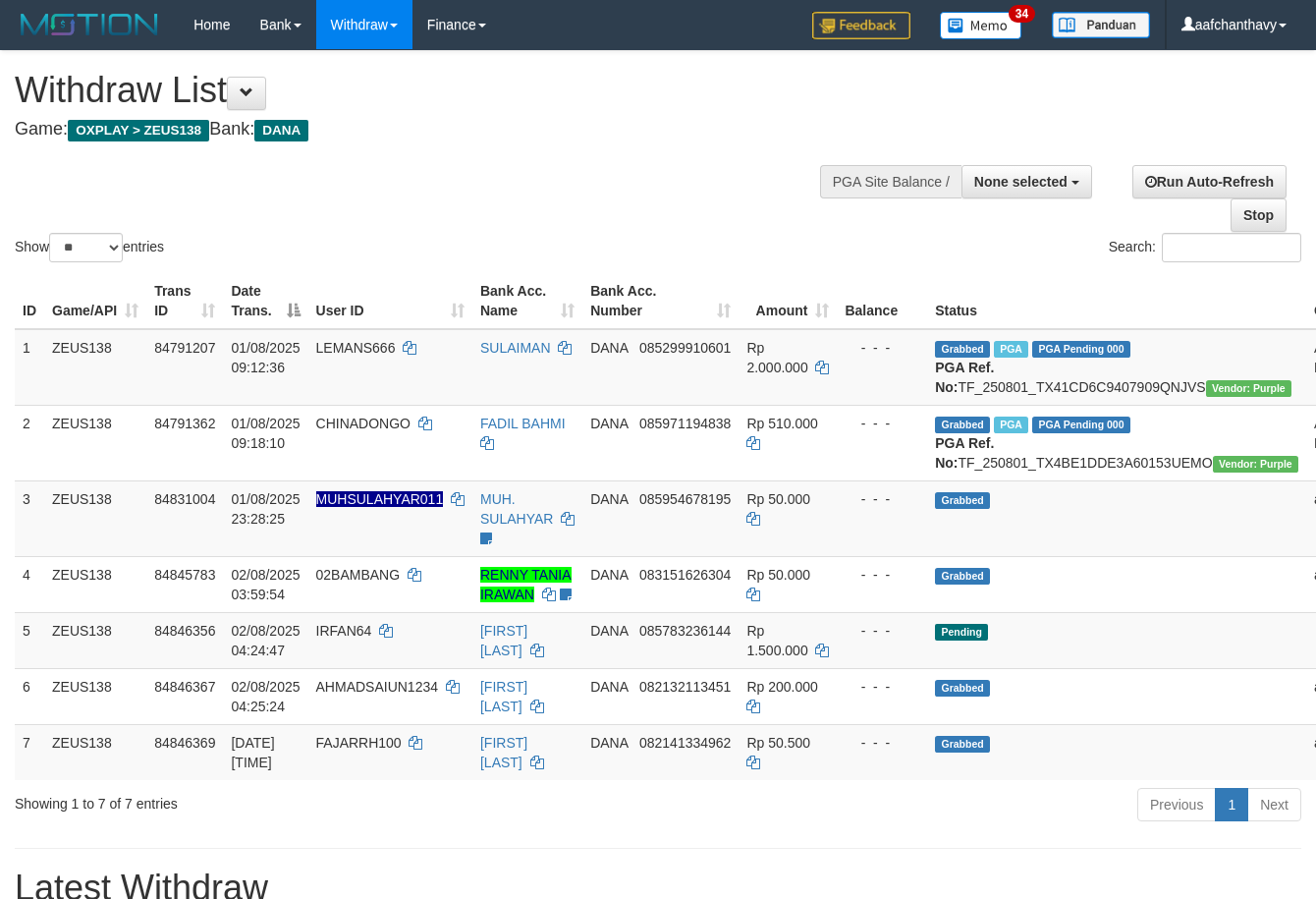 select 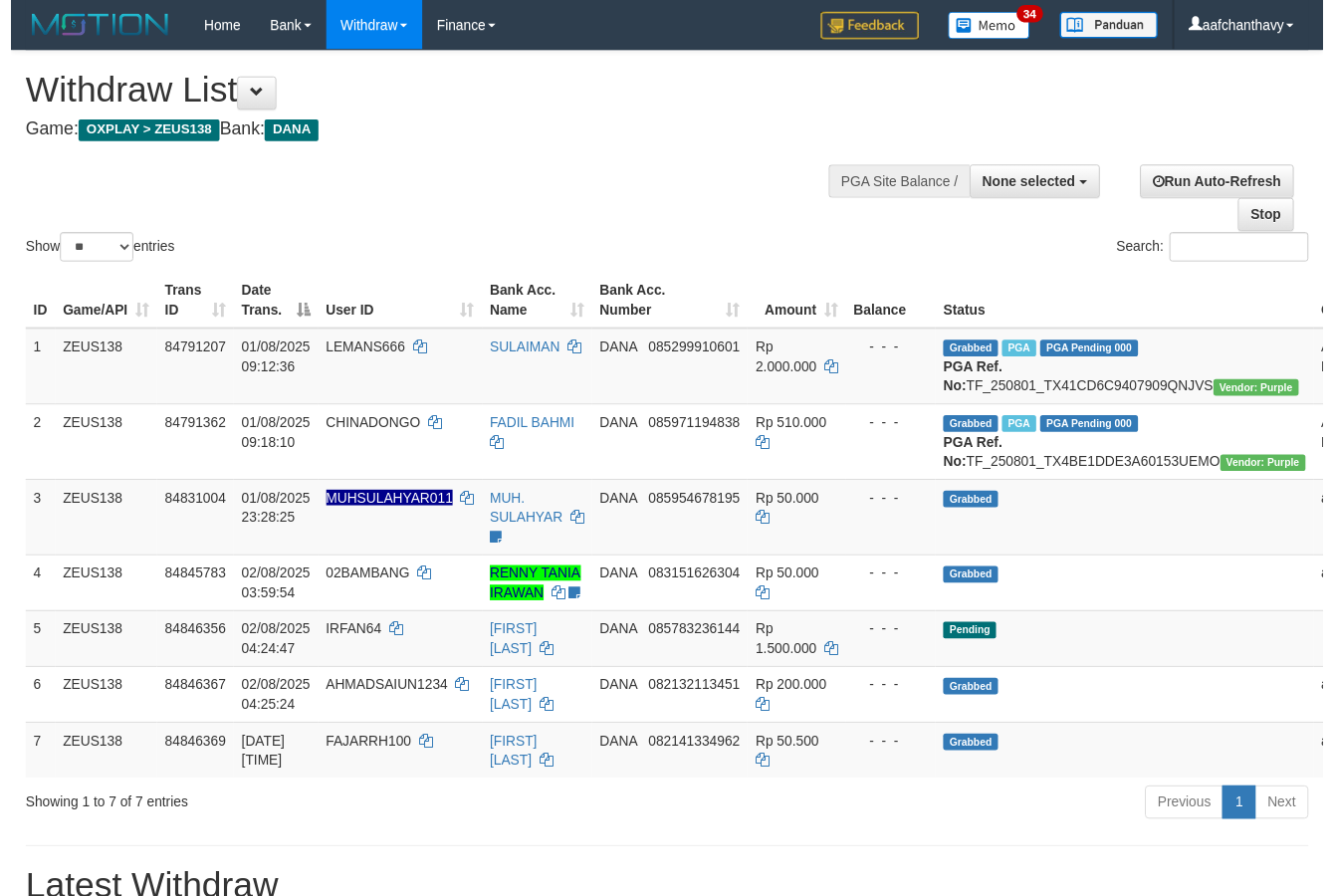scroll, scrollTop: 355, scrollLeft: 0, axis: vertical 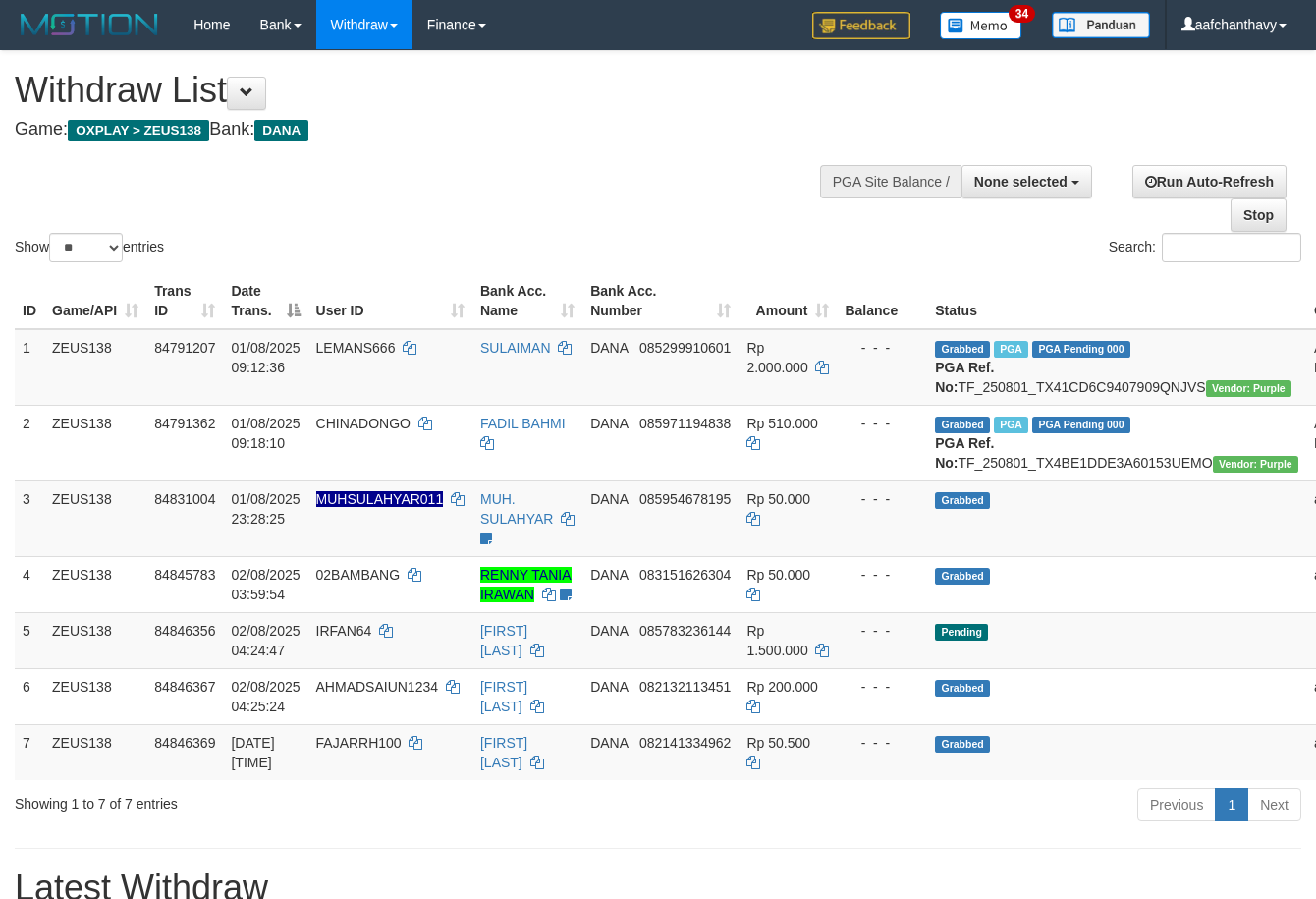 select 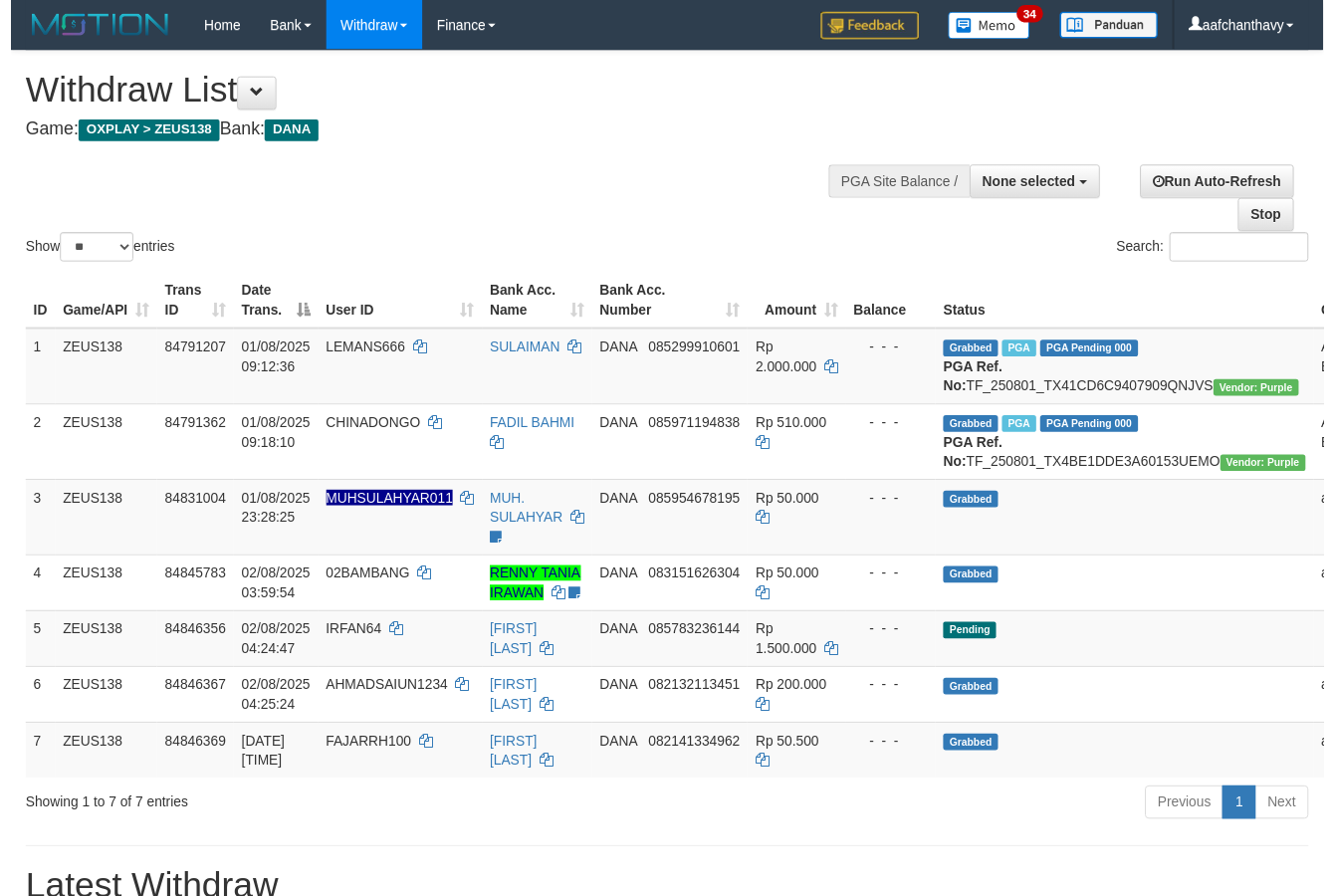 scroll, scrollTop: 355, scrollLeft: 0, axis: vertical 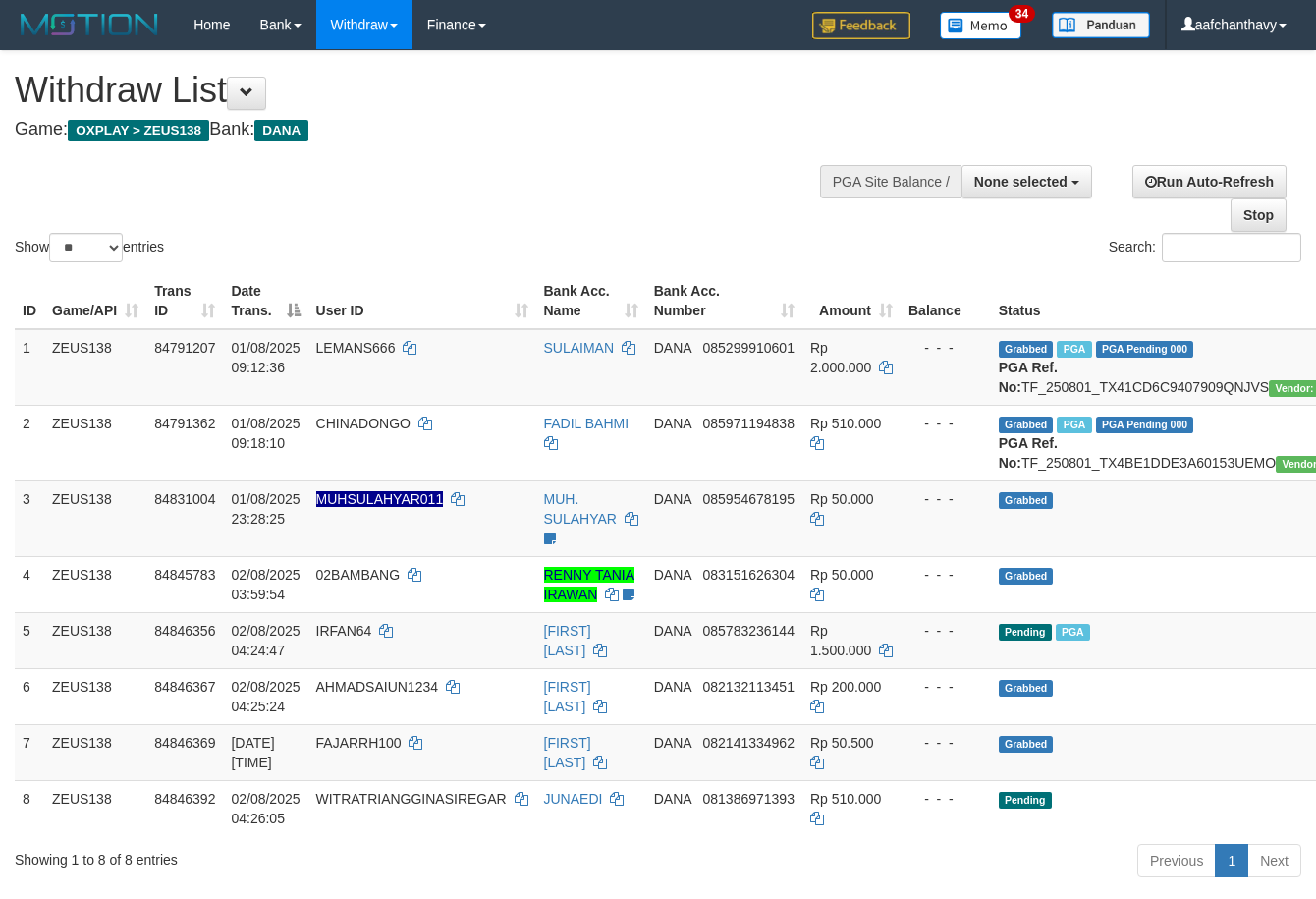 select 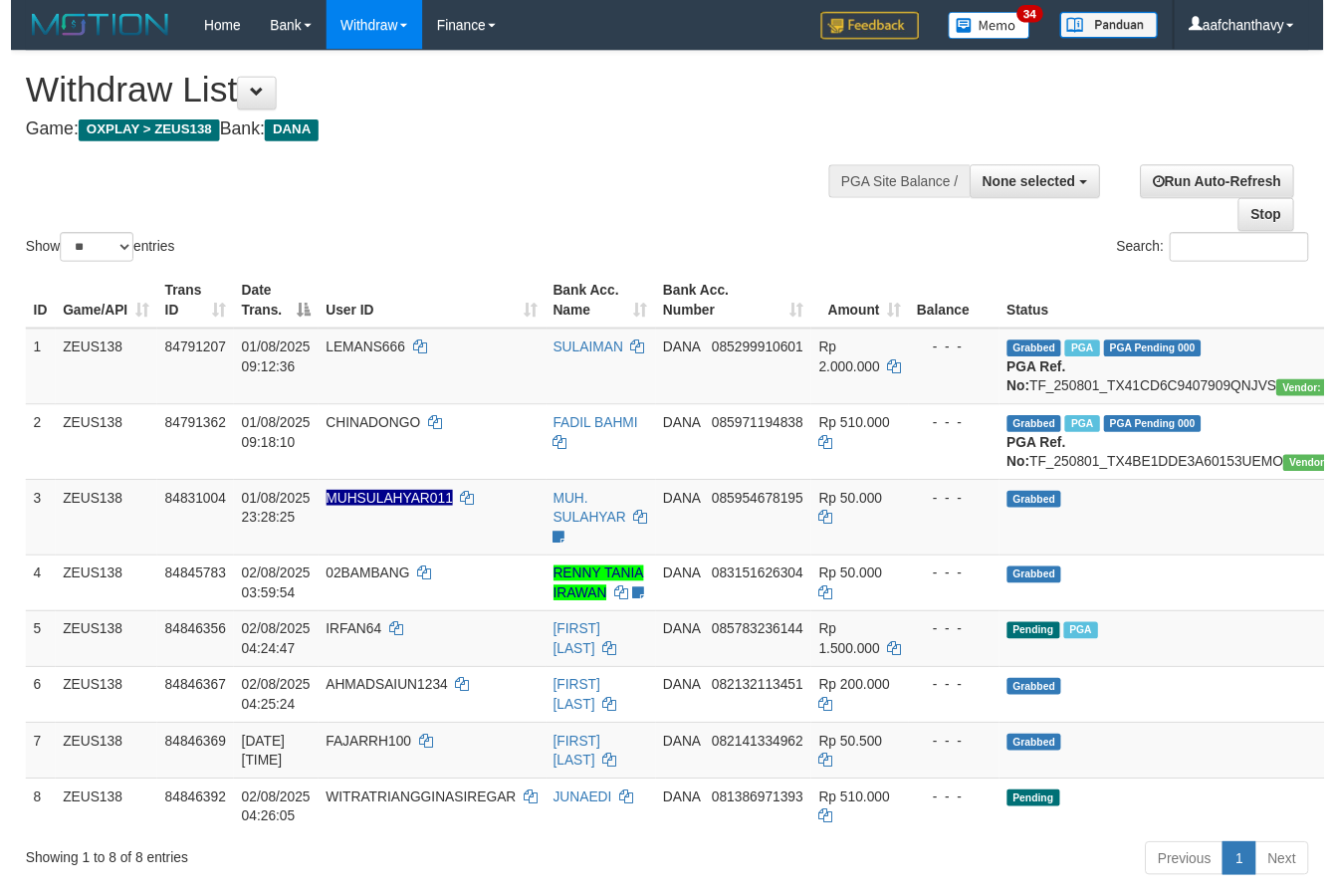 scroll, scrollTop: 355, scrollLeft: 0, axis: vertical 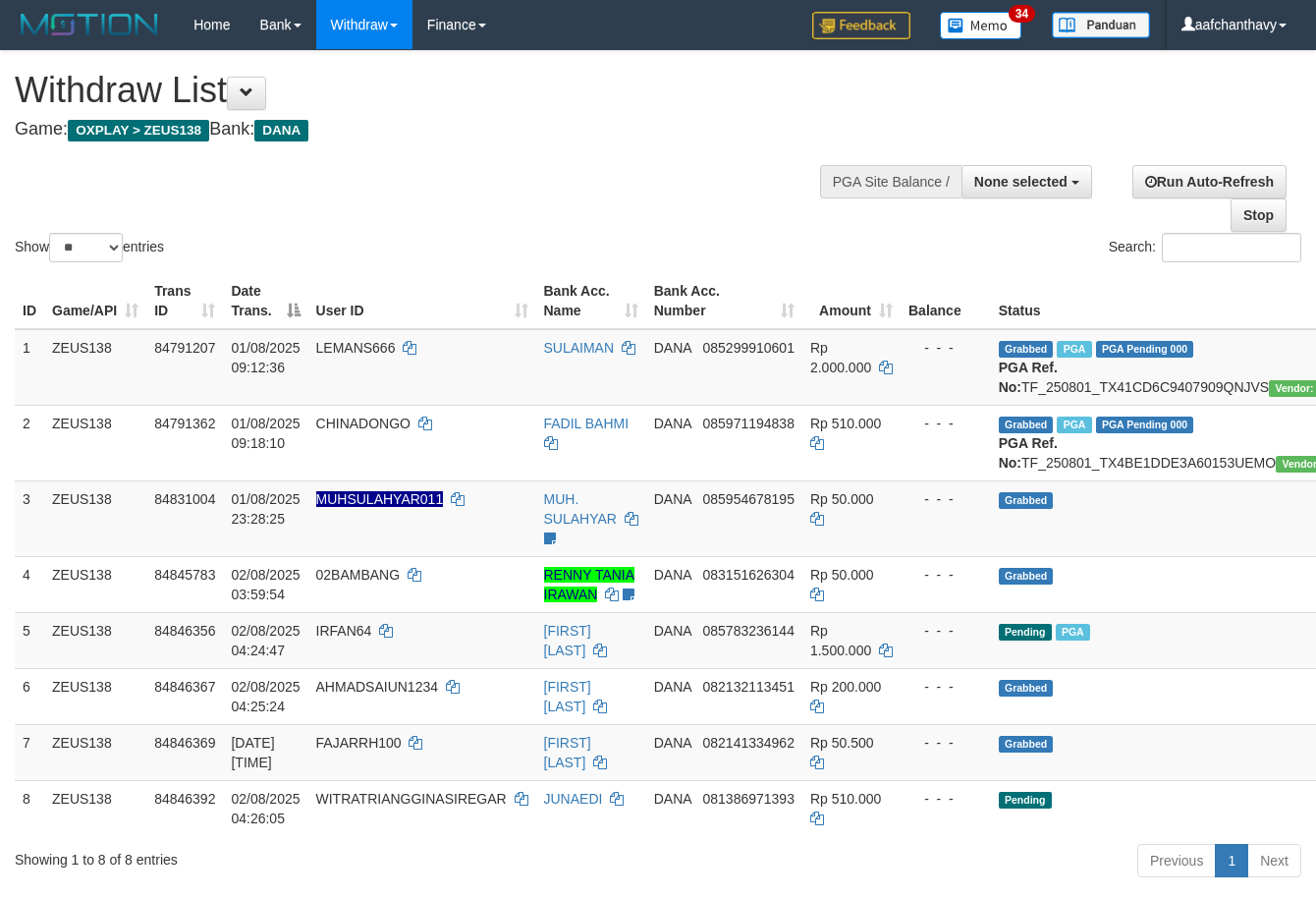 select 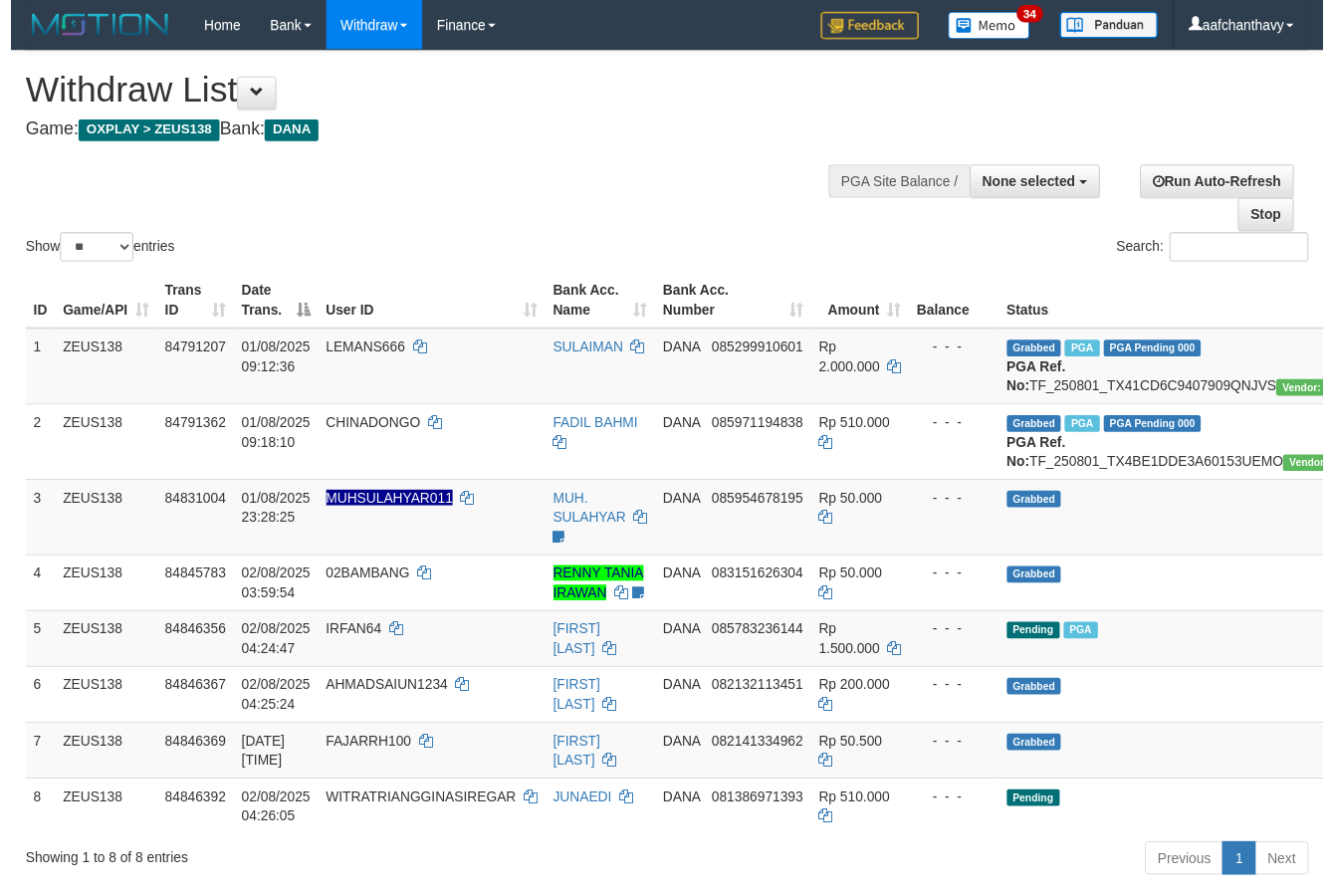 scroll, scrollTop: 355, scrollLeft: 0, axis: vertical 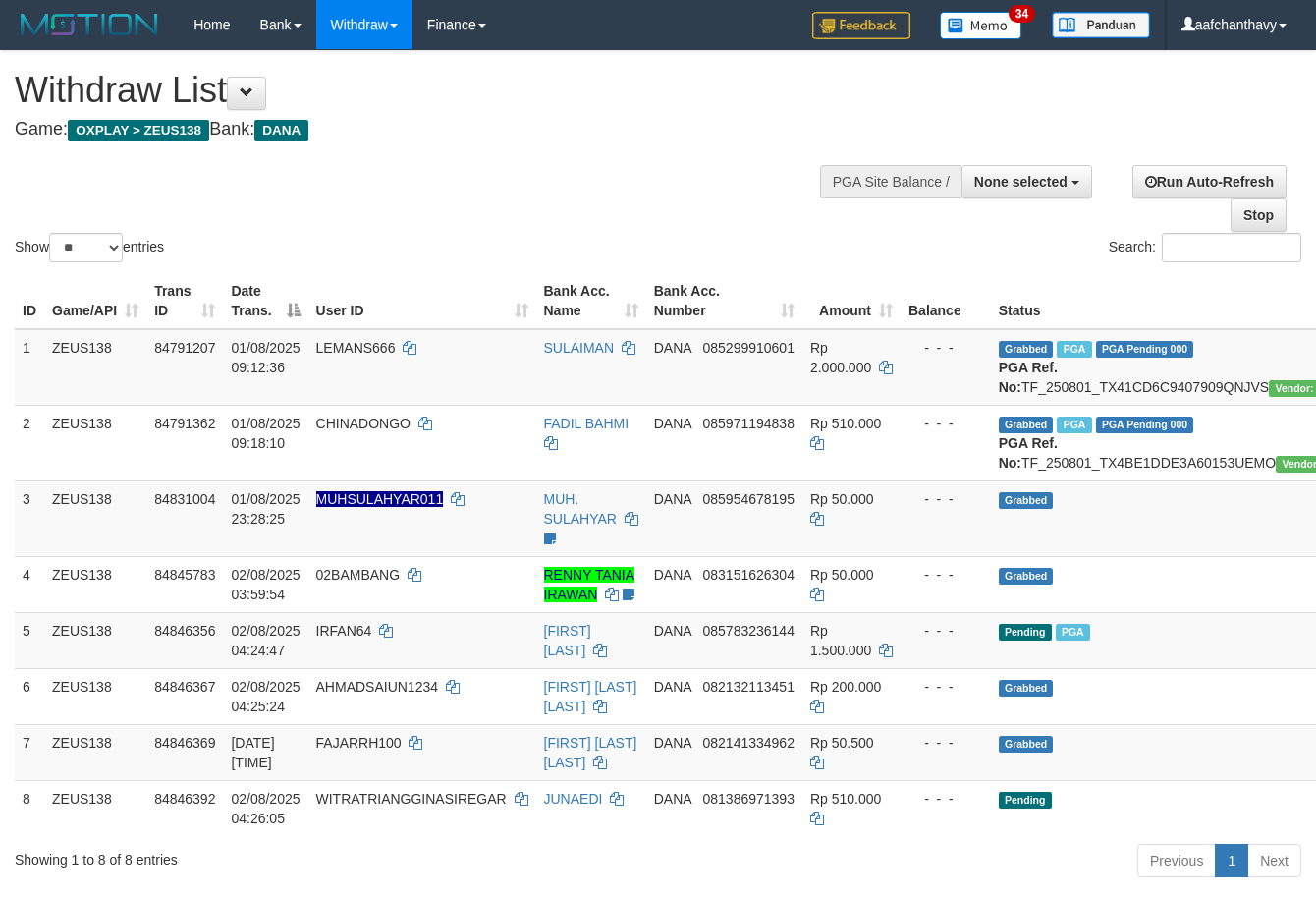 select 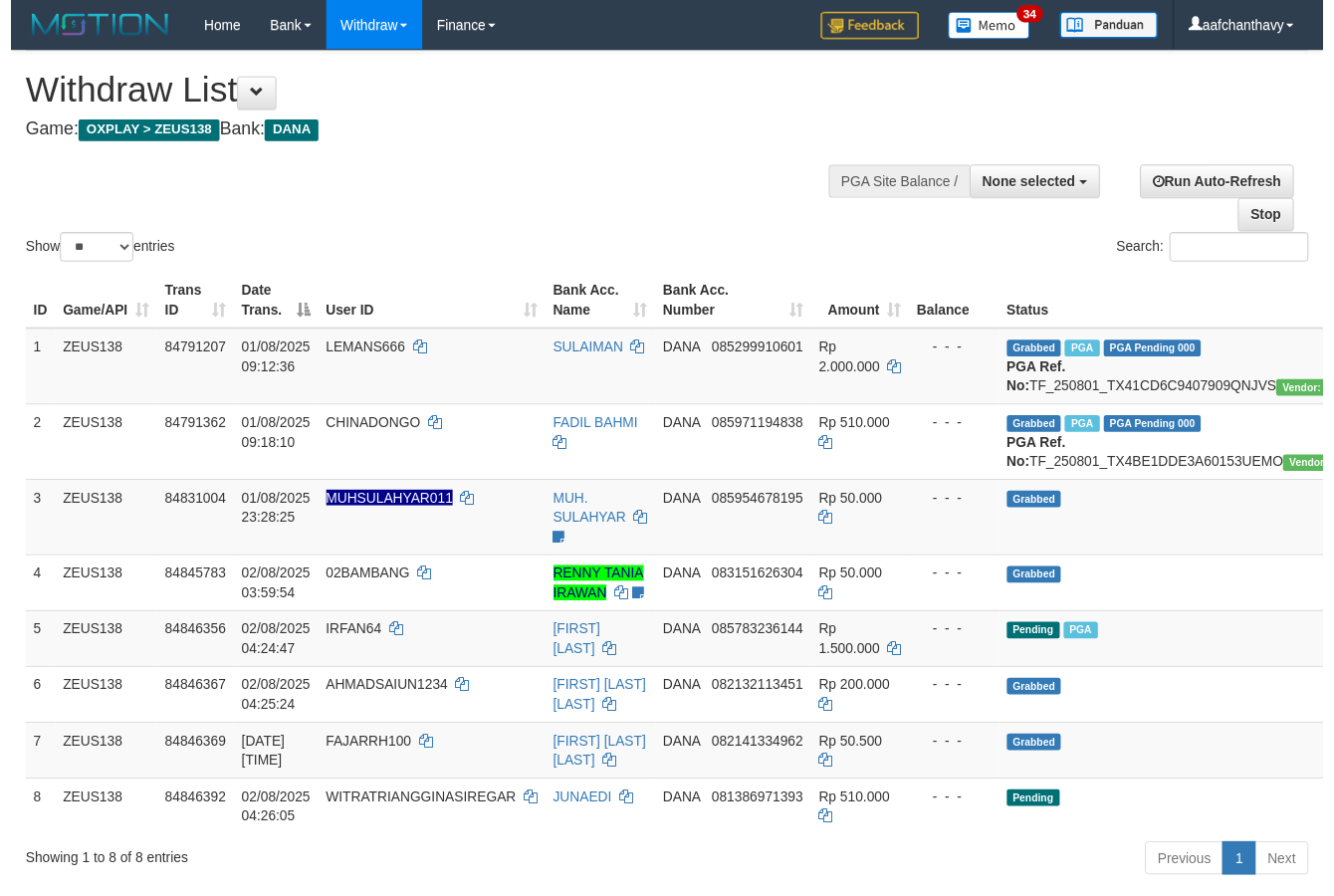 scroll, scrollTop: 355, scrollLeft: 0, axis: vertical 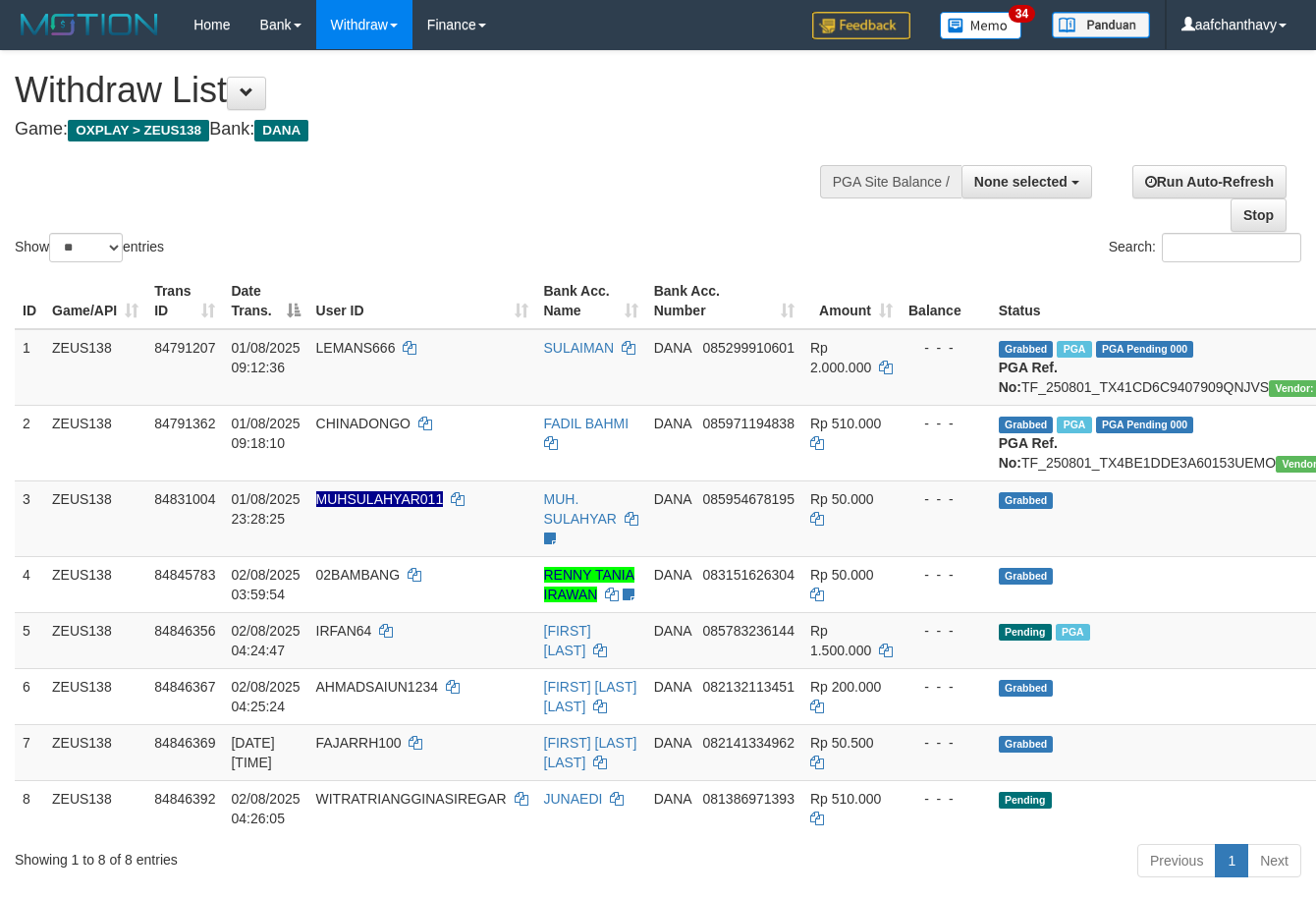 select 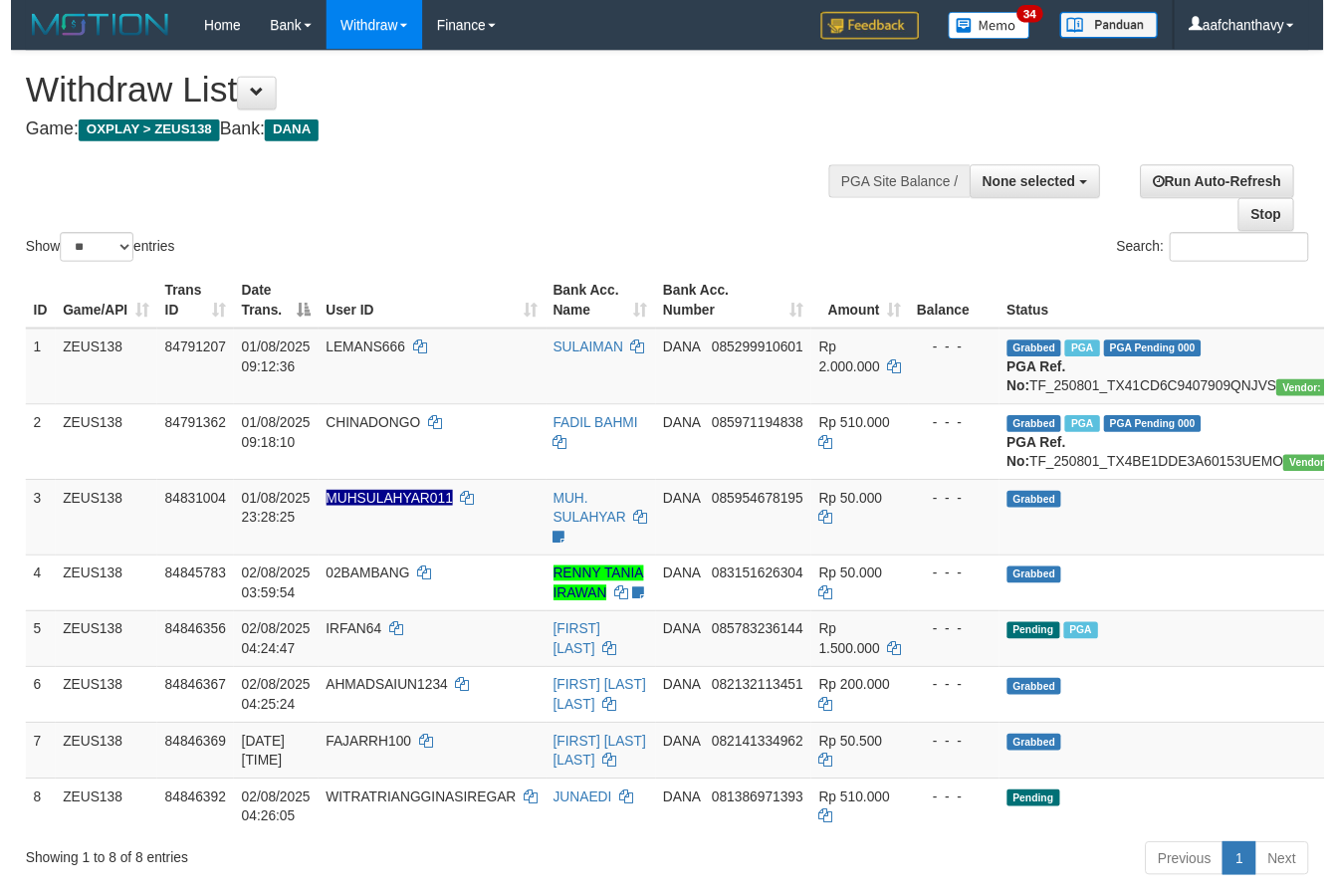 scroll, scrollTop: 355, scrollLeft: 0, axis: vertical 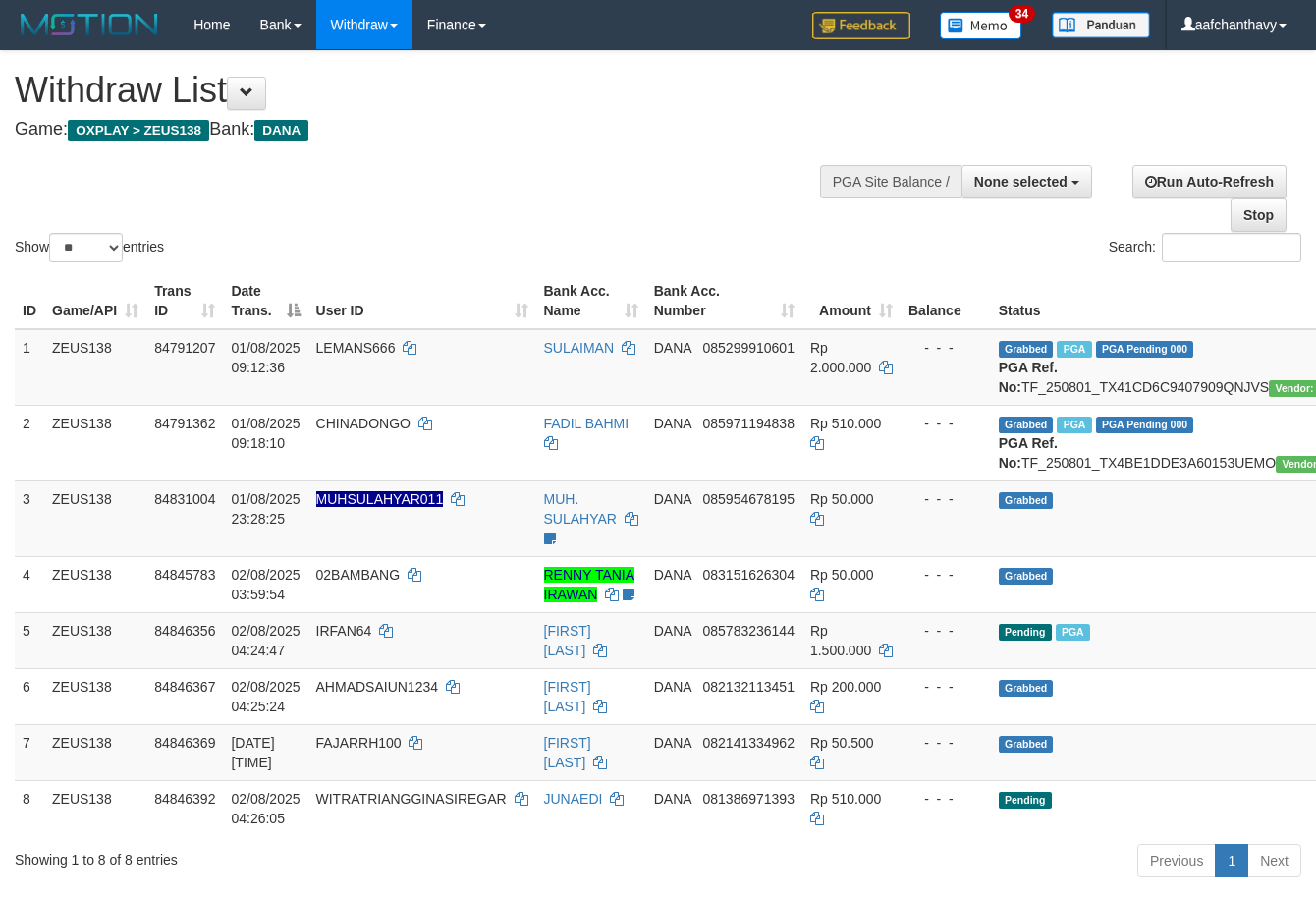 select 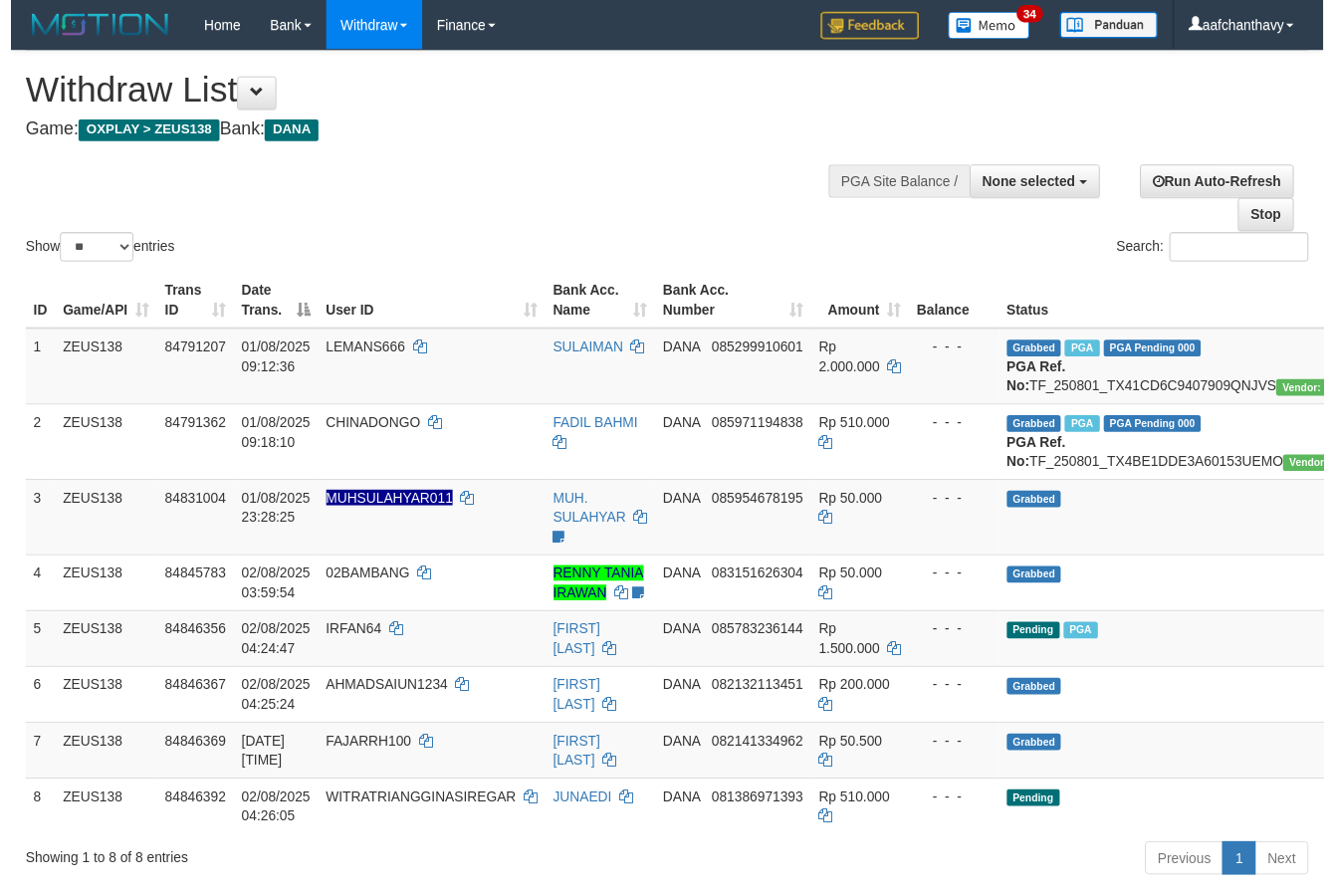 scroll, scrollTop: 355, scrollLeft: 0, axis: vertical 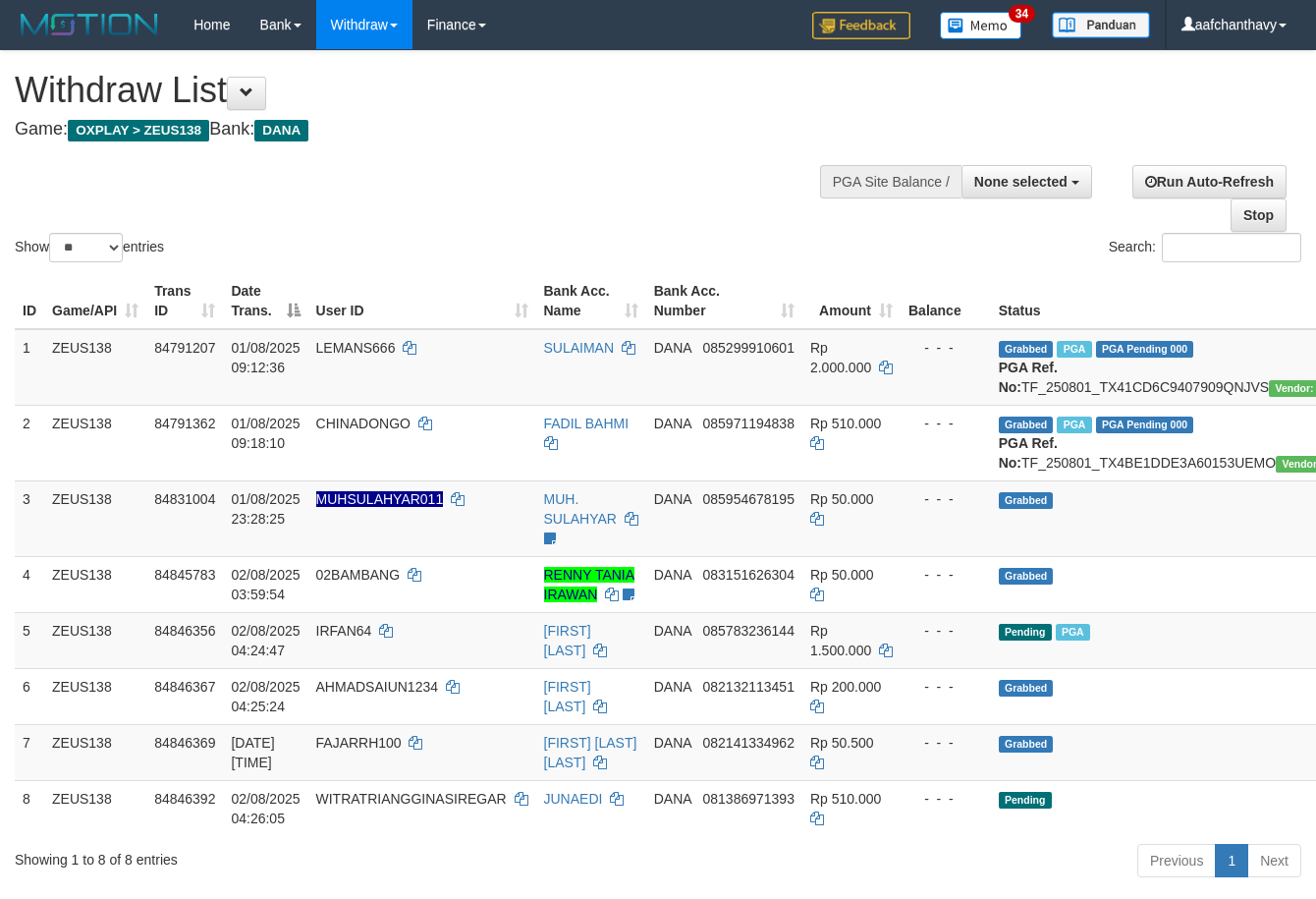 select 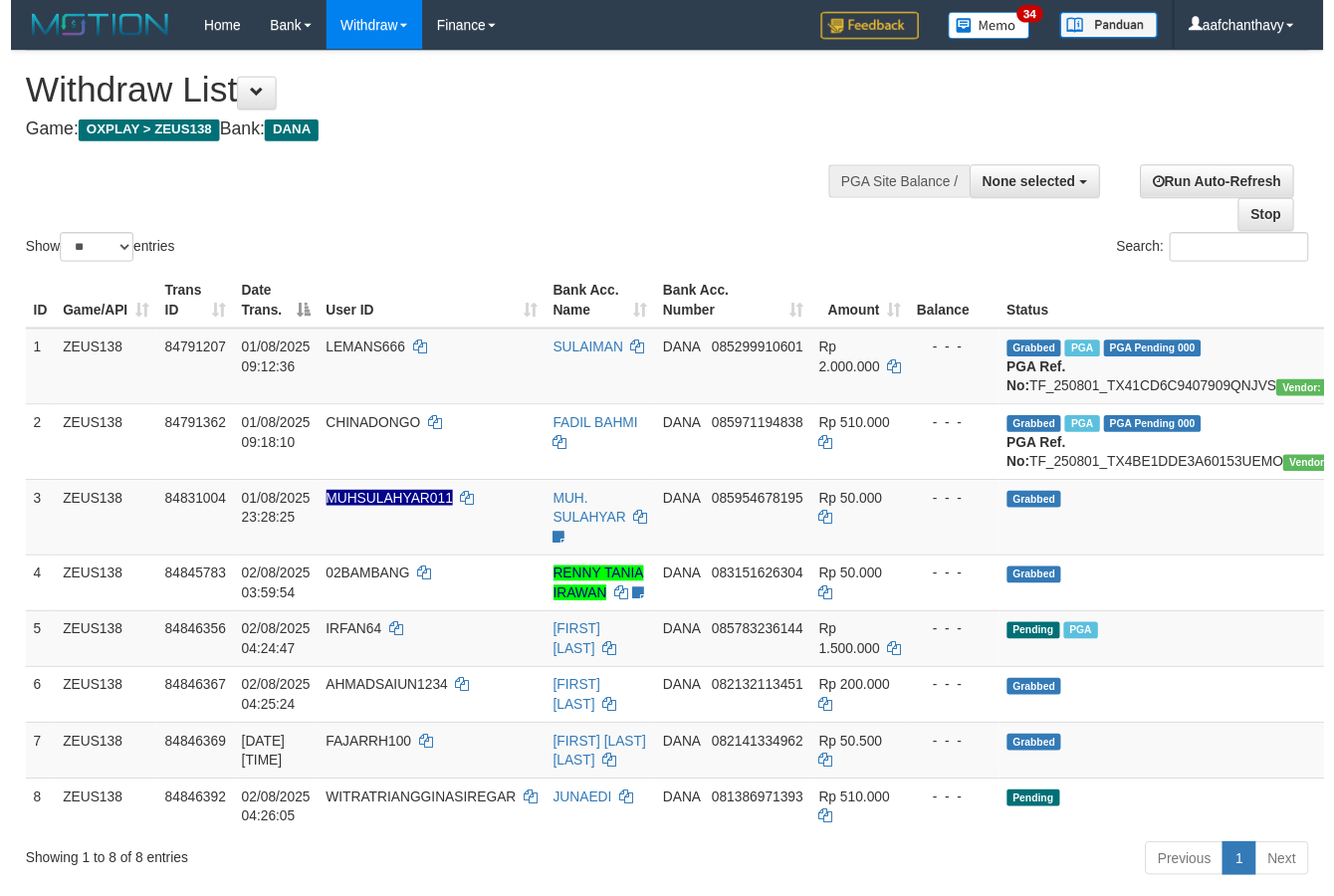 scroll, scrollTop: 355, scrollLeft: 0, axis: vertical 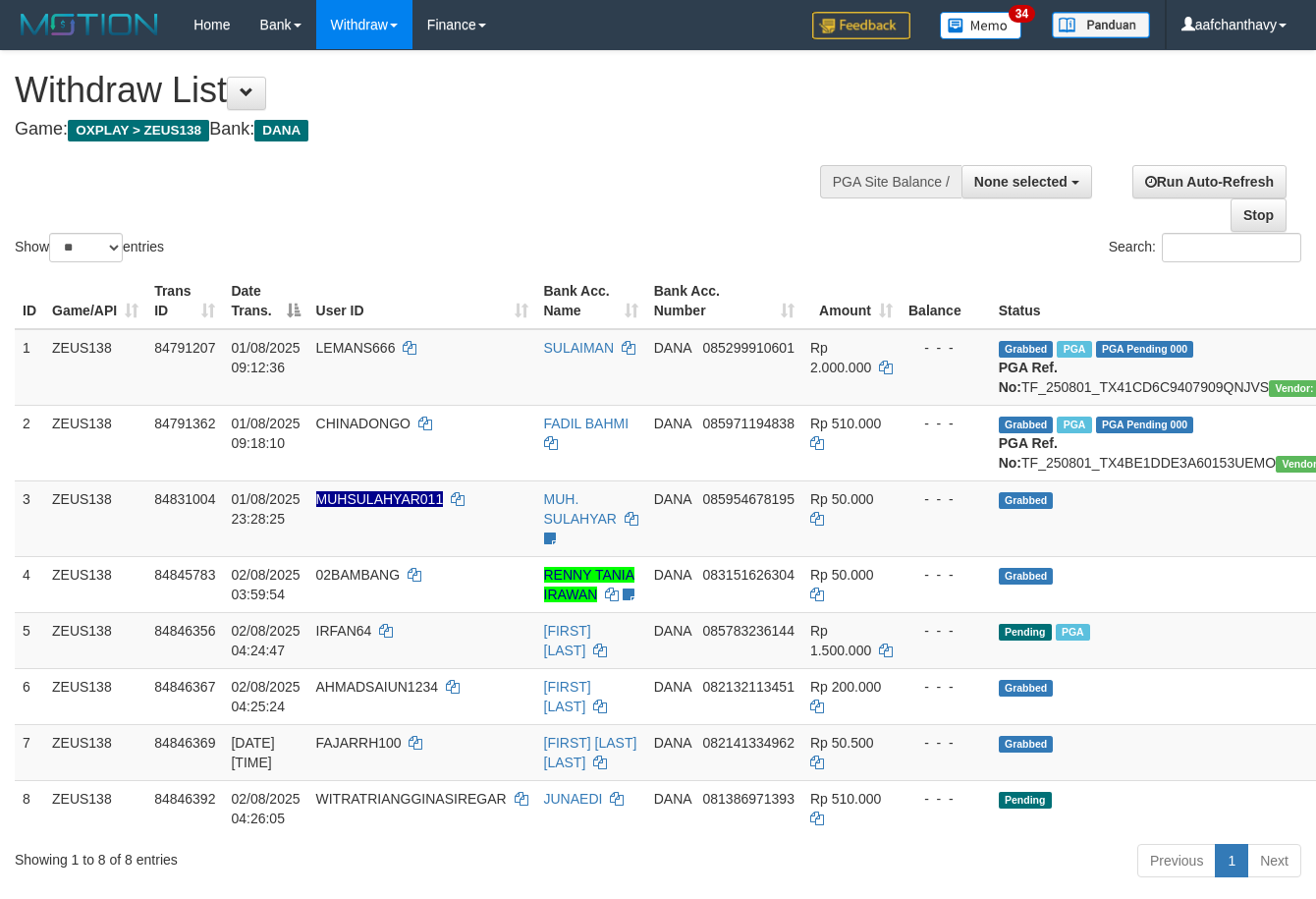 select 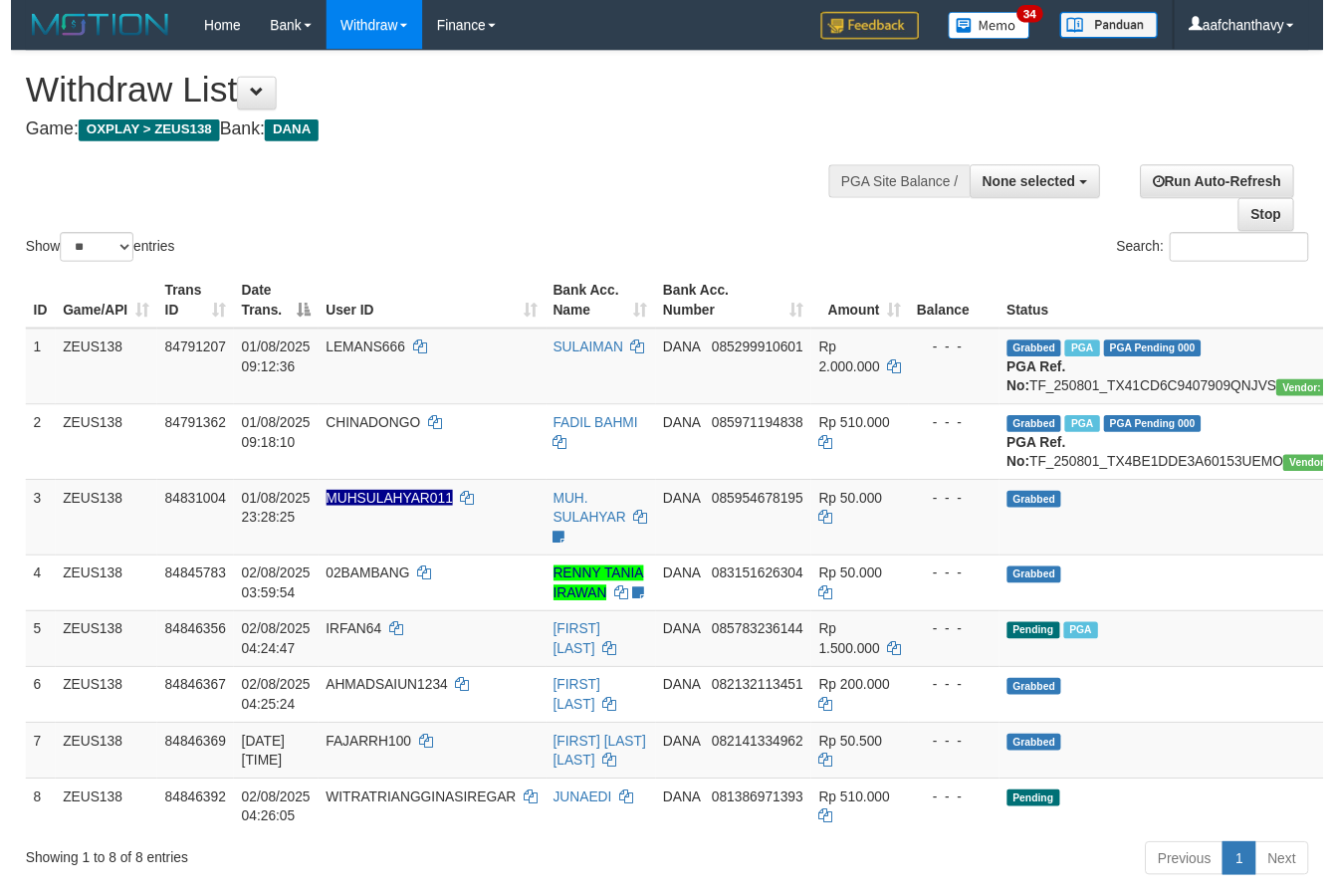 scroll, scrollTop: 355, scrollLeft: 0, axis: vertical 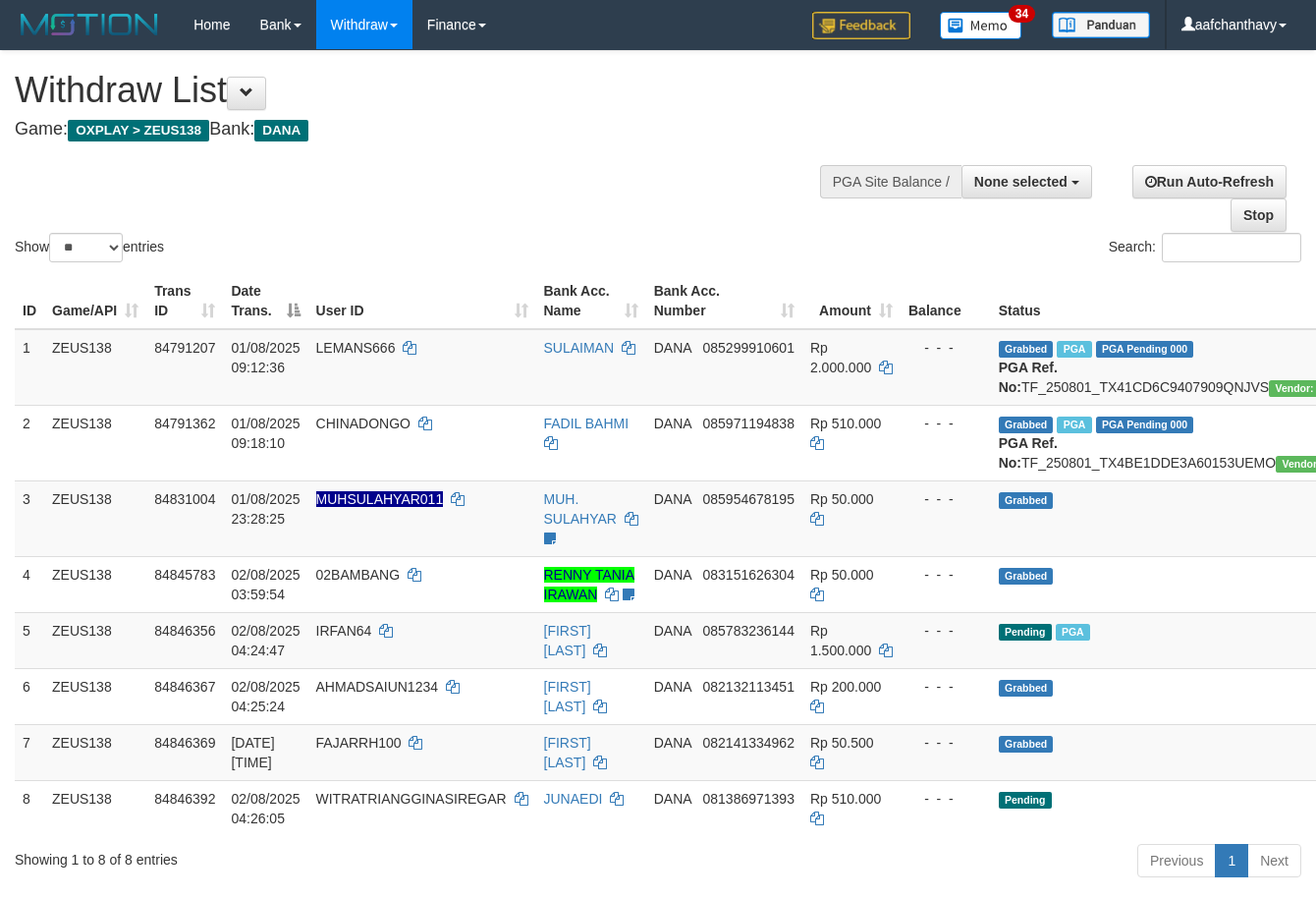 select 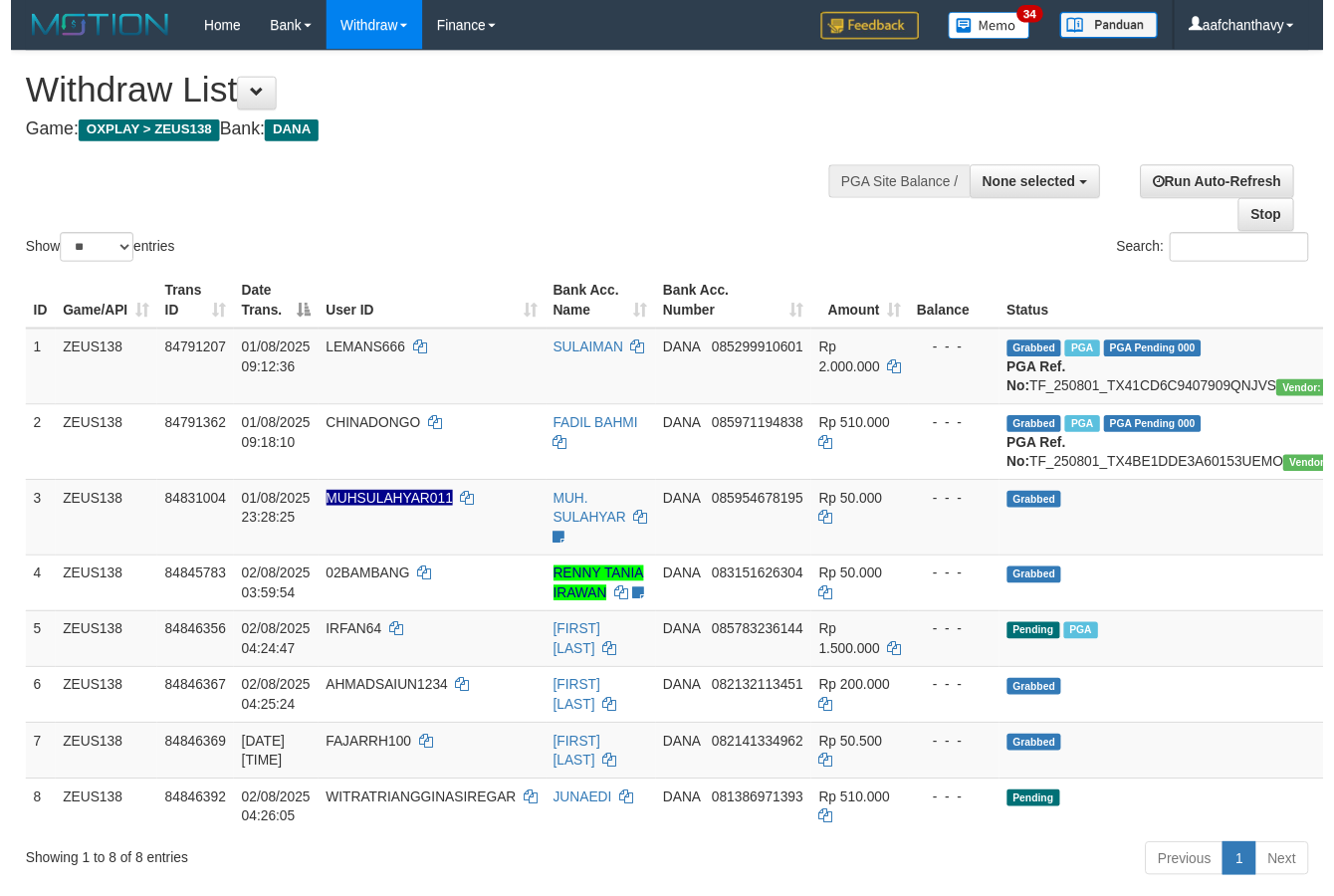 scroll, scrollTop: 355, scrollLeft: 0, axis: vertical 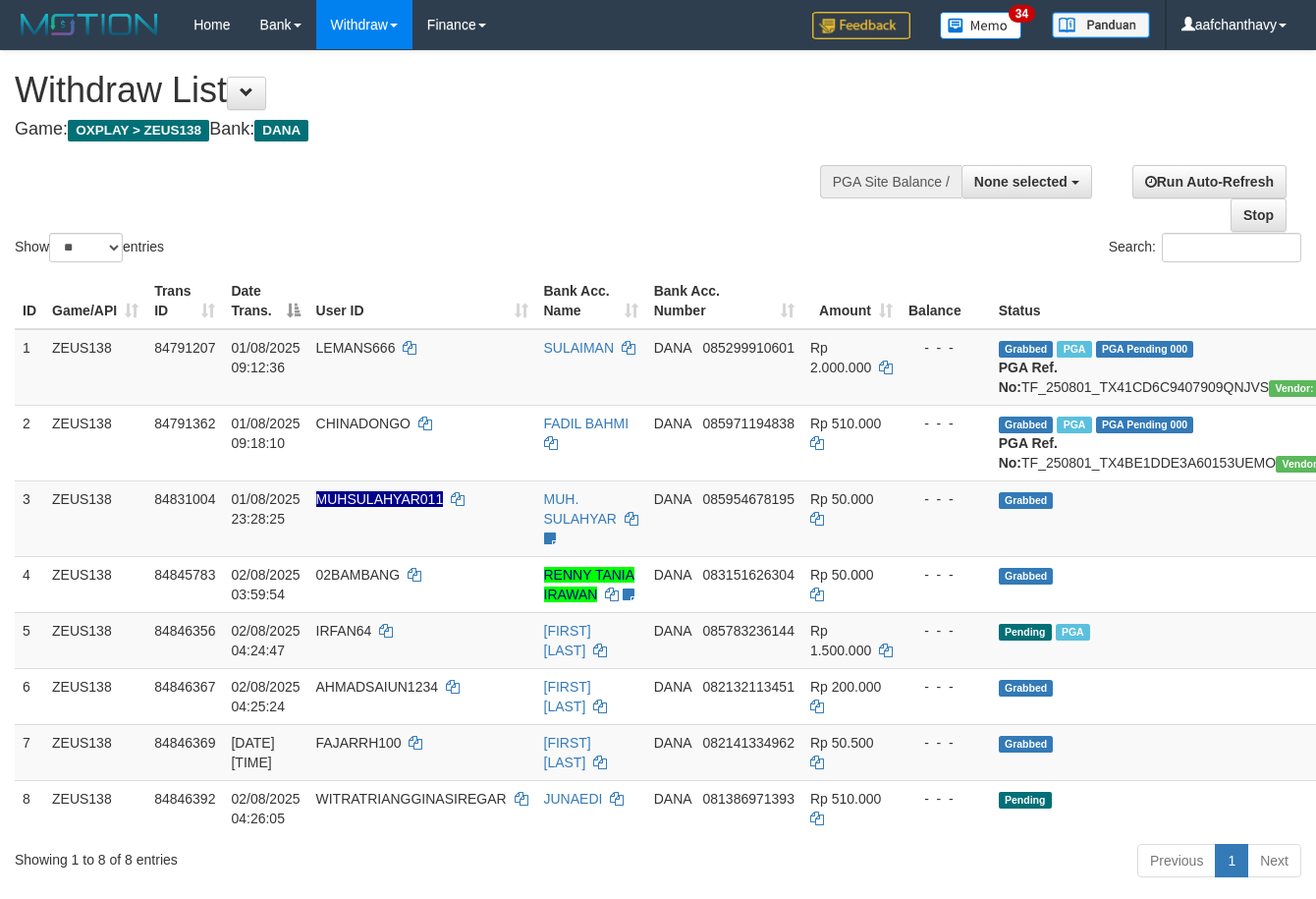 select 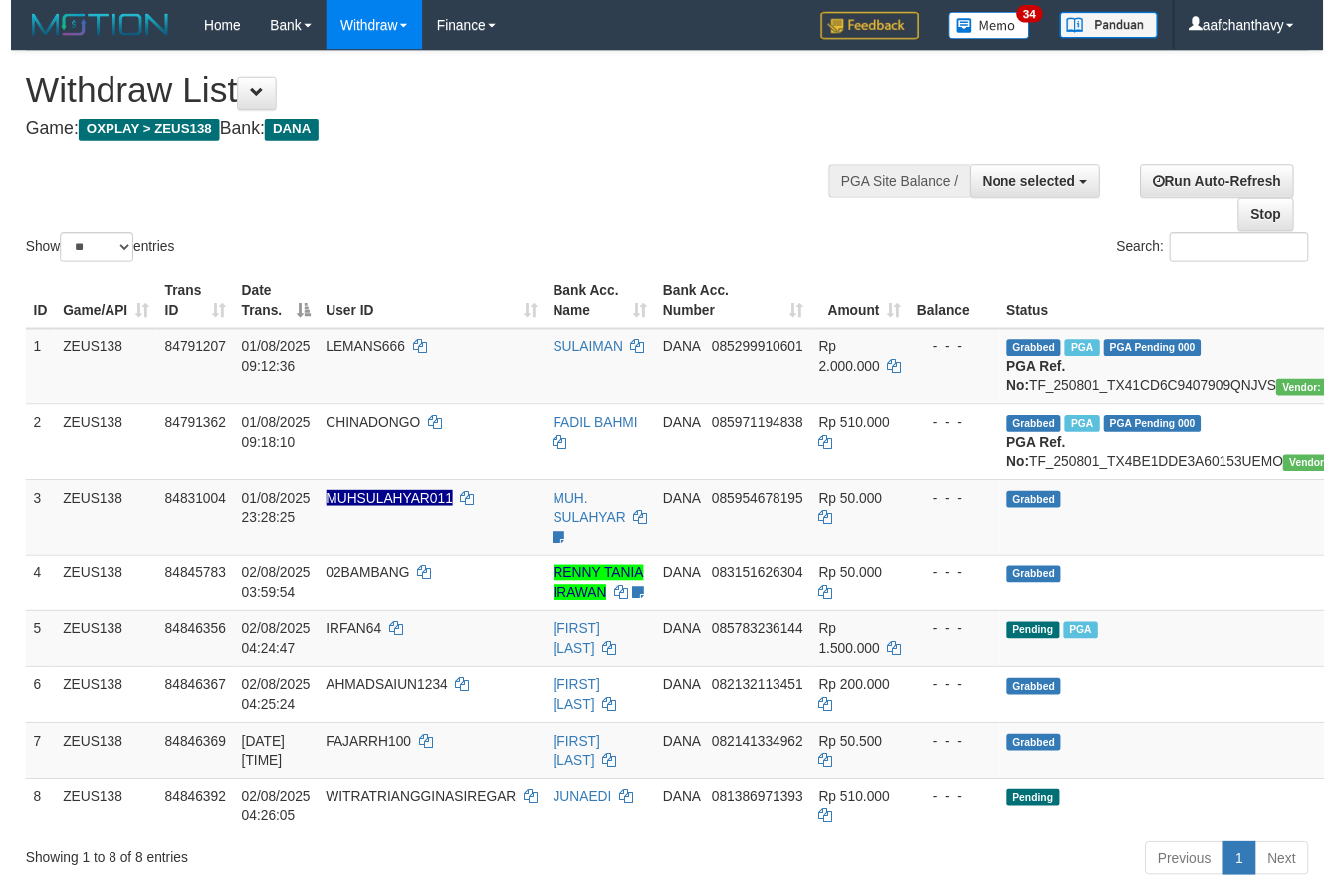 scroll, scrollTop: 355, scrollLeft: 0, axis: vertical 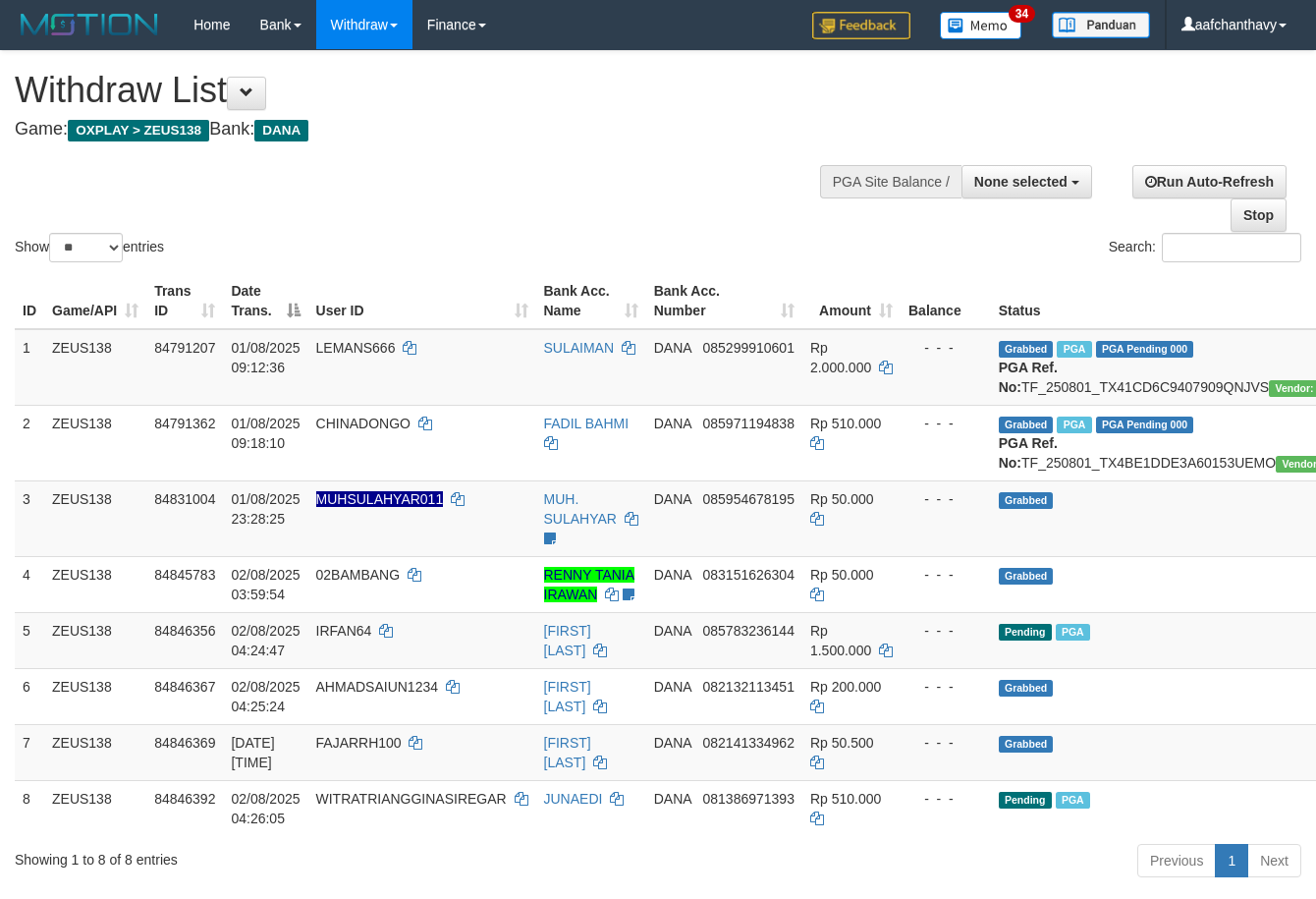 select 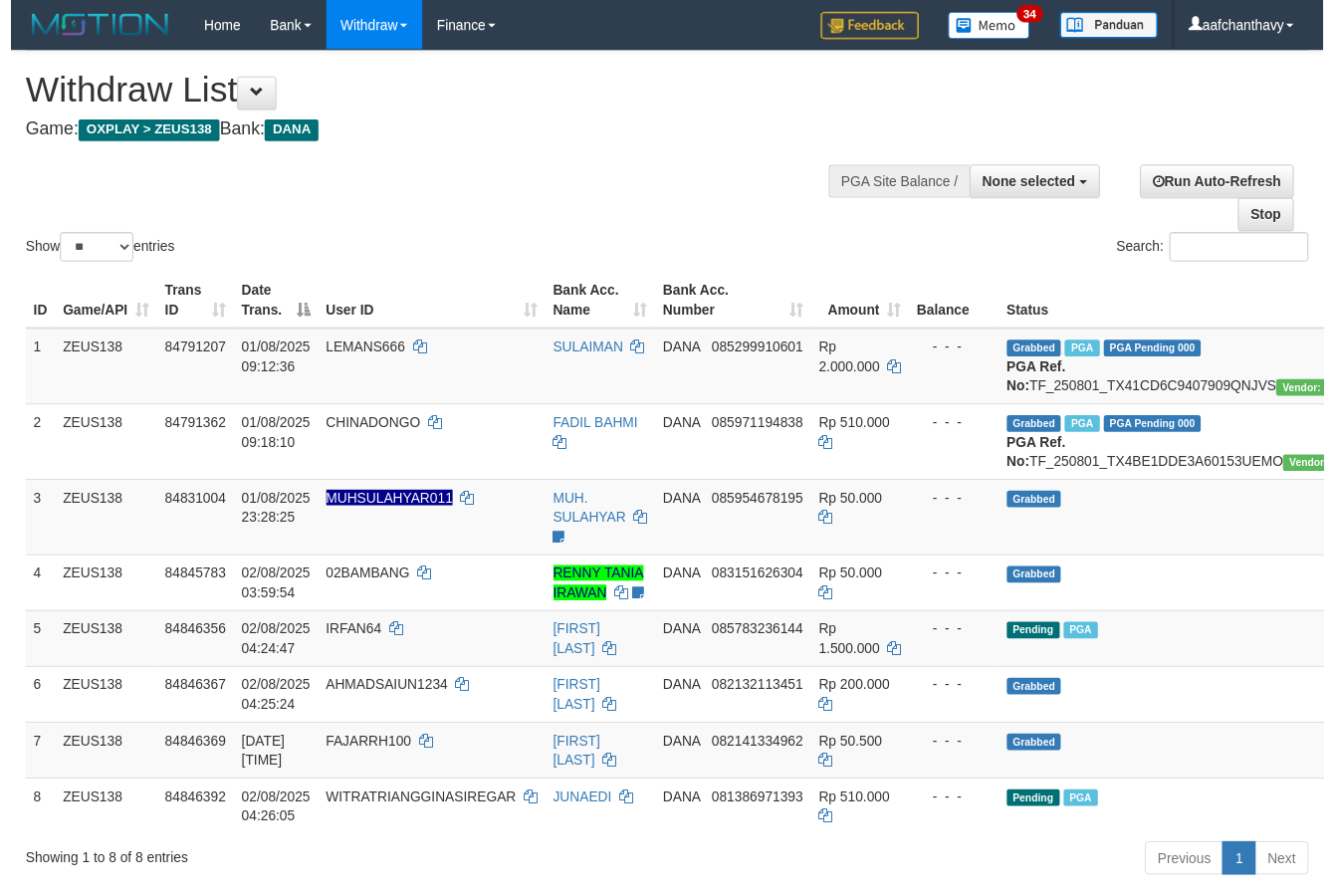 scroll, scrollTop: 355, scrollLeft: 0, axis: vertical 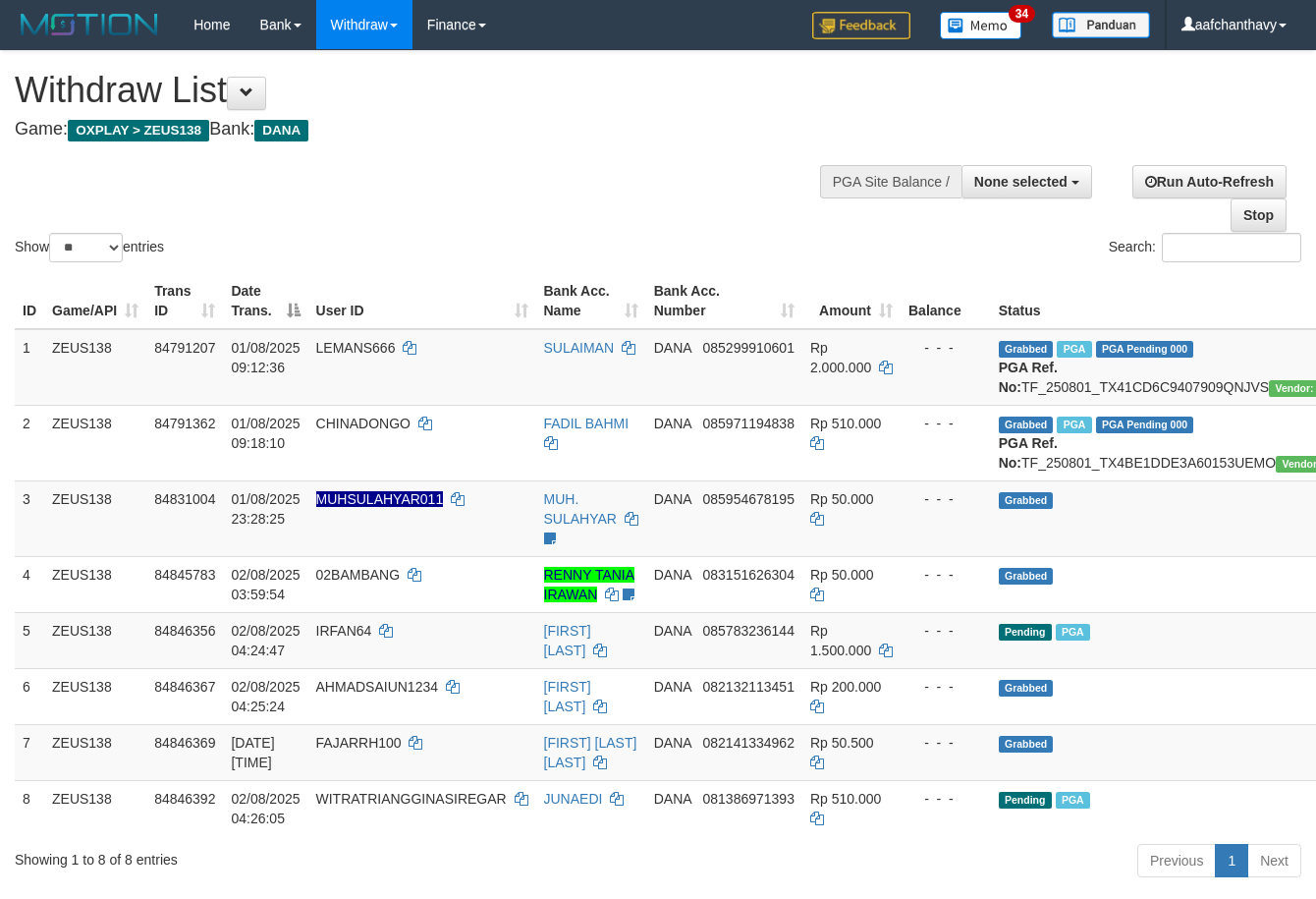 select 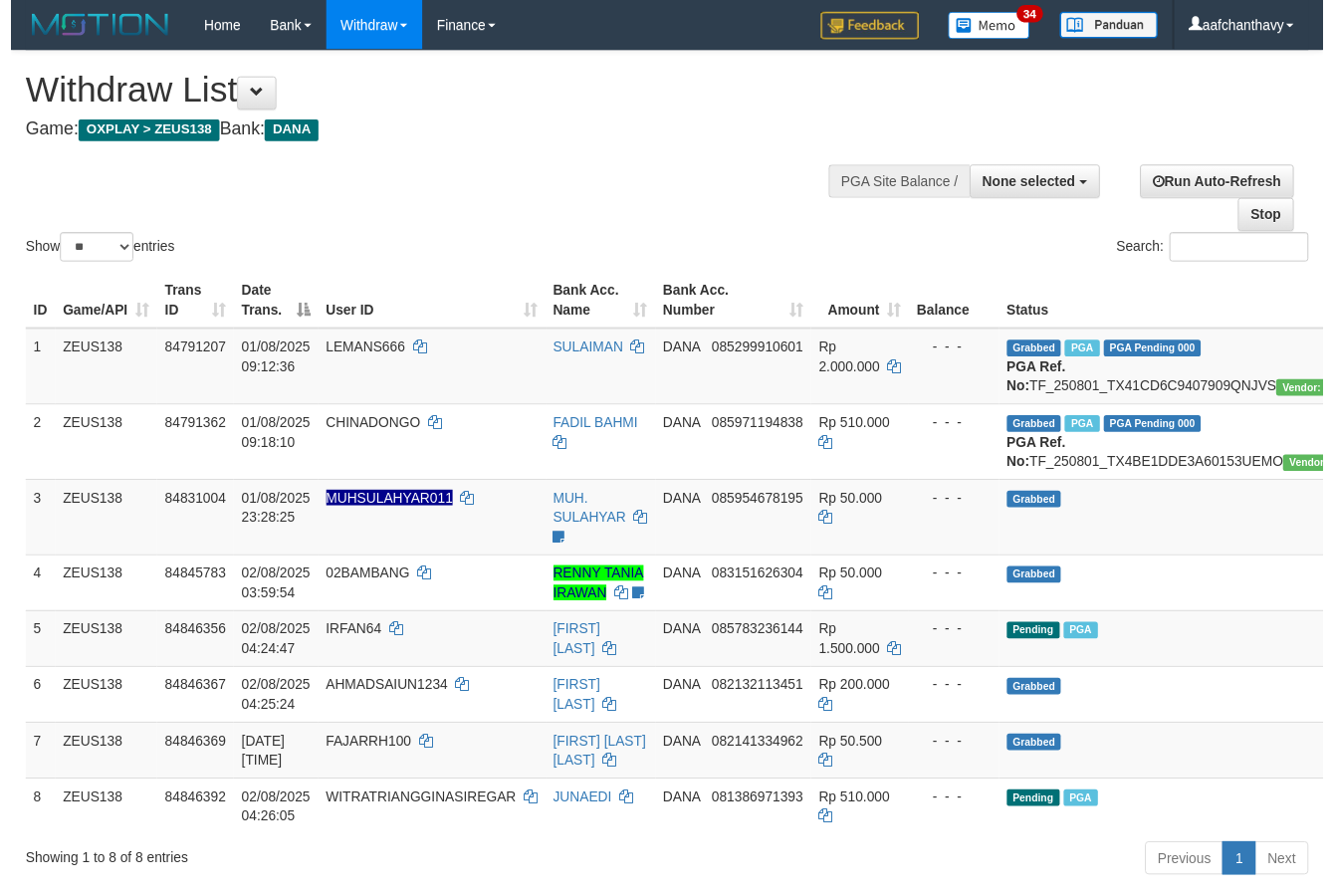 scroll, scrollTop: 355, scrollLeft: 0, axis: vertical 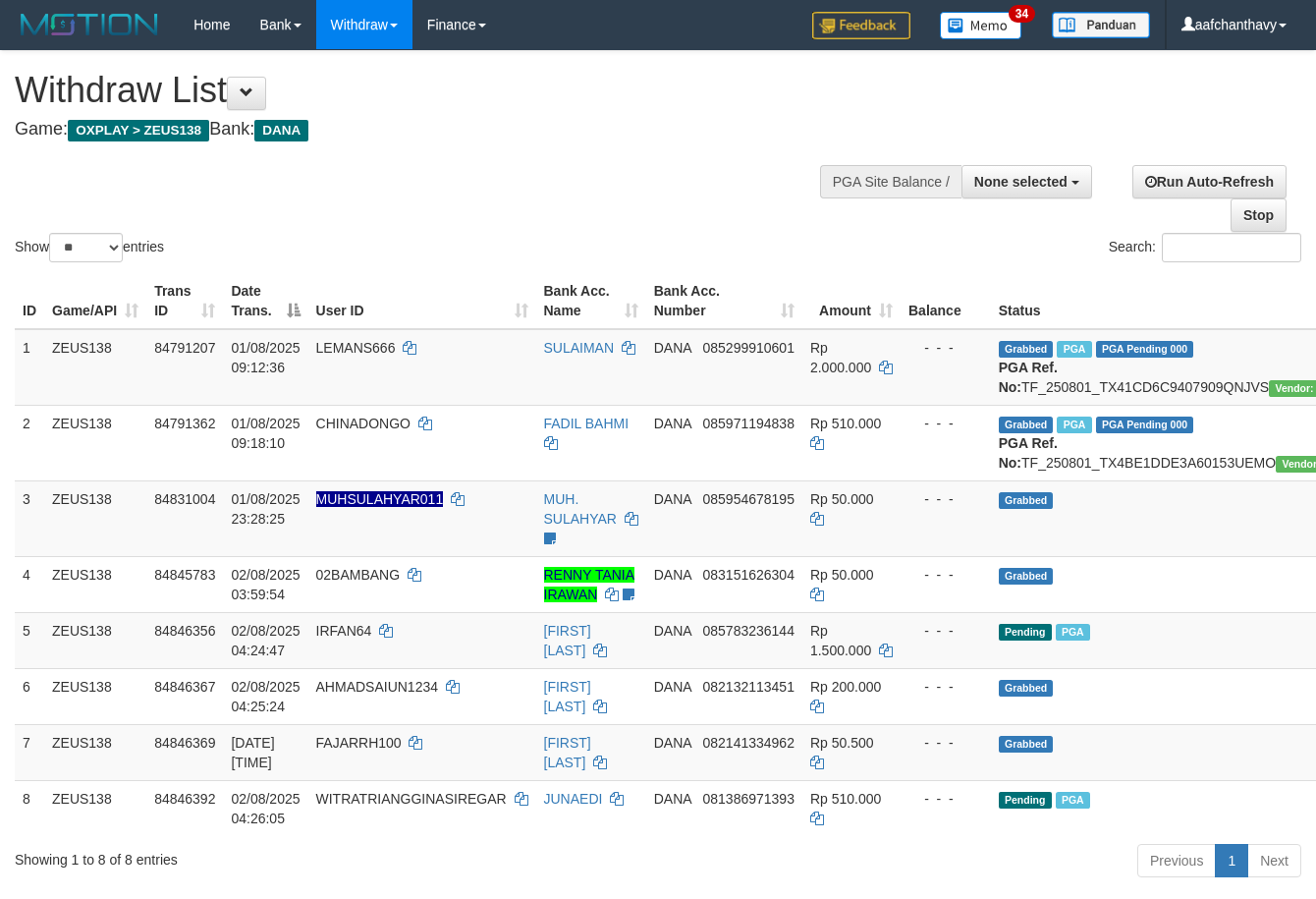 select 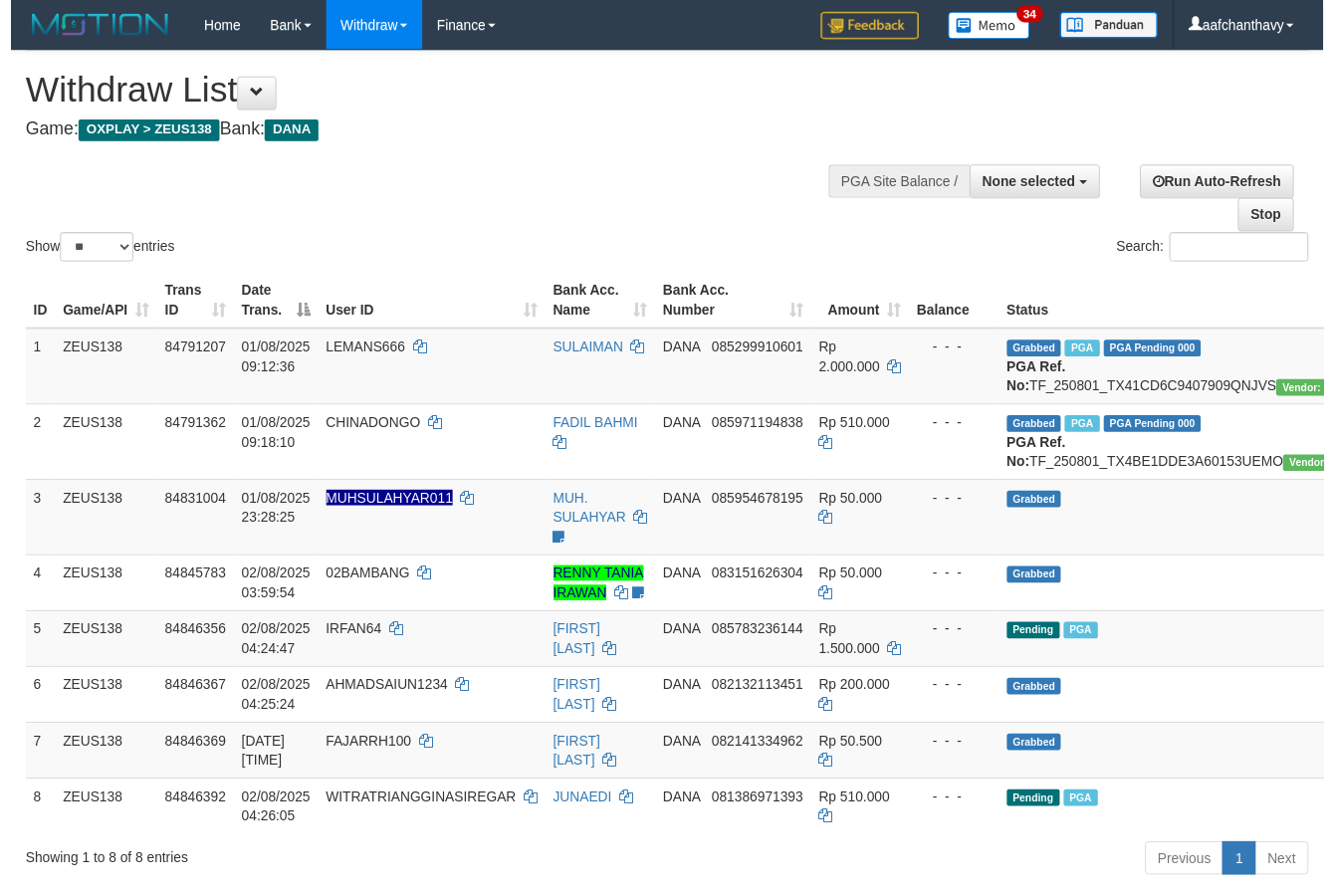 scroll, scrollTop: 355, scrollLeft: 0, axis: vertical 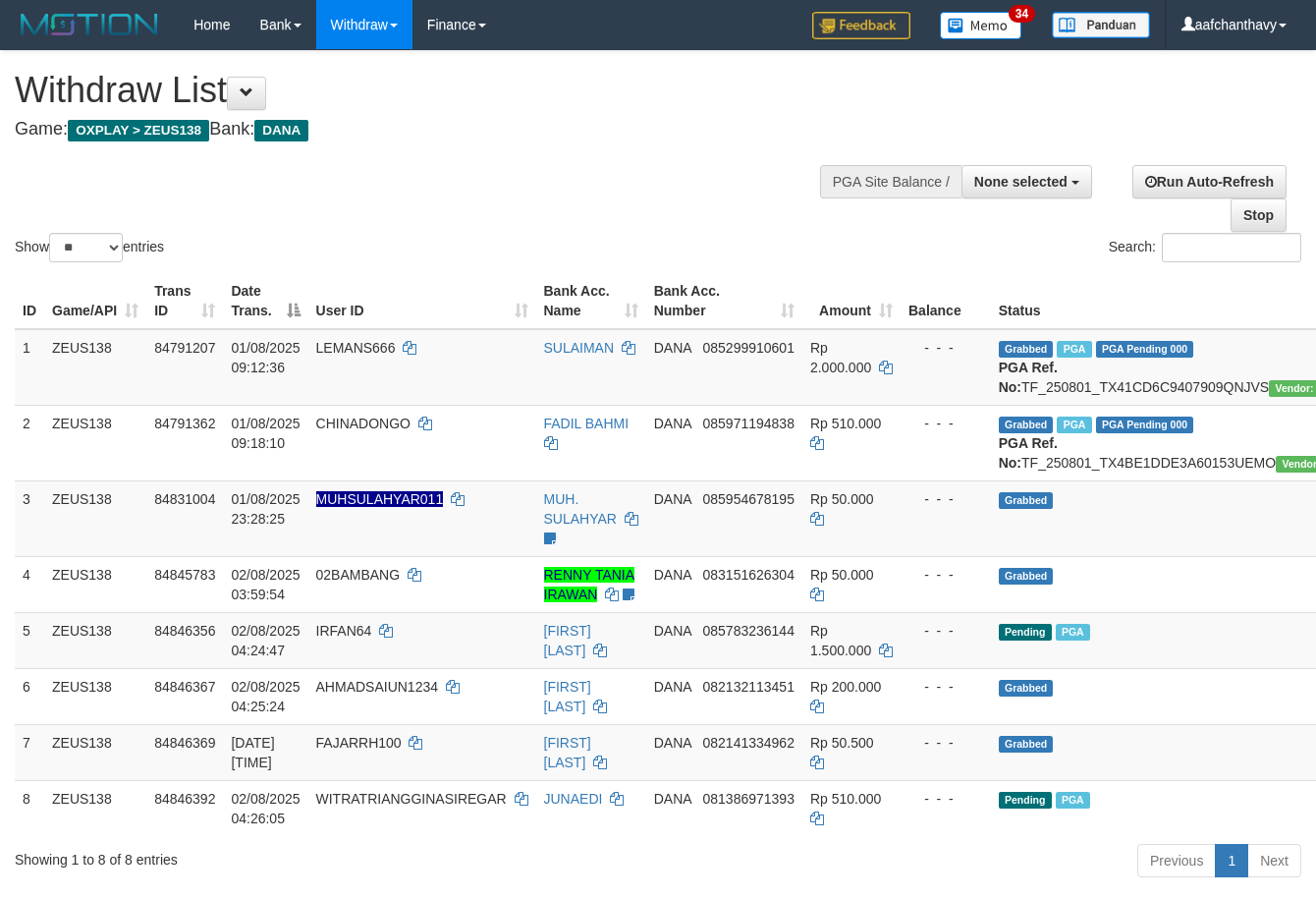 select 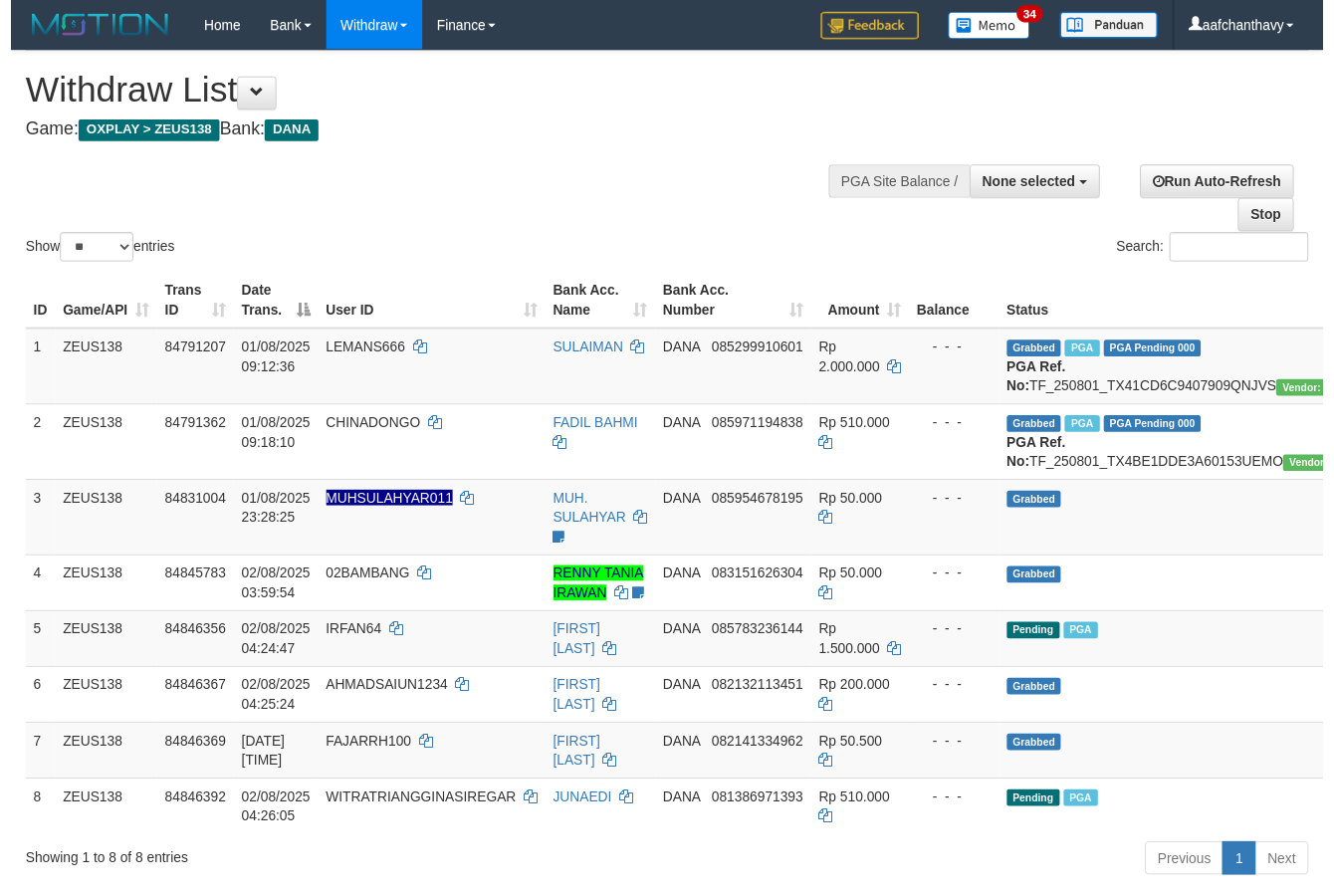 scroll, scrollTop: 355, scrollLeft: 0, axis: vertical 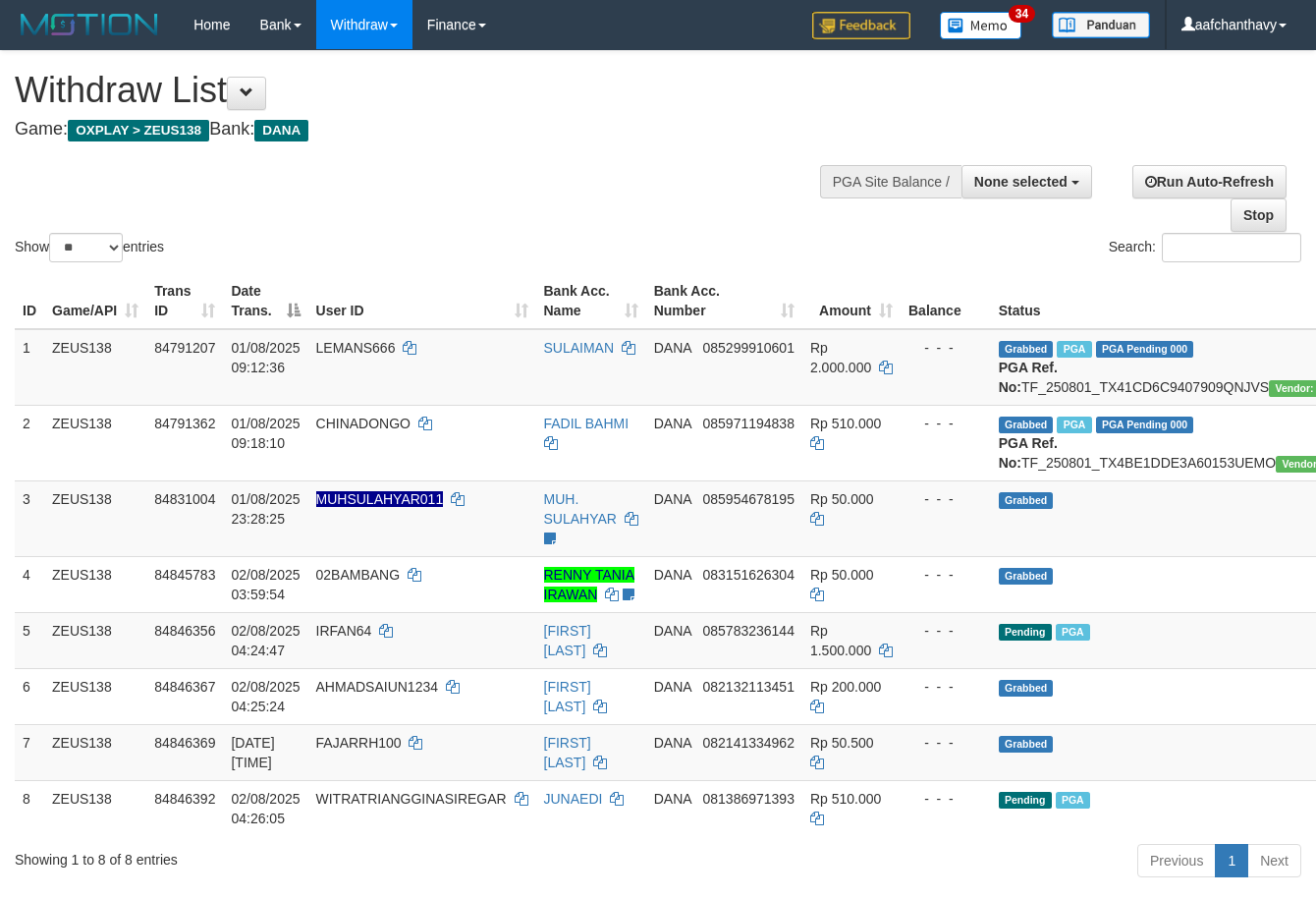 select 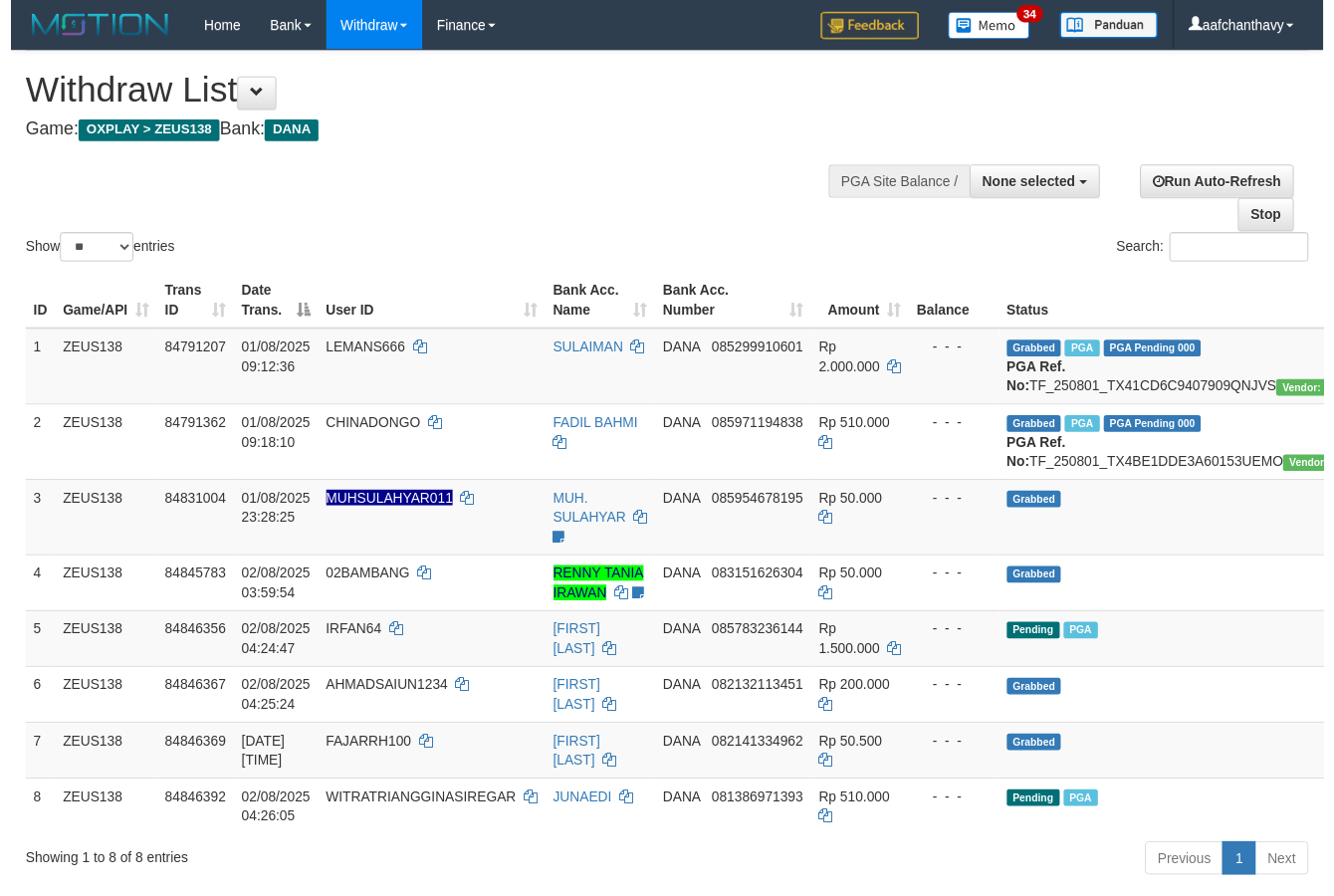 scroll, scrollTop: 355, scrollLeft: 0, axis: vertical 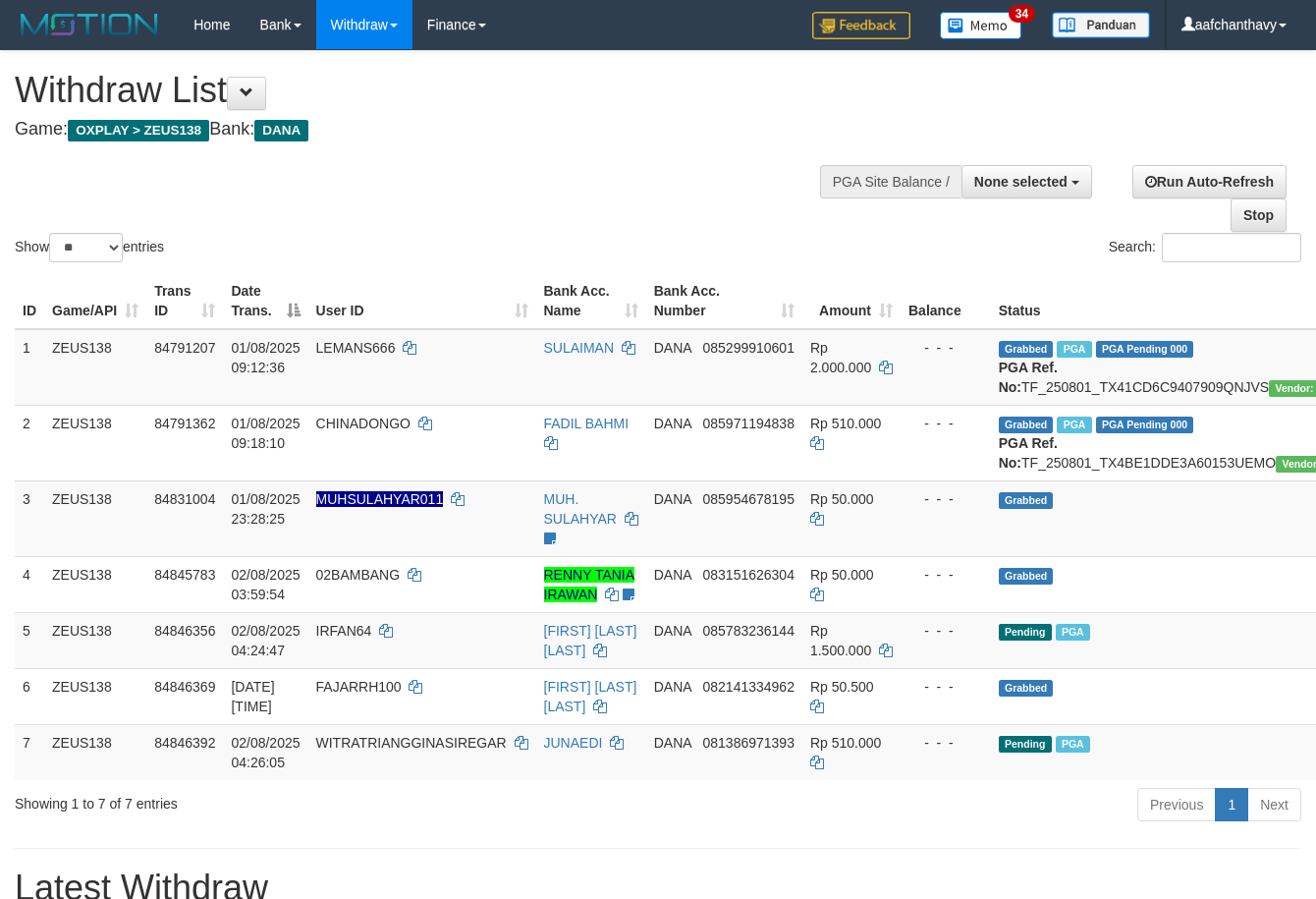 select 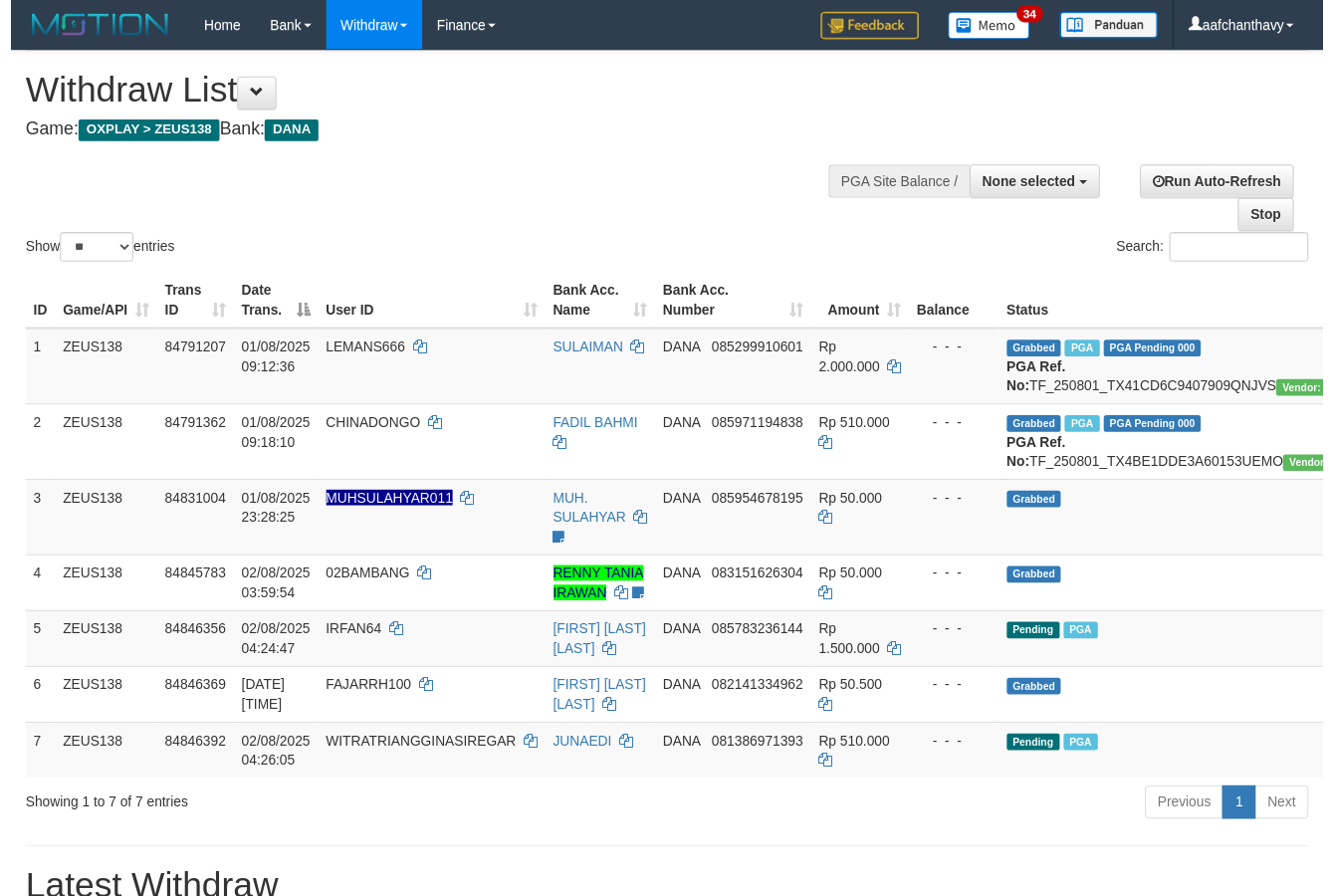 scroll, scrollTop: 355, scrollLeft: 0, axis: vertical 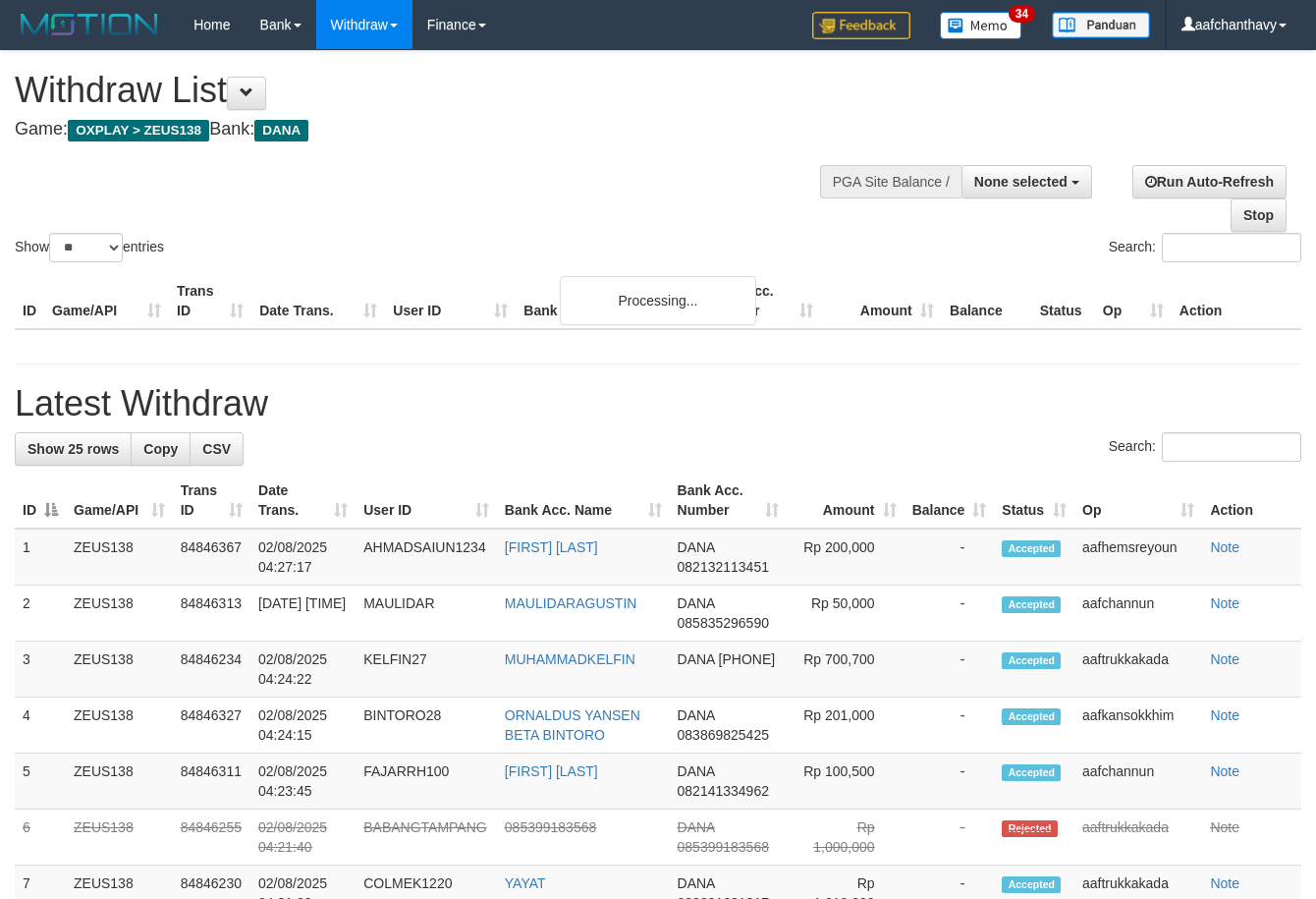 select 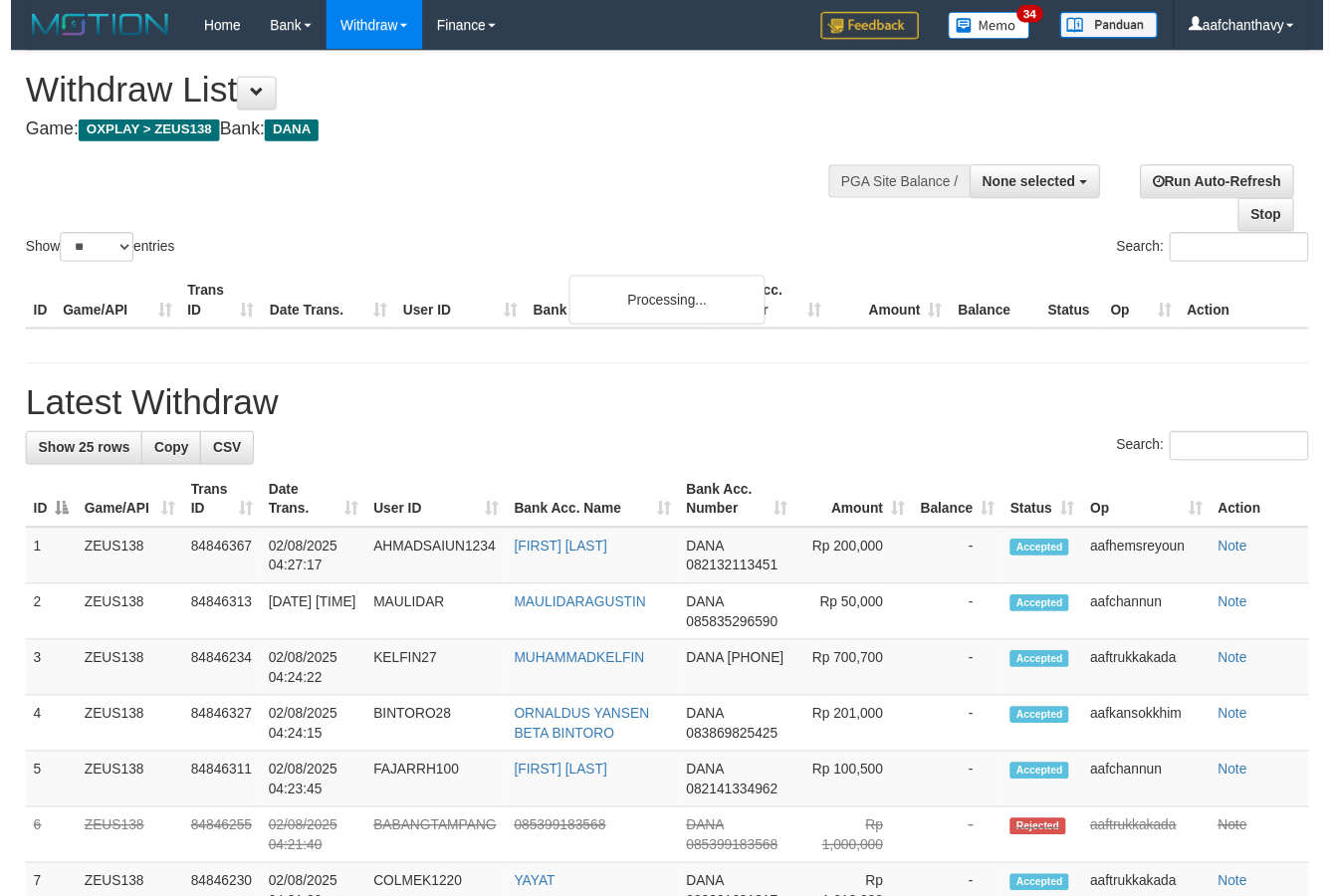 scroll, scrollTop: 355, scrollLeft: 0, axis: vertical 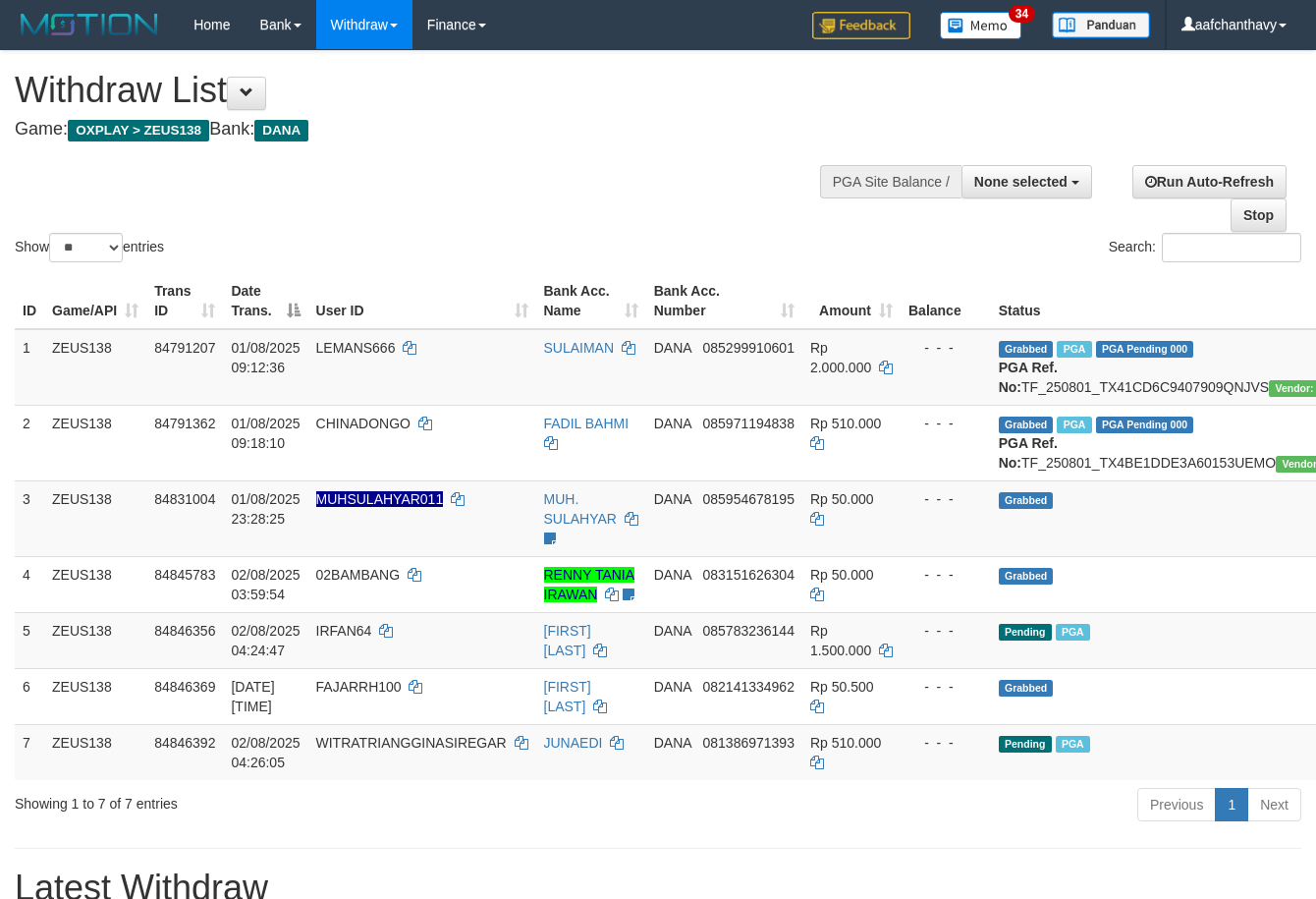 select 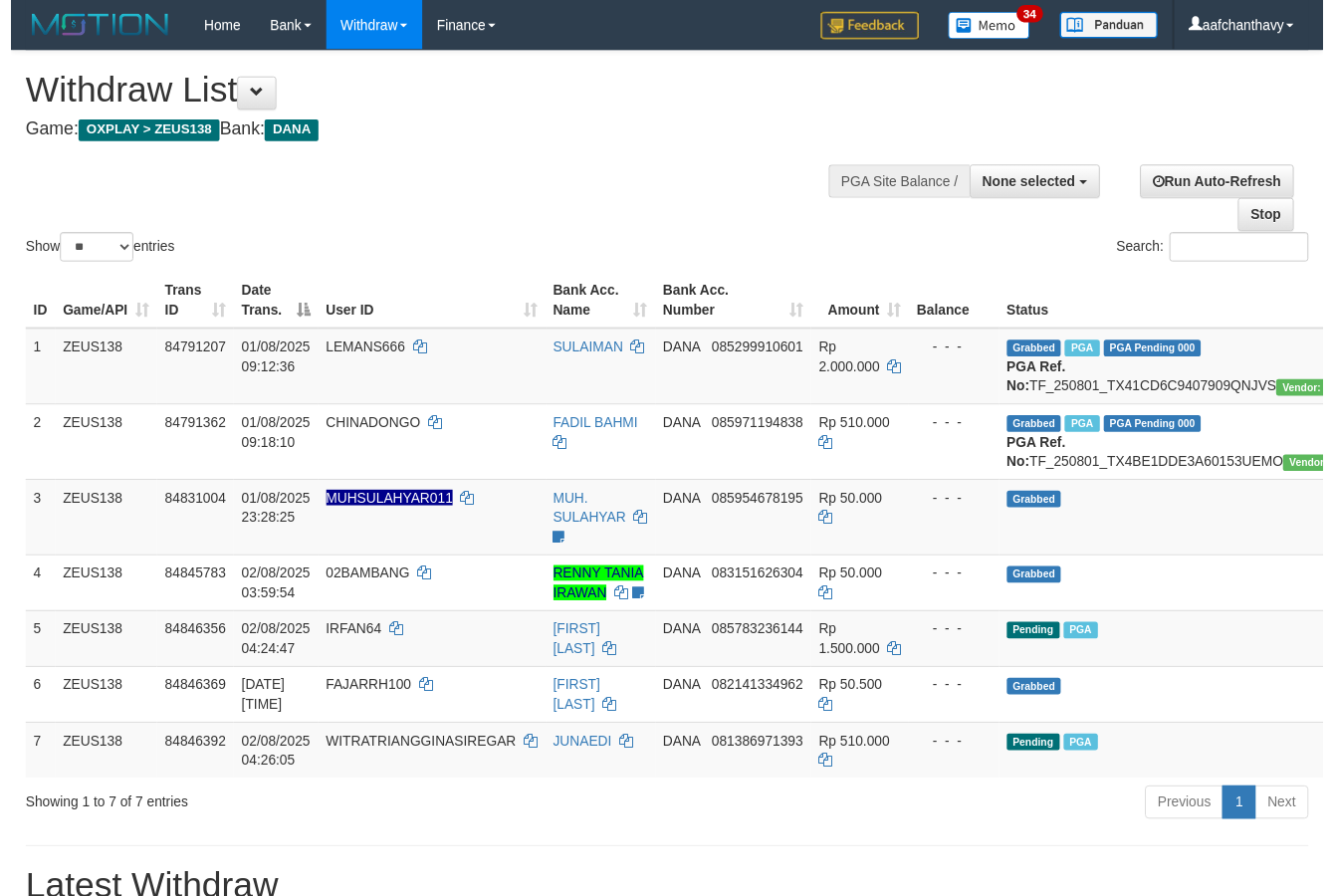 scroll, scrollTop: 355, scrollLeft: 0, axis: vertical 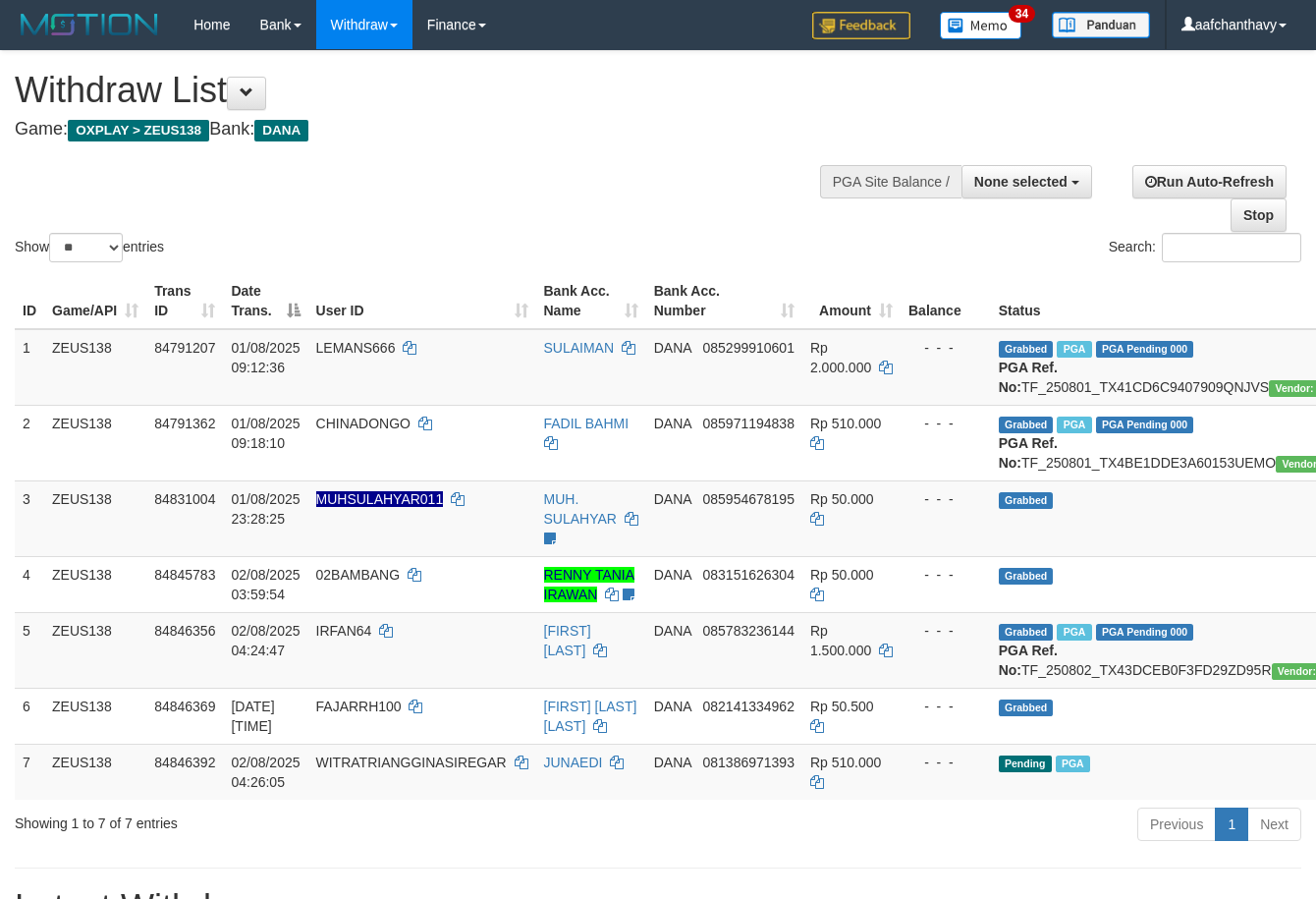 select 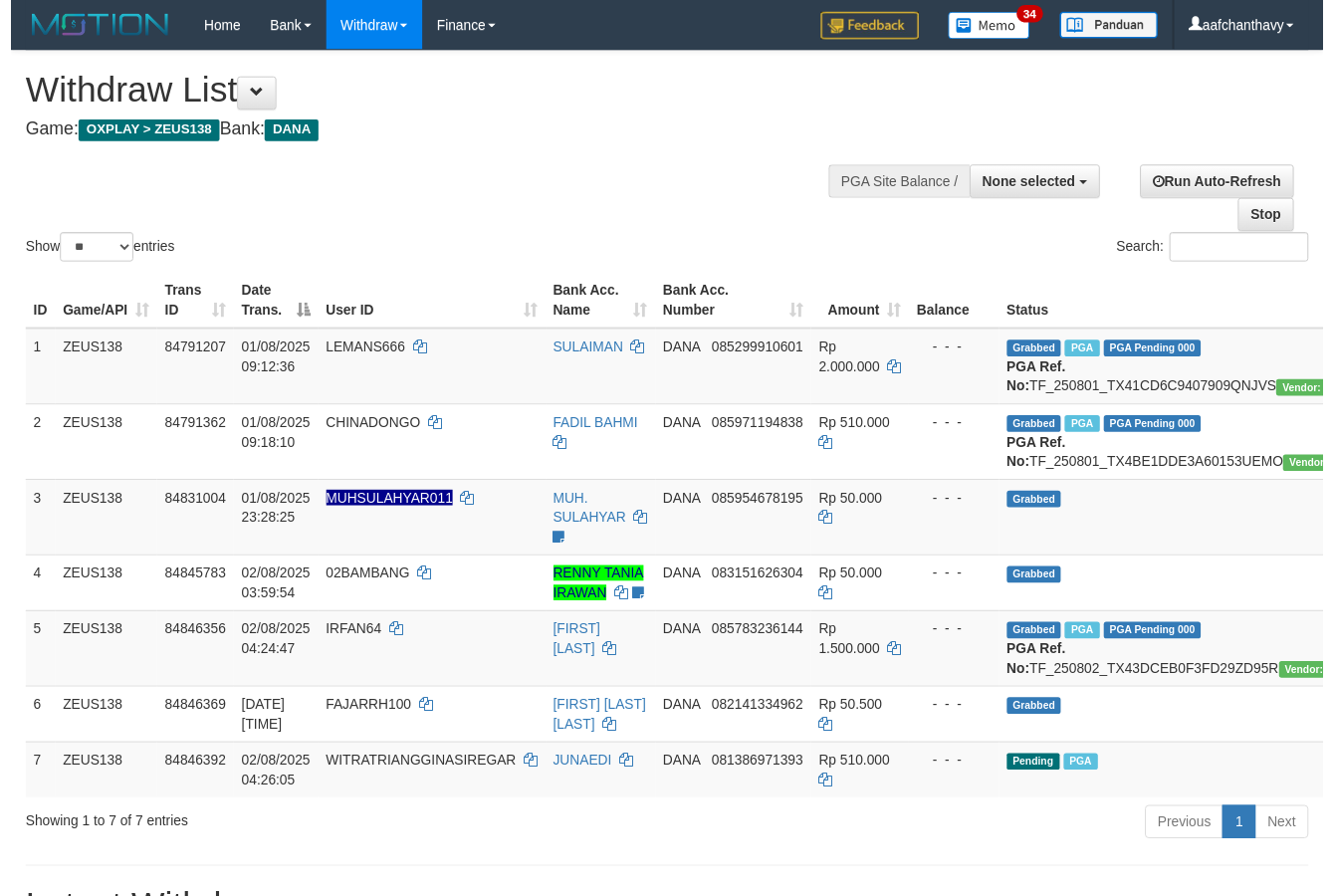 scroll, scrollTop: 355, scrollLeft: 0, axis: vertical 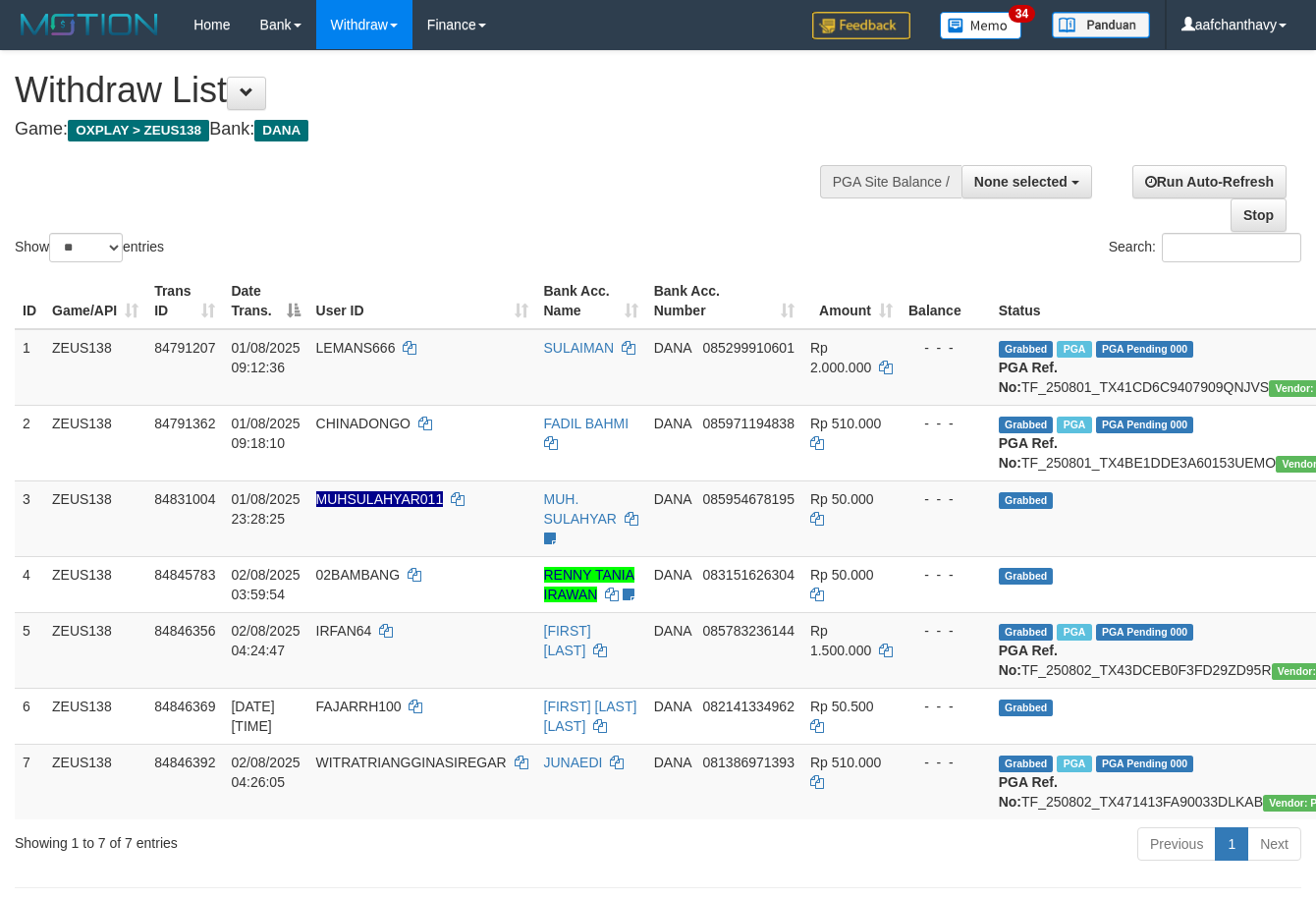 select 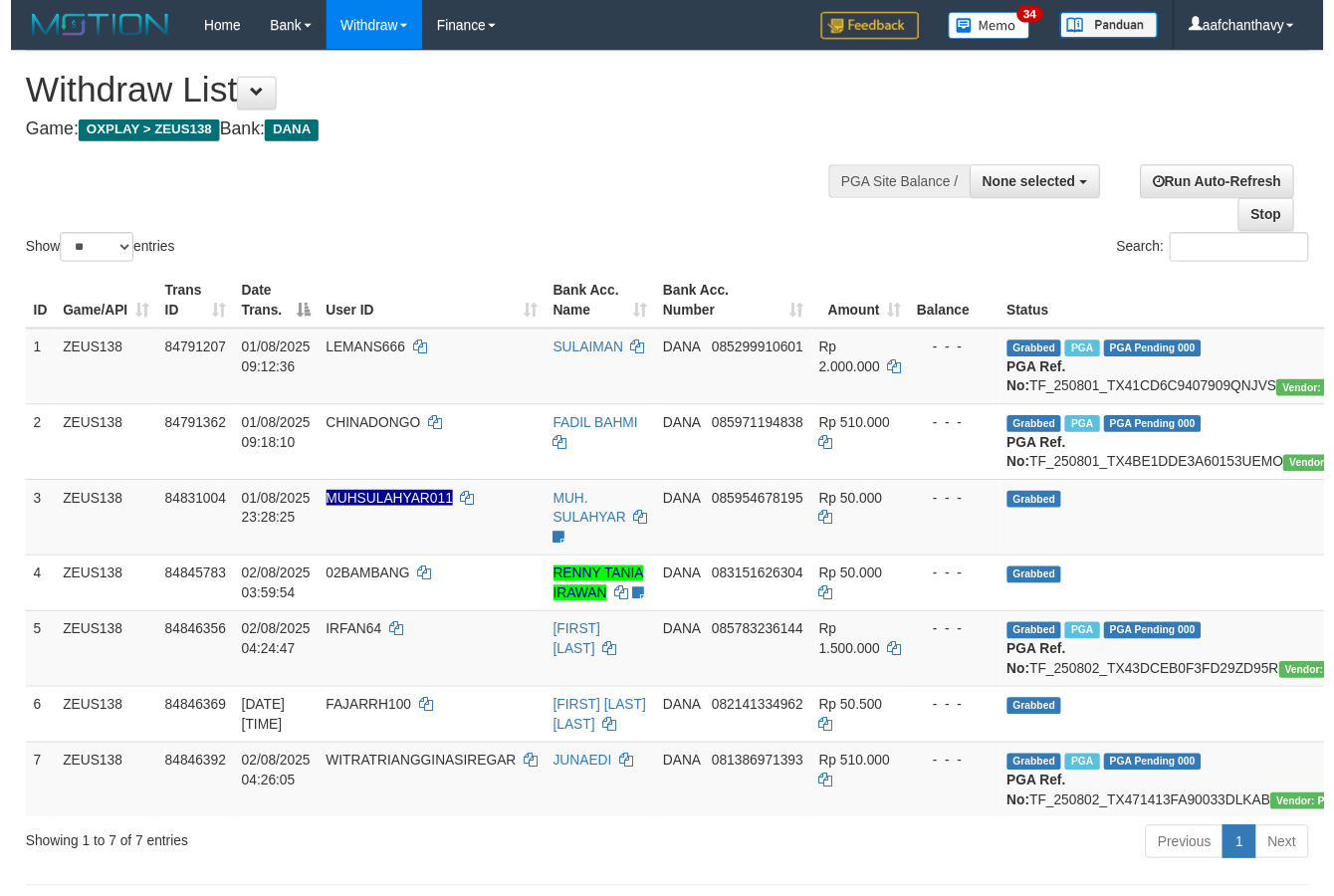 scroll, scrollTop: 355, scrollLeft: 0, axis: vertical 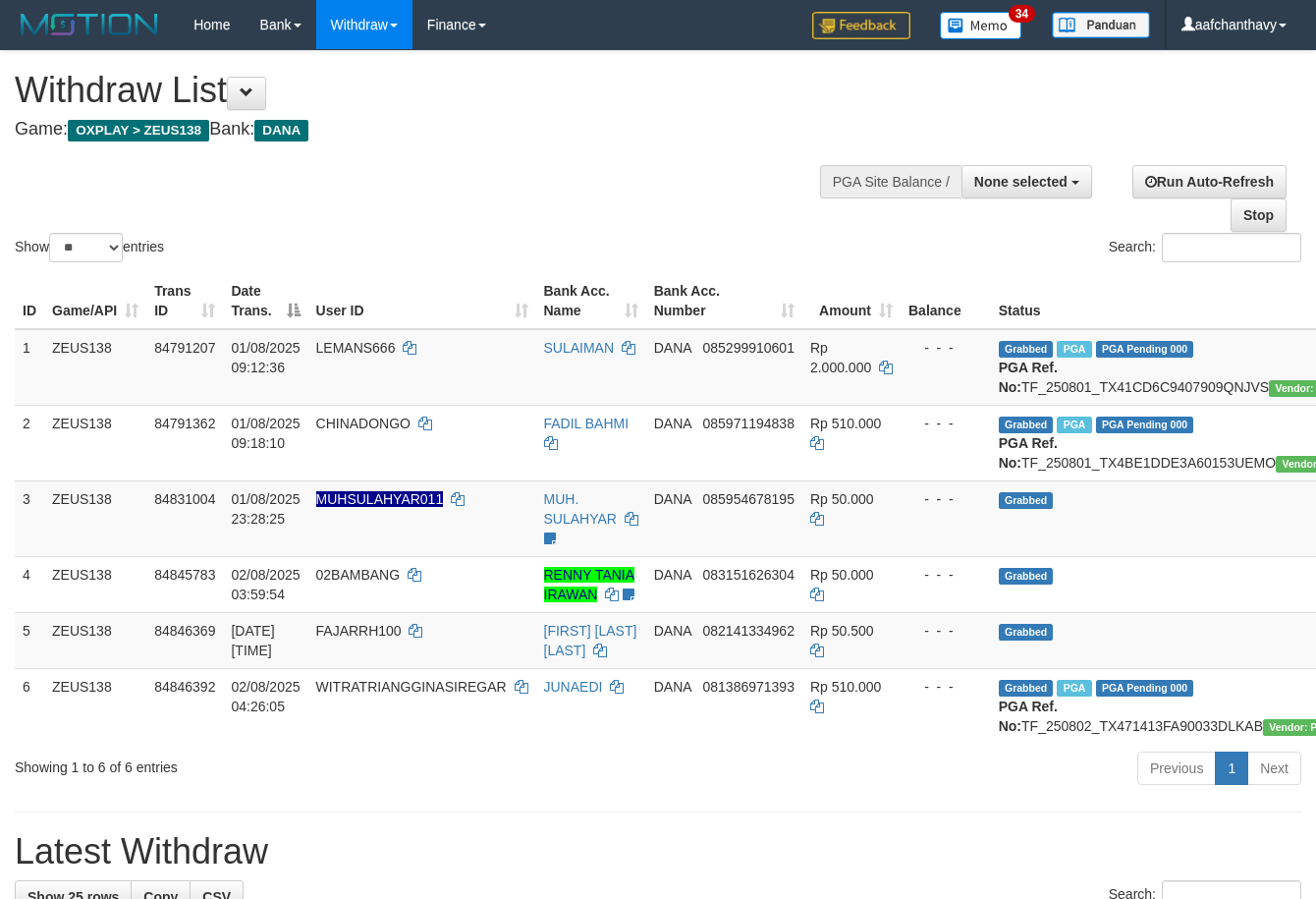 select 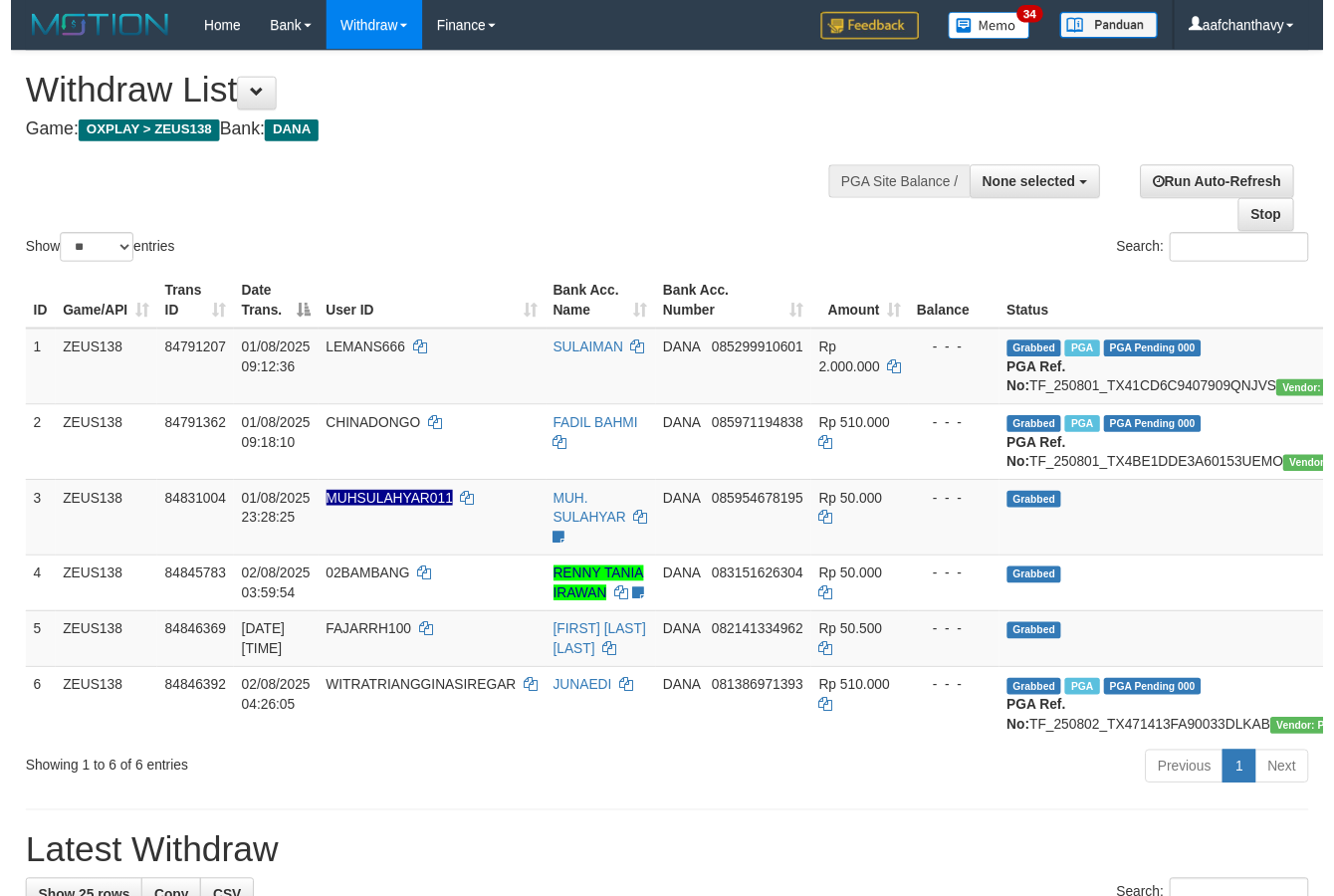 scroll, scrollTop: 355, scrollLeft: 0, axis: vertical 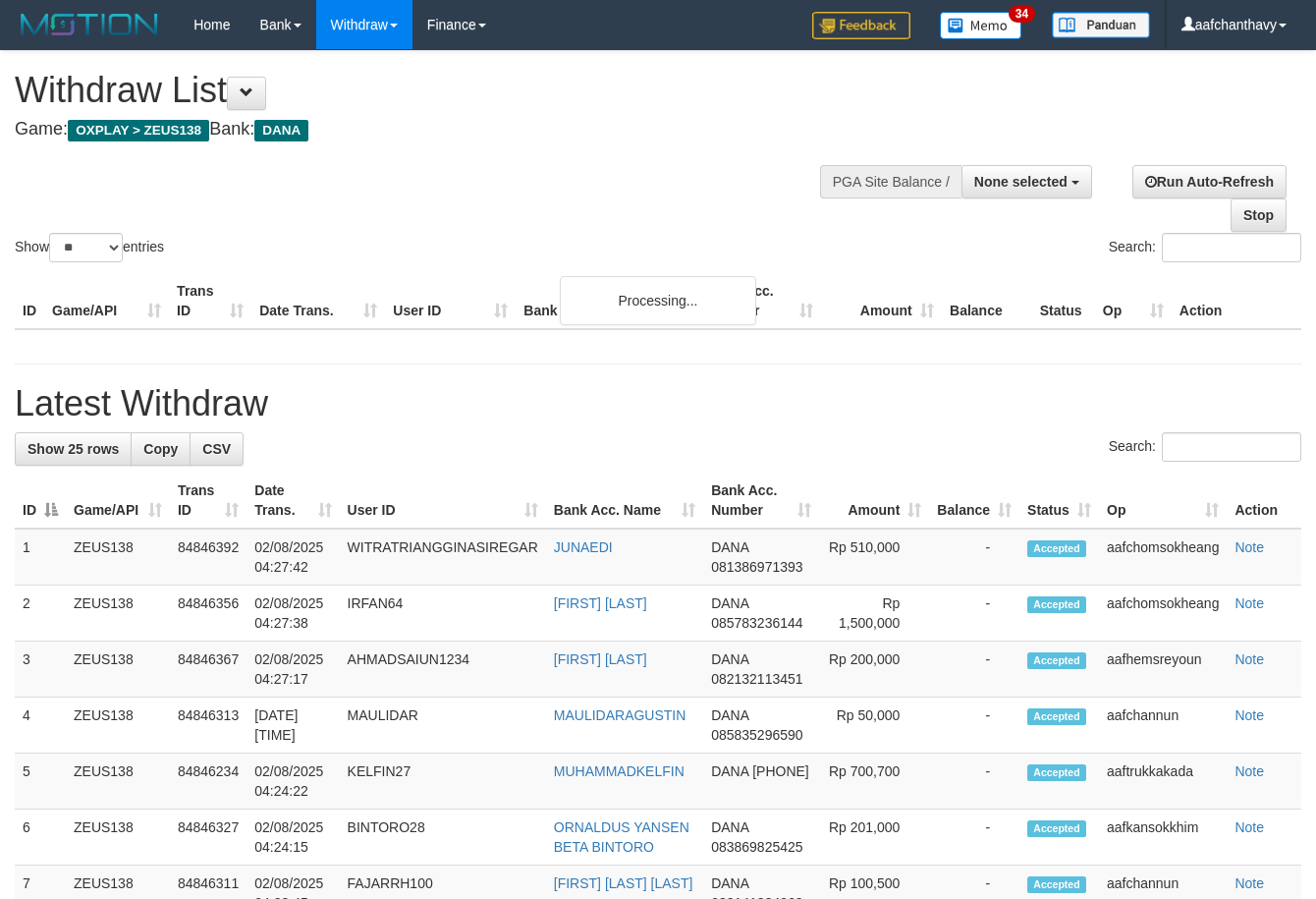 select 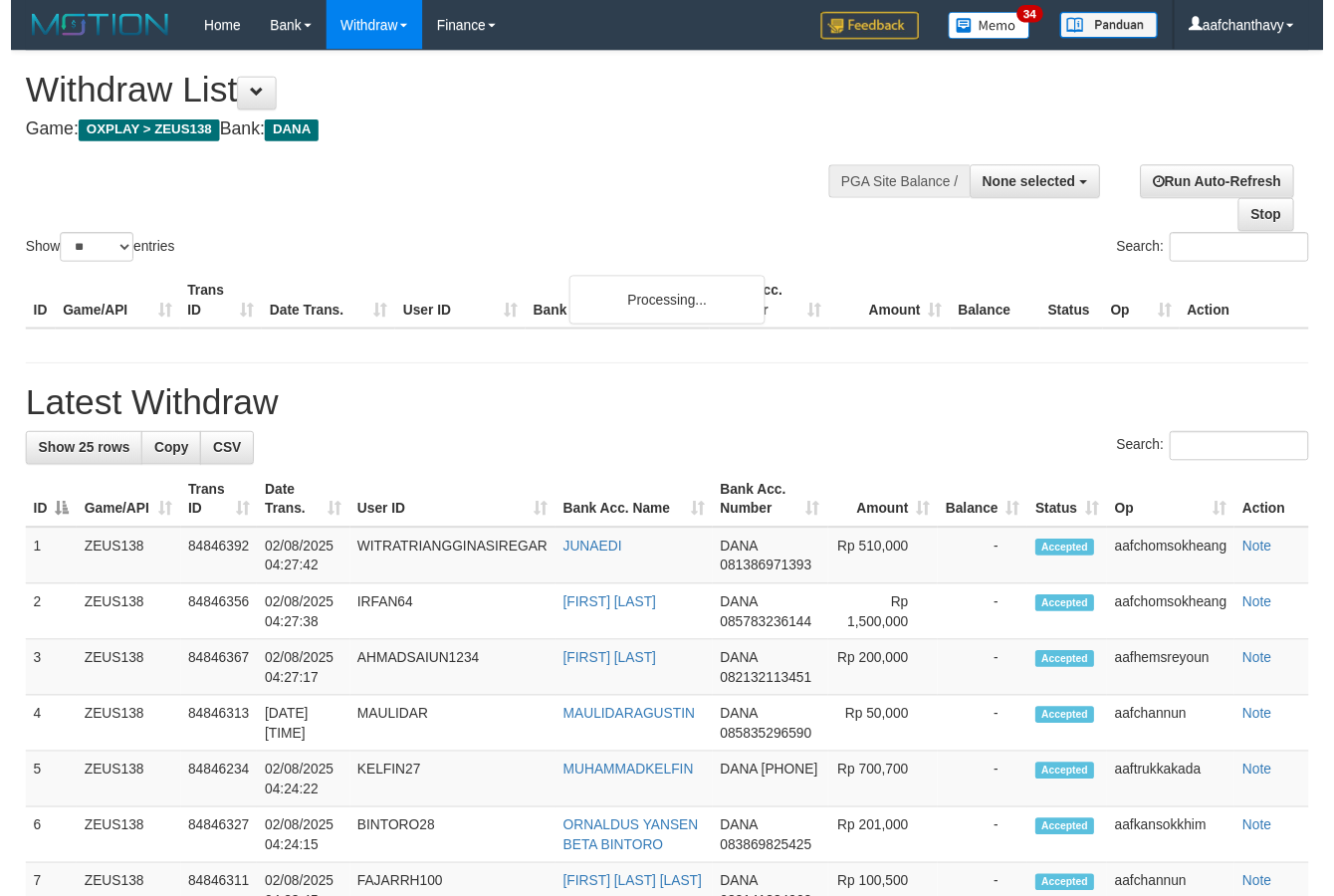 scroll, scrollTop: 355, scrollLeft: 0, axis: vertical 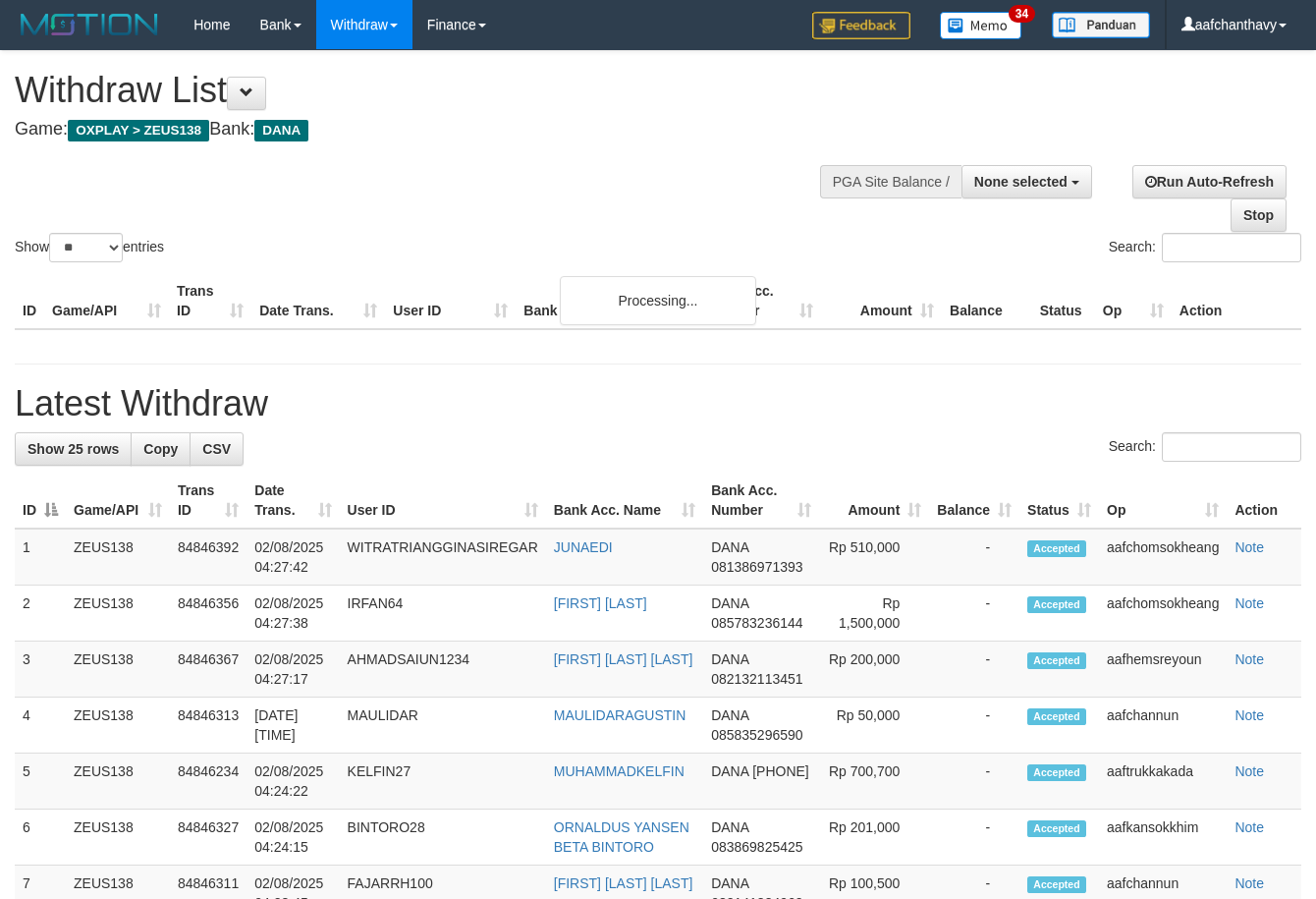 select 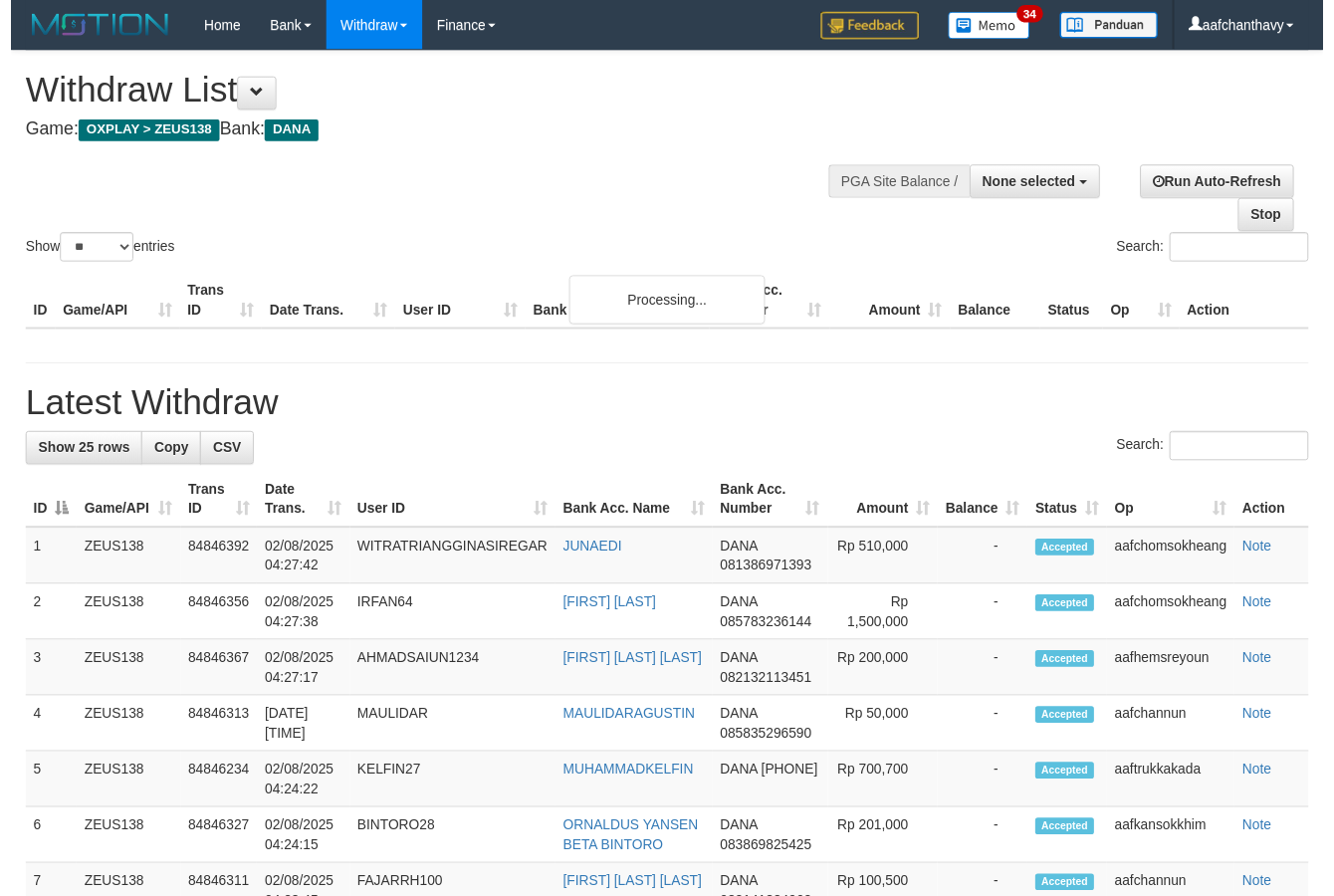 scroll, scrollTop: 355, scrollLeft: 0, axis: vertical 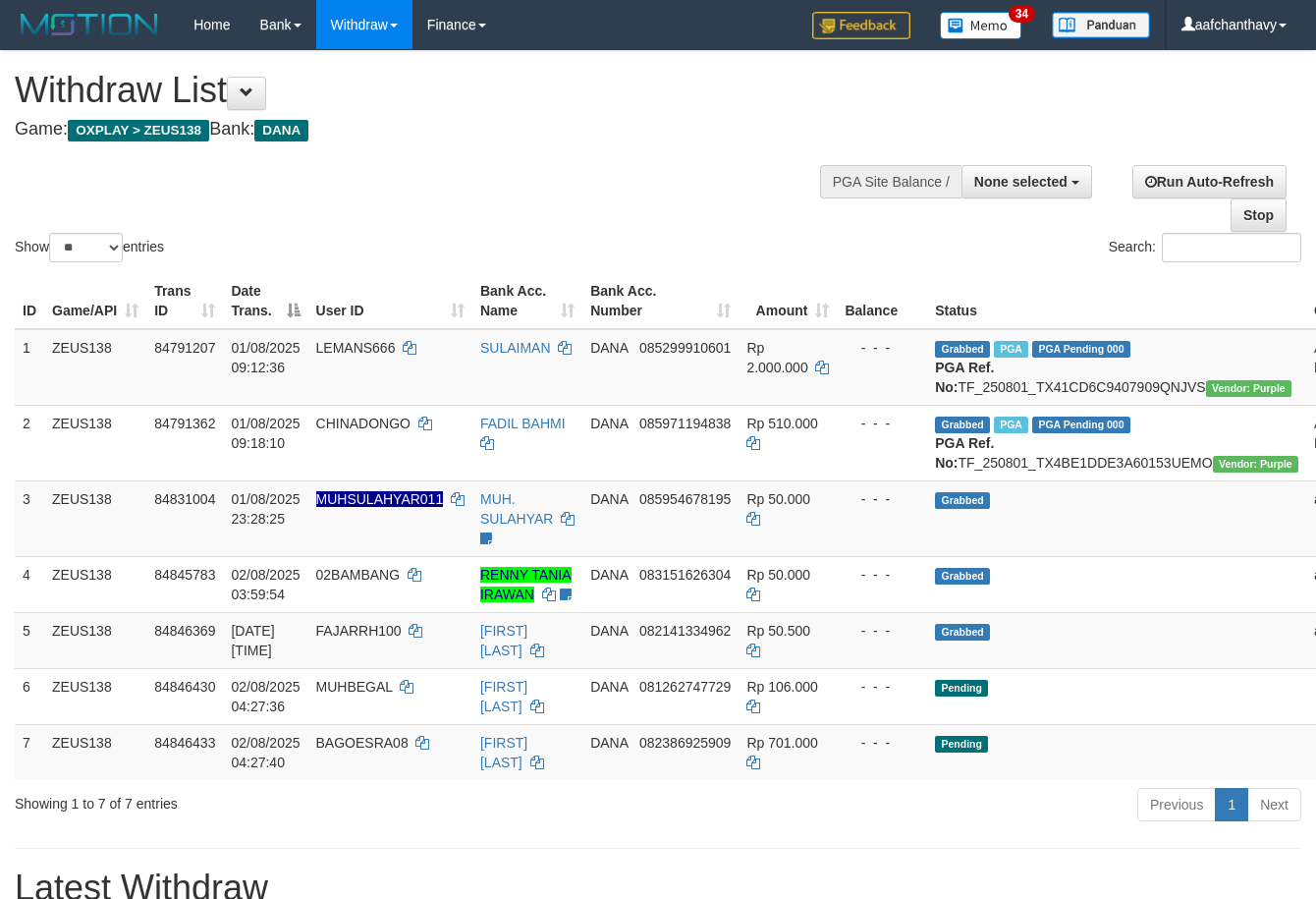 select 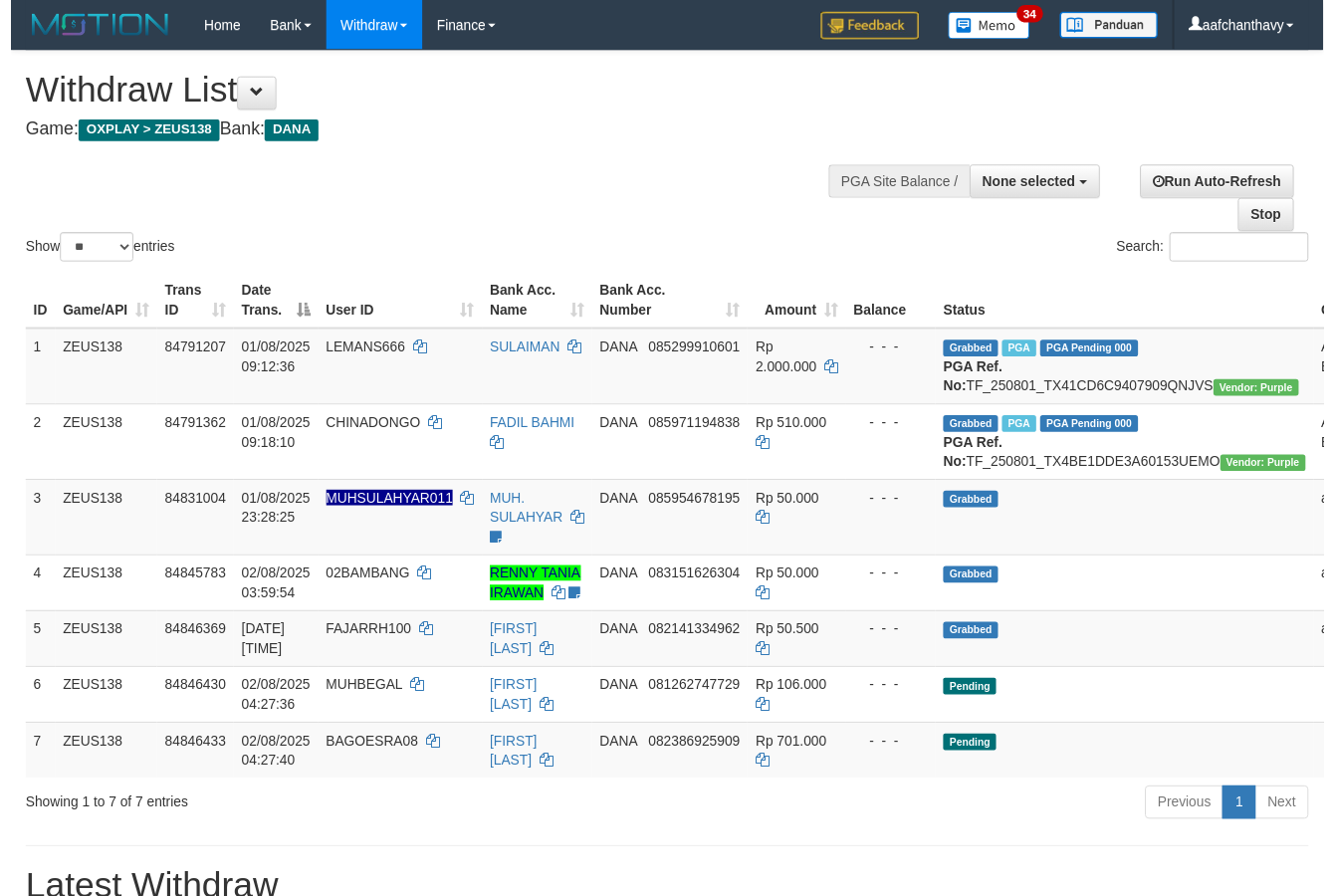 scroll, scrollTop: 355, scrollLeft: 0, axis: vertical 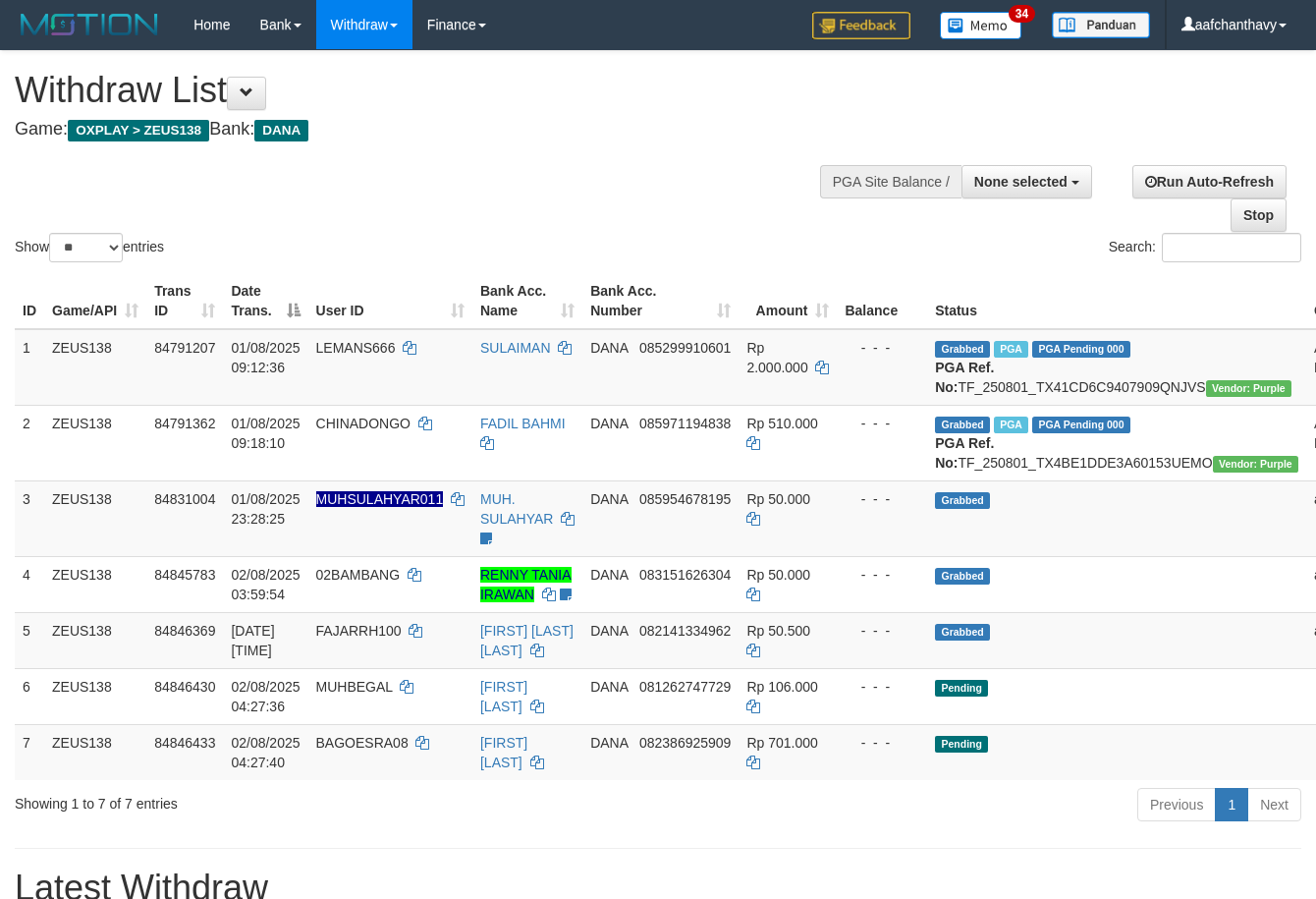 select 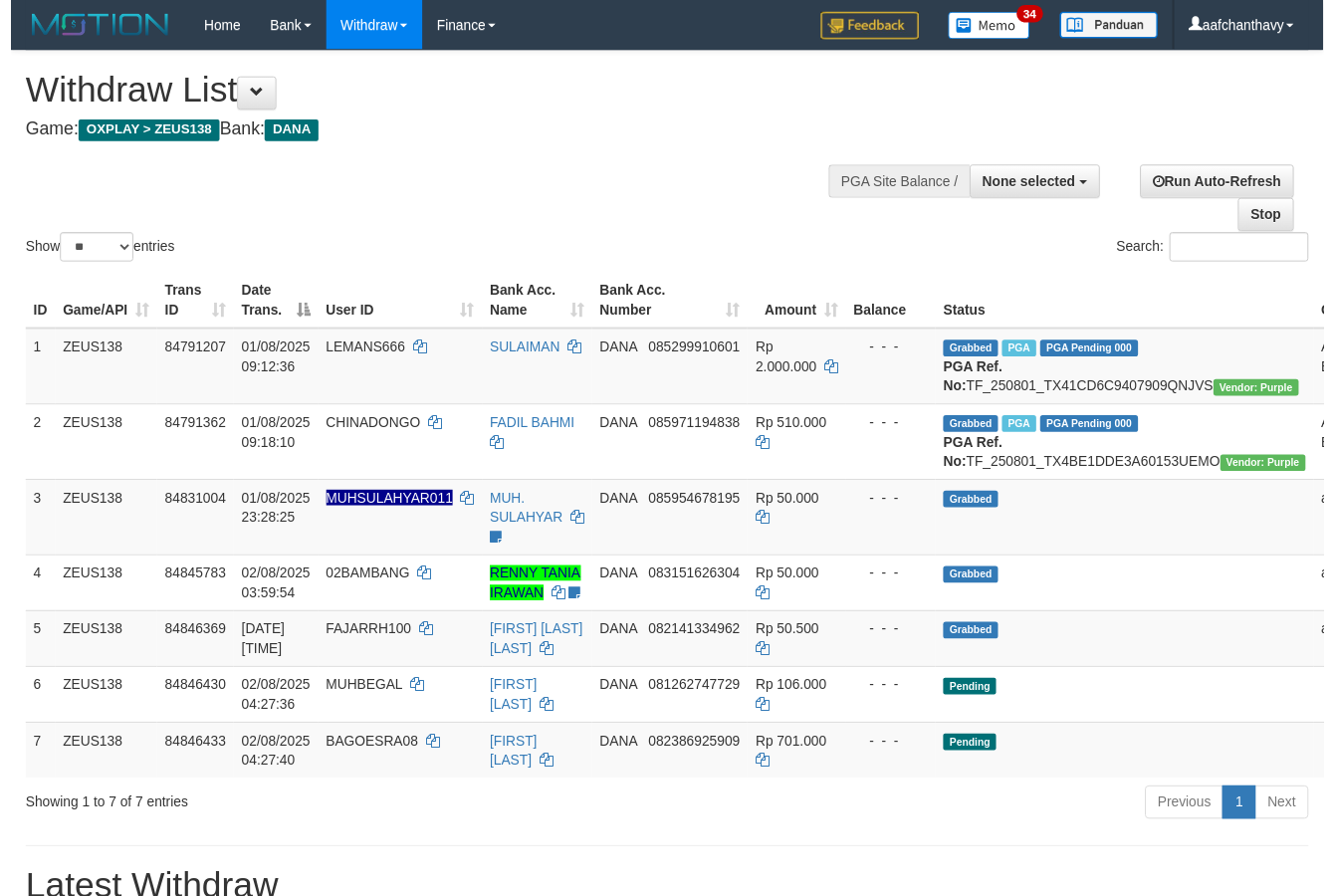 scroll, scrollTop: 355, scrollLeft: 0, axis: vertical 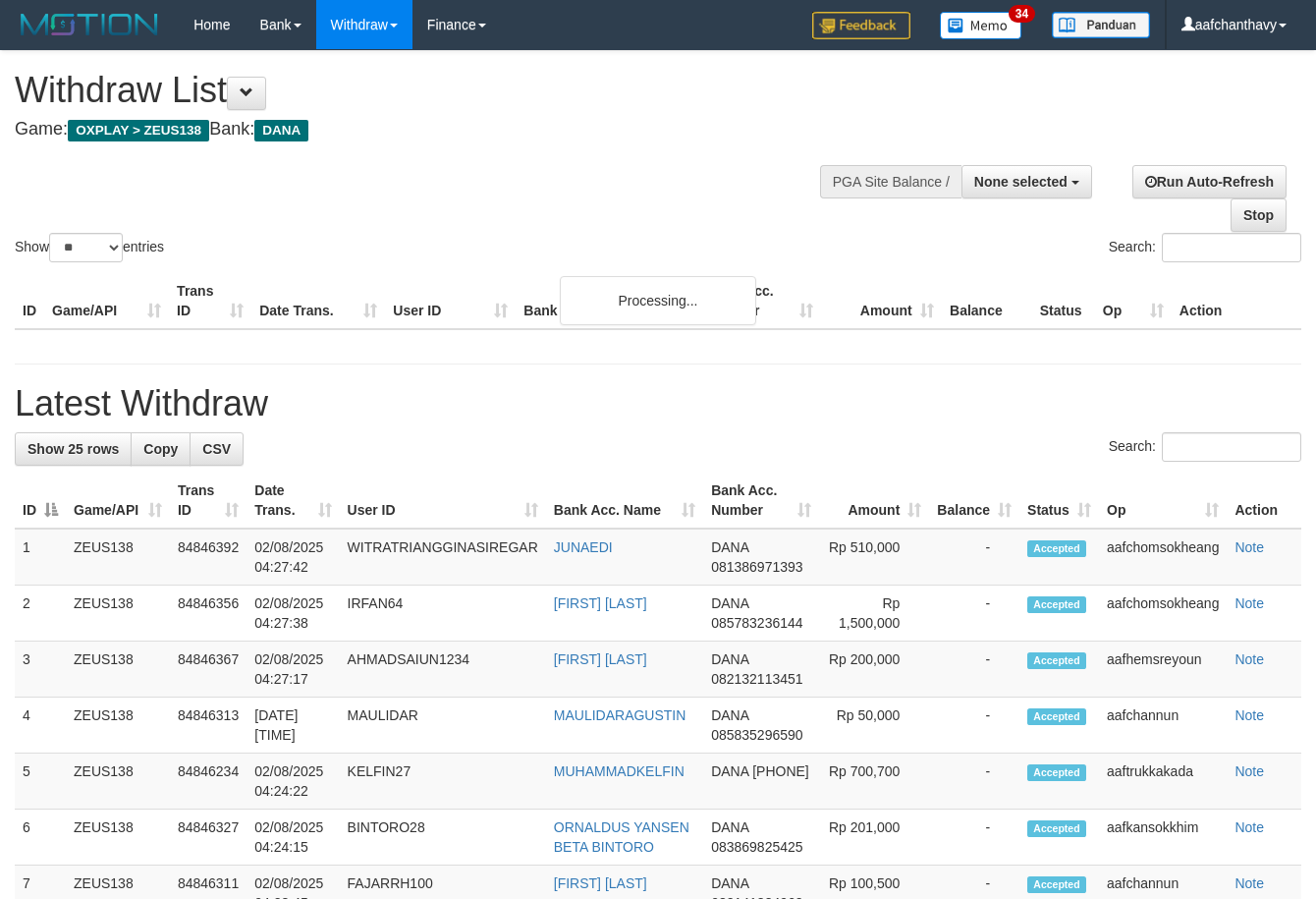 select 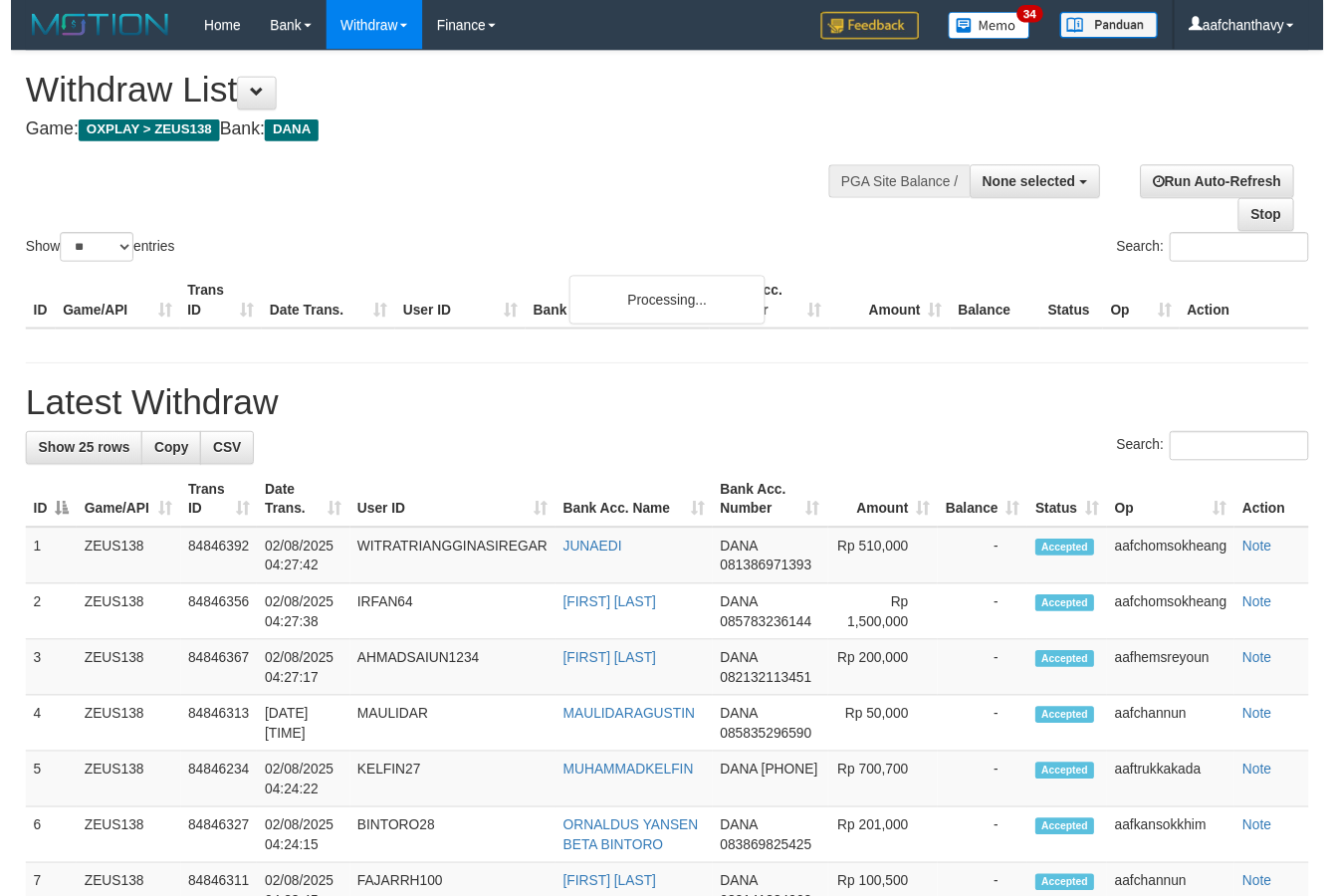 scroll, scrollTop: 355, scrollLeft: 0, axis: vertical 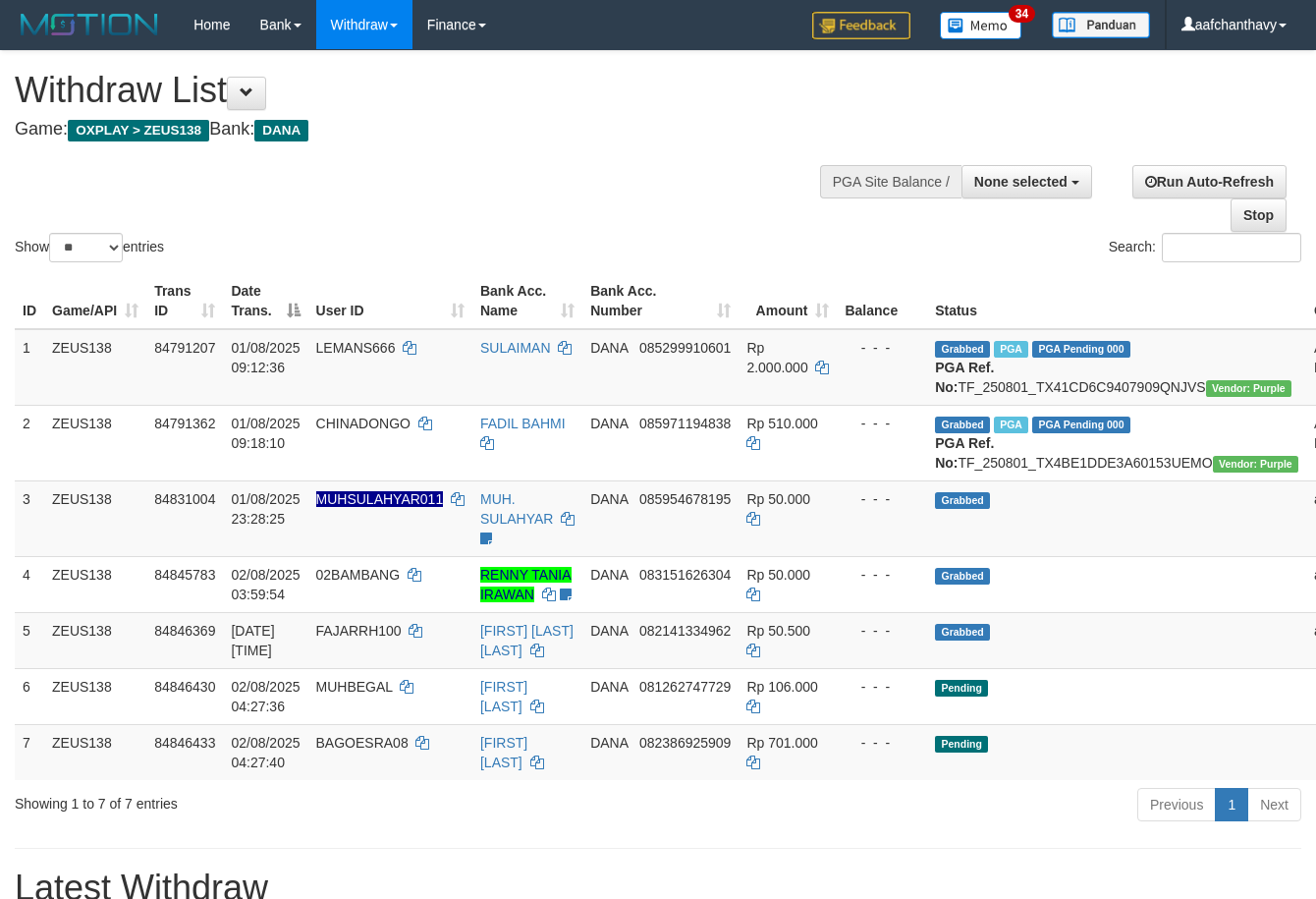 select 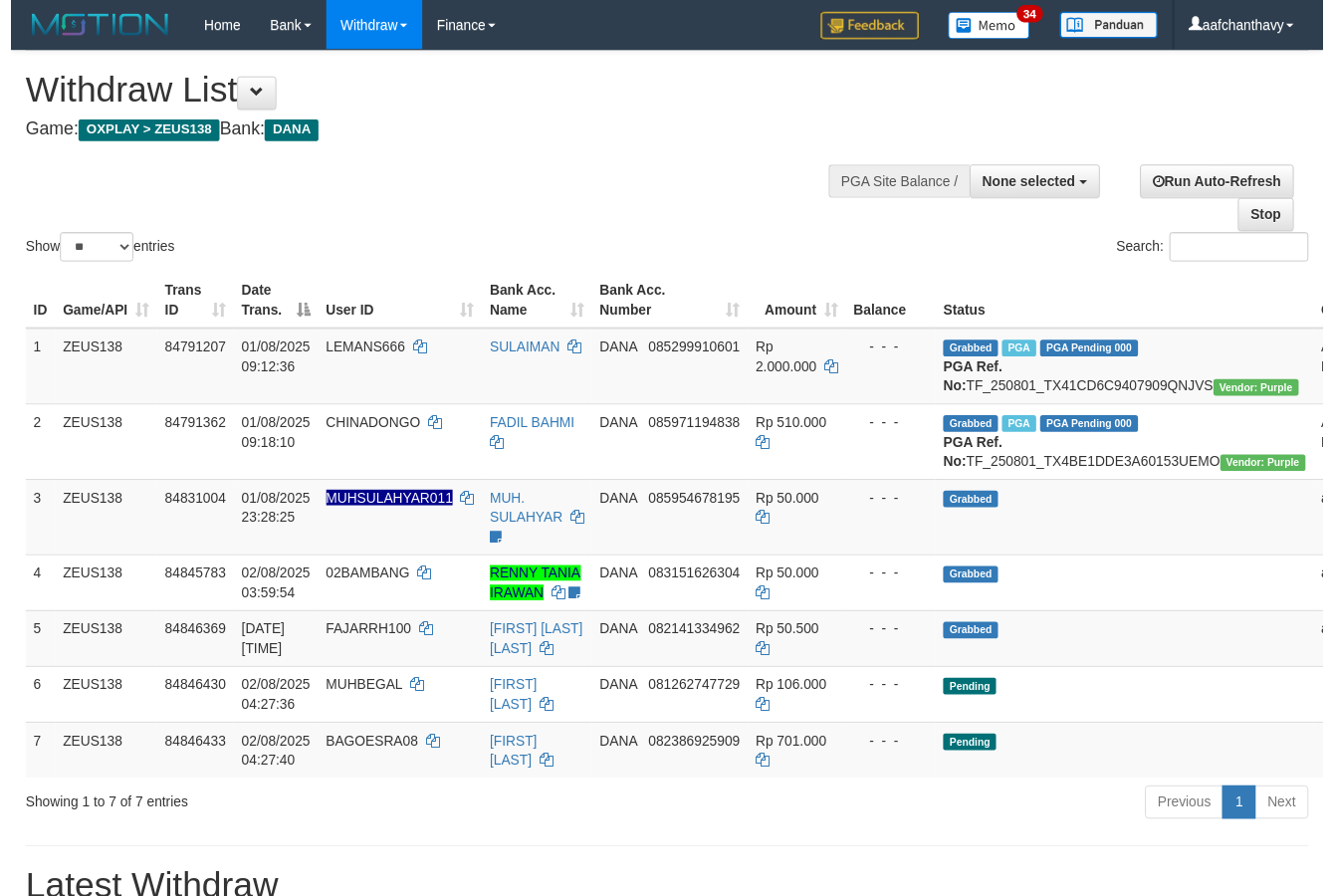 scroll, scrollTop: 355, scrollLeft: 0, axis: vertical 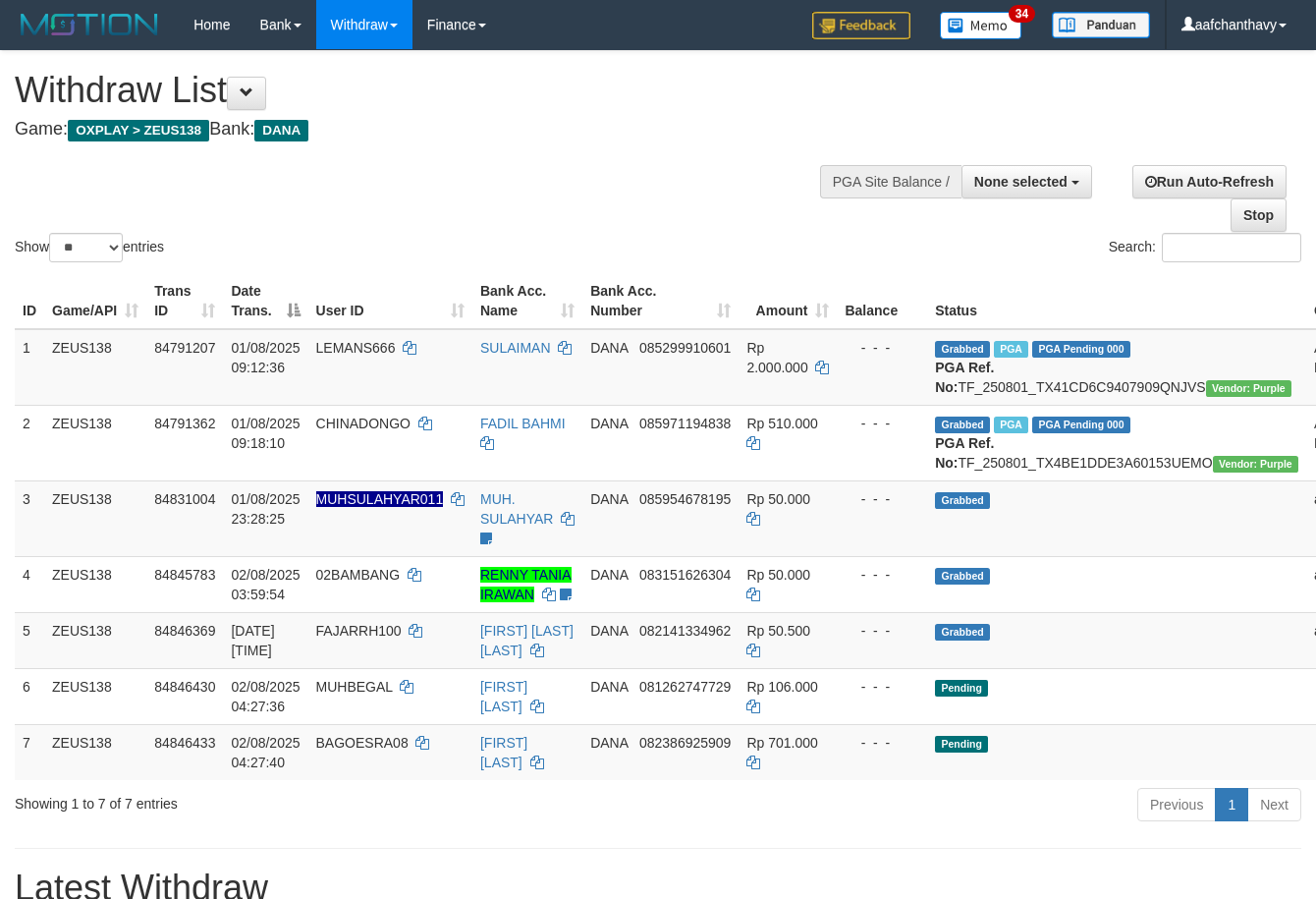 select 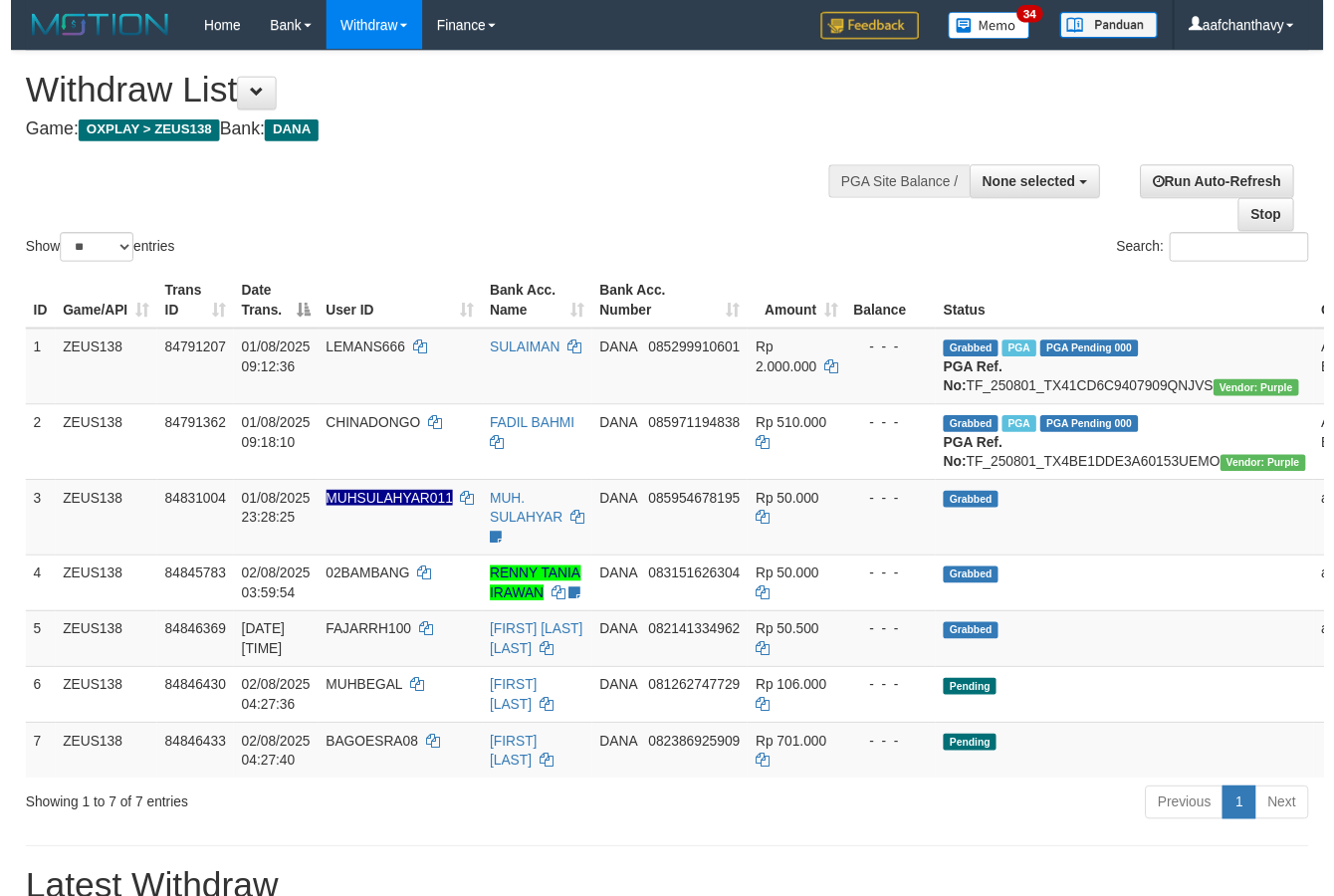 scroll, scrollTop: 355, scrollLeft: 0, axis: vertical 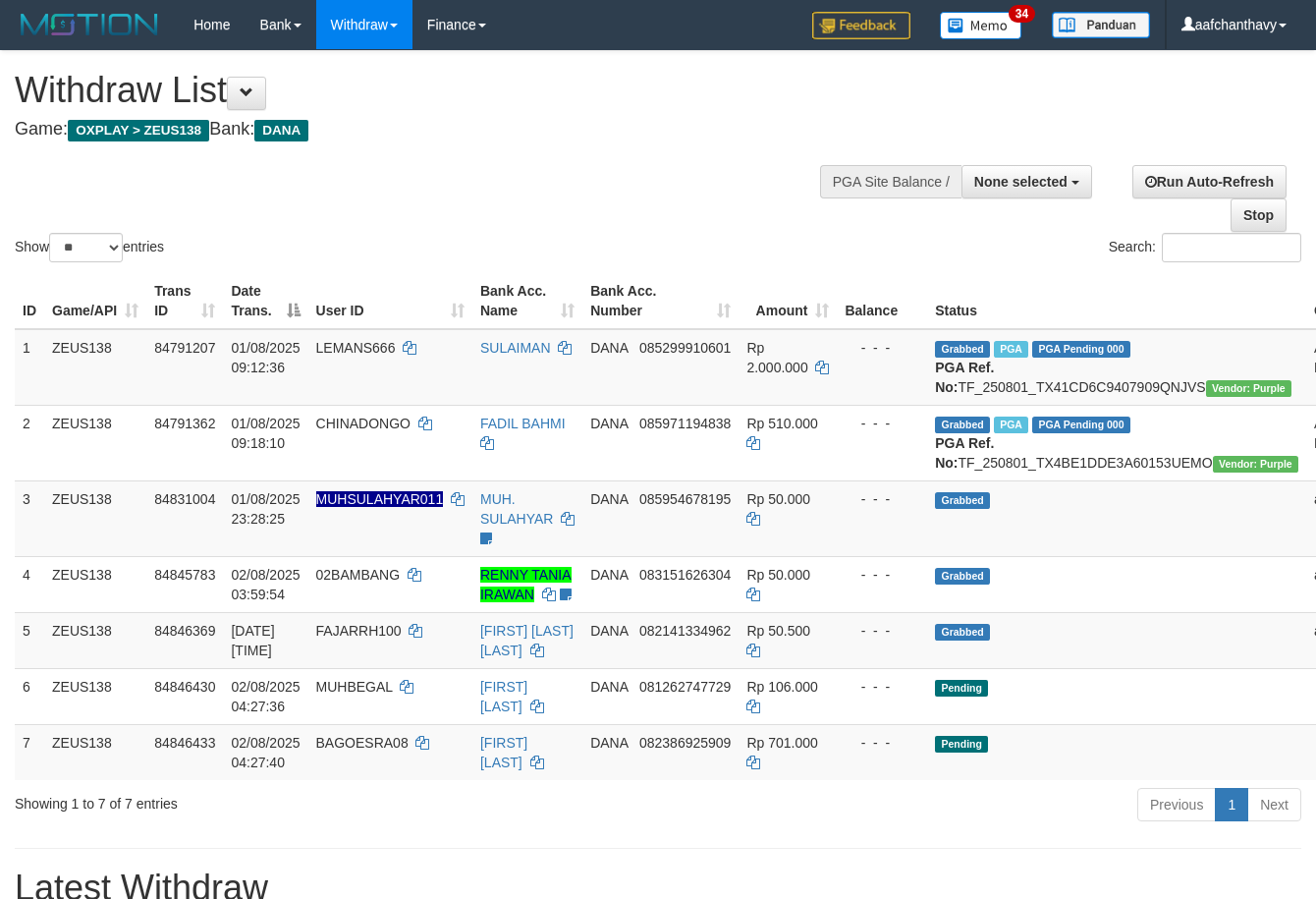 select 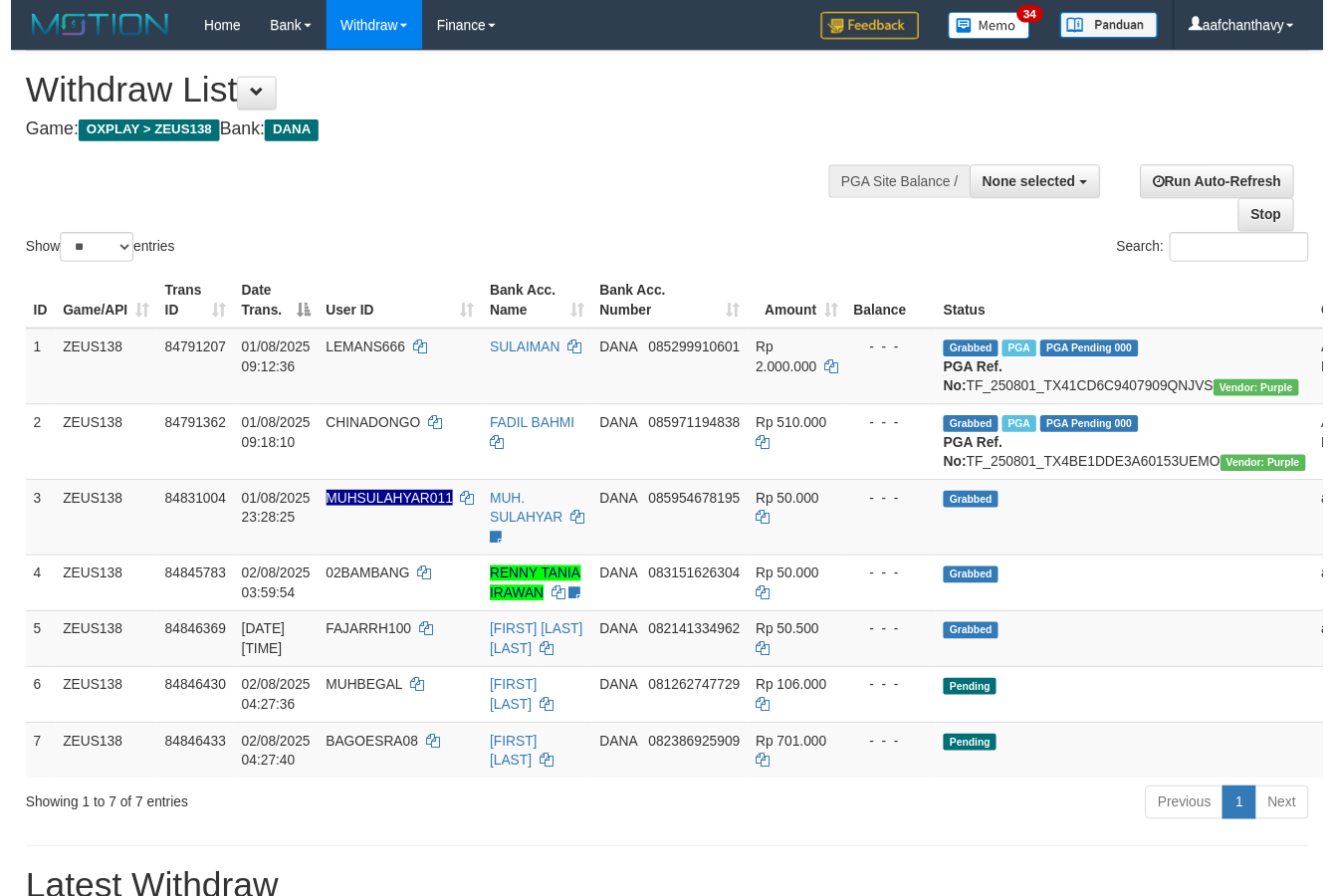 scroll, scrollTop: 355, scrollLeft: 0, axis: vertical 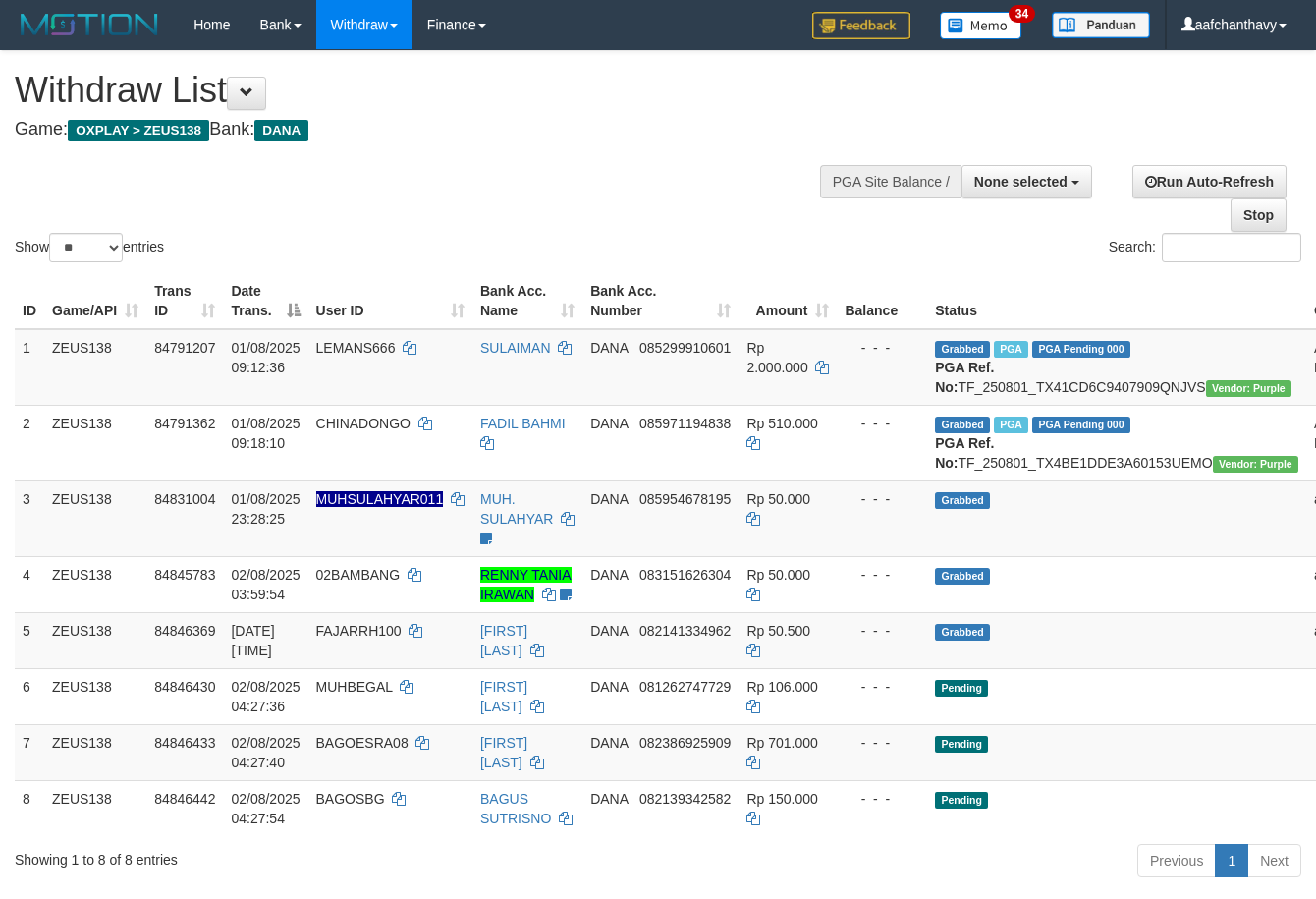 select 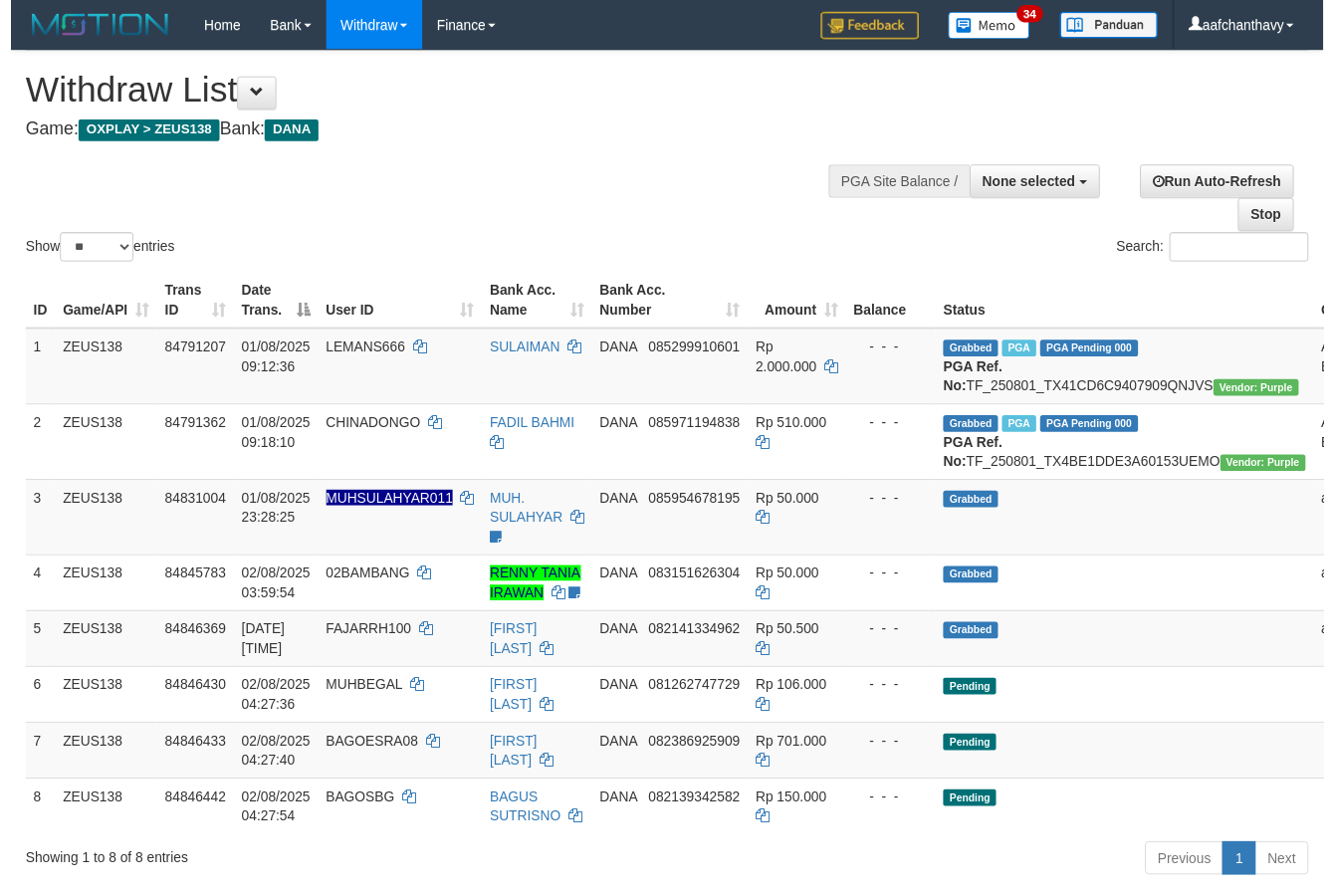 scroll, scrollTop: 355, scrollLeft: 0, axis: vertical 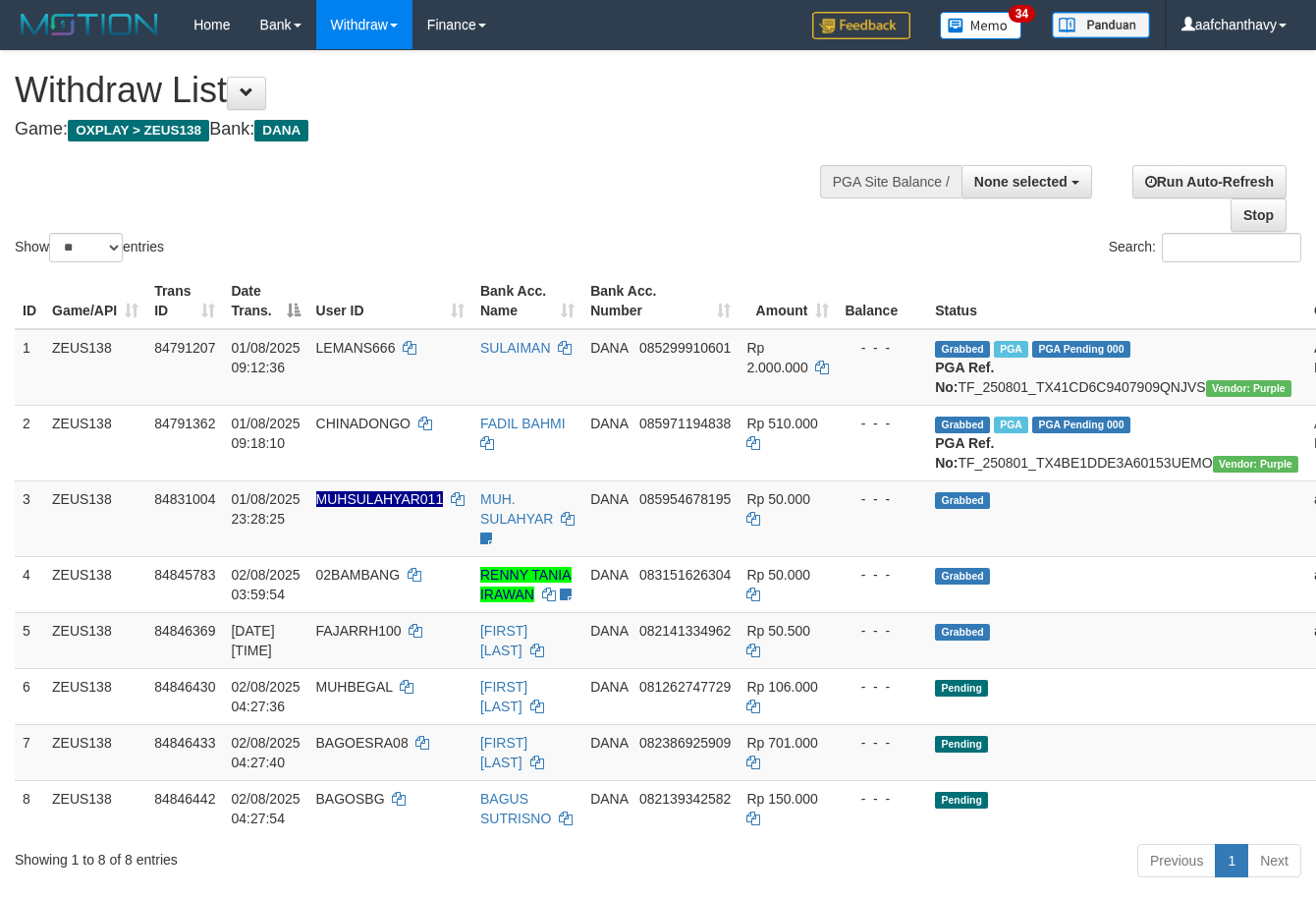 select 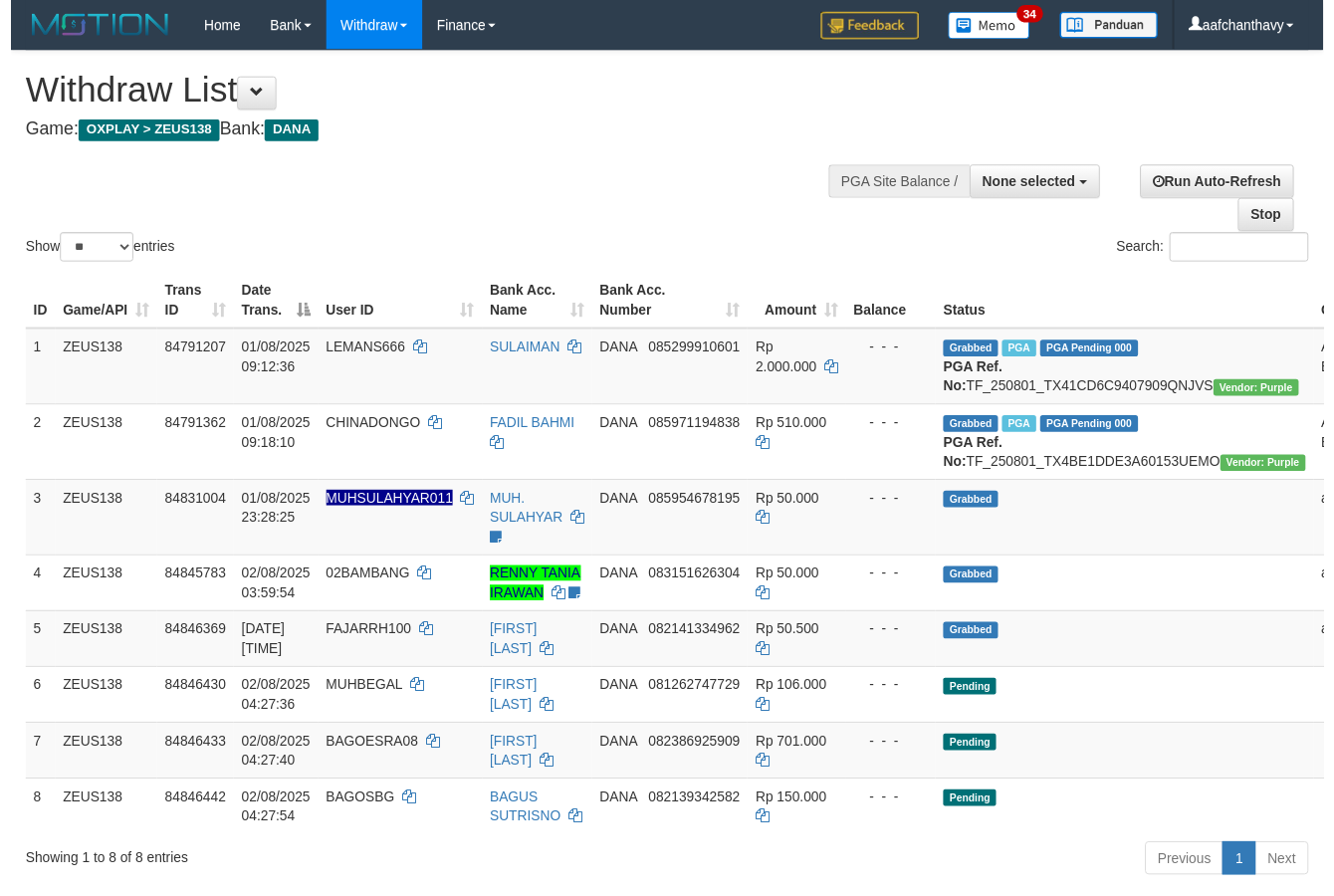 scroll, scrollTop: 355, scrollLeft: 0, axis: vertical 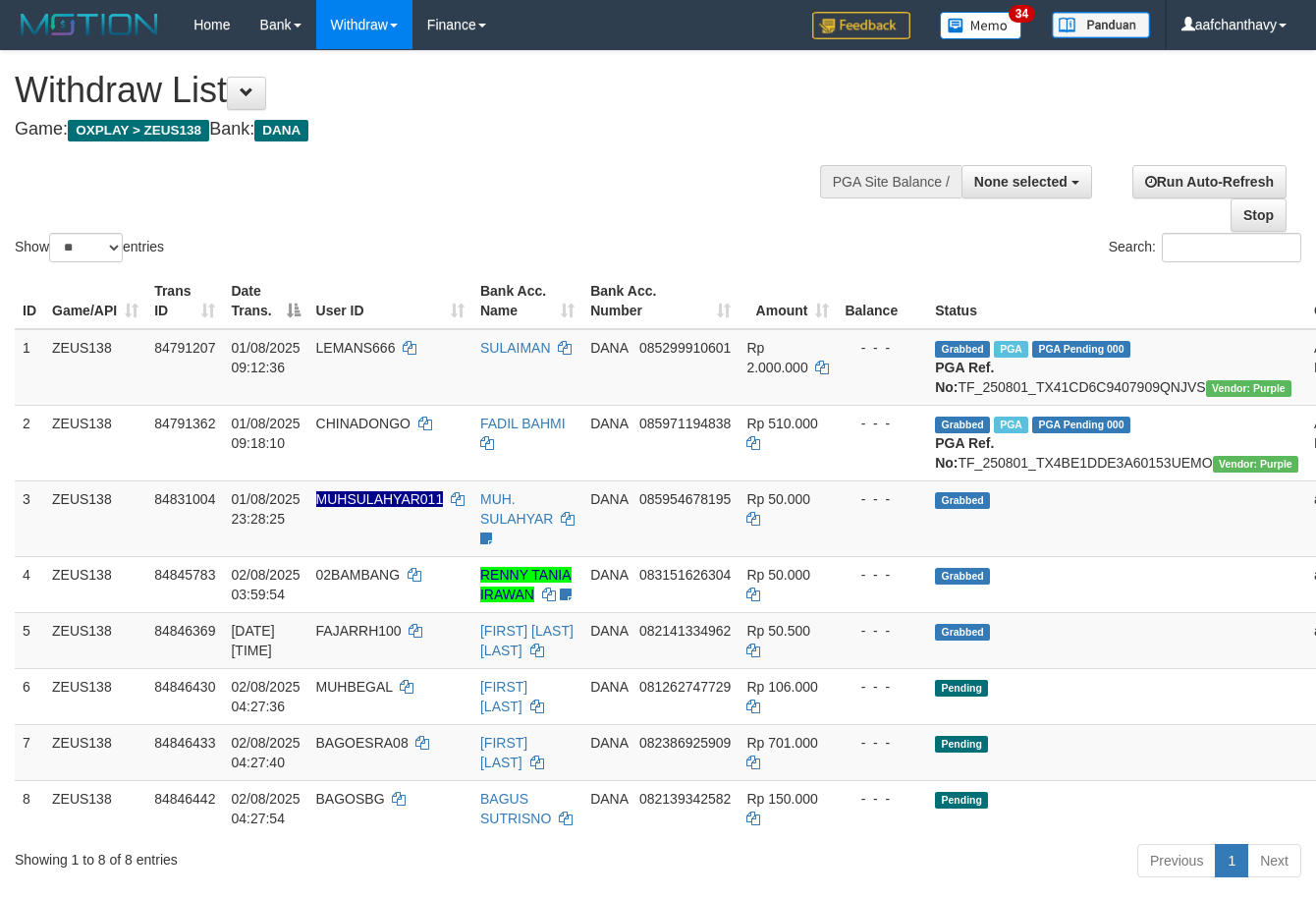 select 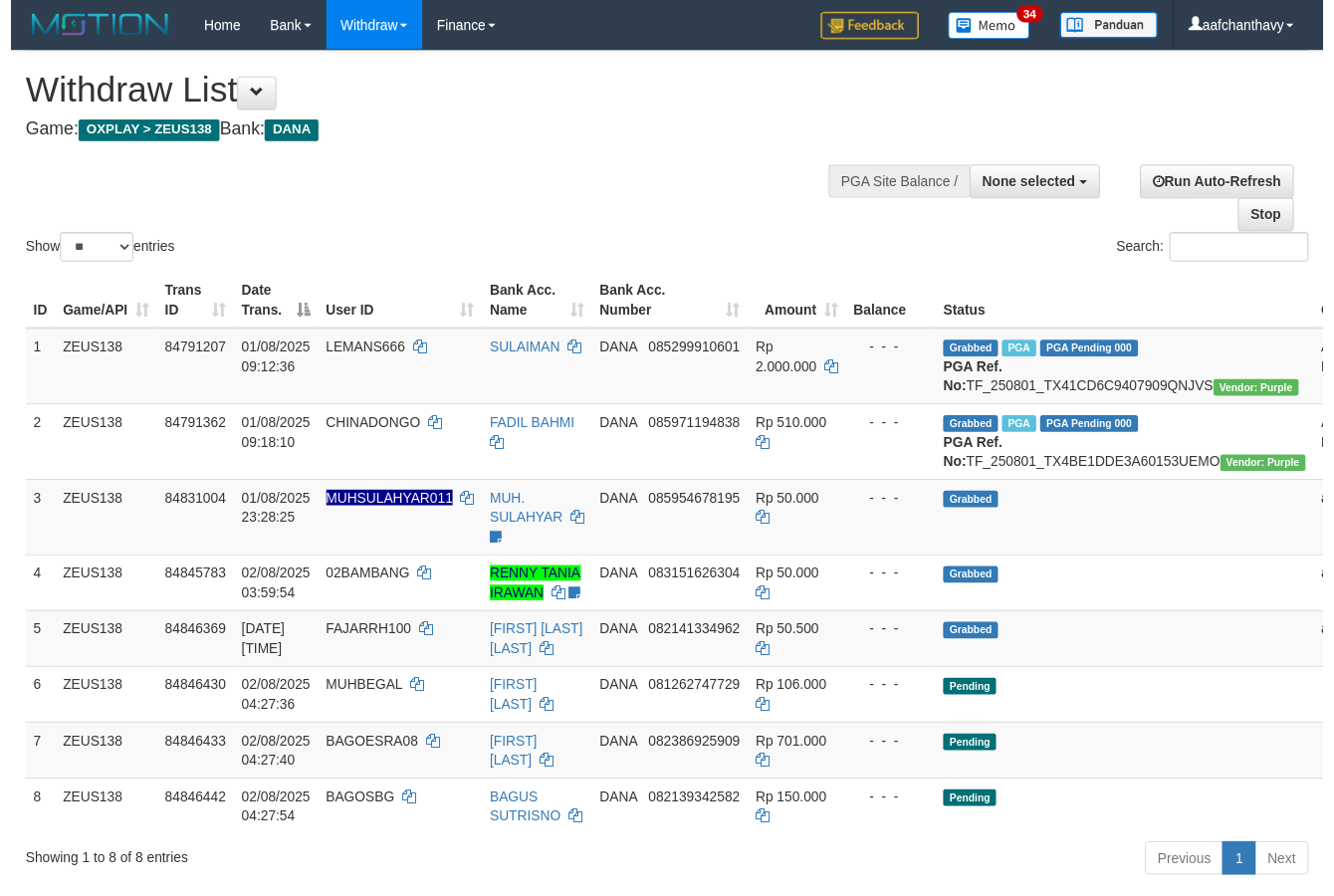 scroll, scrollTop: 355, scrollLeft: 0, axis: vertical 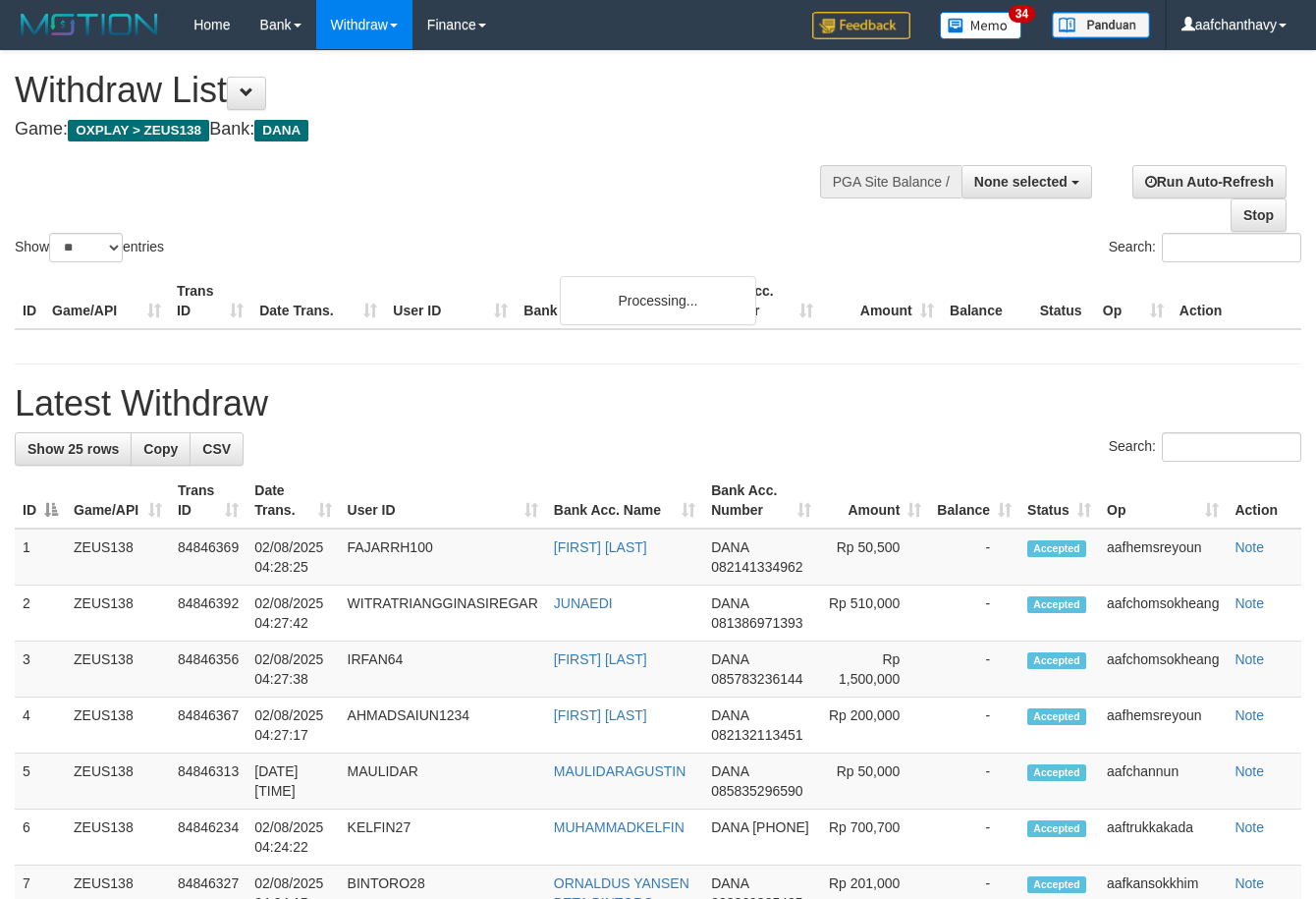 select 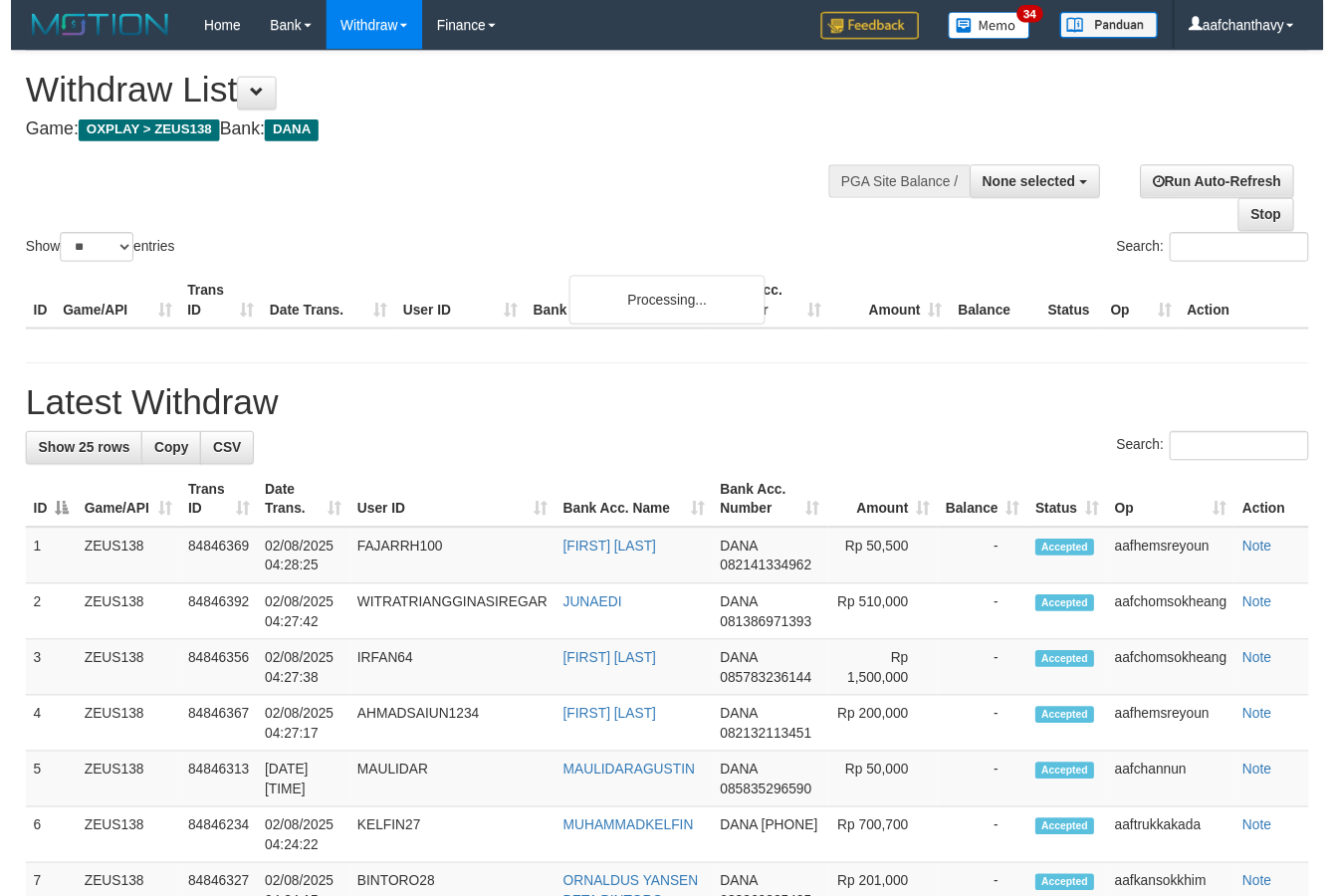 scroll, scrollTop: 355, scrollLeft: 0, axis: vertical 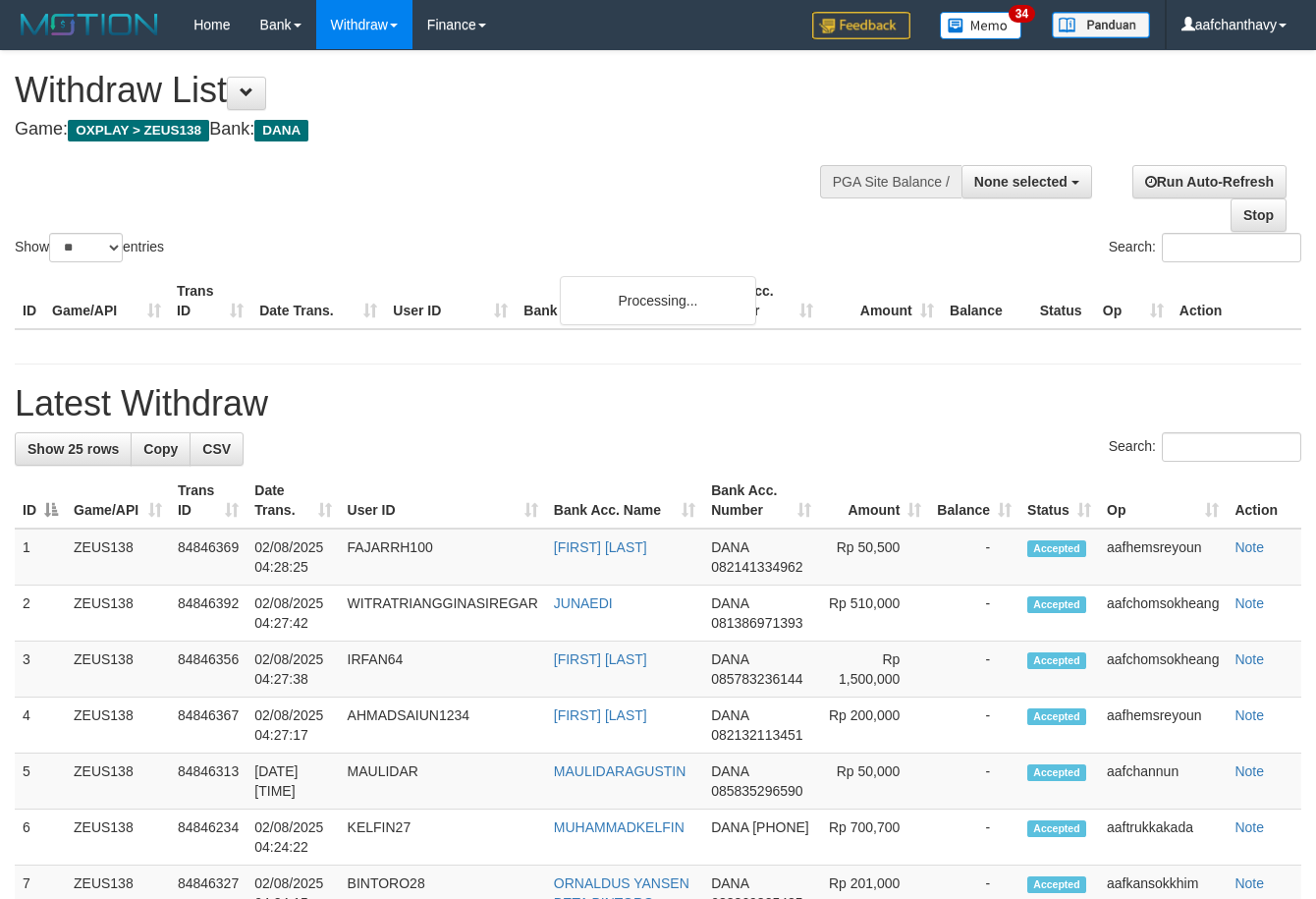 select 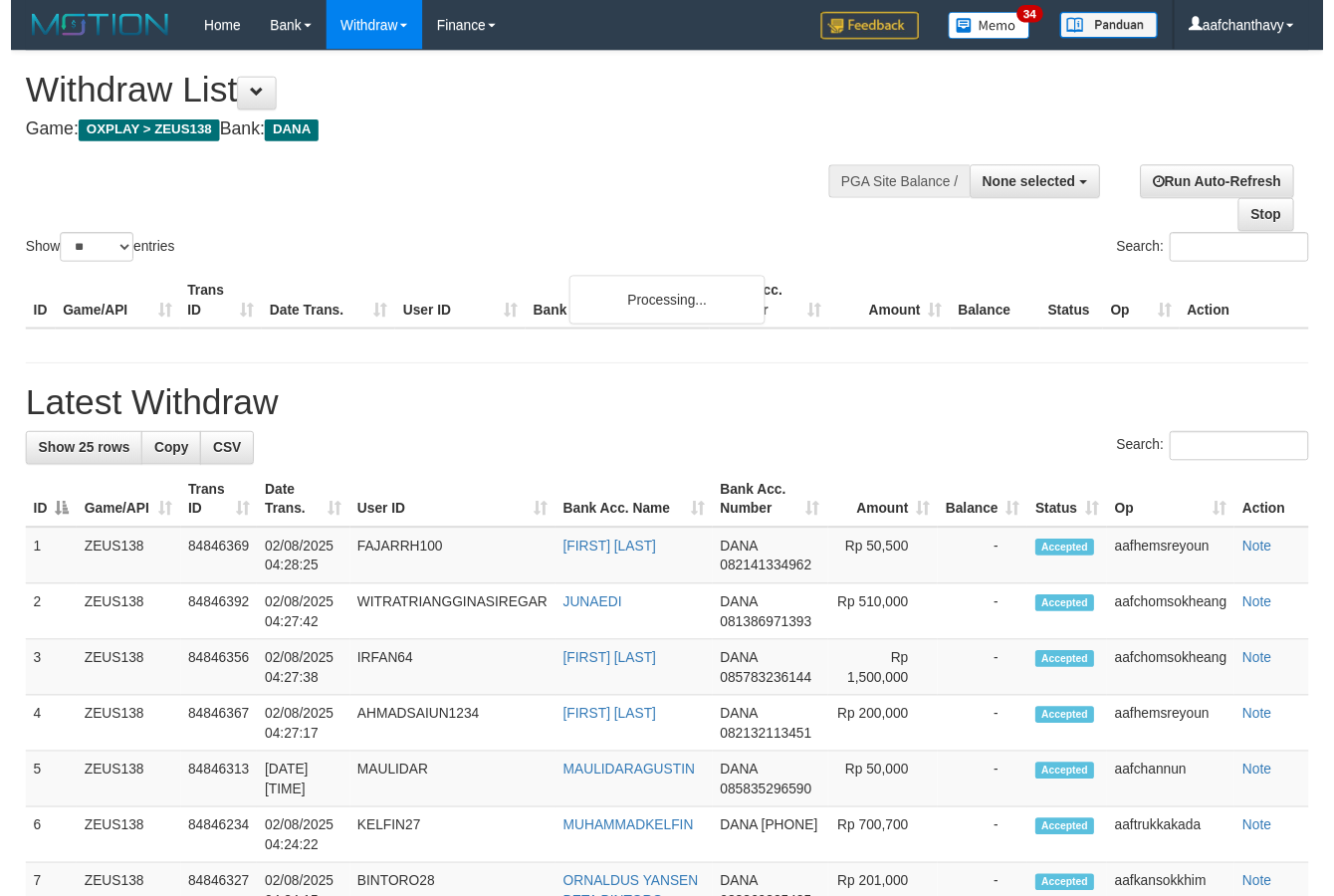 scroll, scrollTop: 355, scrollLeft: 0, axis: vertical 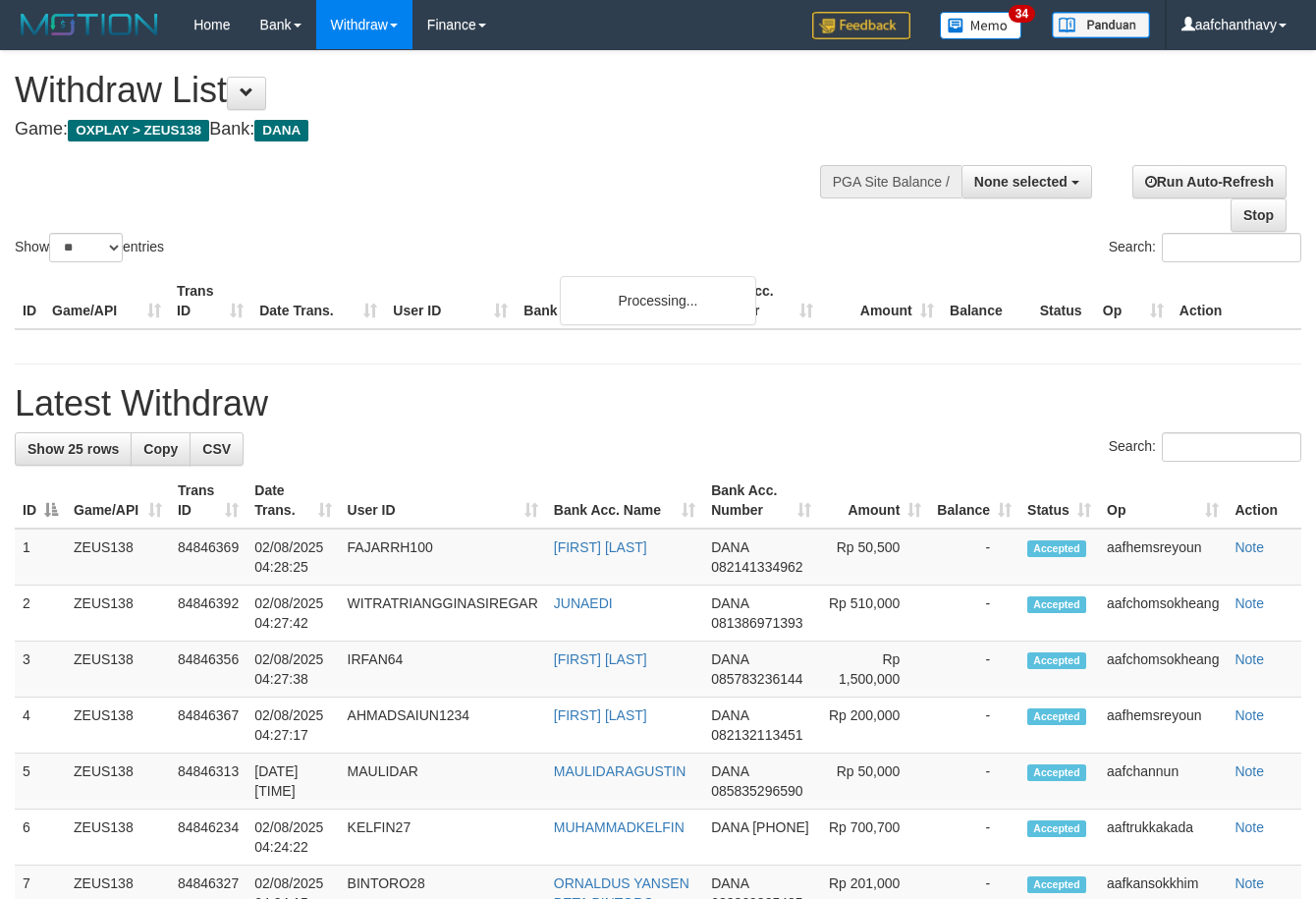 select 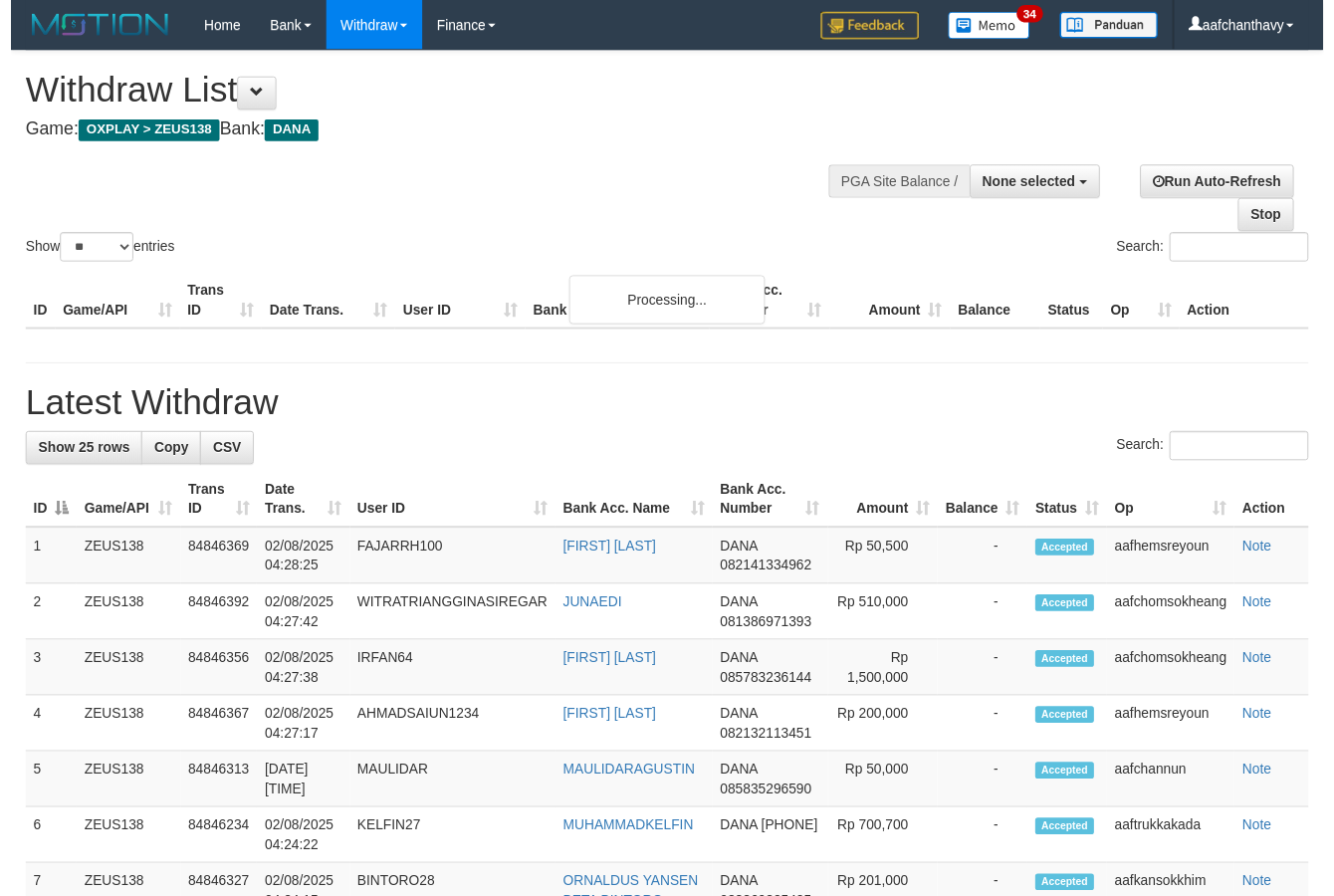 scroll, scrollTop: 355, scrollLeft: 0, axis: vertical 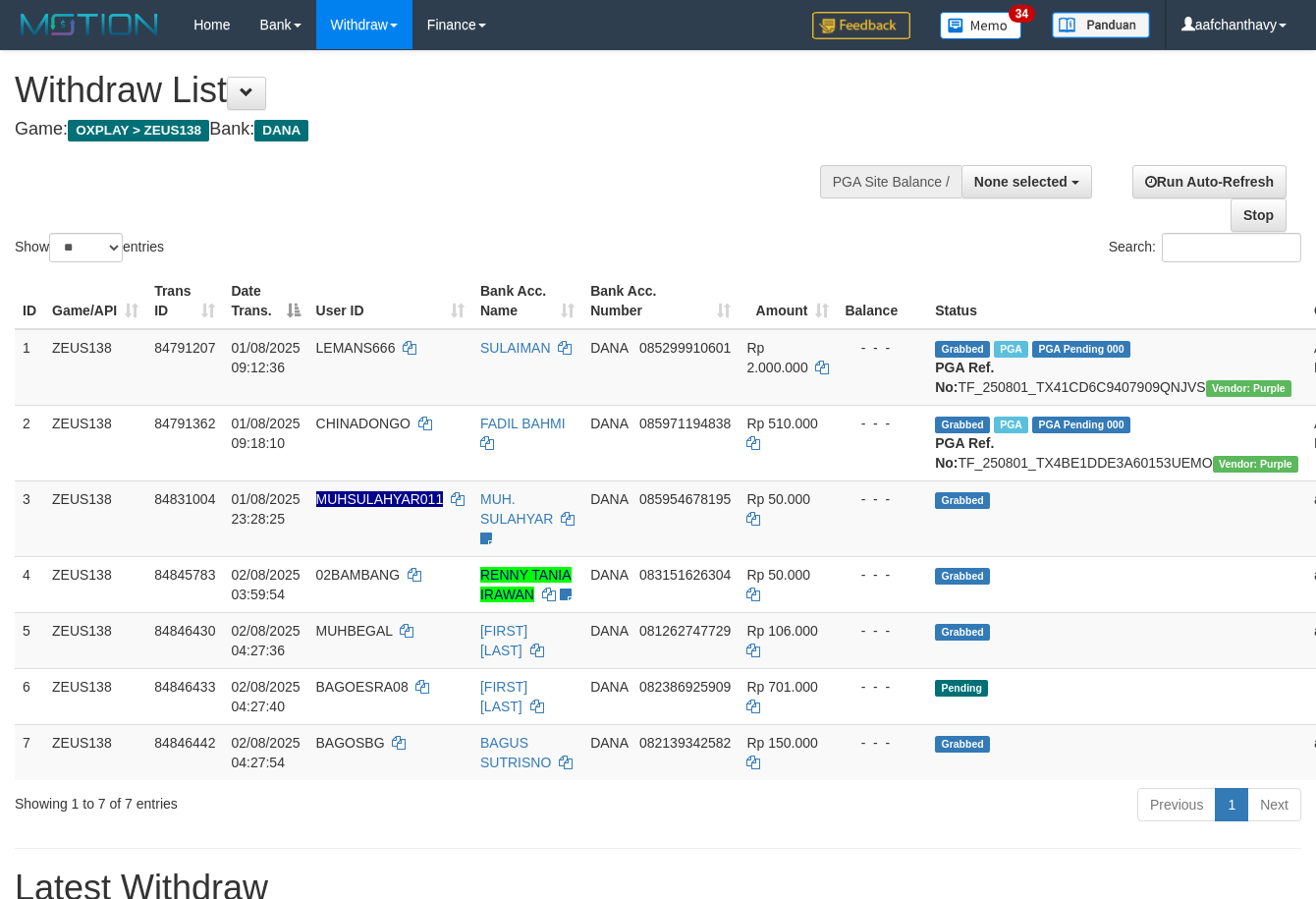 select 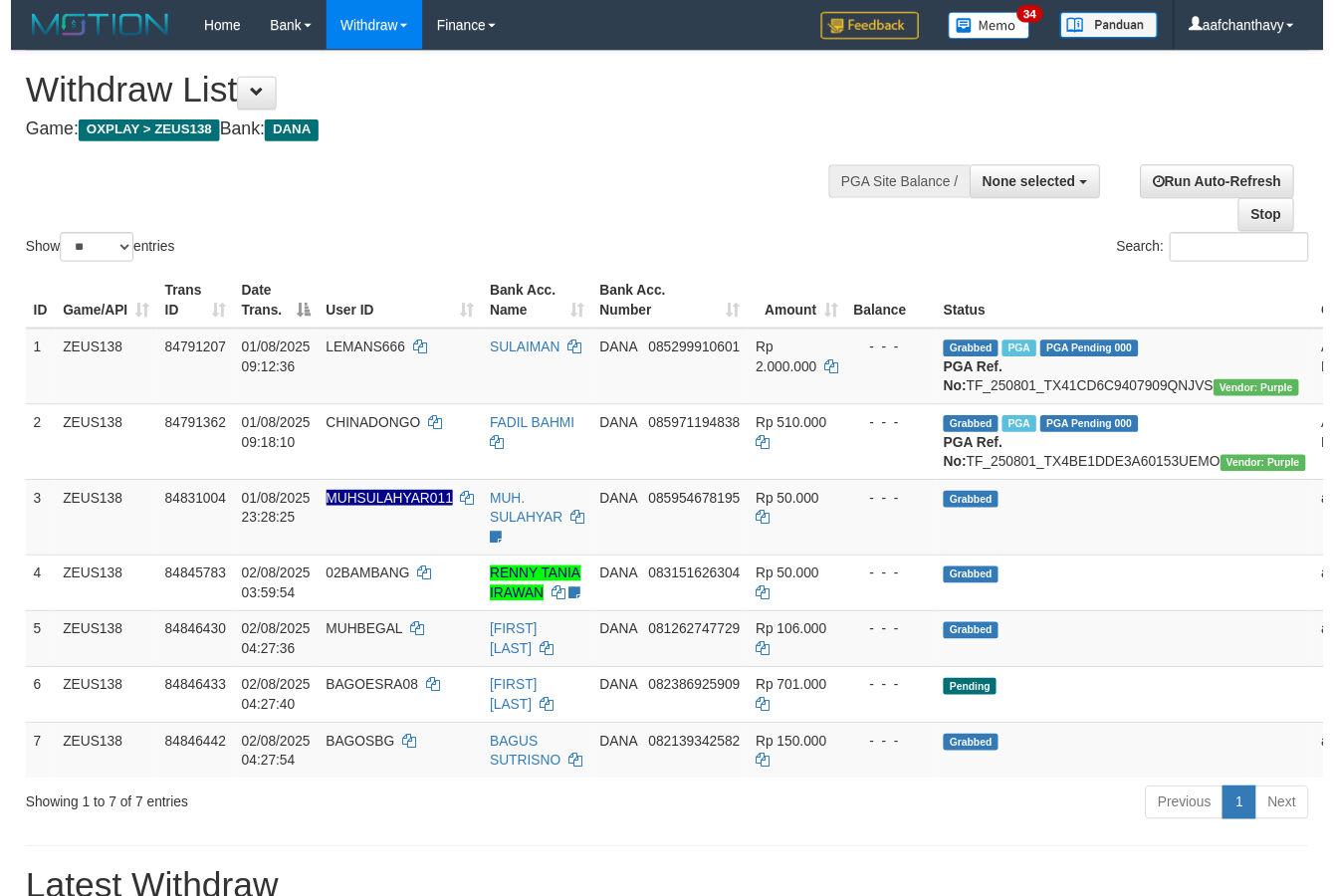 scroll, scrollTop: 355, scrollLeft: 0, axis: vertical 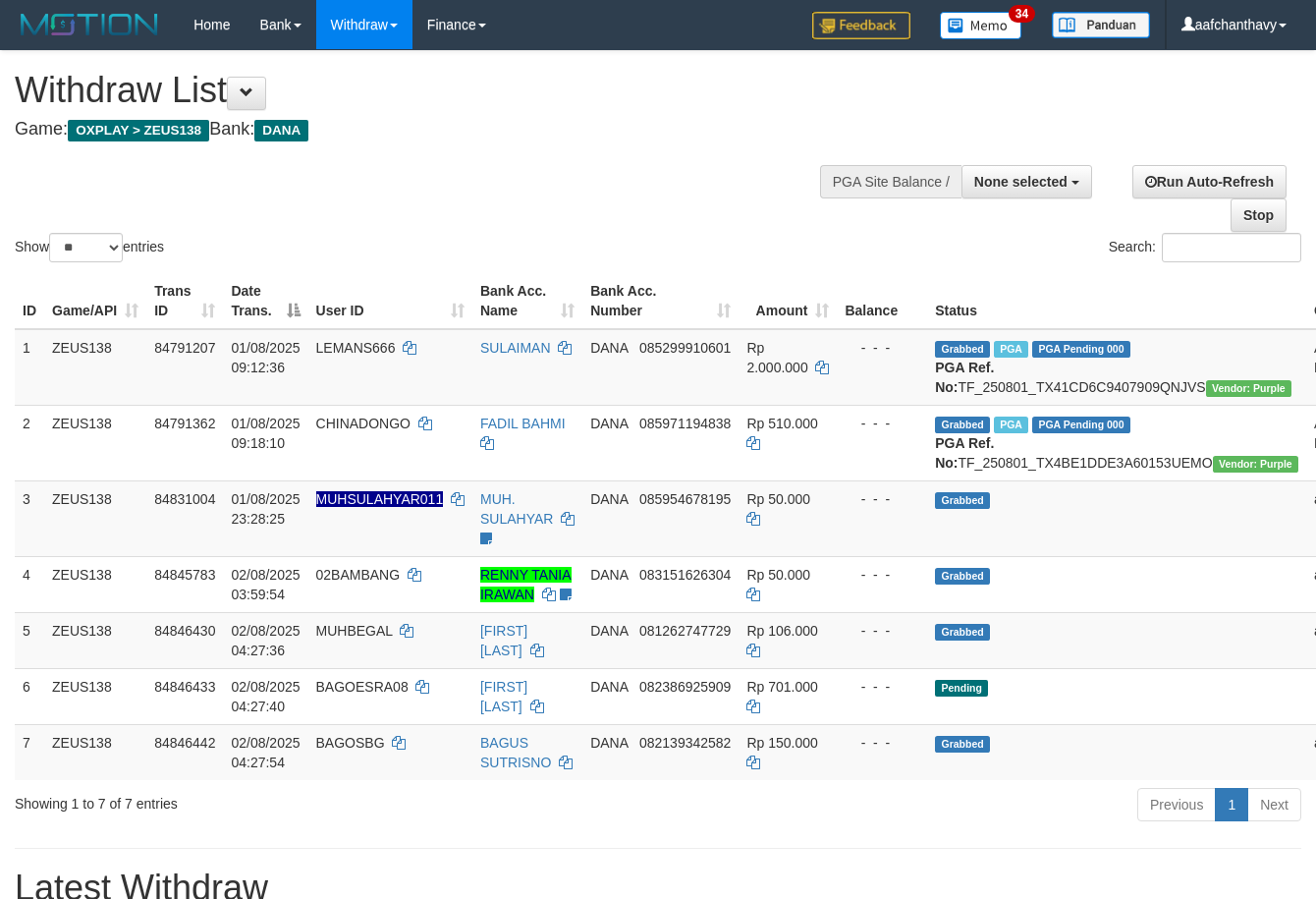 select 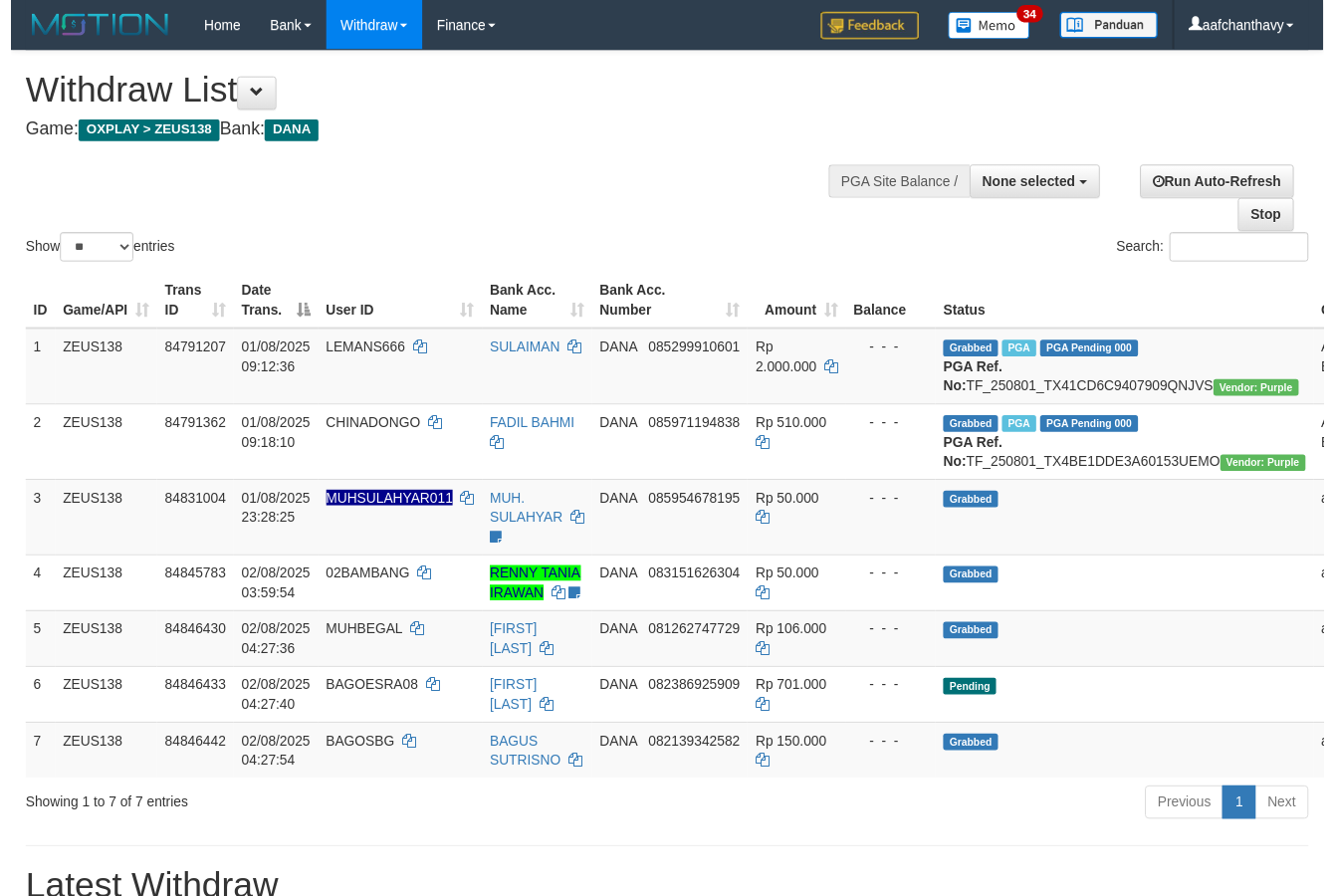 scroll, scrollTop: 355, scrollLeft: 0, axis: vertical 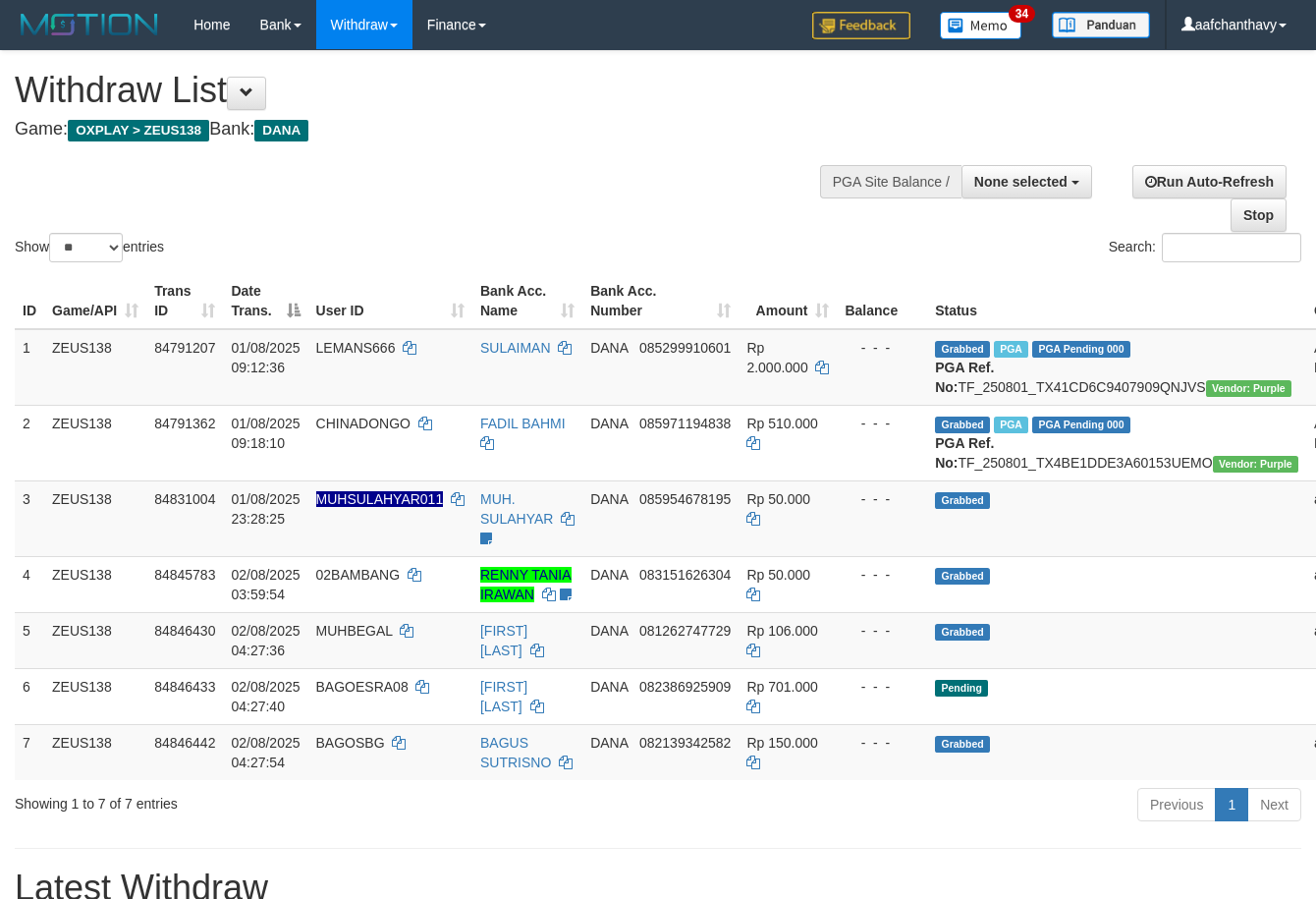 select 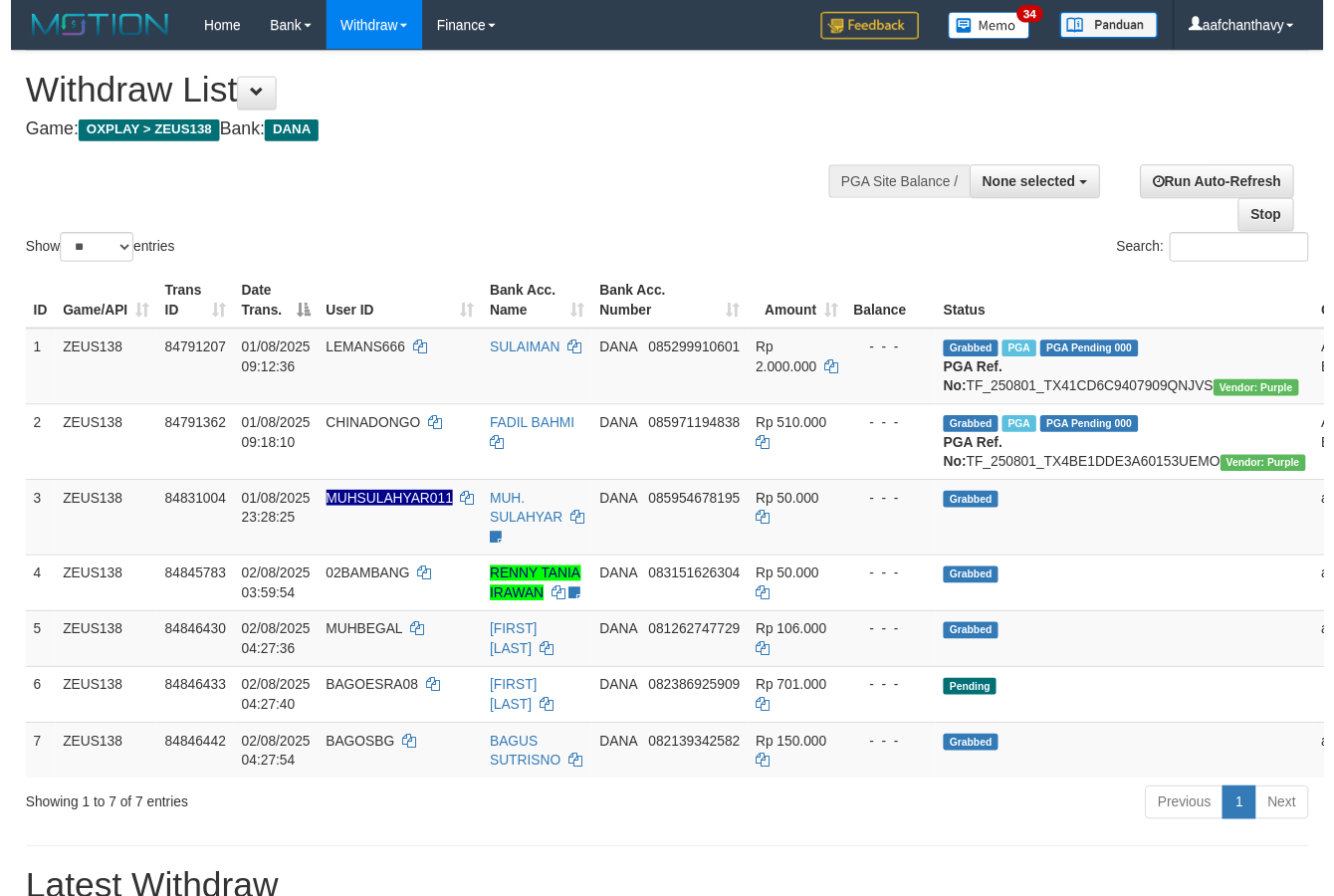 scroll, scrollTop: 355, scrollLeft: 0, axis: vertical 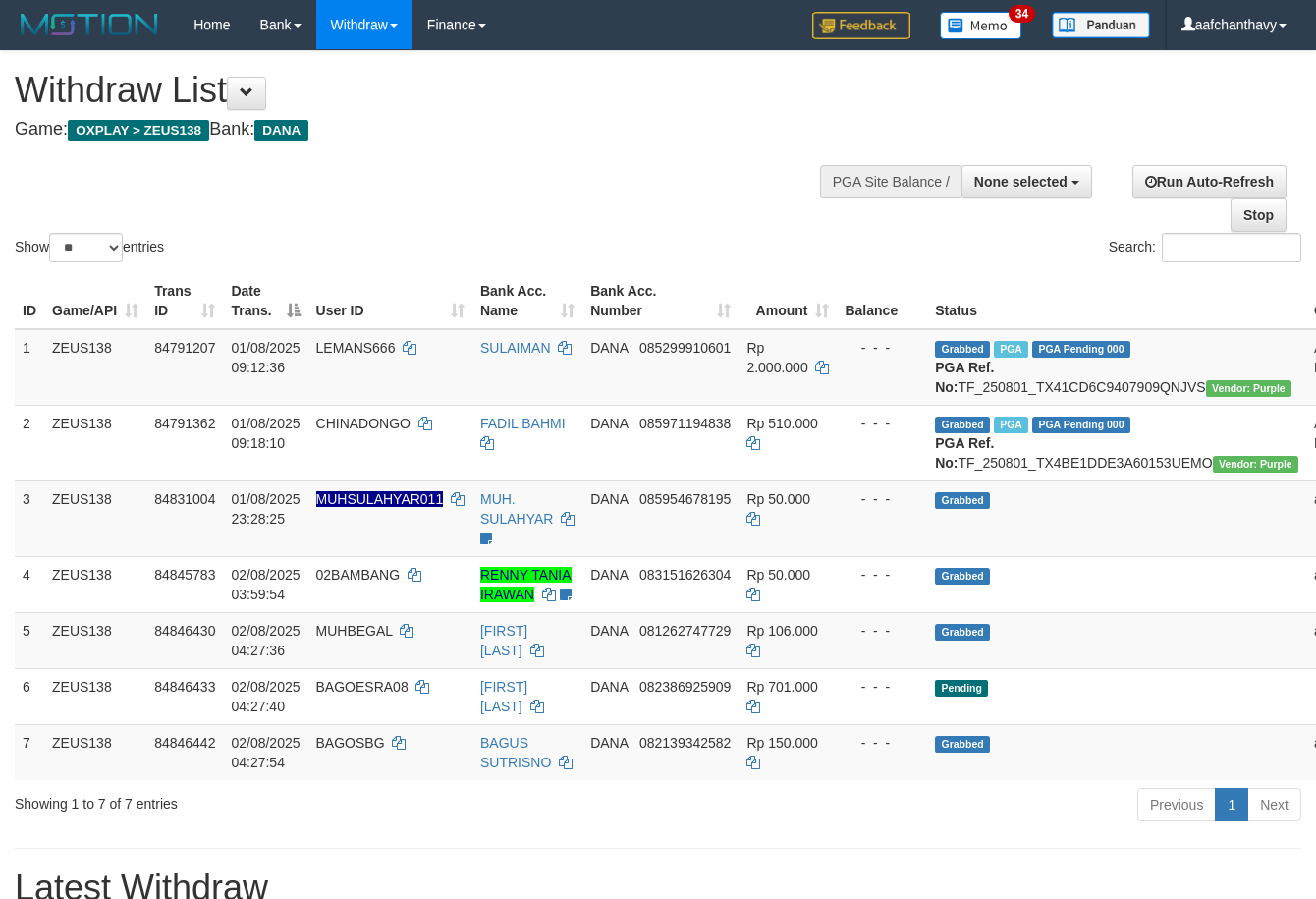 select 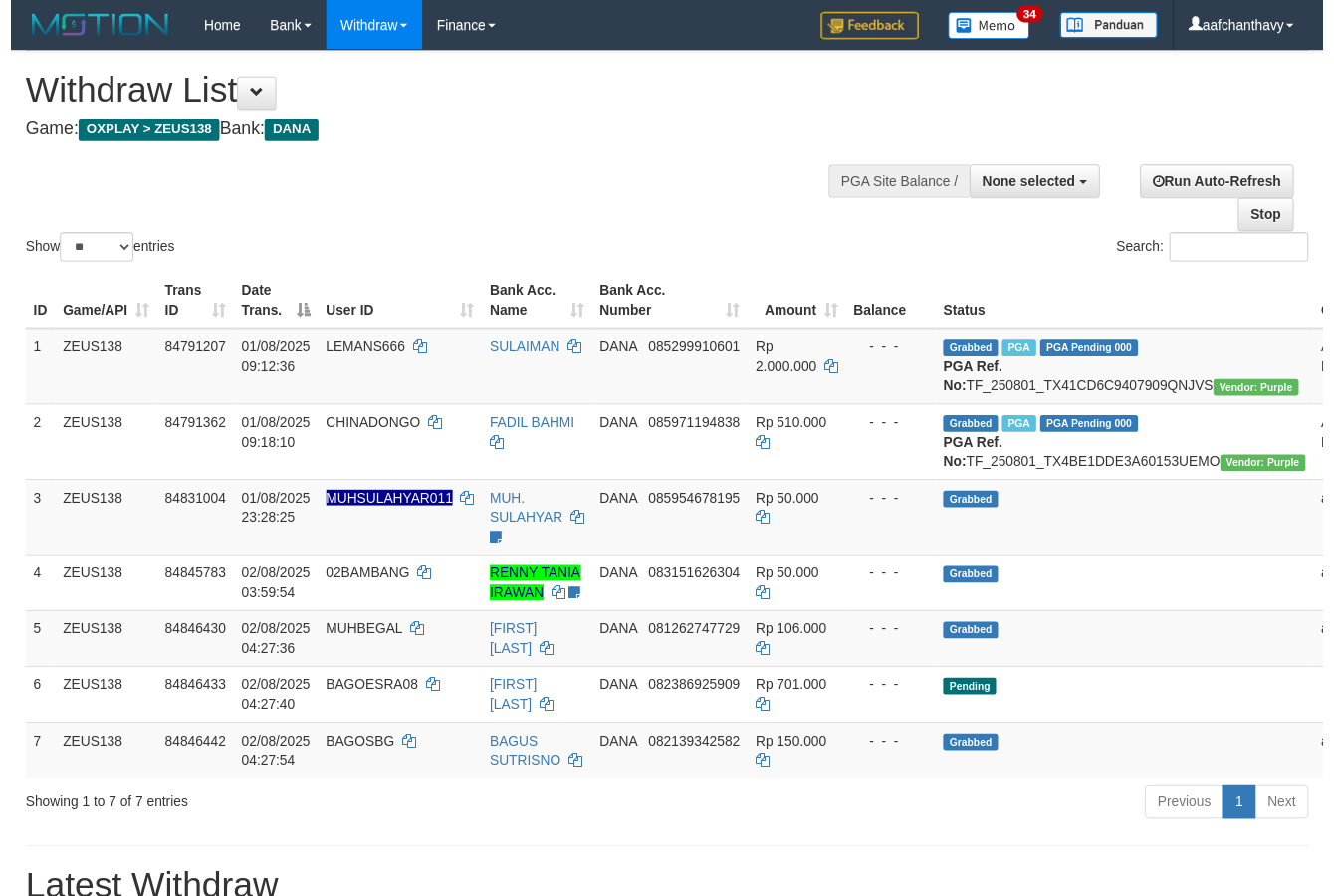 scroll, scrollTop: 355, scrollLeft: 0, axis: vertical 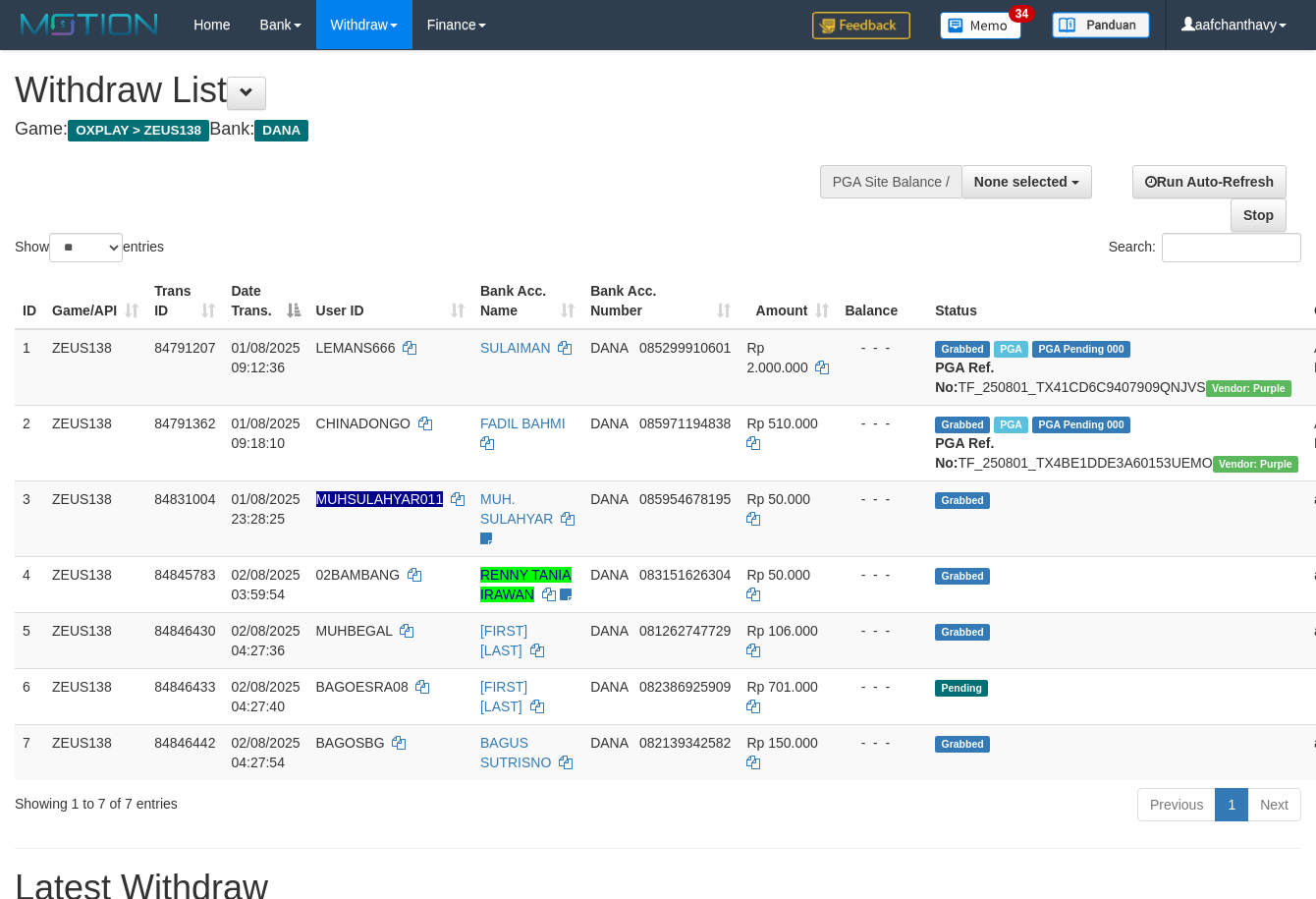 select 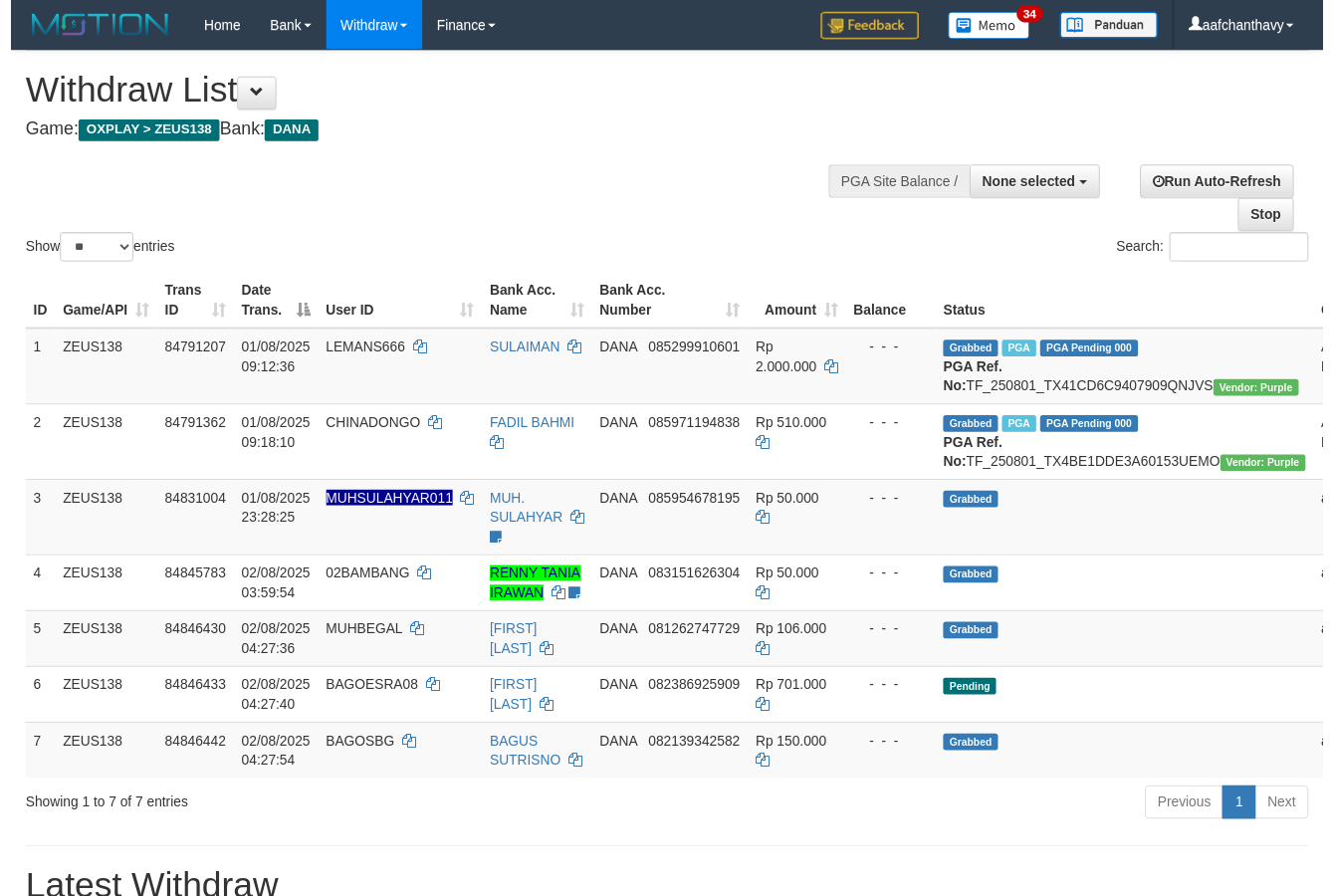 scroll, scrollTop: 355, scrollLeft: 0, axis: vertical 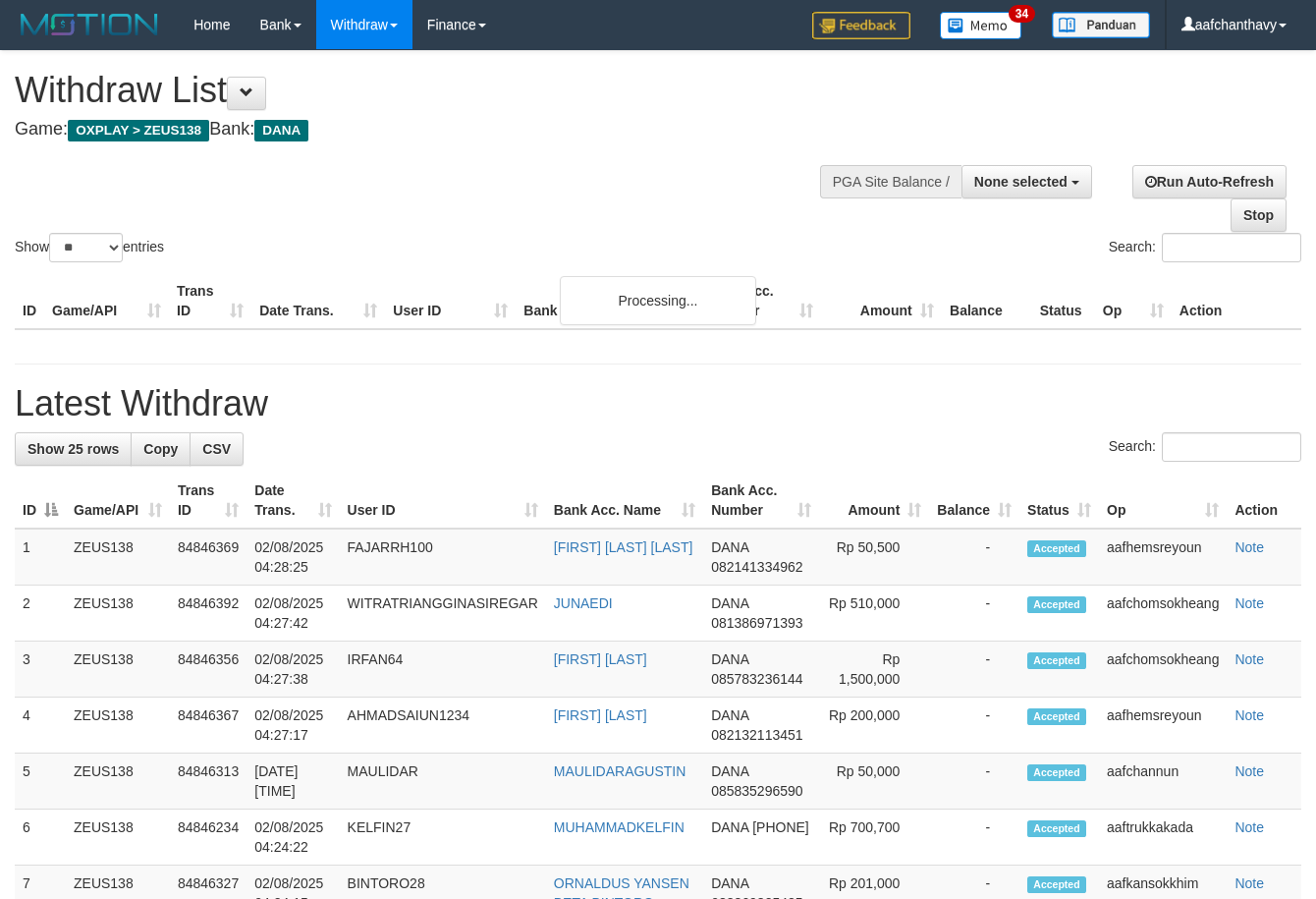 select 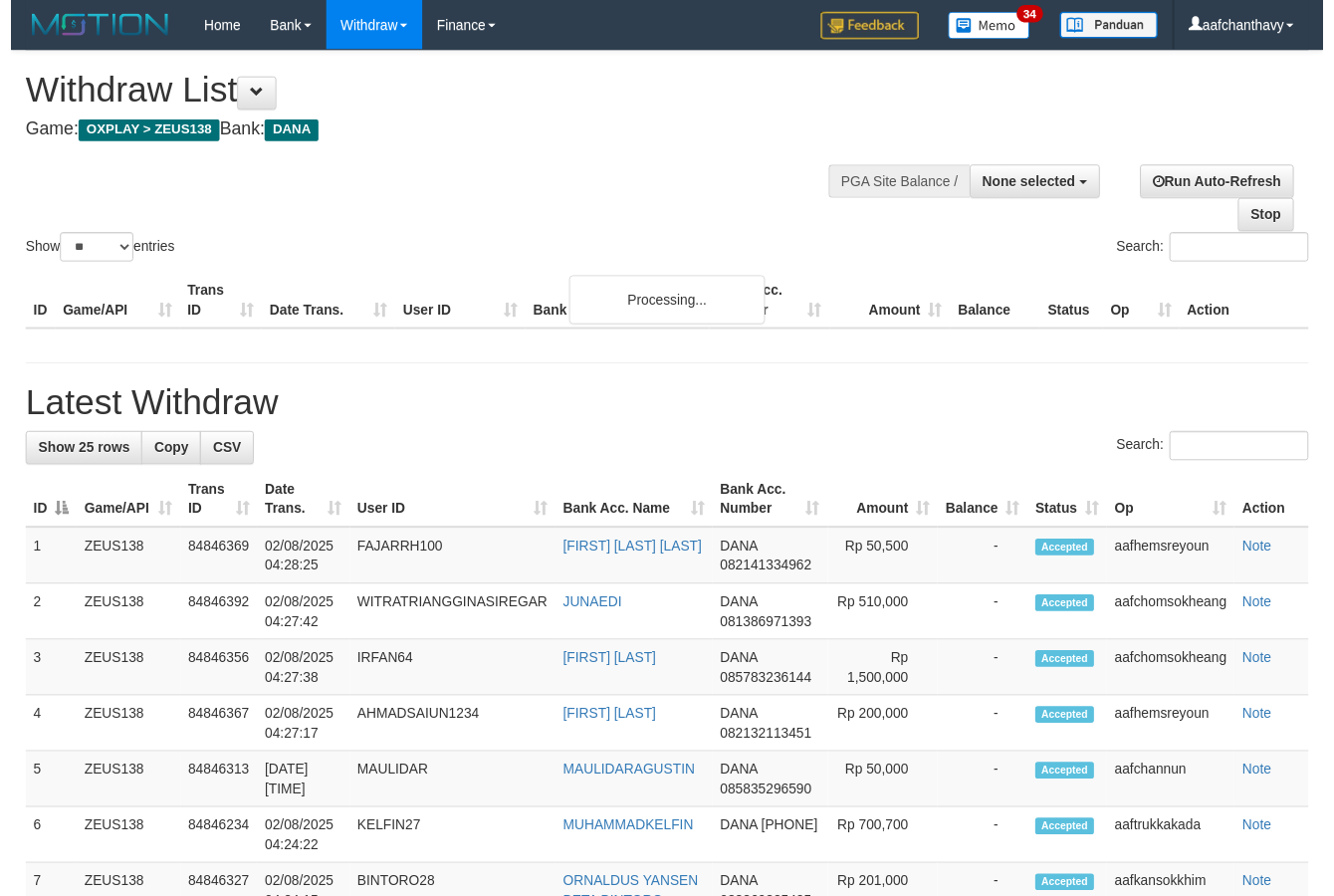 scroll, scrollTop: 355, scrollLeft: 0, axis: vertical 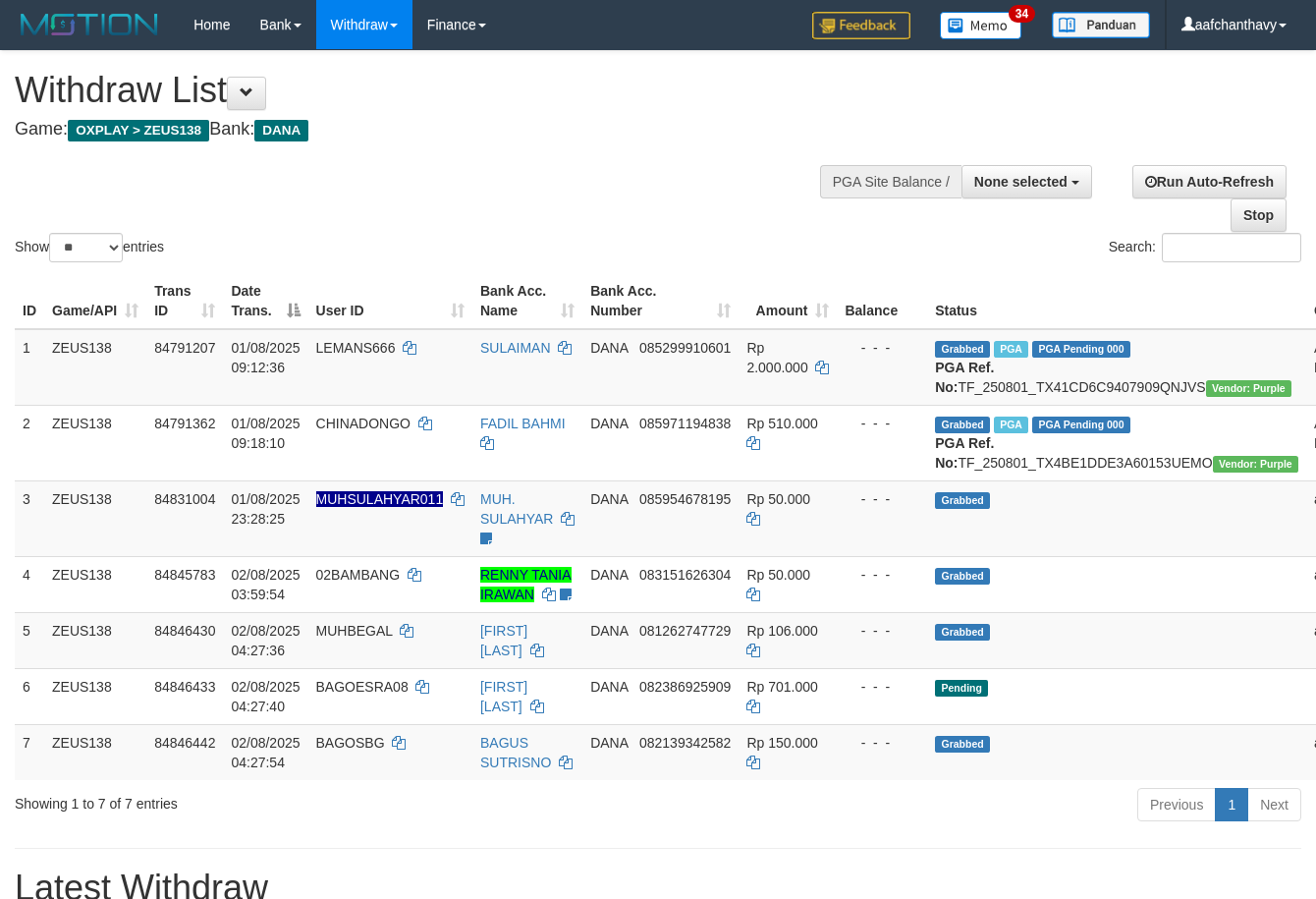 select 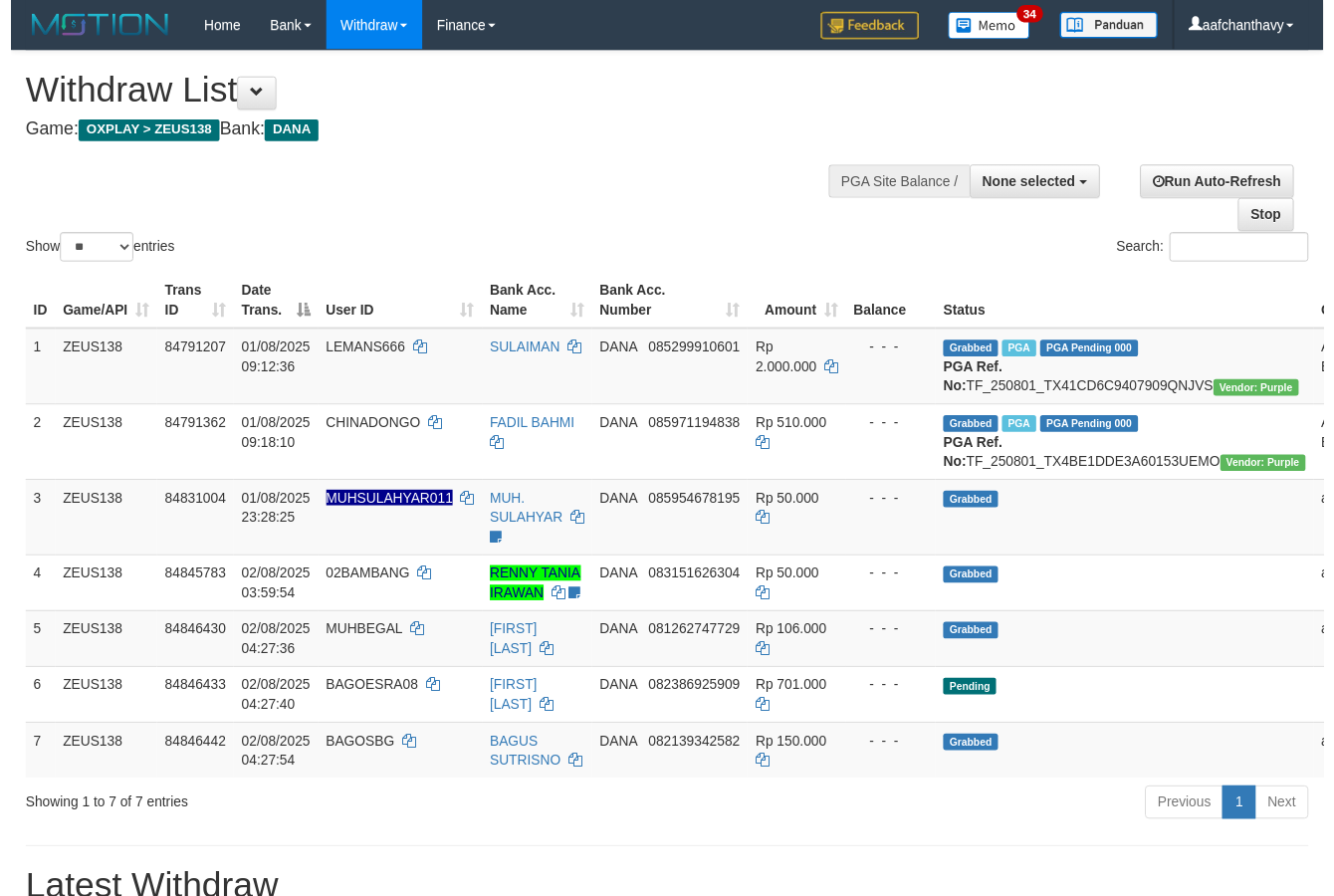 scroll, scrollTop: 355, scrollLeft: 0, axis: vertical 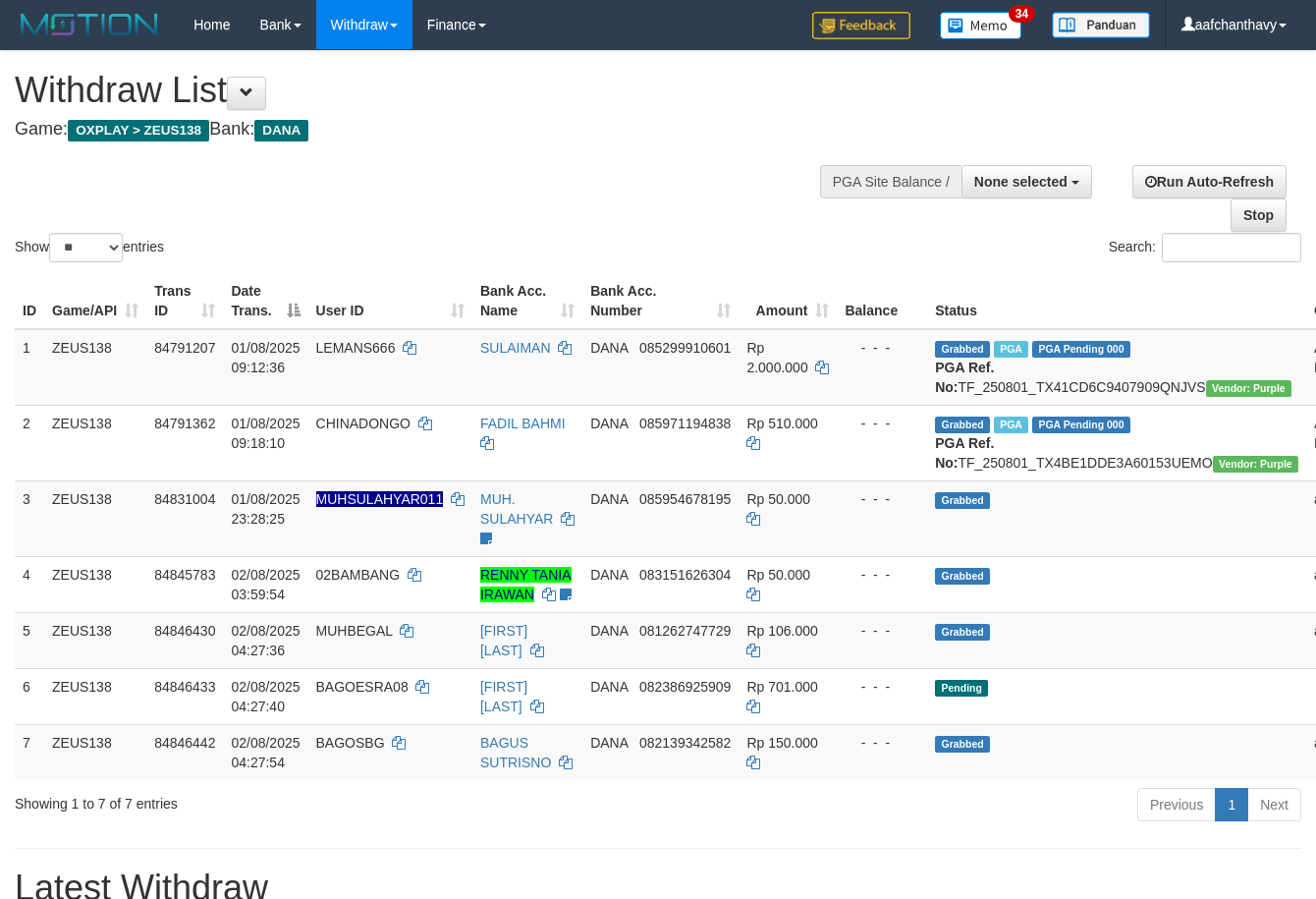 select 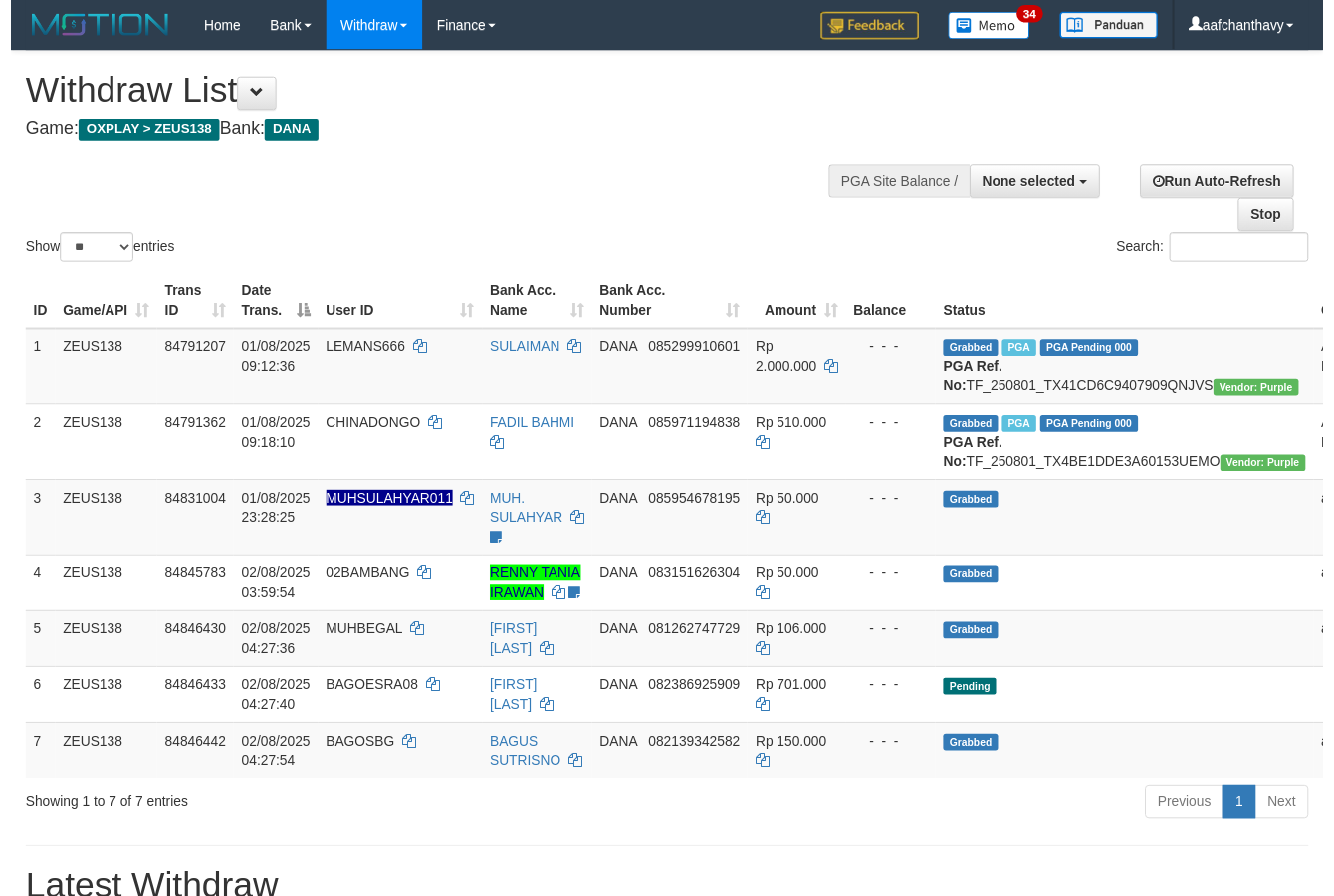 scroll, scrollTop: 355, scrollLeft: 0, axis: vertical 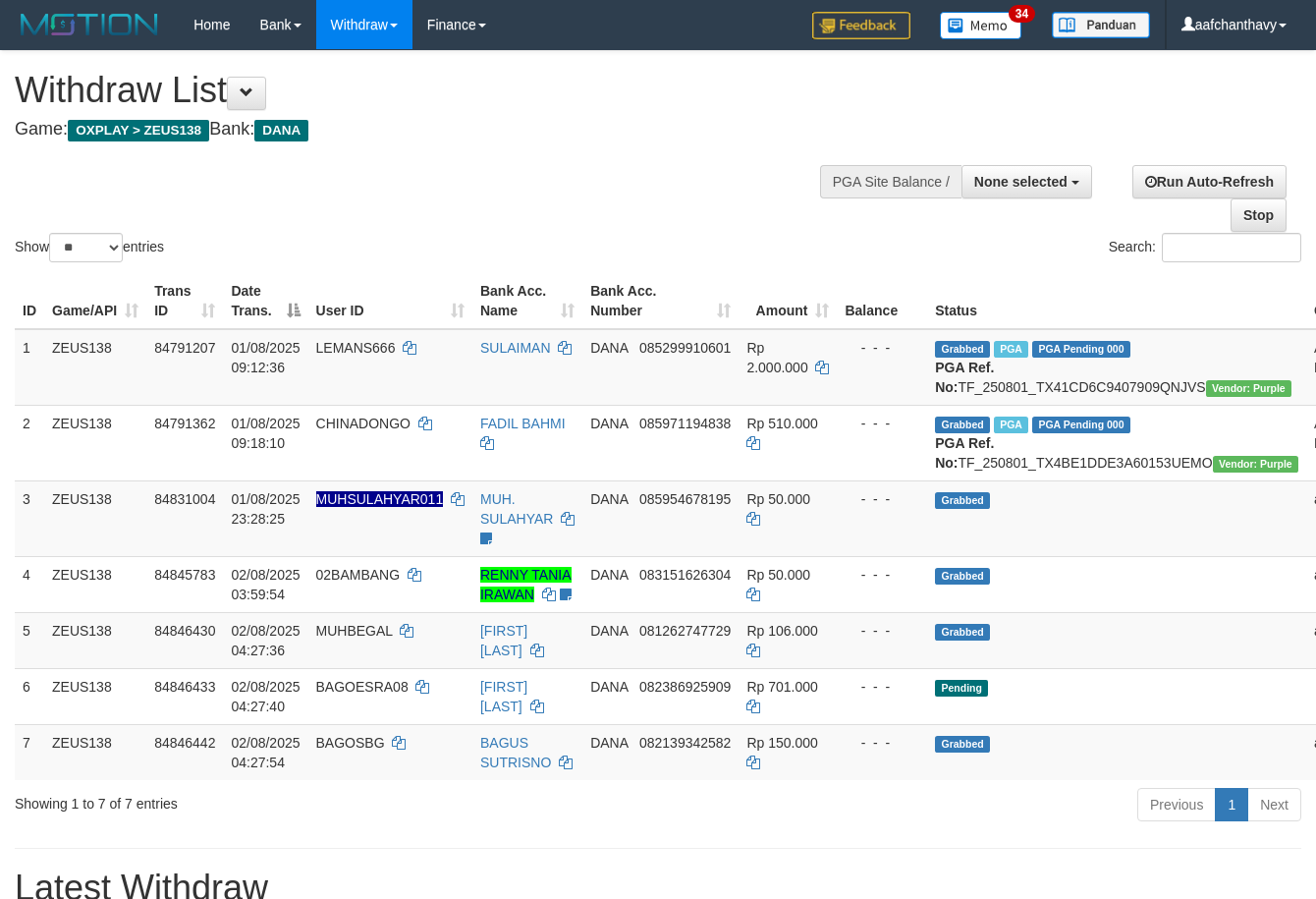 select 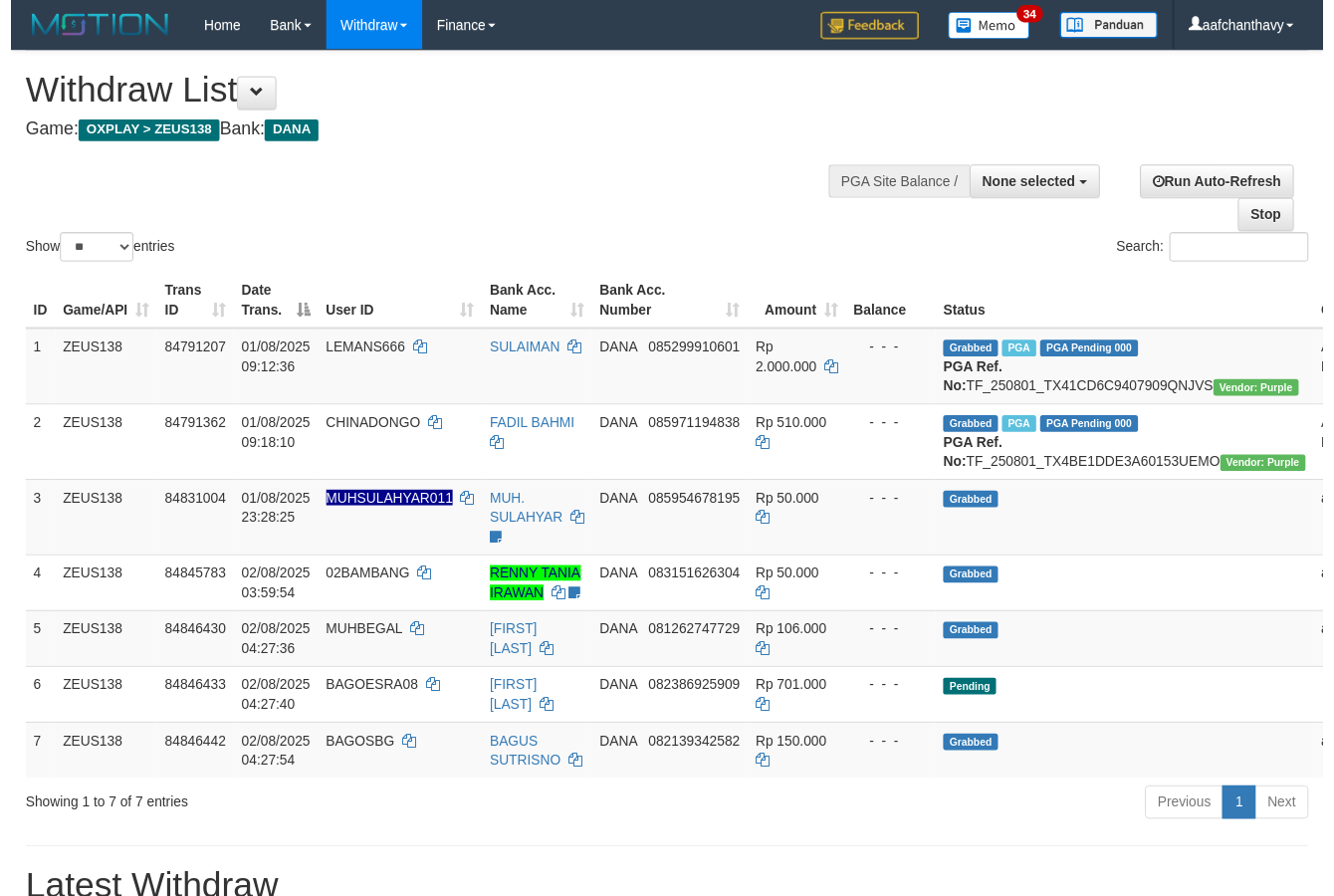 scroll, scrollTop: 355, scrollLeft: 0, axis: vertical 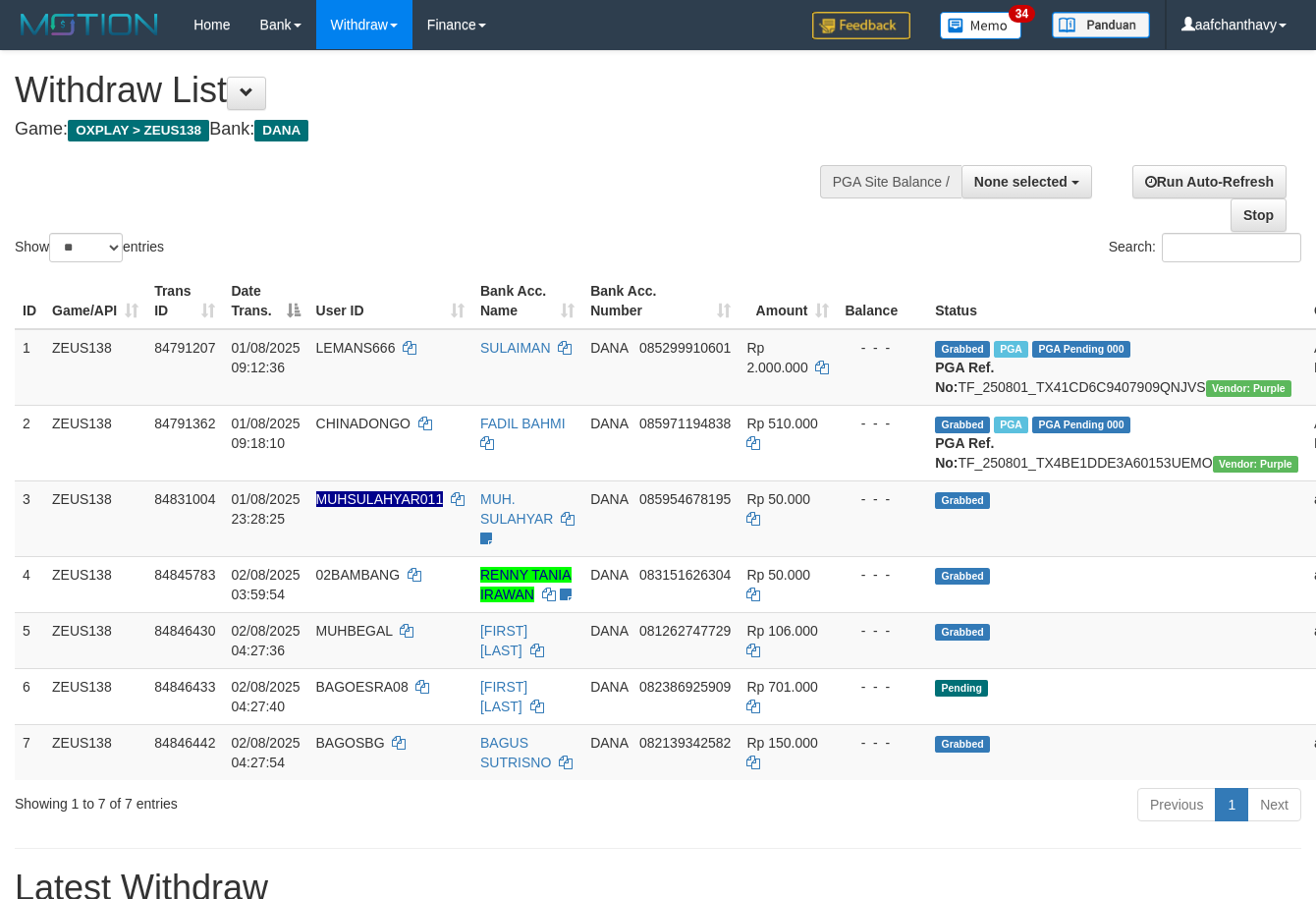 select 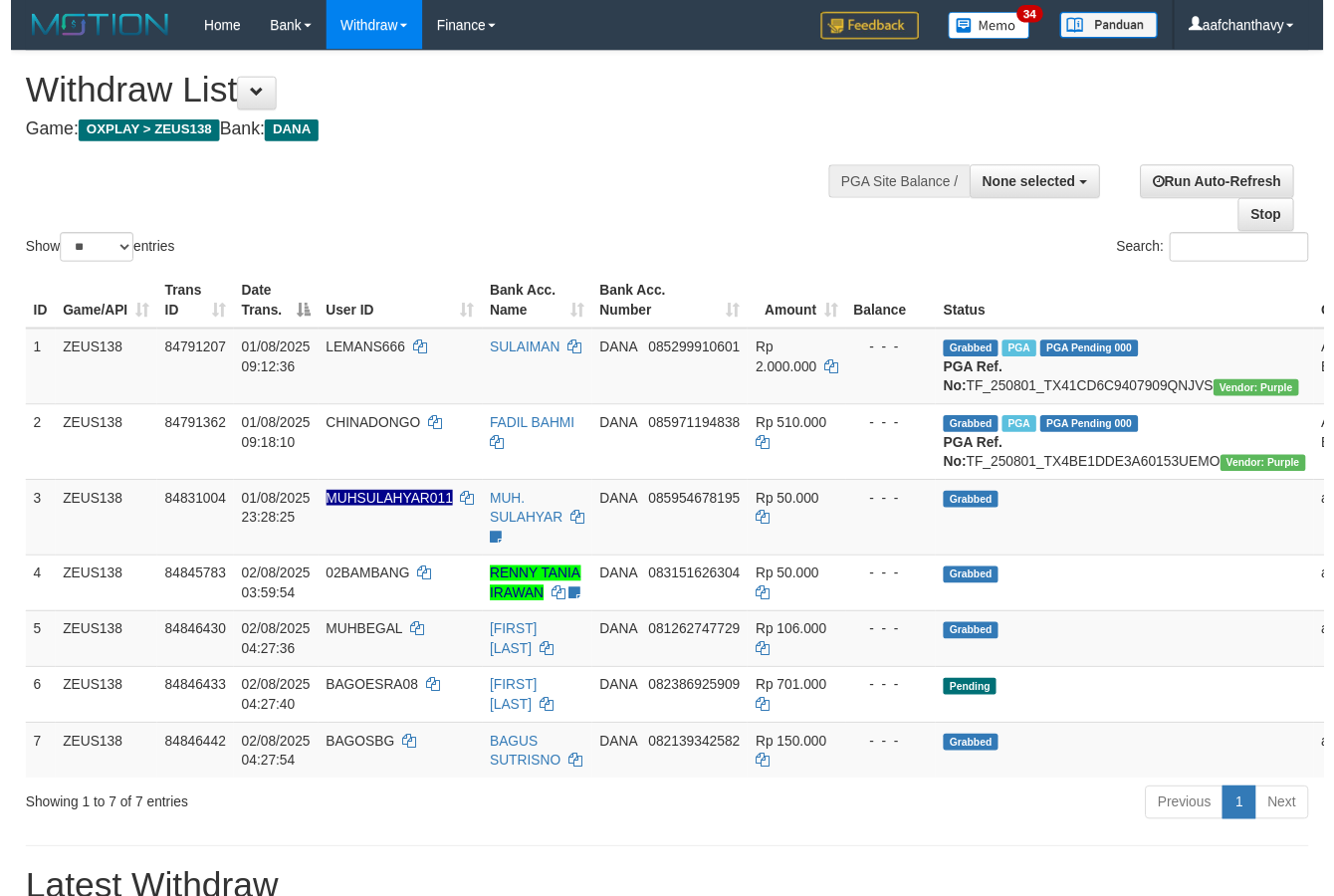 scroll, scrollTop: 355, scrollLeft: 0, axis: vertical 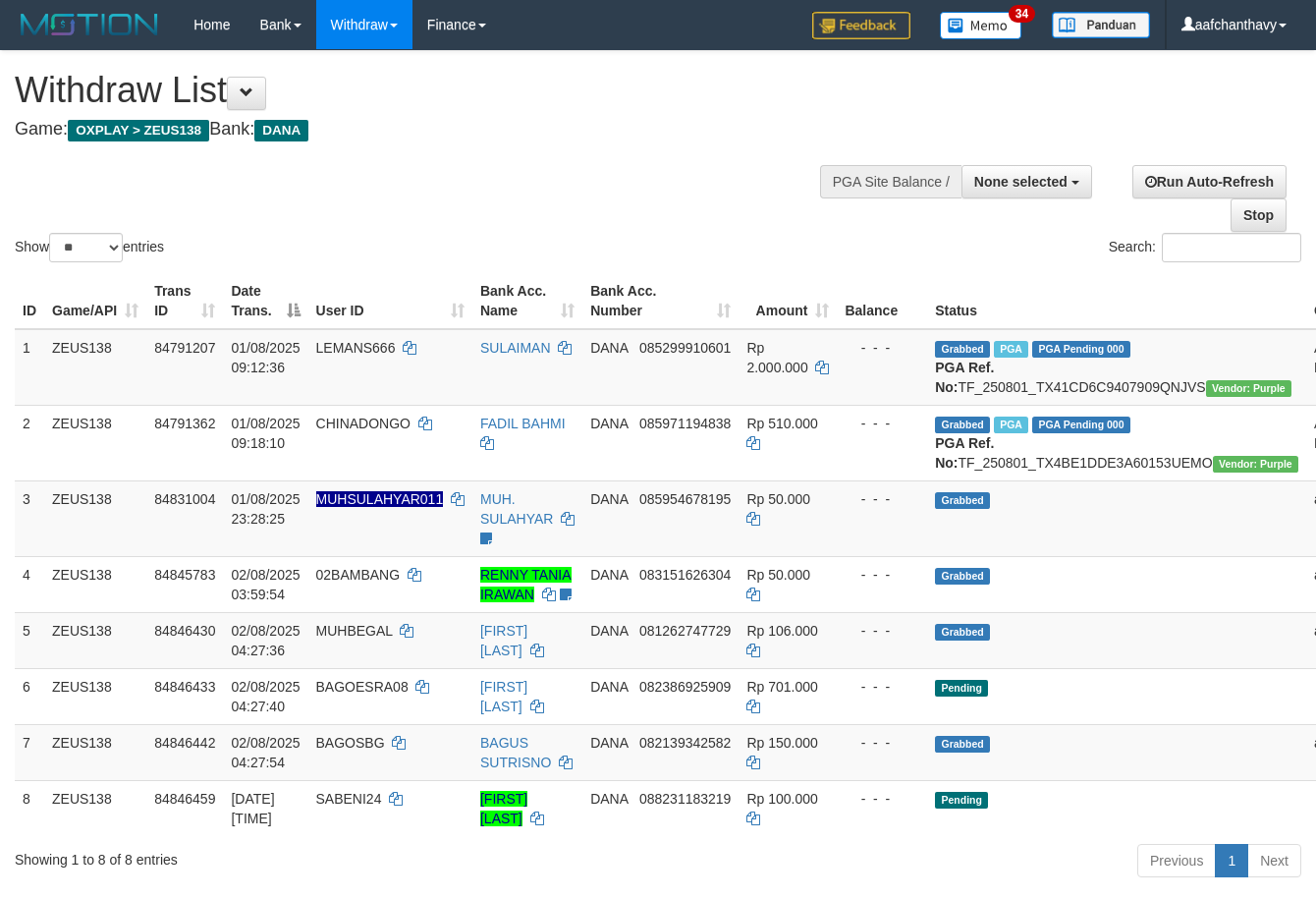 select 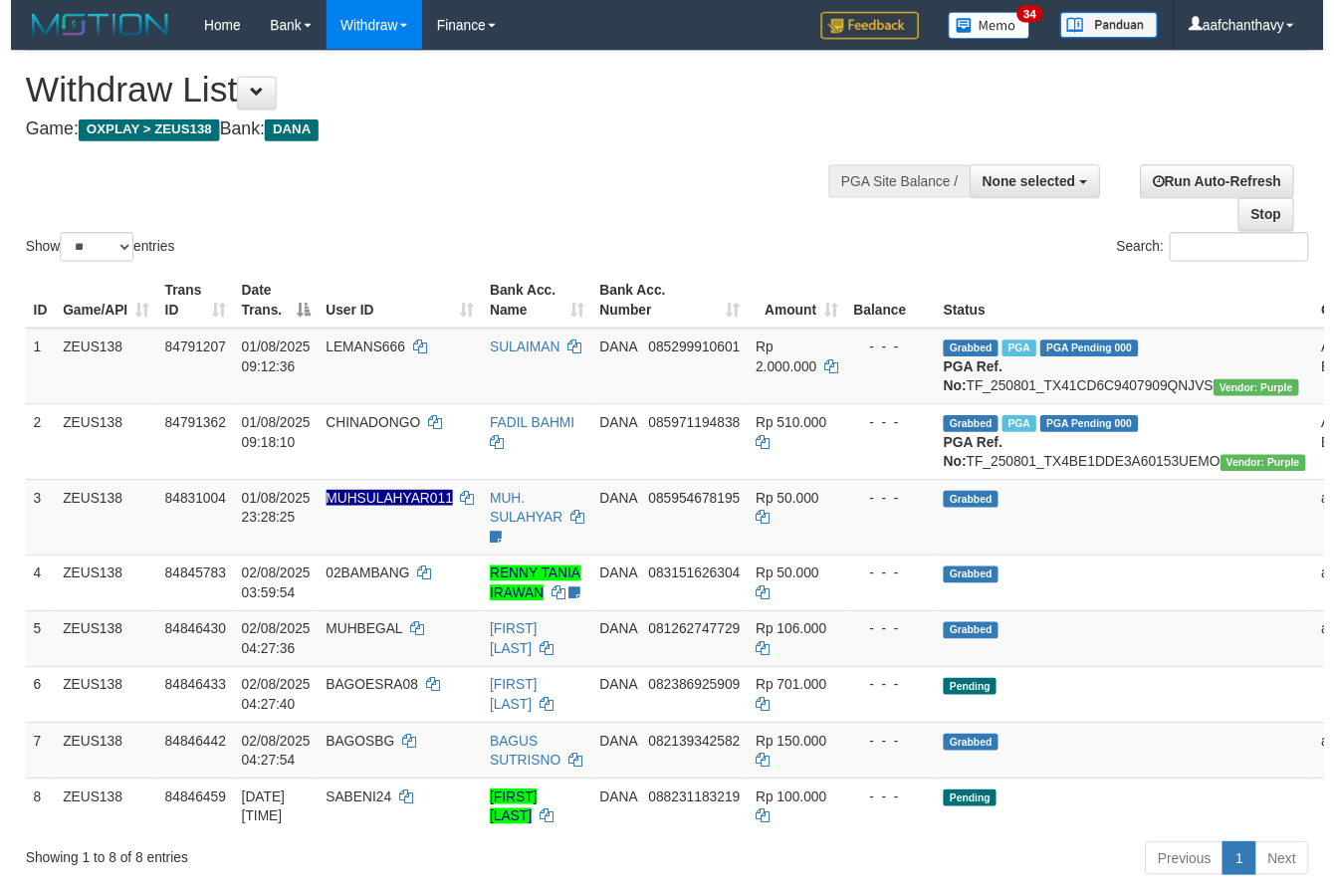 scroll, scrollTop: 355, scrollLeft: 0, axis: vertical 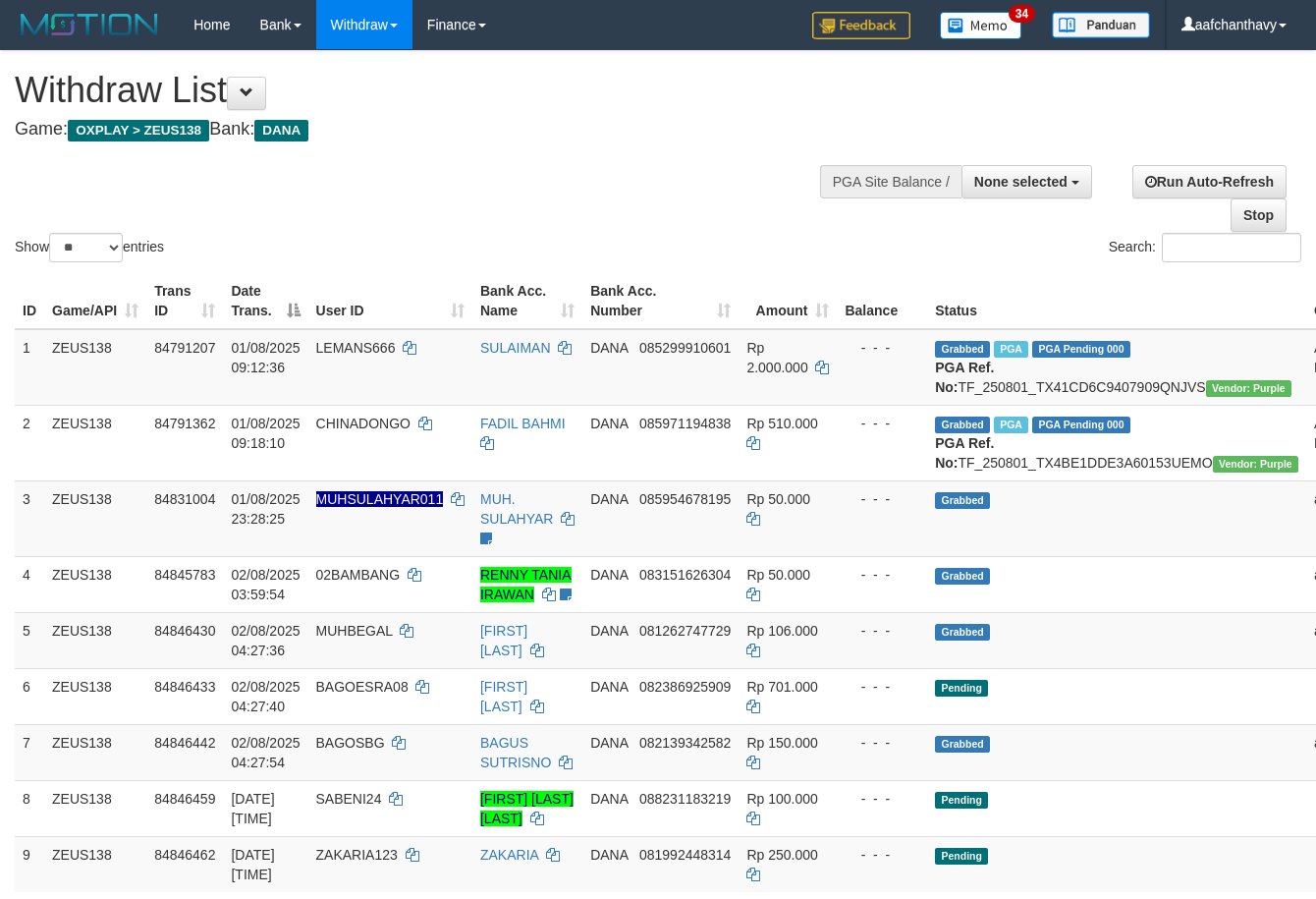 select 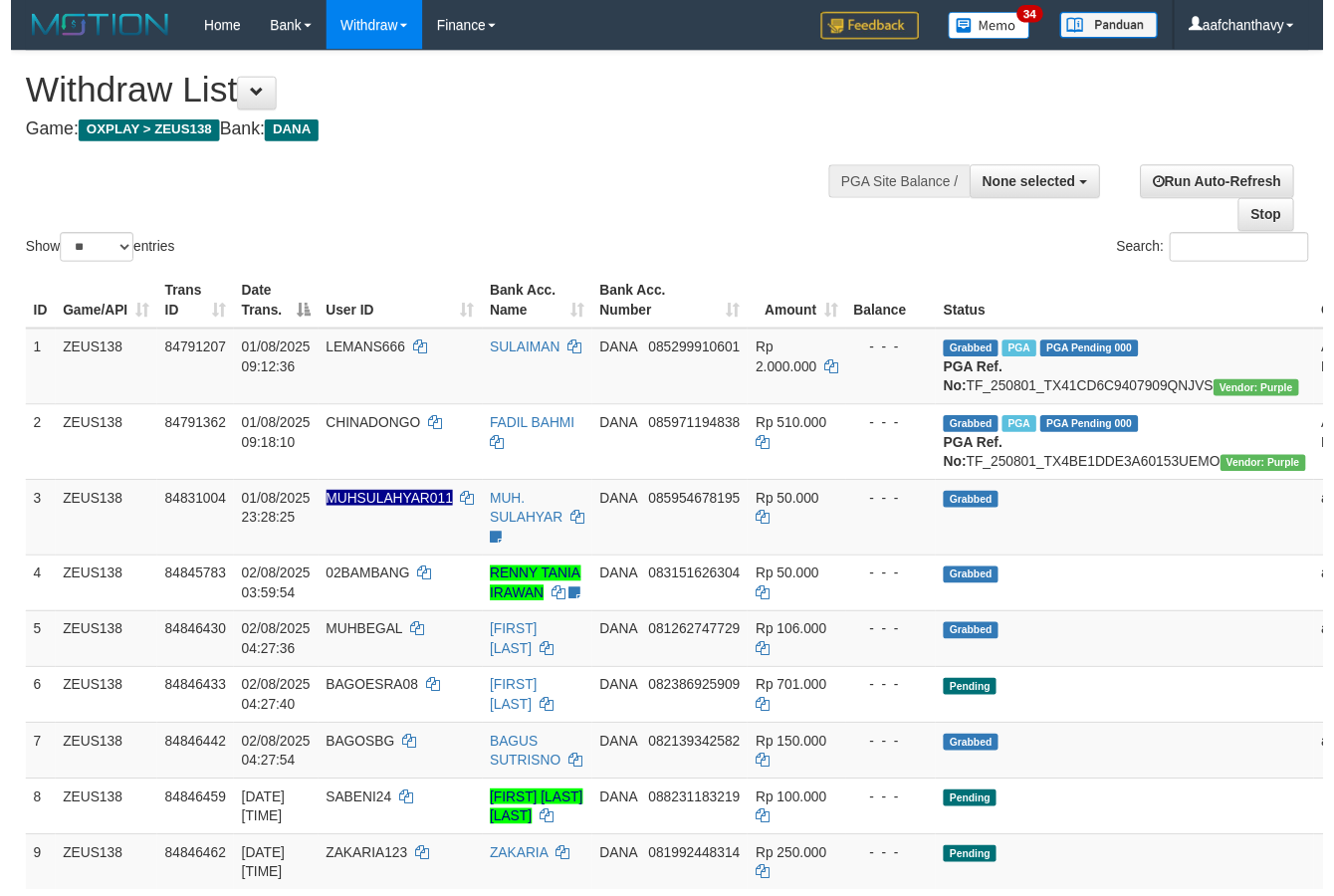 scroll, scrollTop: 355, scrollLeft: 0, axis: vertical 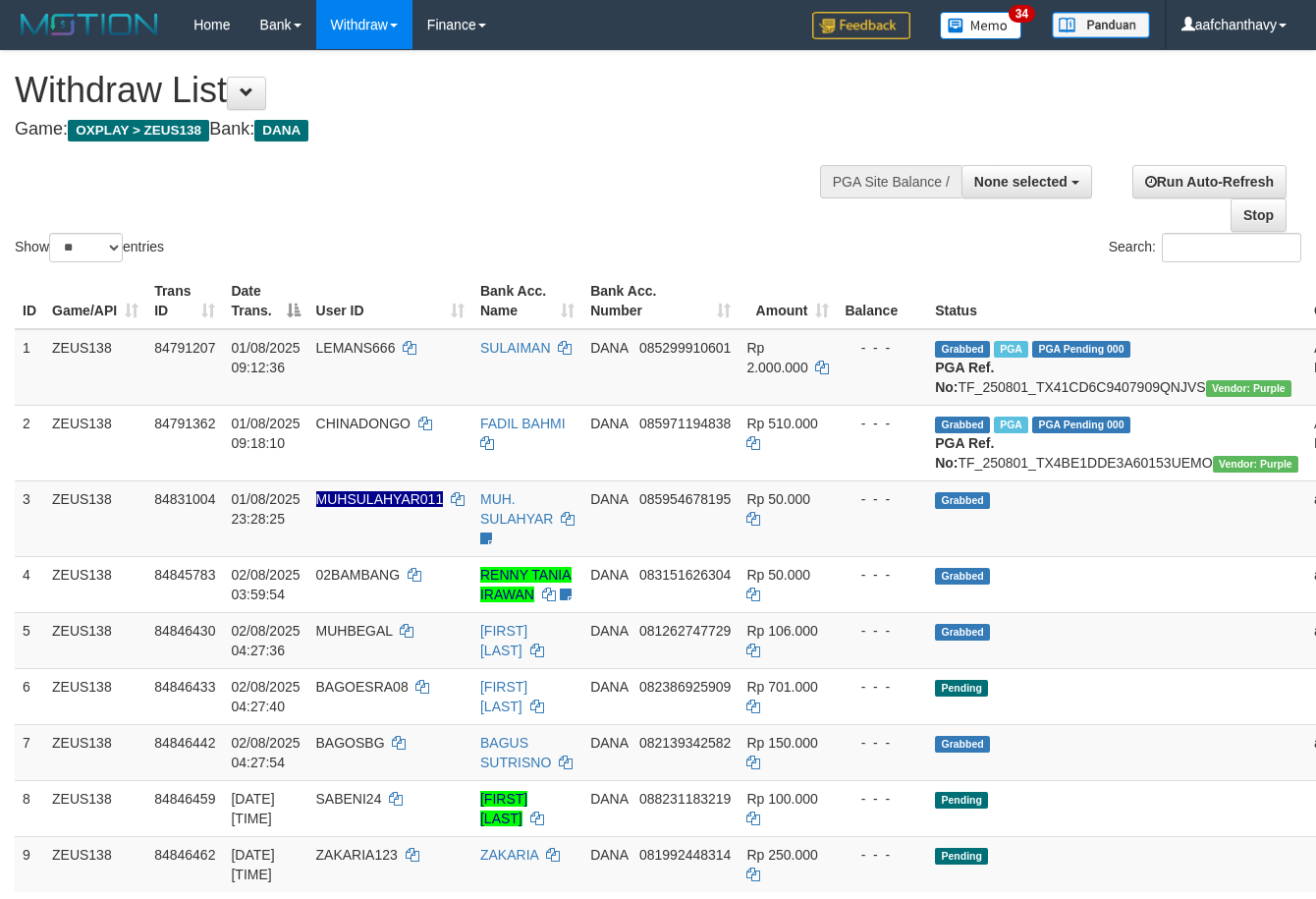 select 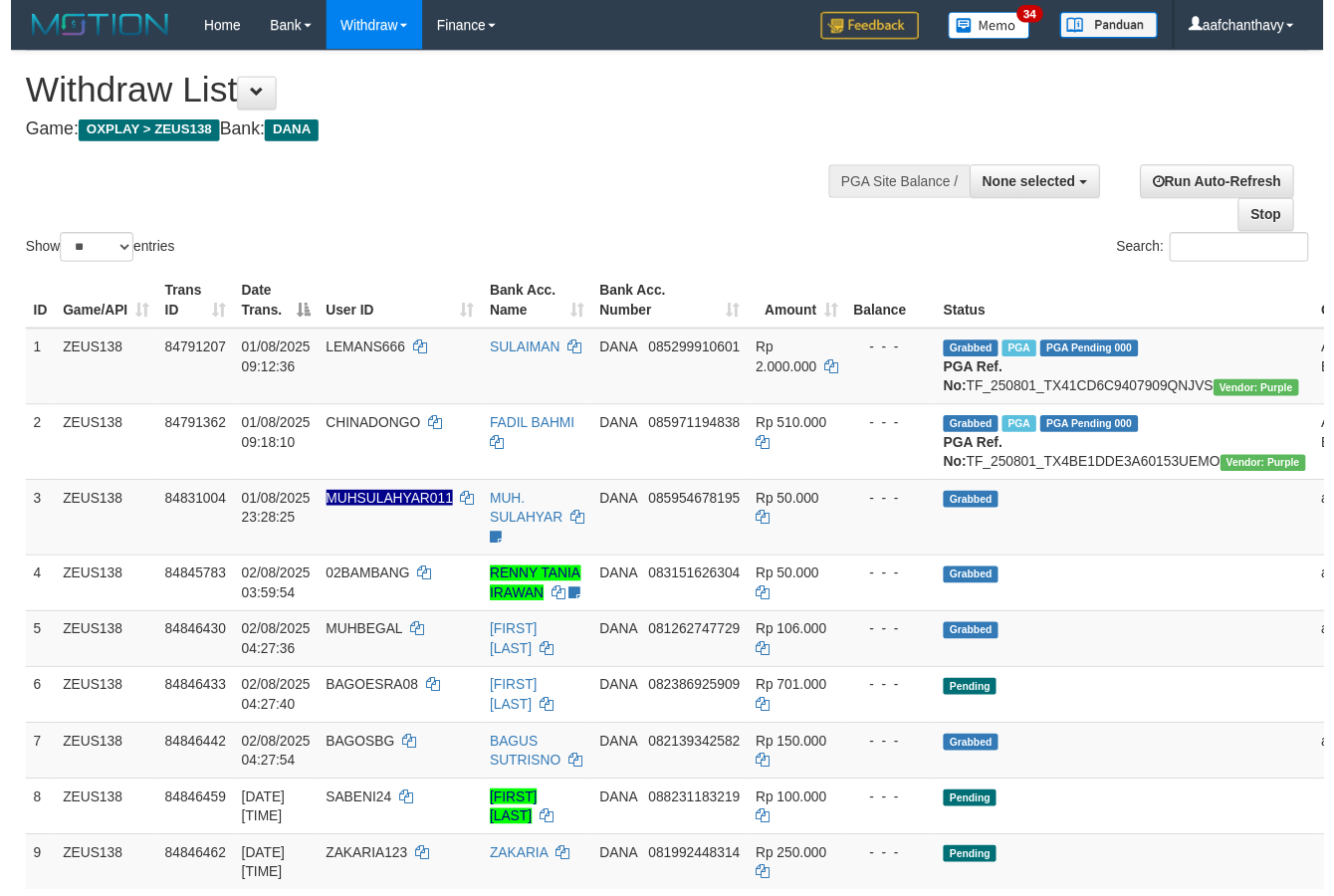 scroll, scrollTop: 355, scrollLeft: 0, axis: vertical 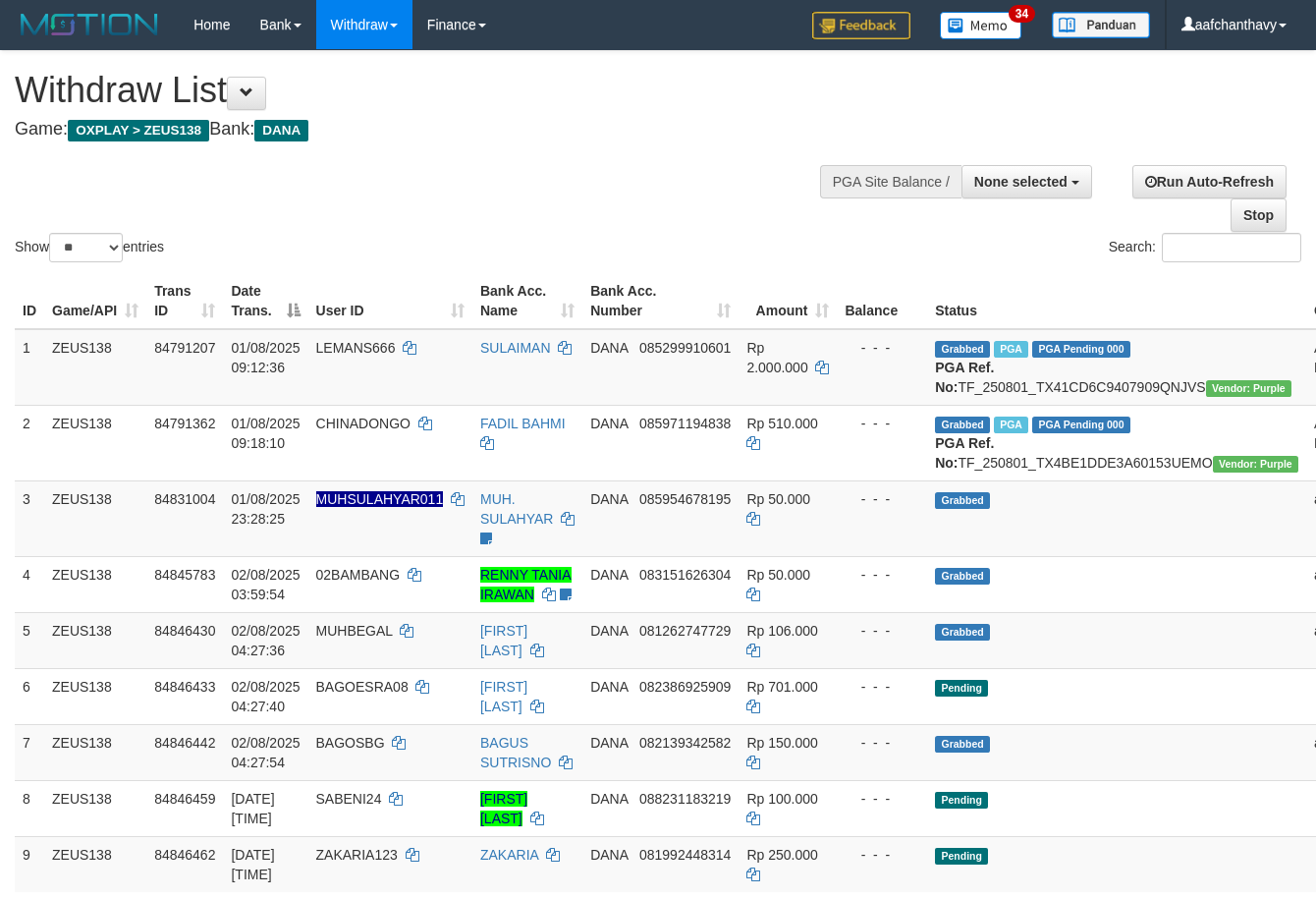 select 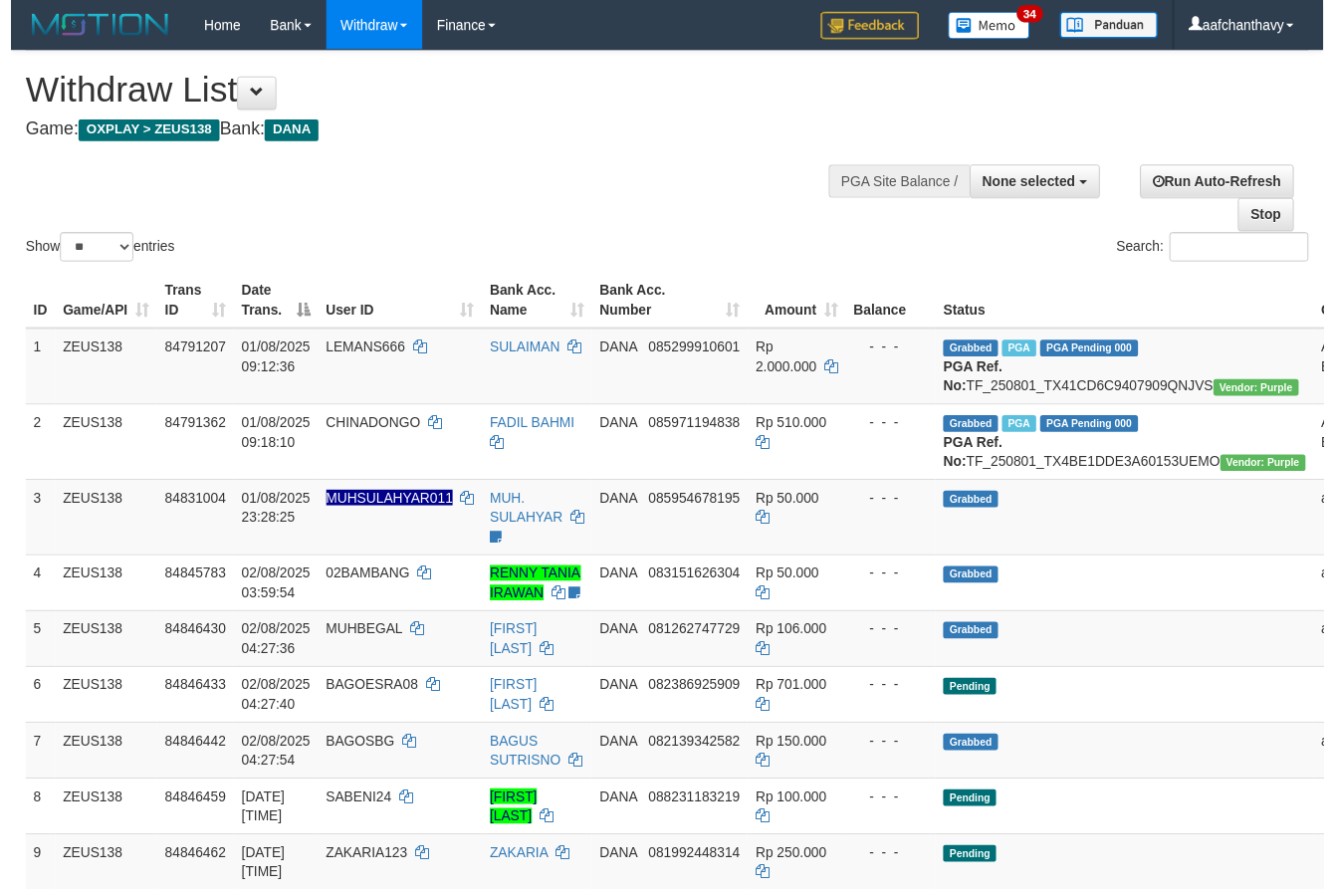 scroll, scrollTop: 355, scrollLeft: 0, axis: vertical 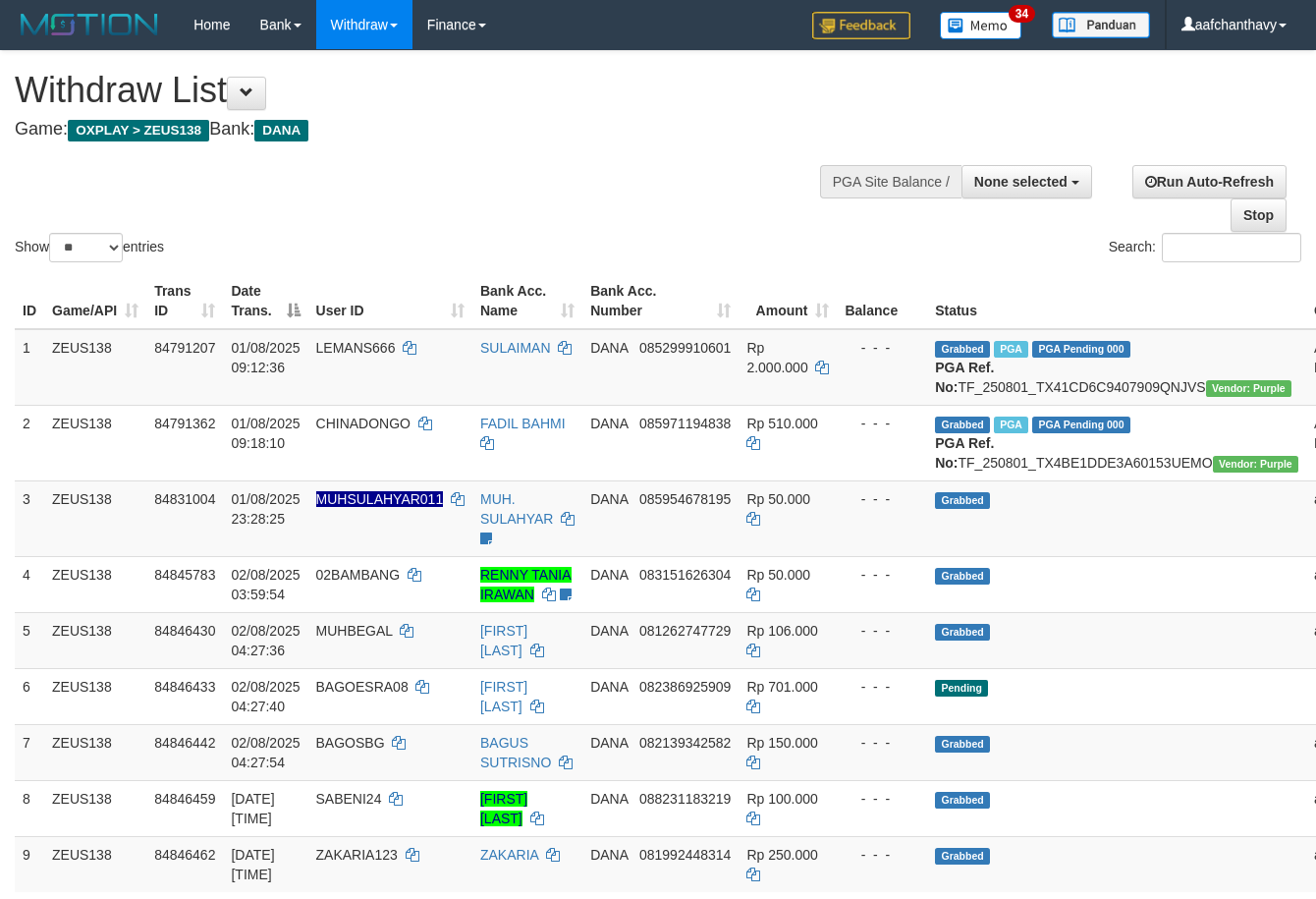 select 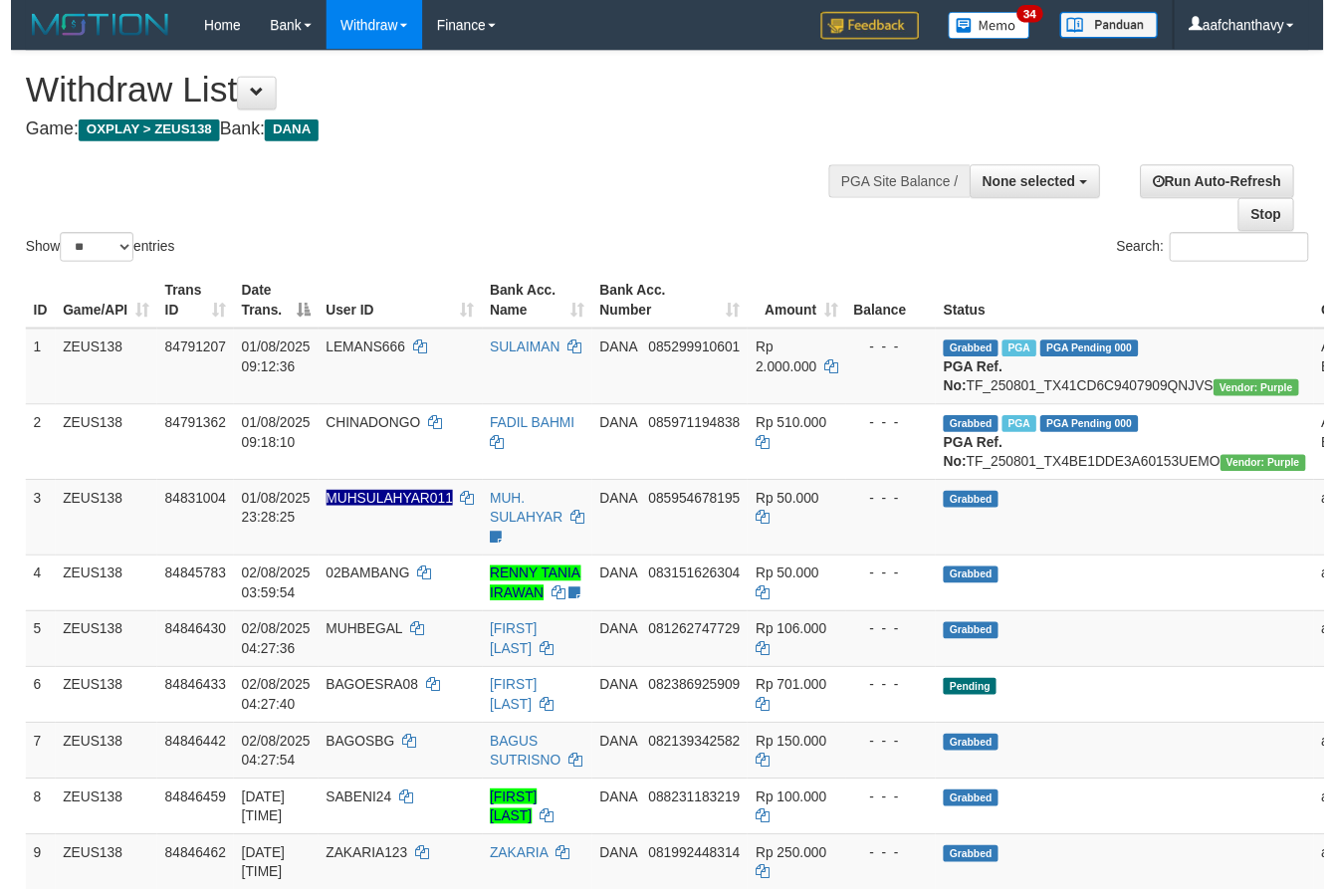 scroll, scrollTop: 355, scrollLeft: 0, axis: vertical 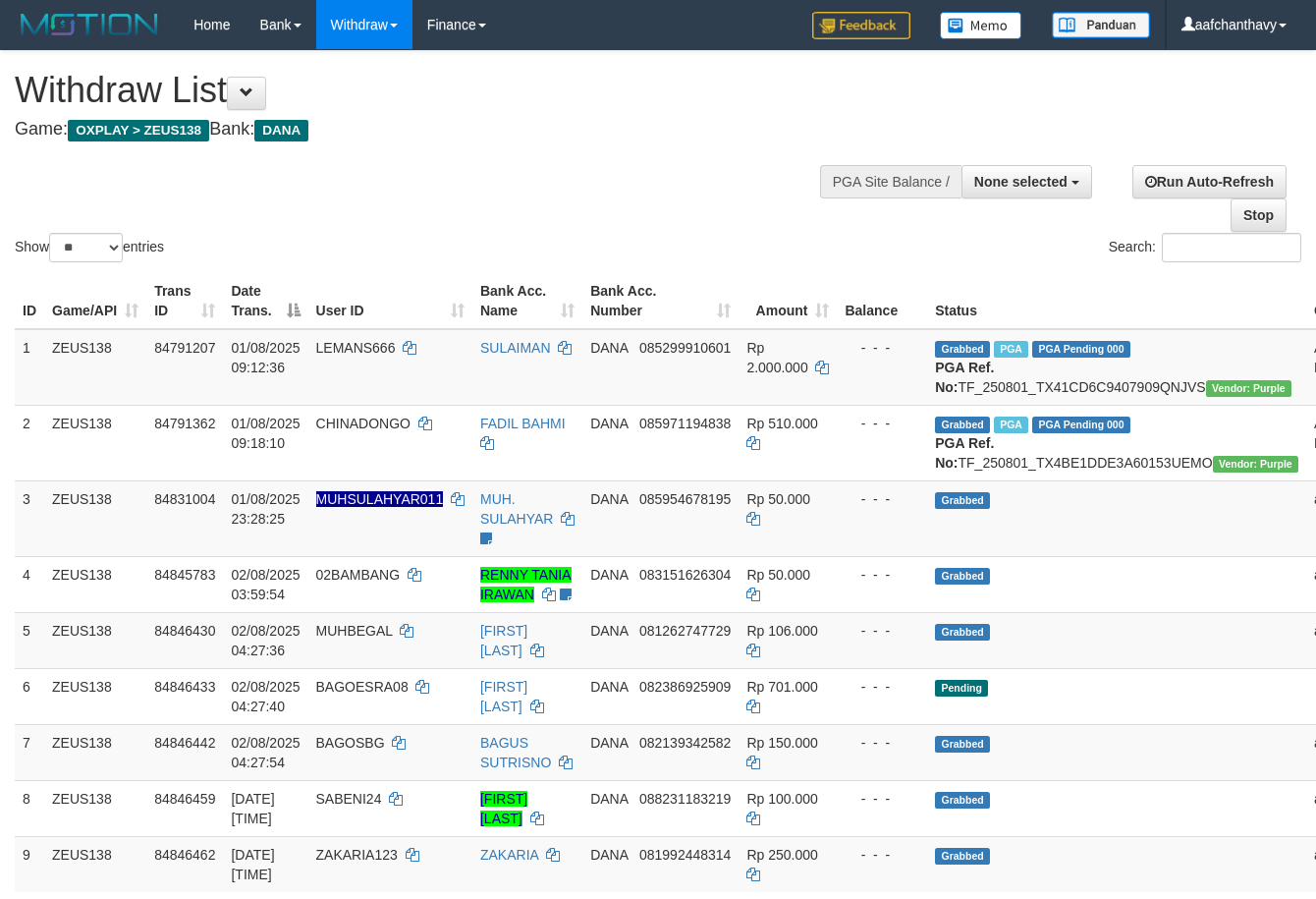 select 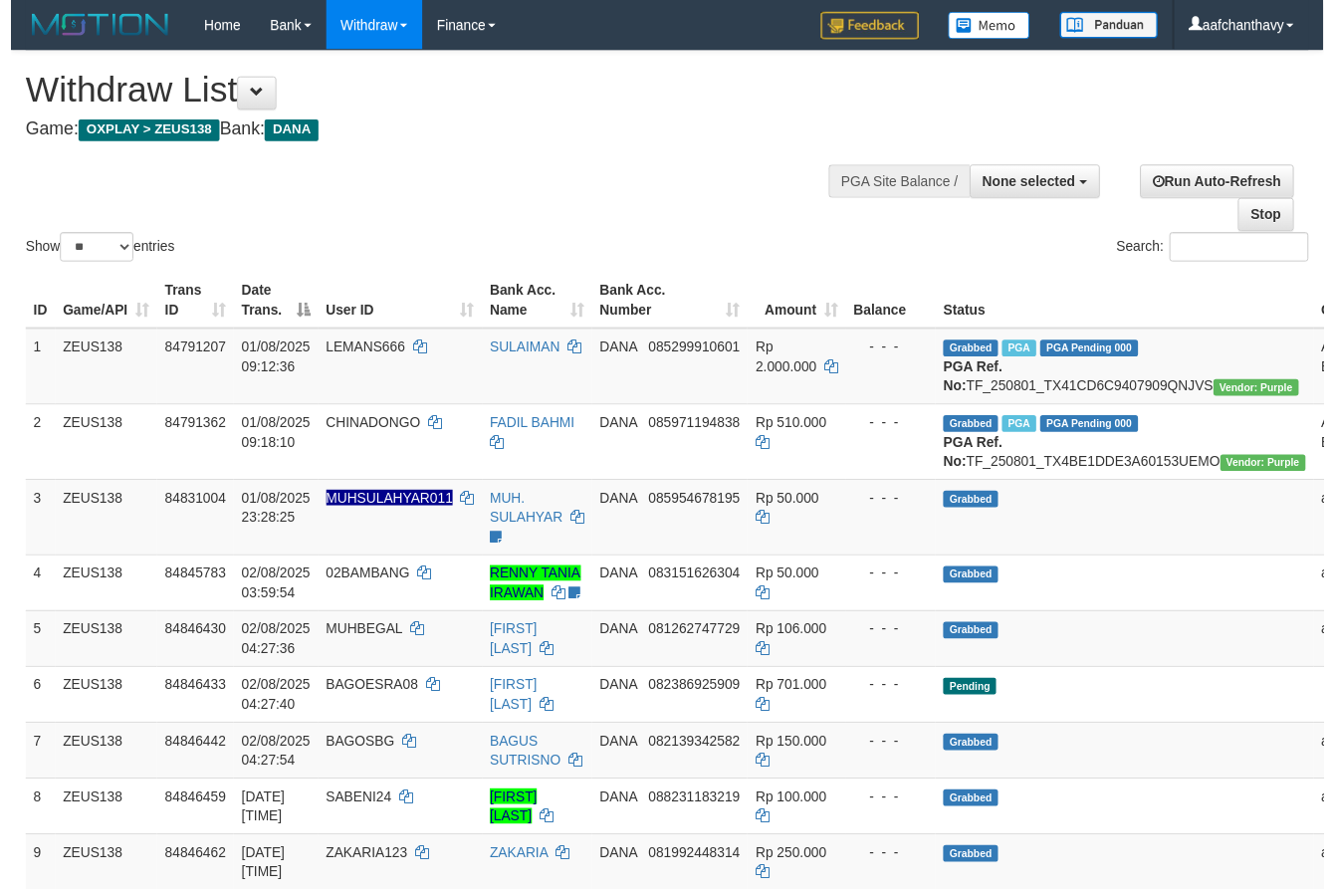 scroll, scrollTop: 355, scrollLeft: 0, axis: vertical 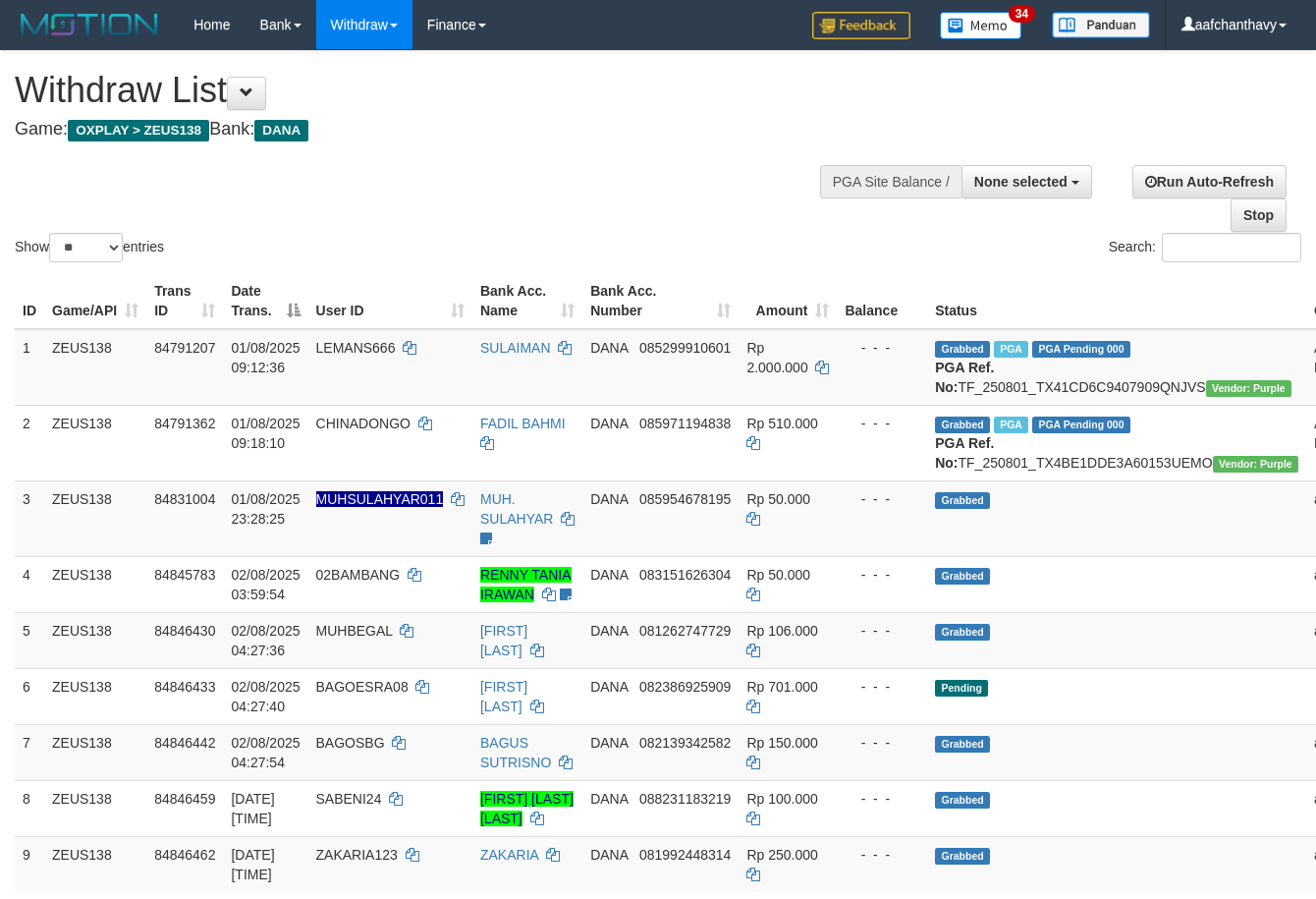 select 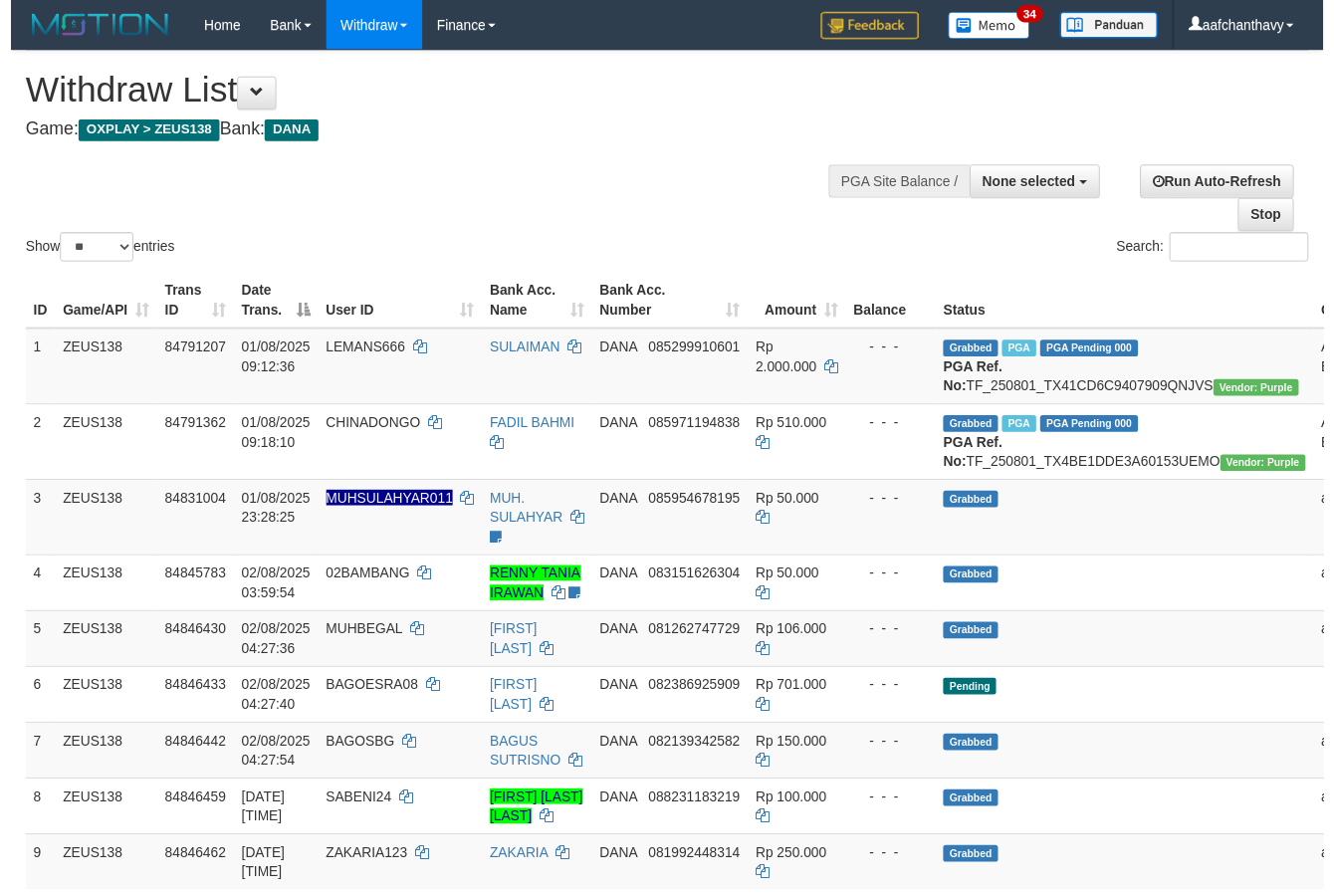 scroll, scrollTop: 355, scrollLeft: 0, axis: vertical 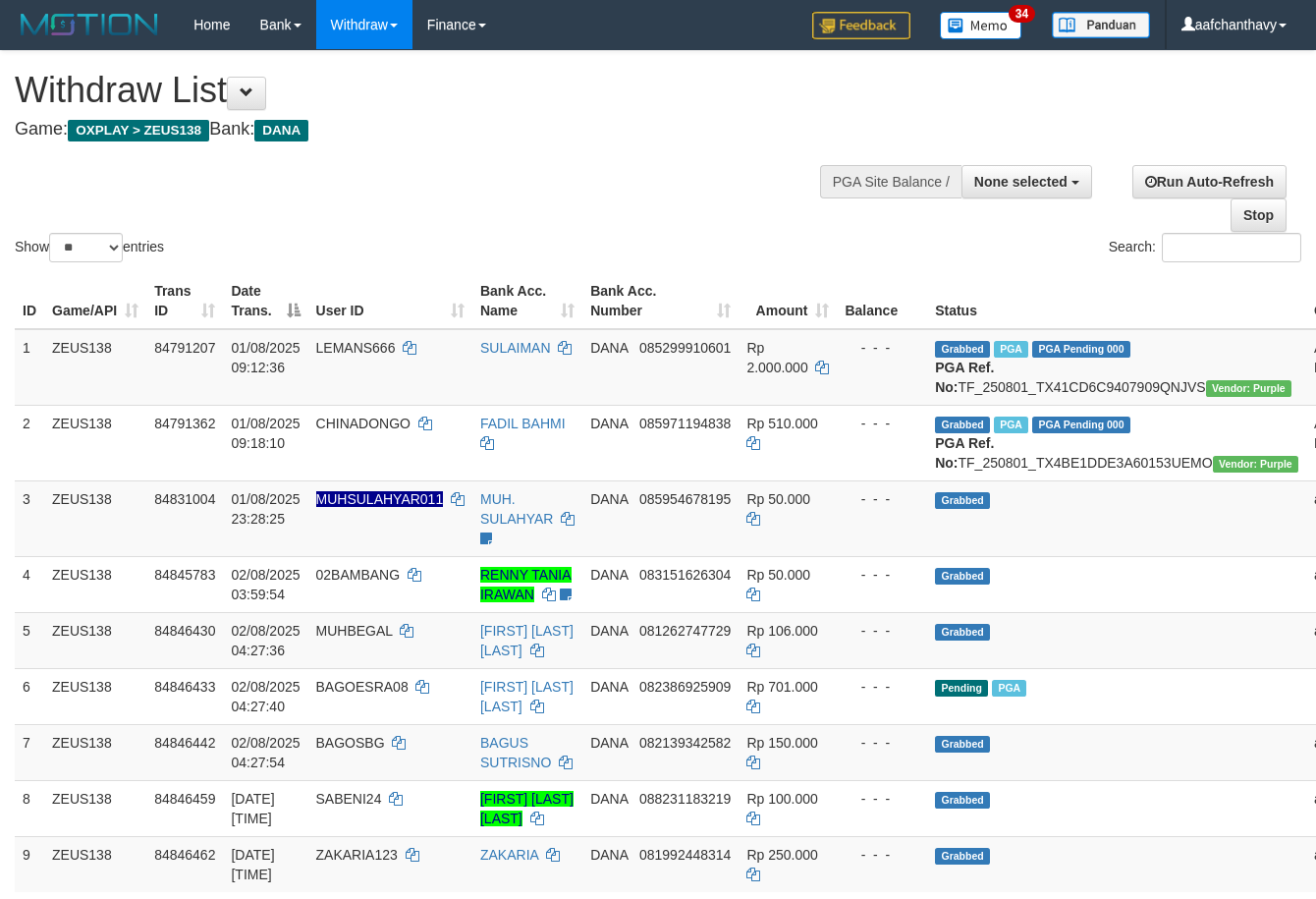 select 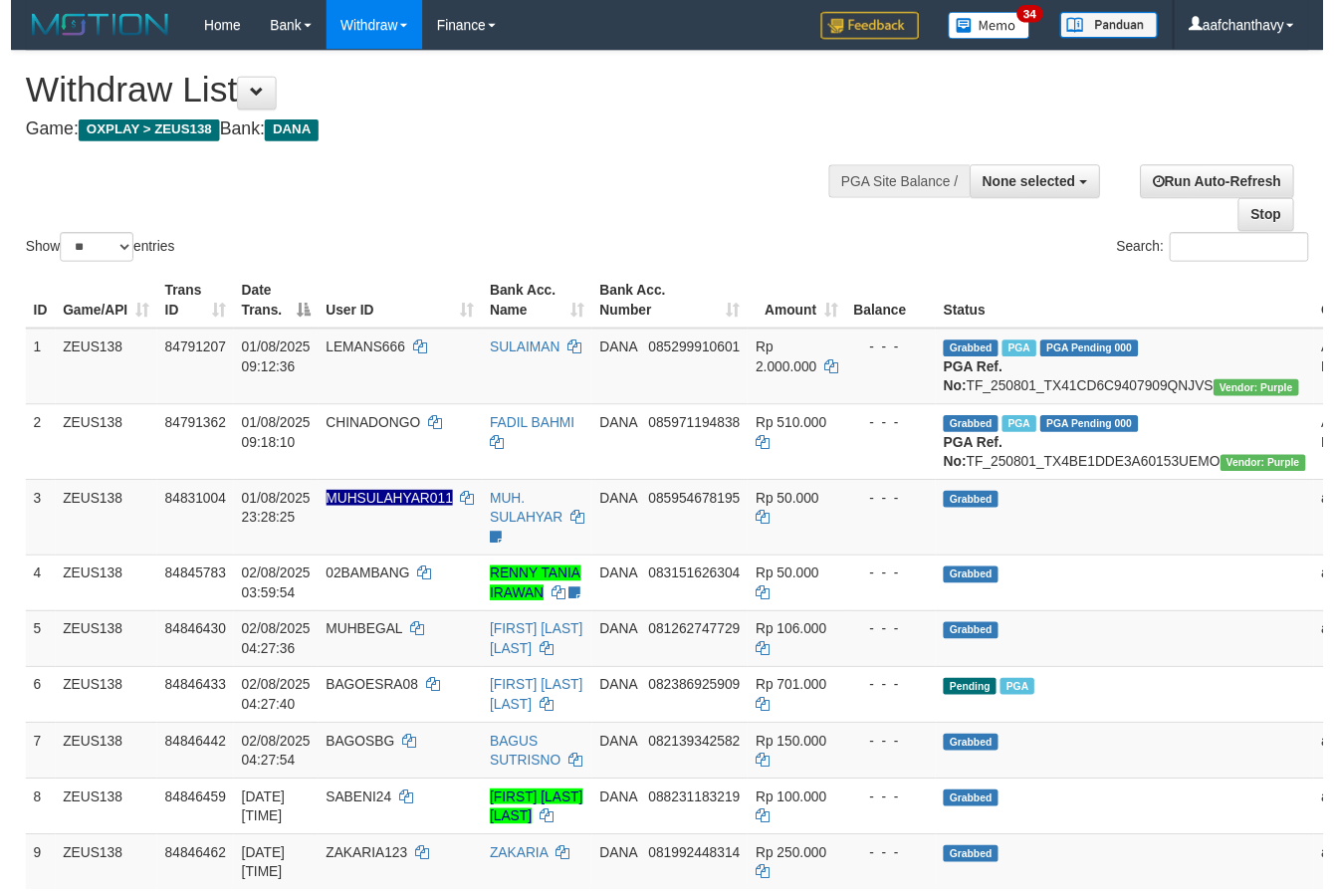 scroll, scrollTop: 355, scrollLeft: 0, axis: vertical 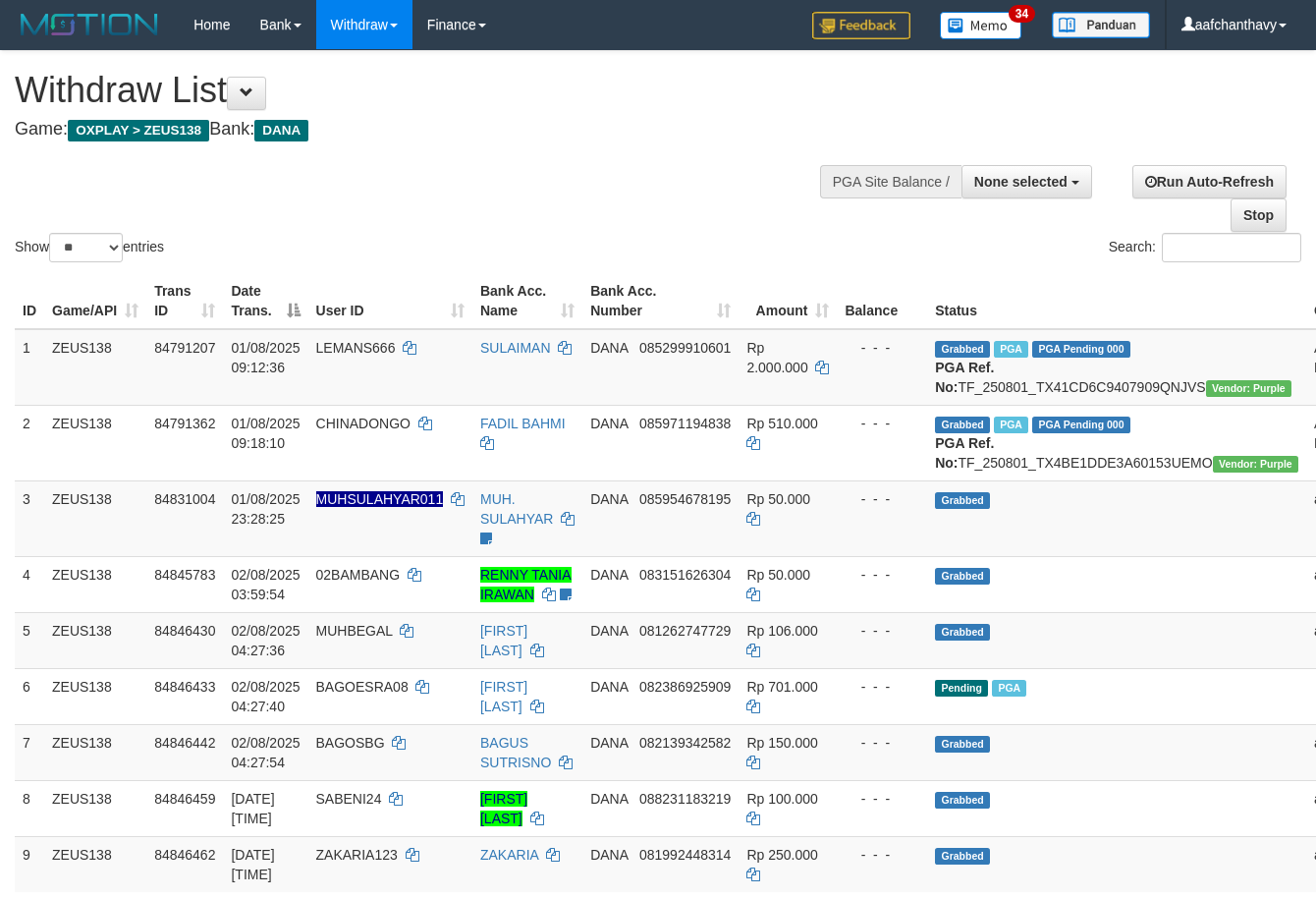 select 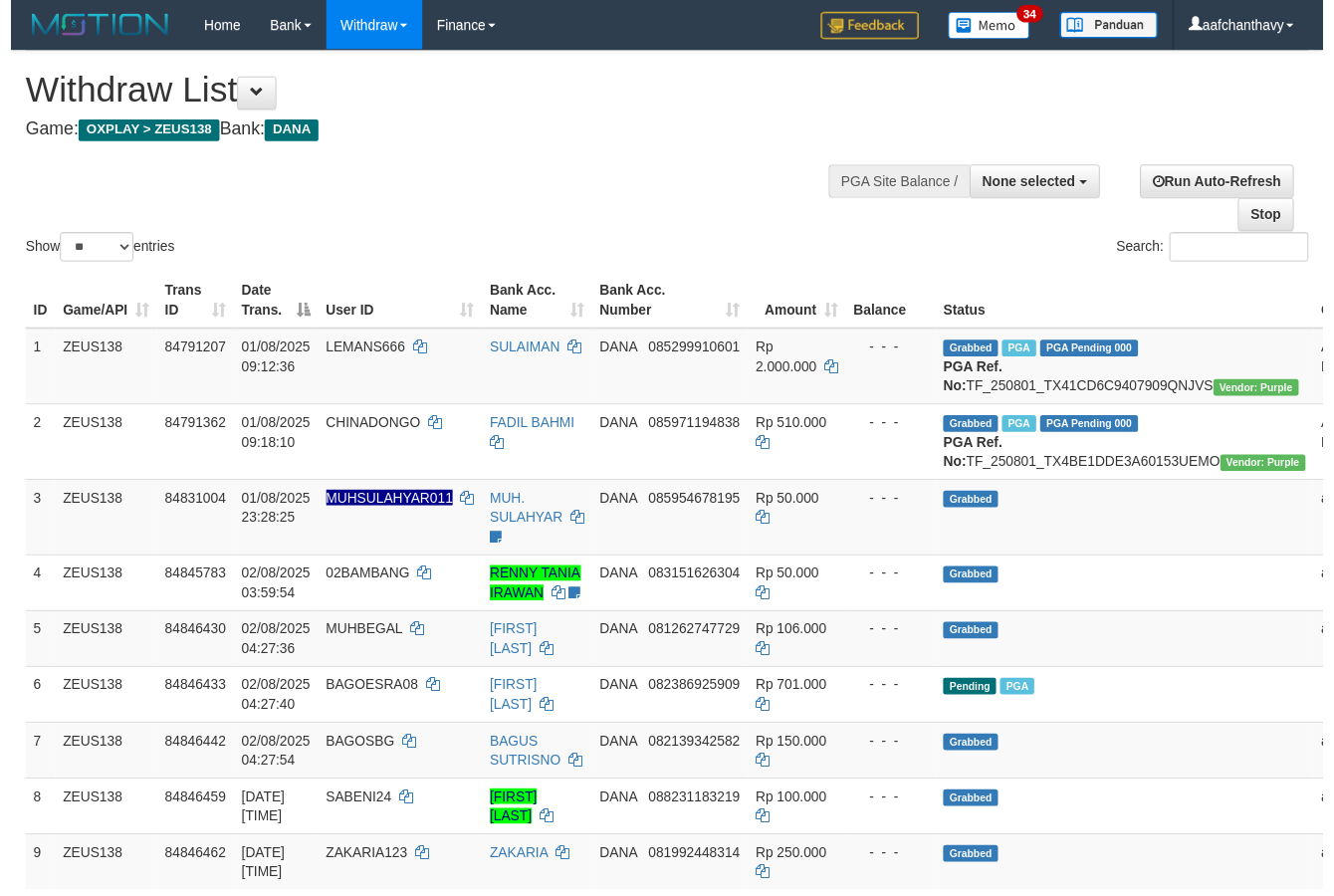 scroll, scrollTop: 355, scrollLeft: 0, axis: vertical 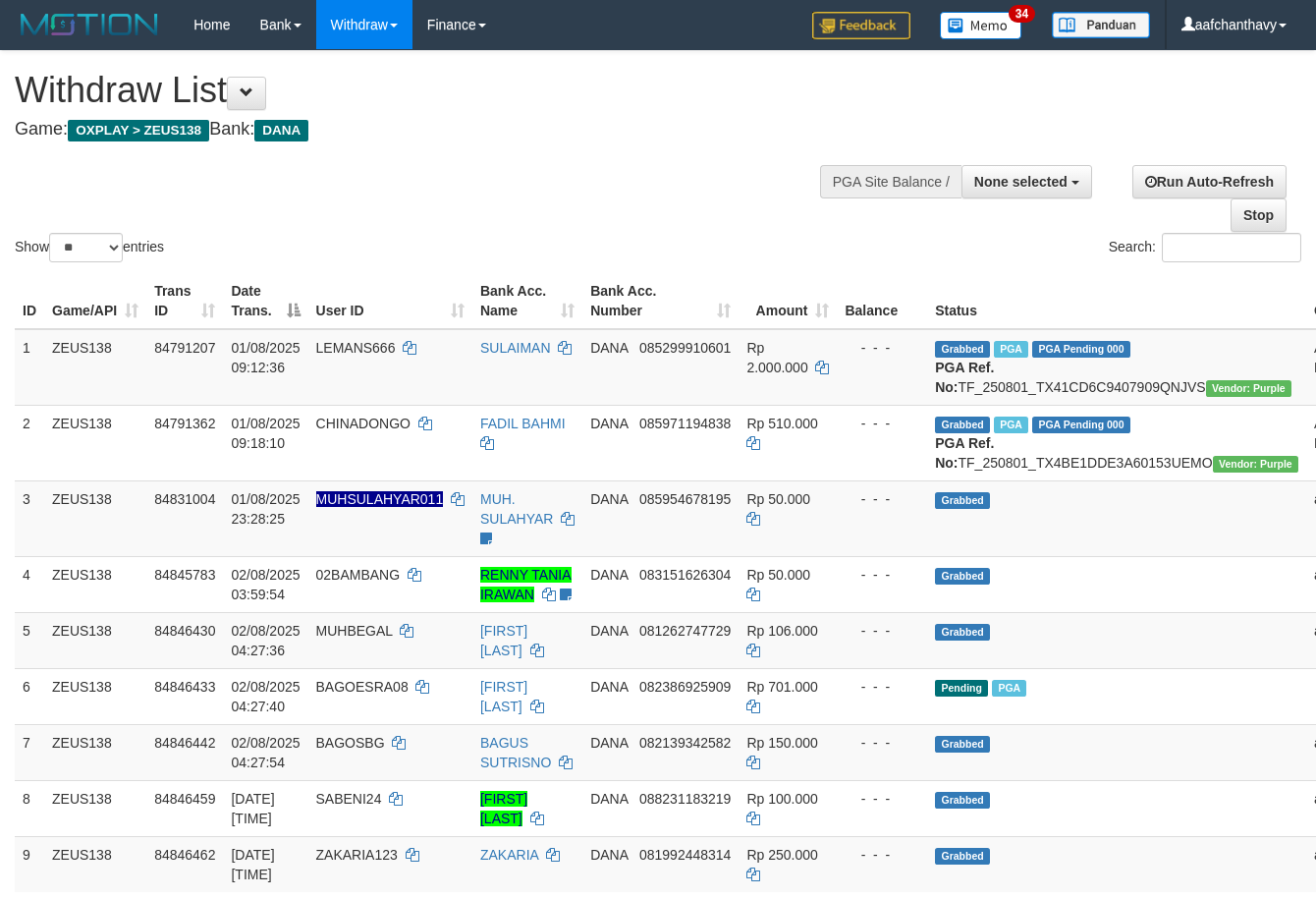 select 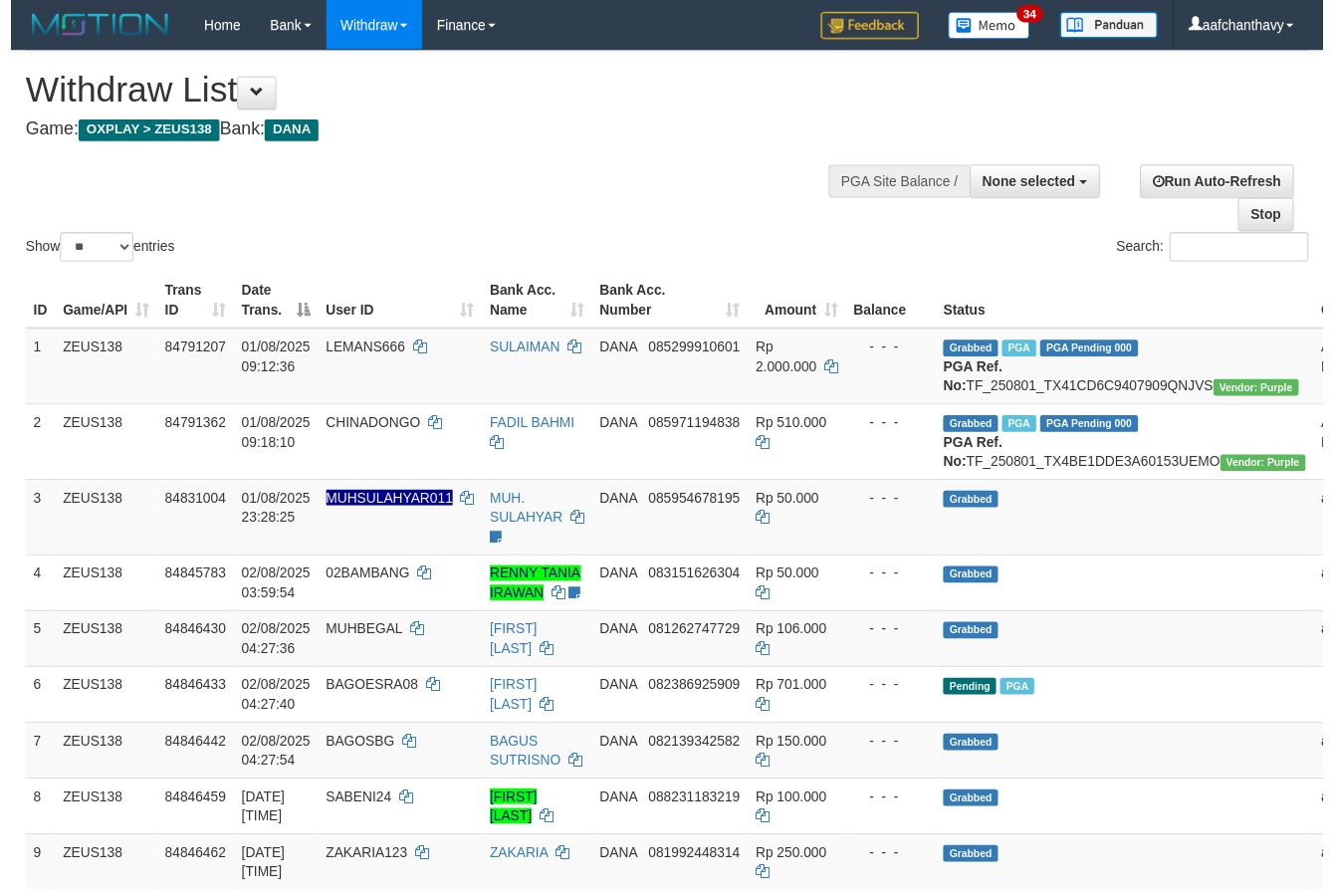 scroll, scrollTop: 355, scrollLeft: 0, axis: vertical 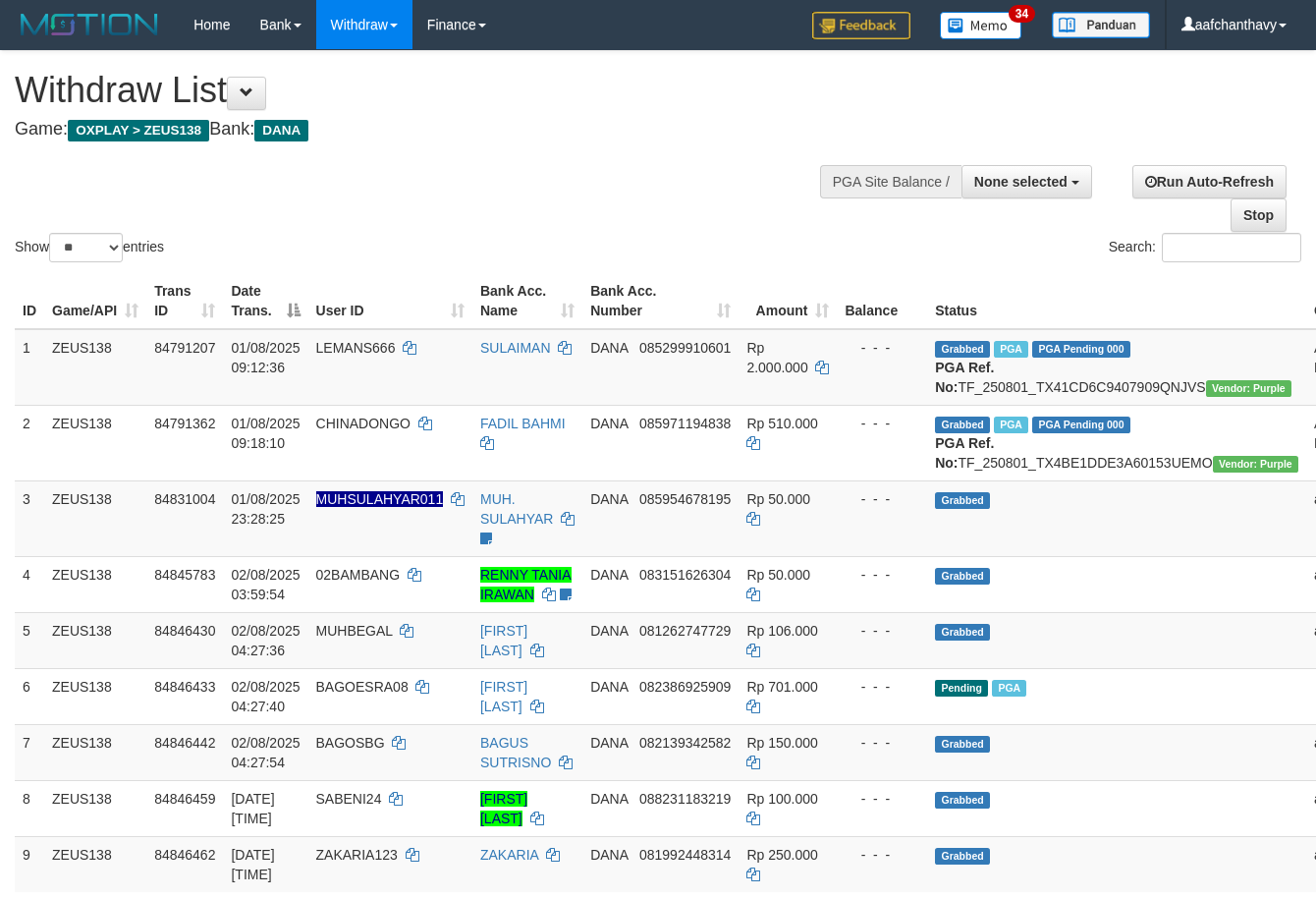 select 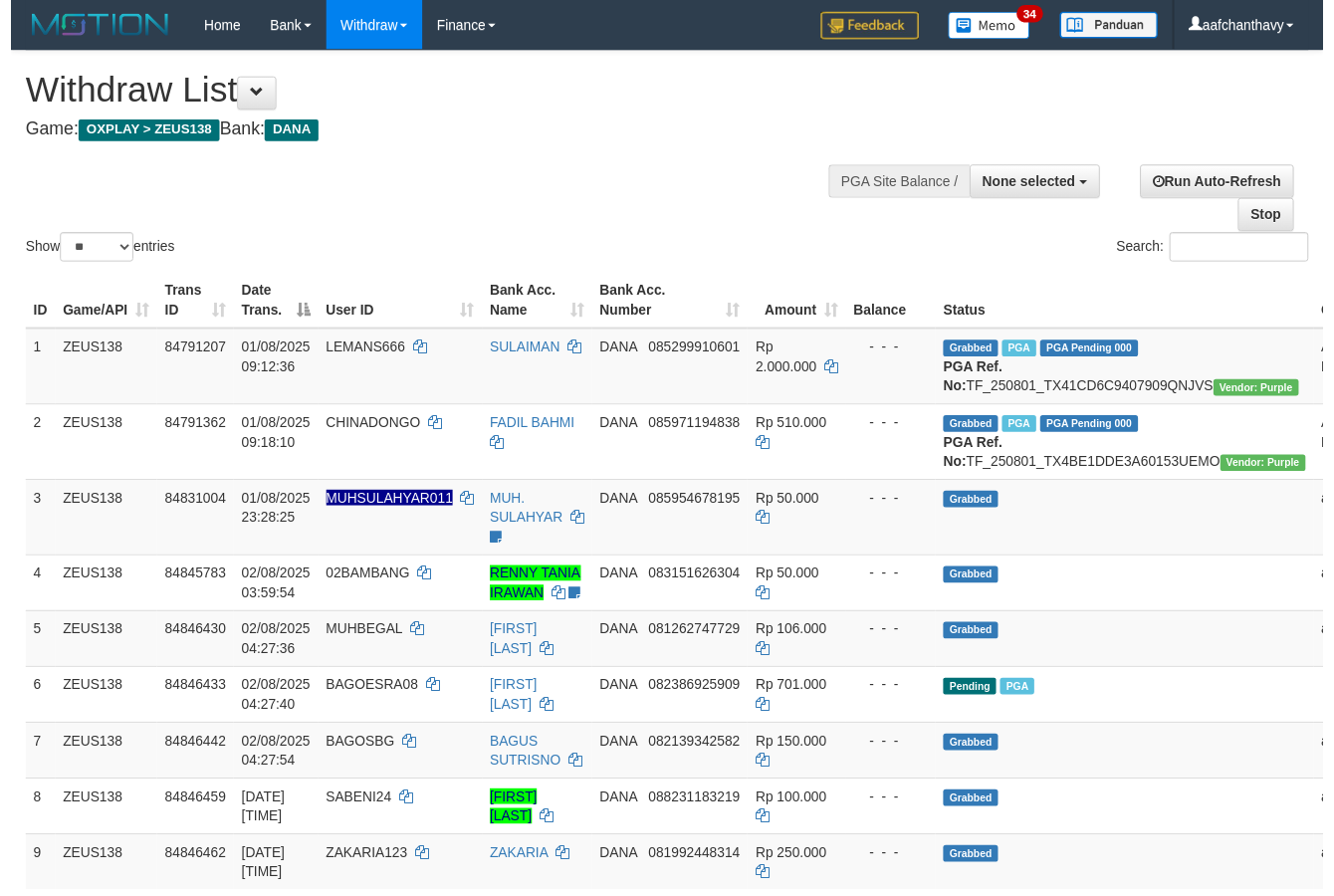 scroll, scrollTop: 355, scrollLeft: 0, axis: vertical 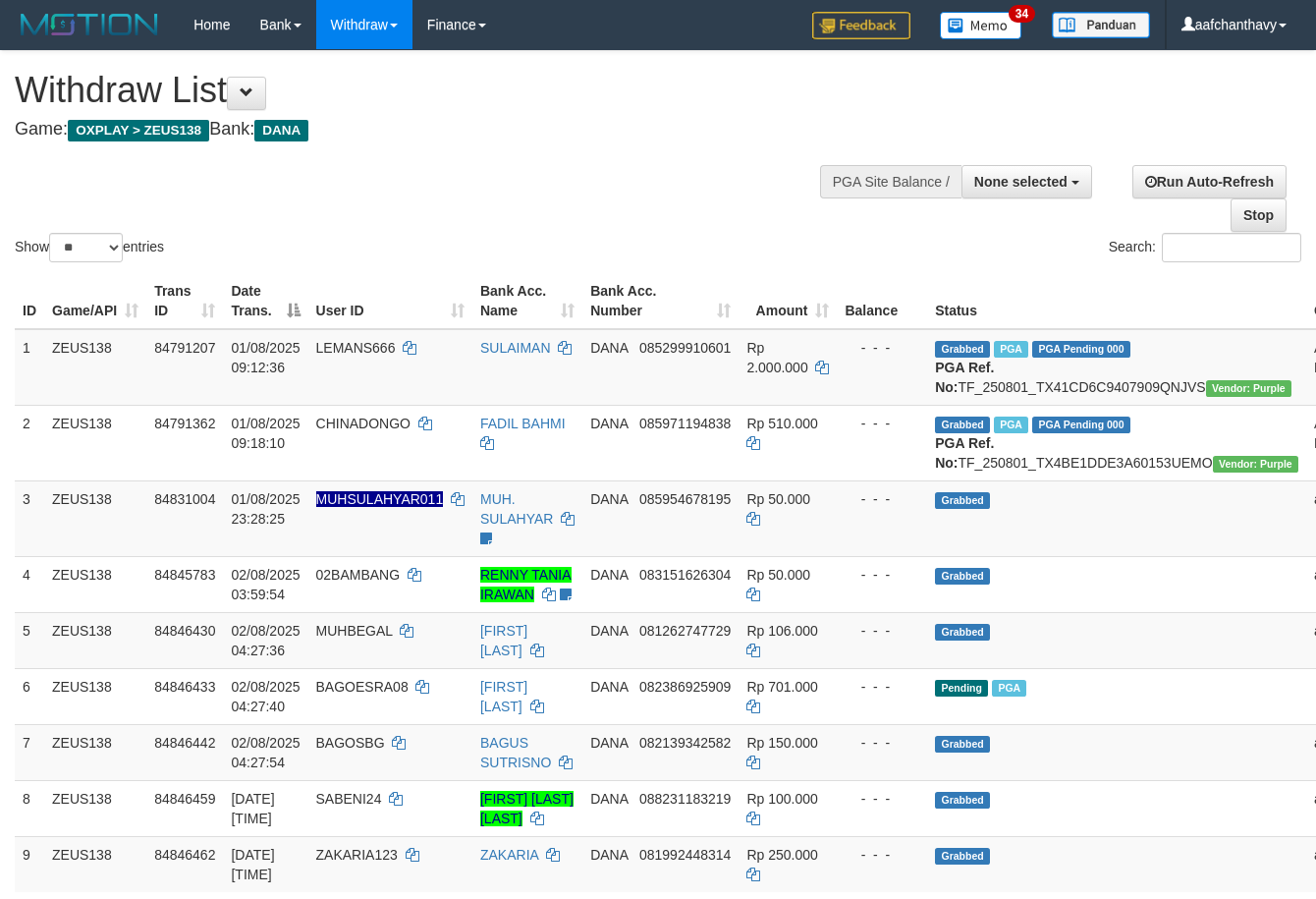select 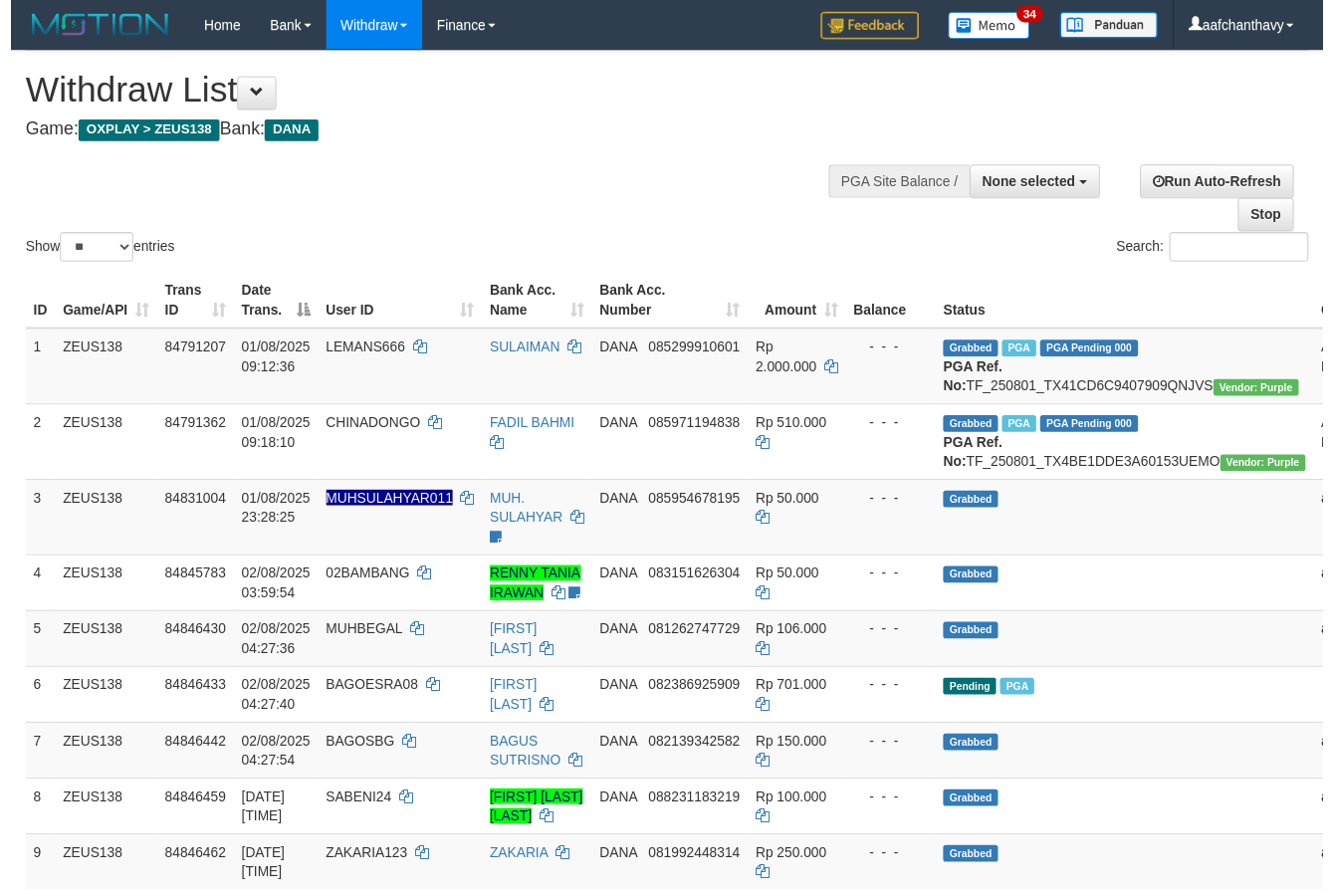 scroll, scrollTop: 355, scrollLeft: 0, axis: vertical 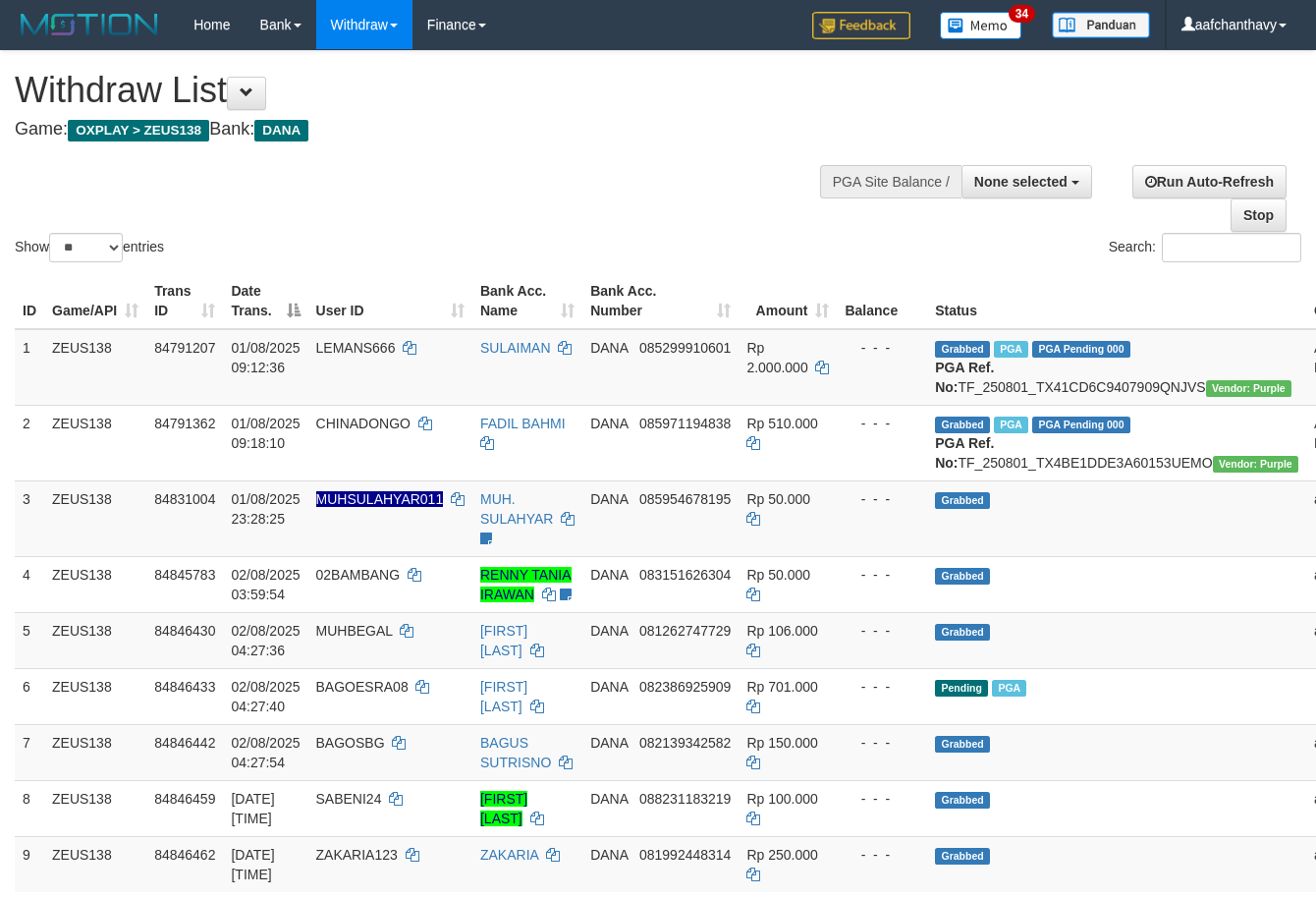 select 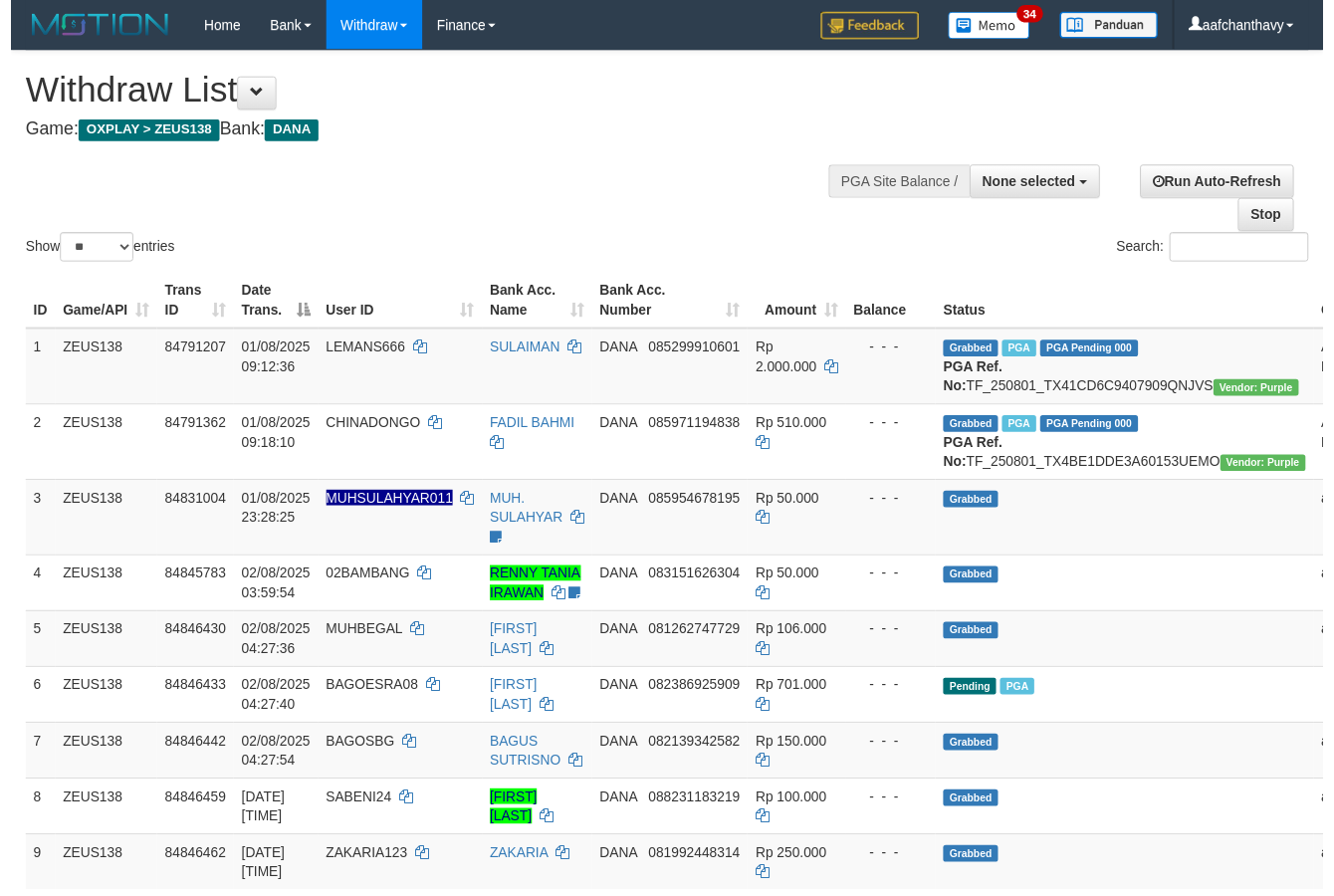scroll, scrollTop: 355, scrollLeft: 0, axis: vertical 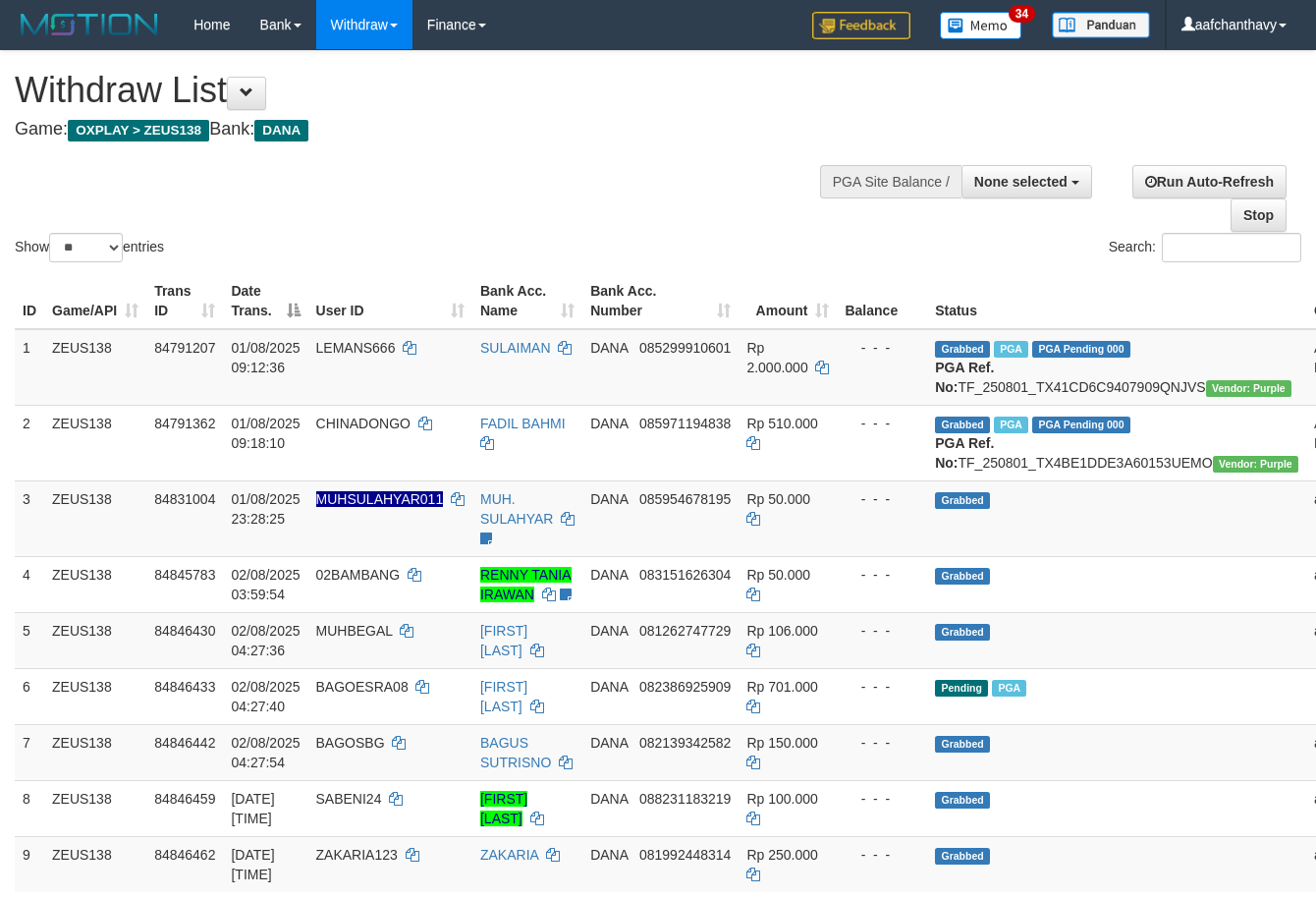select 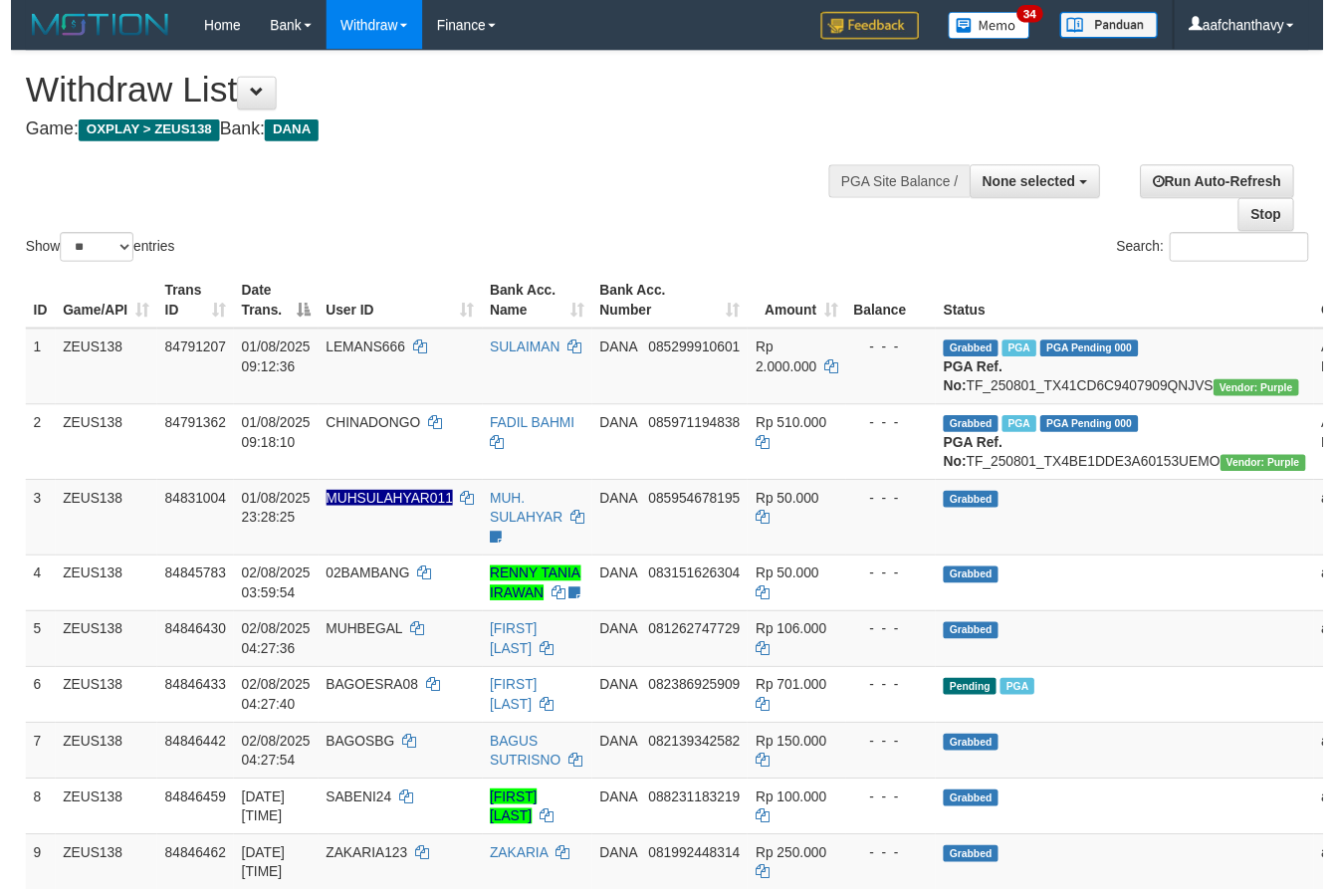 scroll, scrollTop: 355, scrollLeft: 0, axis: vertical 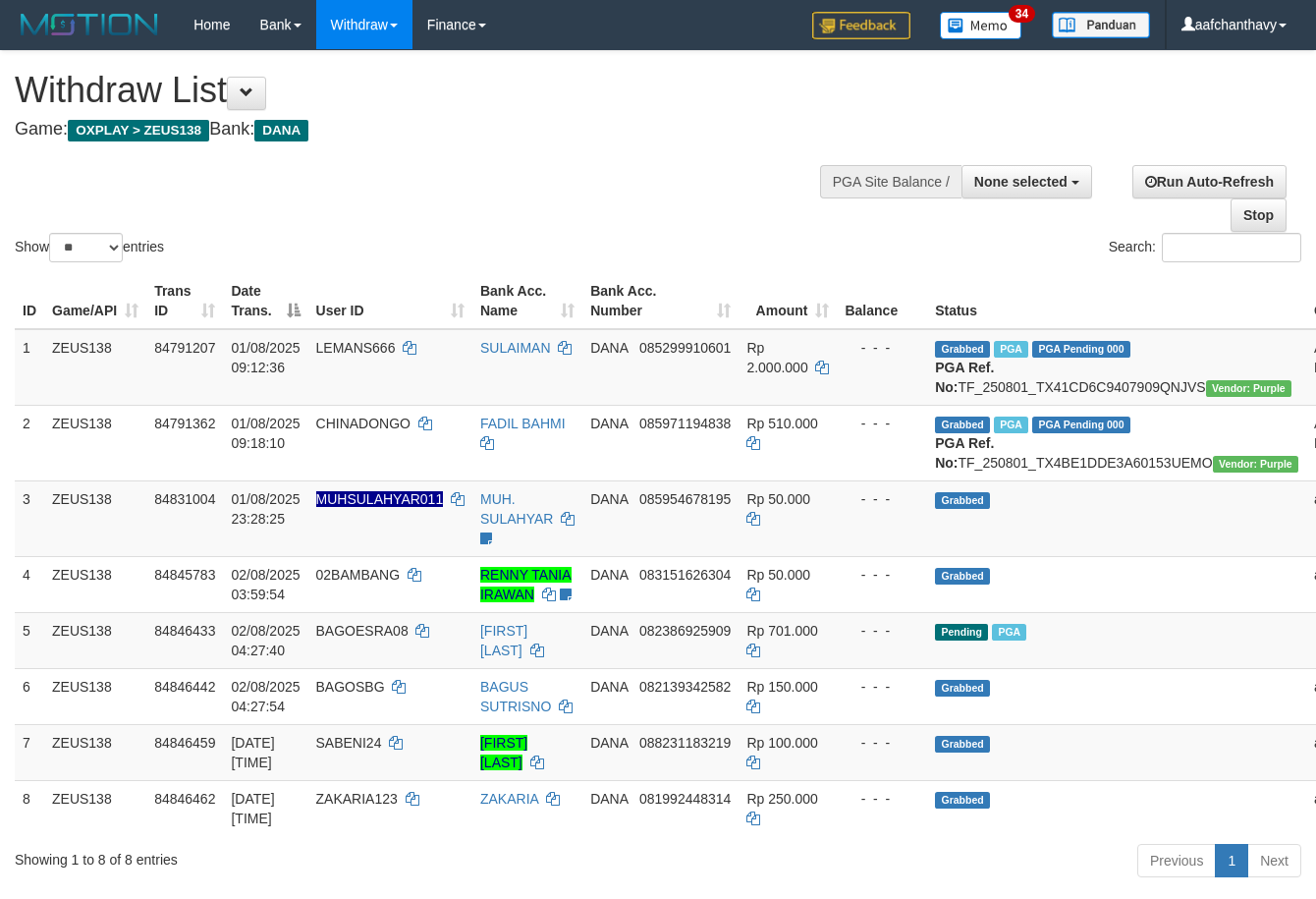 select 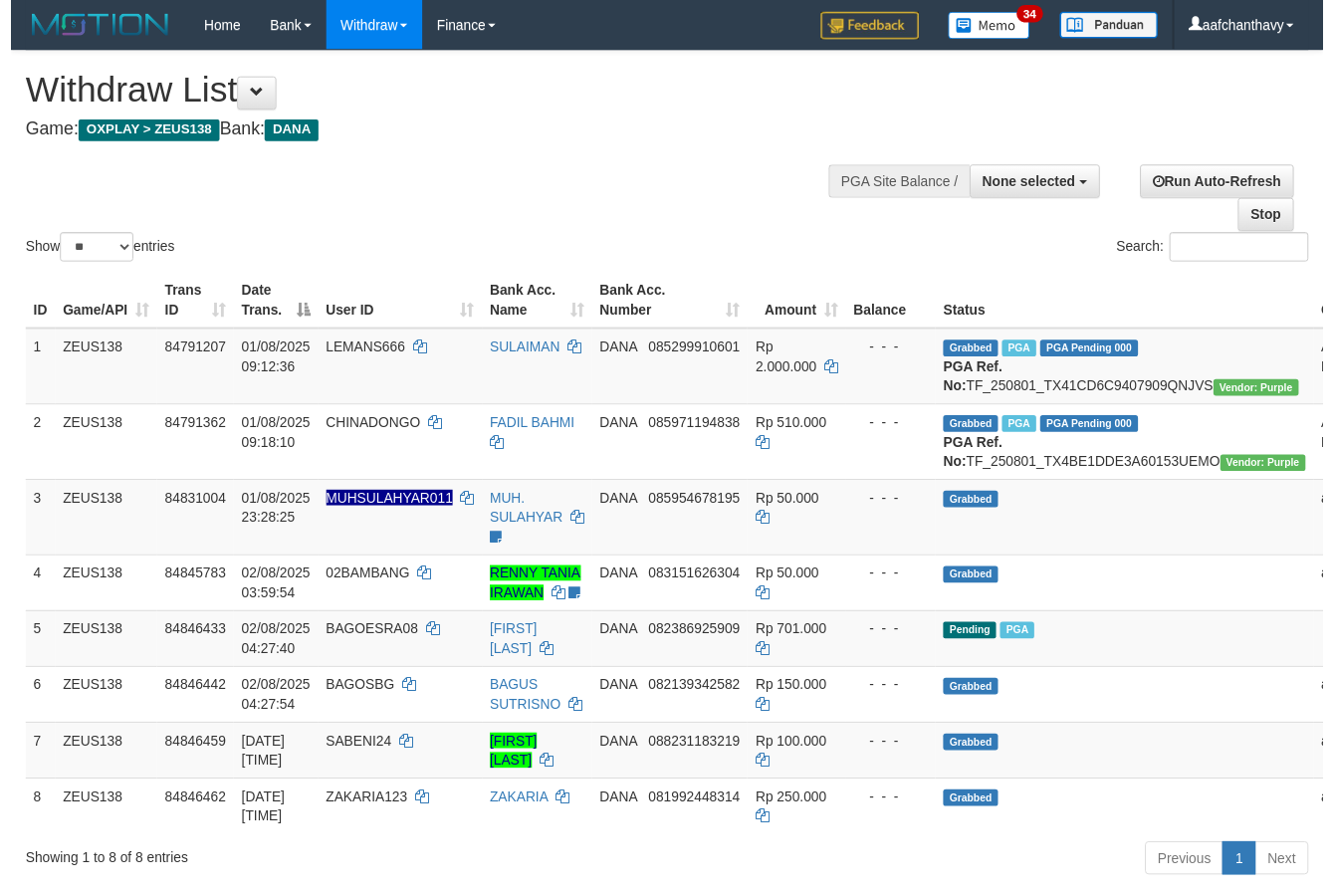 scroll, scrollTop: 355, scrollLeft: 0, axis: vertical 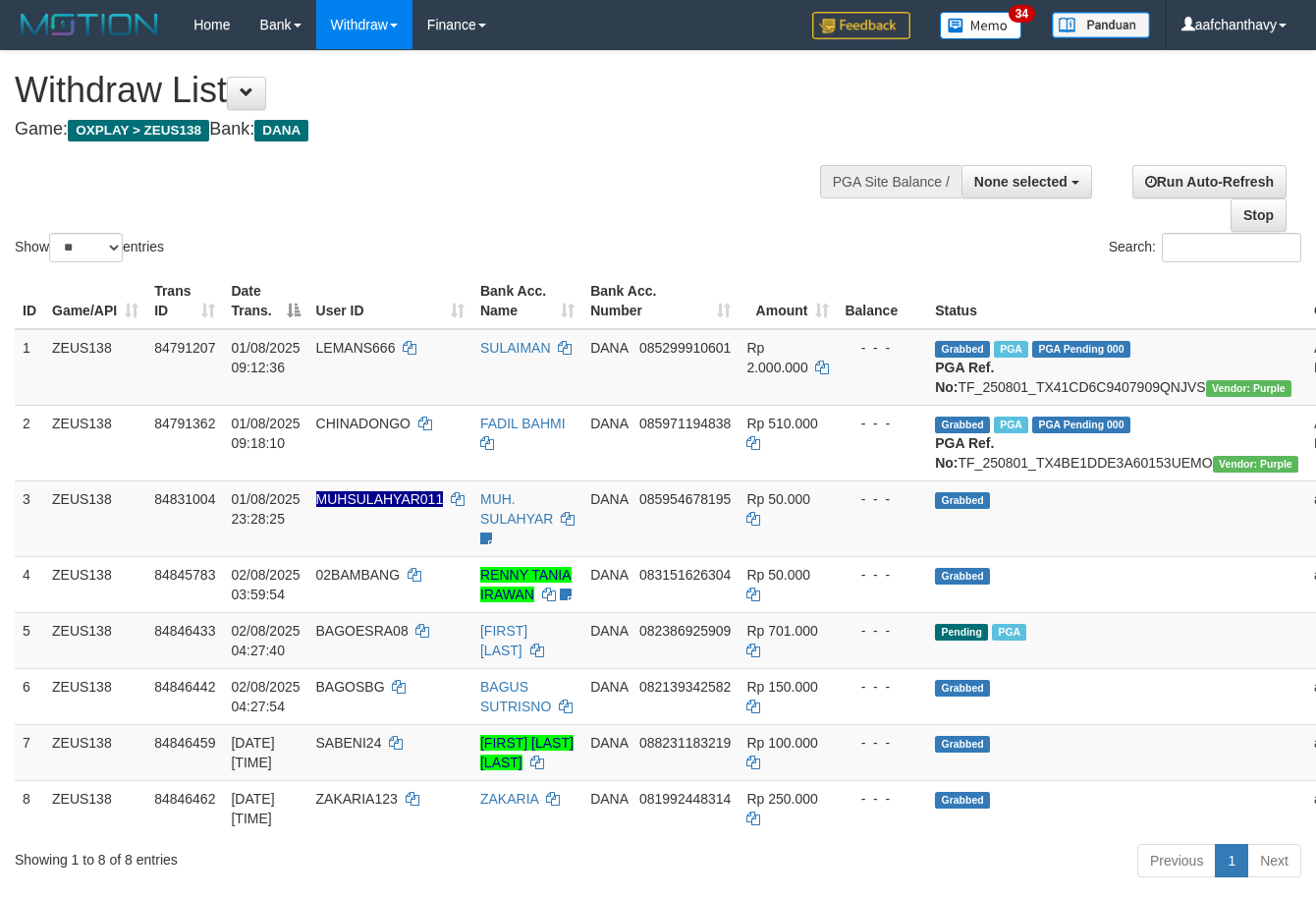 select 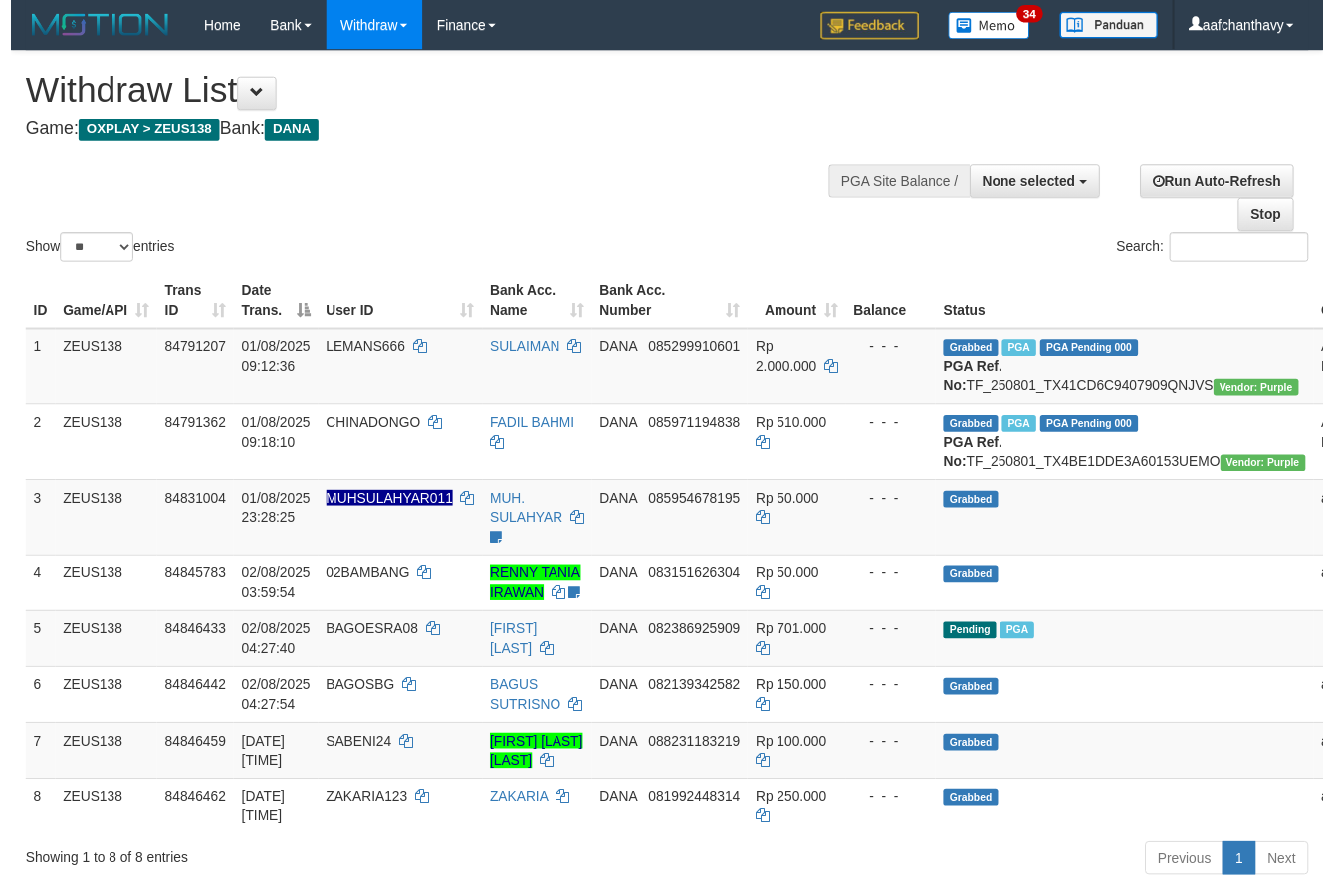 scroll, scrollTop: 355, scrollLeft: 0, axis: vertical 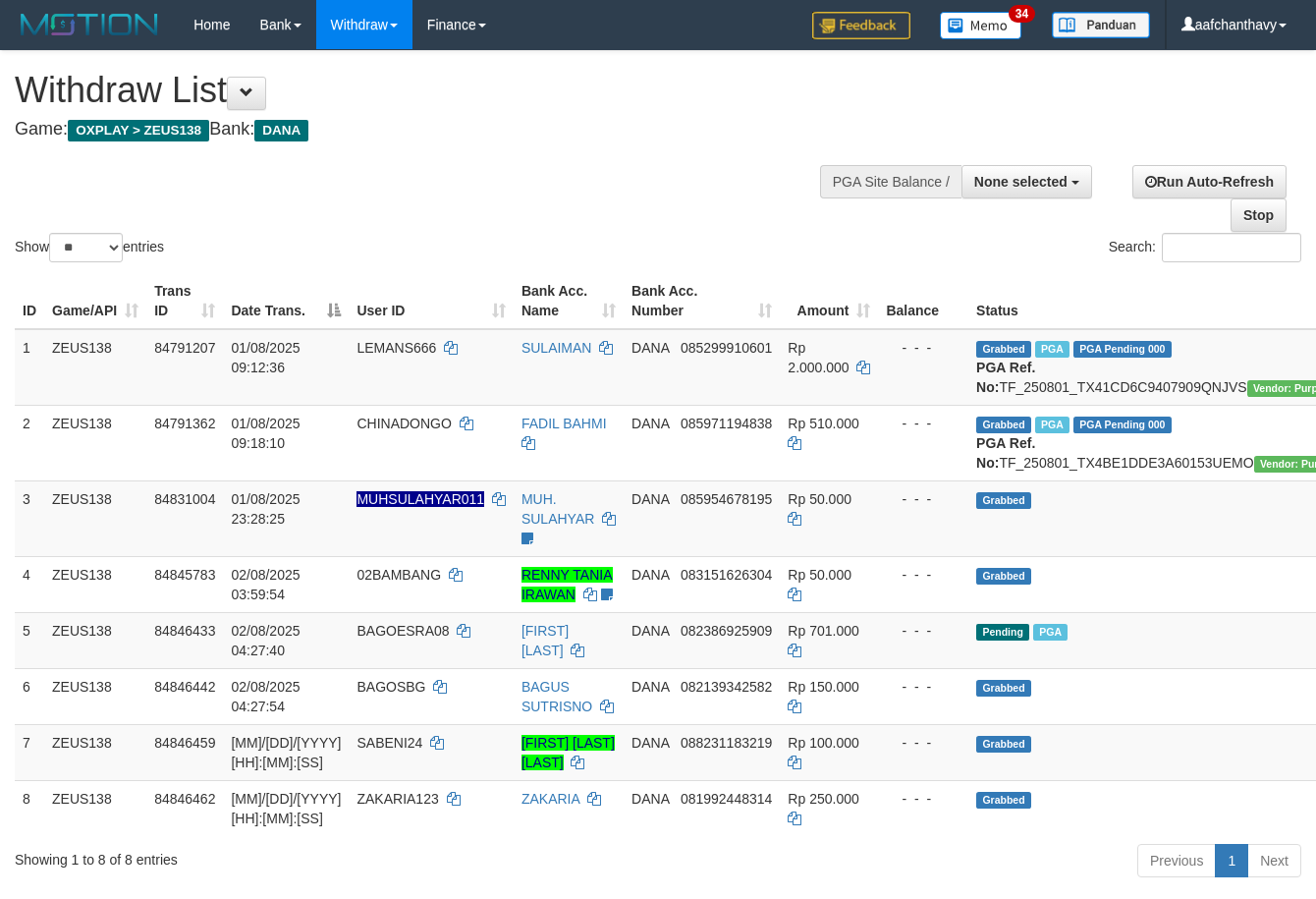 select 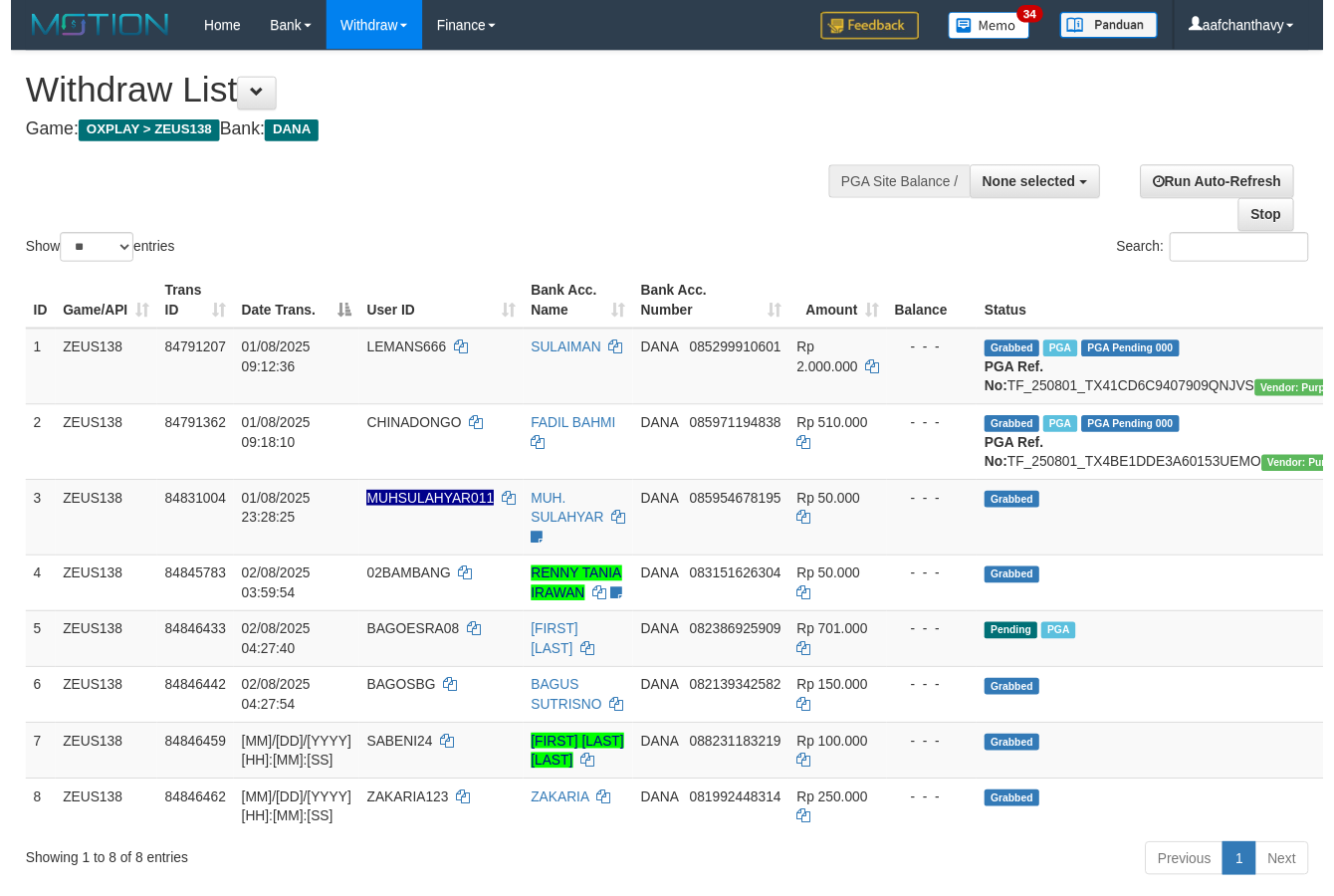 scroll, scrollTop: 355, scrollLeft: 0, axis: vertical 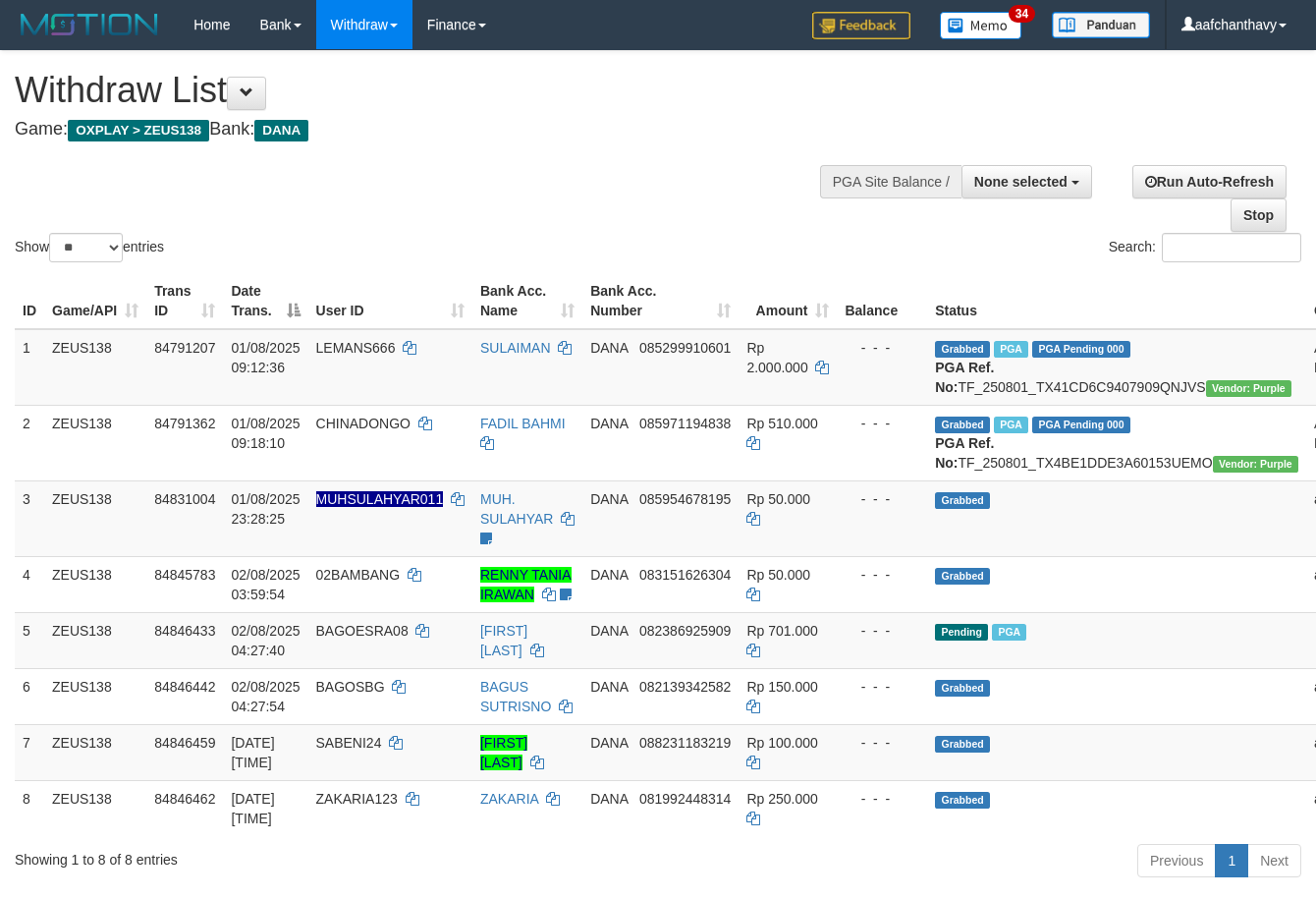 select 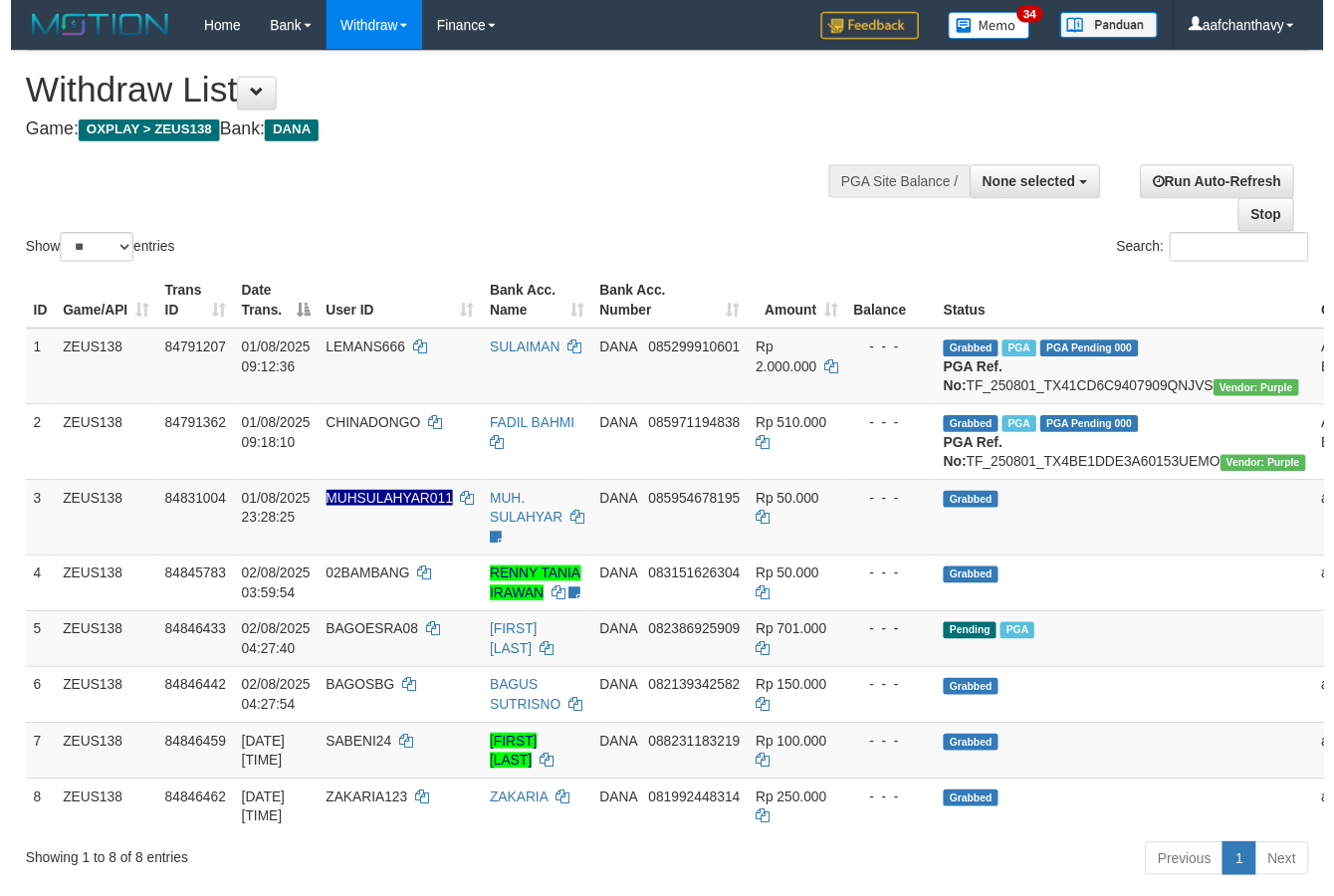 scroll, scrollTop: 355, scrollLeft: 0, axis: vertical 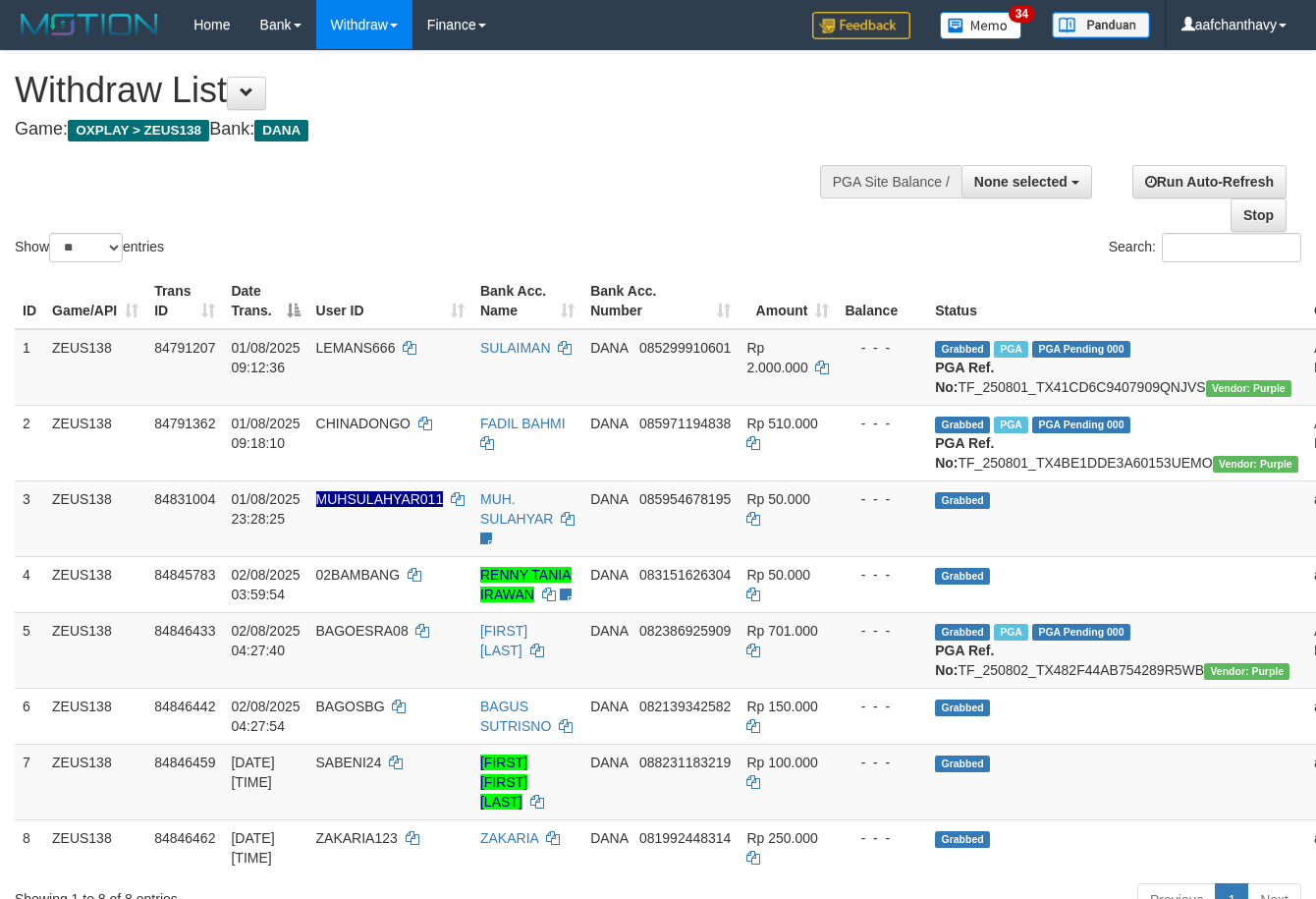 select 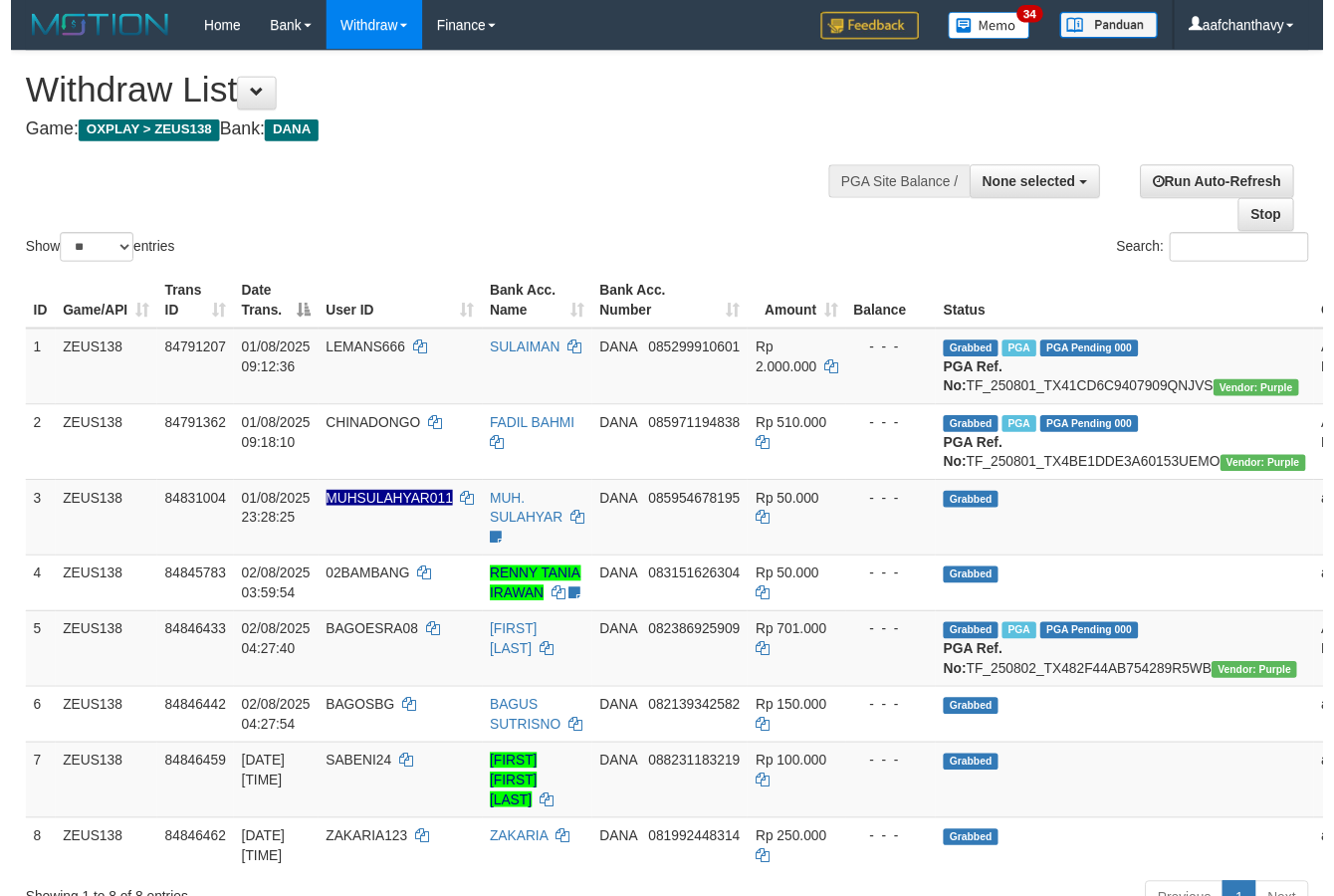 scroll, scrollTop: 355, scrollLeft: 0, axis: vertical 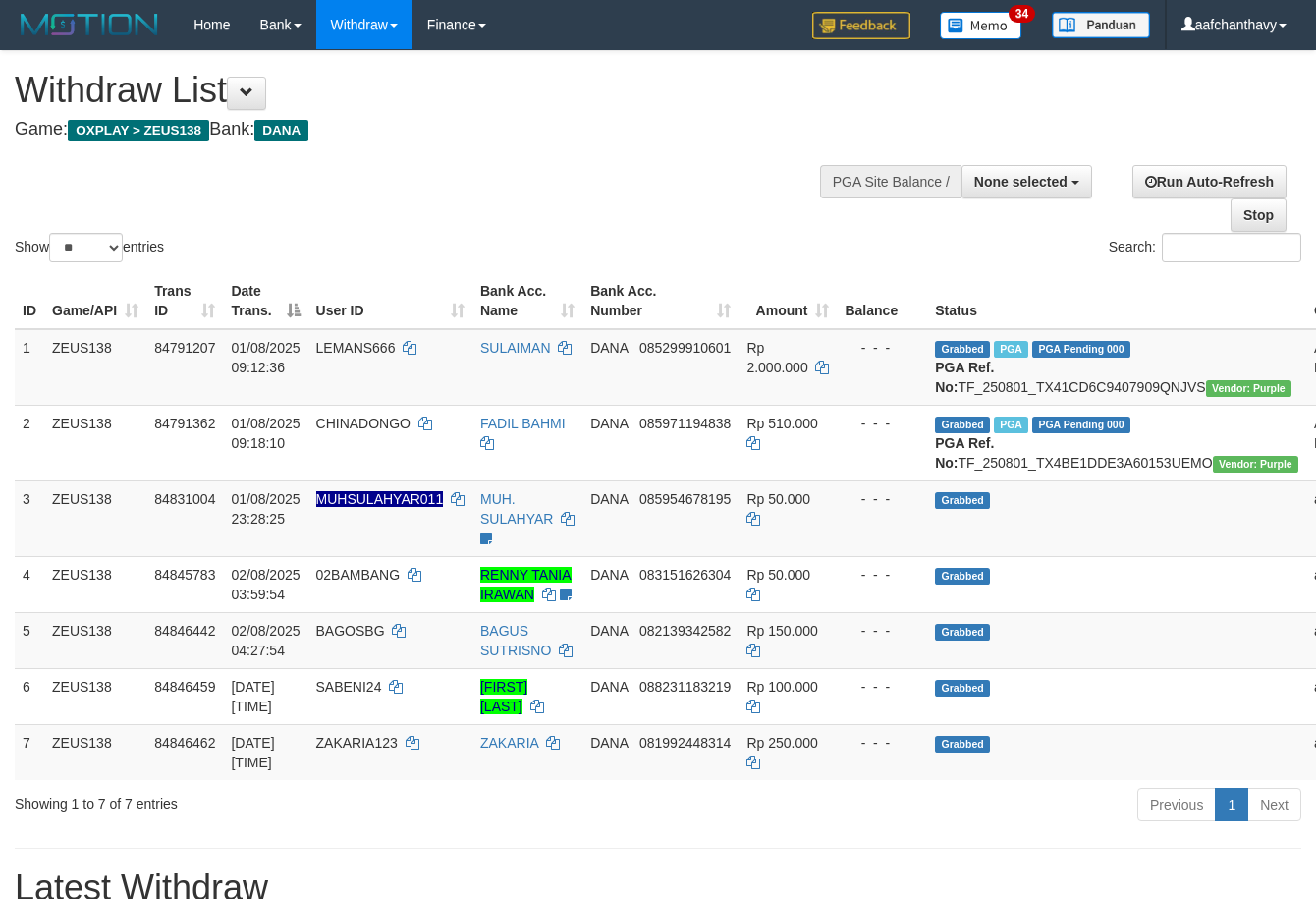 select 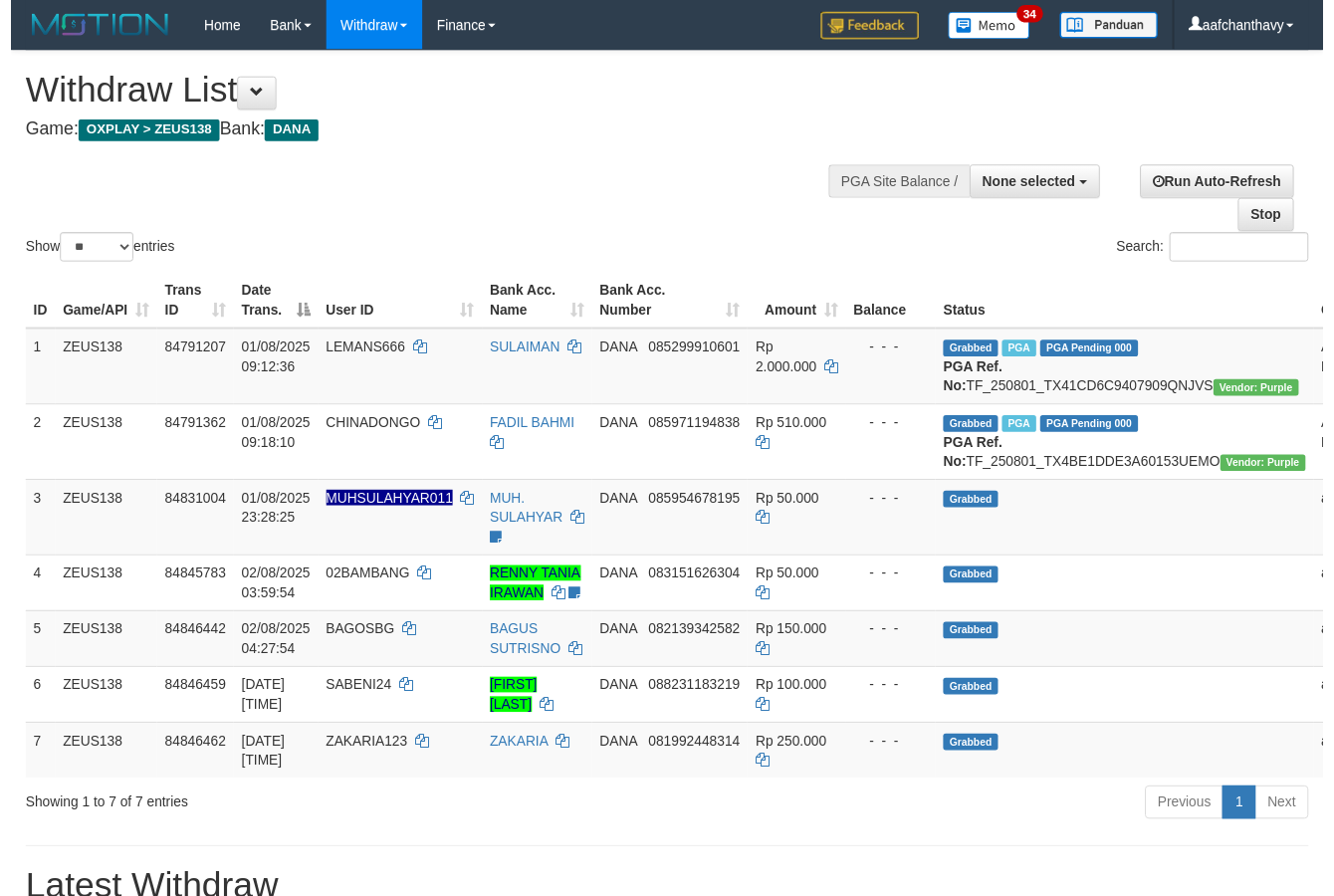scroll, scrollTop: 355, scrollLeft: 0, axis: vertical 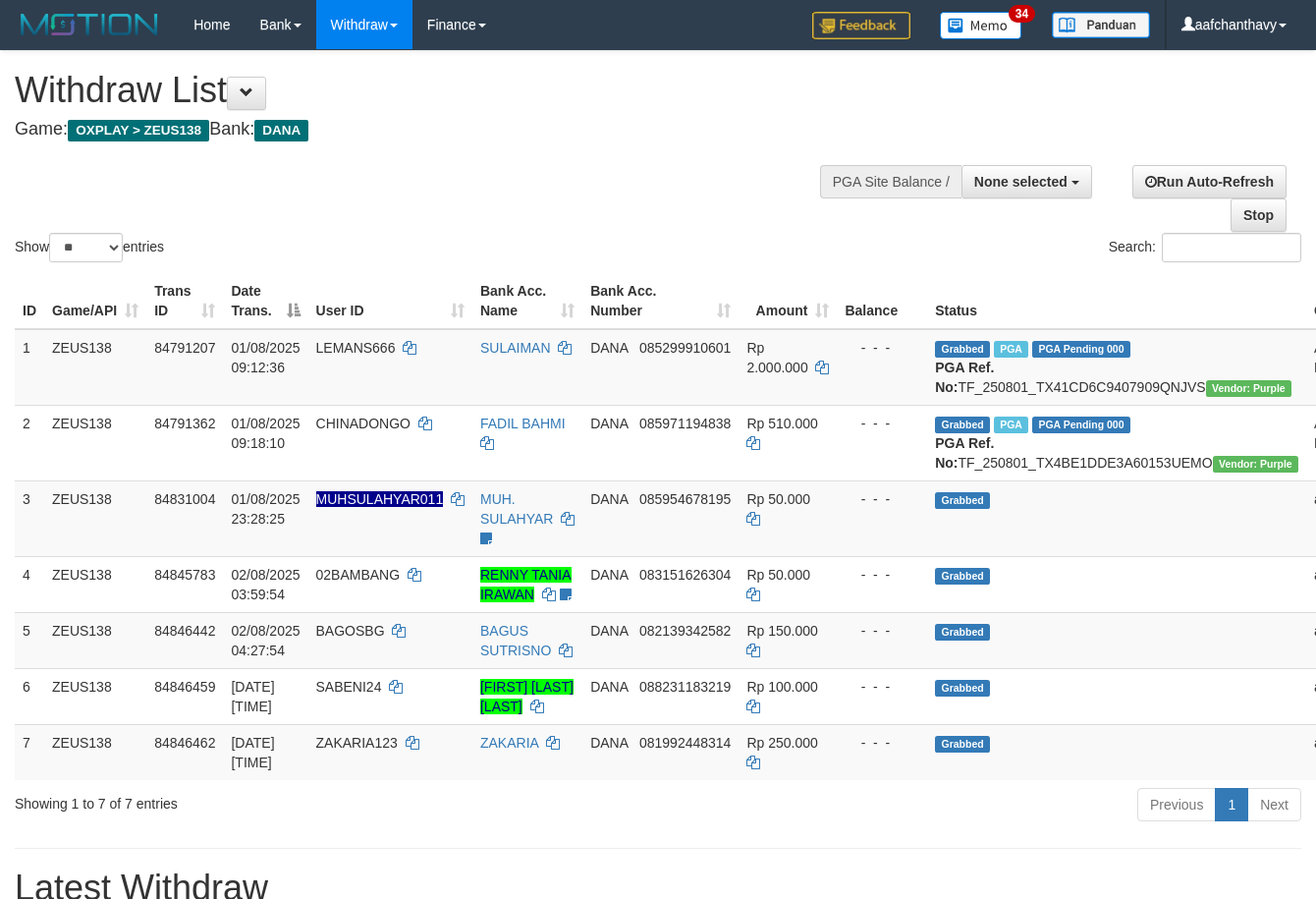 select 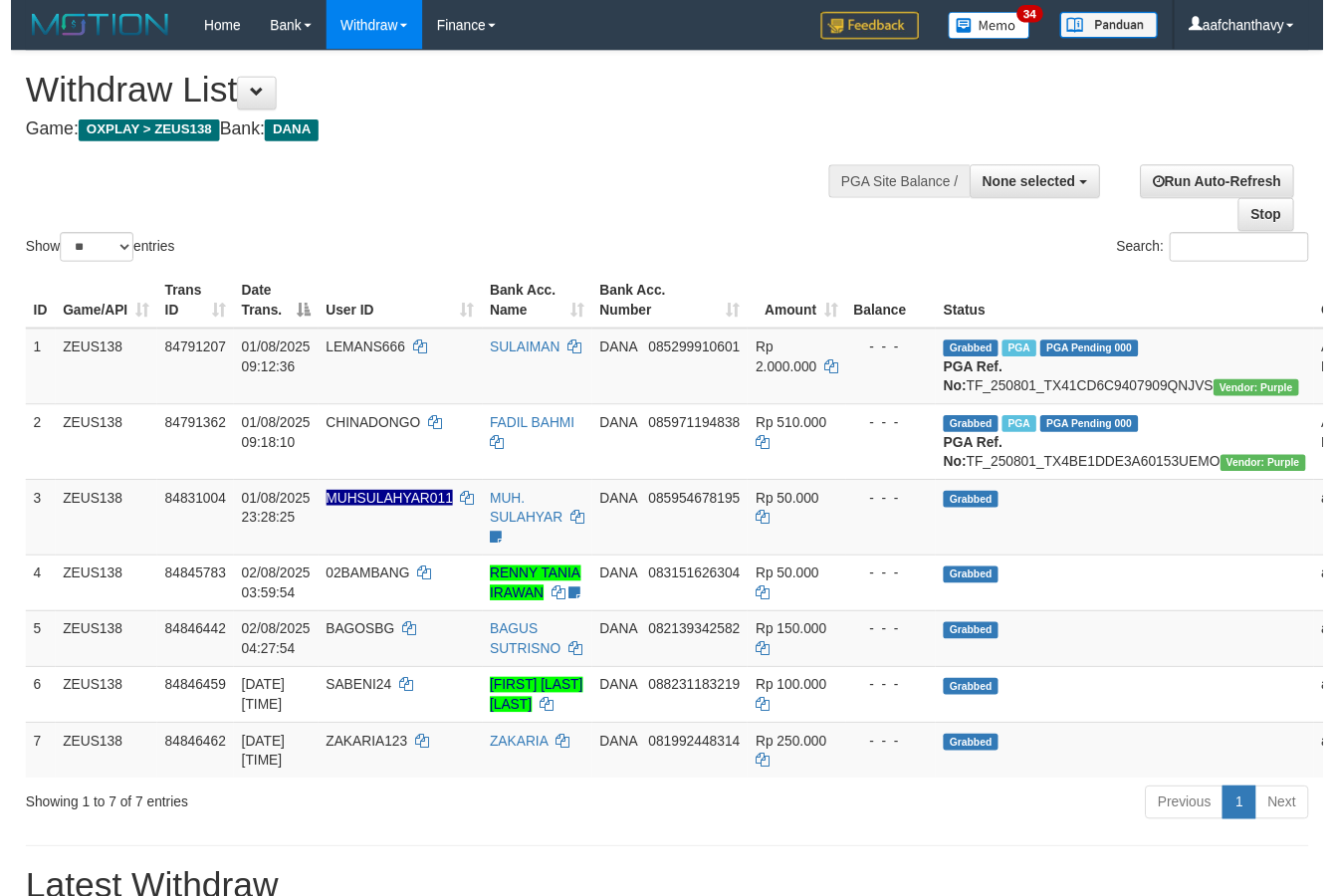 scroll, scrollTop: 355, scrollLeft: 0, axis: vertical 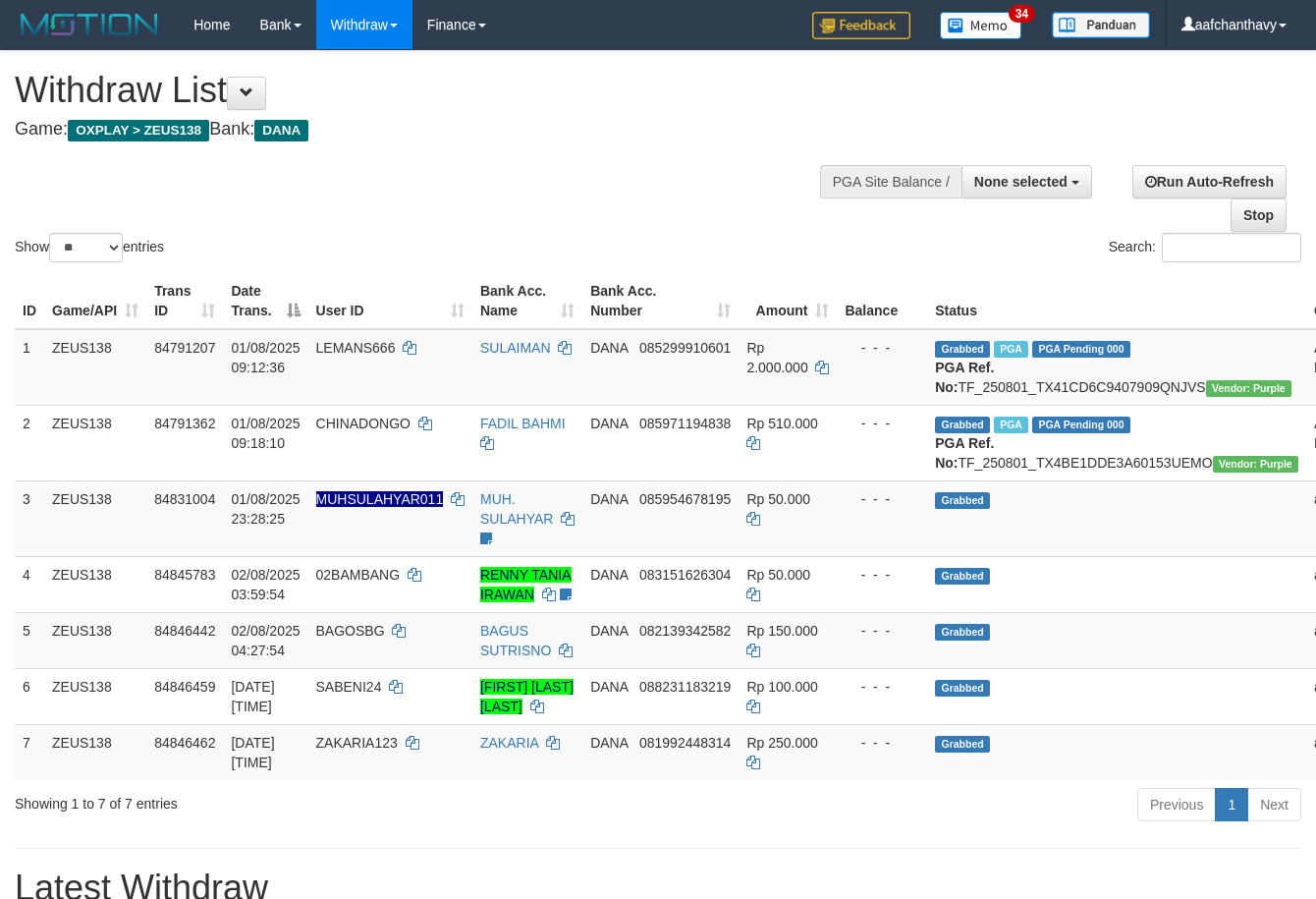 select 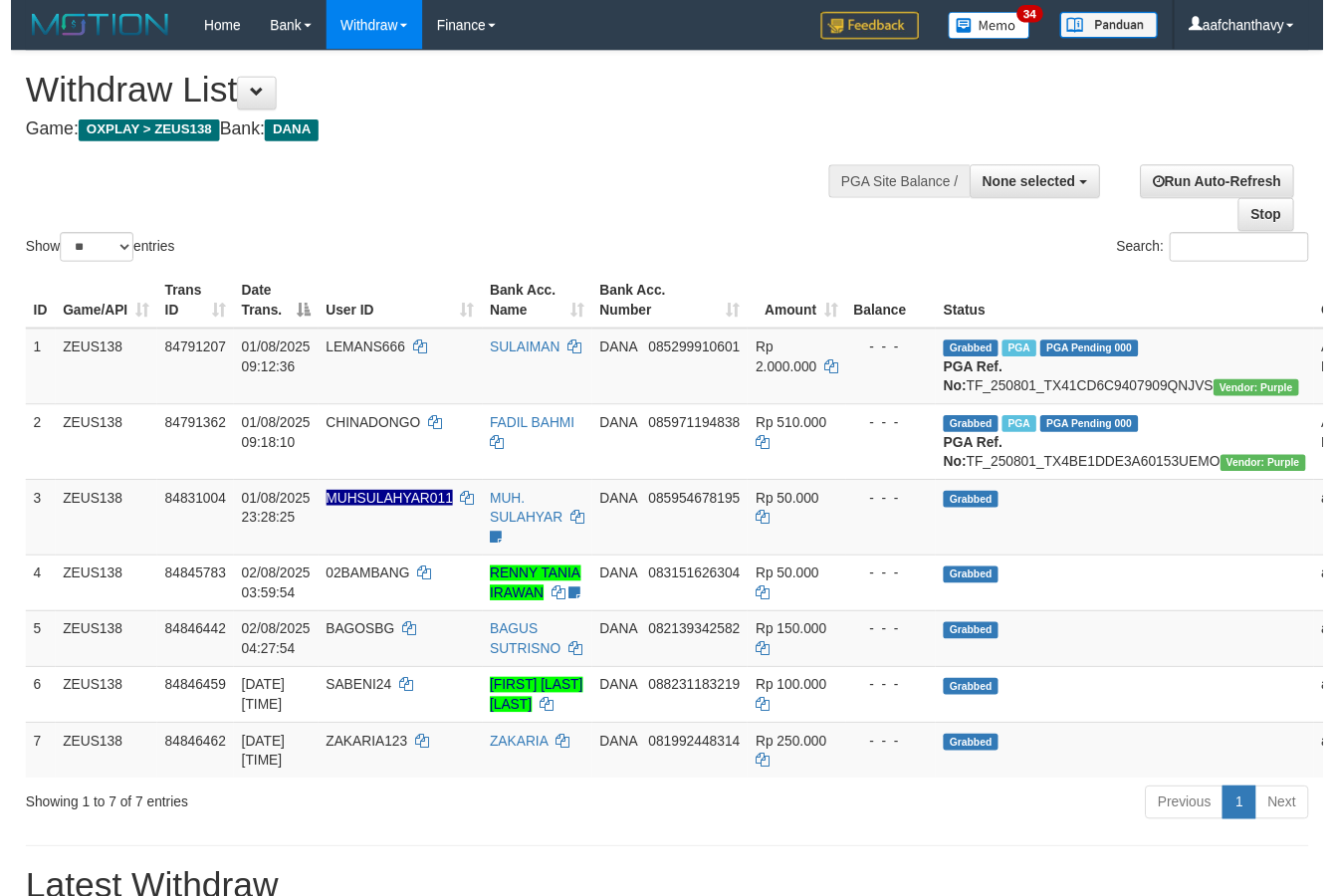 scroll, scrollTop: 355, scrollLeft: 0, axis: vertical 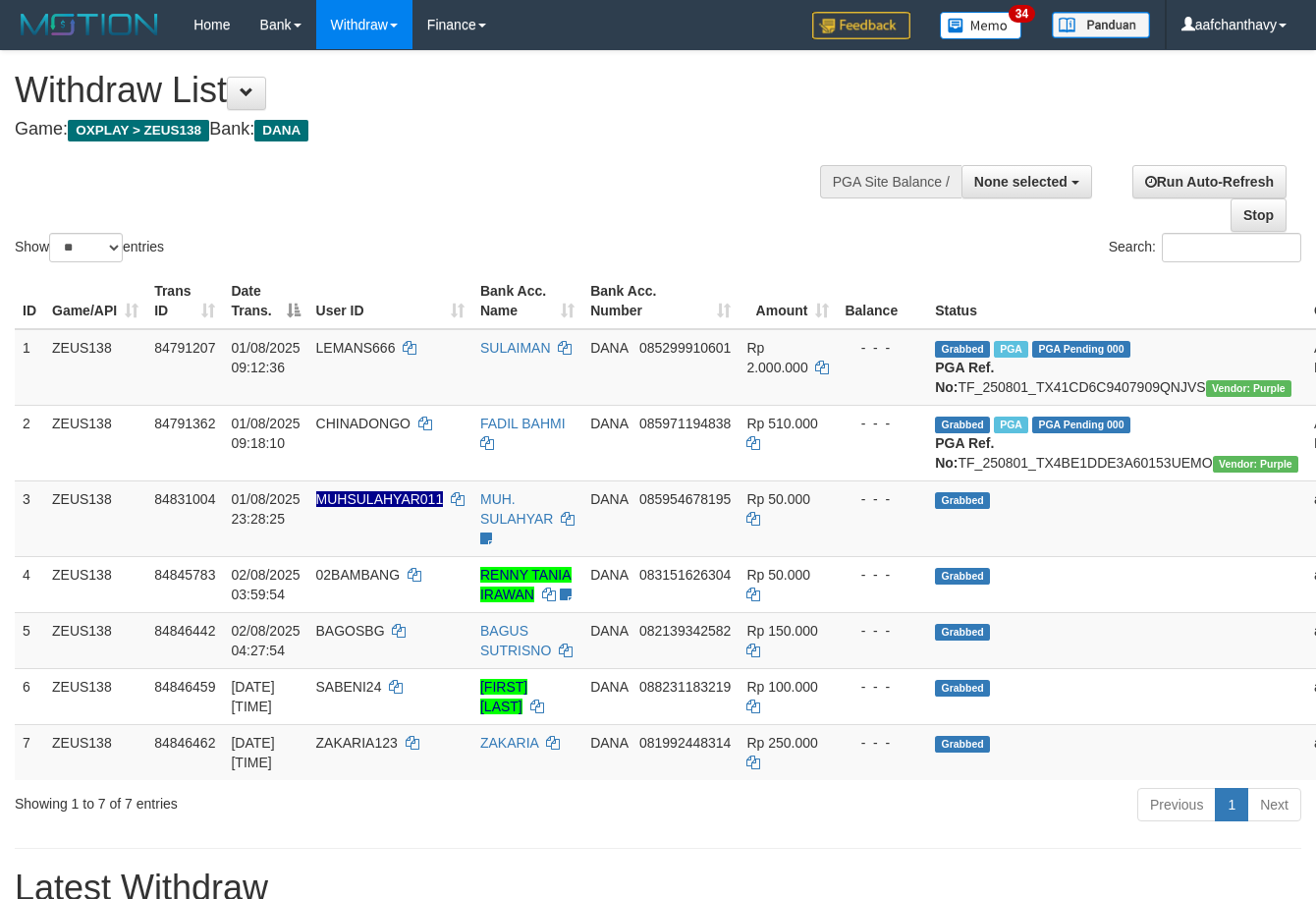 select 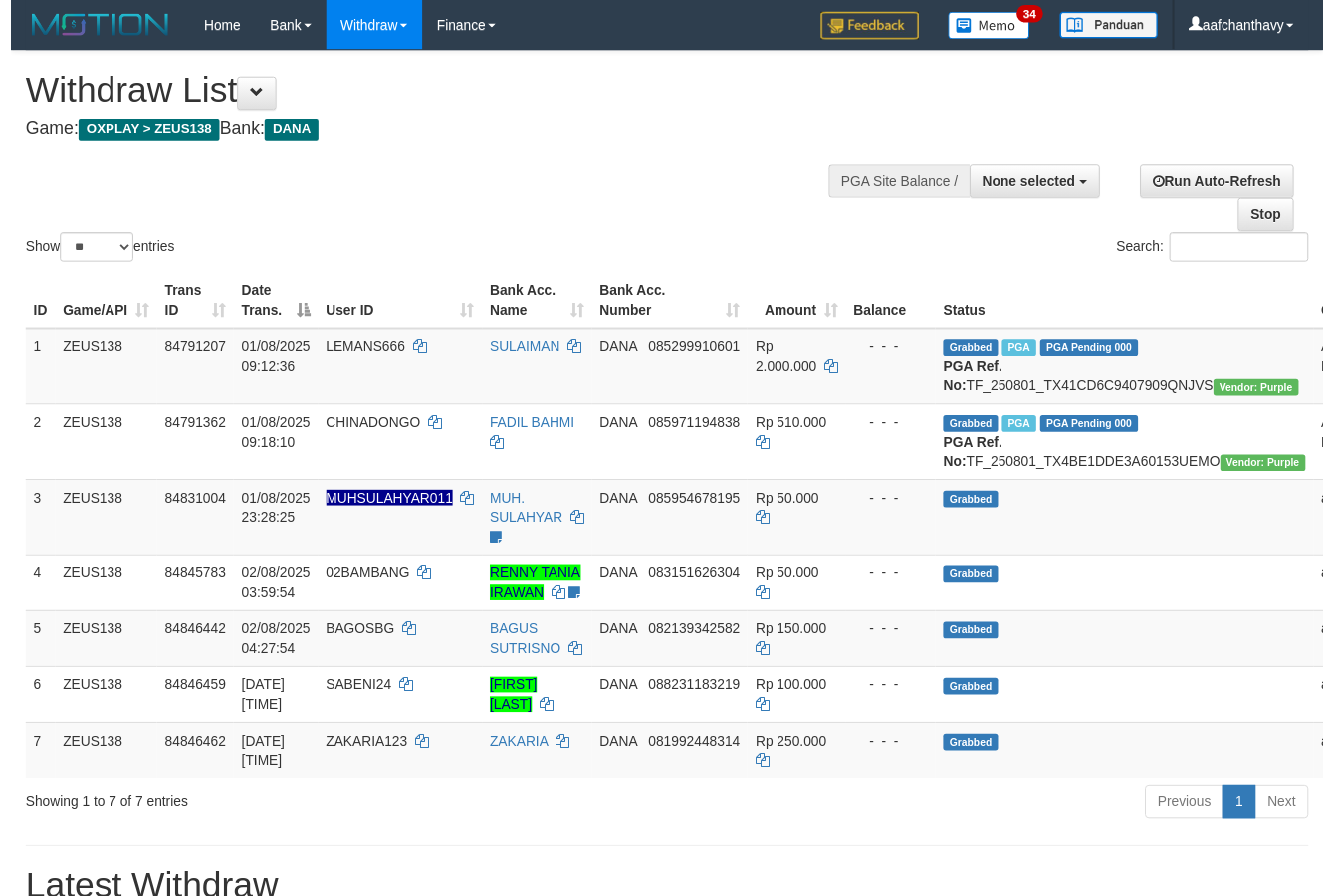 scroll, scrollTop: 355, scrollLeft: 0, axis: vertical 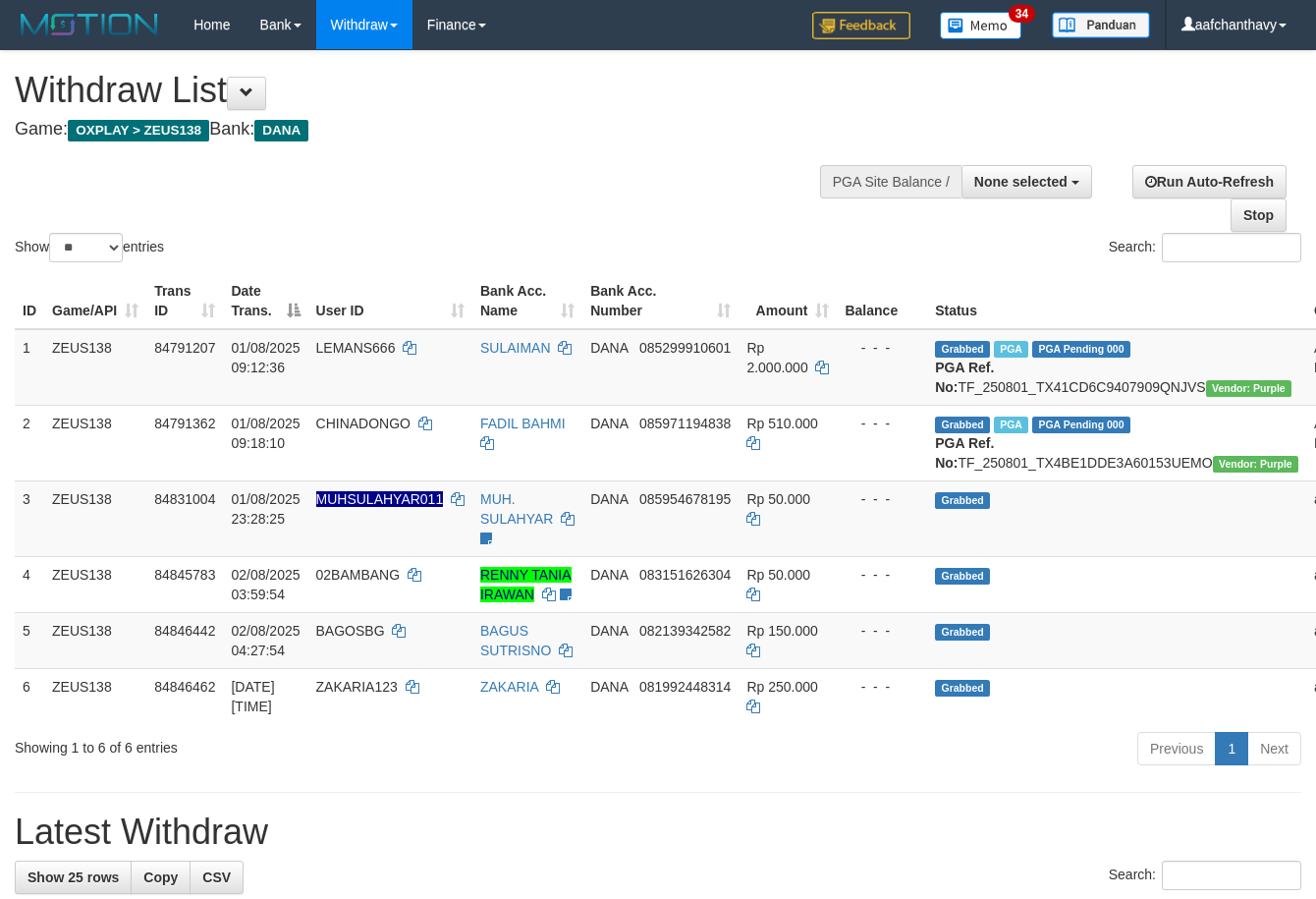 select 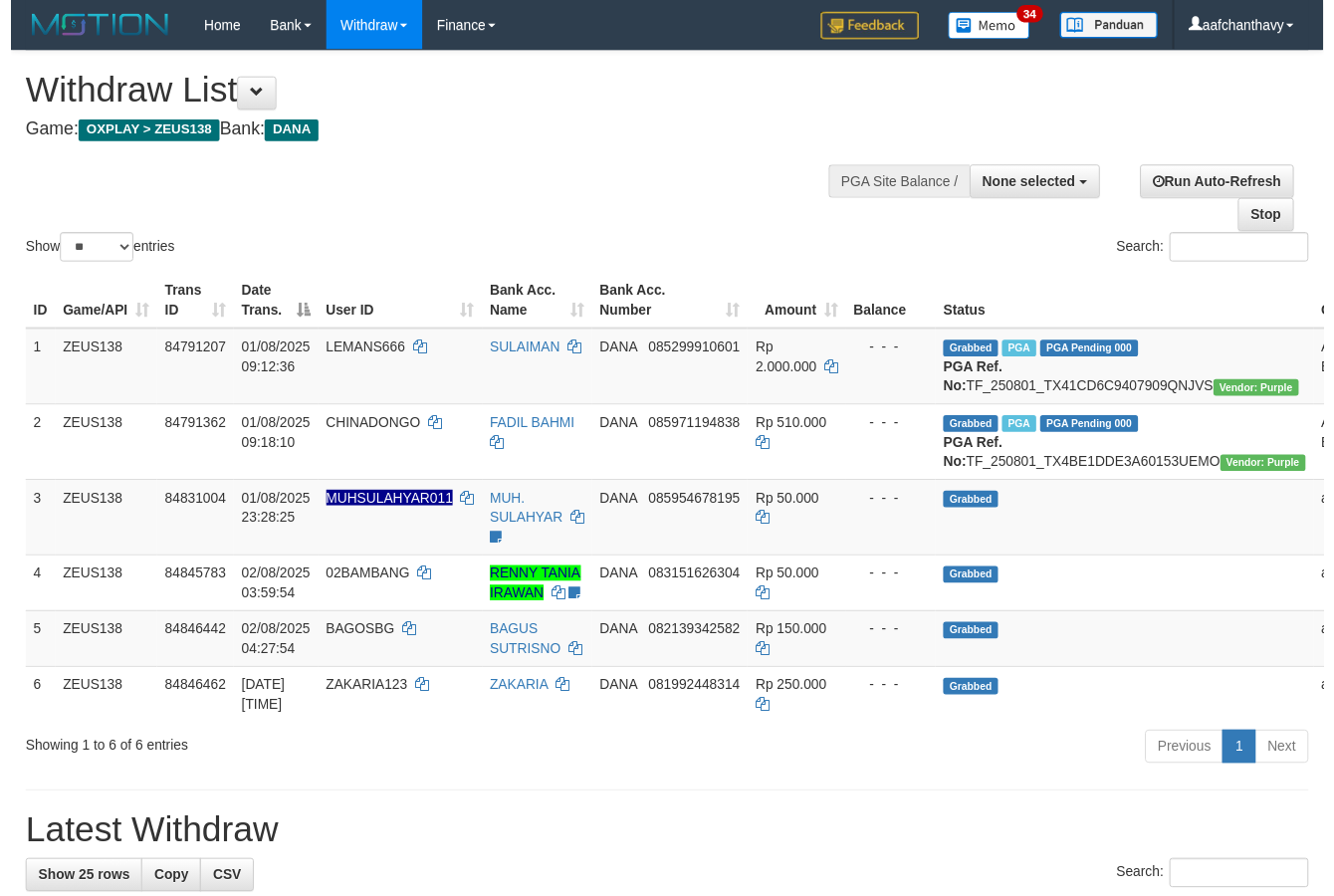 scroll, scrollTop: 355, scrollLeft: 0, axis: vertical 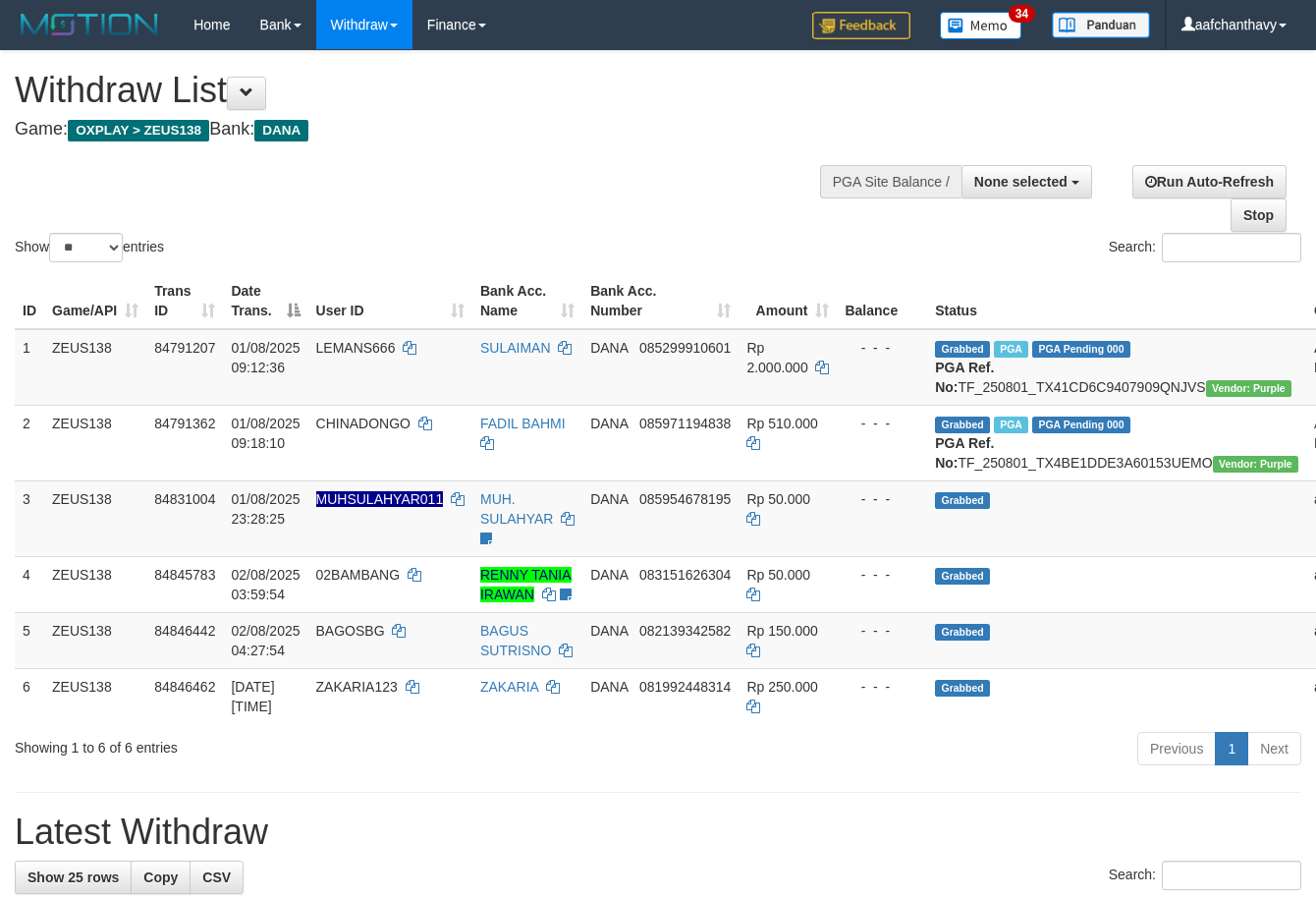 select 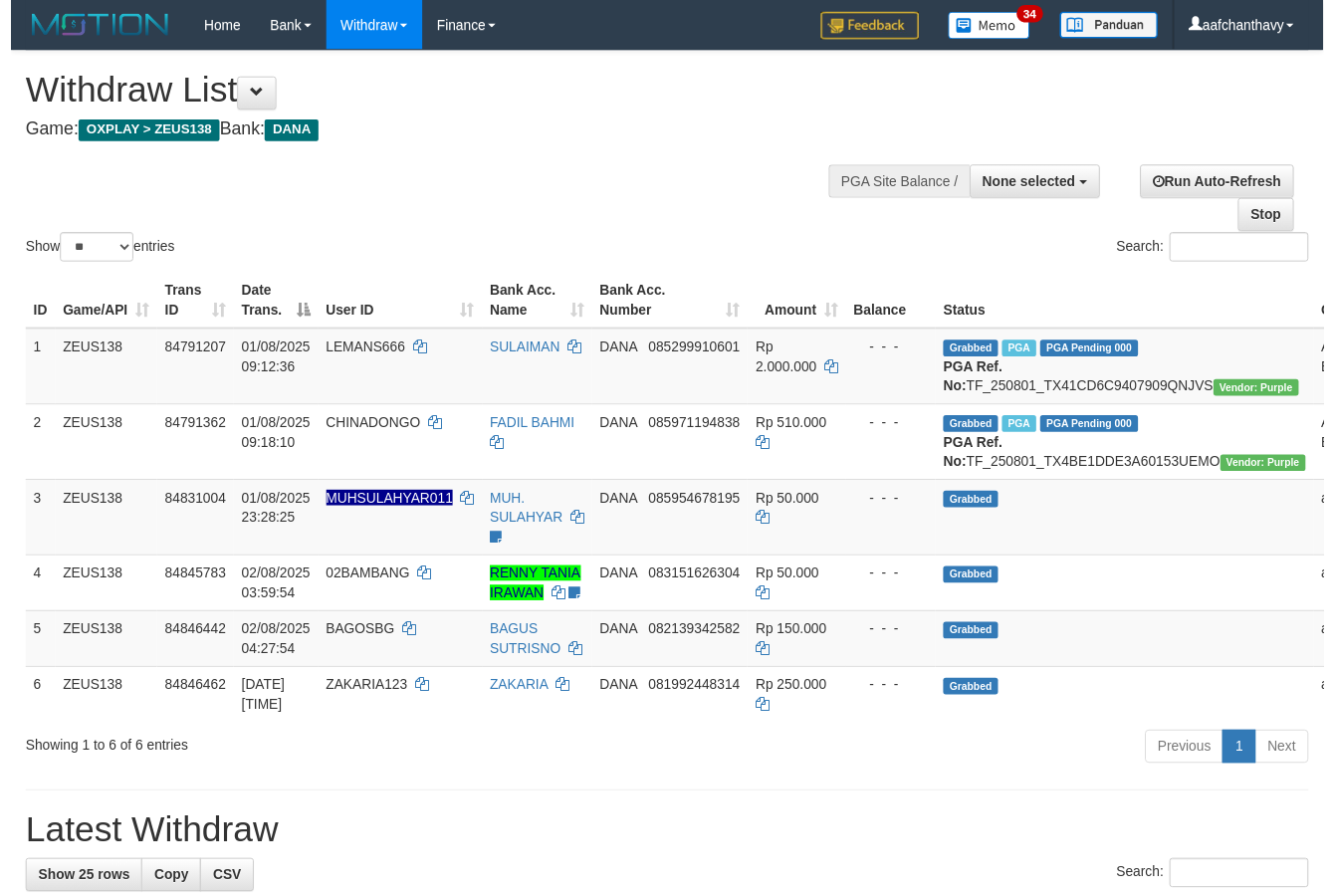 scroll, scrollTop: 355, scrollLeft: 0, axis: vertical 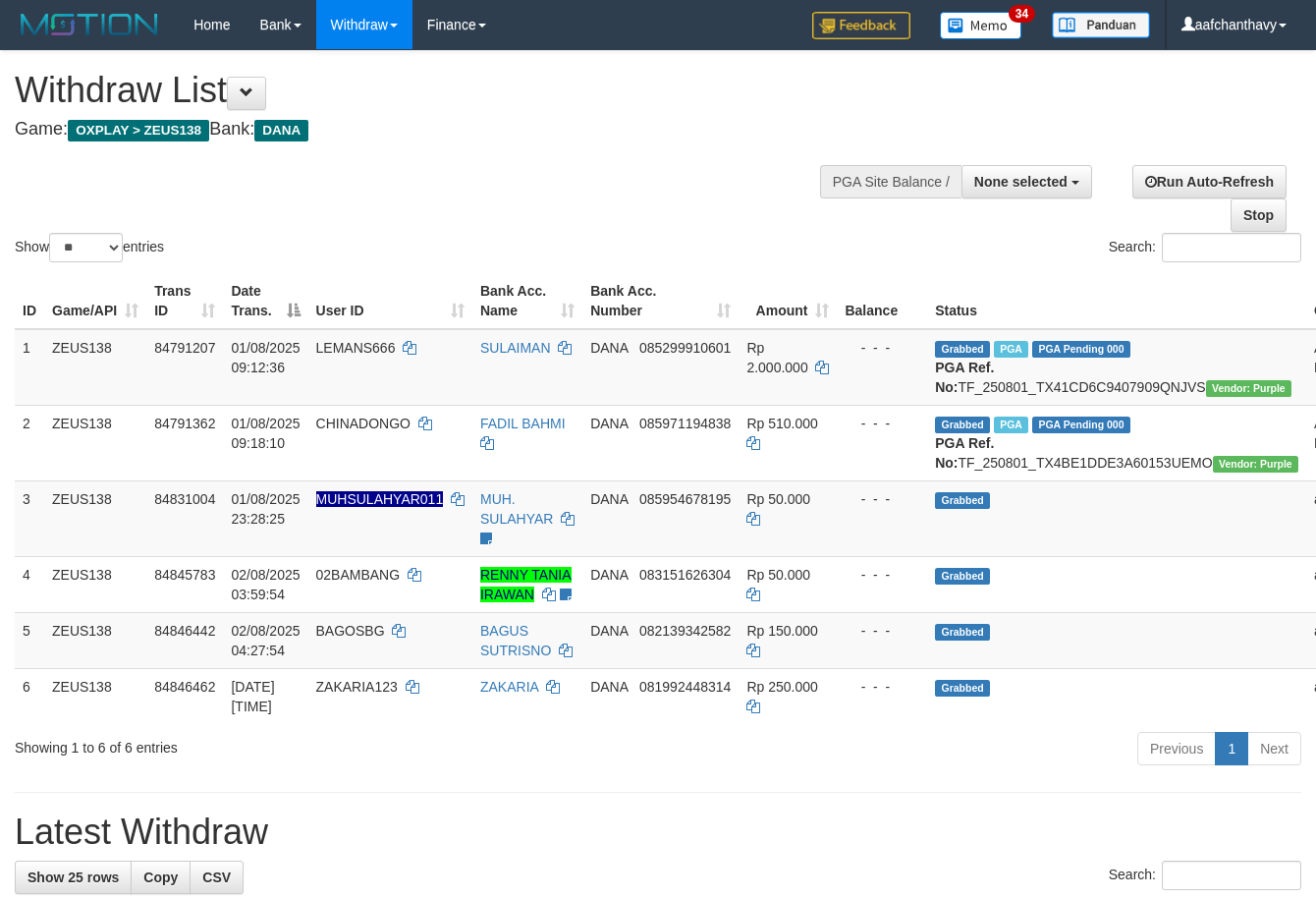 select 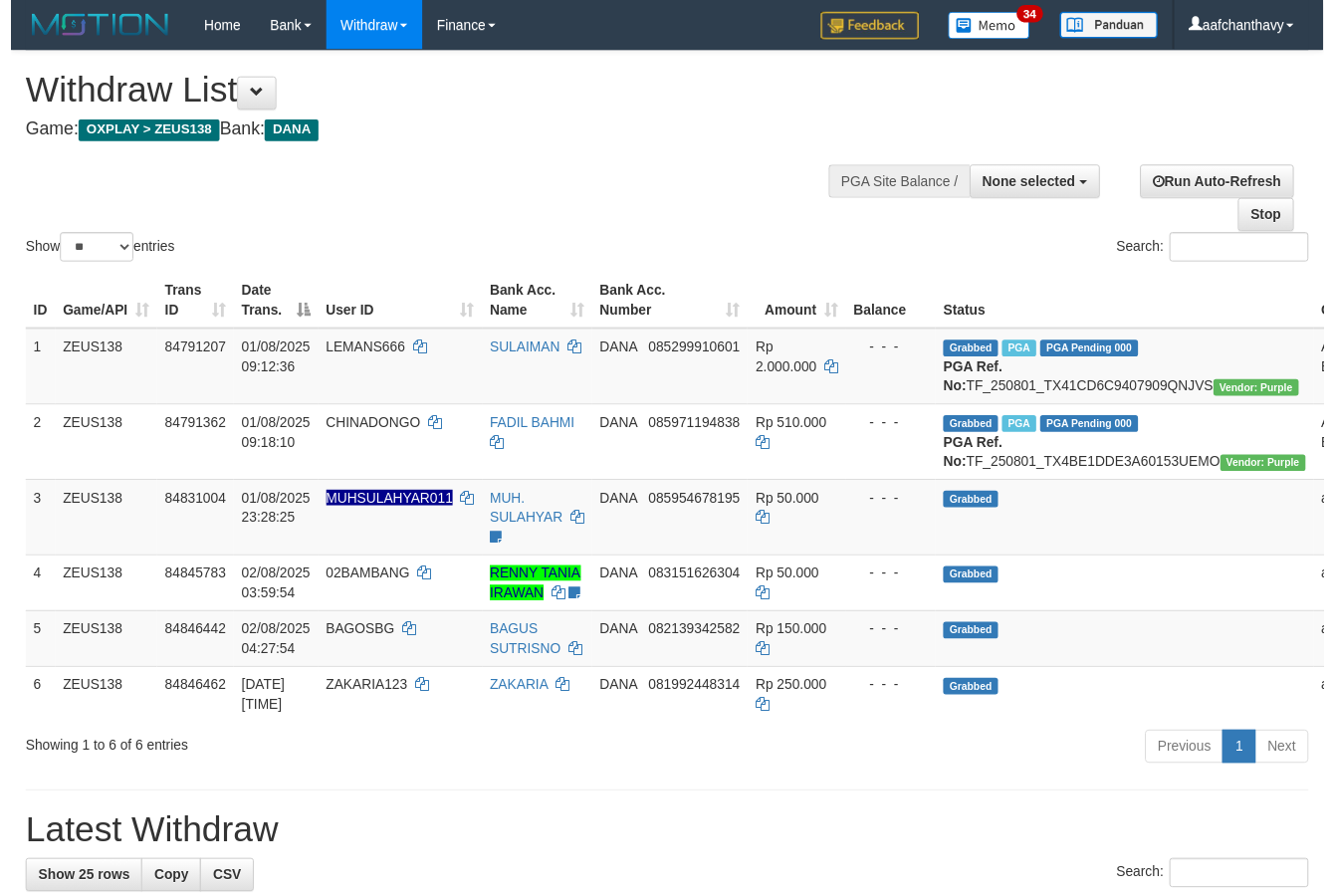 scroll, scrollTop: 355, scrollLeft: 0, axis: vertical 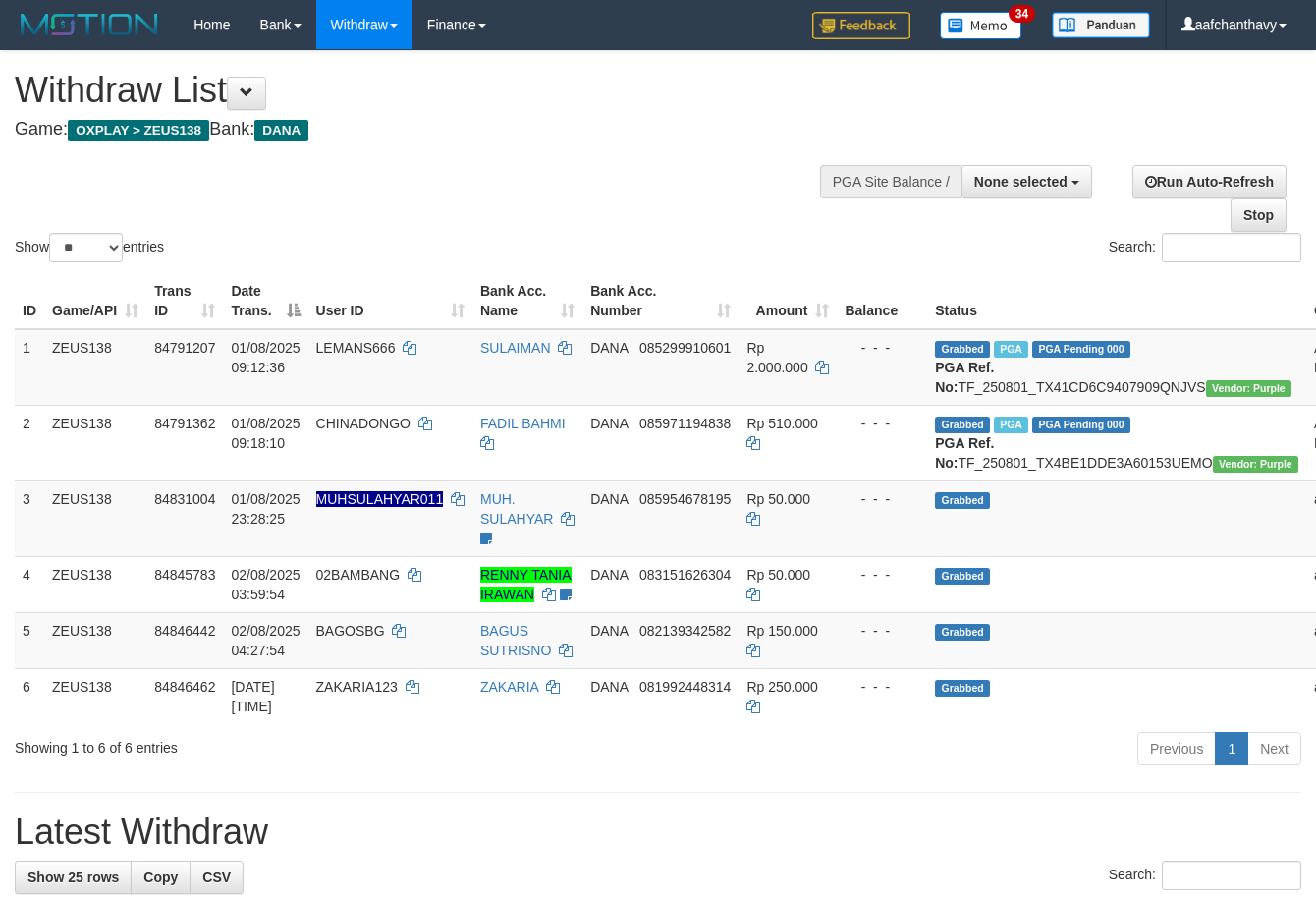 select 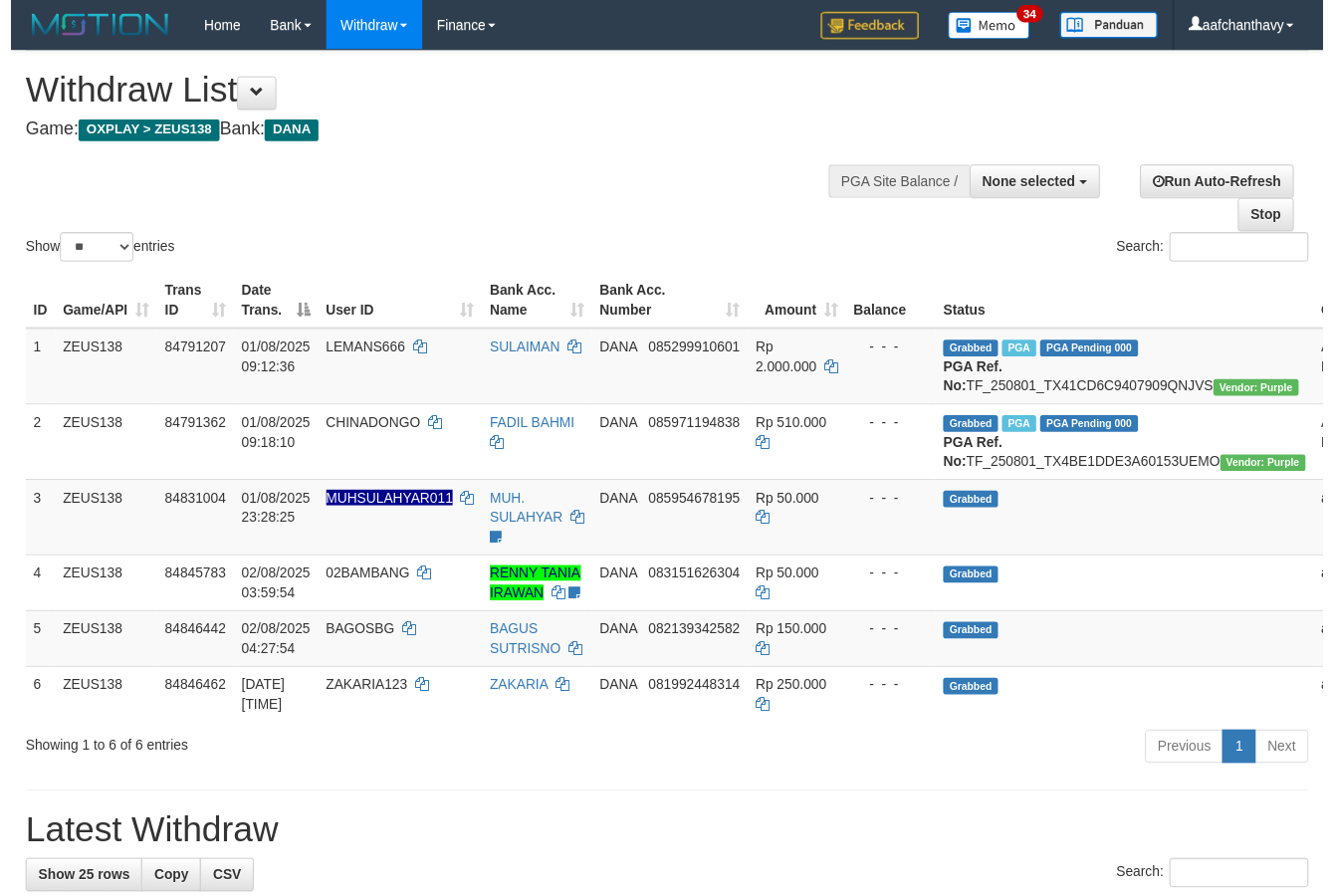 scroll, scrollTop: 355, scrollLeft: 0, axis: vertical 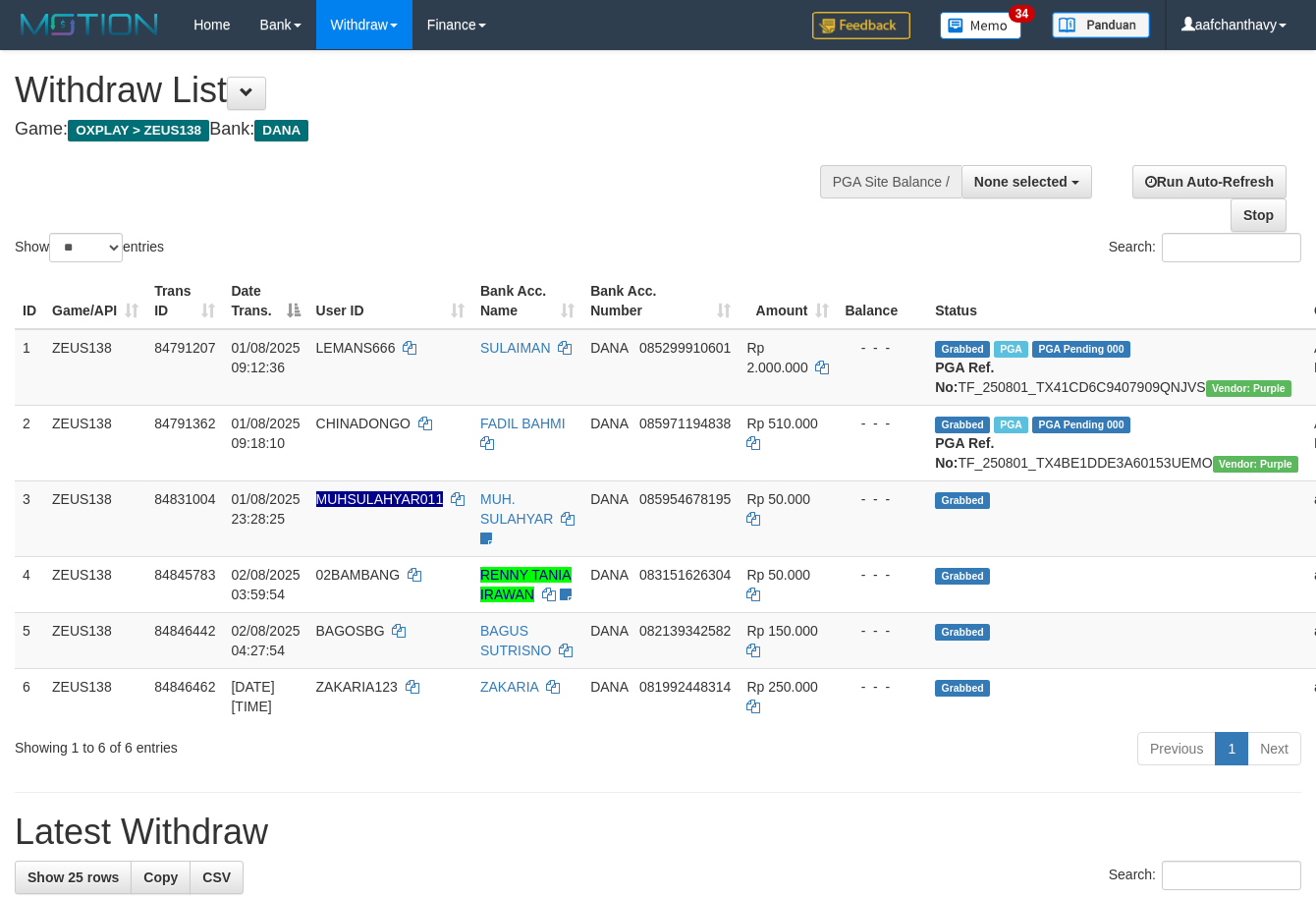 select 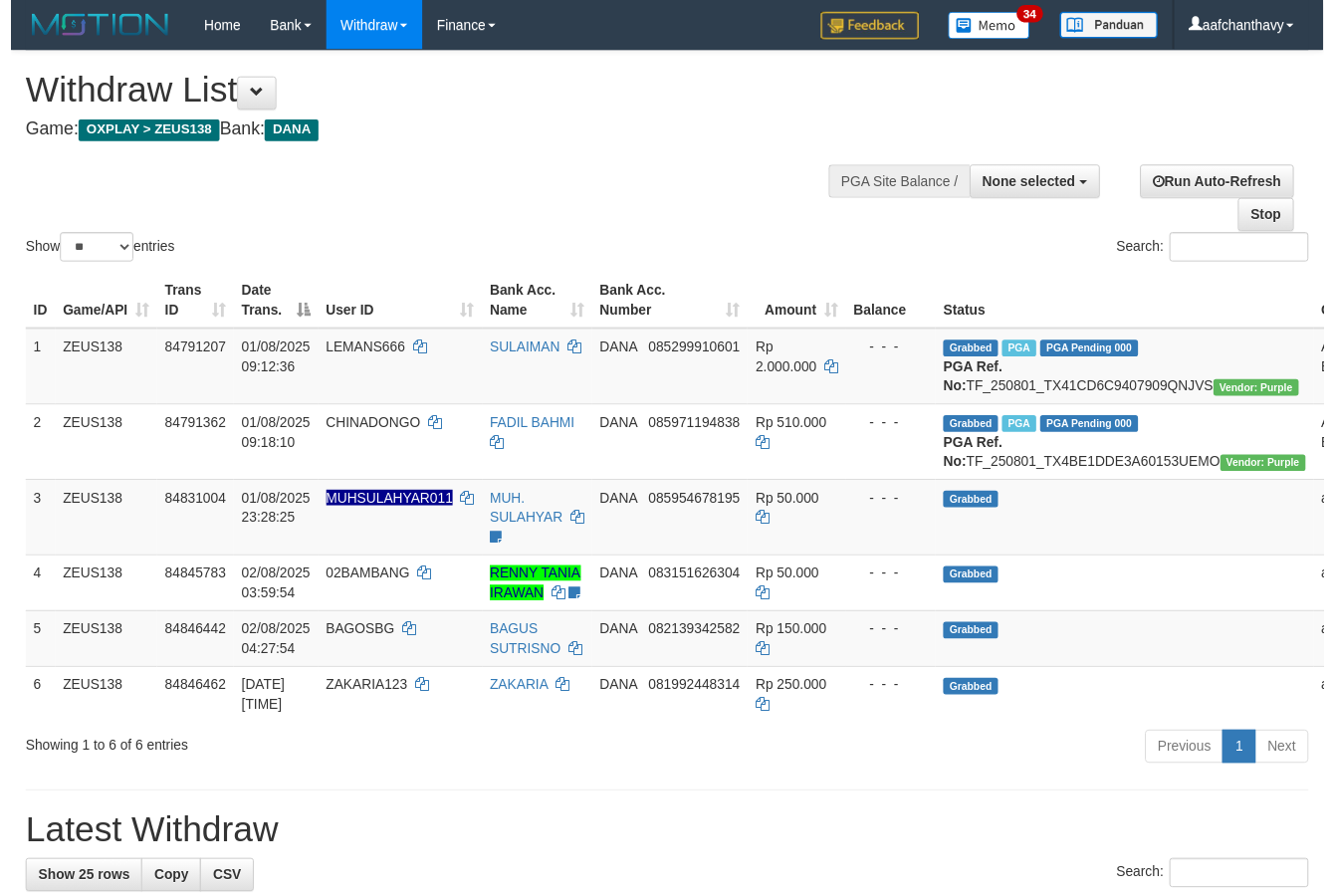 scroll, scrollTop: 355, scrollLeft: 0, axis: vertical 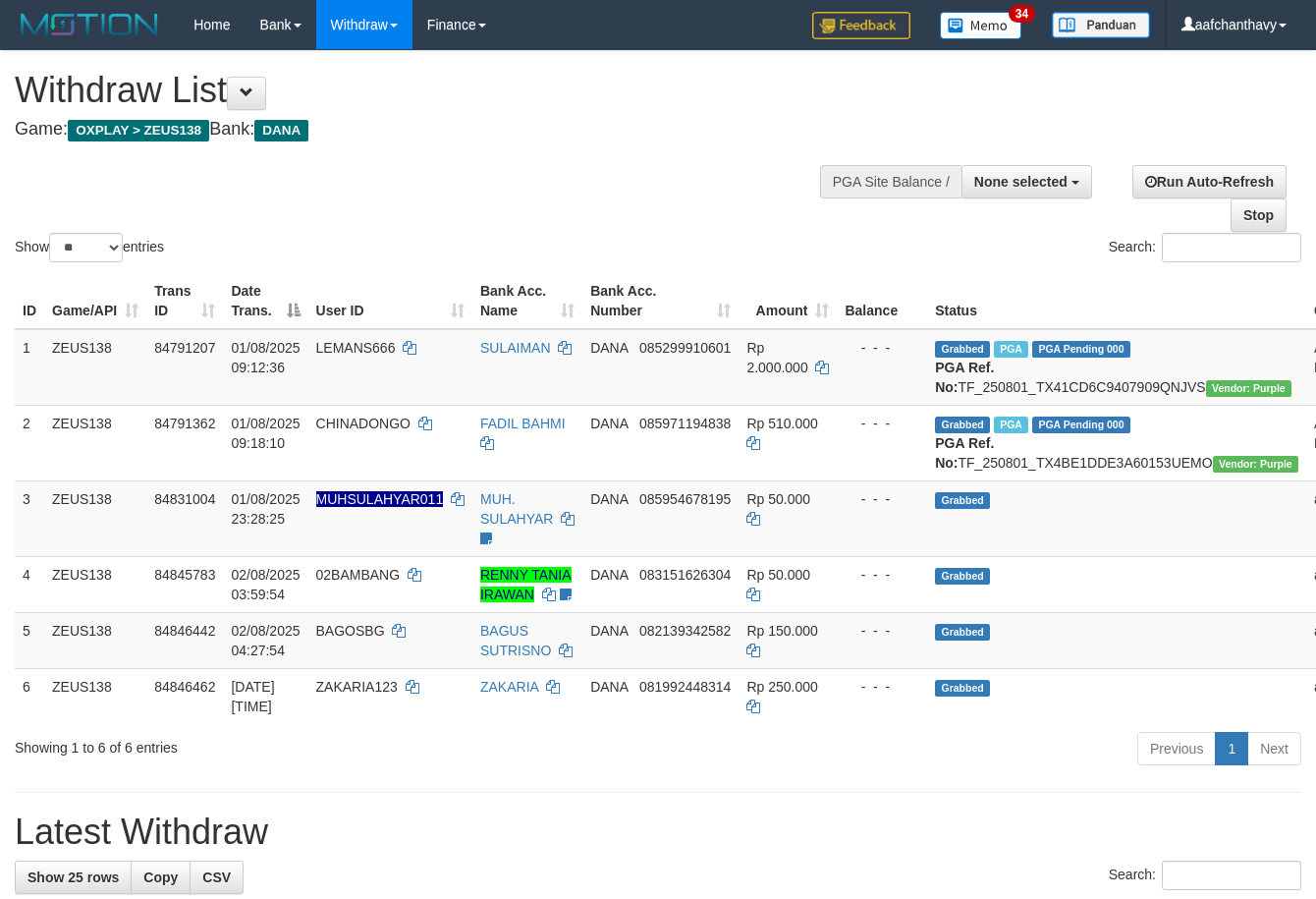 select 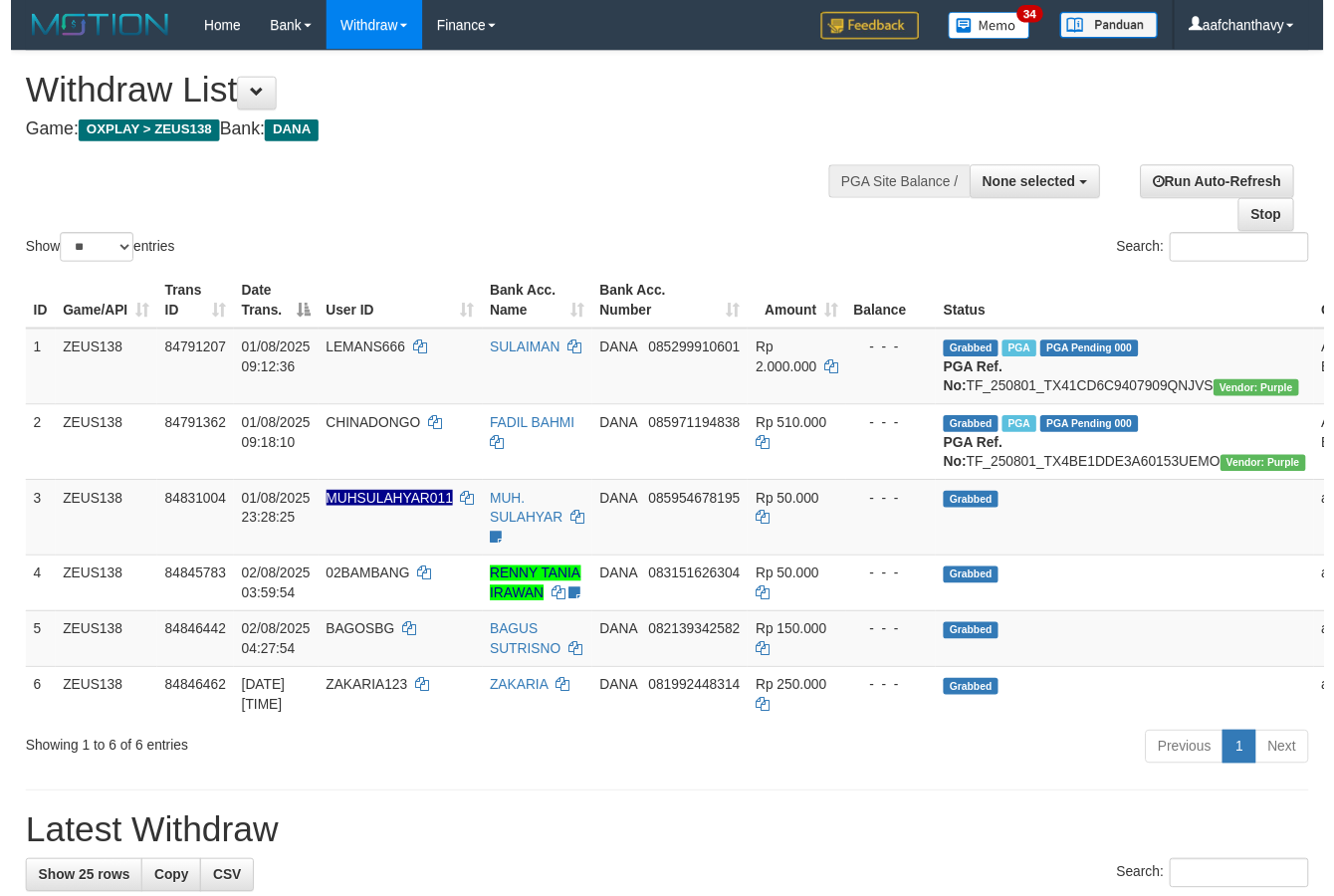 scroll, scrollTop: 355, scrollLeft: 0, axis: vertical 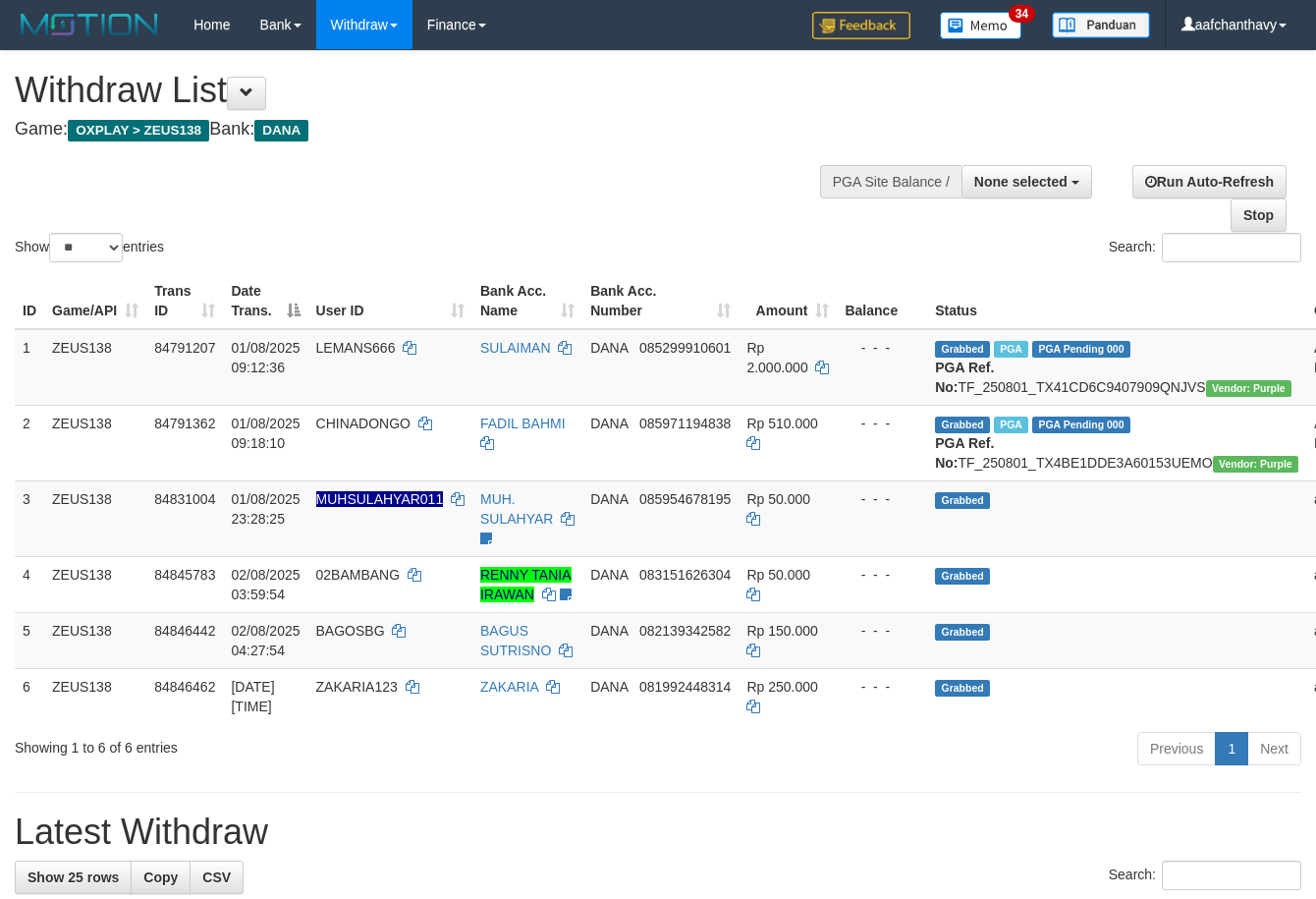 select 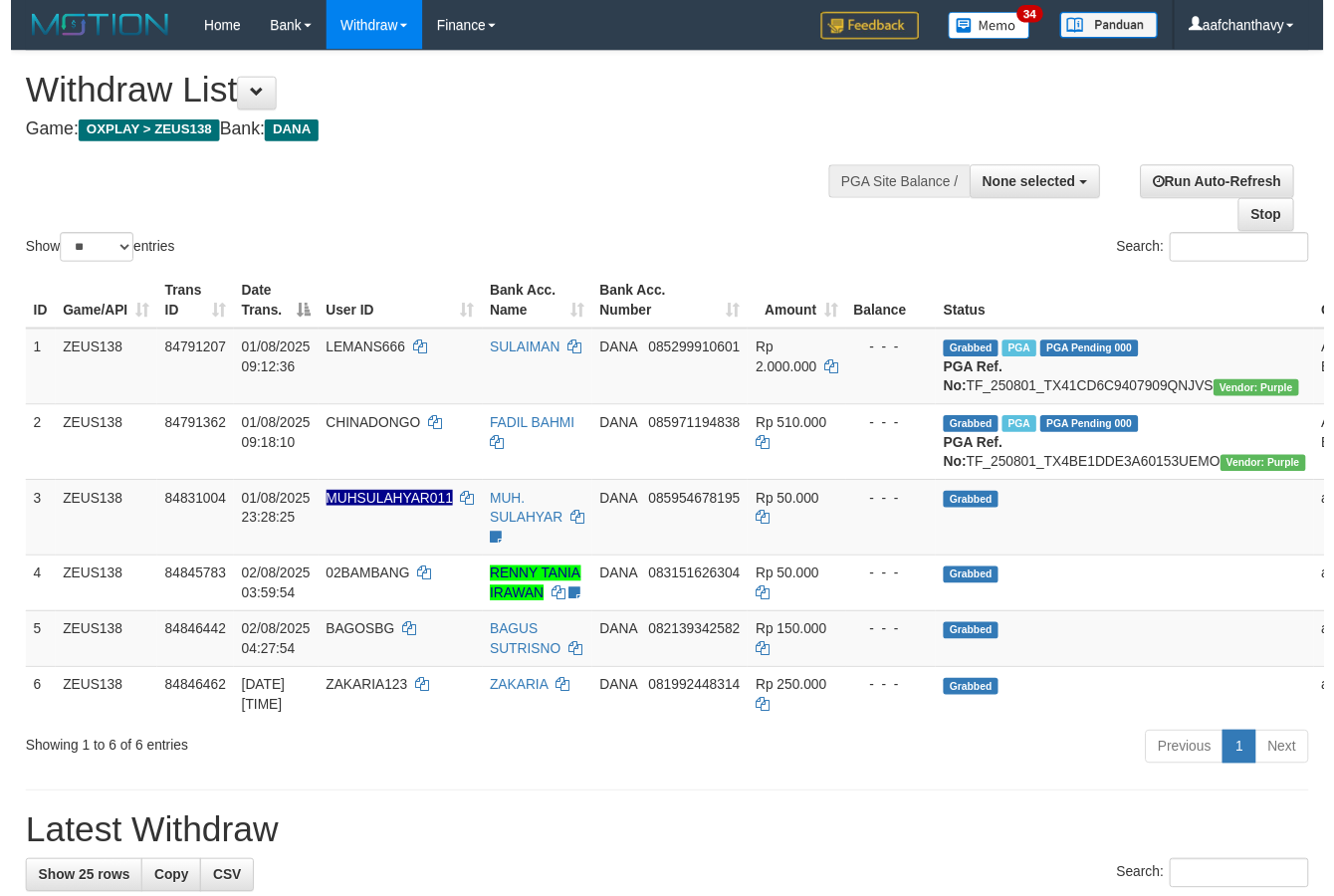 scroll, scrollTop: 355, scrollLeft: 0, axis: vertical 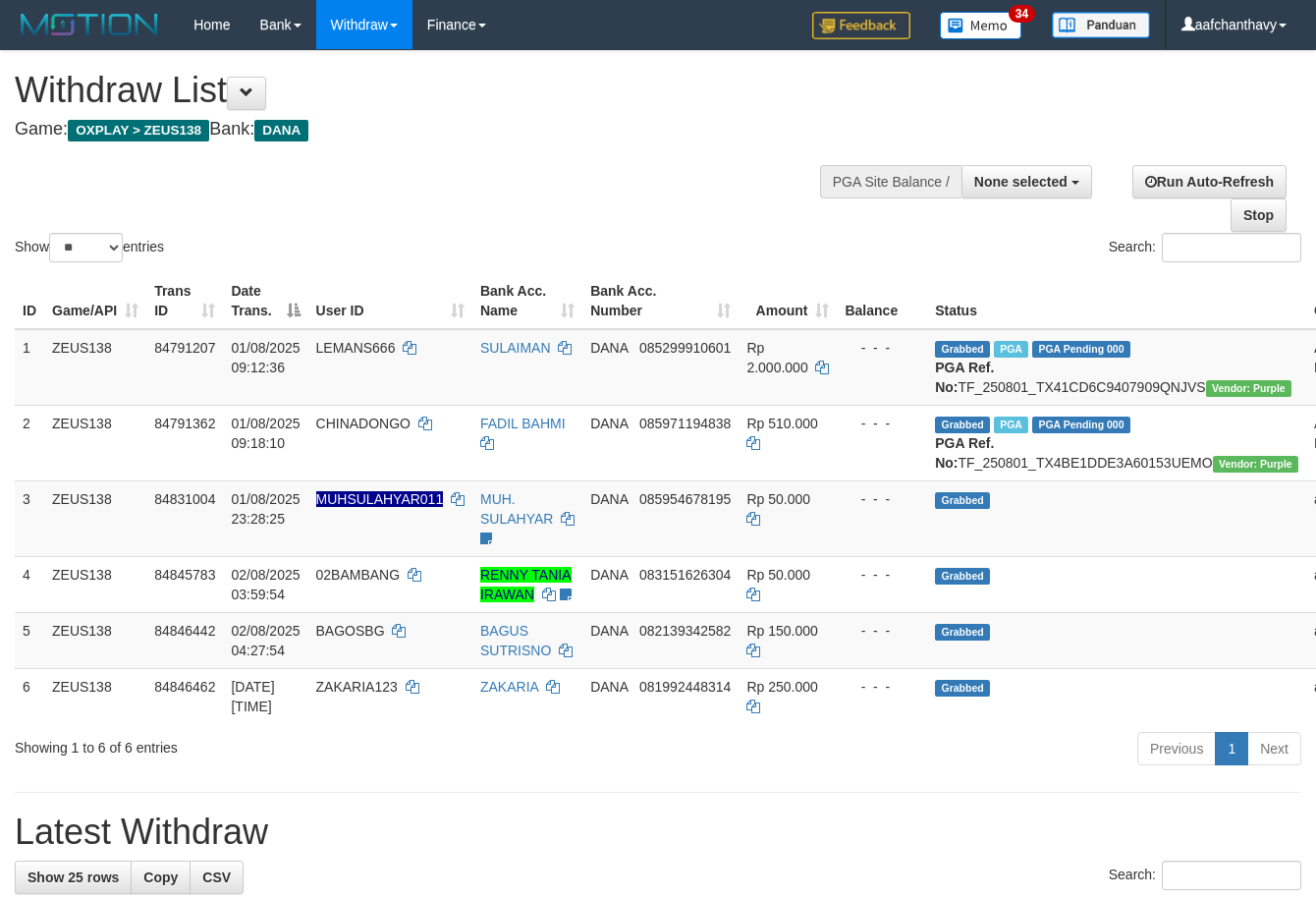 select 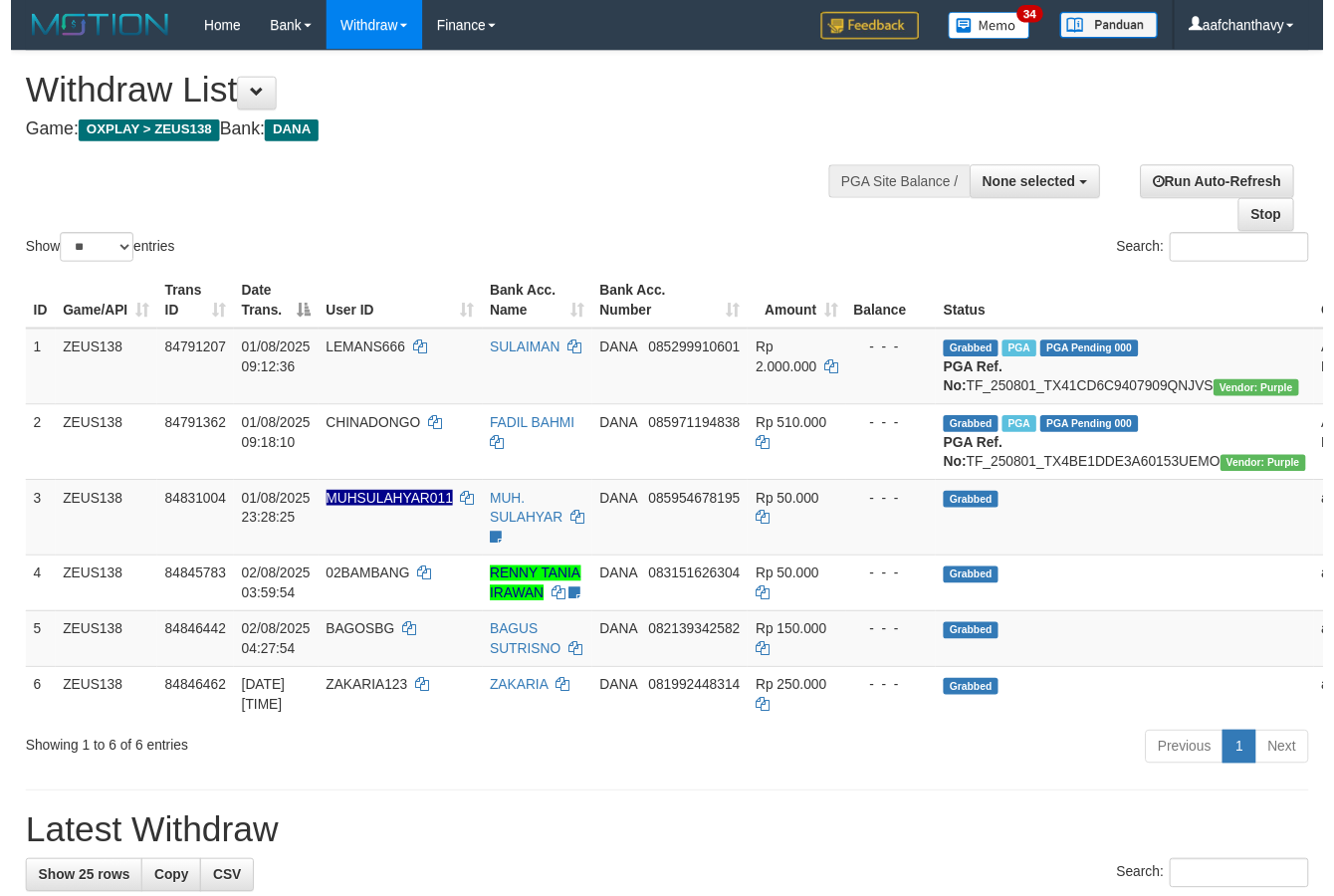 scroll, scrollTop: 355, scrollLeft: 0, axis: vertical 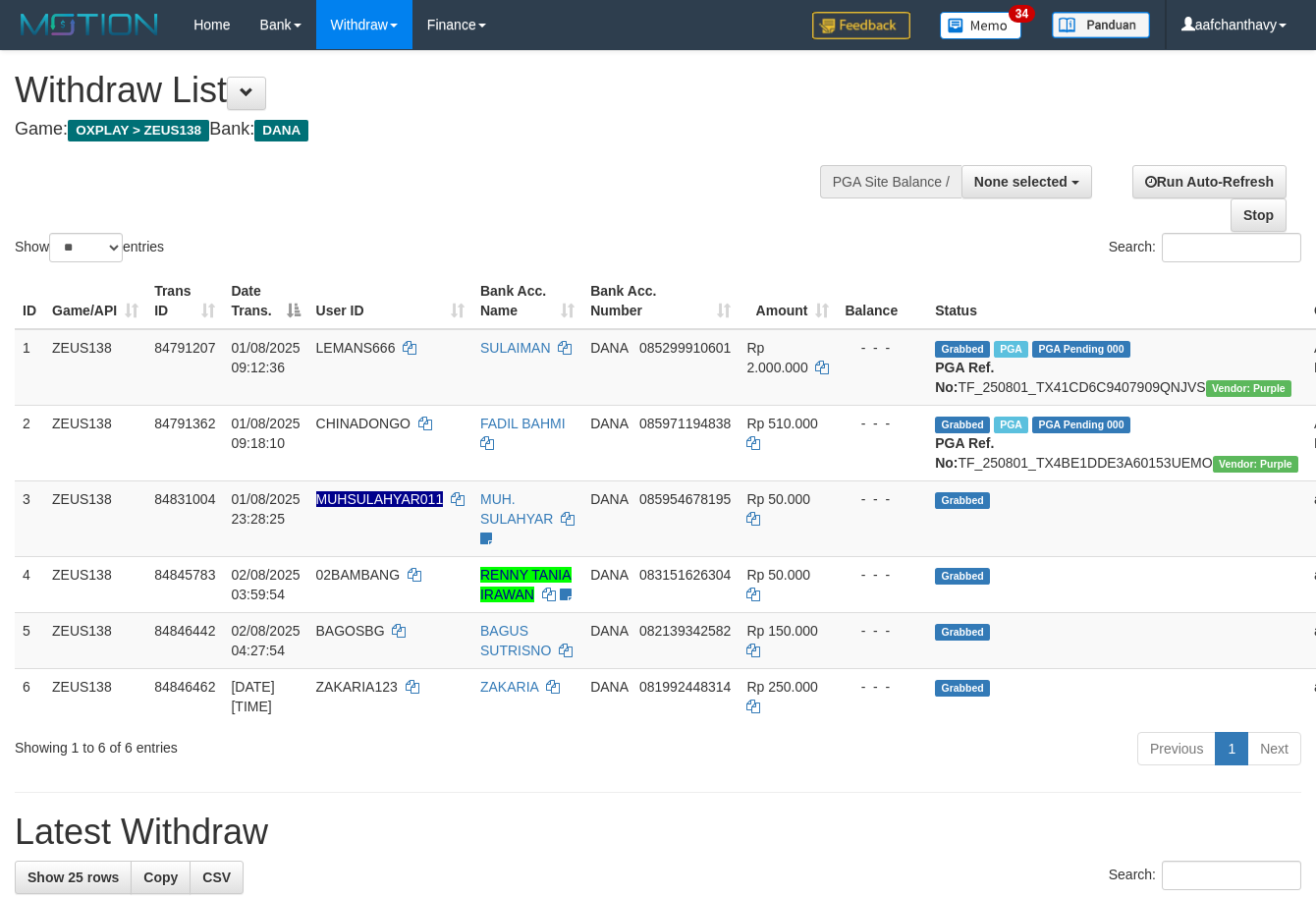 select 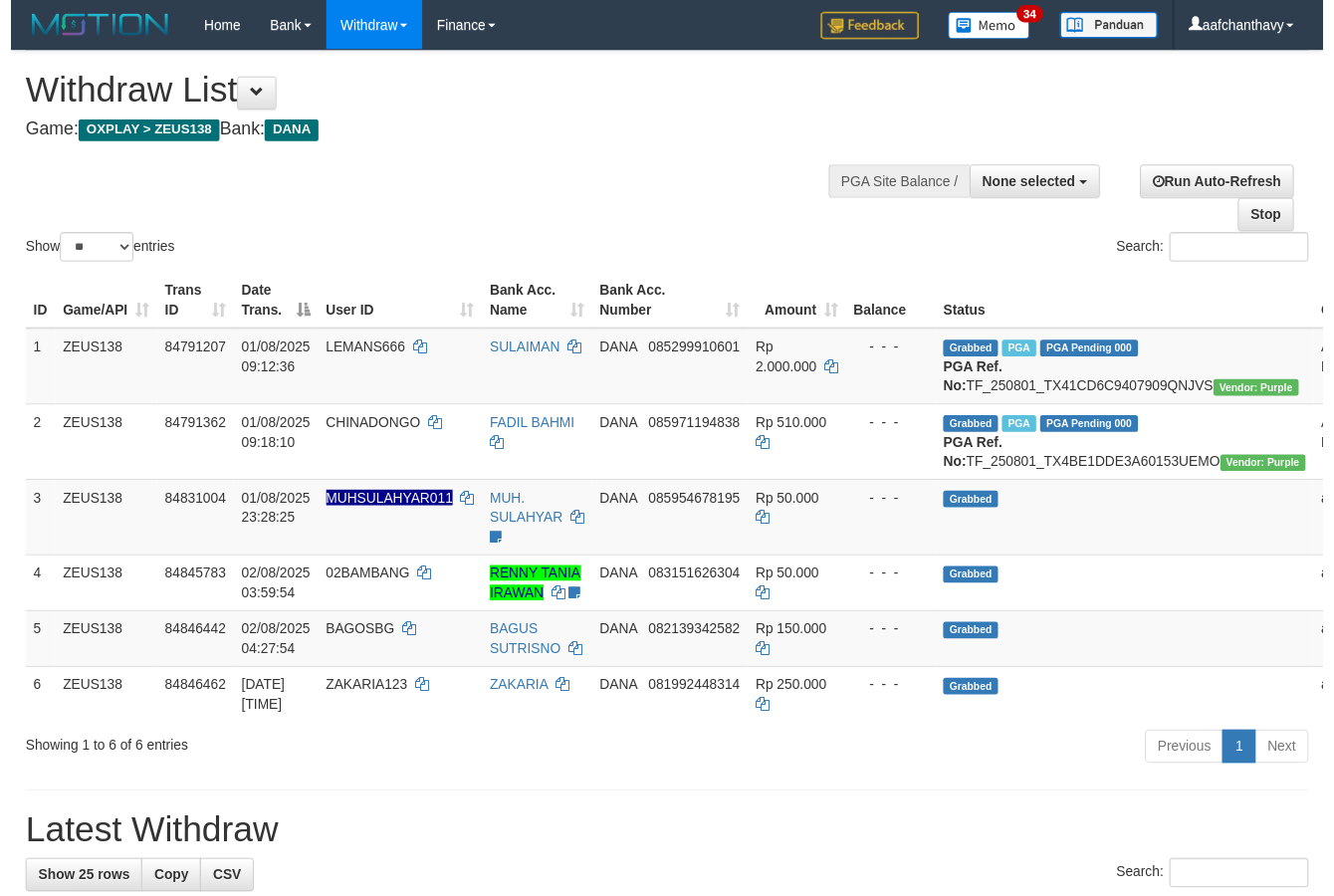 scroll, scrollTop: 355, scrollLeft: 0, axis: vertical 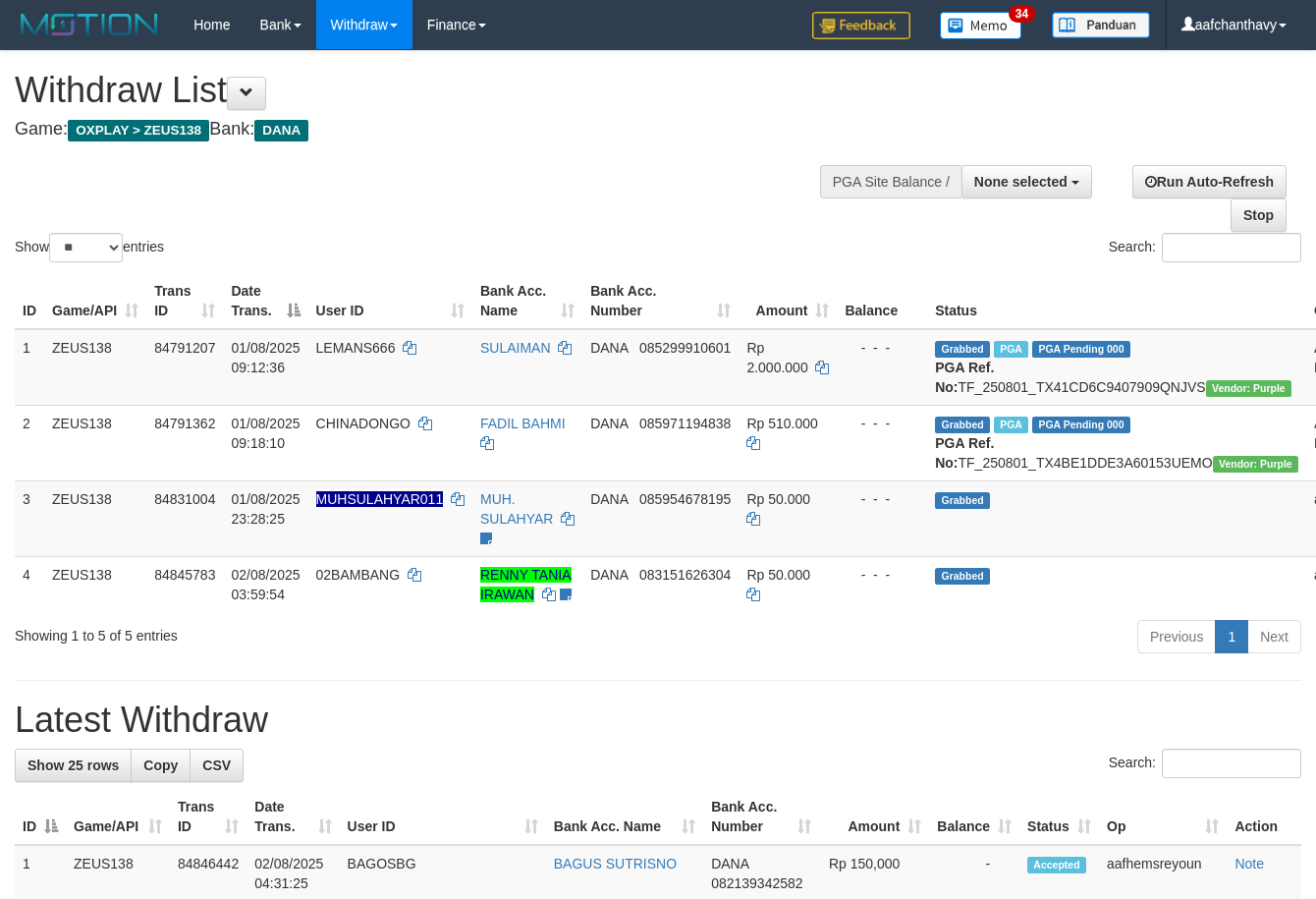 select 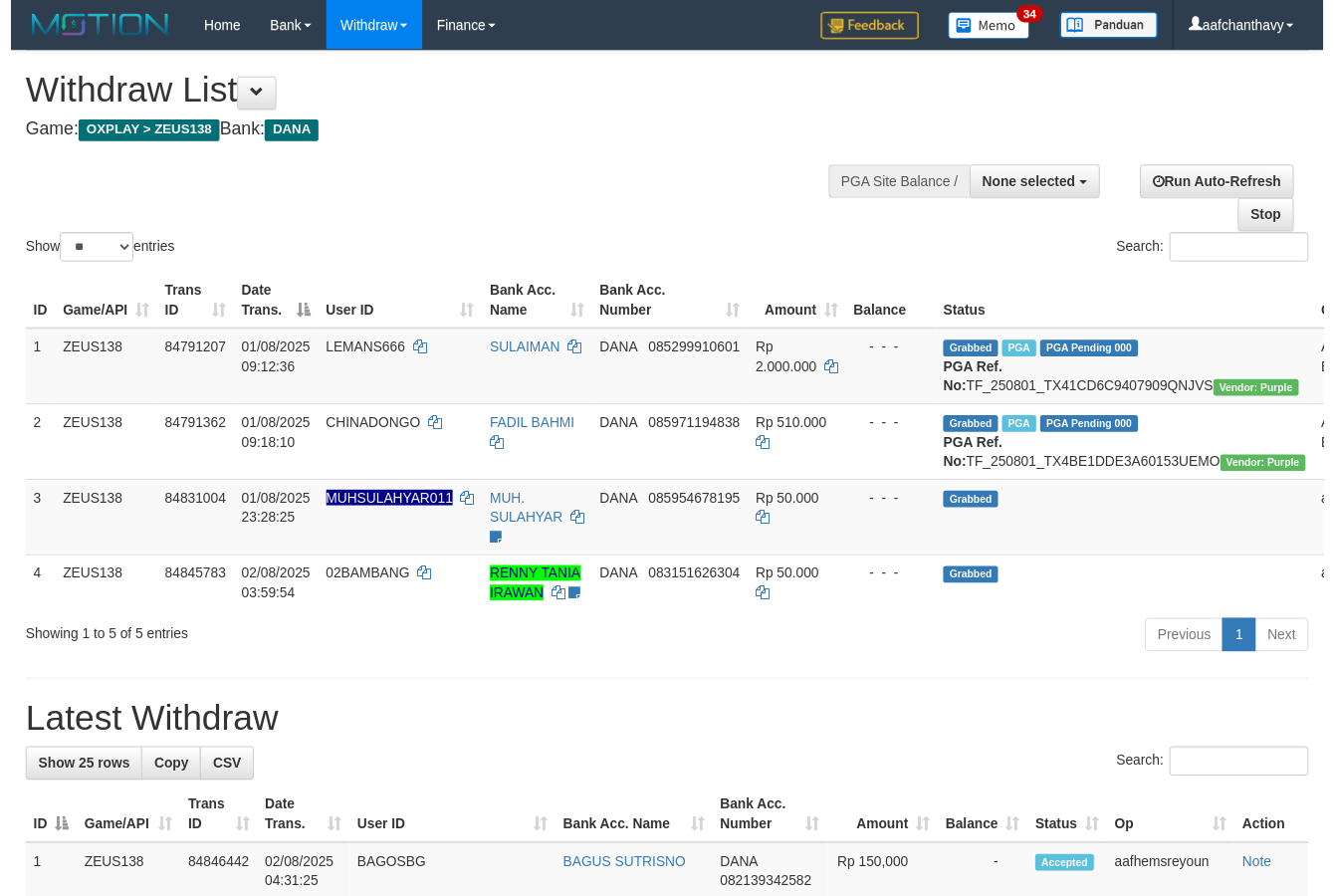 scroll, scrollTop: 355, scrollLeft: 0, axis: vertical 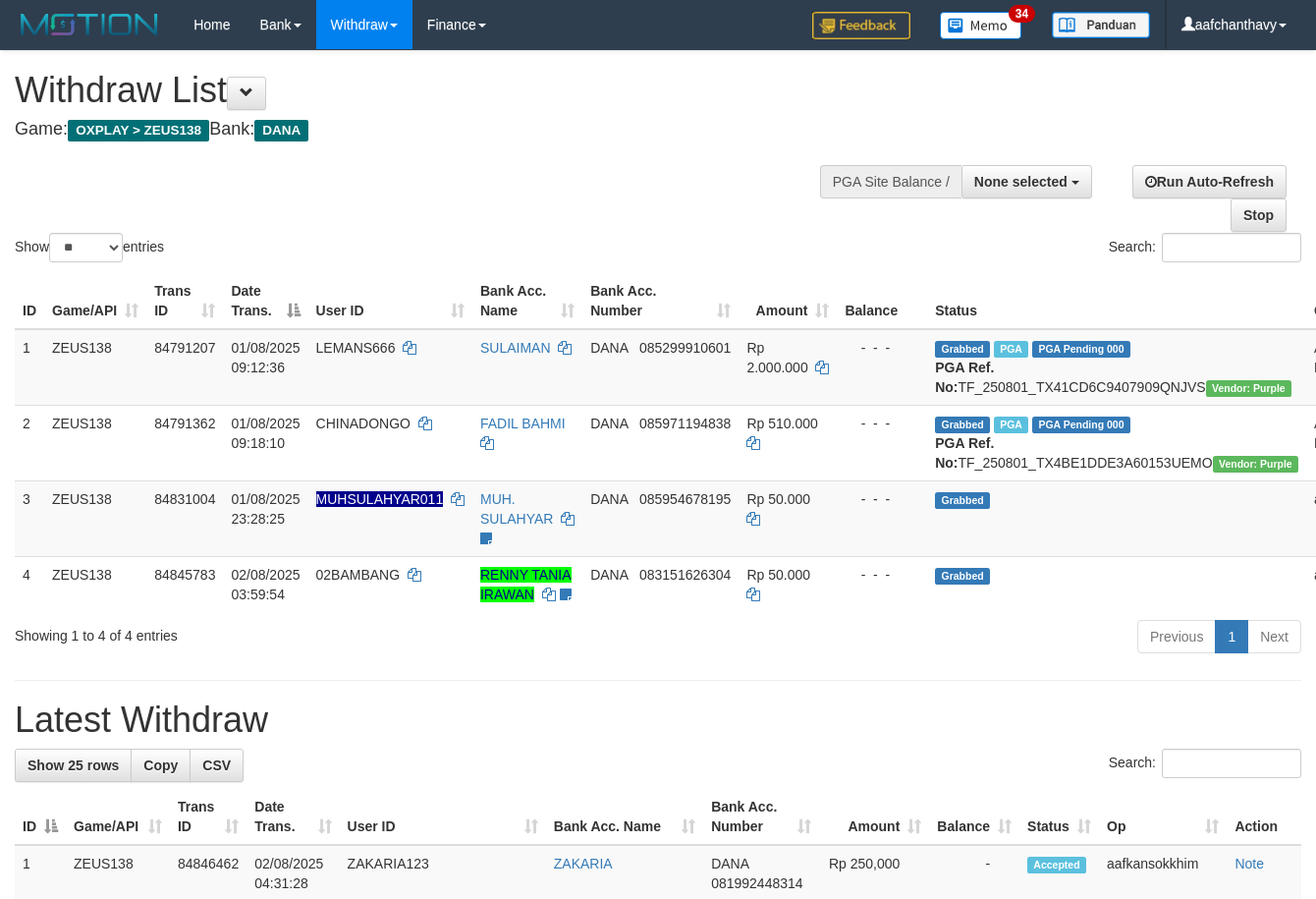 select 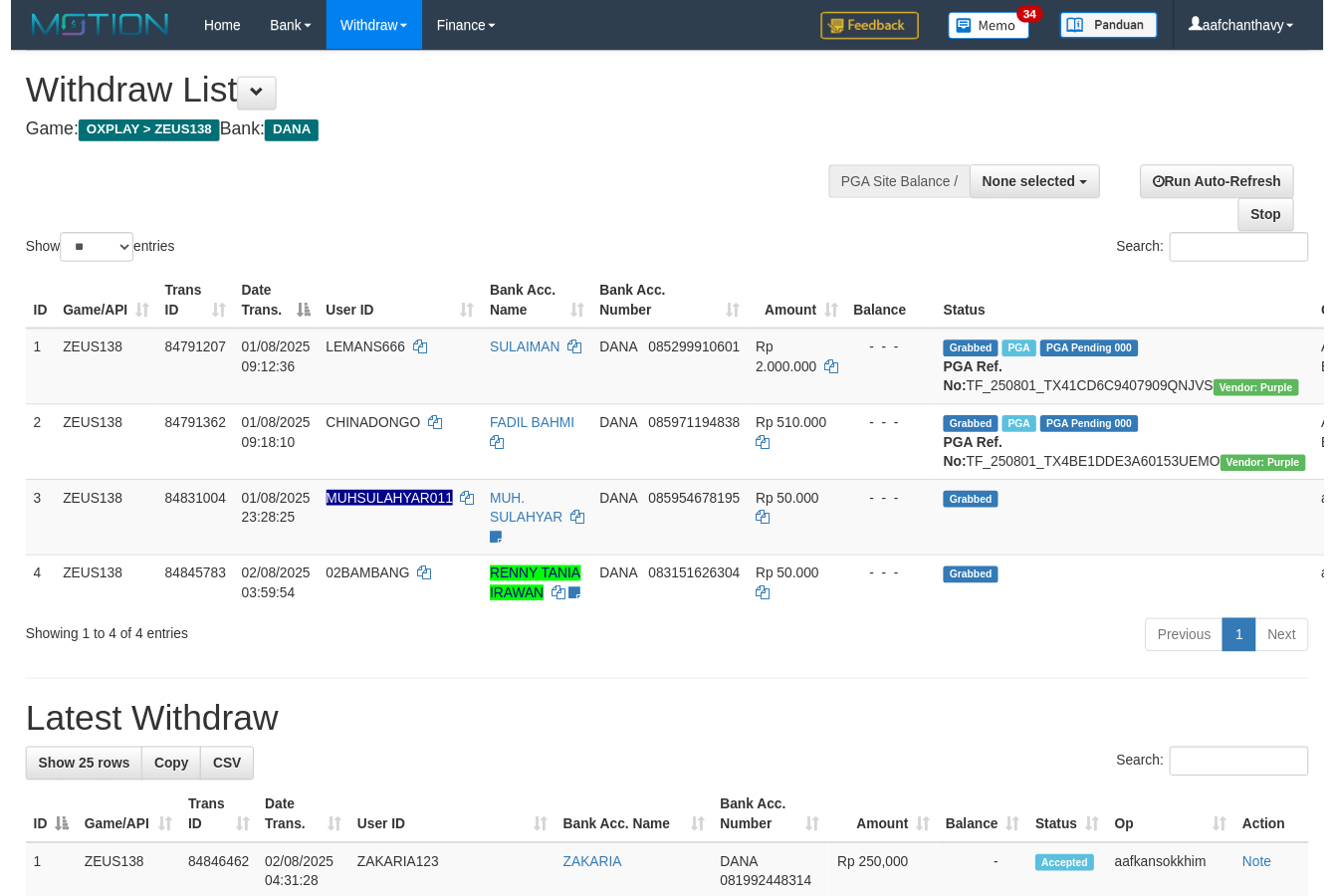 scroll, scrollTop: 355, scrollLeft: 0, axis: vertical 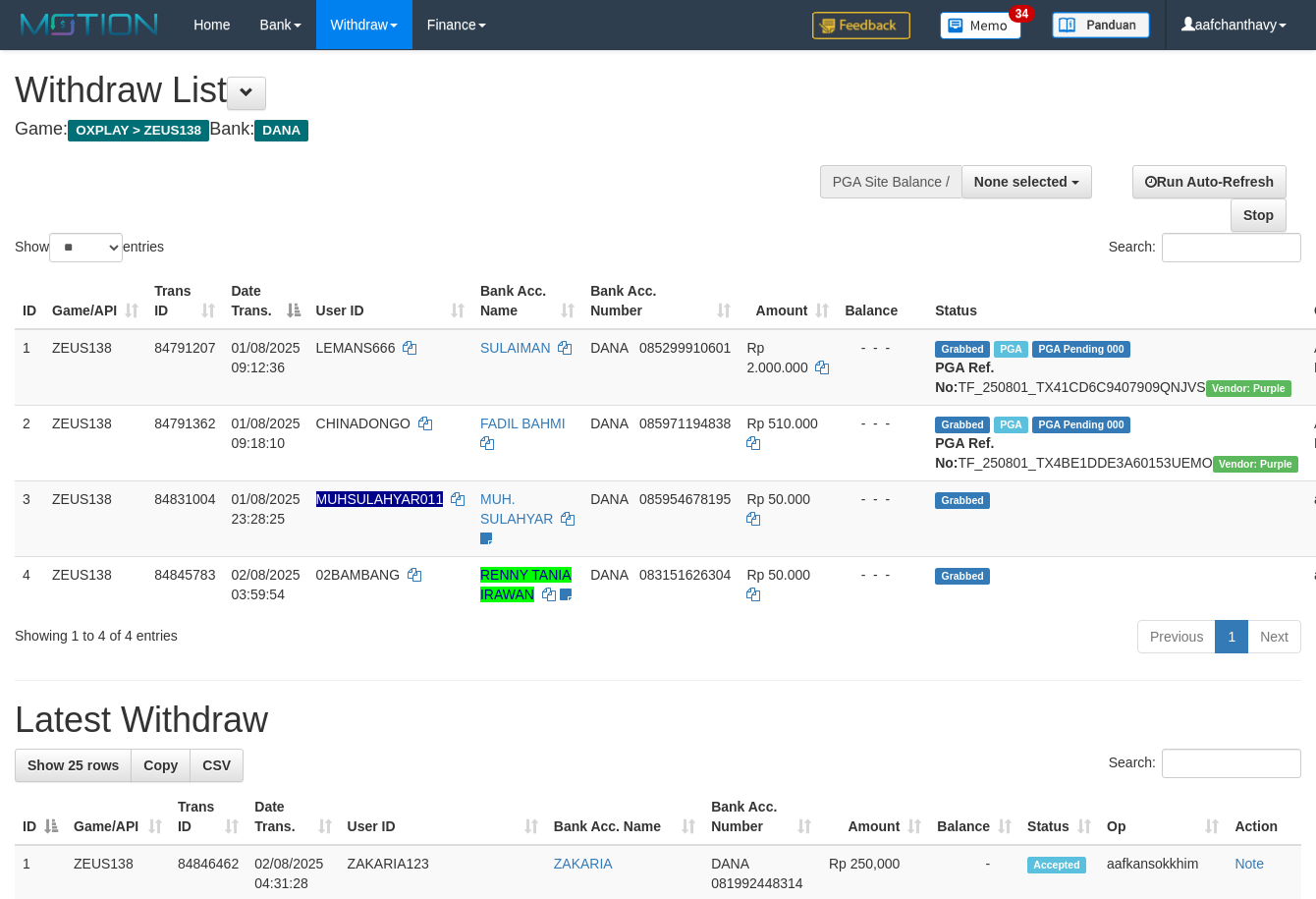 select 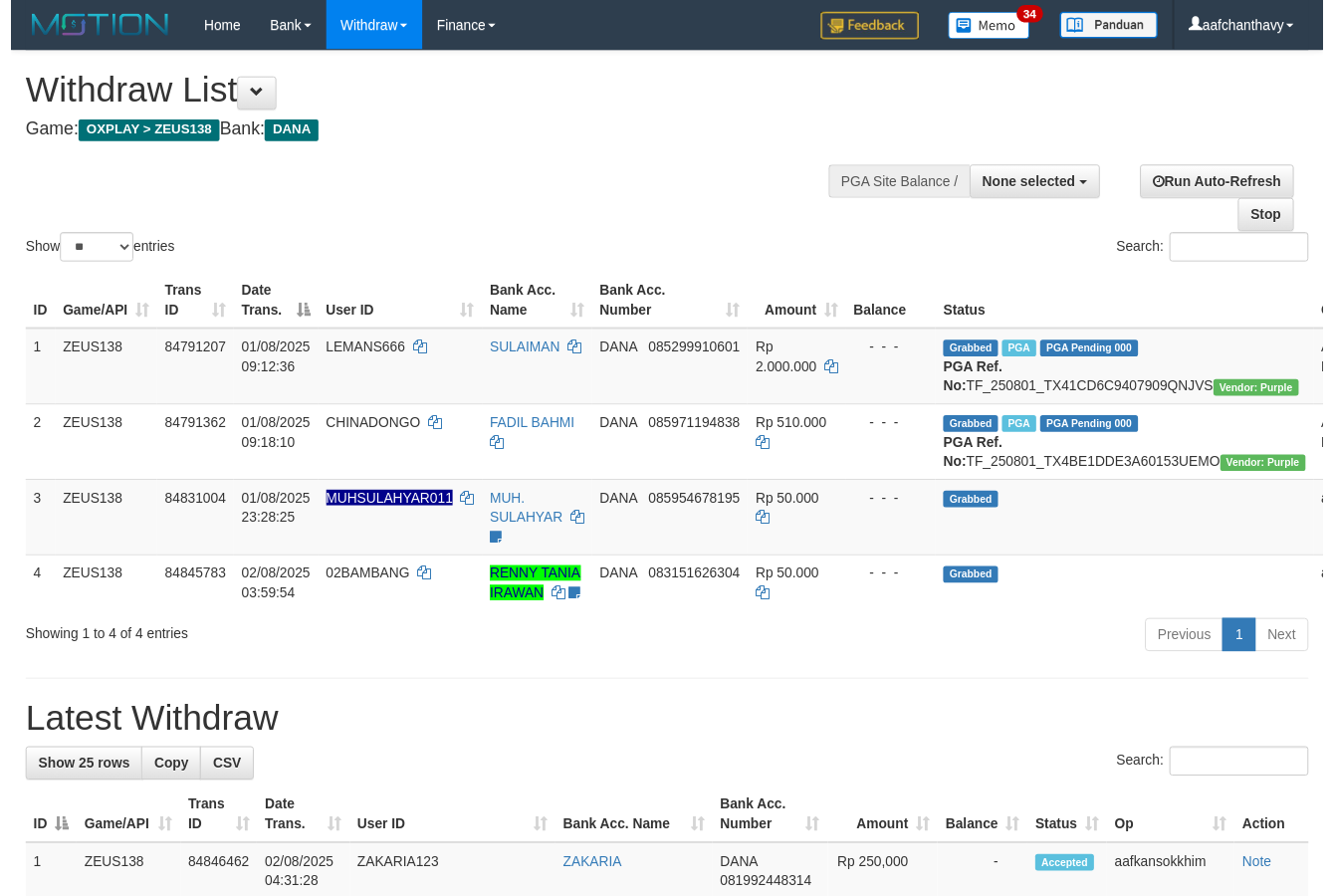 scroll, scrollTop: 355, scrollLeft: 0, axis: vertical 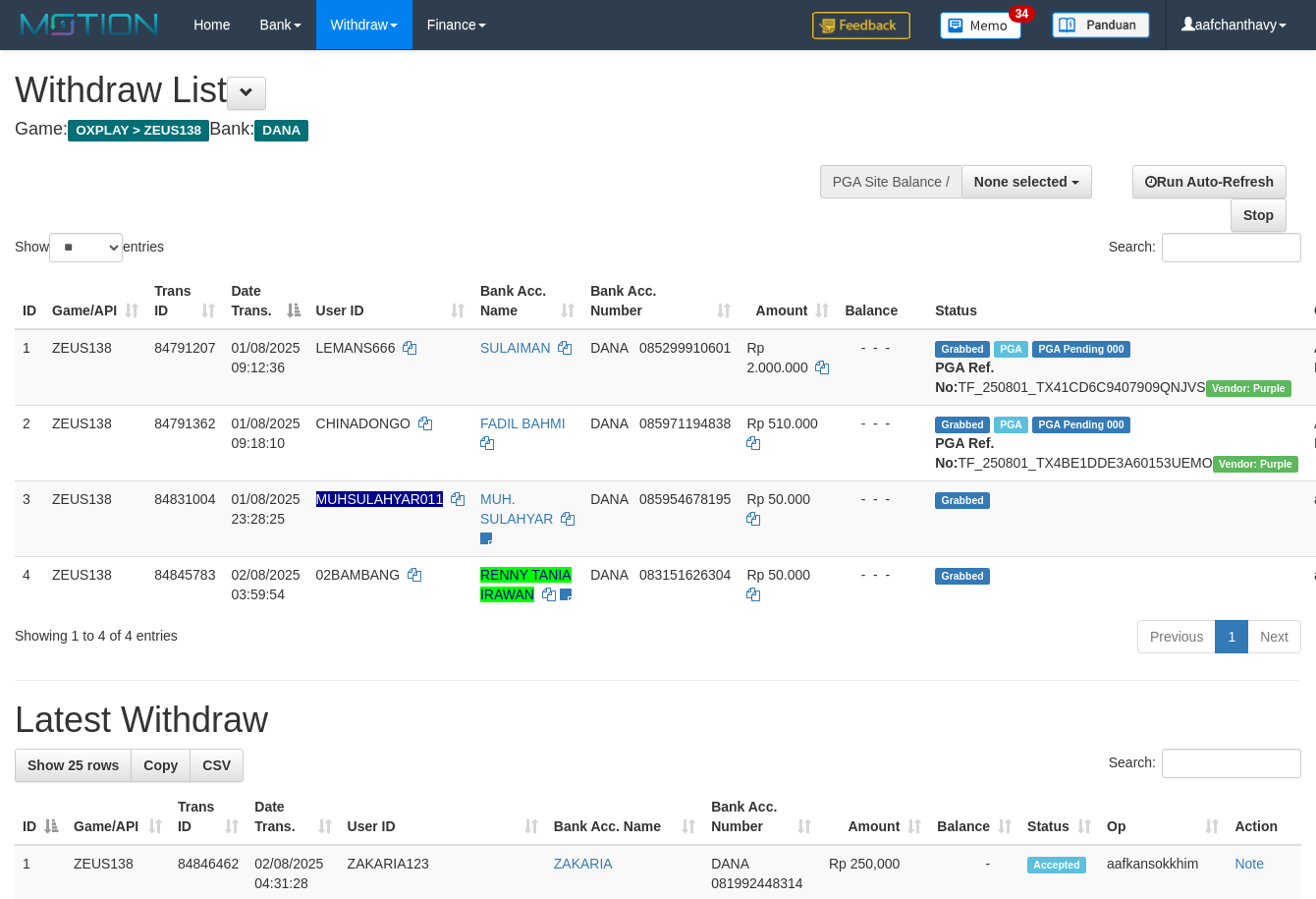 select 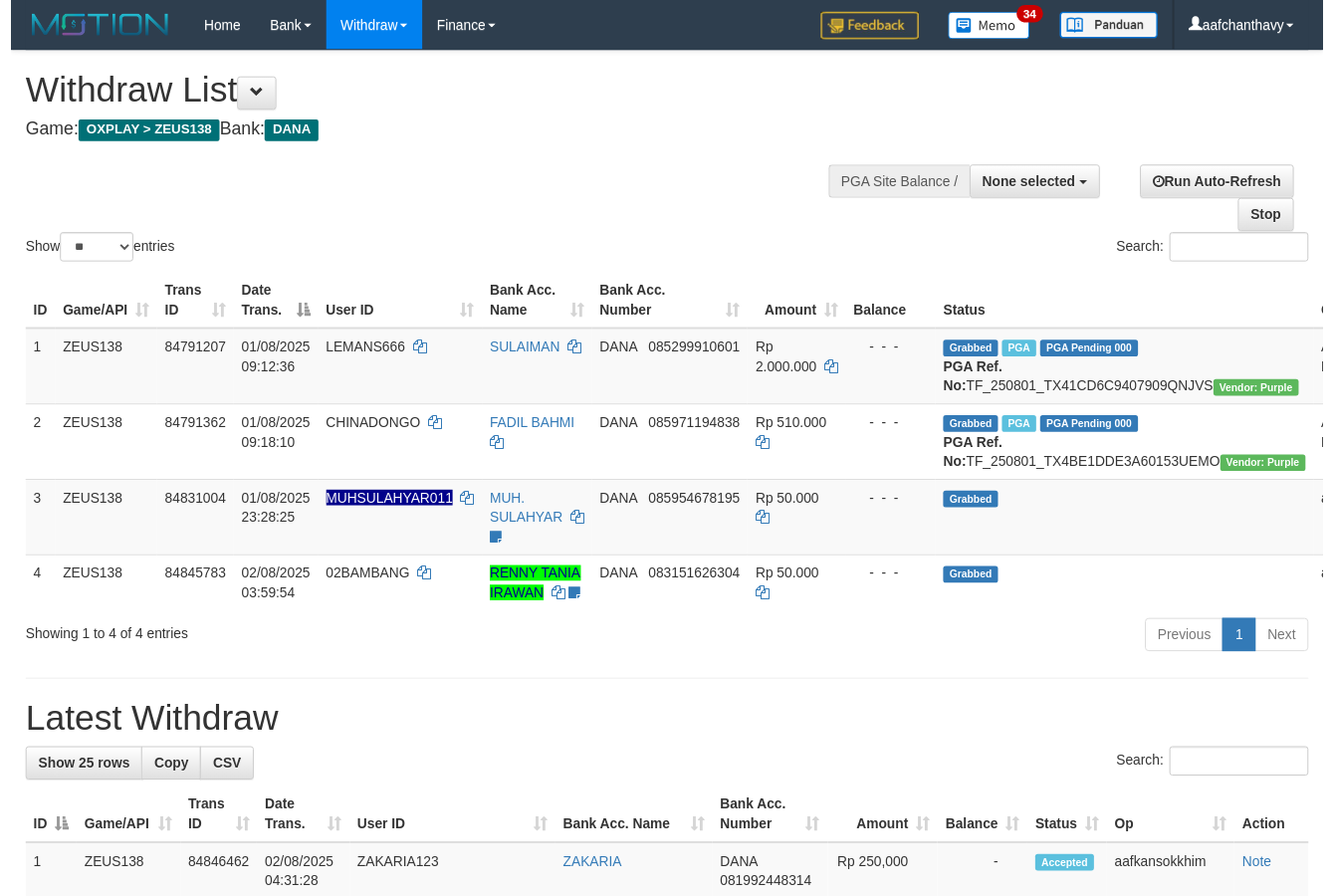 scroll, scrollTop: 355, scrollLeft: 0, axis: vertical 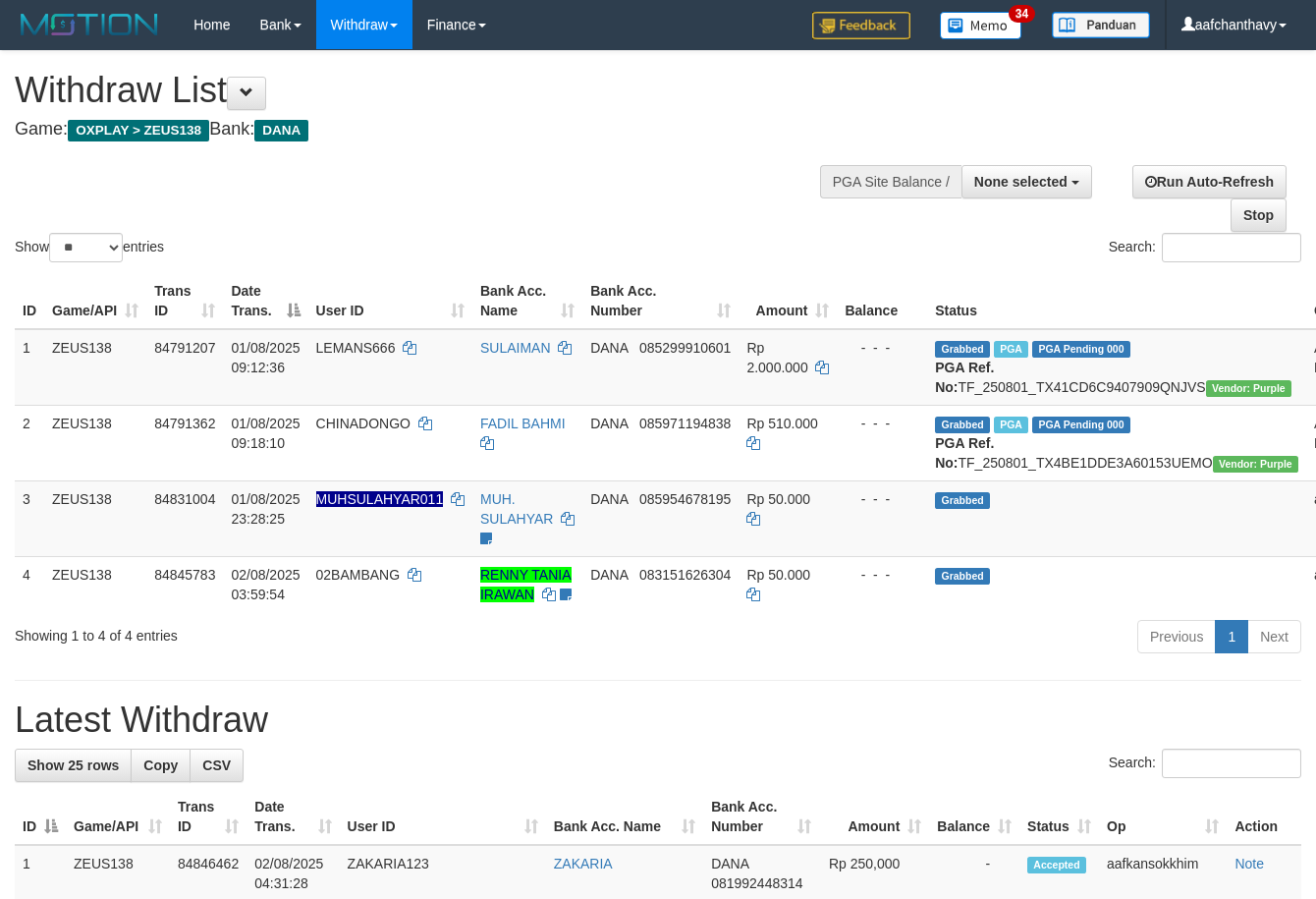select 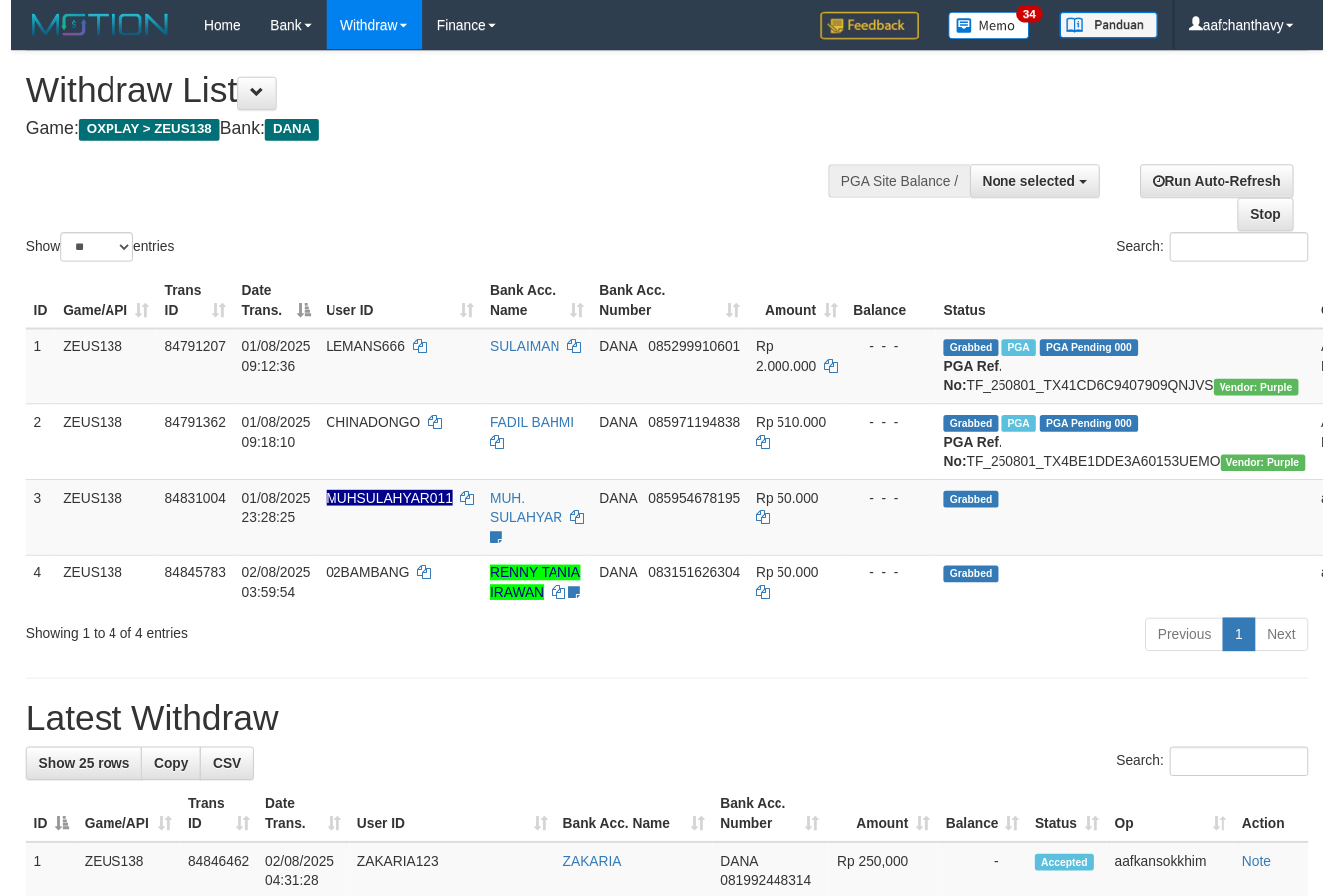 scroll, scrollTop: 355, scrollLeft: 0, axis: vertical 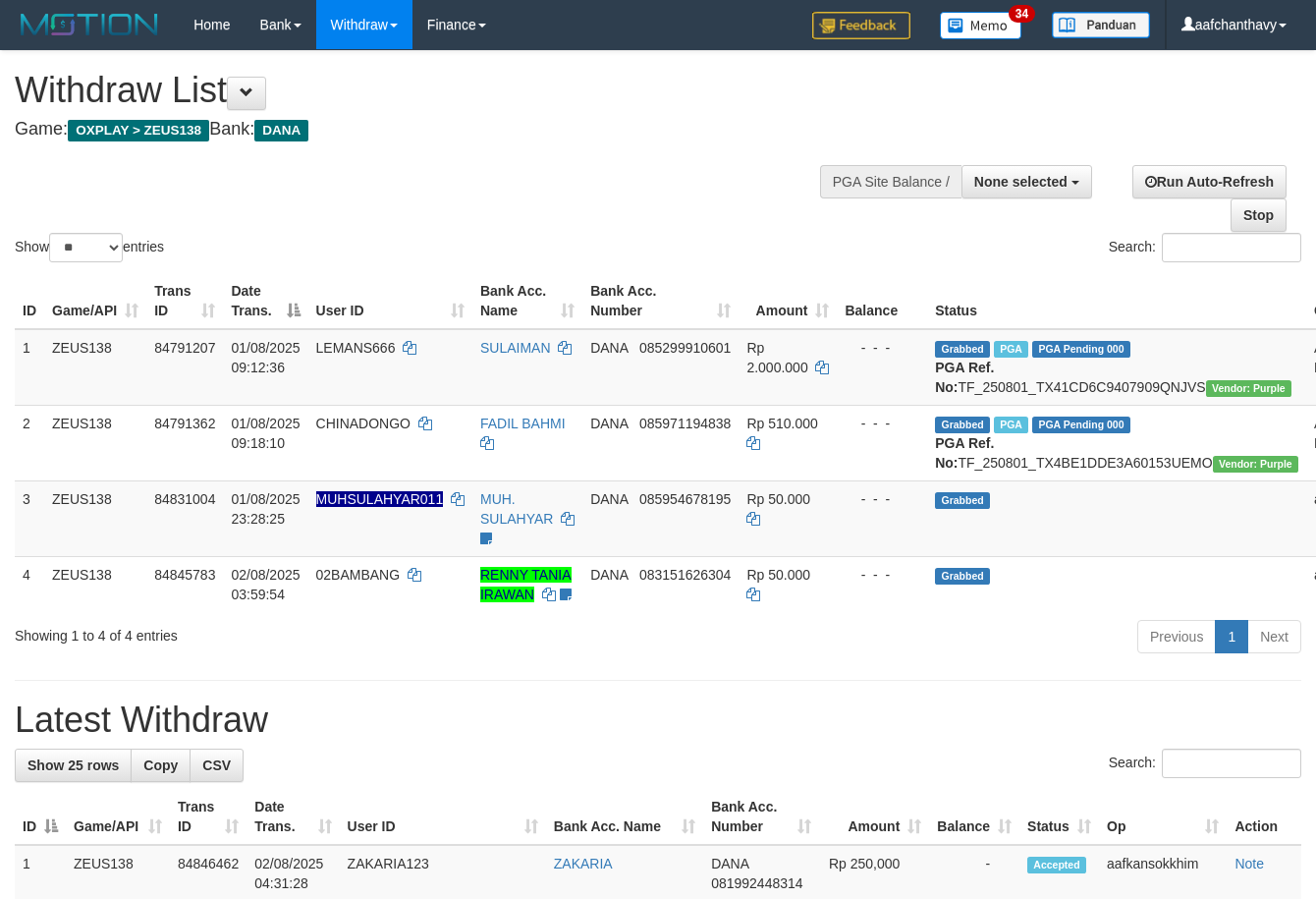 select 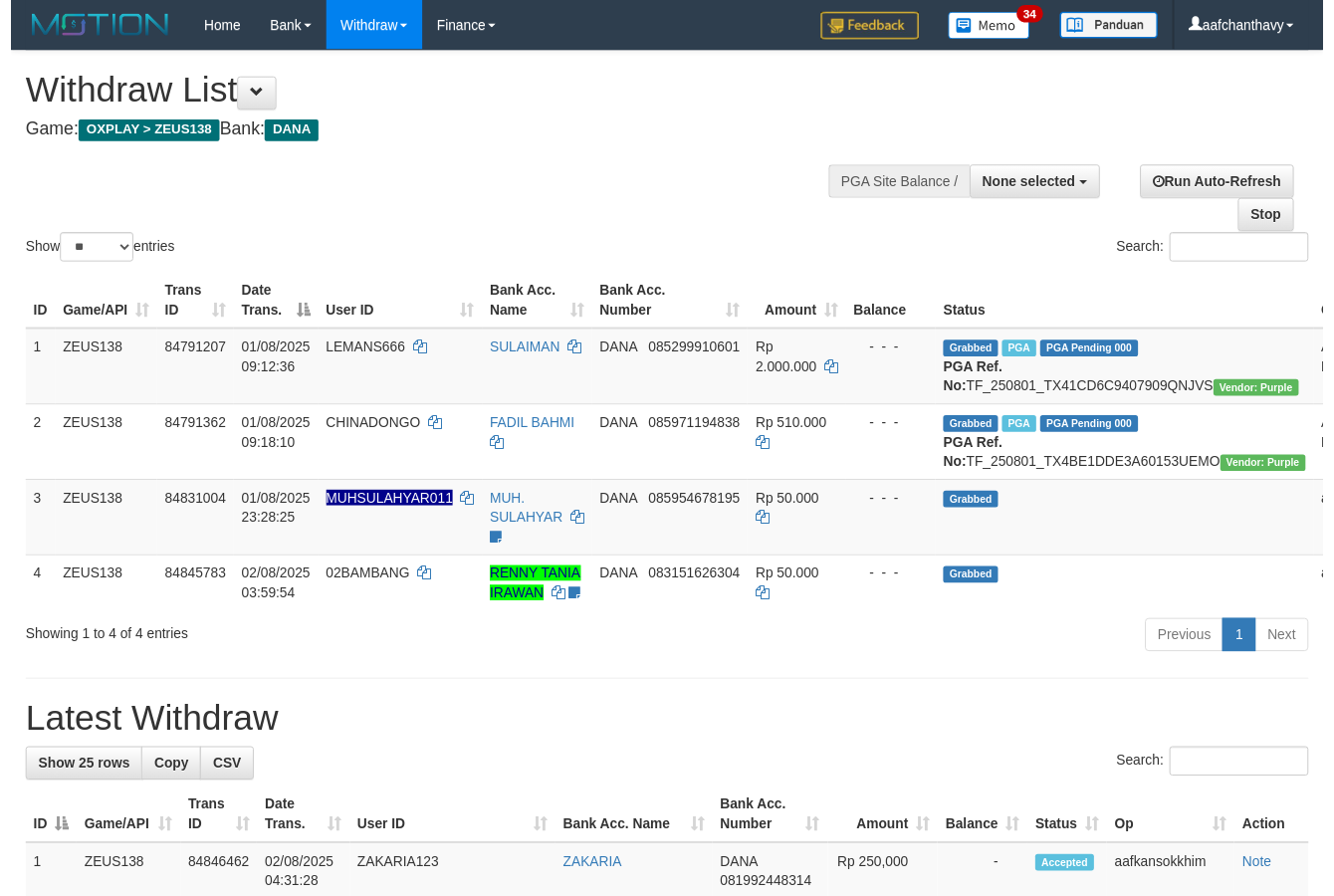 scroll, scrollTop: 355, scrollLeft: 0, axis: vertical 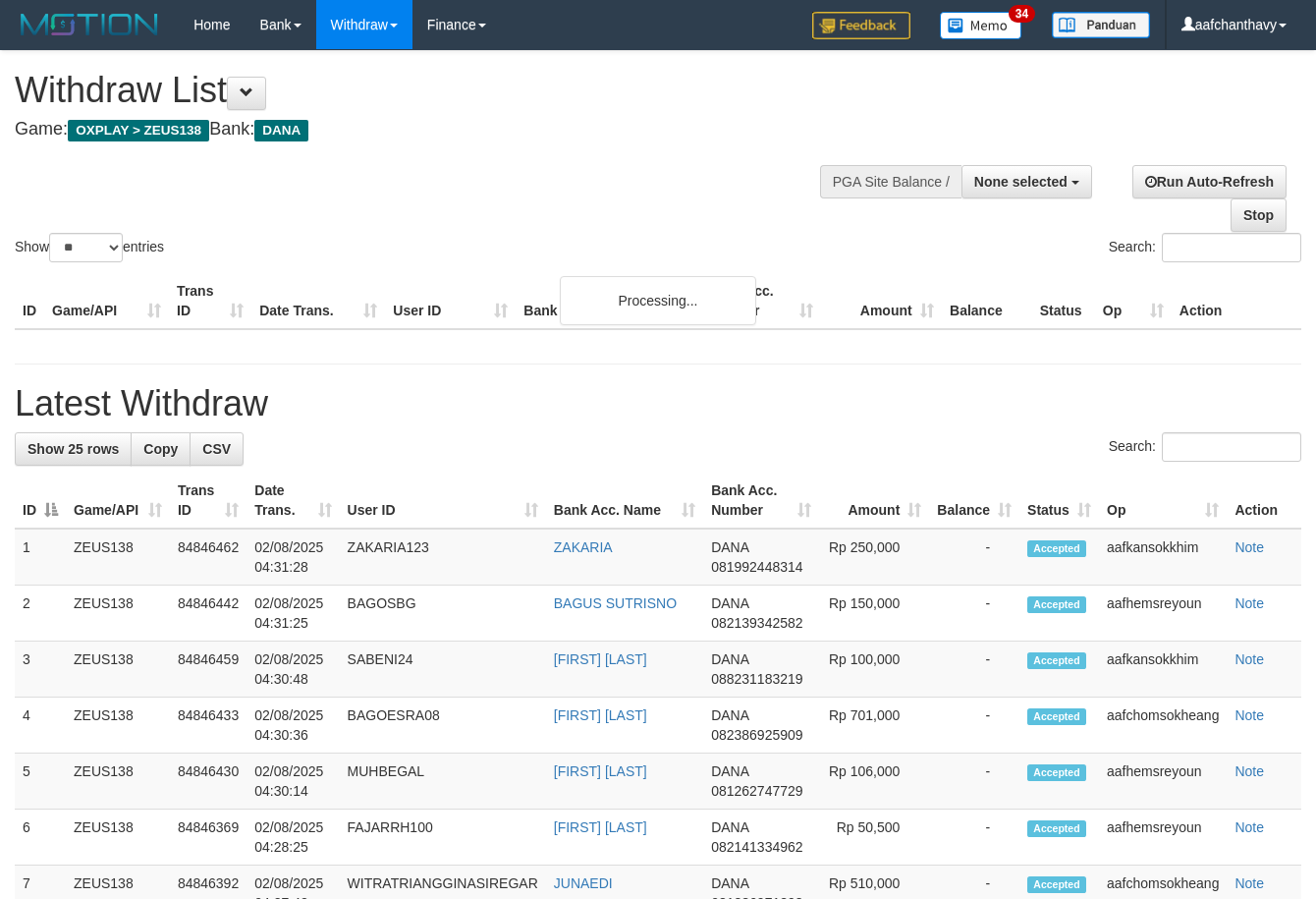 select 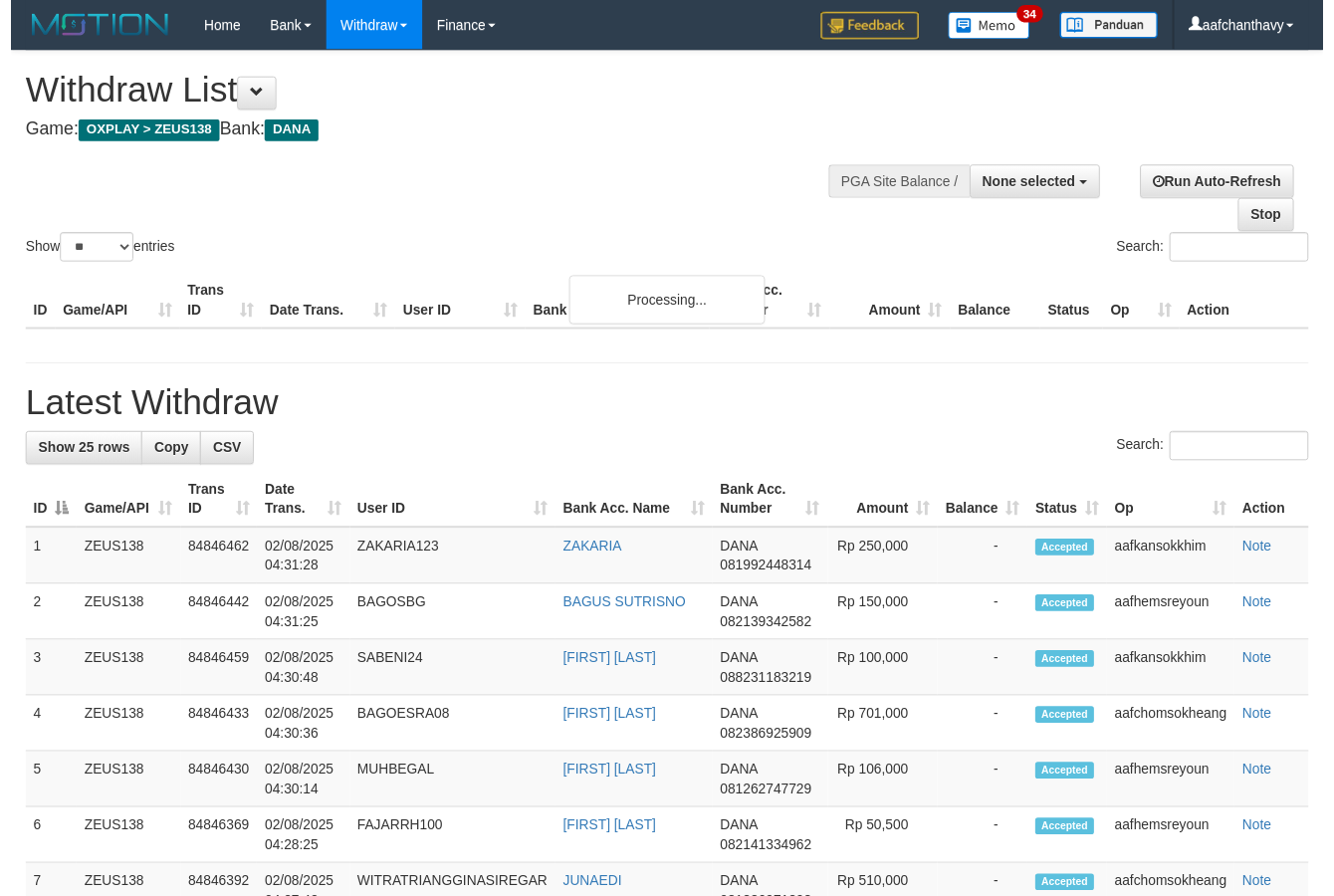scroll, scrollTop: 355, scrollLeft: 0, axis: vertical 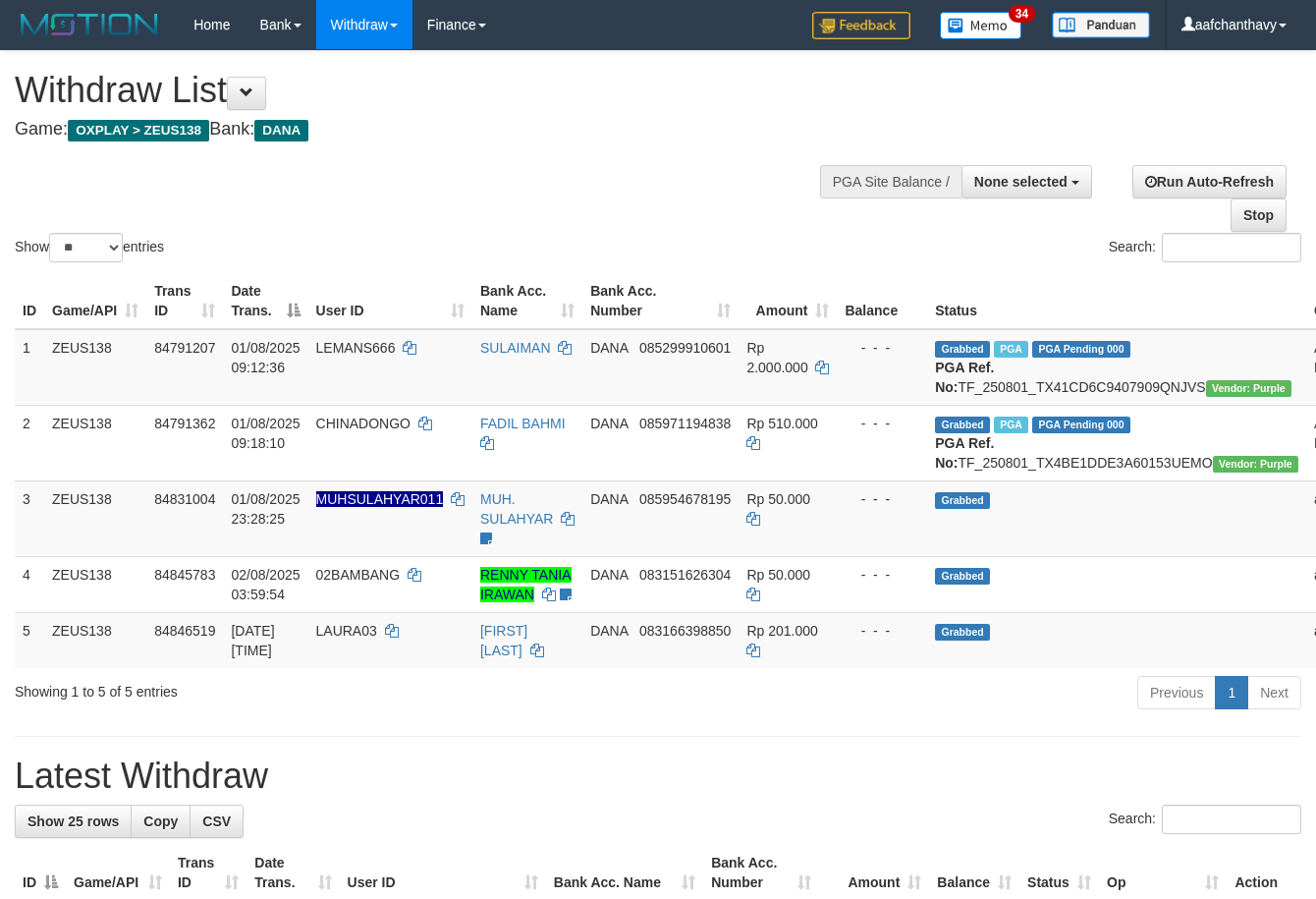 select 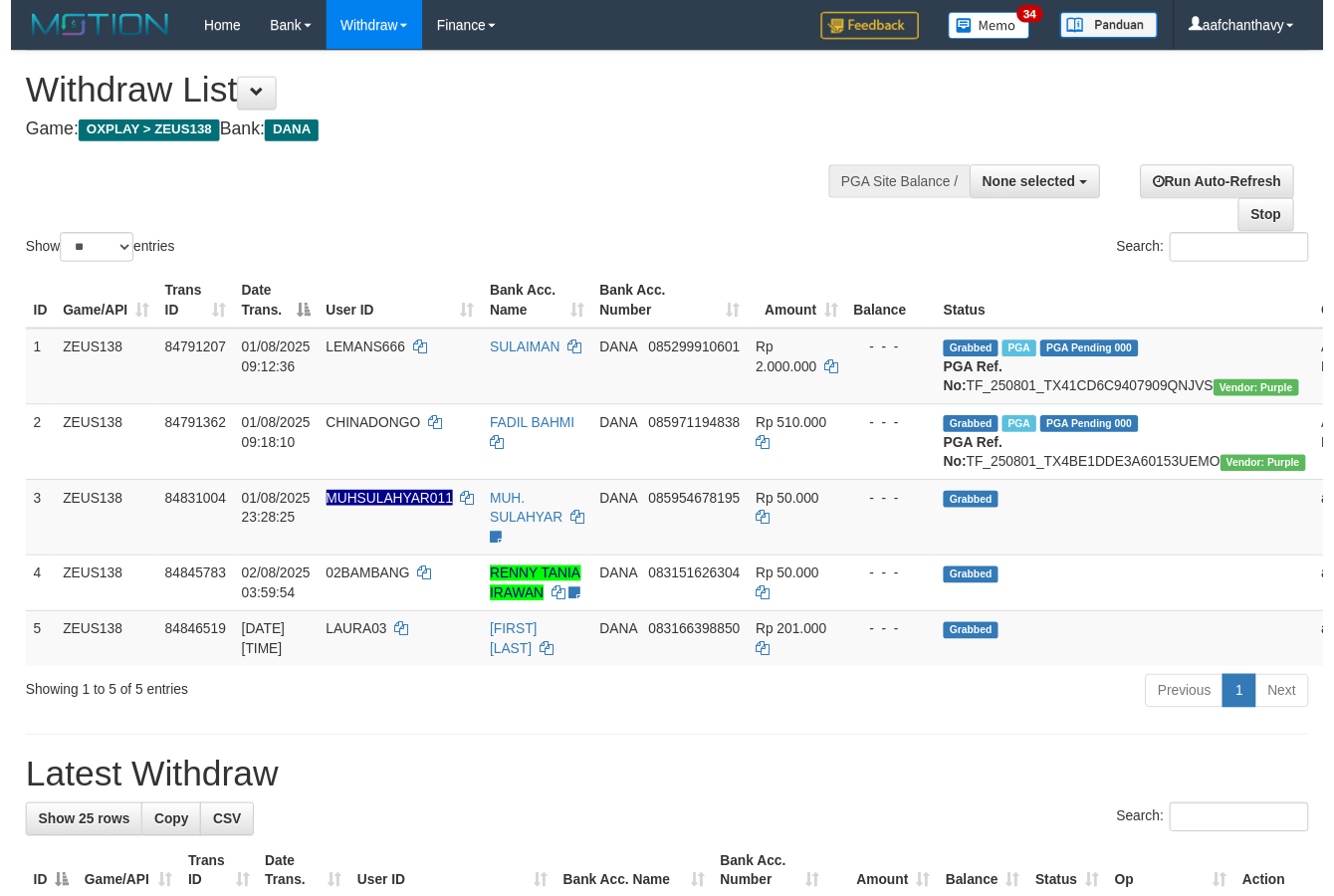 scroll, scrollTop: 355, scrollLeft: 0, axis: vertical 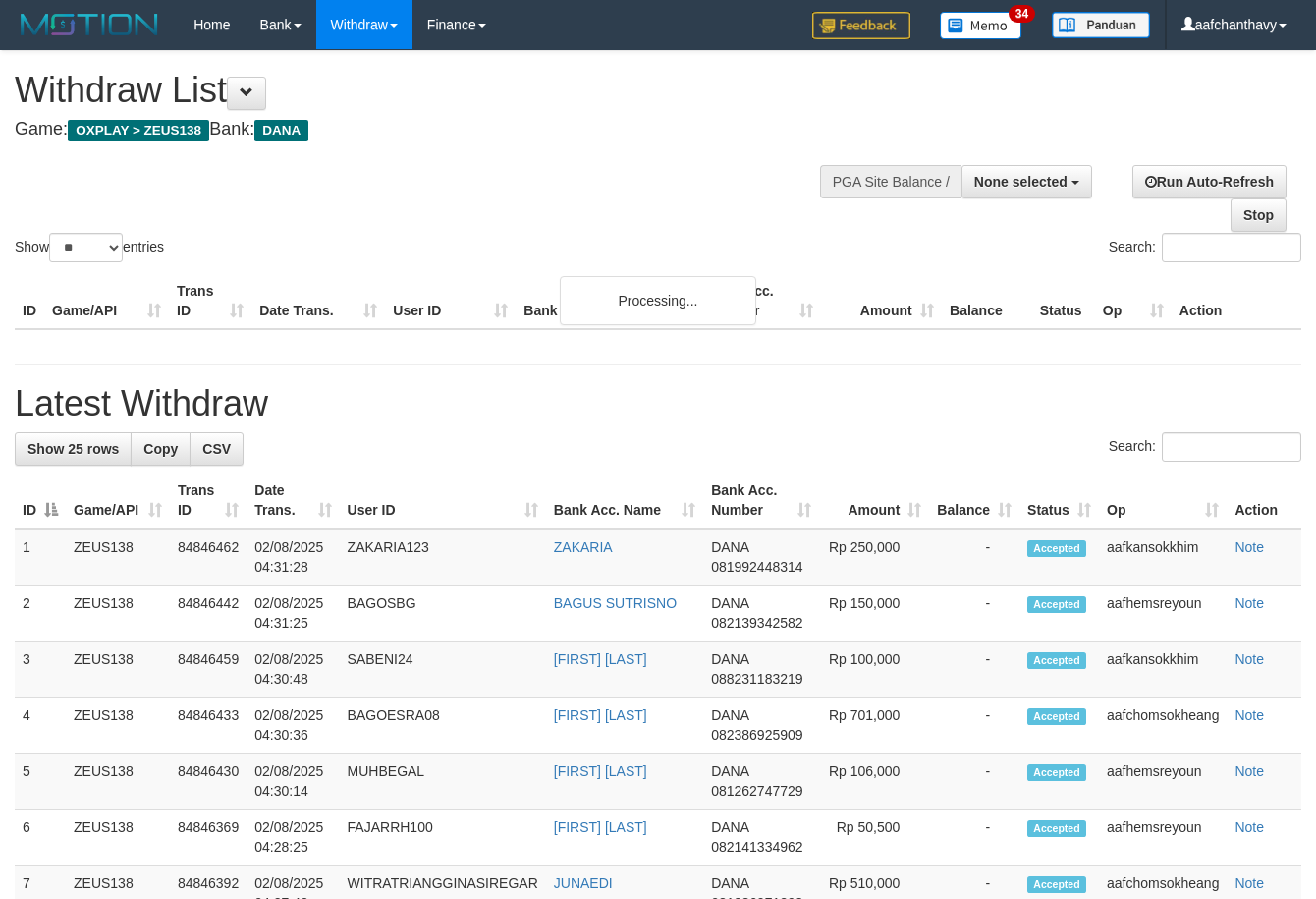 select 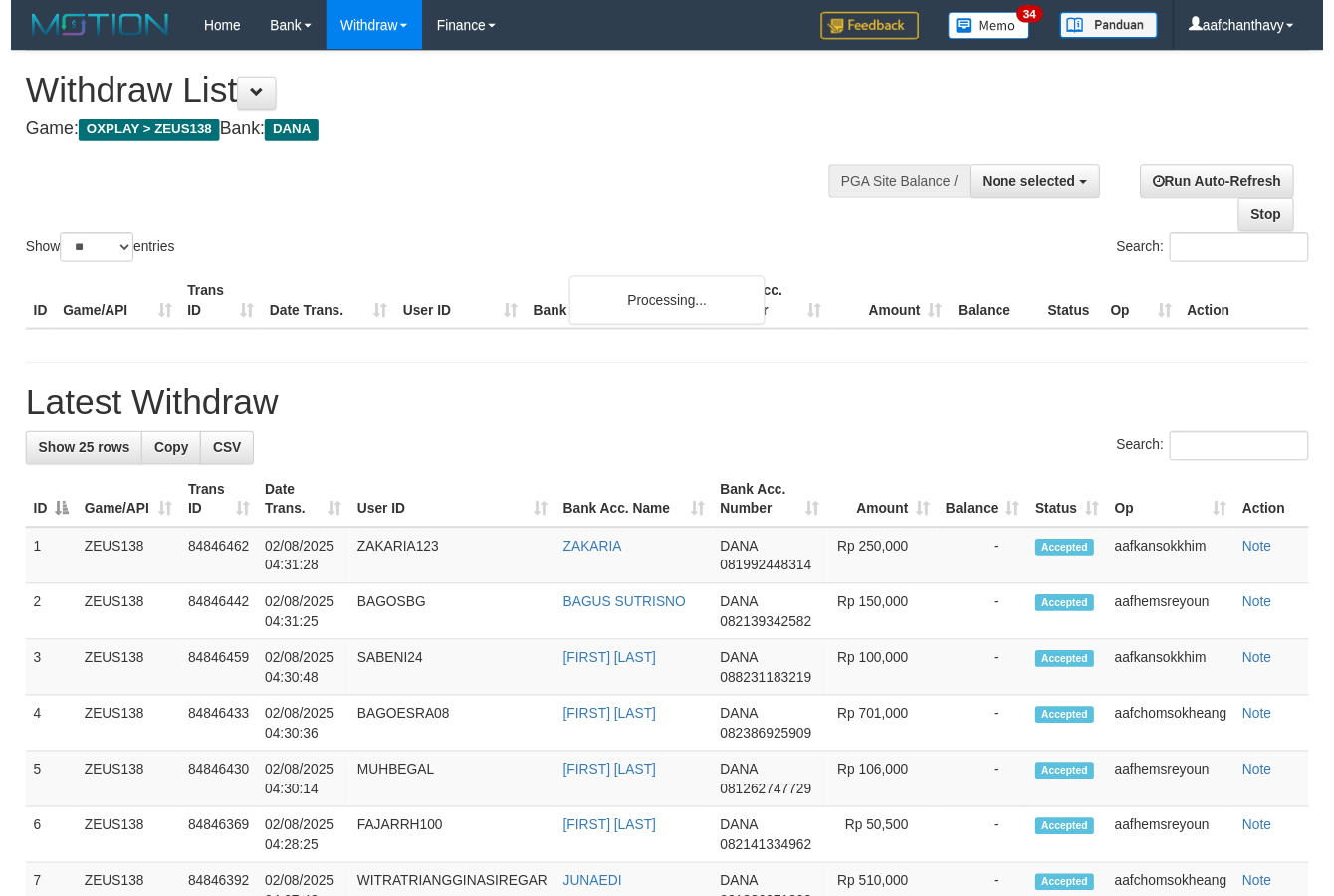 scroll, scrollTop: 355, scrollLeft: 0, axis: vertical 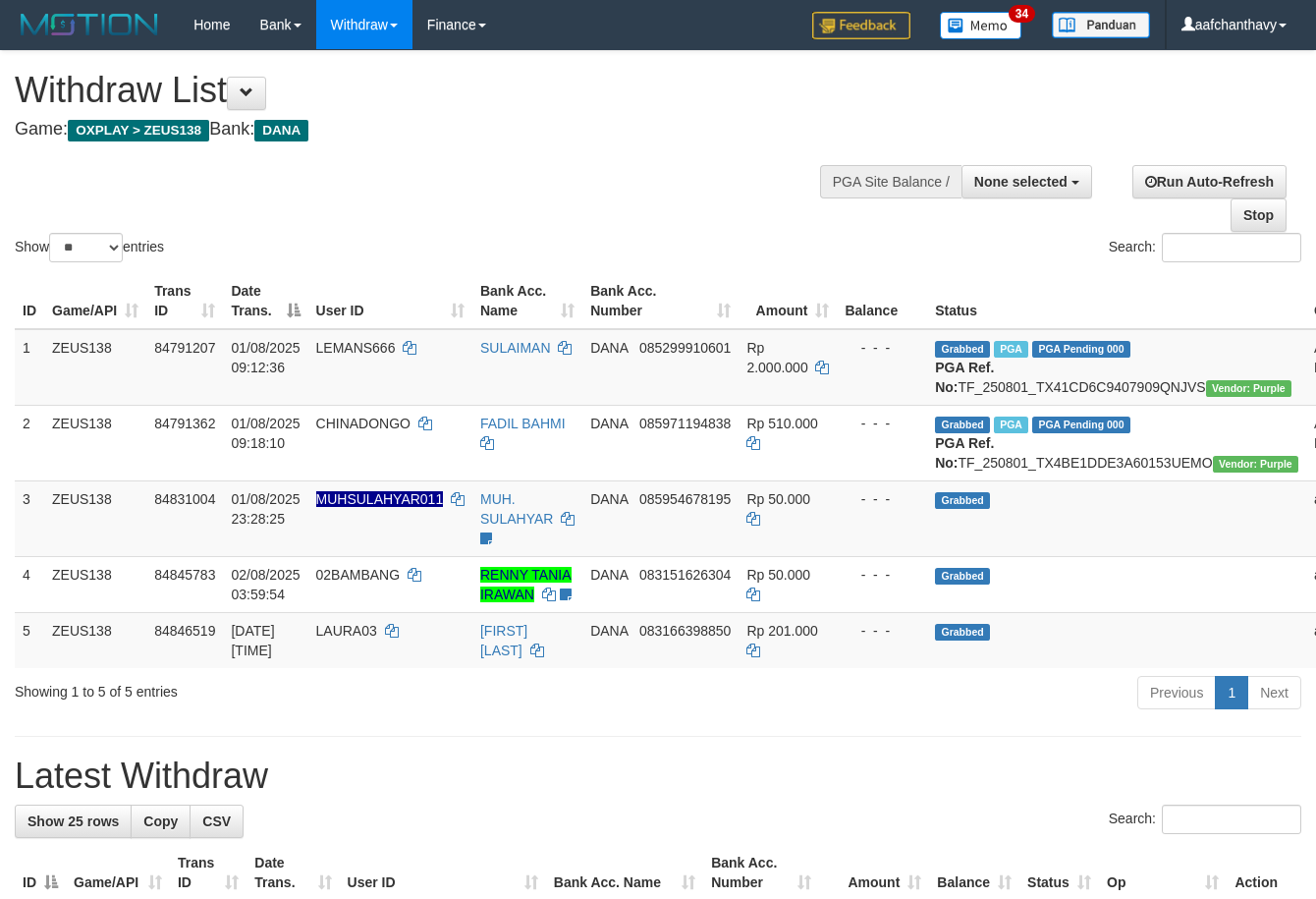 select 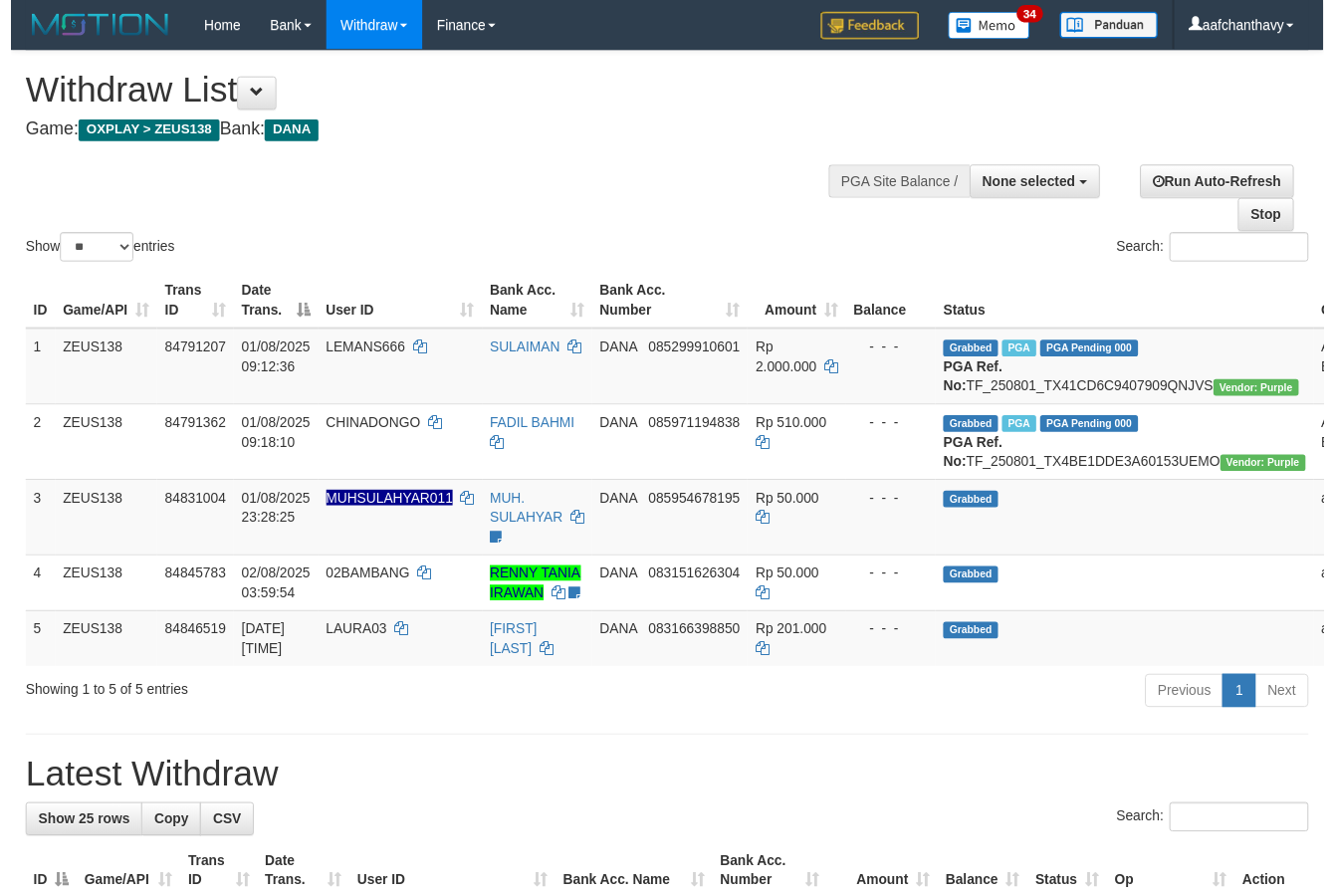scroll, scrollTop: 355, scrollLeft: 0, axis: vertical 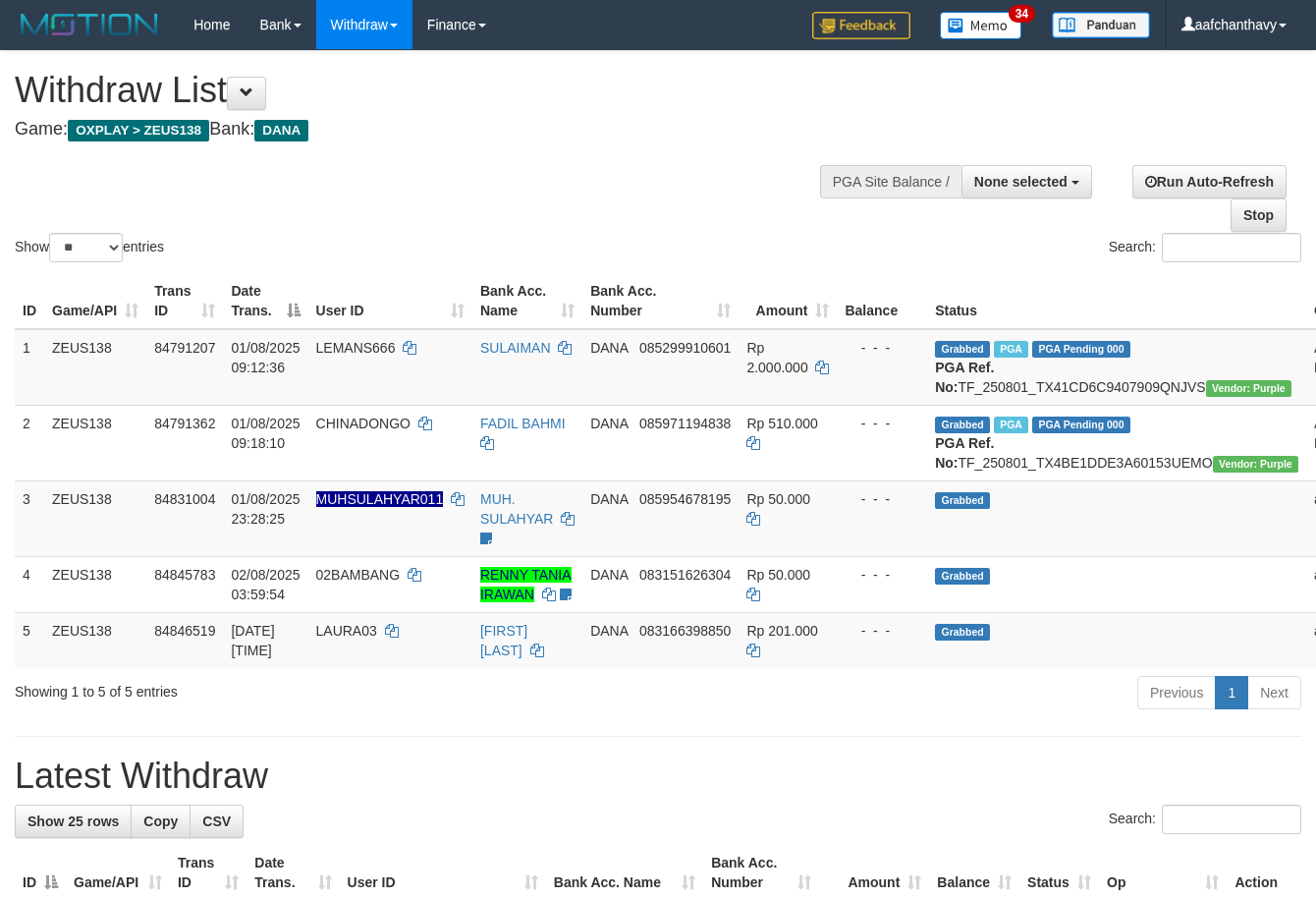 select 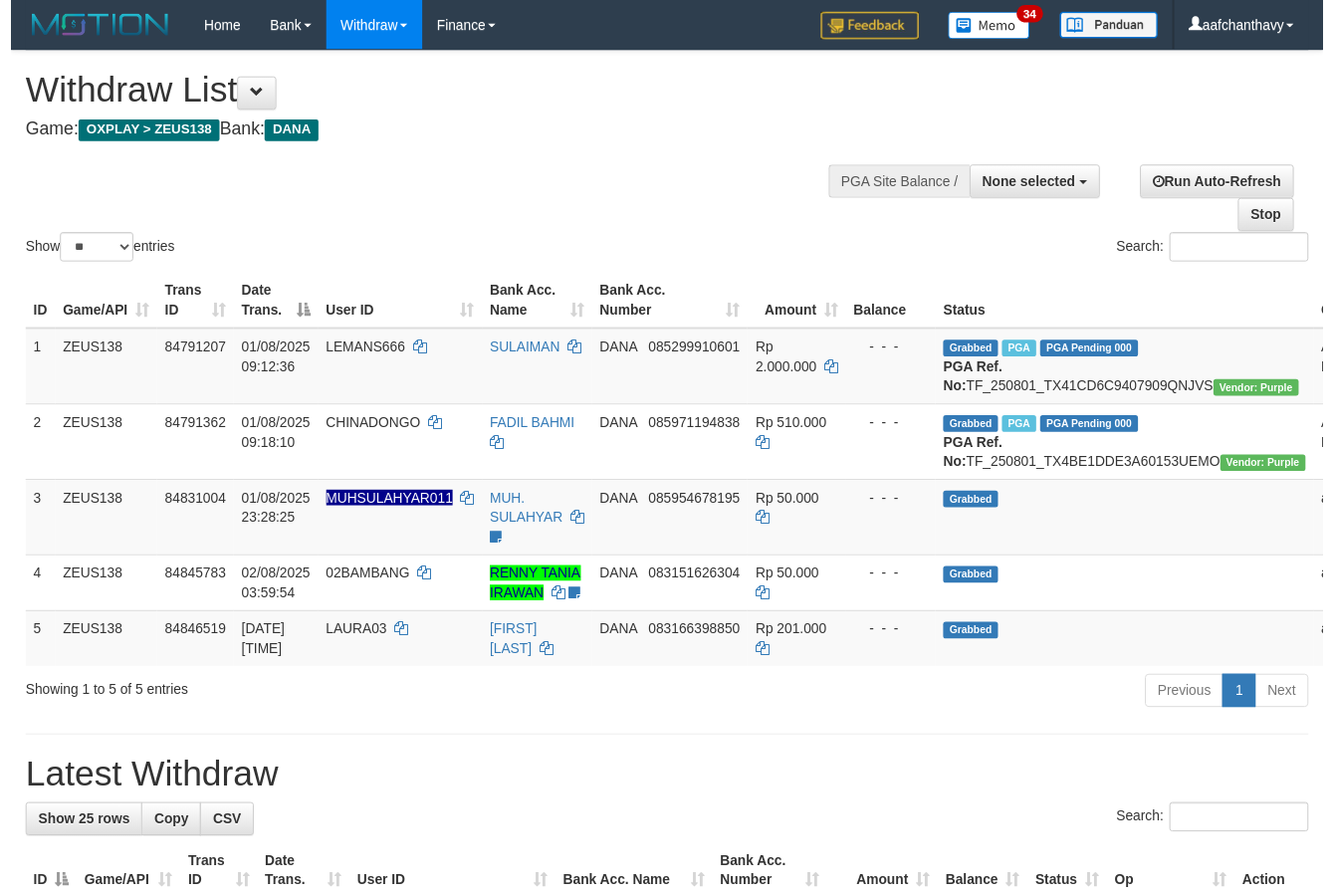 scroll, scrollTop: 355, scrollLeft: 0, axis: vertical 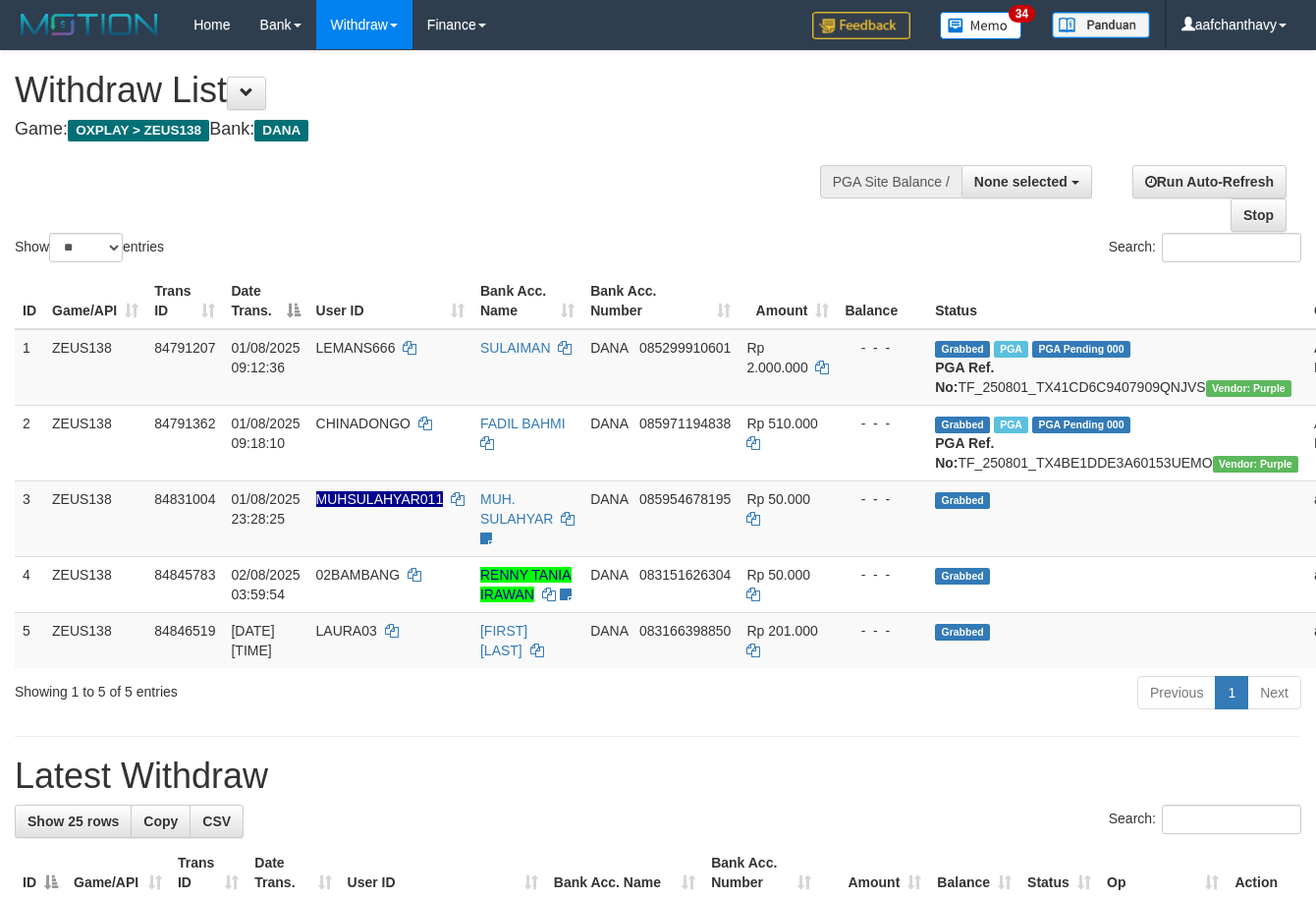 select 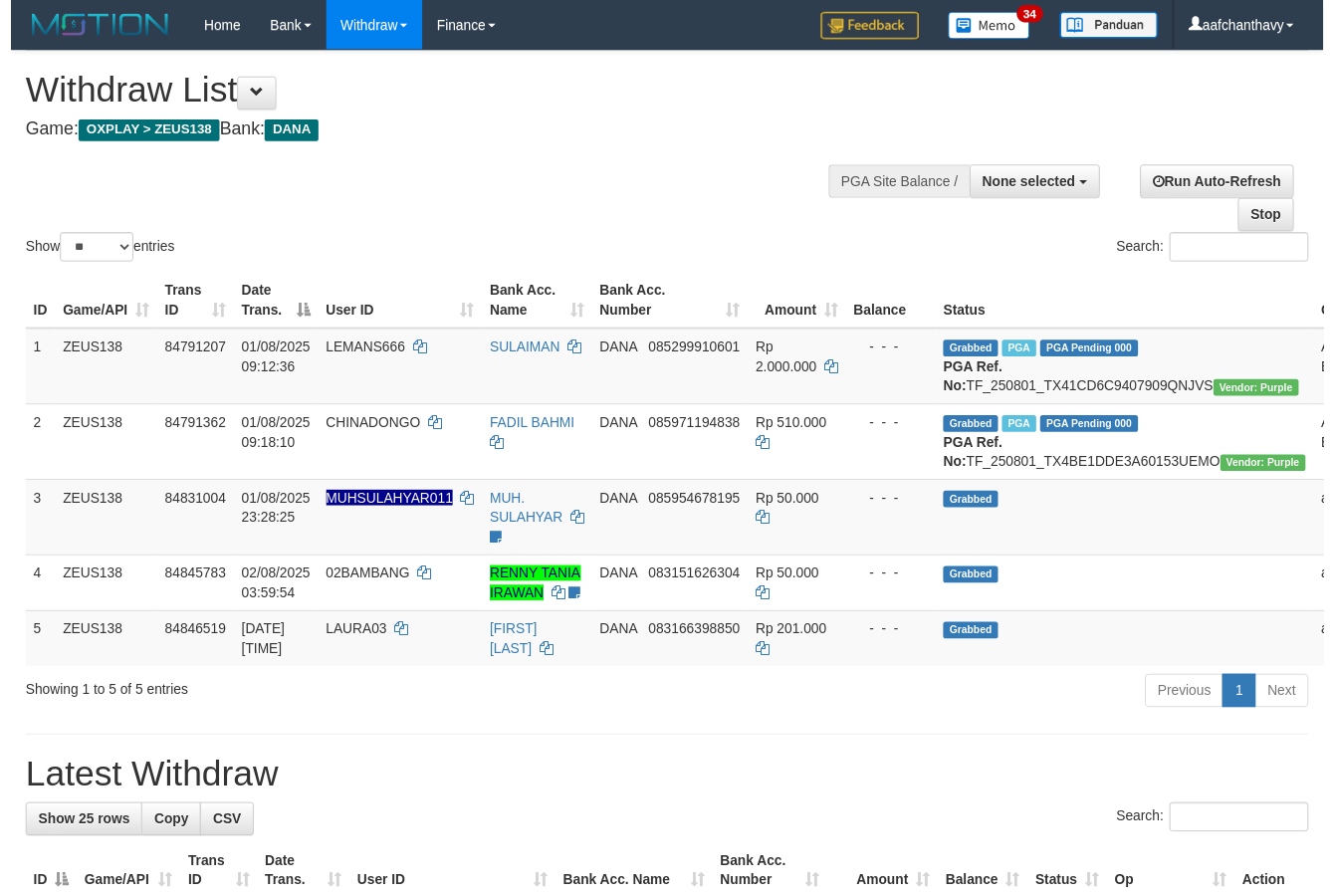 scroll, scrollTop: 355, scrollLeft: 0, axis: vertical 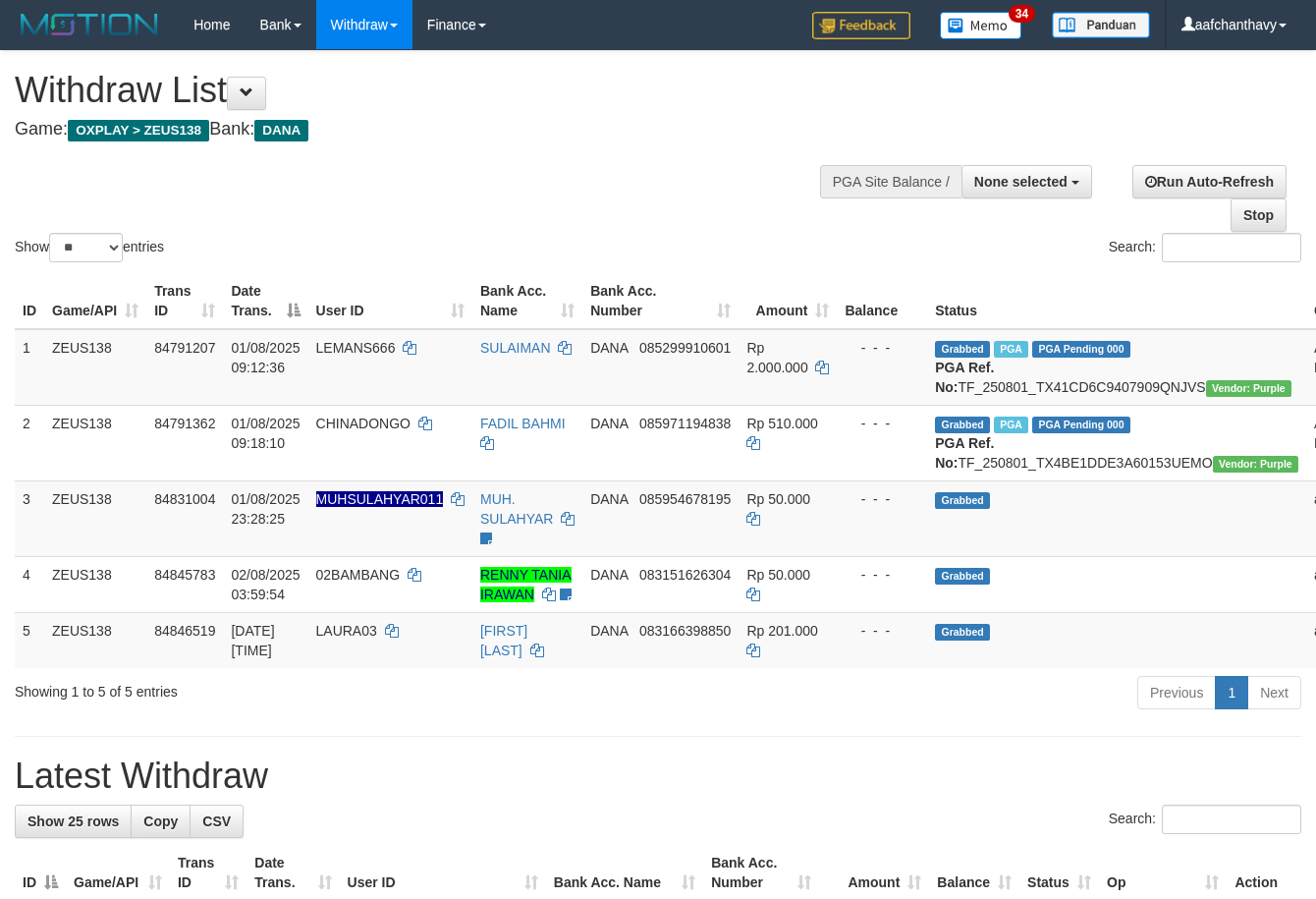 select 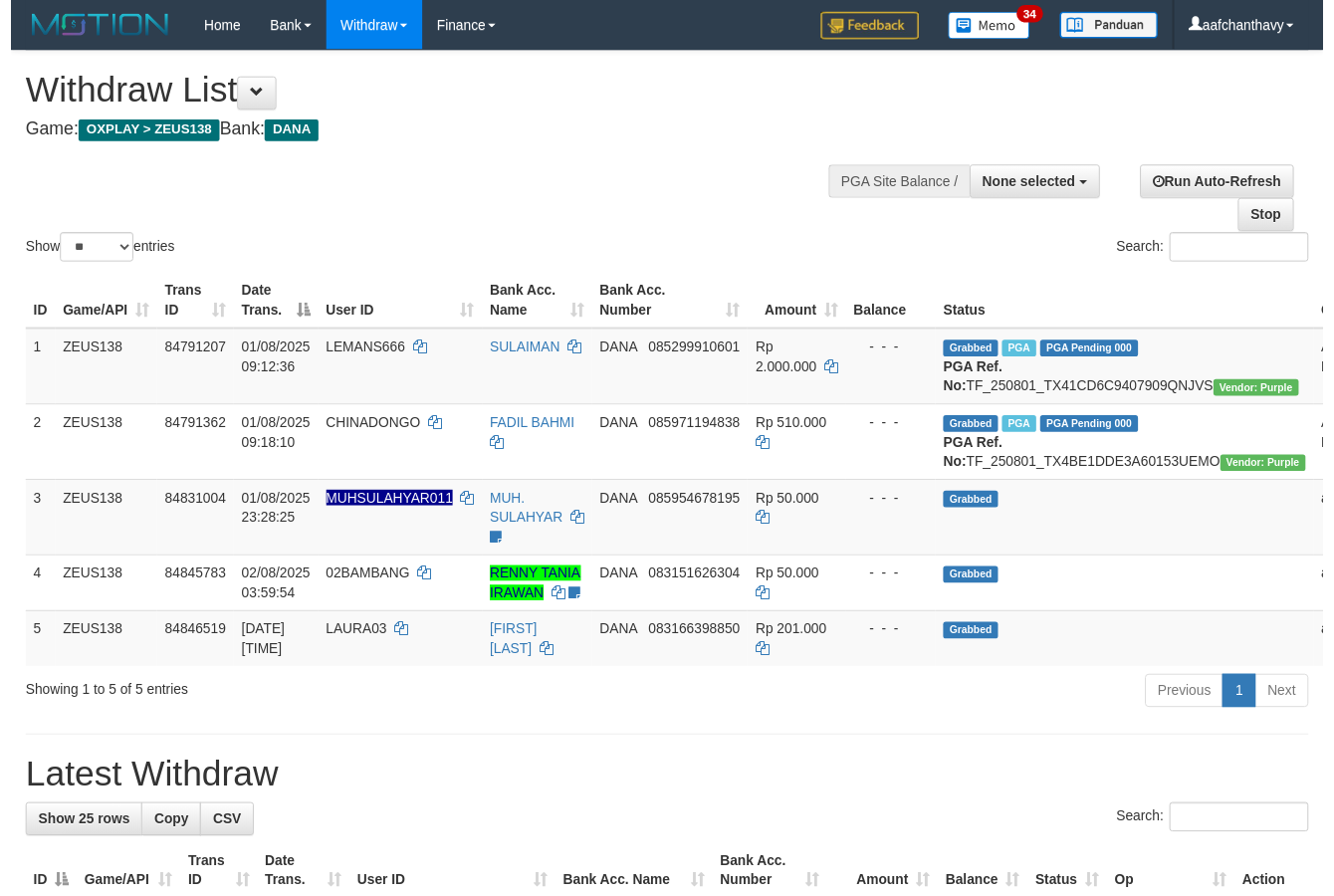 scroll, scrollTop: 355, scrollLeft: 0, axis: vertical 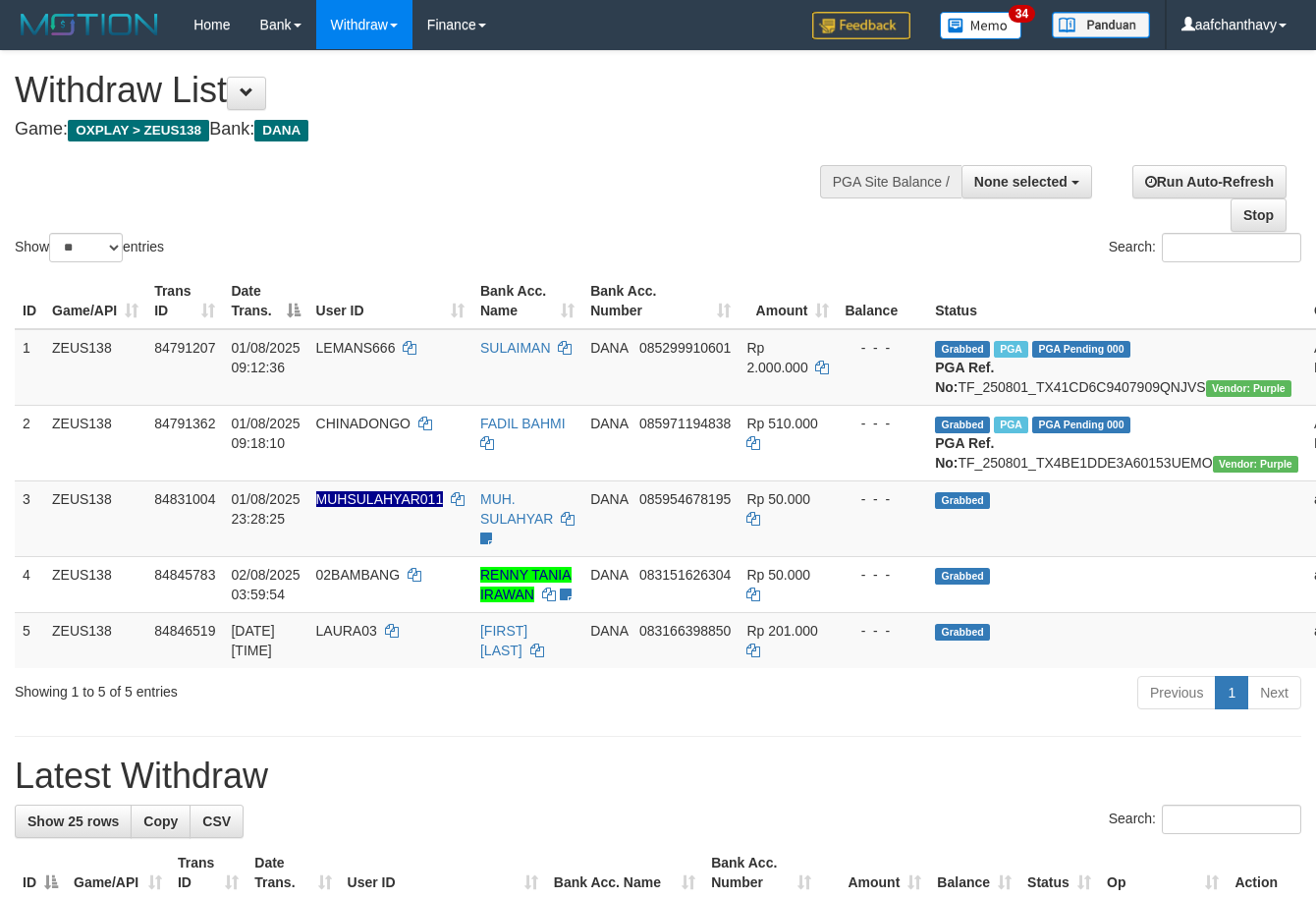 select 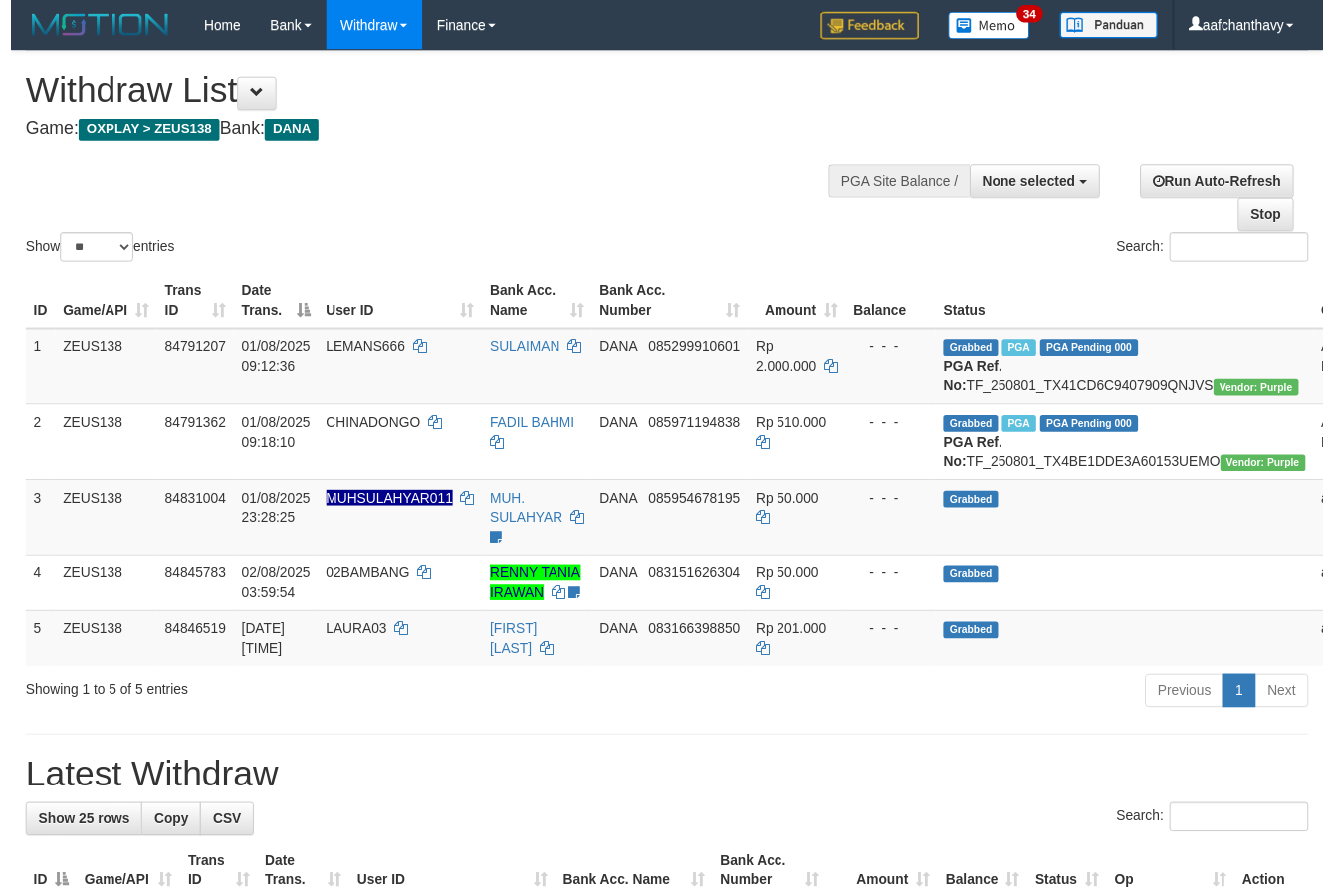 scroll, scrollTop: 355, scrollLeft: 0, axis: vertical 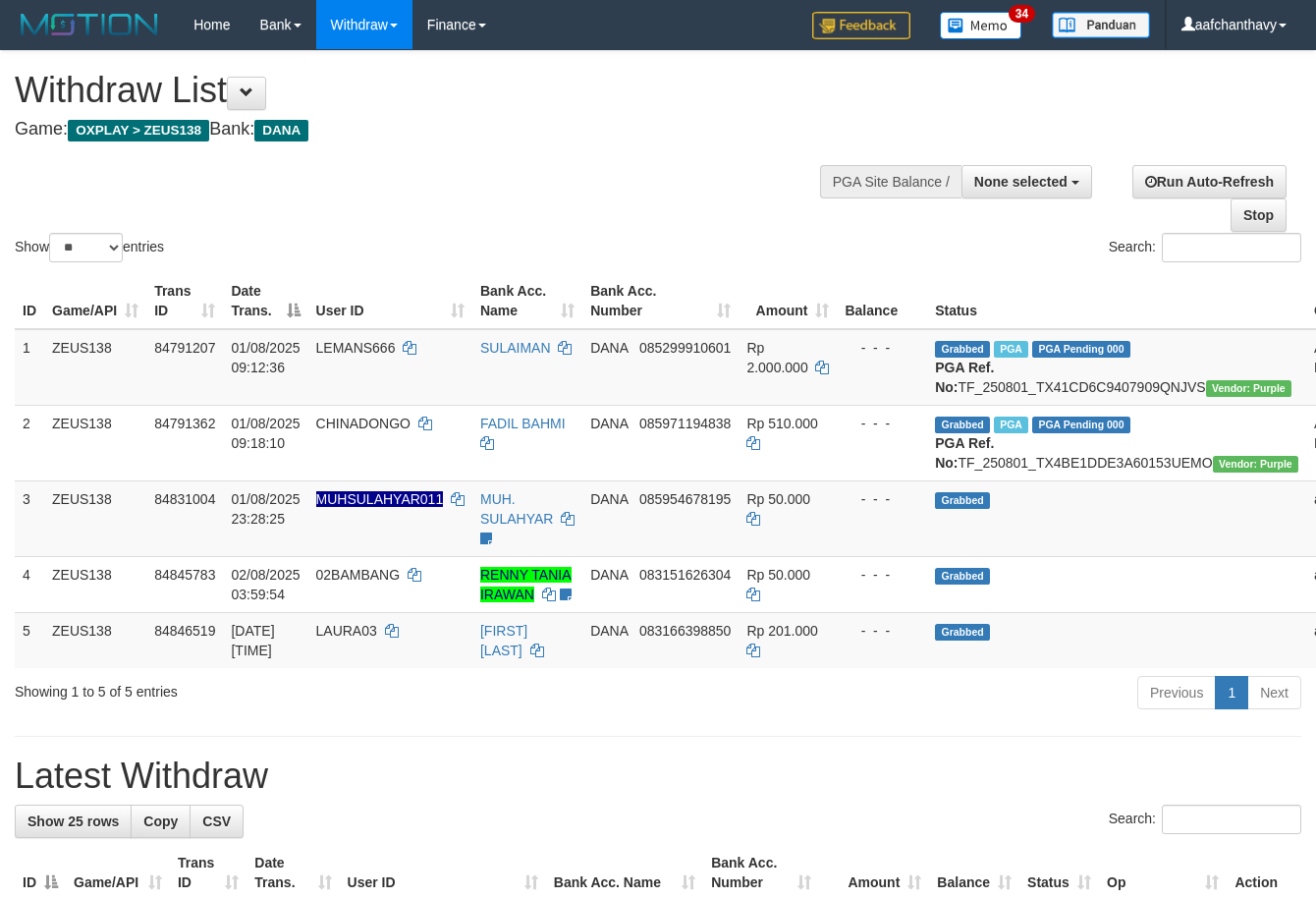 select 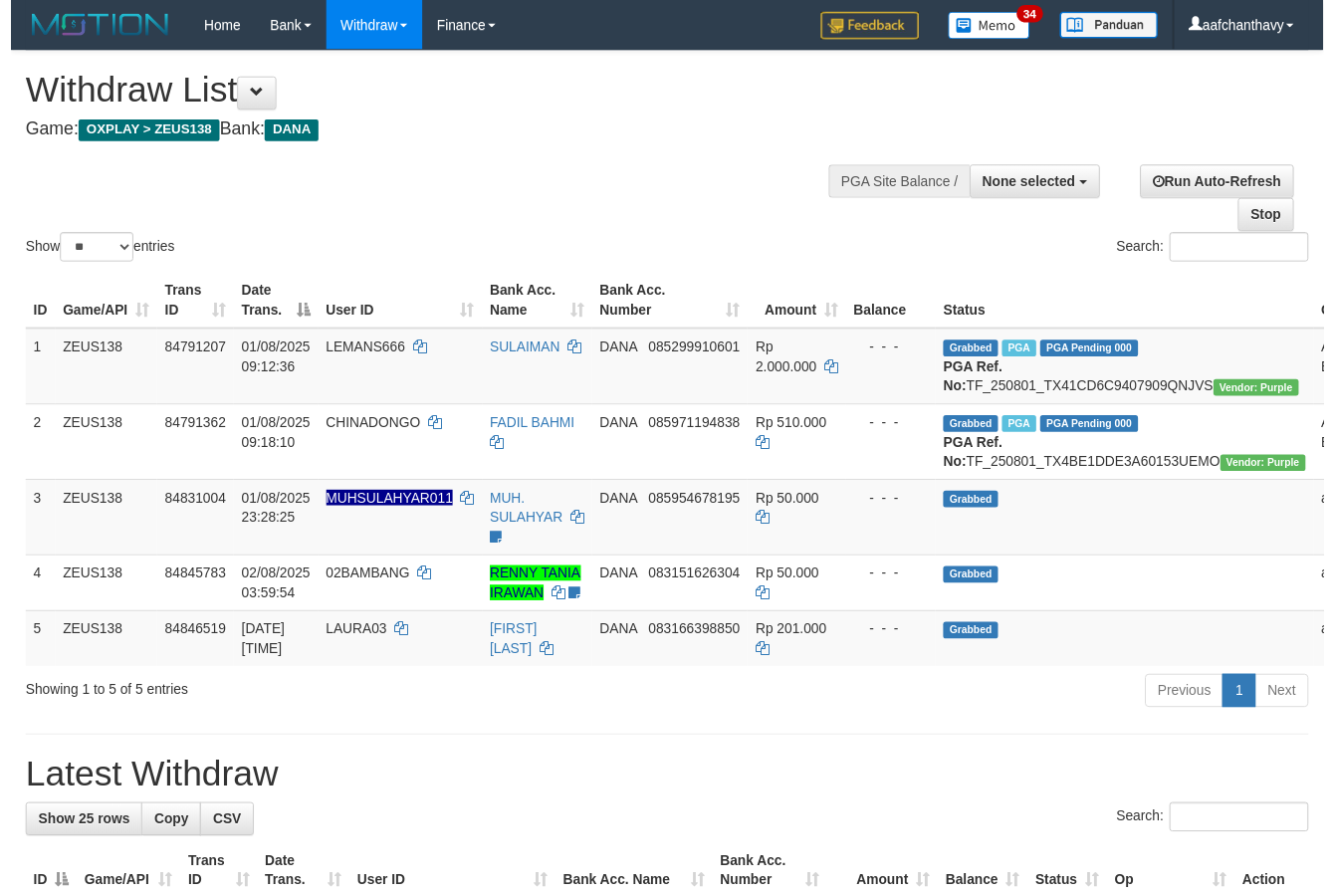 scroll, scrollTop: 355, scrollLeft: 0, axis: vertical 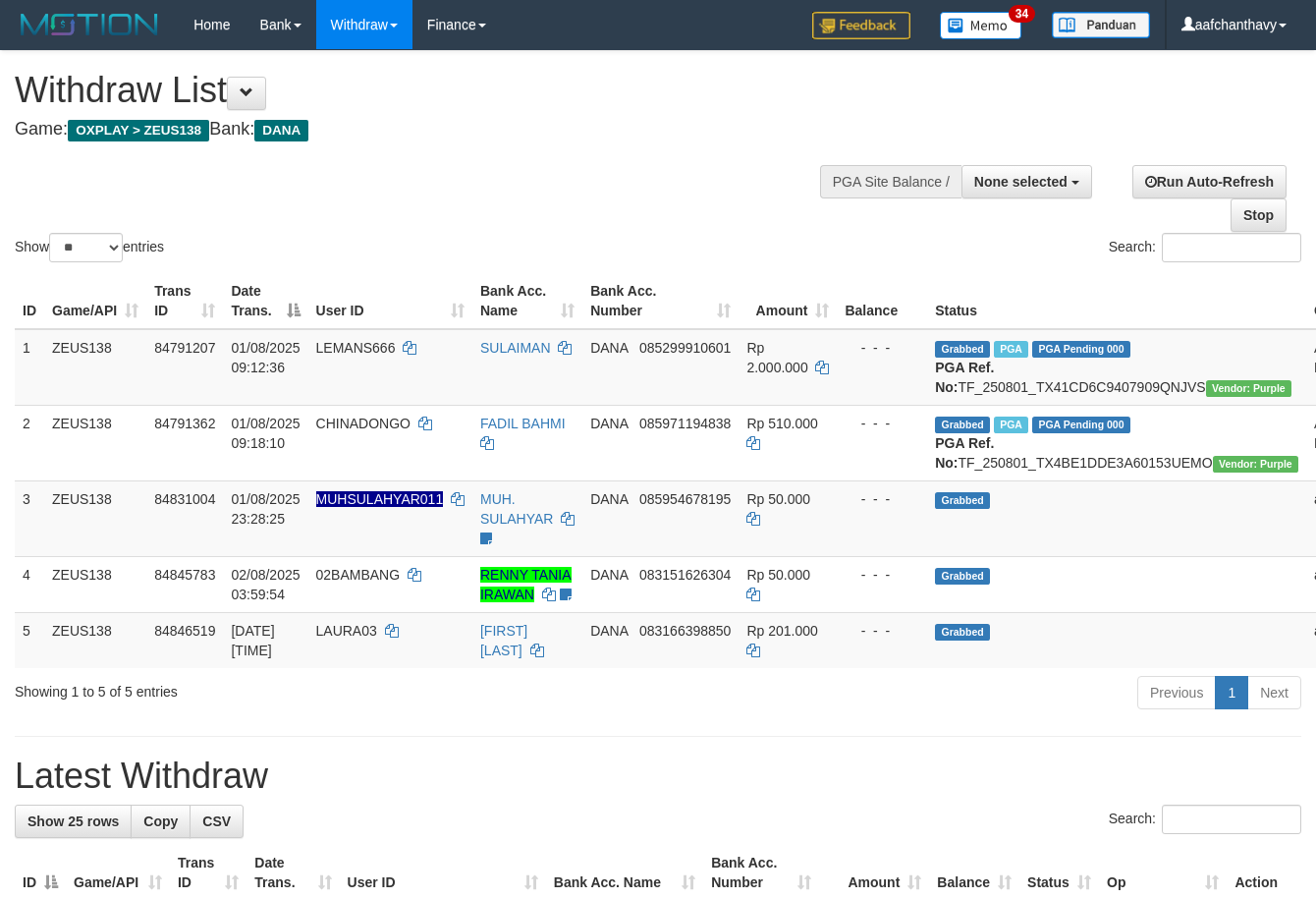select 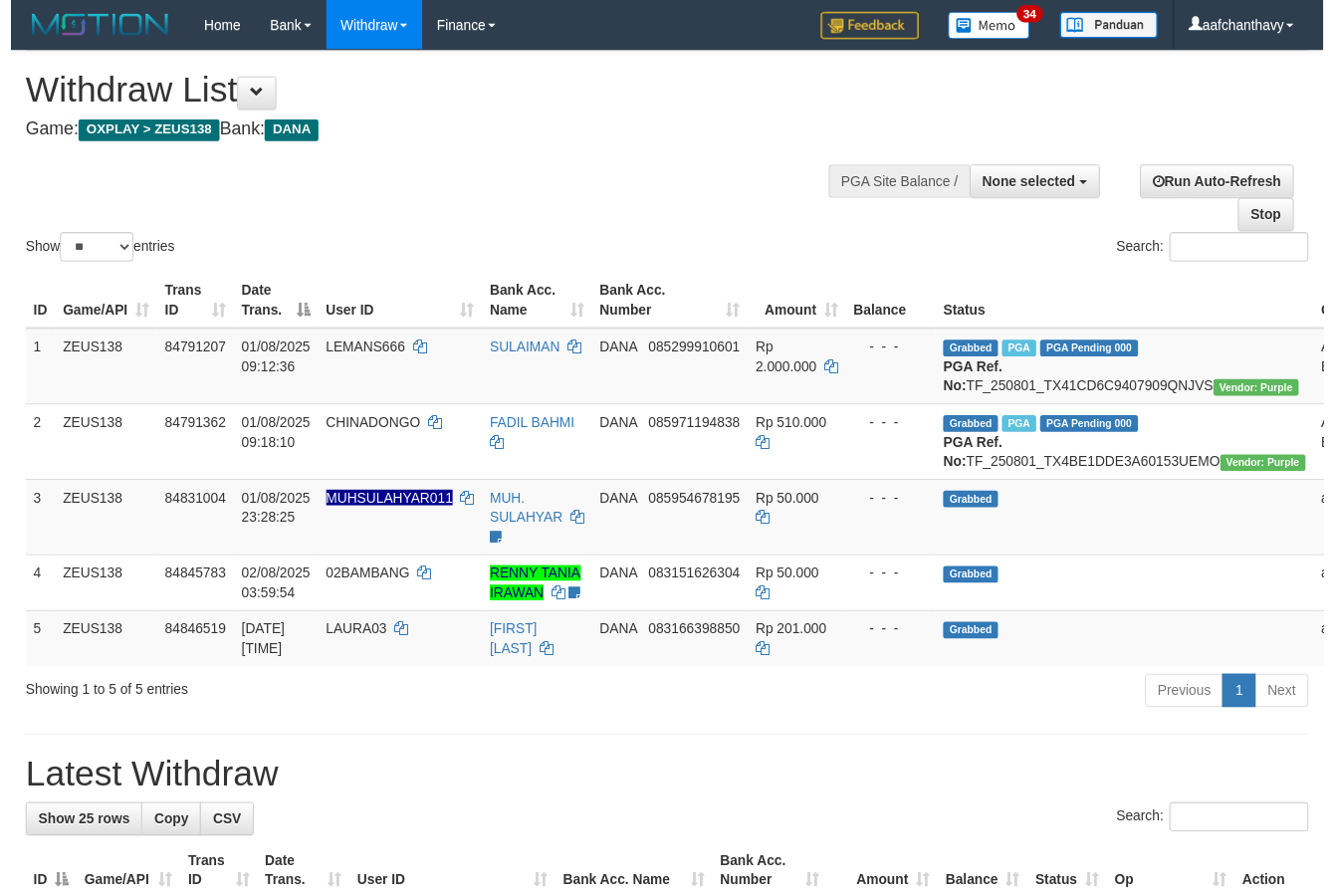 scroll, scrollTop: 355, scrollLeft: 0, axis: vertical 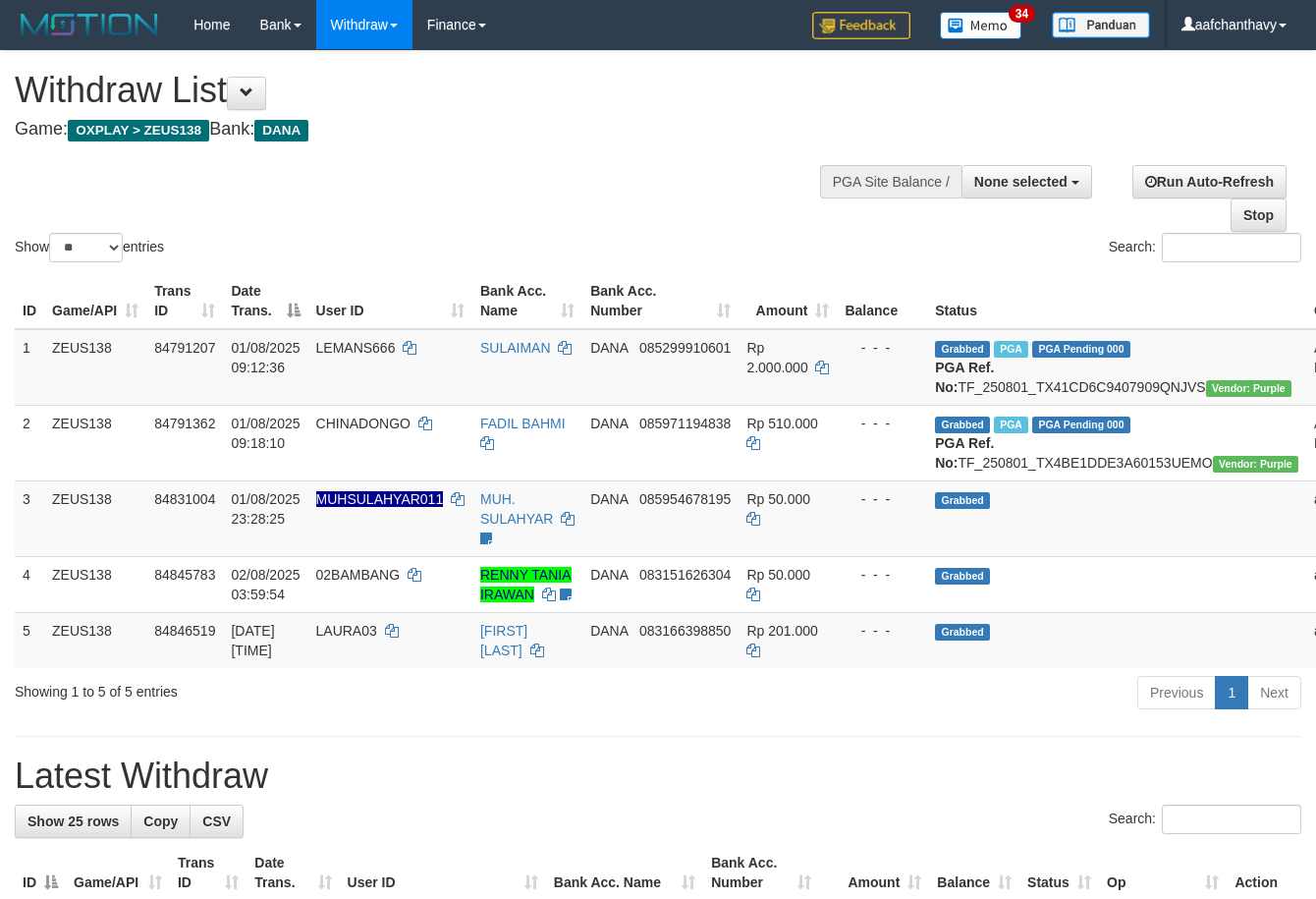 select 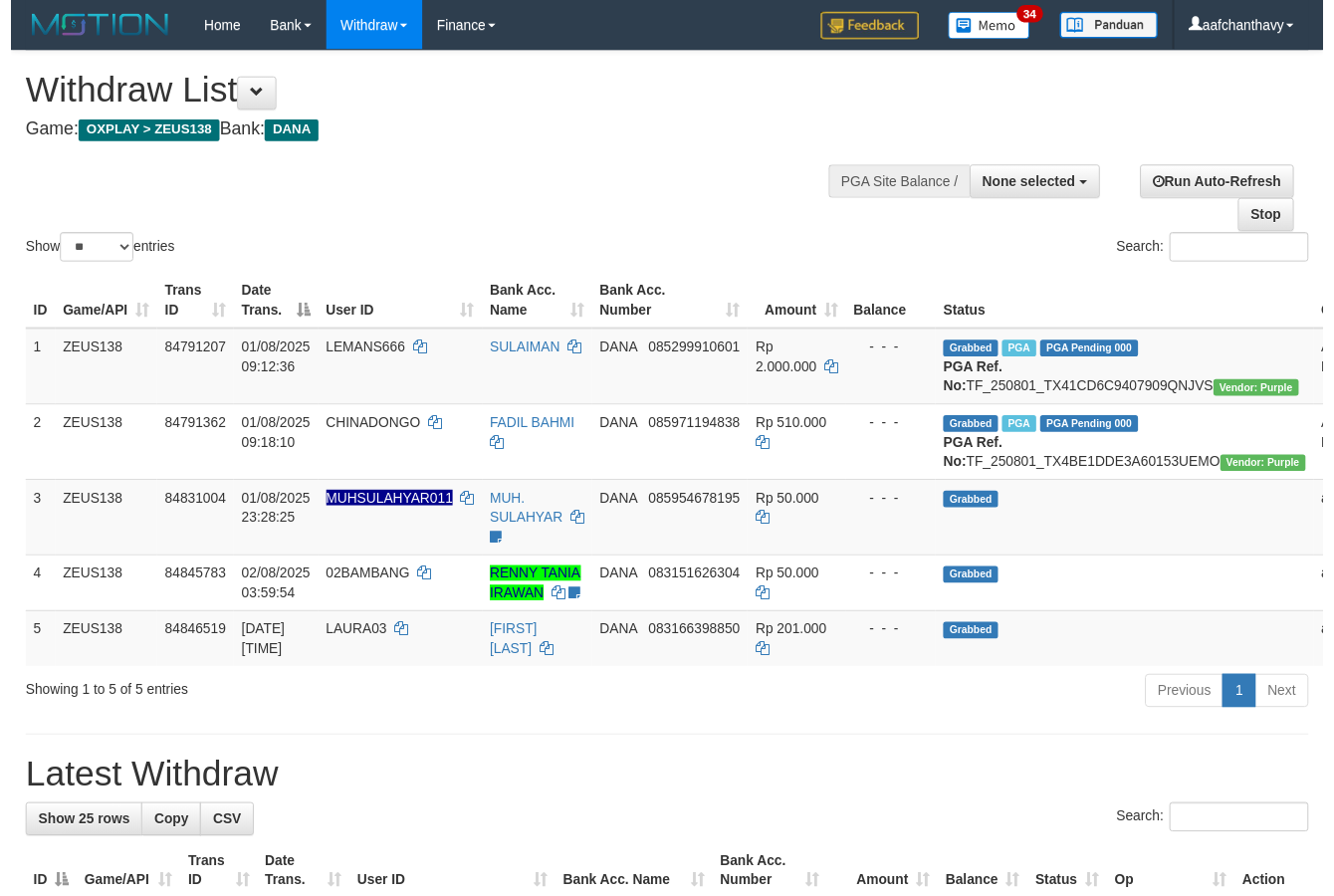 scroll, scrollTop: 355, scrollLeft: 0, axis: vertical 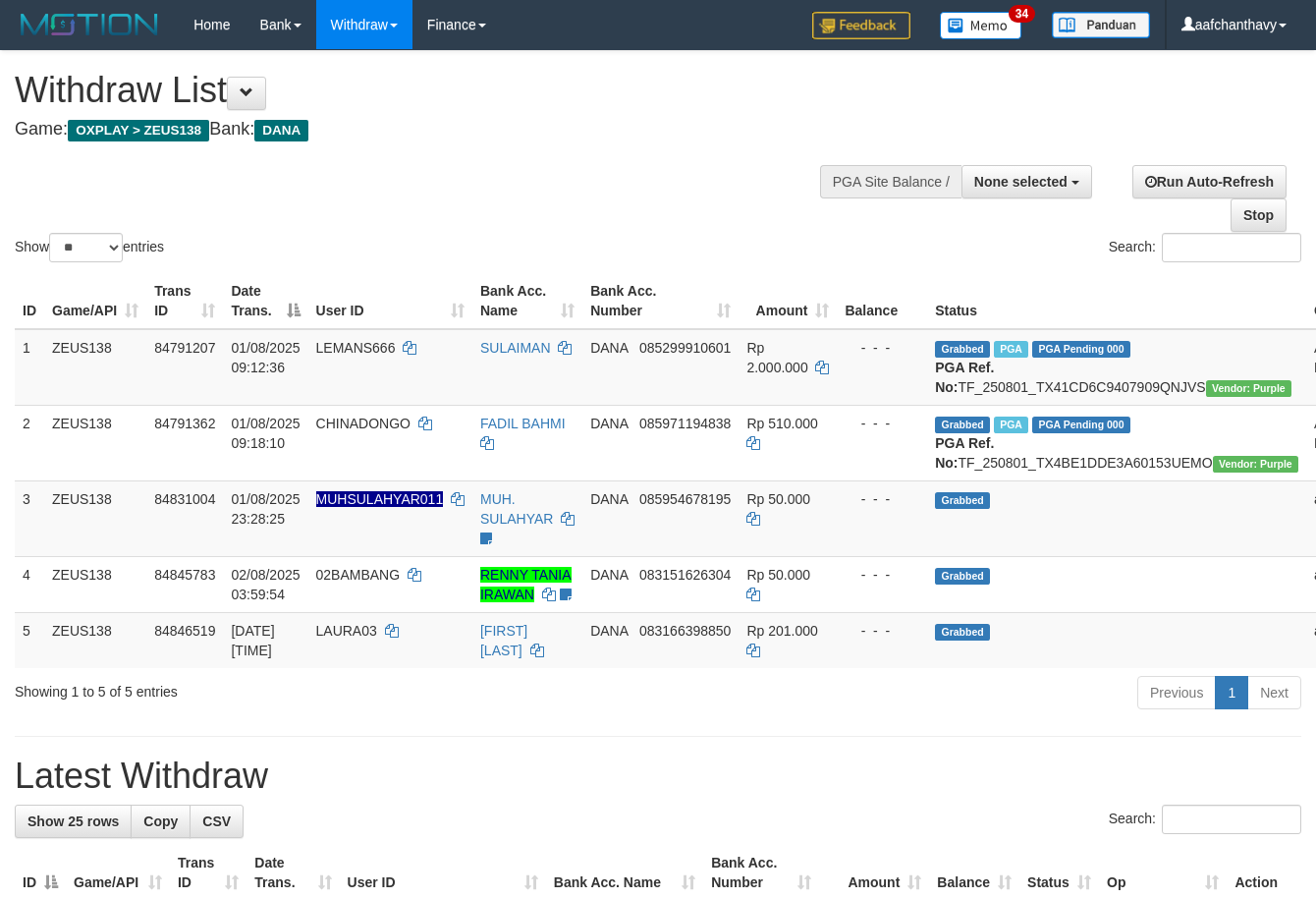 select 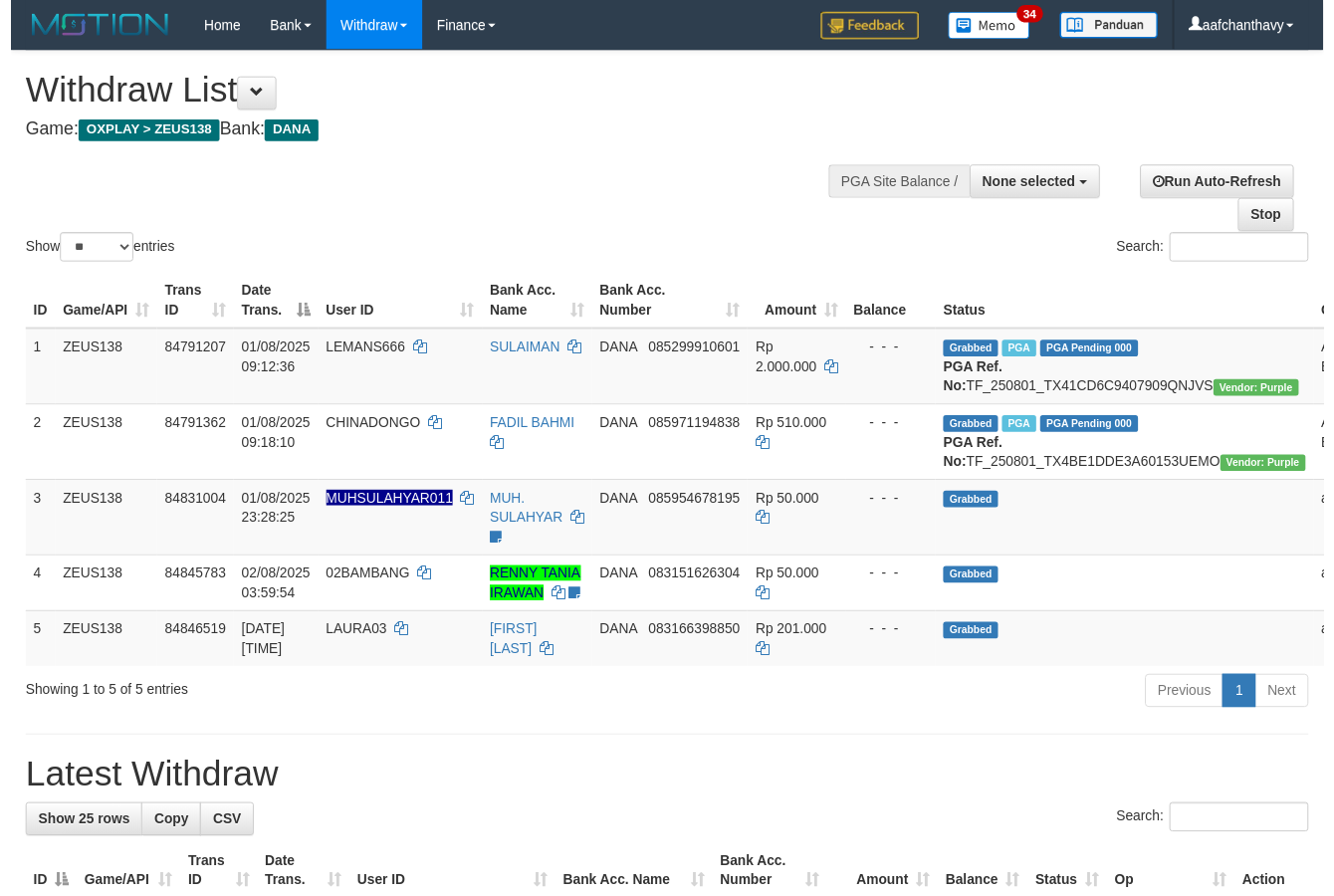 scroll, scrollTop: 355, scrollLeft: 0, axis: vertical 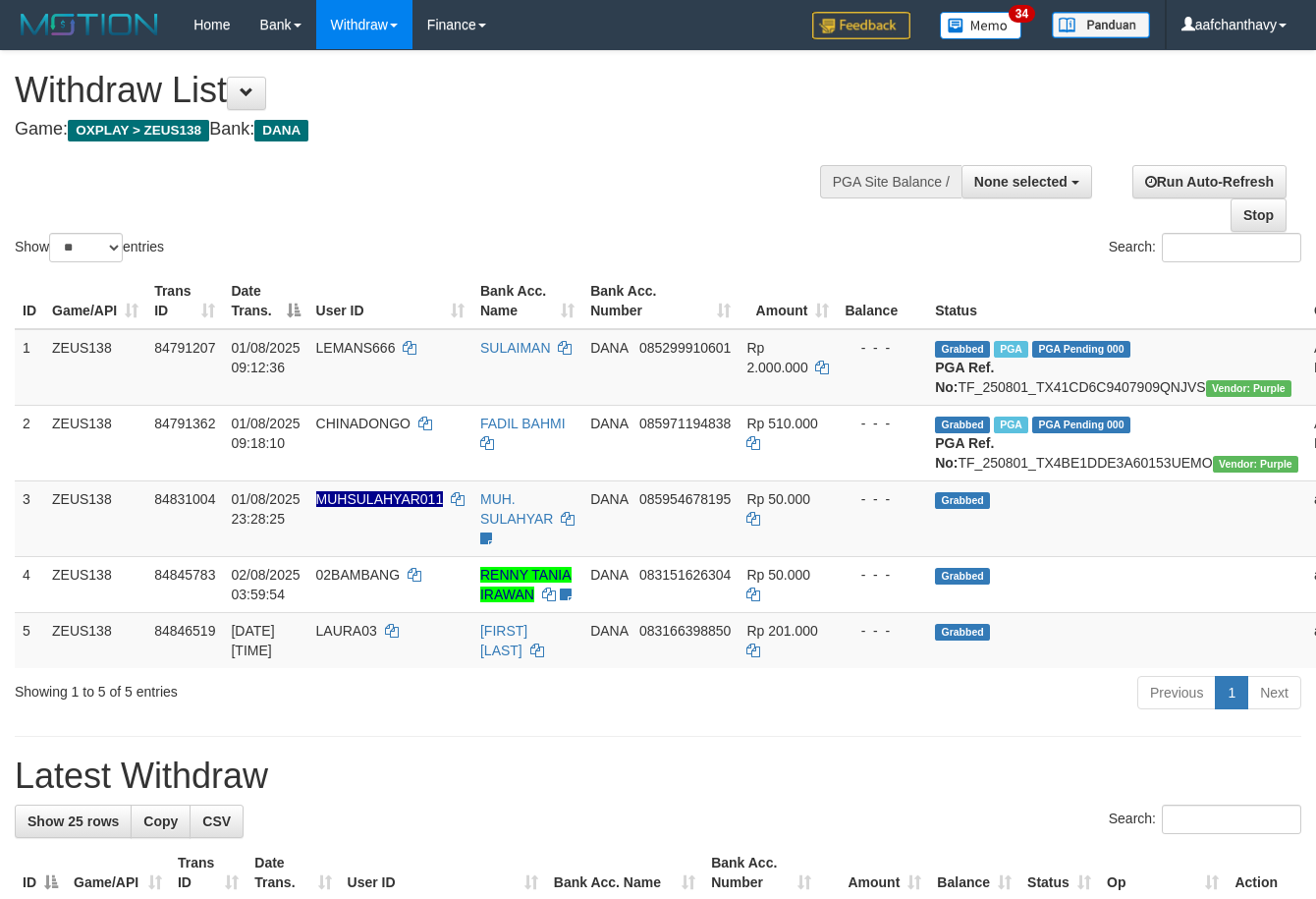 select 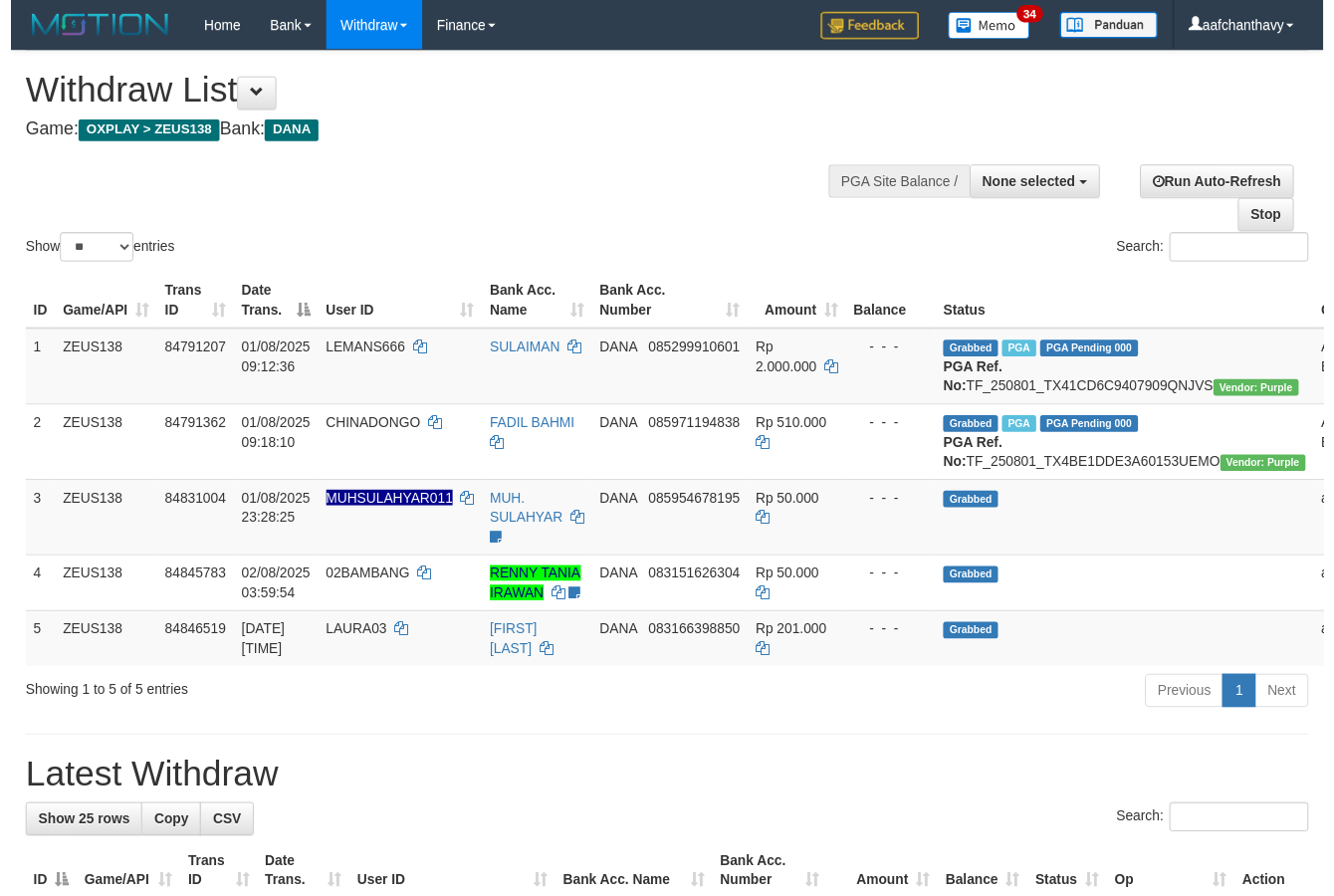 scroll, scrollTop: 355, scrollLeft: 0, axis: vertical 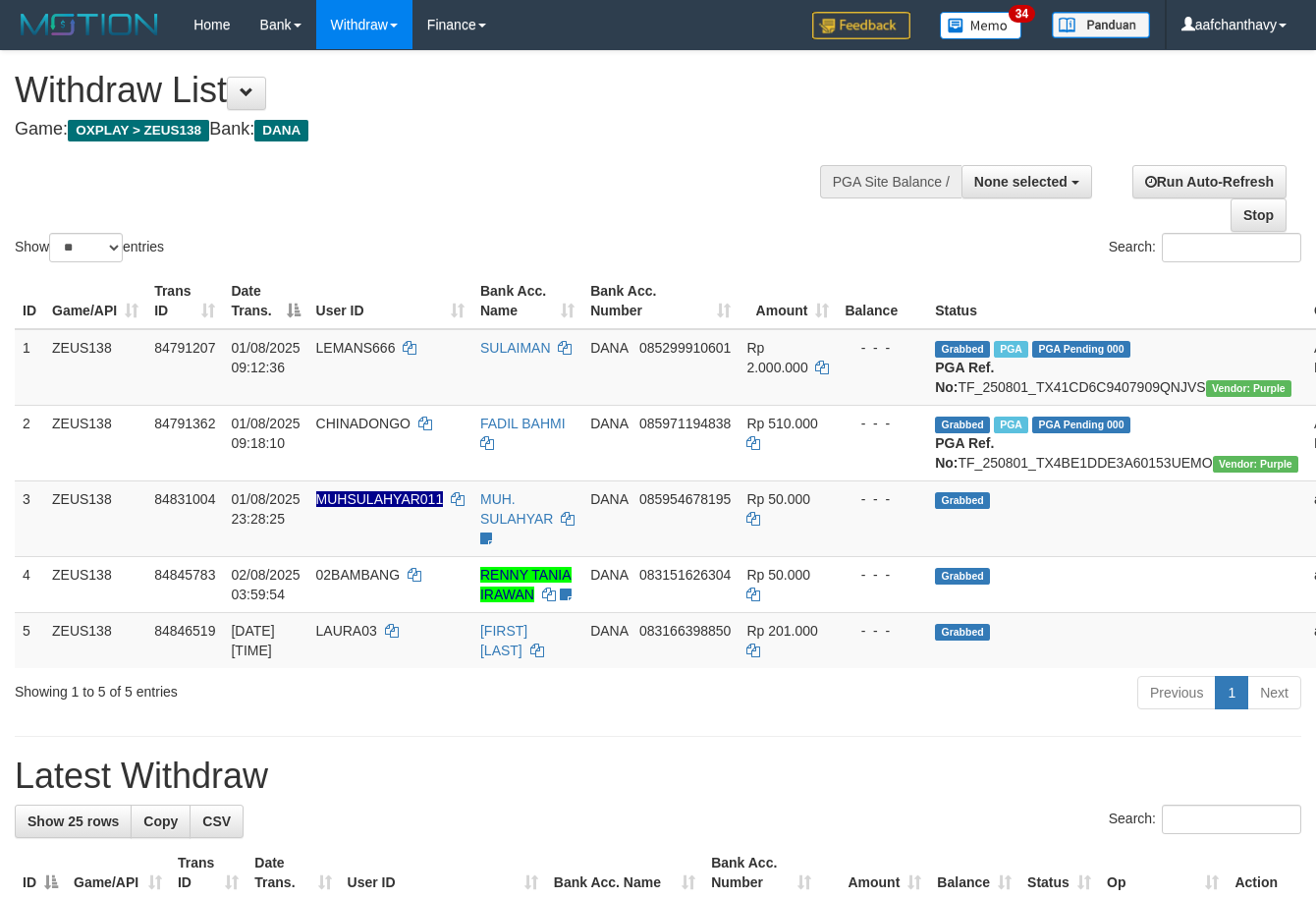 select 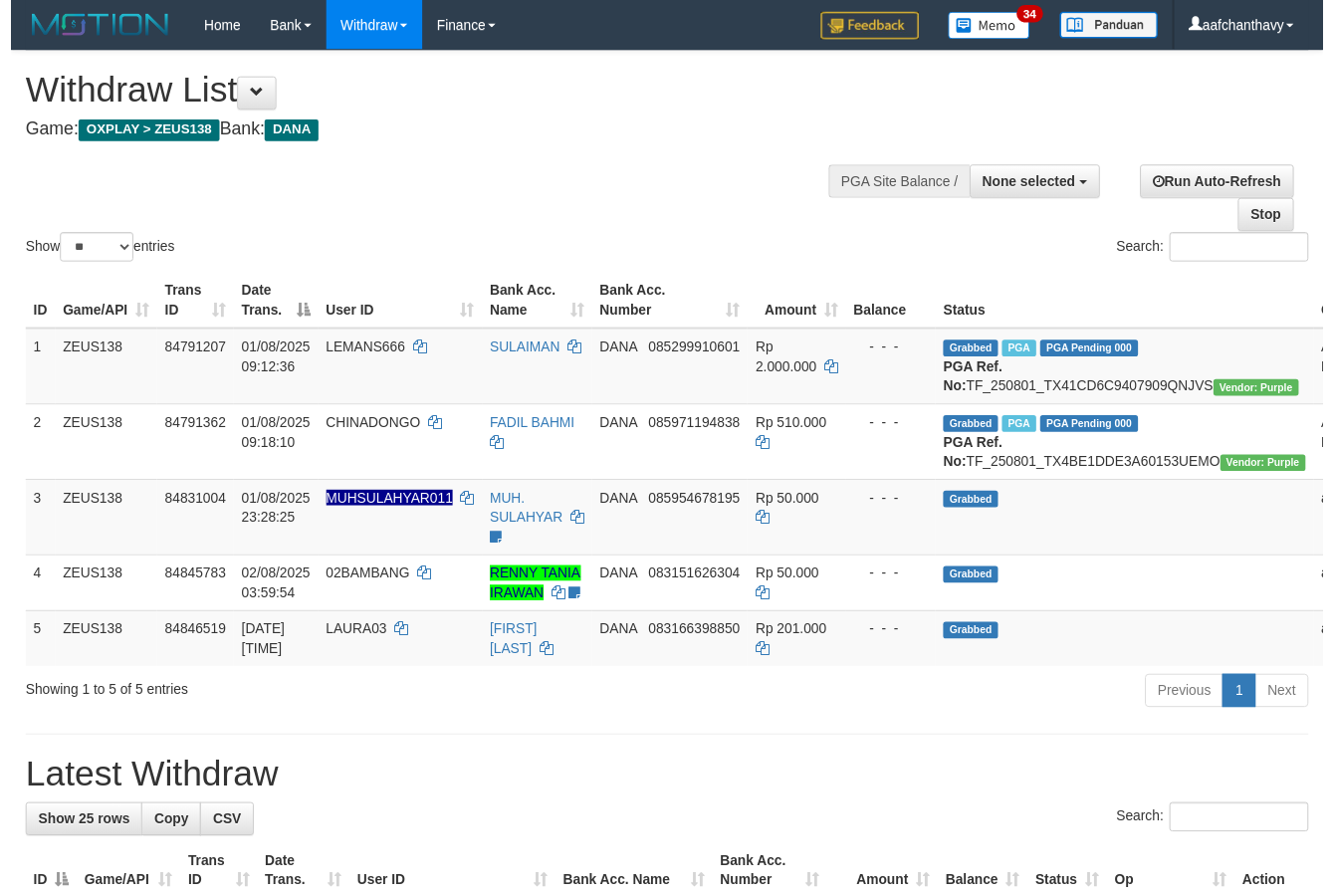 scroll, scrollTop: 355, scrollLeft: 0, axis: vertical 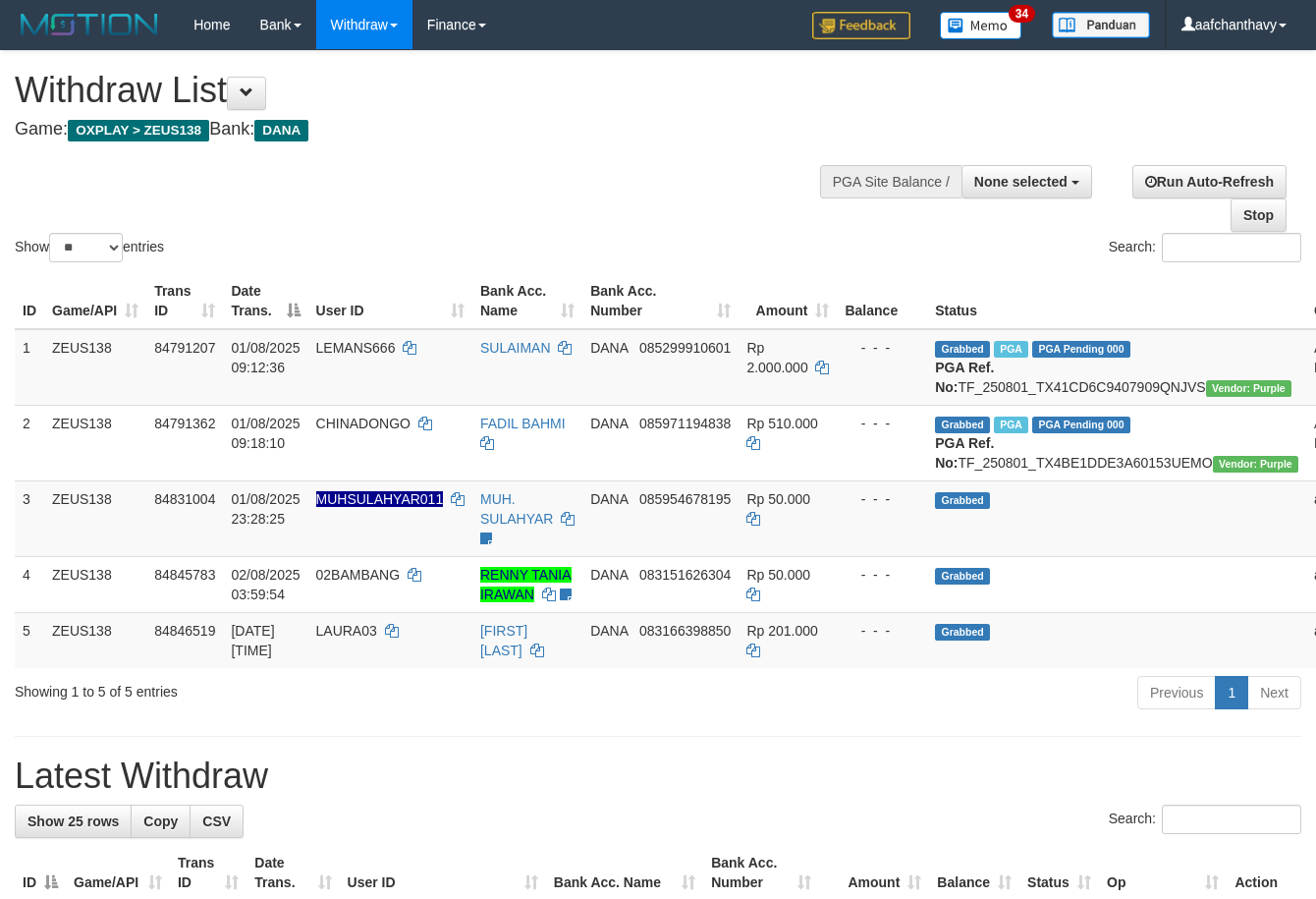 select 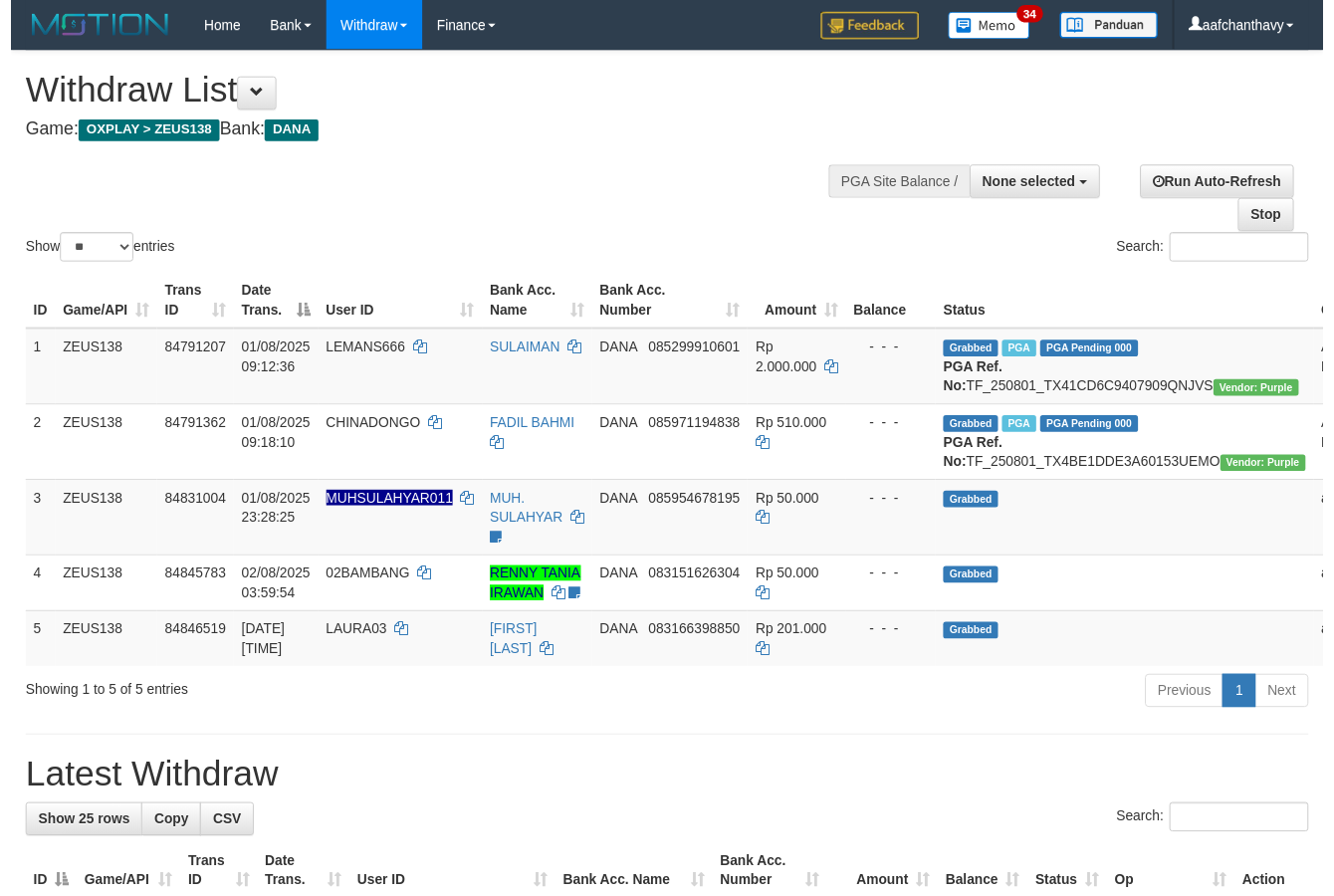 scroll, scrollTop: 355, scrollLeft: 0, axis: vertical 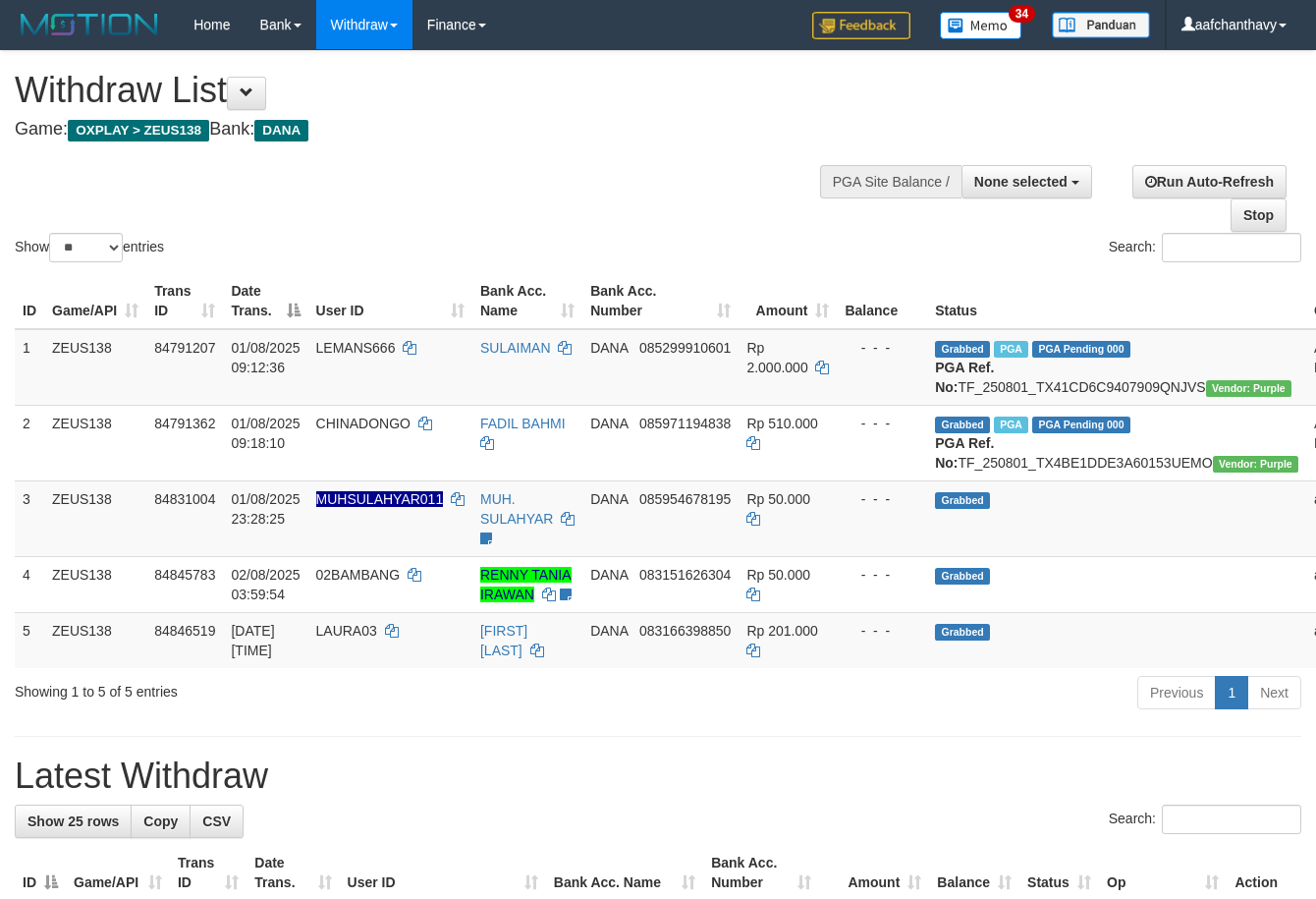 select 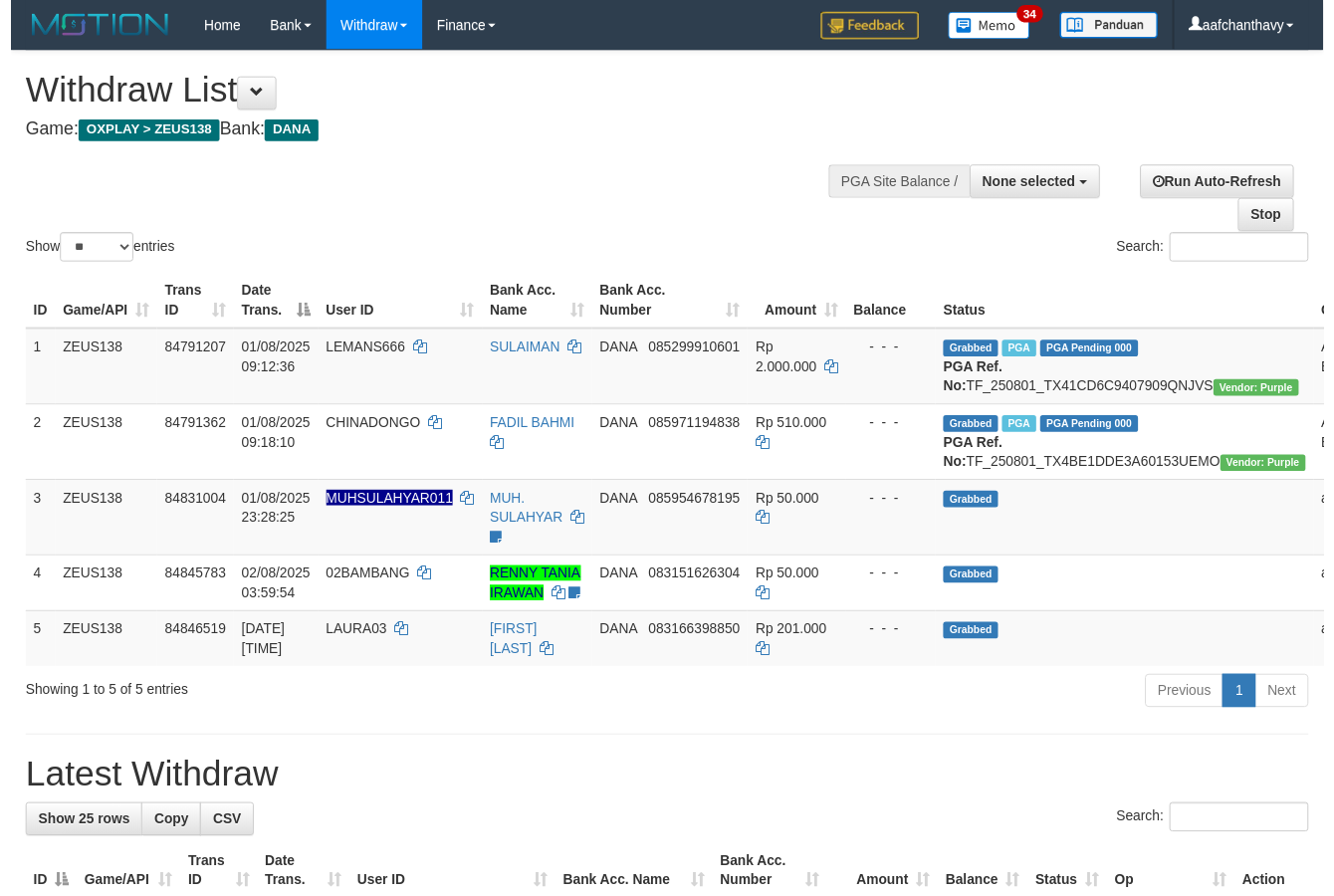 scroll, scrollTop: 355, scrollLeft: 0, axis: vertical 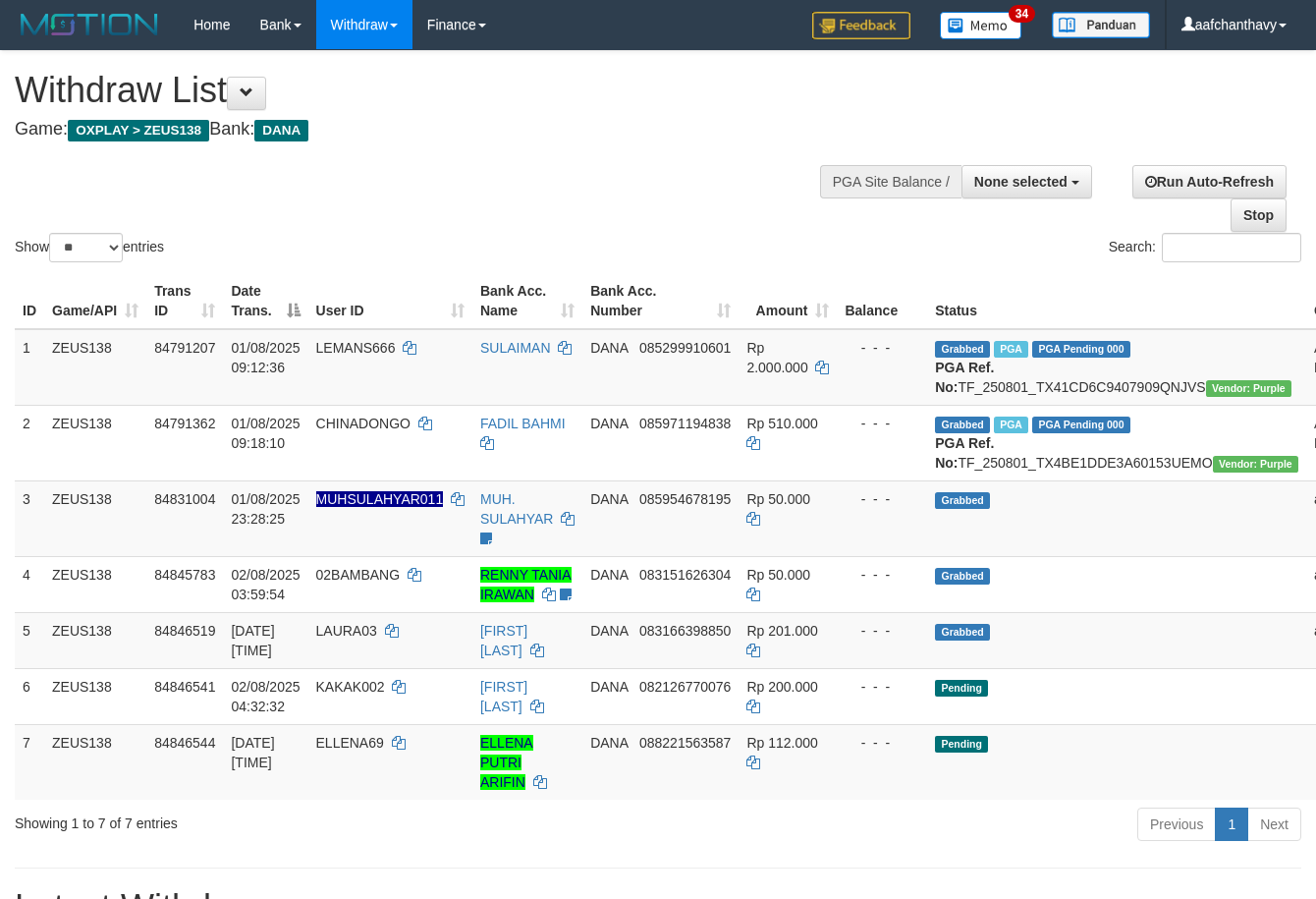 select 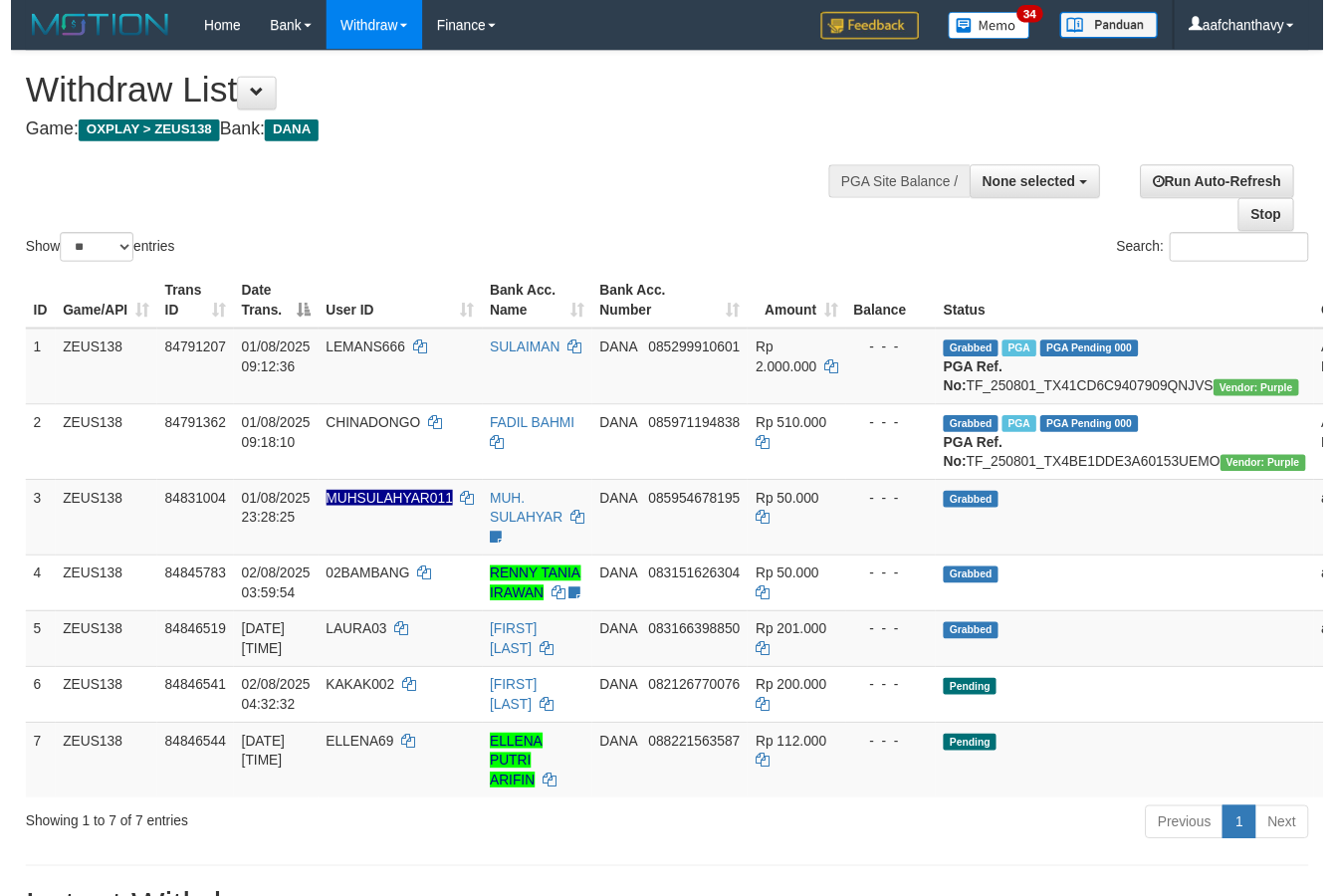 scroll, scrollTop: 355, scrollLeft: 0, axis: vertical 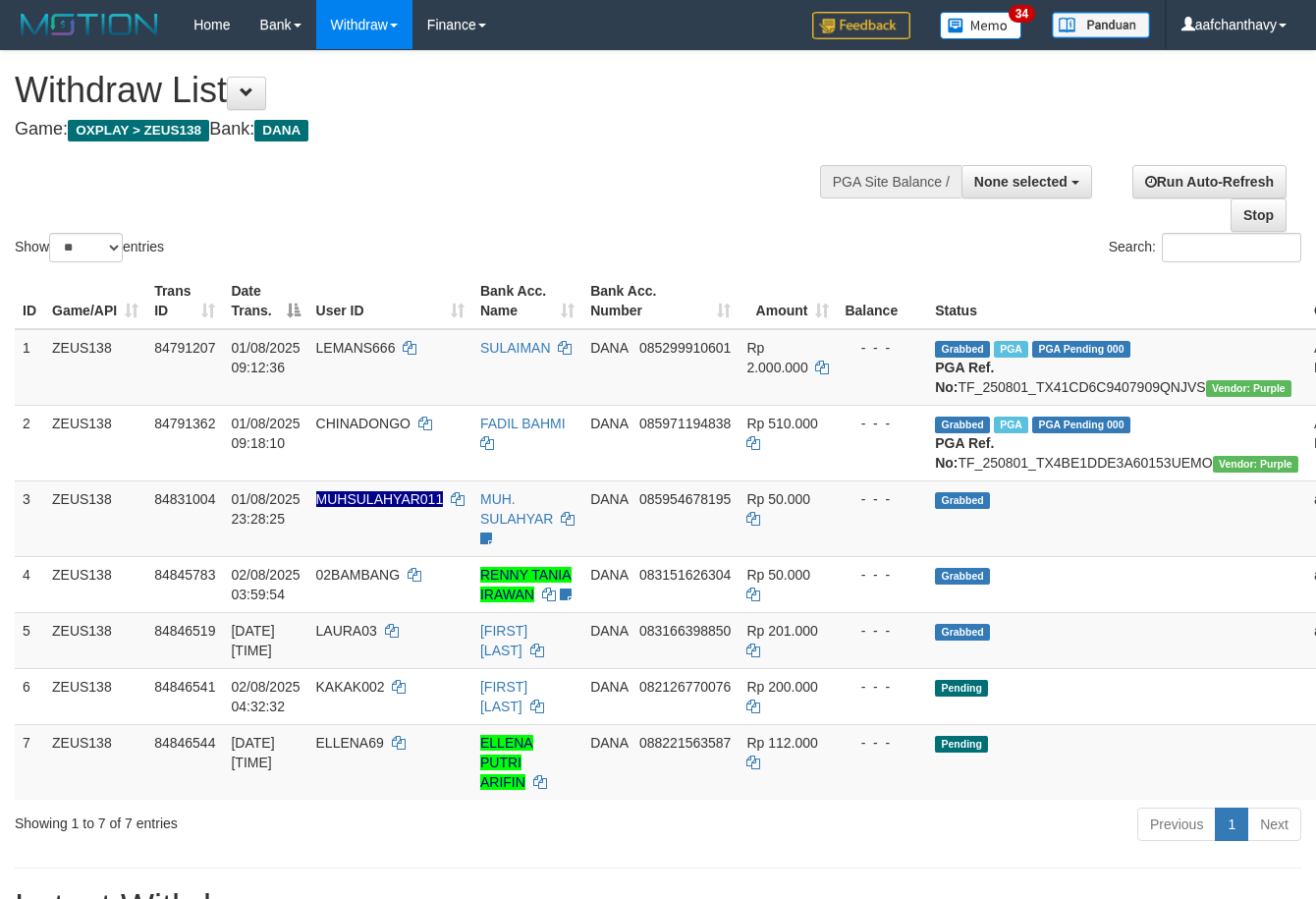 select 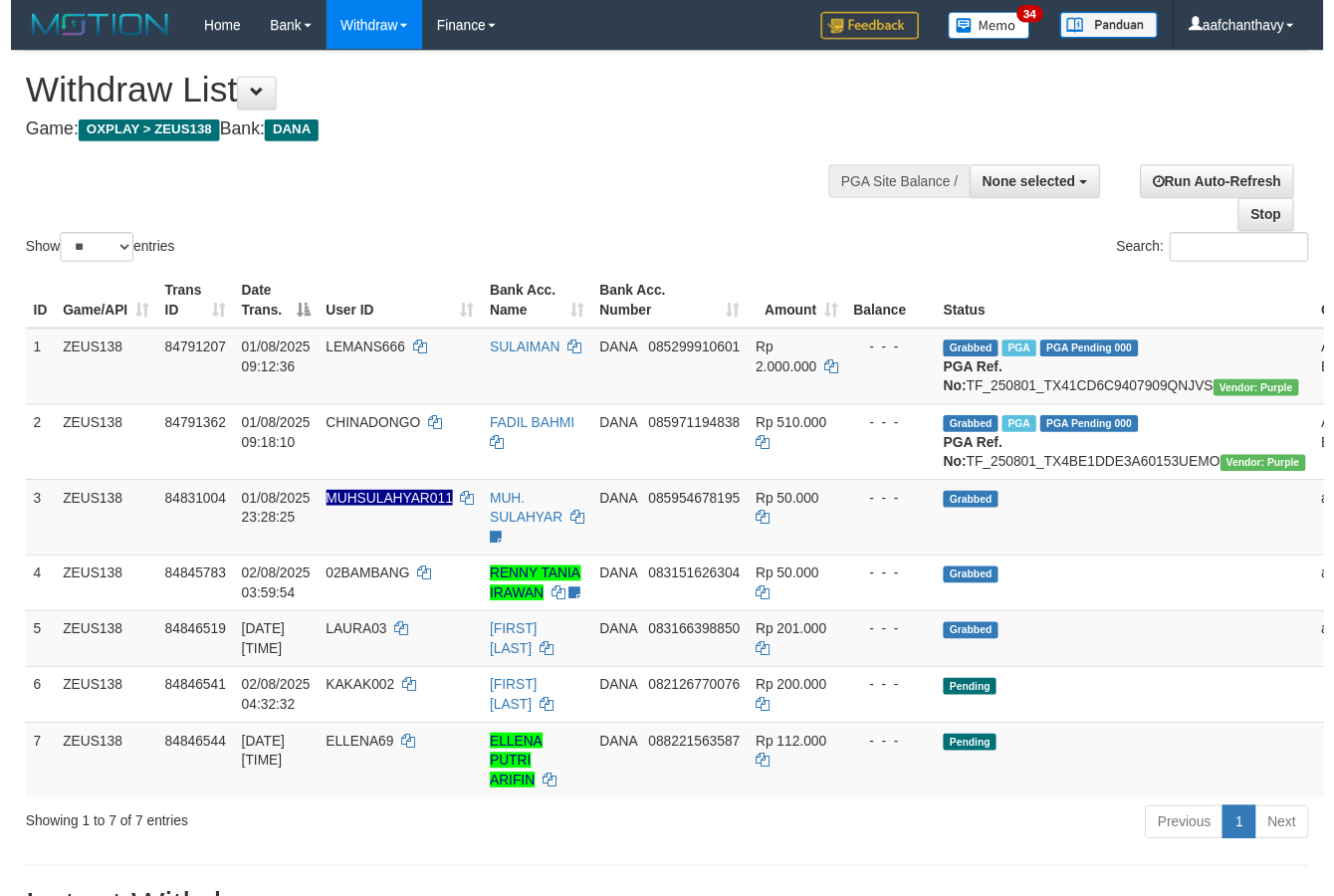 scroll, scrollTop: 355, scrollLeft: 0, axis: vertical 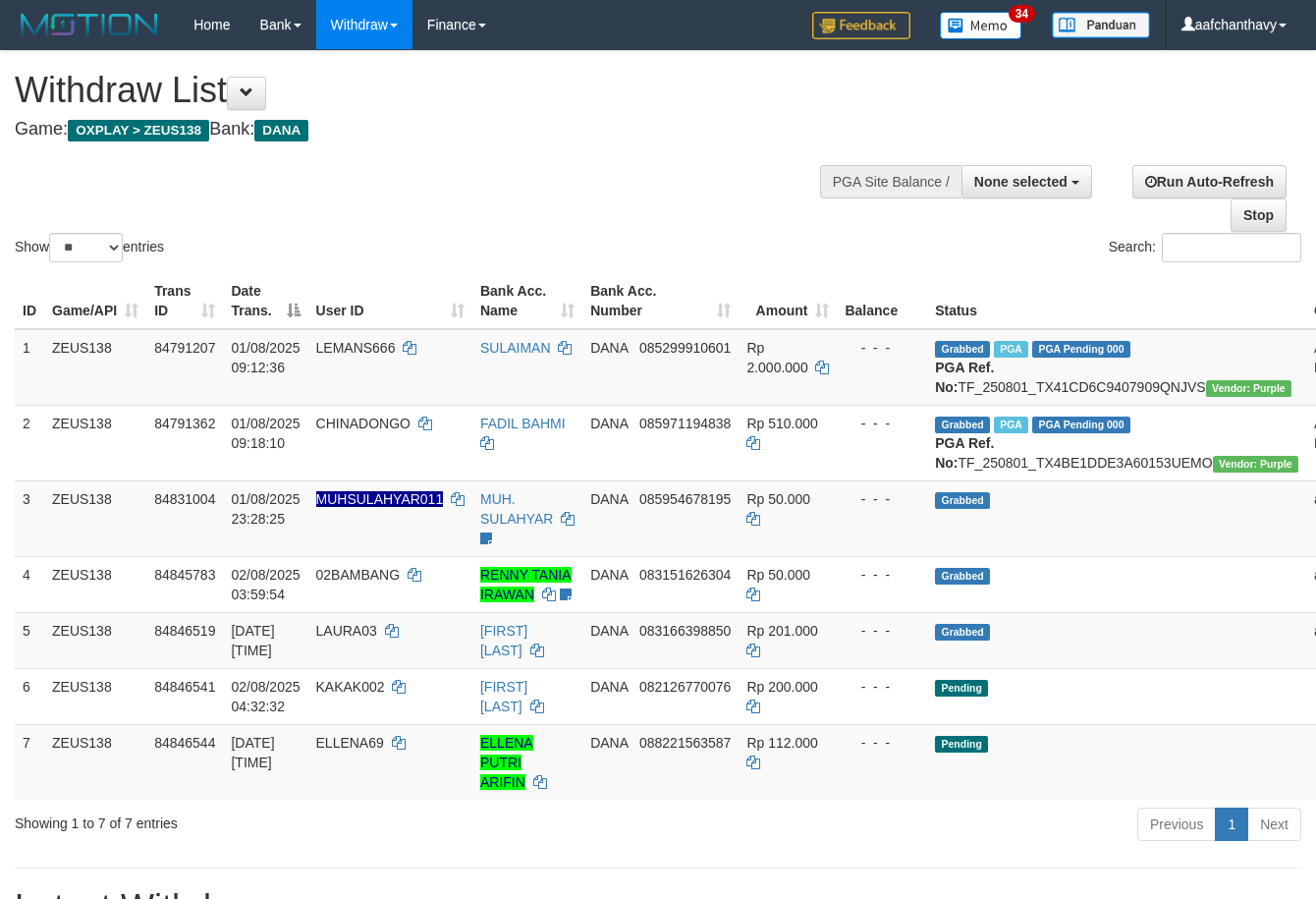 select 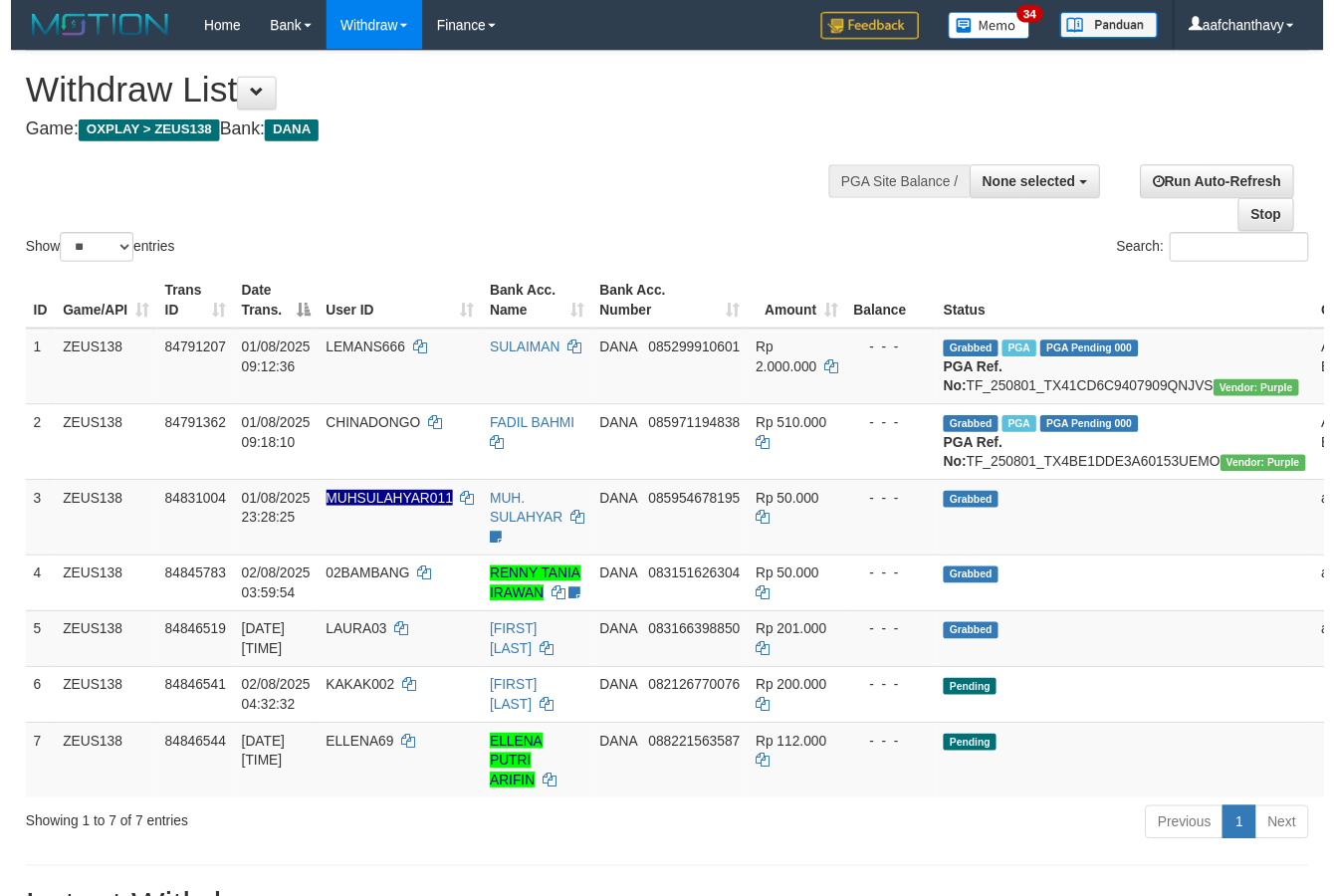 scroll, scrollTop: 355, scrollLeft: 0, axis: vertical 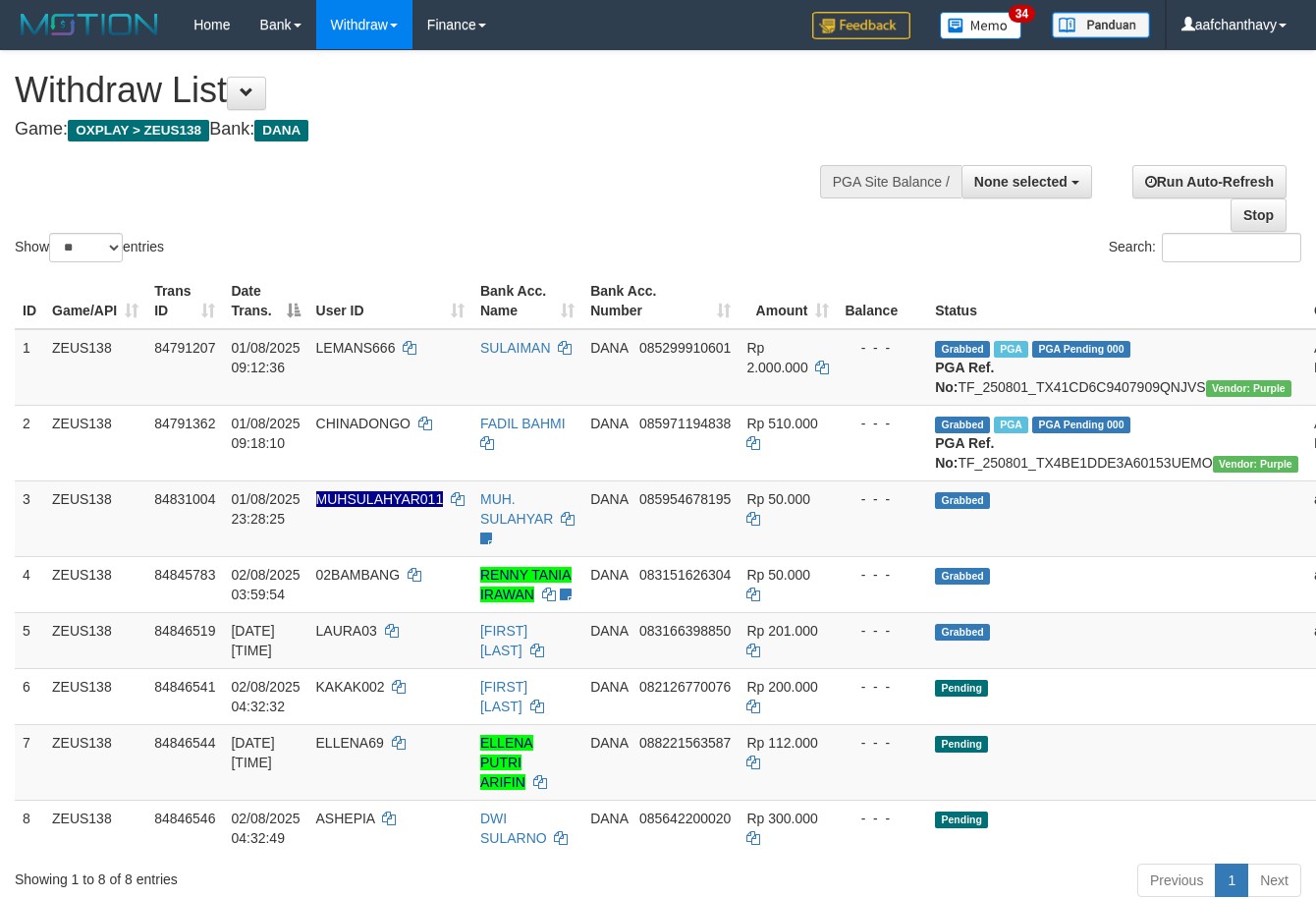 select 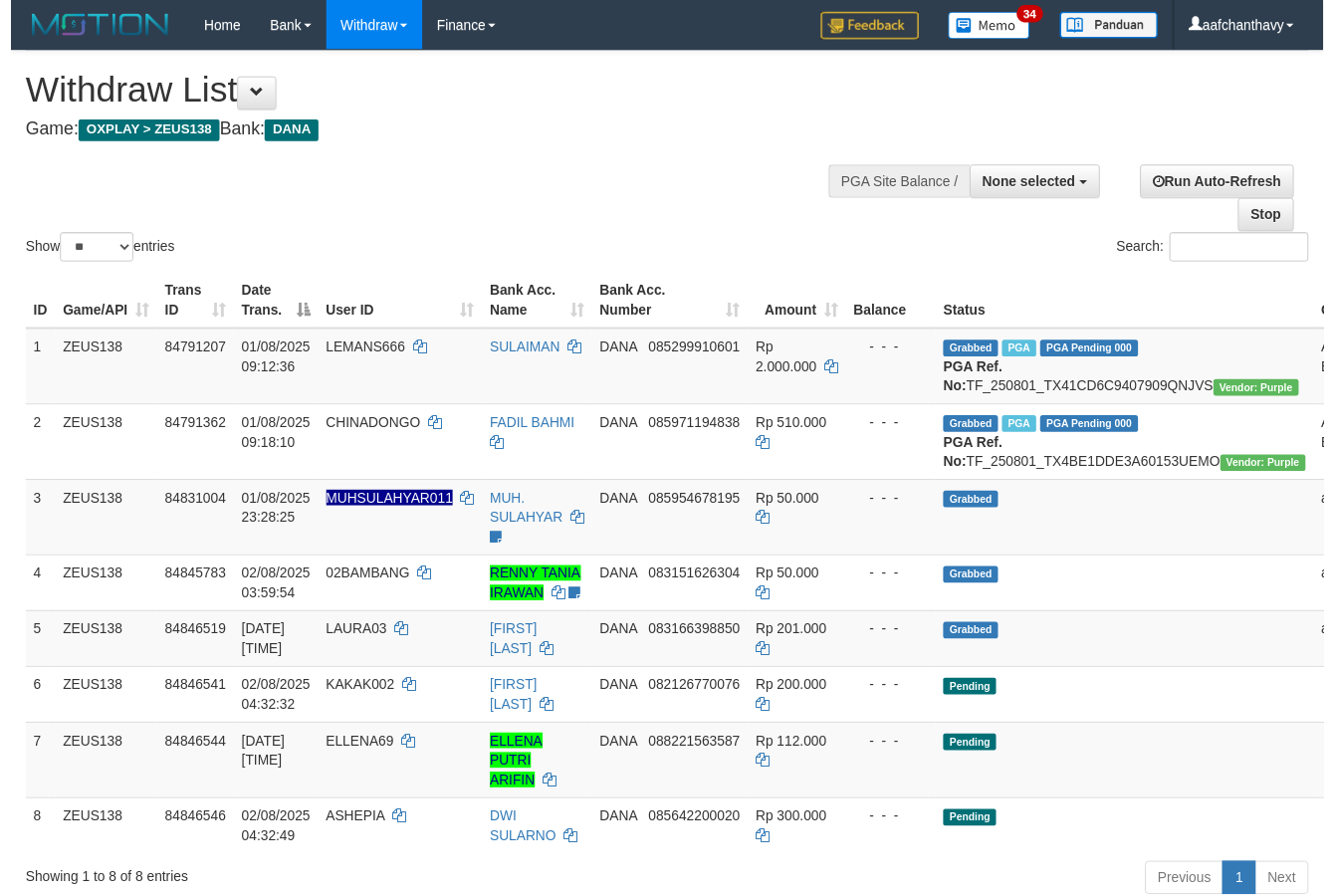 scroll, scrollTop: 355, scrollLeft: 0, axis: vertical 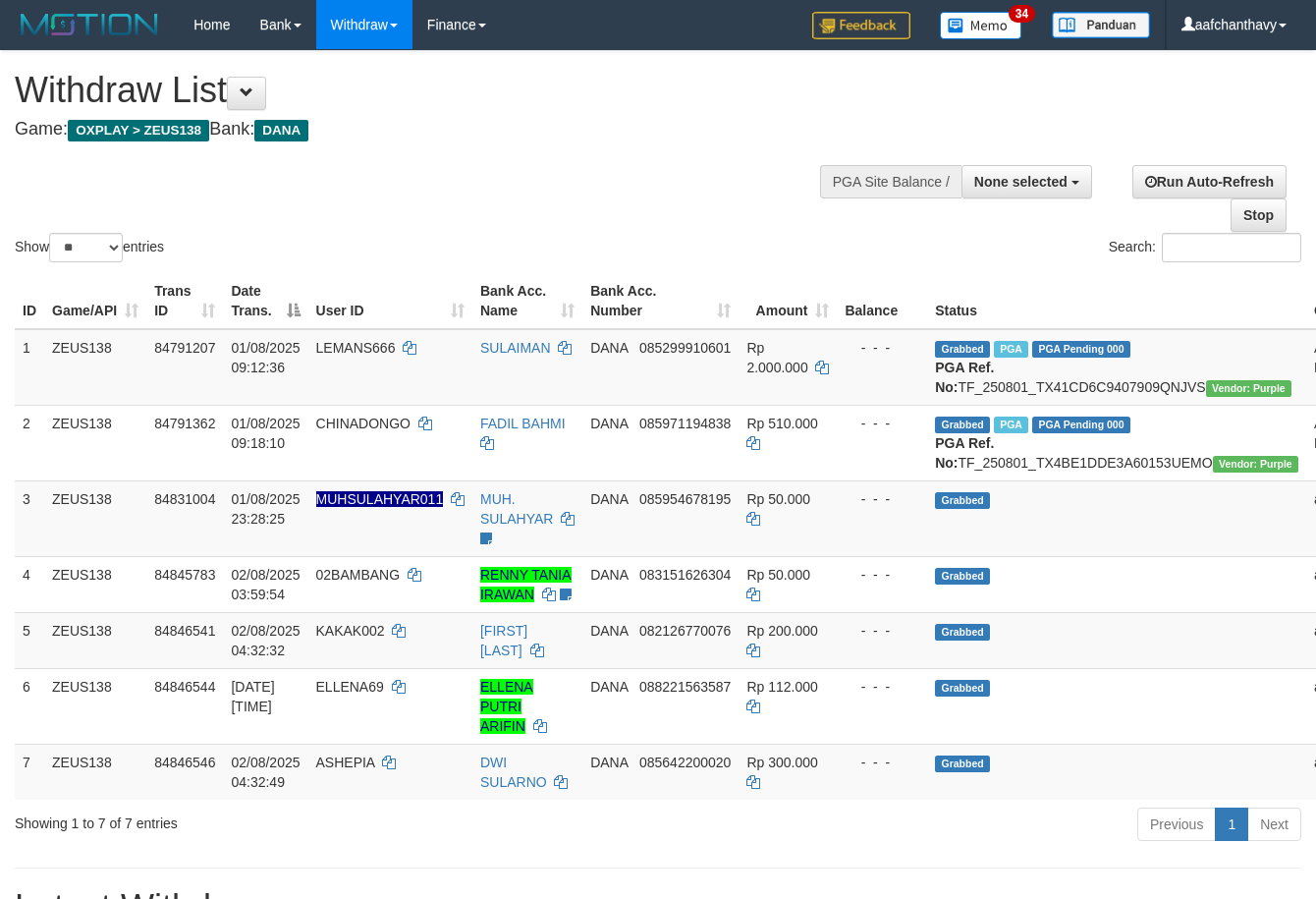 select 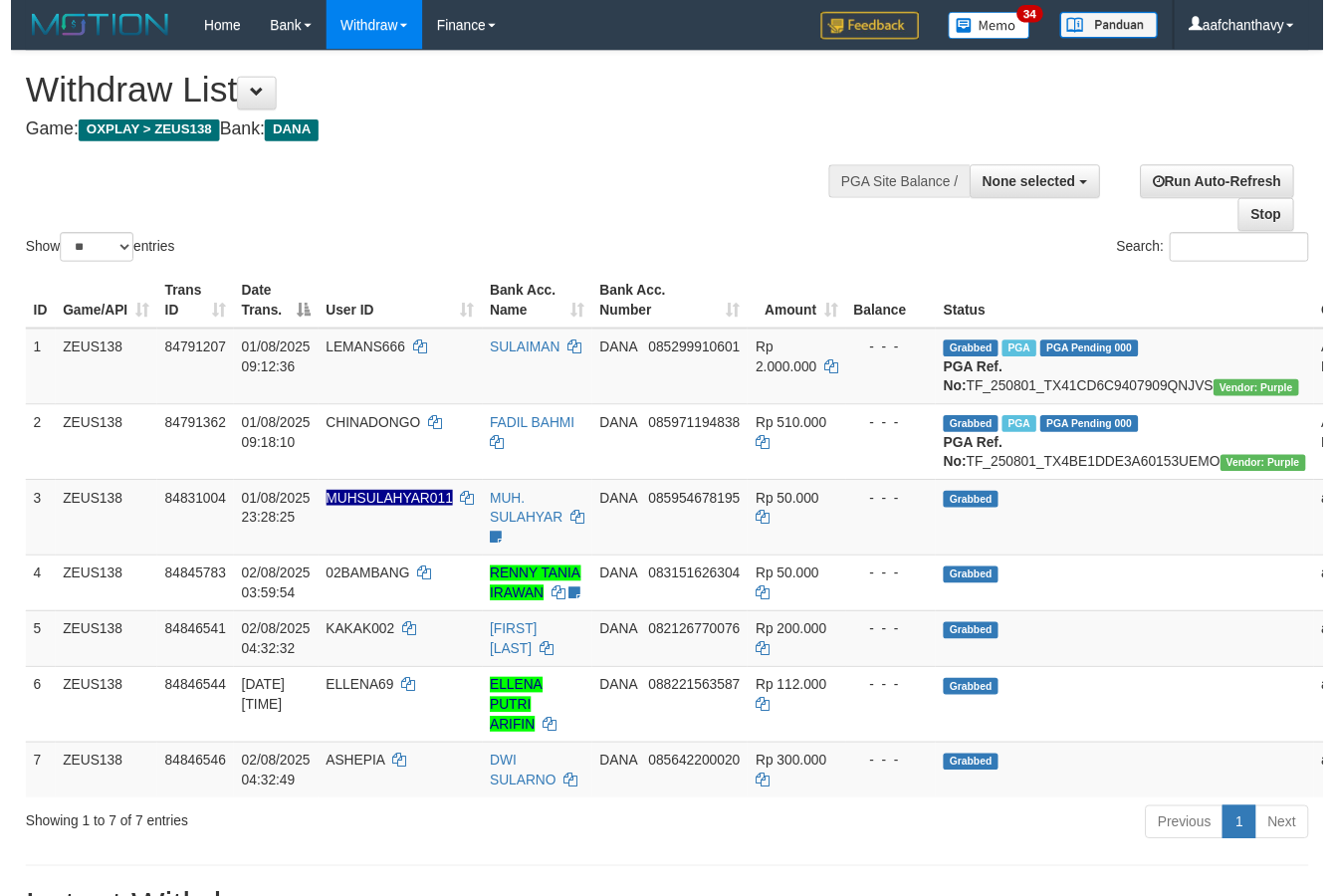 scroll, scrollTop: 355, scrollLeft: 0, axis: vertical 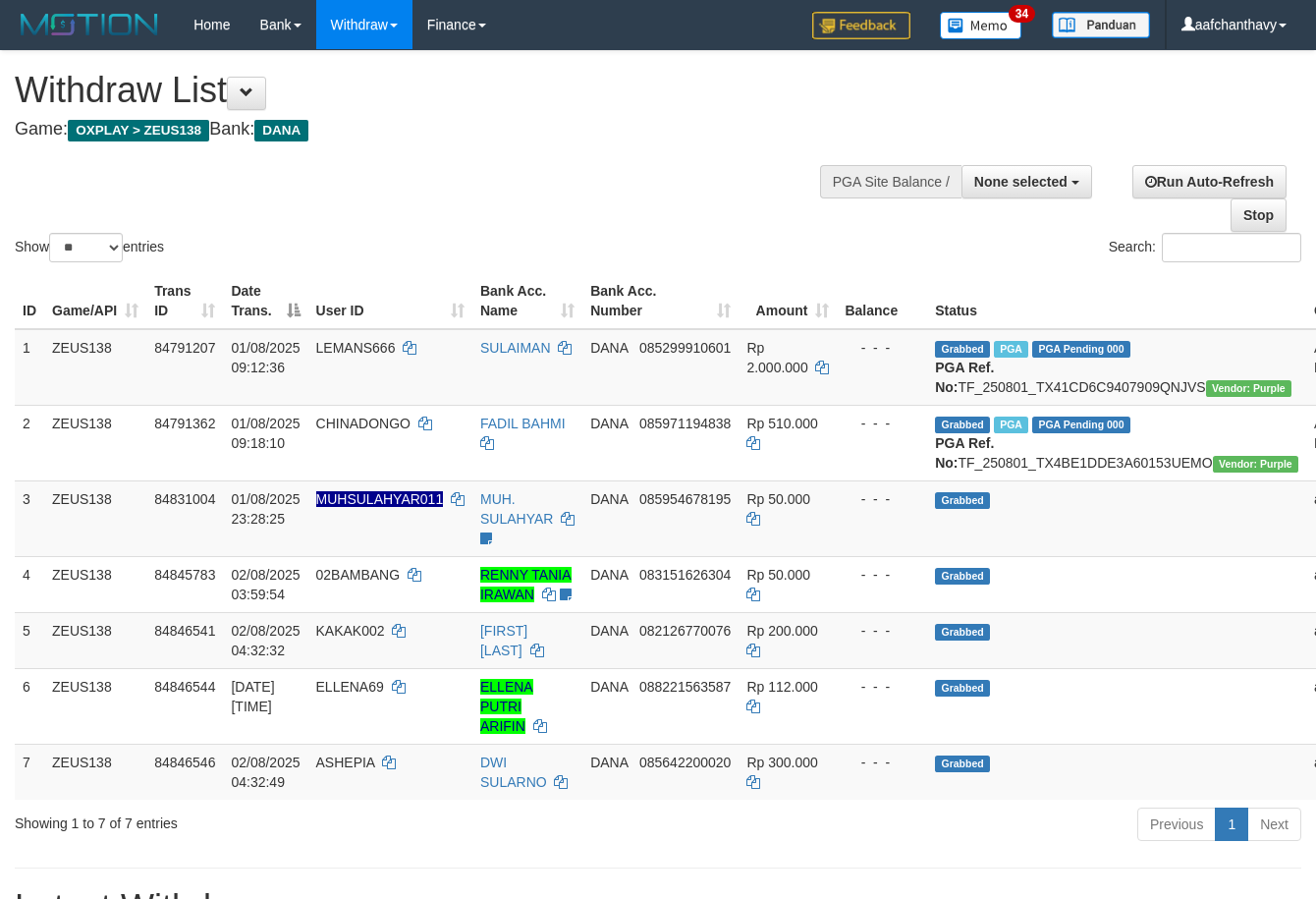 select 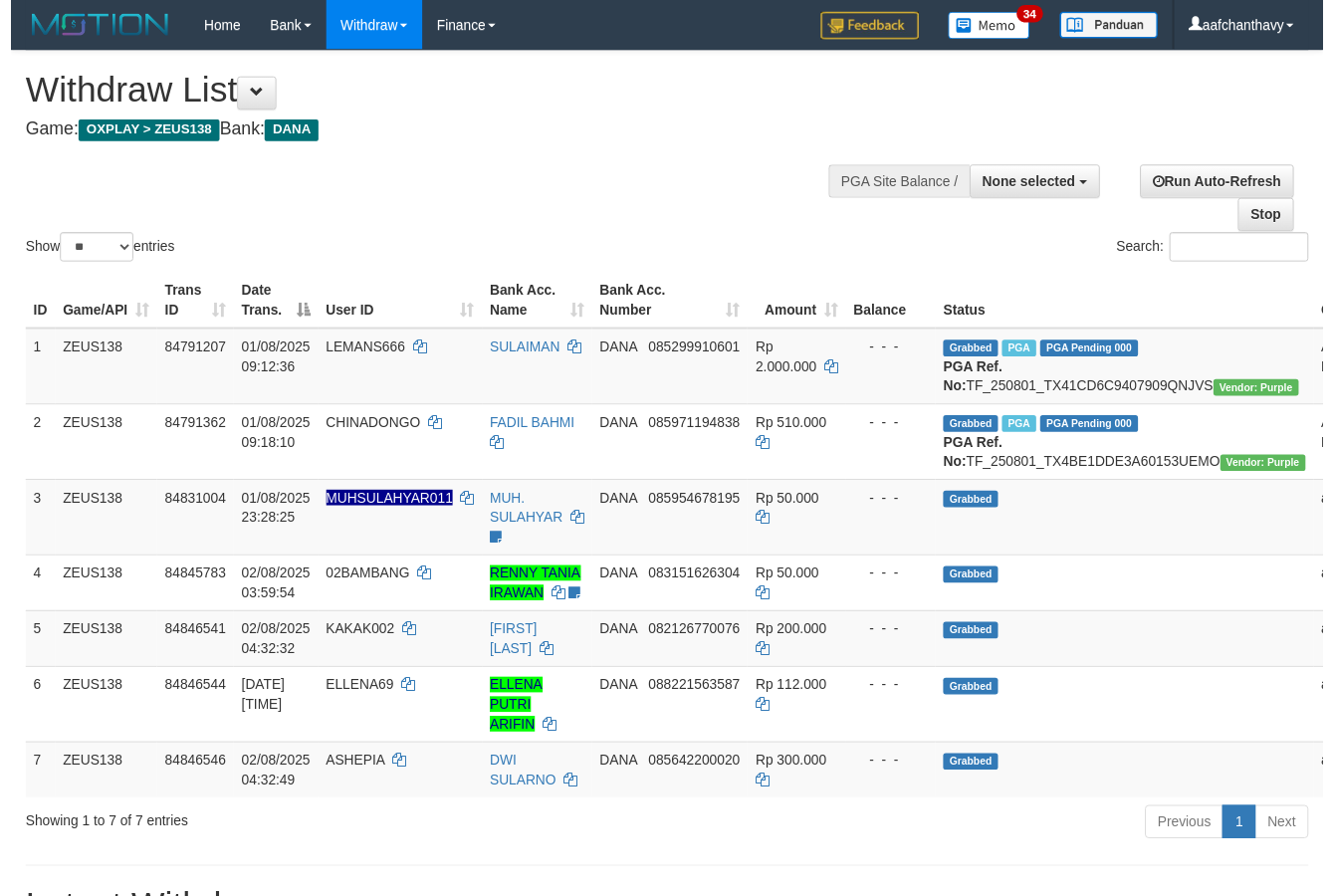 scroll, scrollTop: 355, scrollLeft: 0, axis: vertical 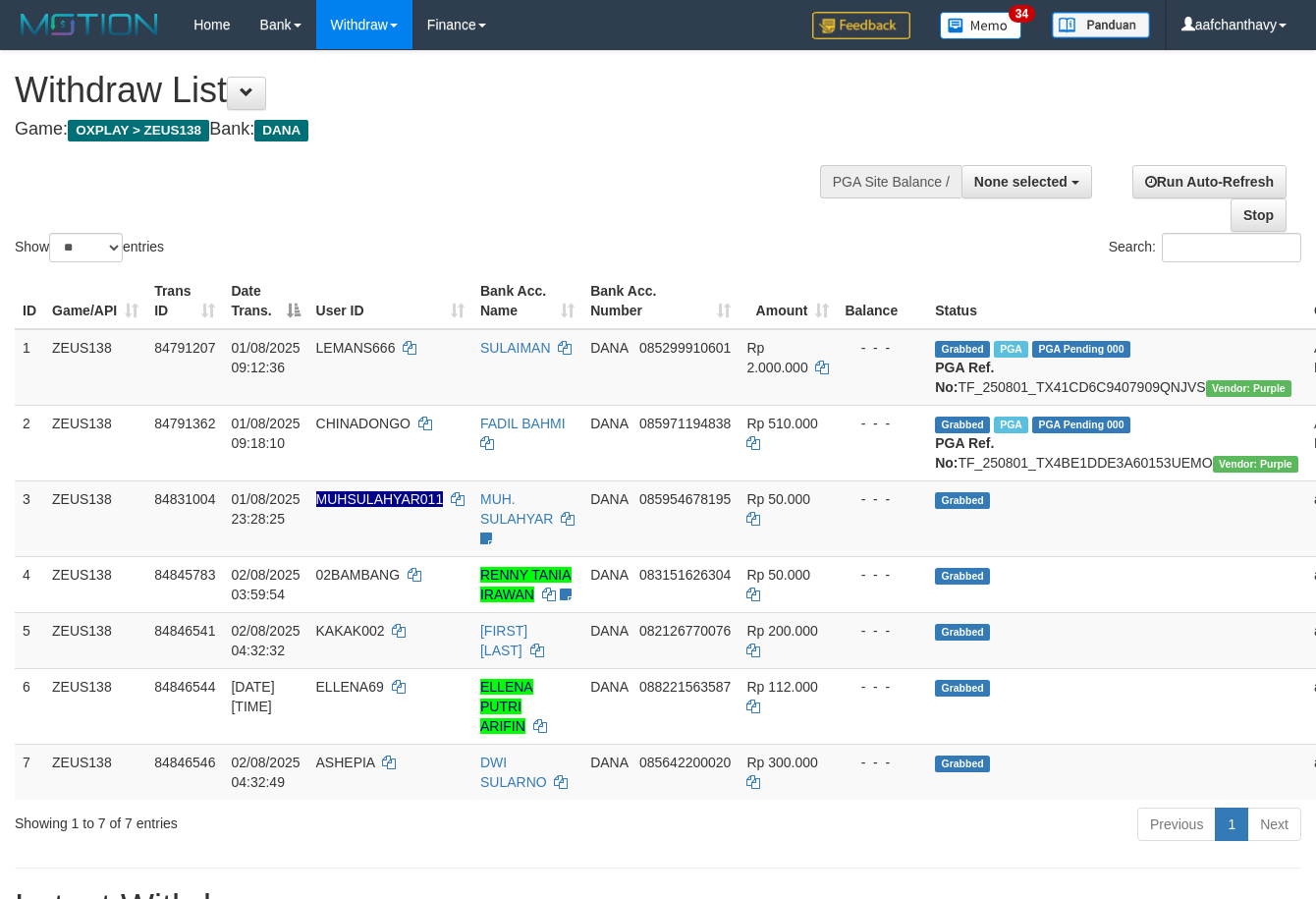 select 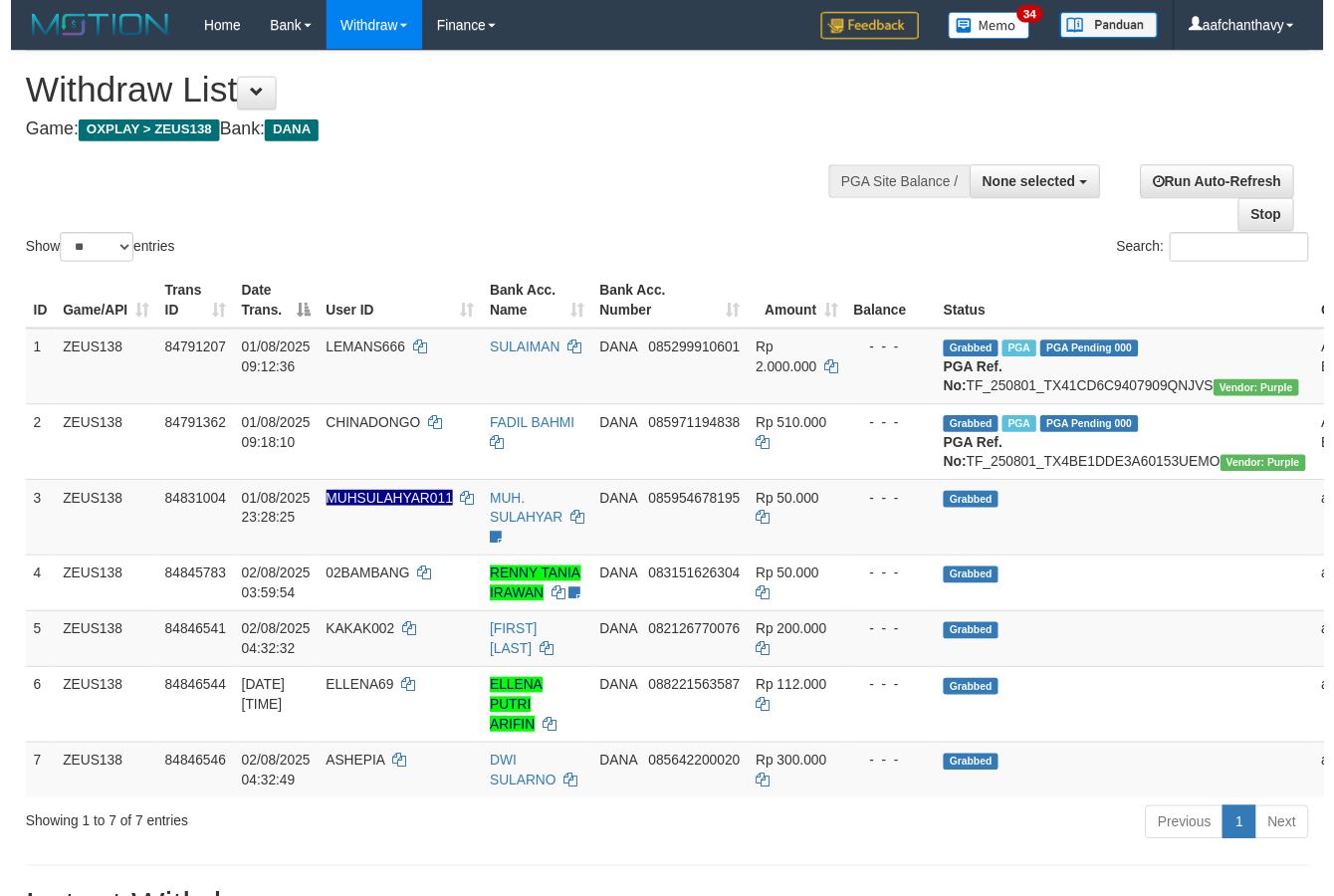 scroll, scrollTop: 355, scrollLeft: 0, axis: vertical 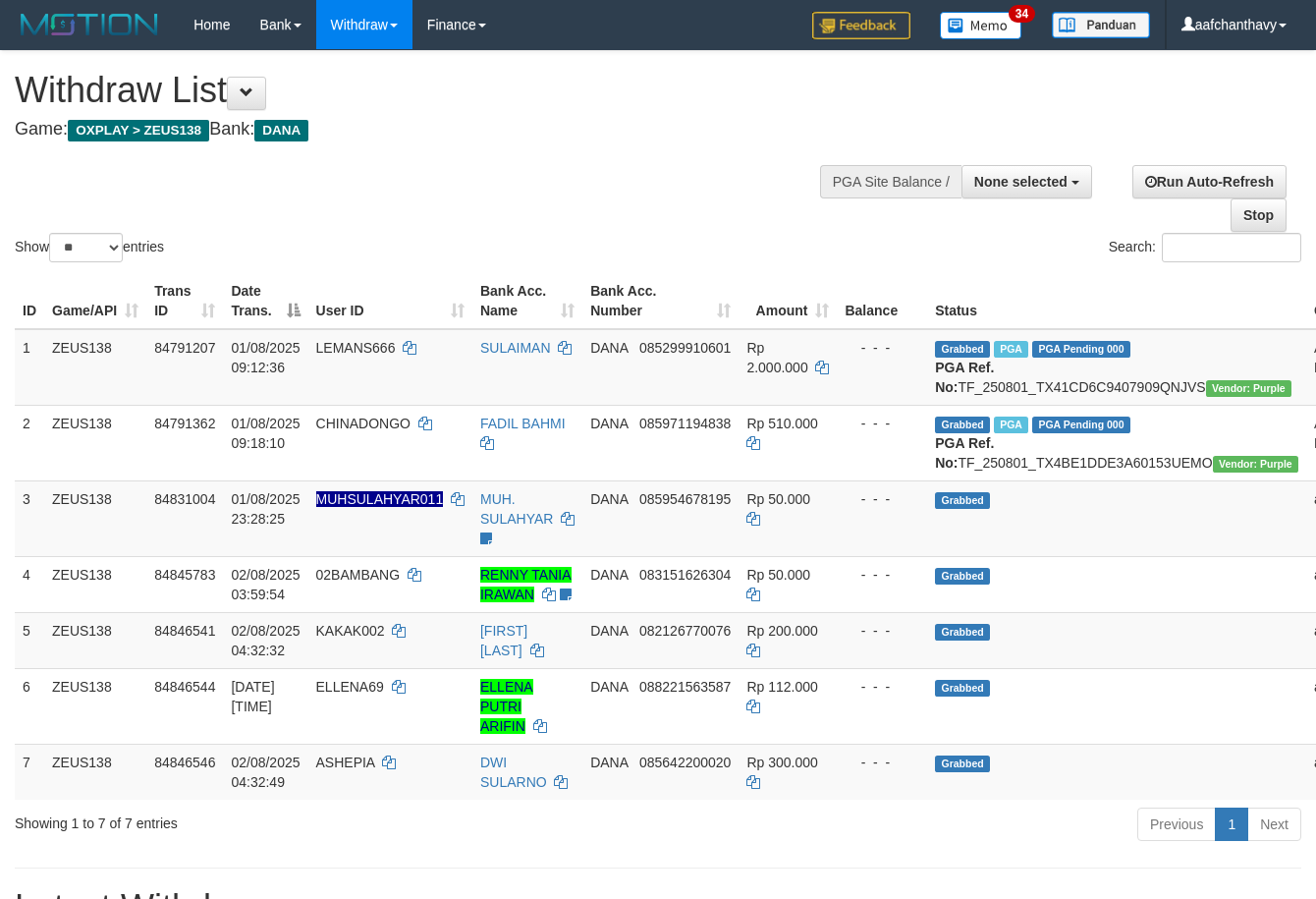 select 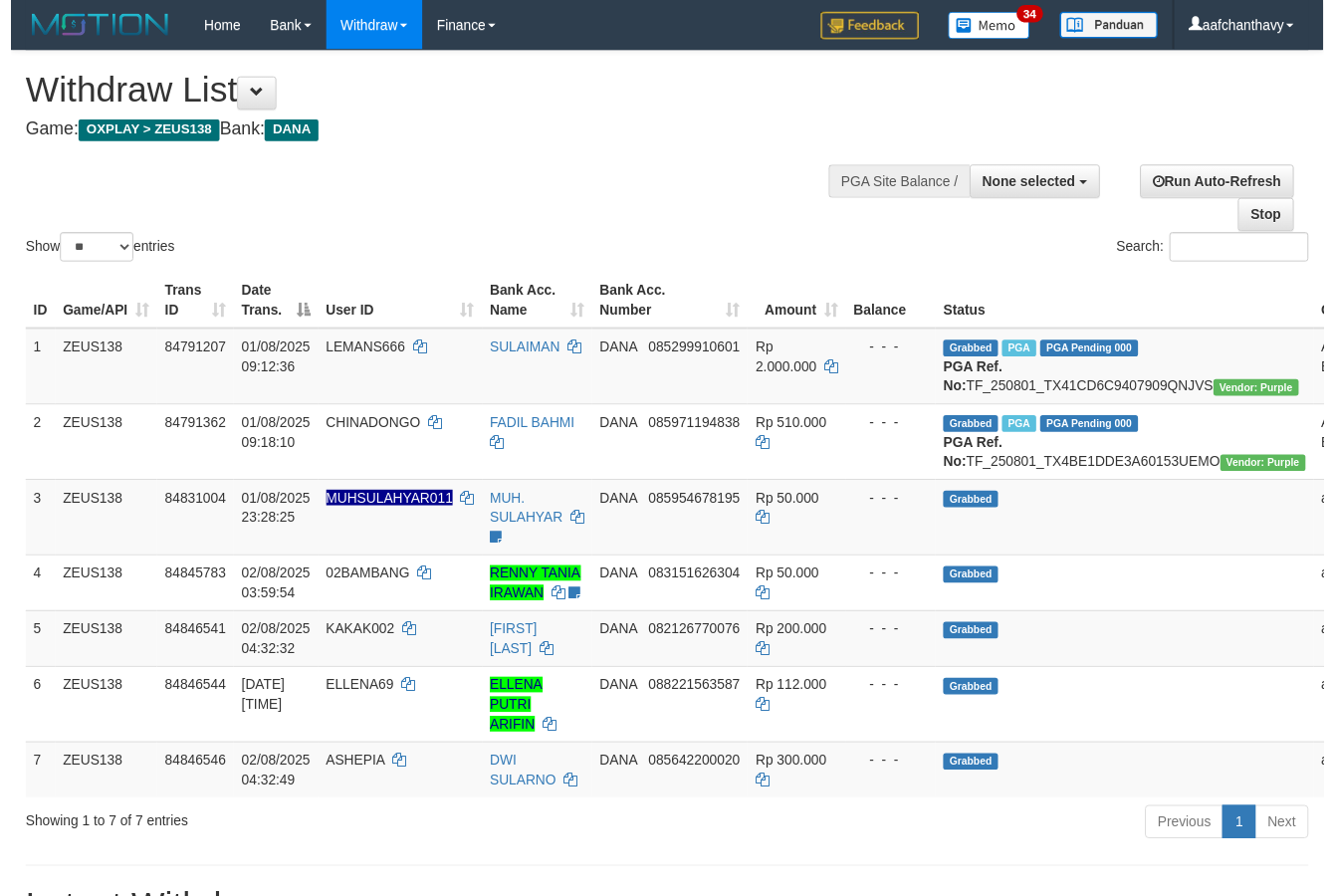 scroll, scrollTop: 355, scrollLeft: 0, axis: vertical 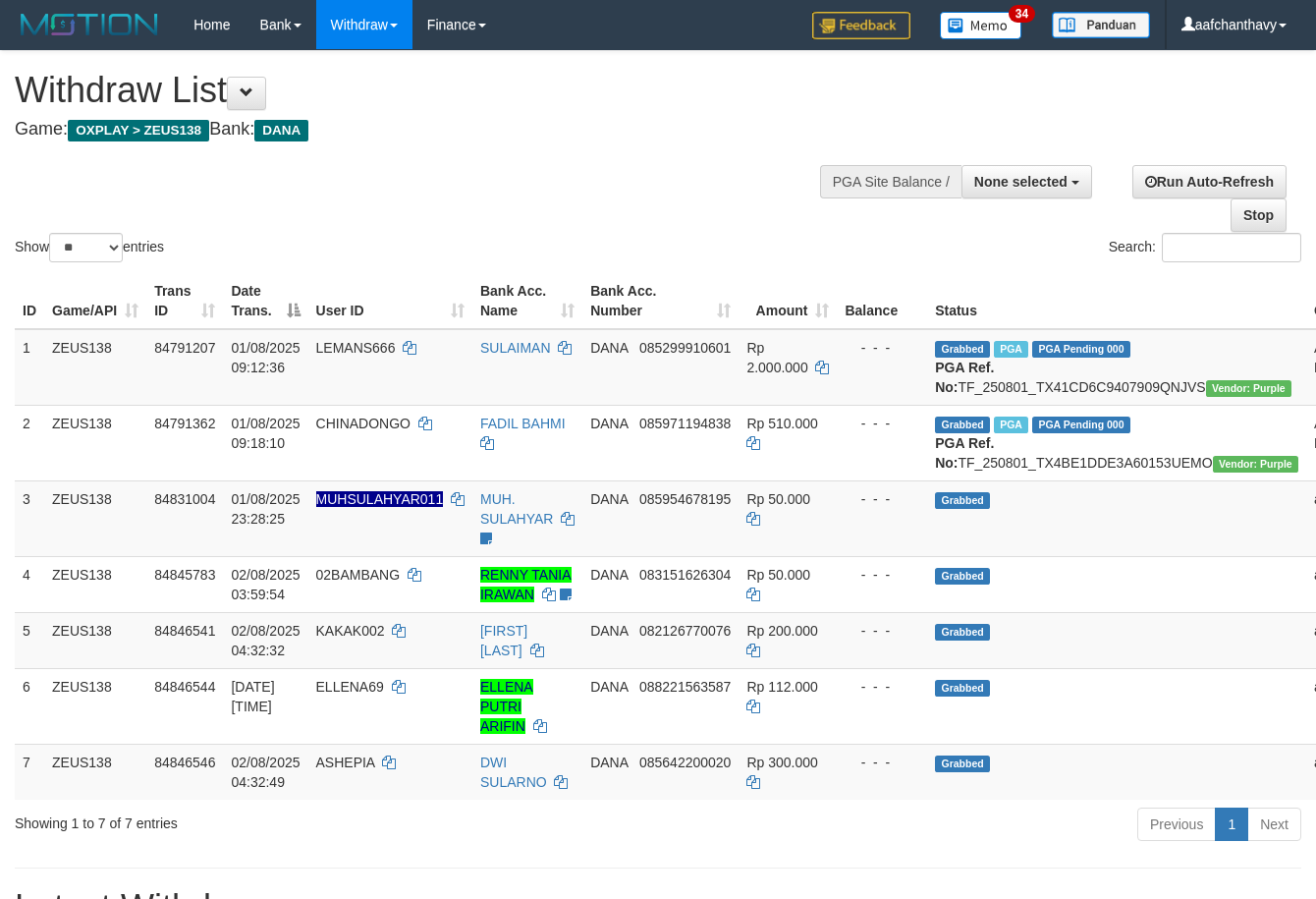 select 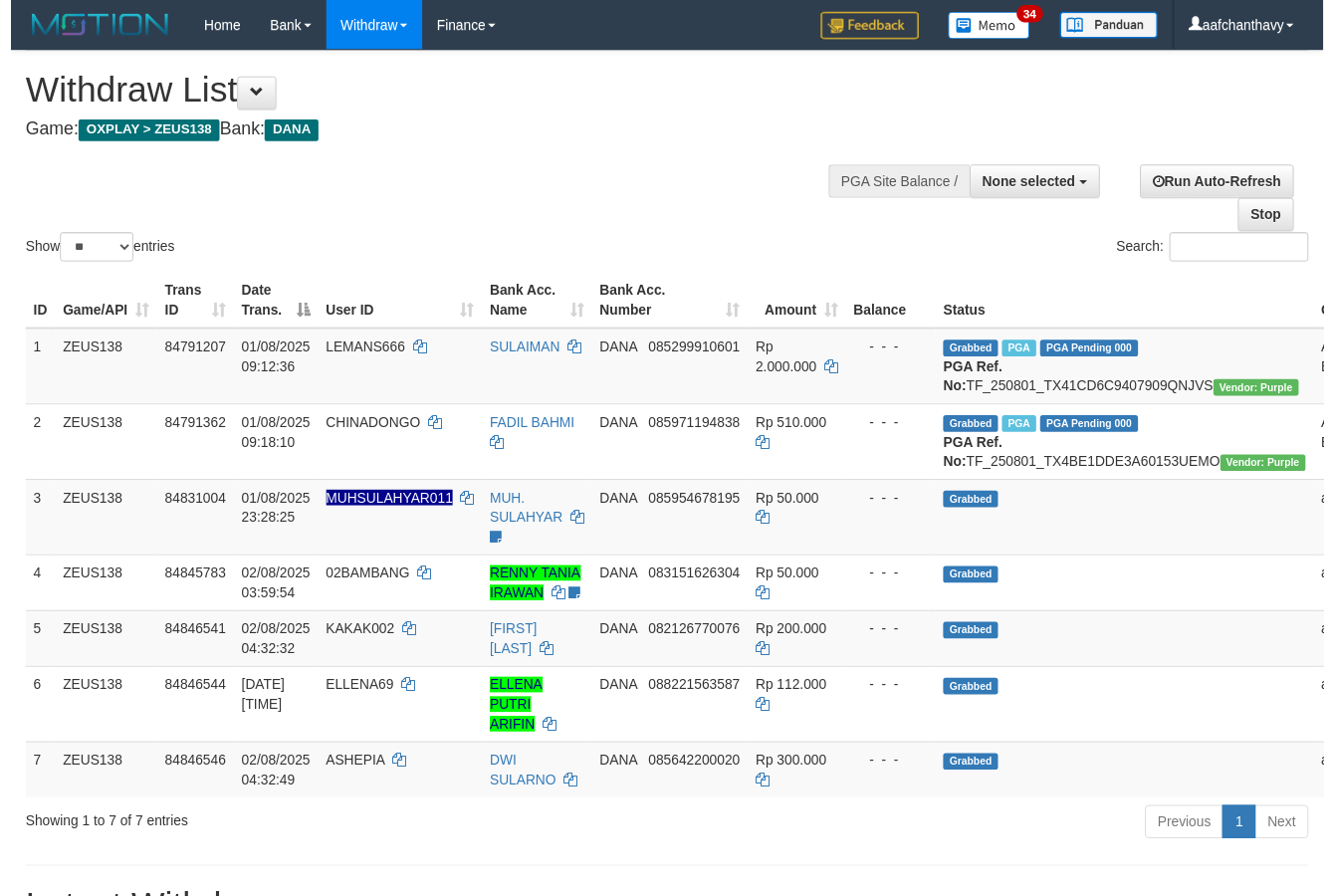 scroll, scrollTop: 355, scrollLeft: 0, axis: vertical 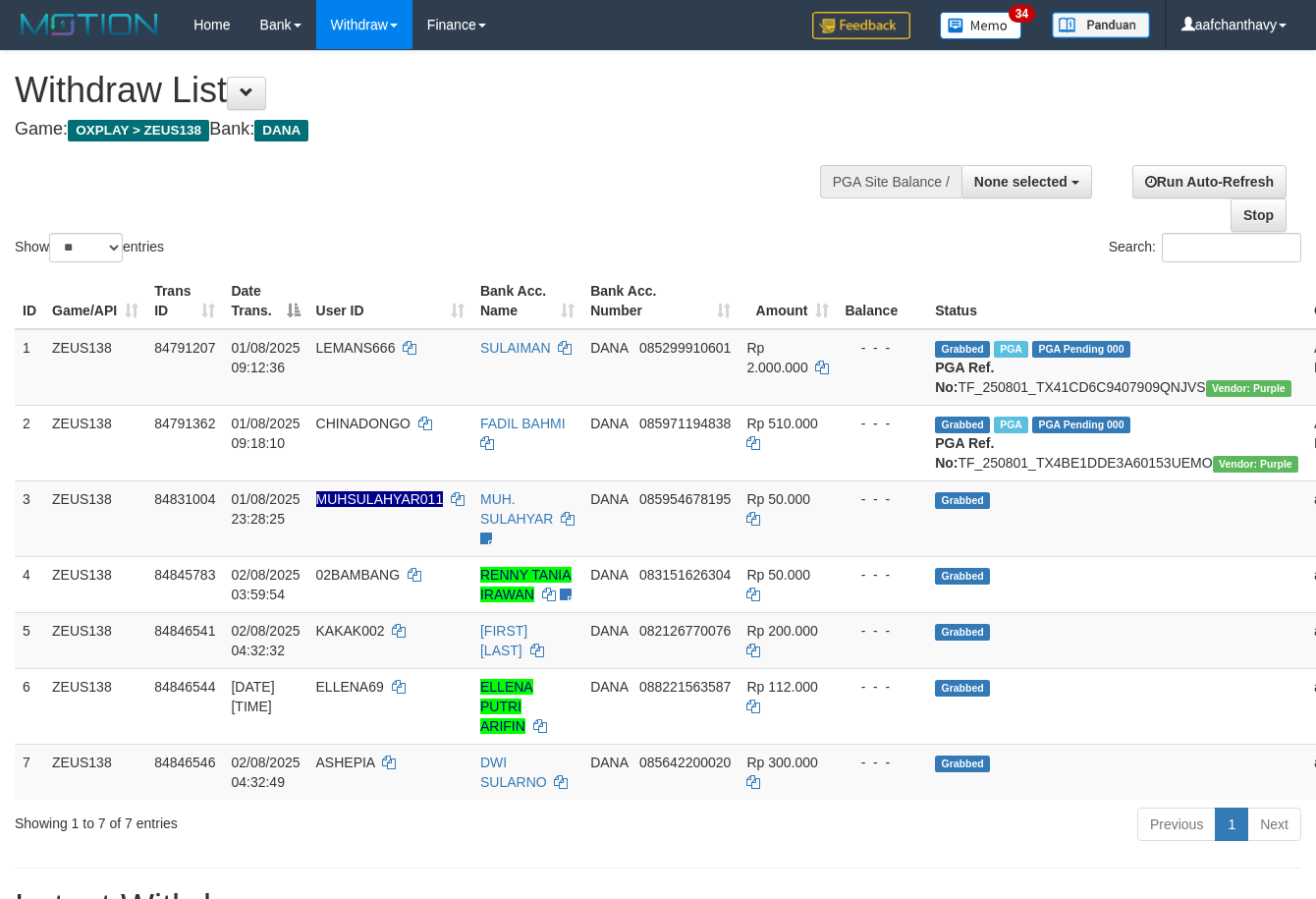 select 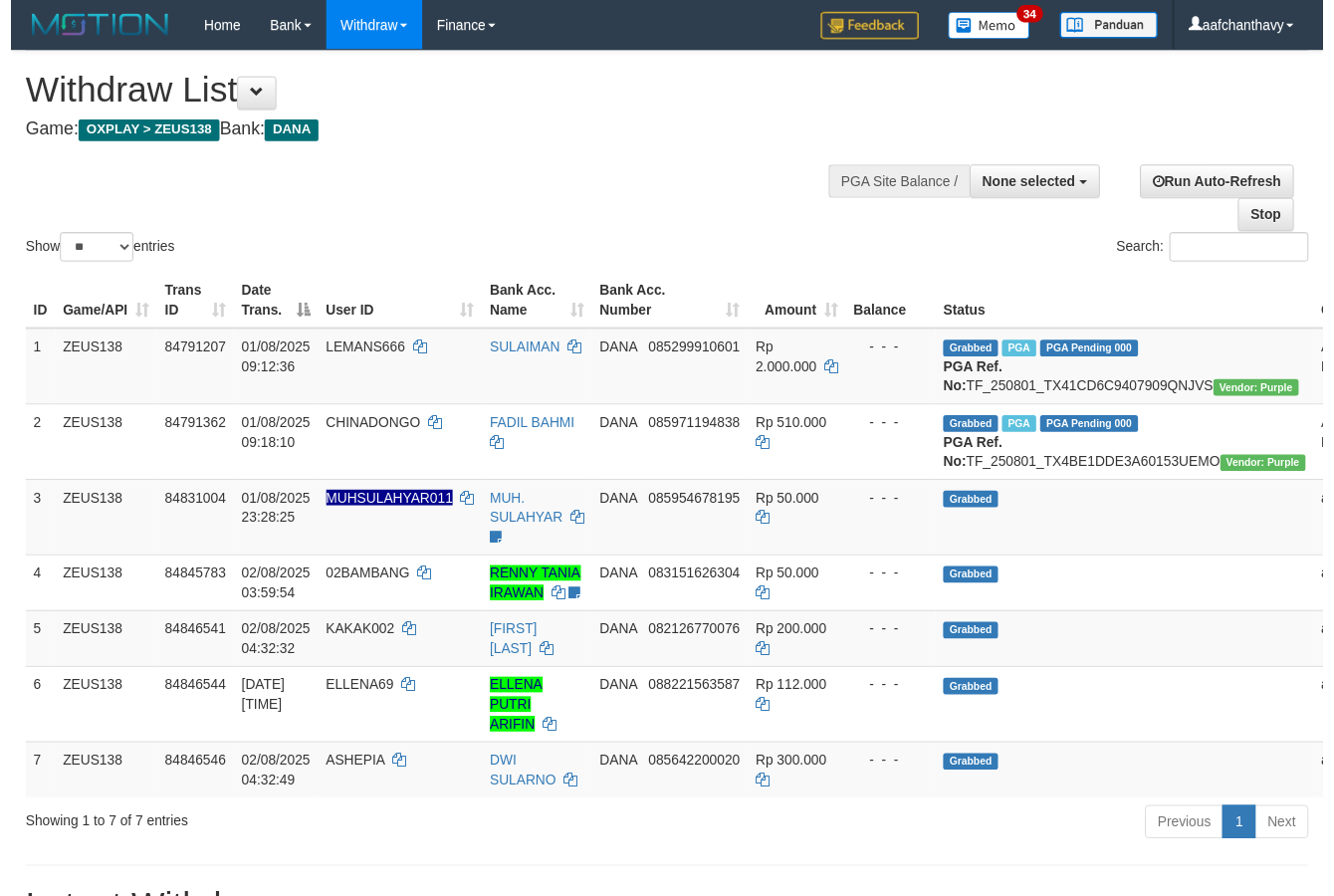 scroll, scrollTop: 355, scrollLeft: 0, axis: vertical 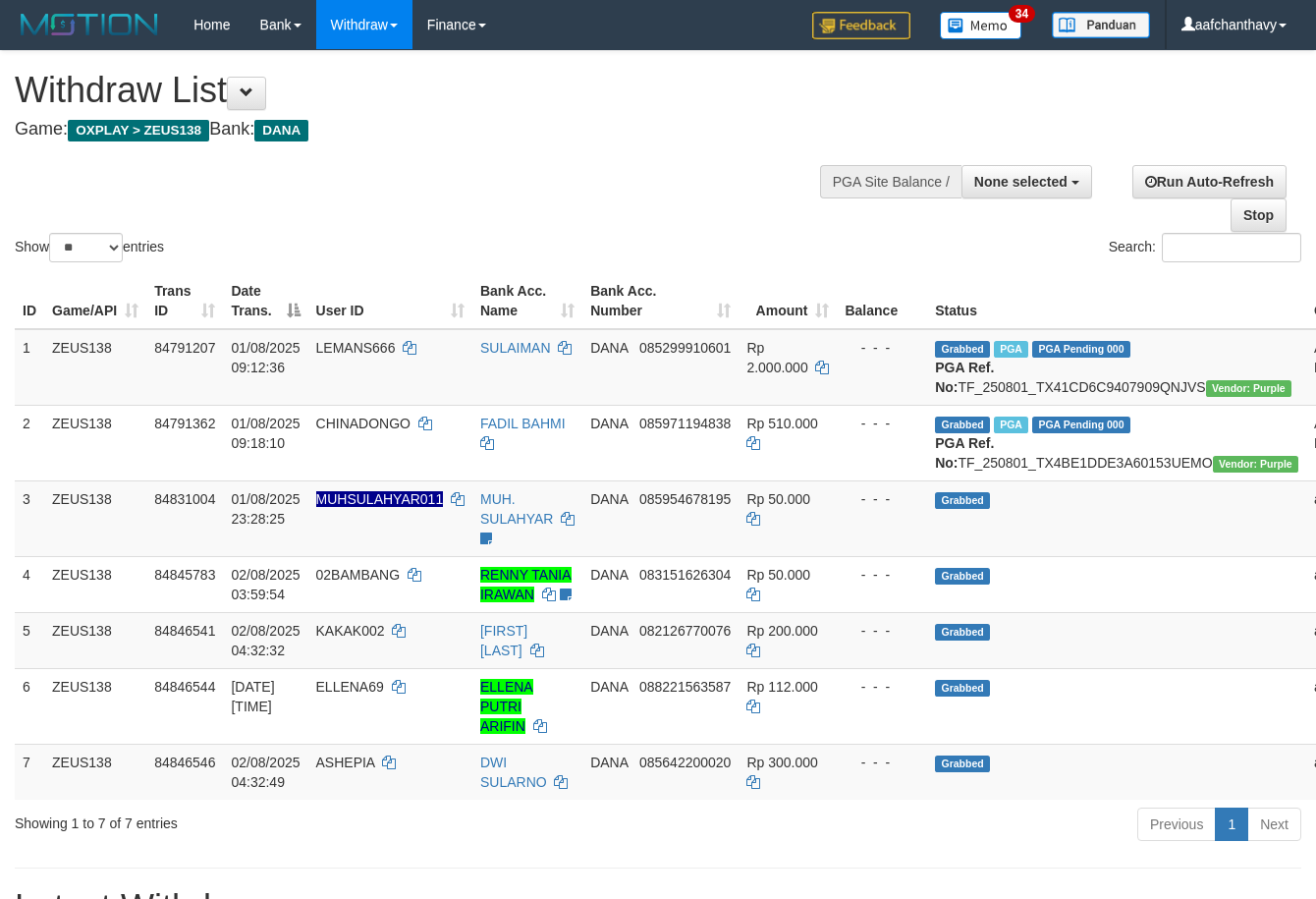 select 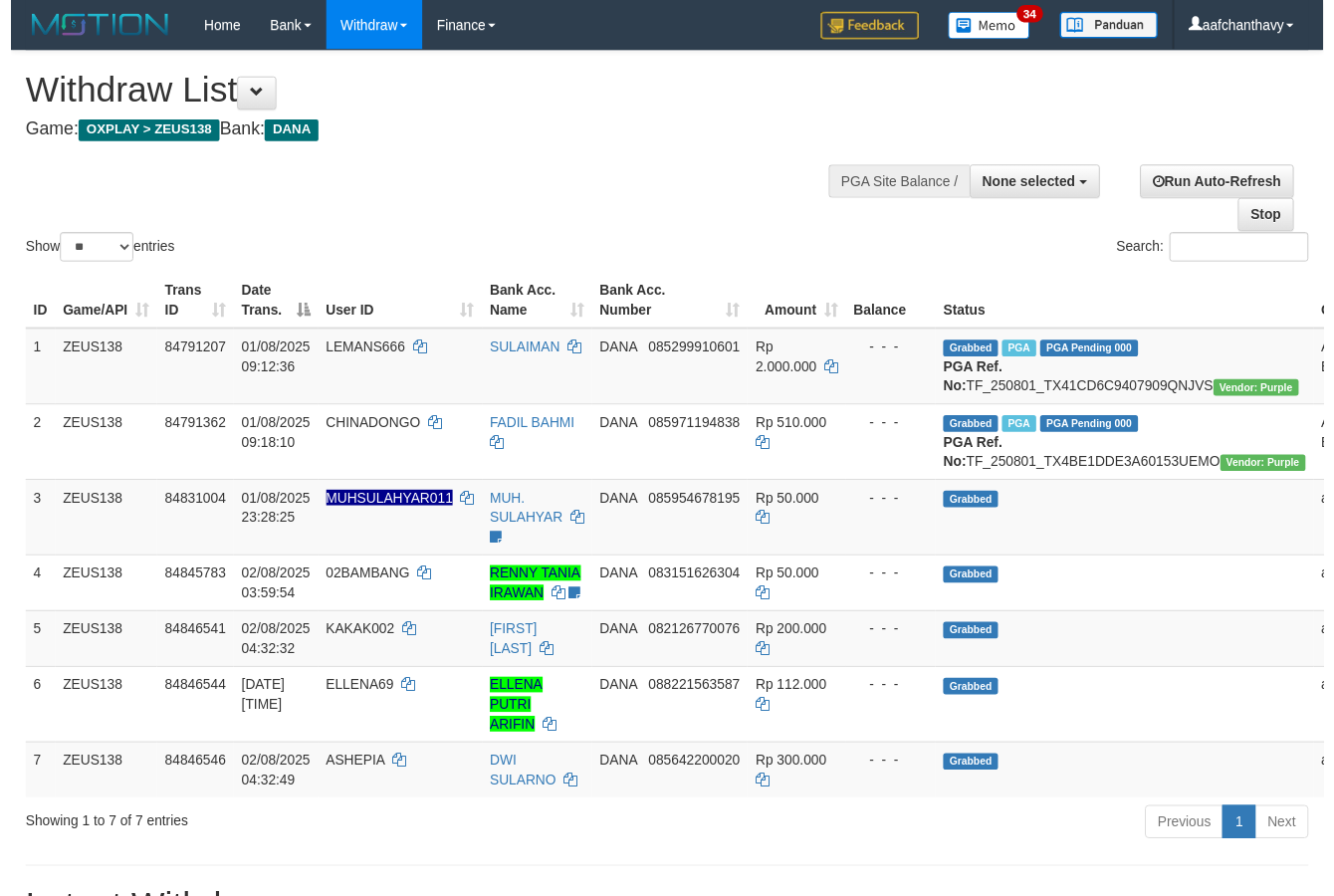 scroll, scrollTop: 355, scrollLeft: 0, axis: vertical 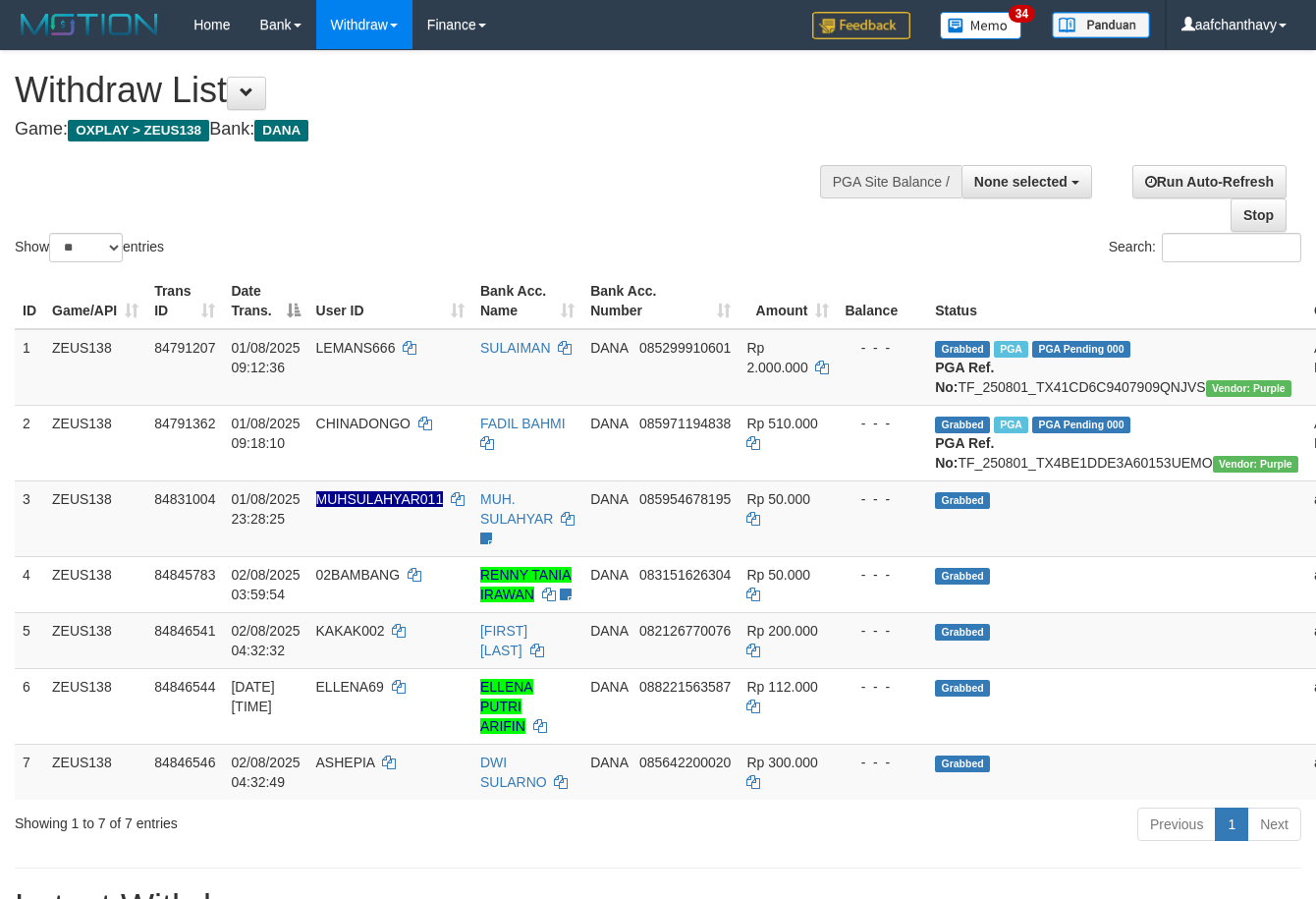 select 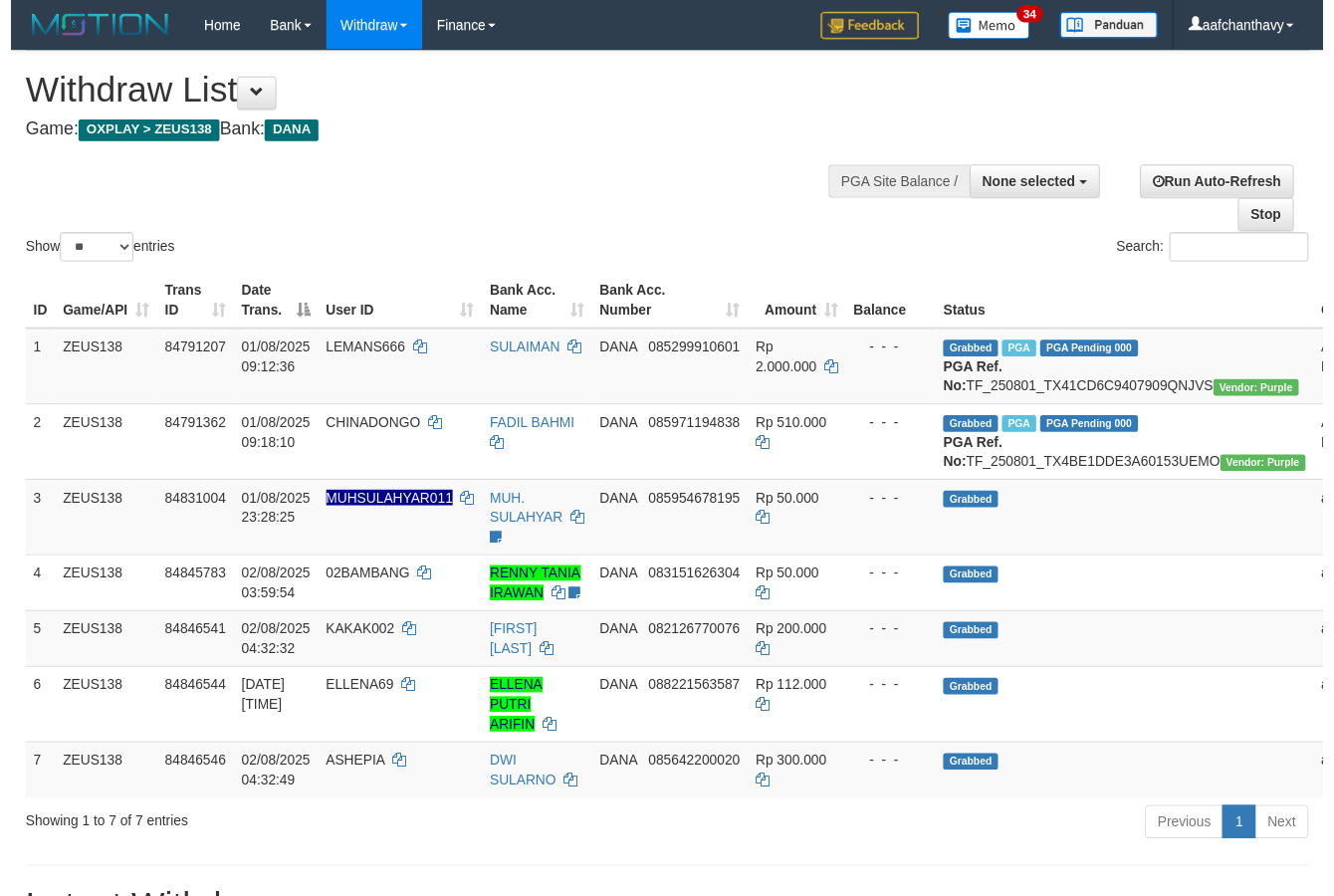 scroll, scrollTop: 355, scrollLeft: 0, axis: vertical 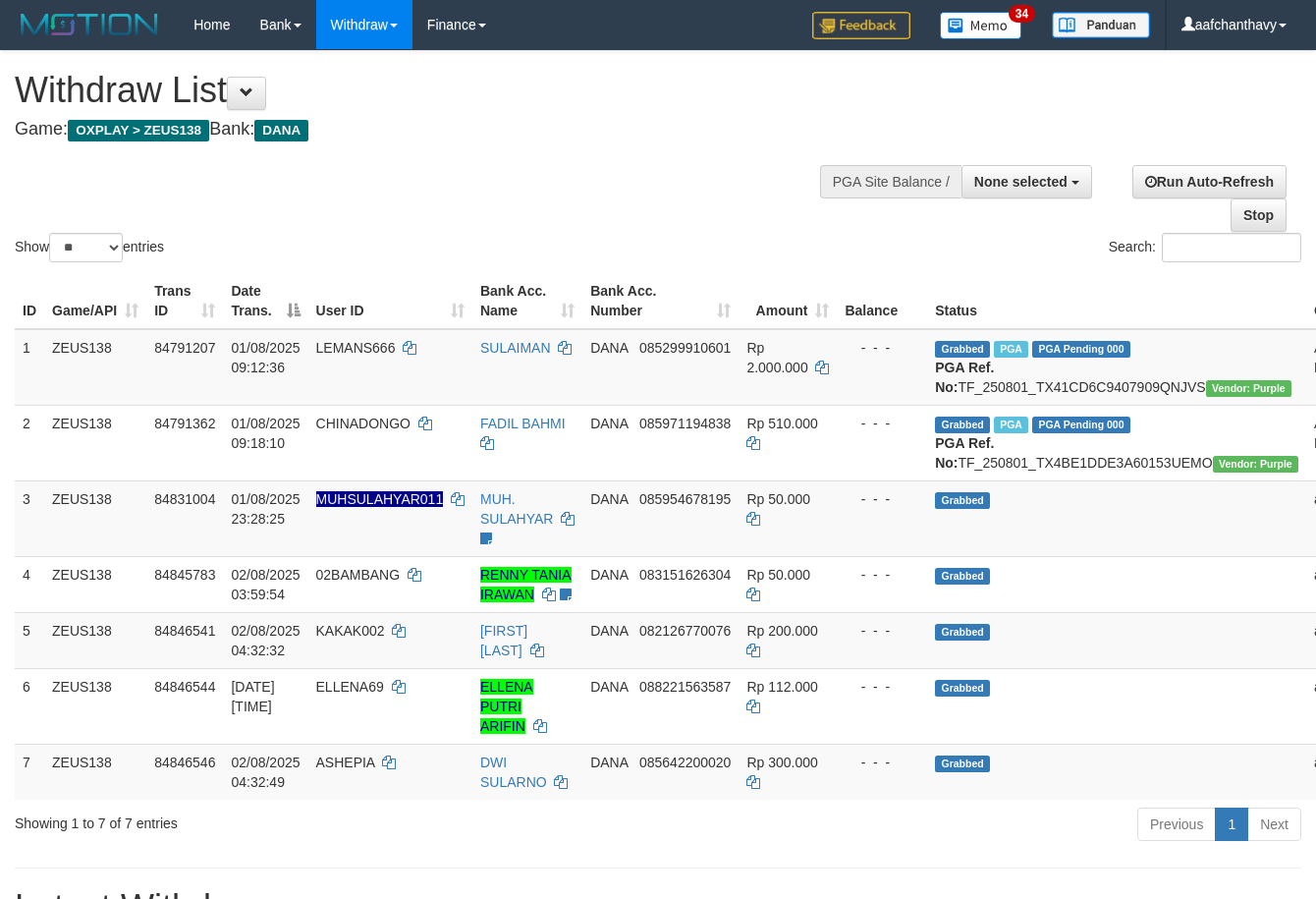 select 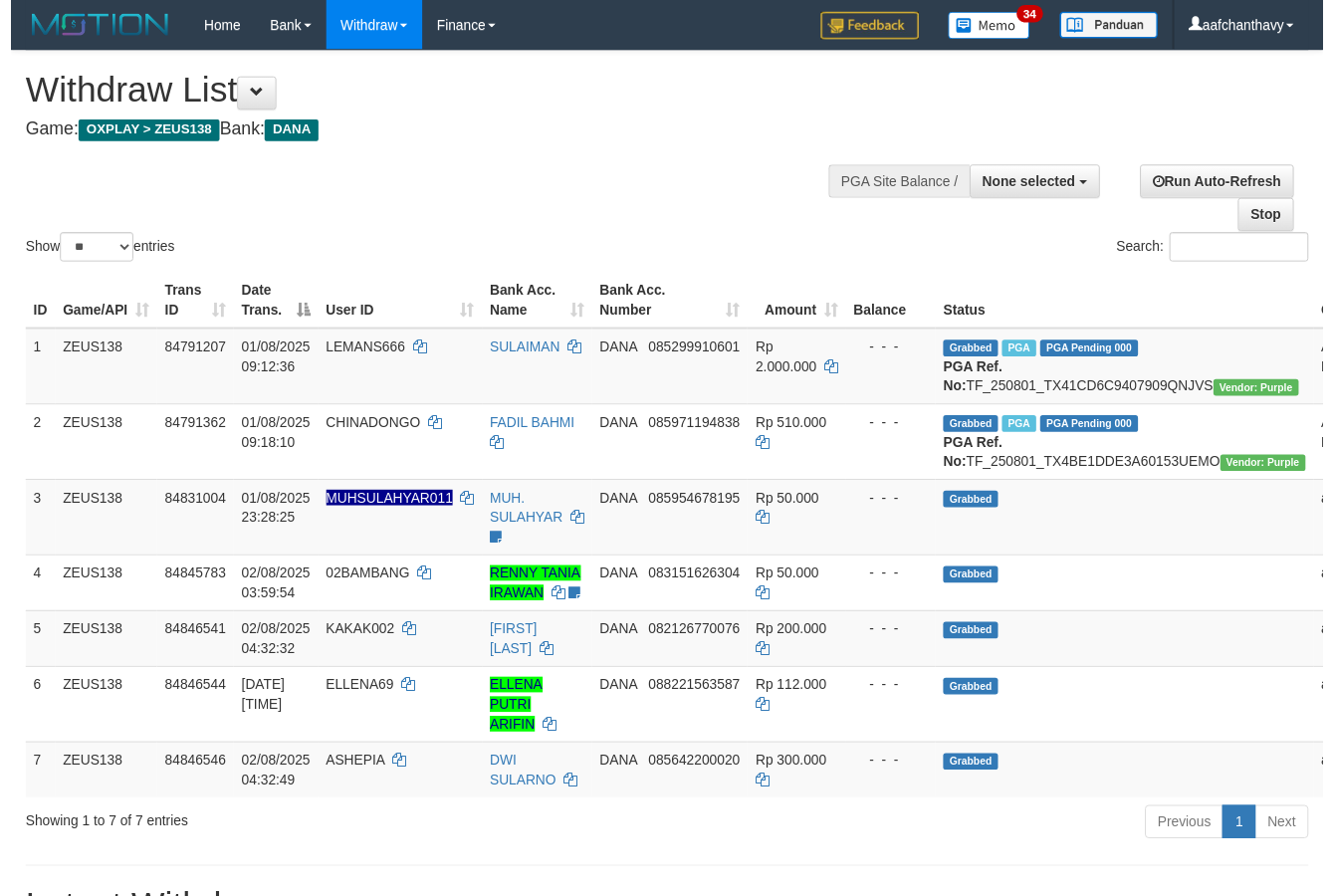 scroll, scrollTop: 355, scrollLeft: 0, axis: vertical 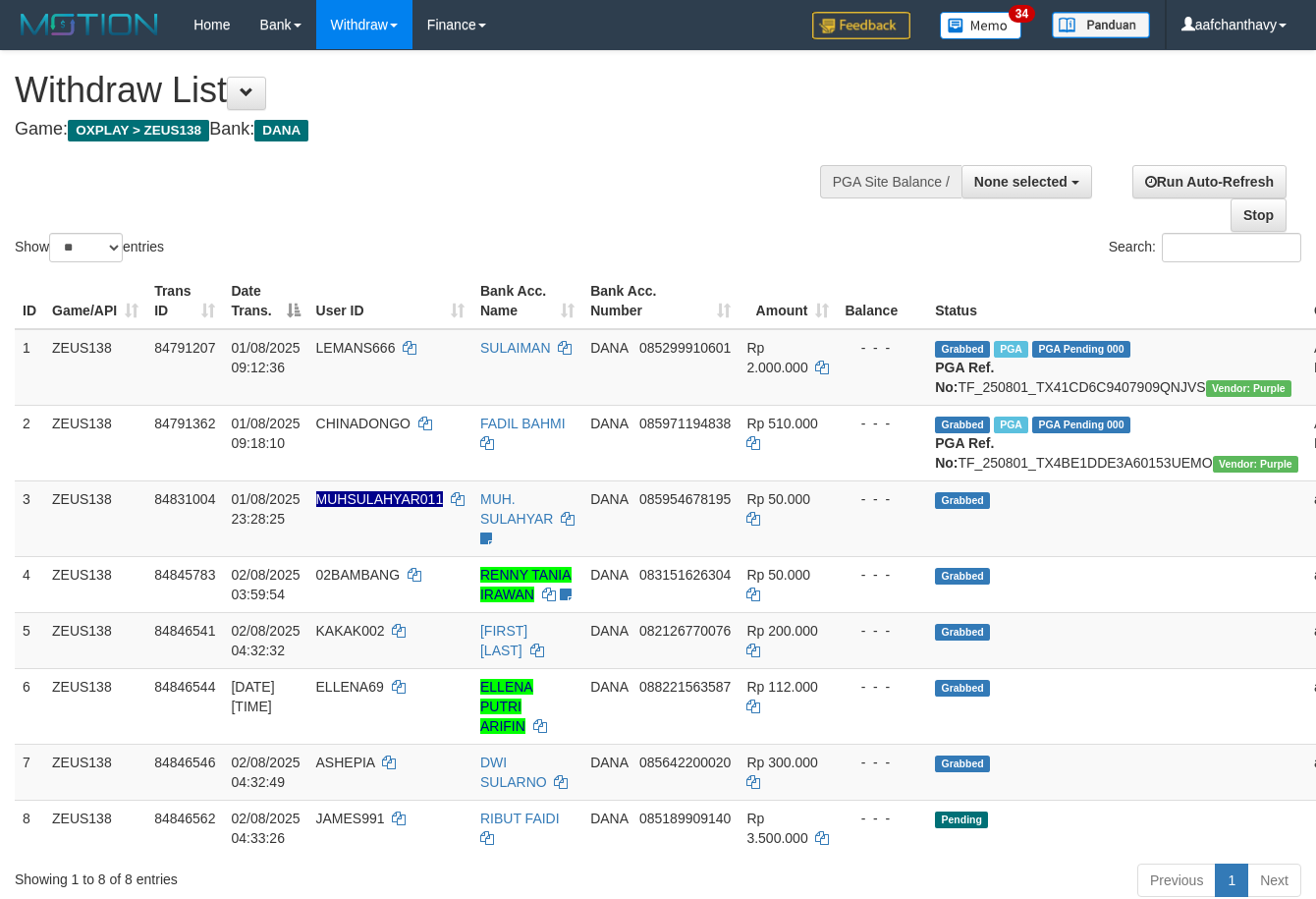 select 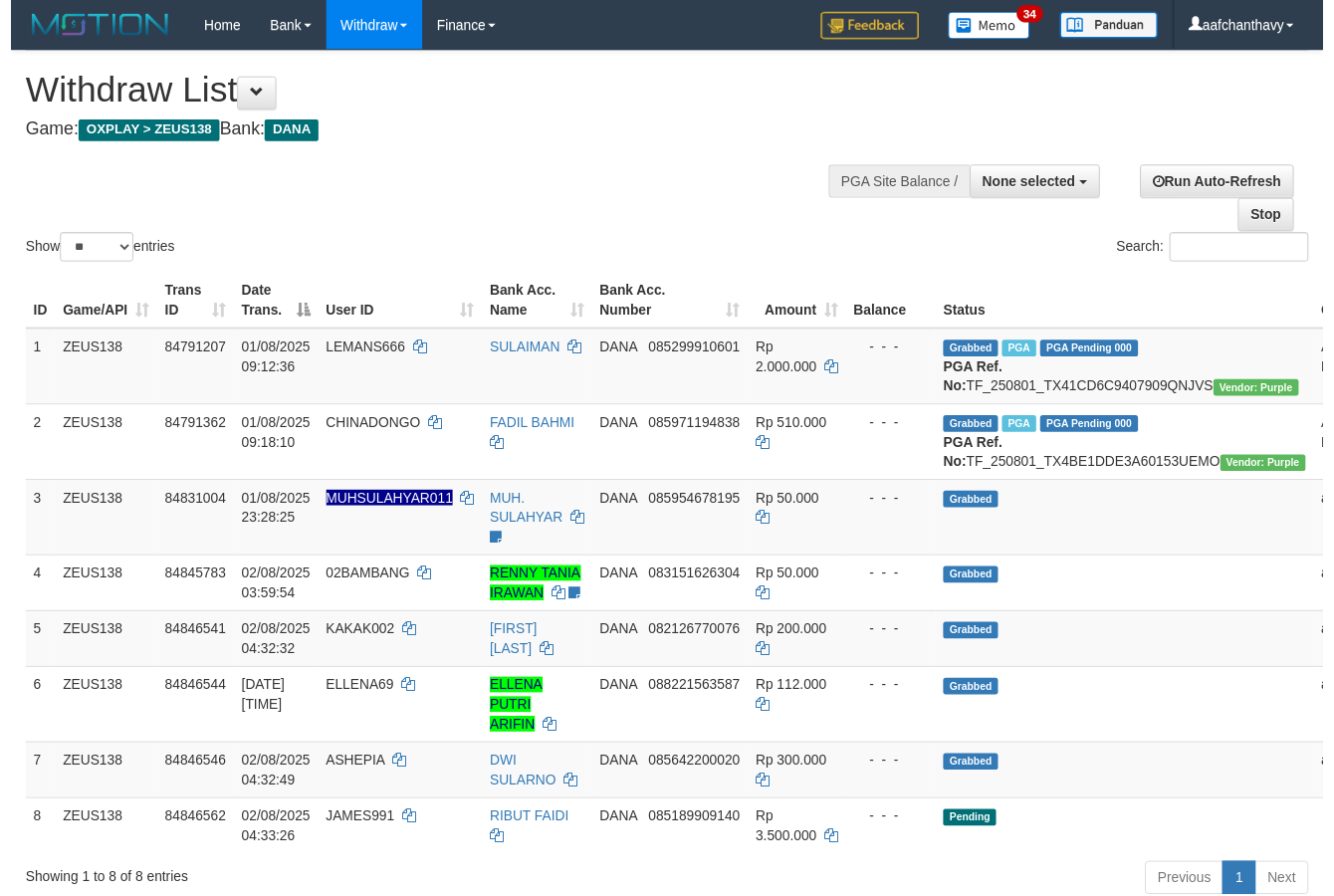 scroll, scrollTop: 355, scrollLeft: 0, axis: vertical 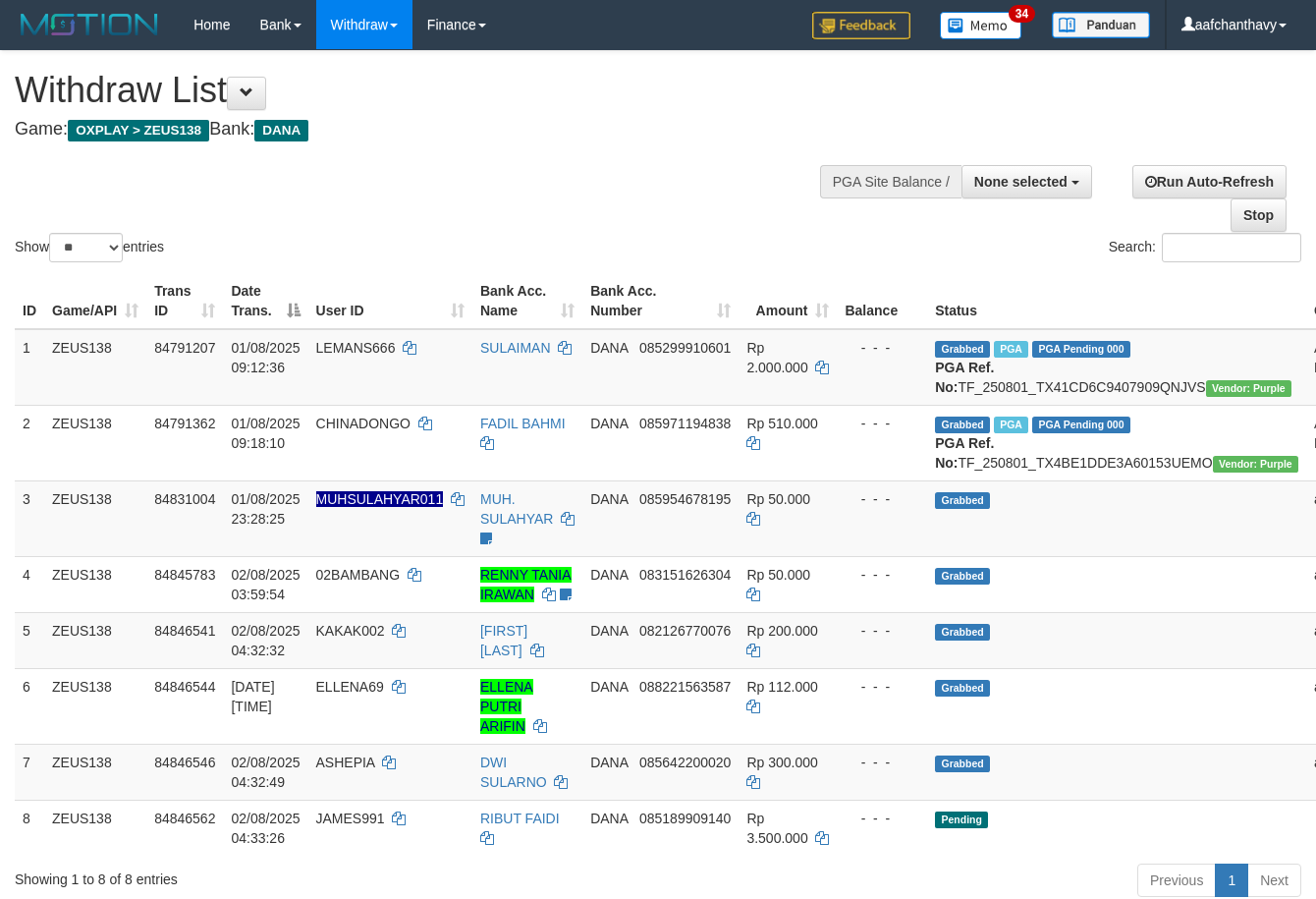 select 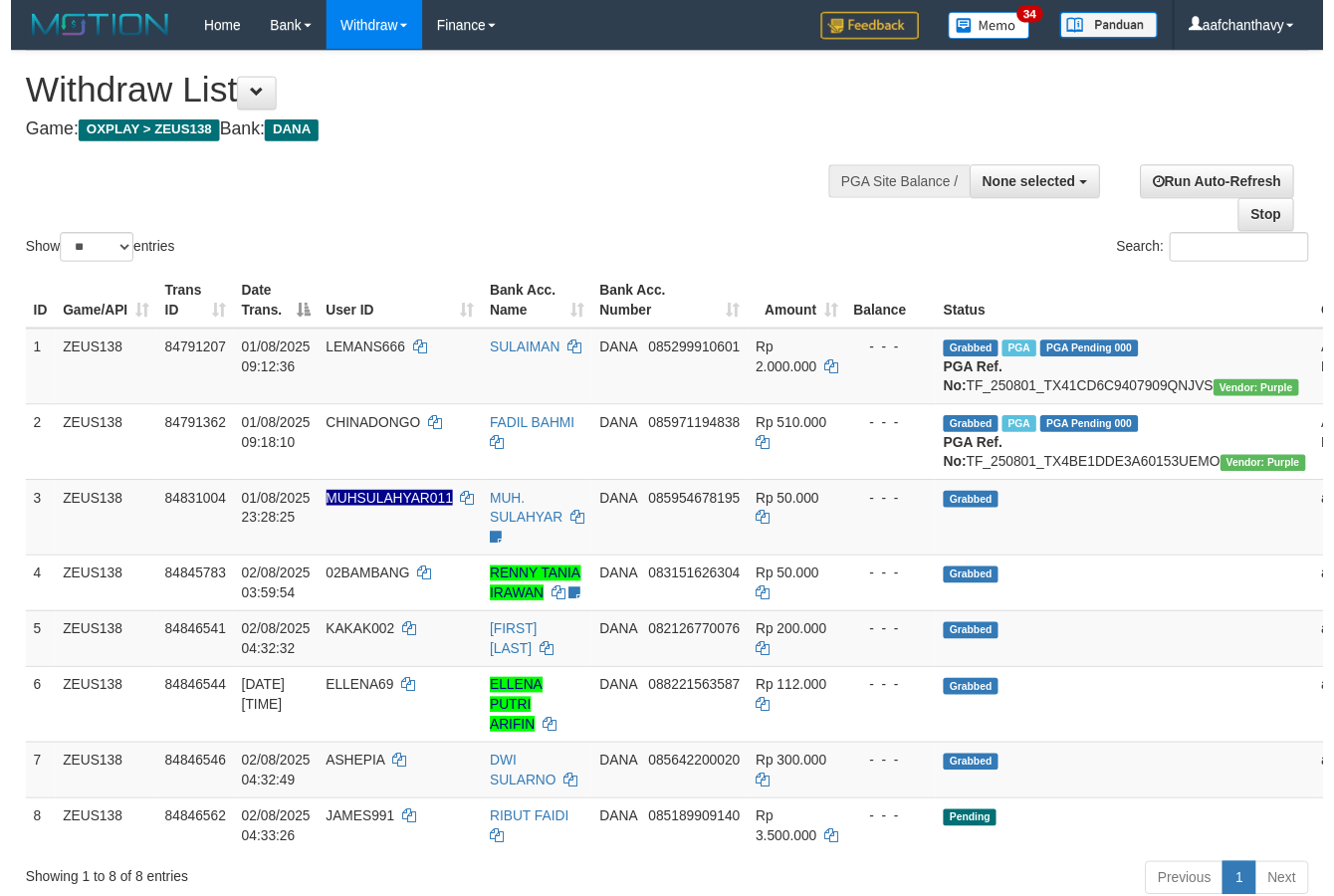 scroll, scrollTop: 355, scrollLeft: 0, axis: vertical 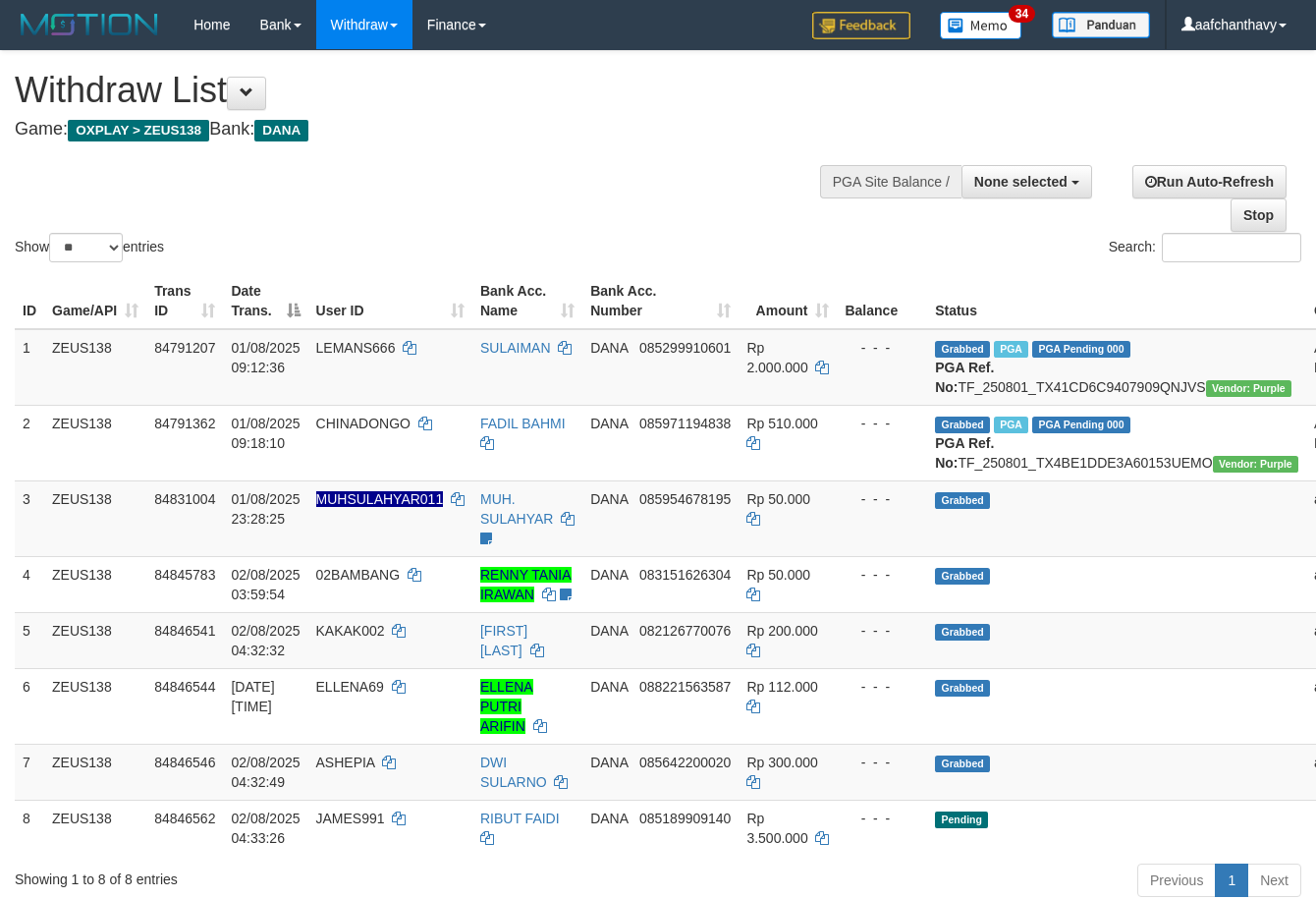select 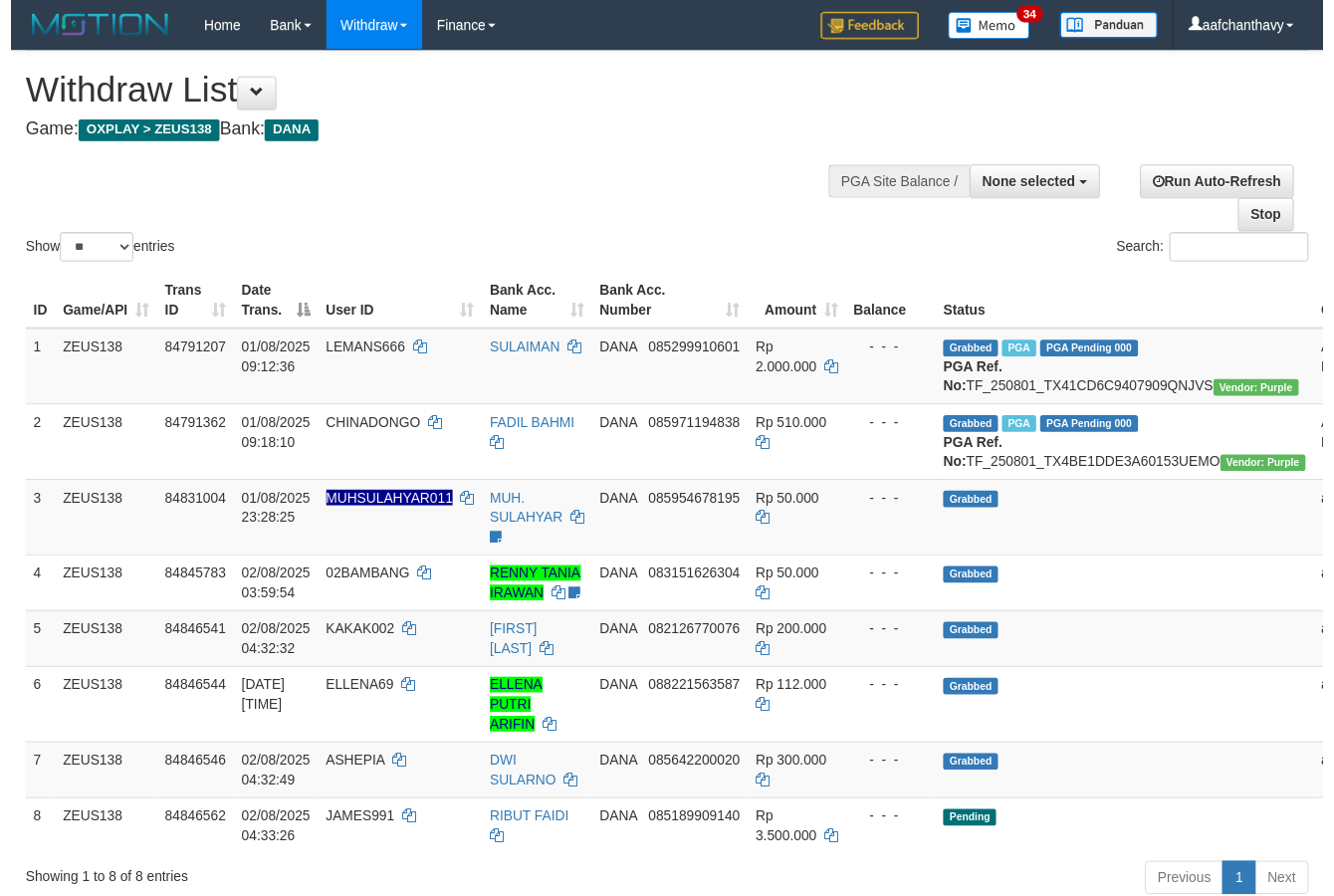scroll, scrollTop: 355, scrollLeft: 0, axis: vertical 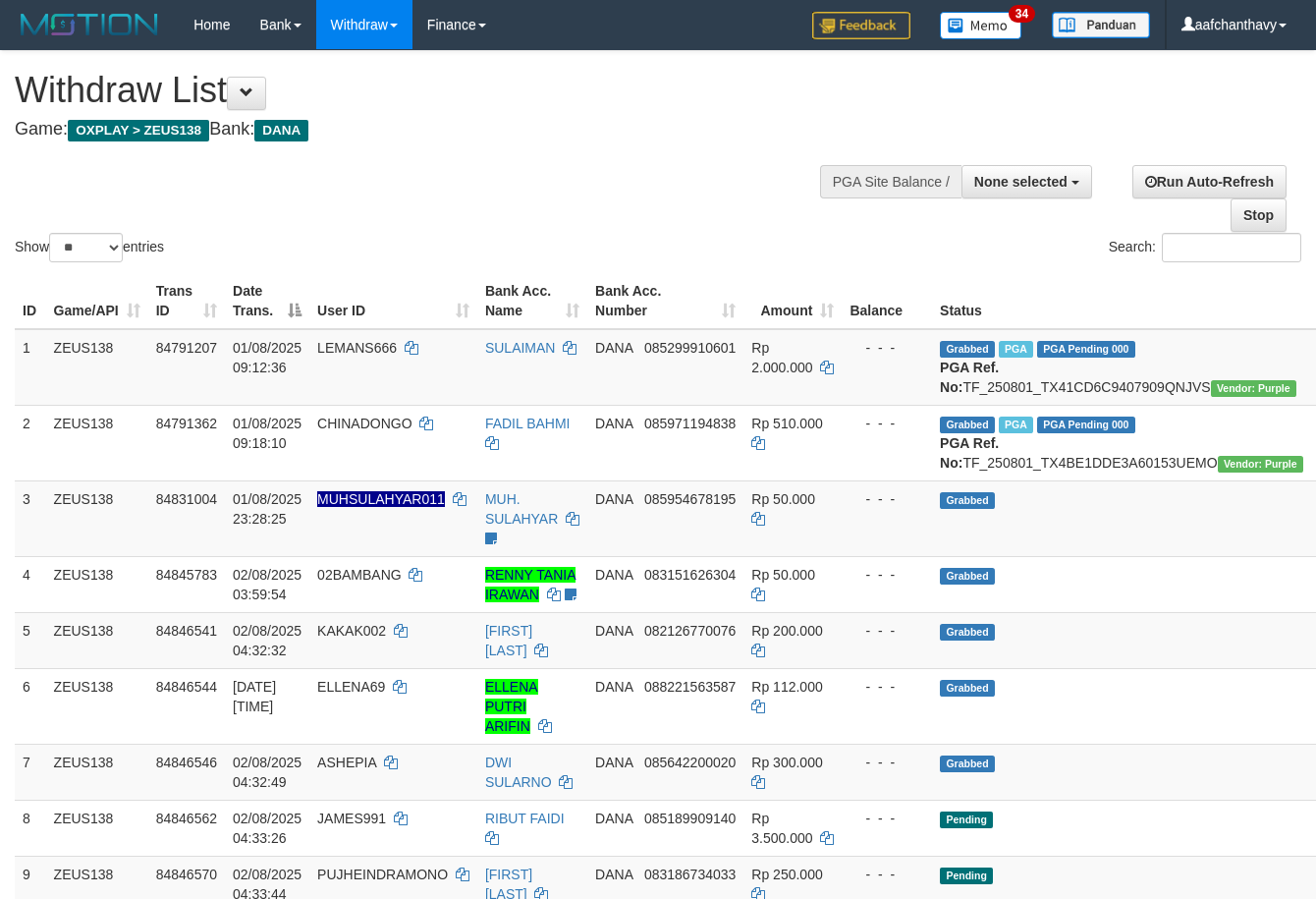 select 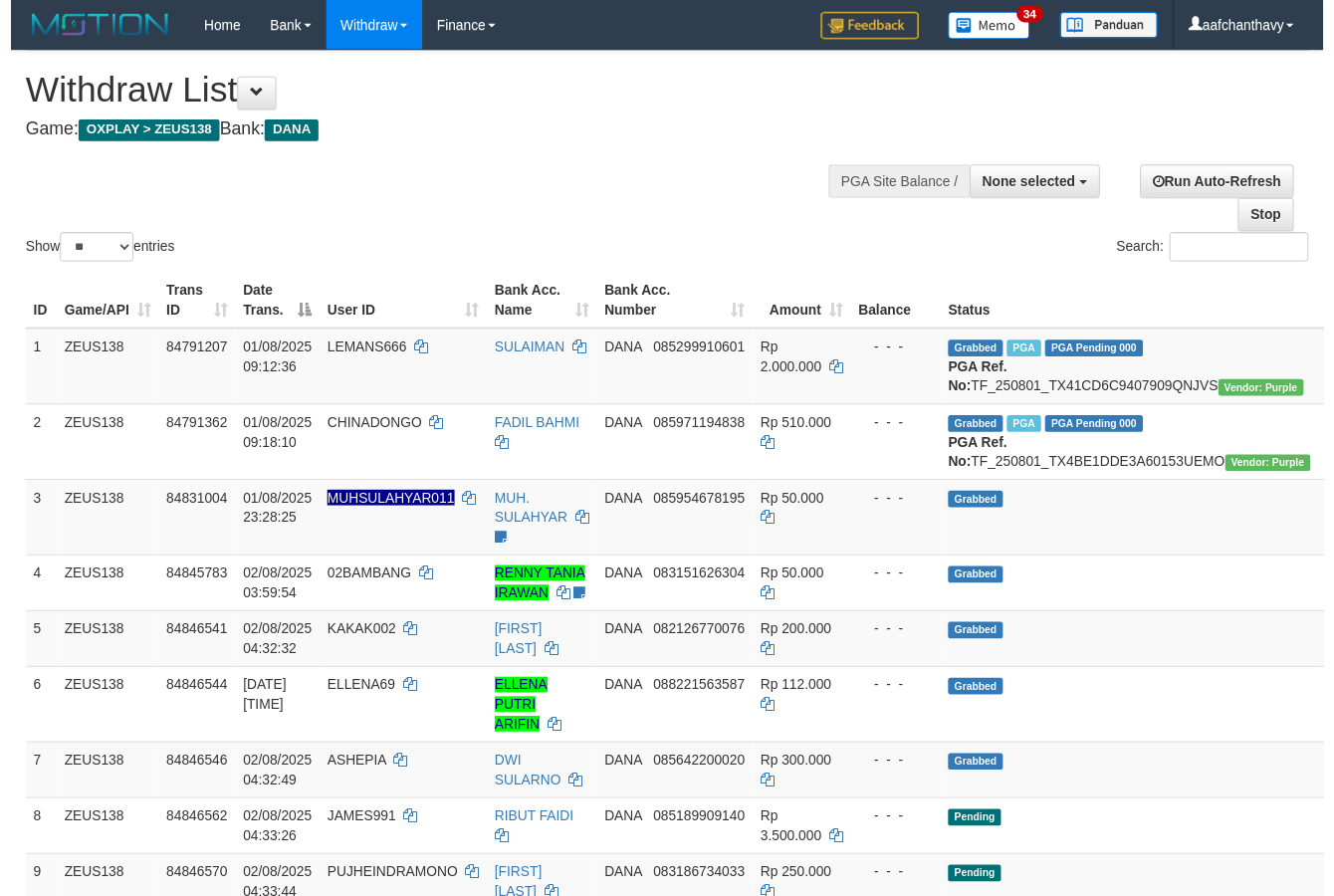 scroll, scrollTop: 355, scrollLeft: 0, axis: vertical 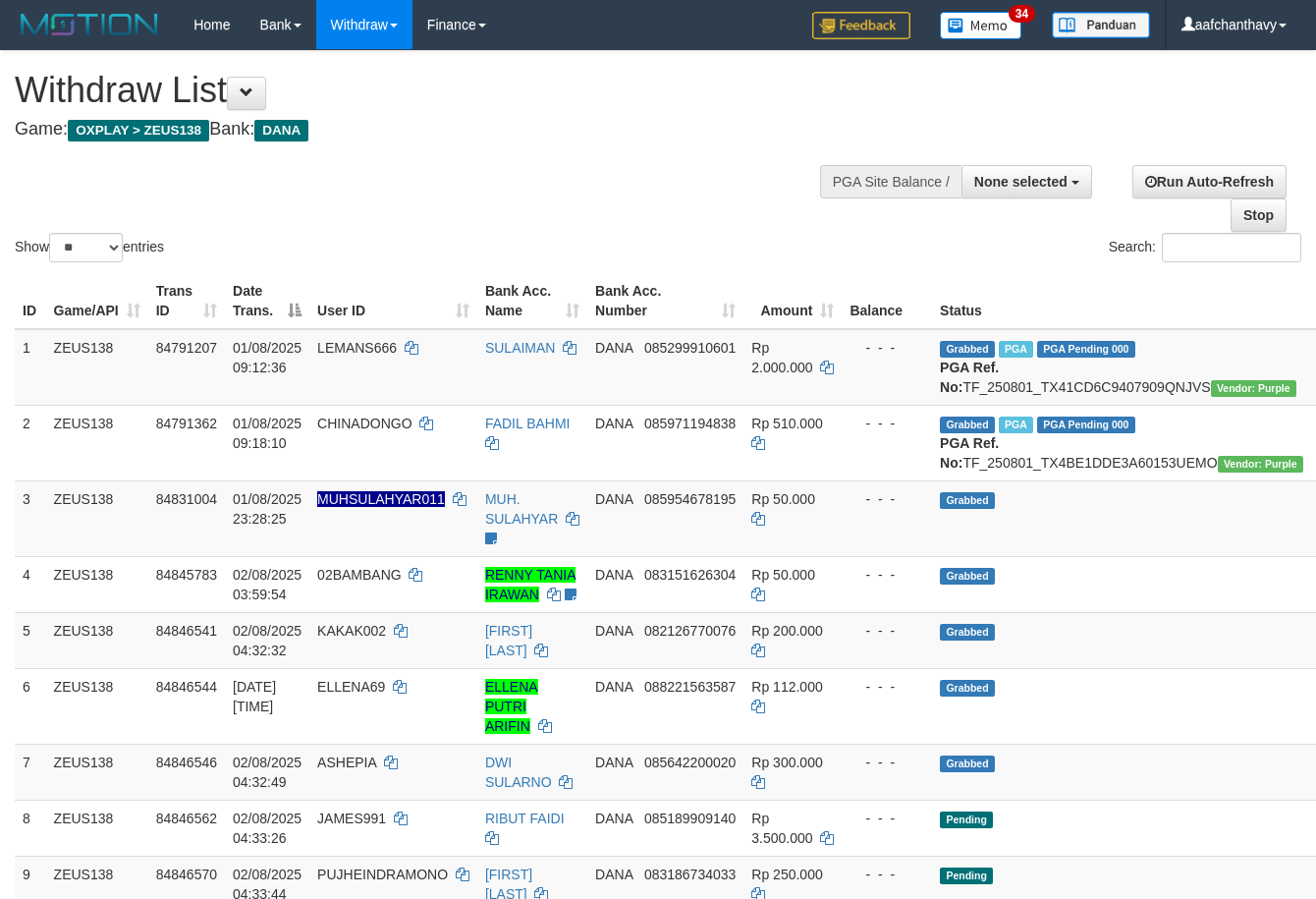 select 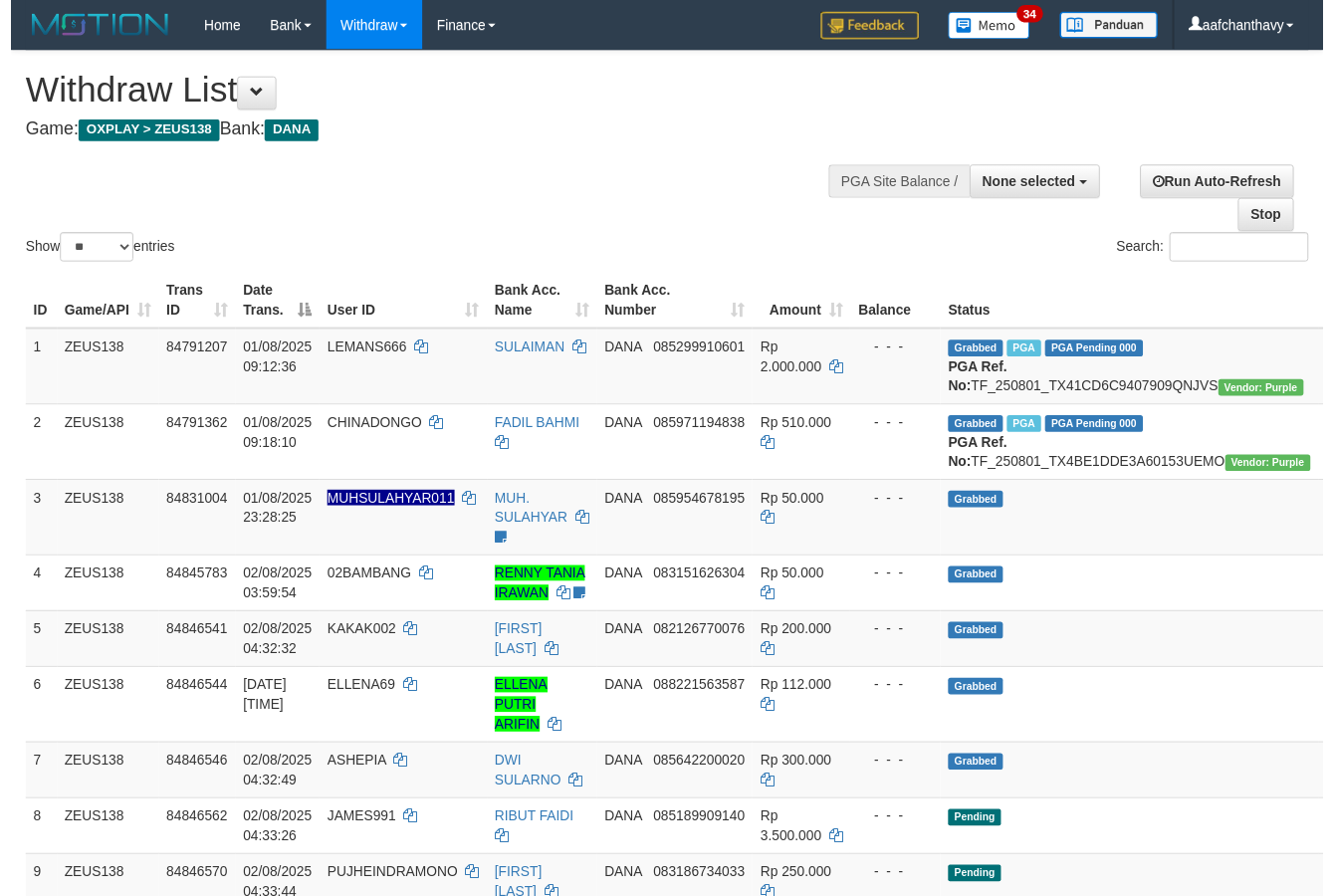 scroll, scrollTop: 355, scrollLeft: 0, axis: vertical 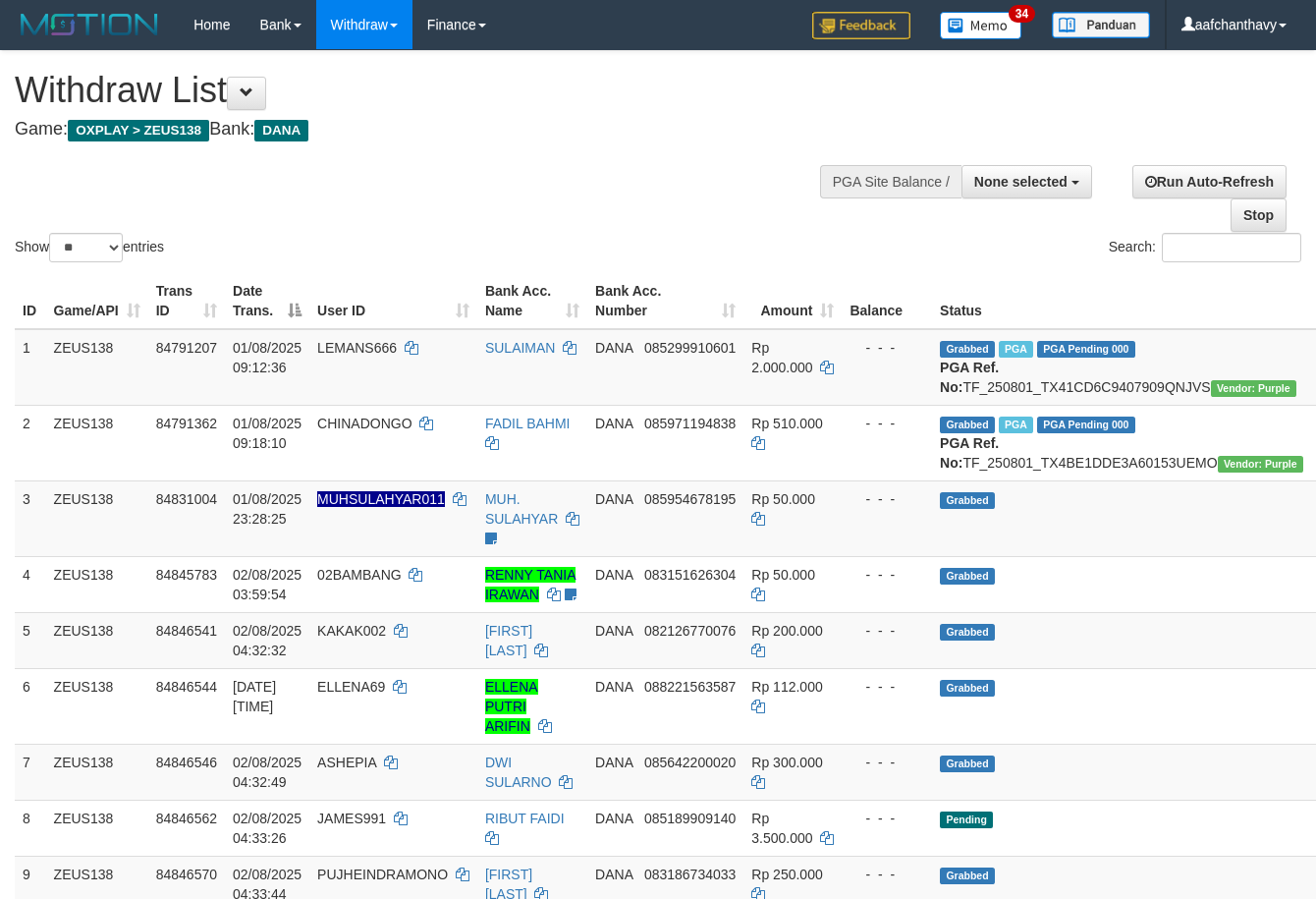 select 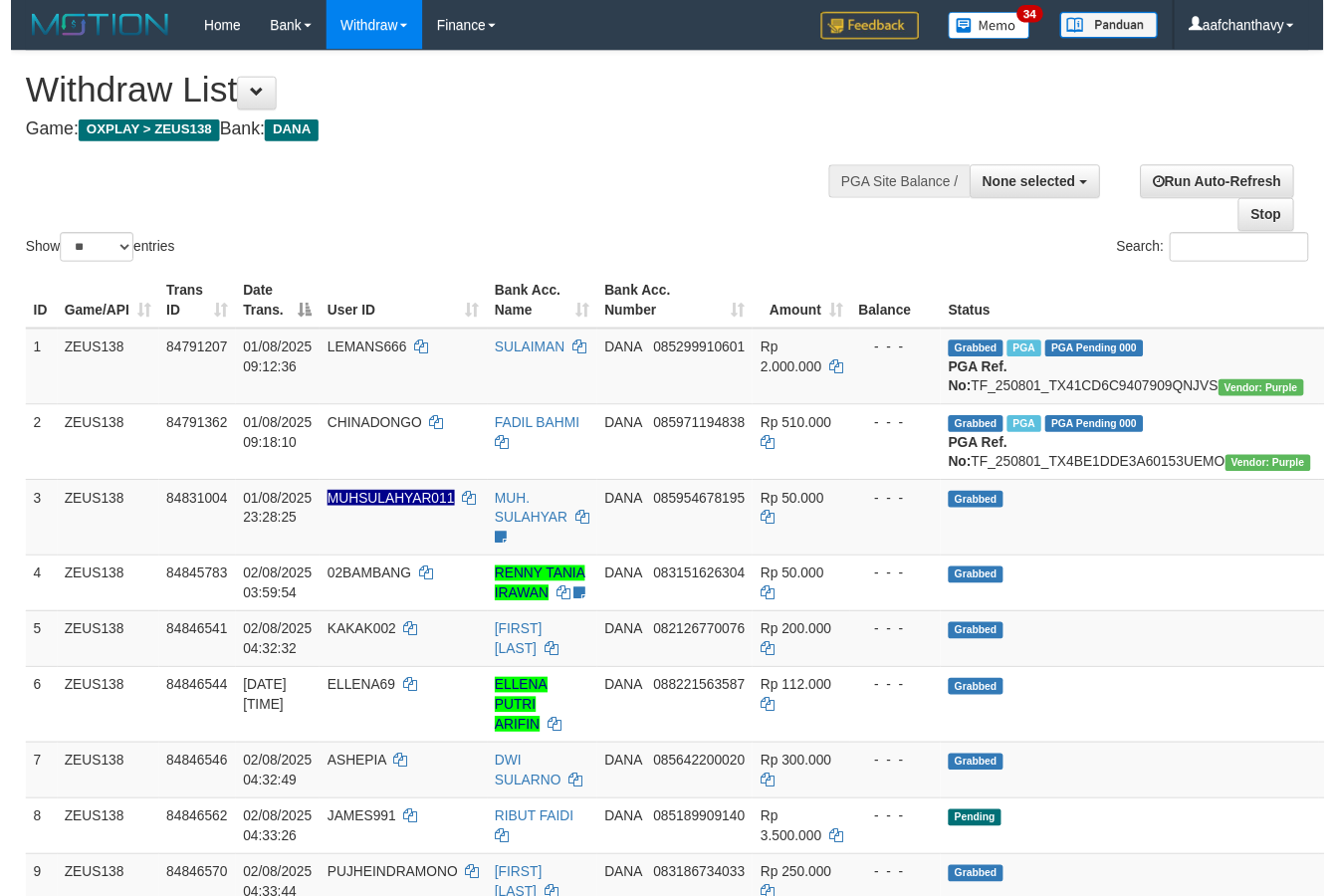 scroll, scrollTop: 355, scrollLeft: 0, axis: vertical 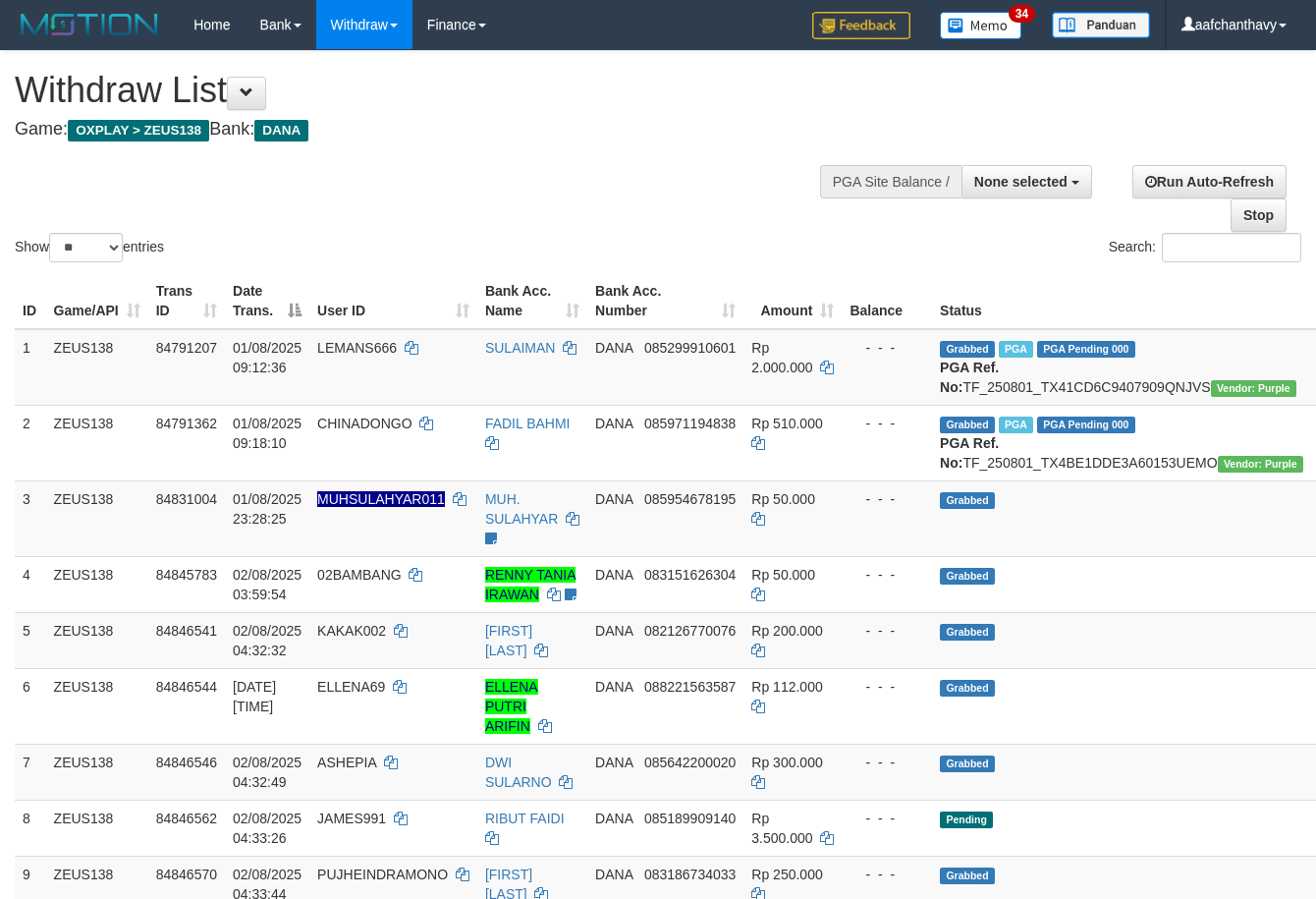 select 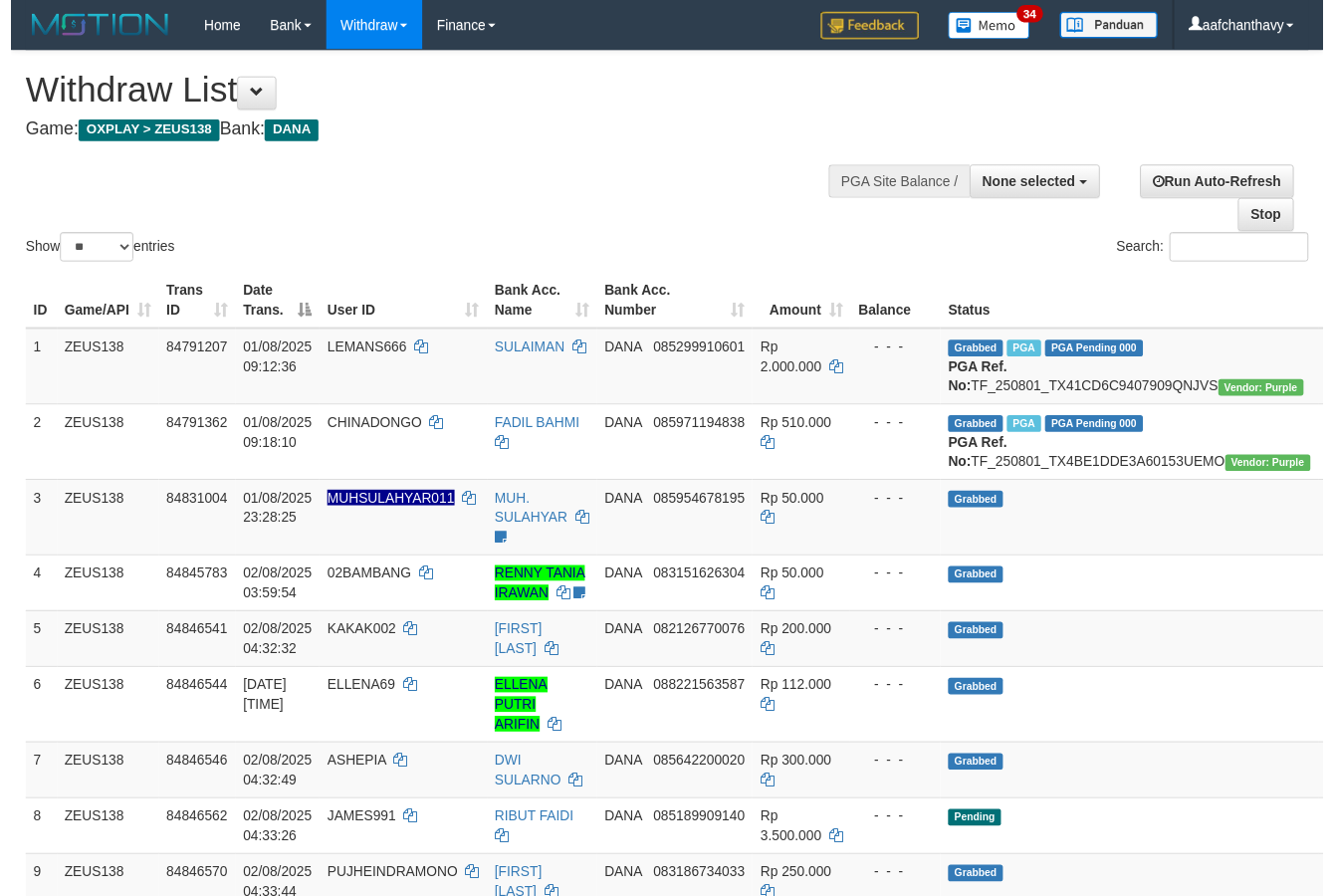 scroll, scrollTop: 355, scrollLeft: 0, axis: vertical 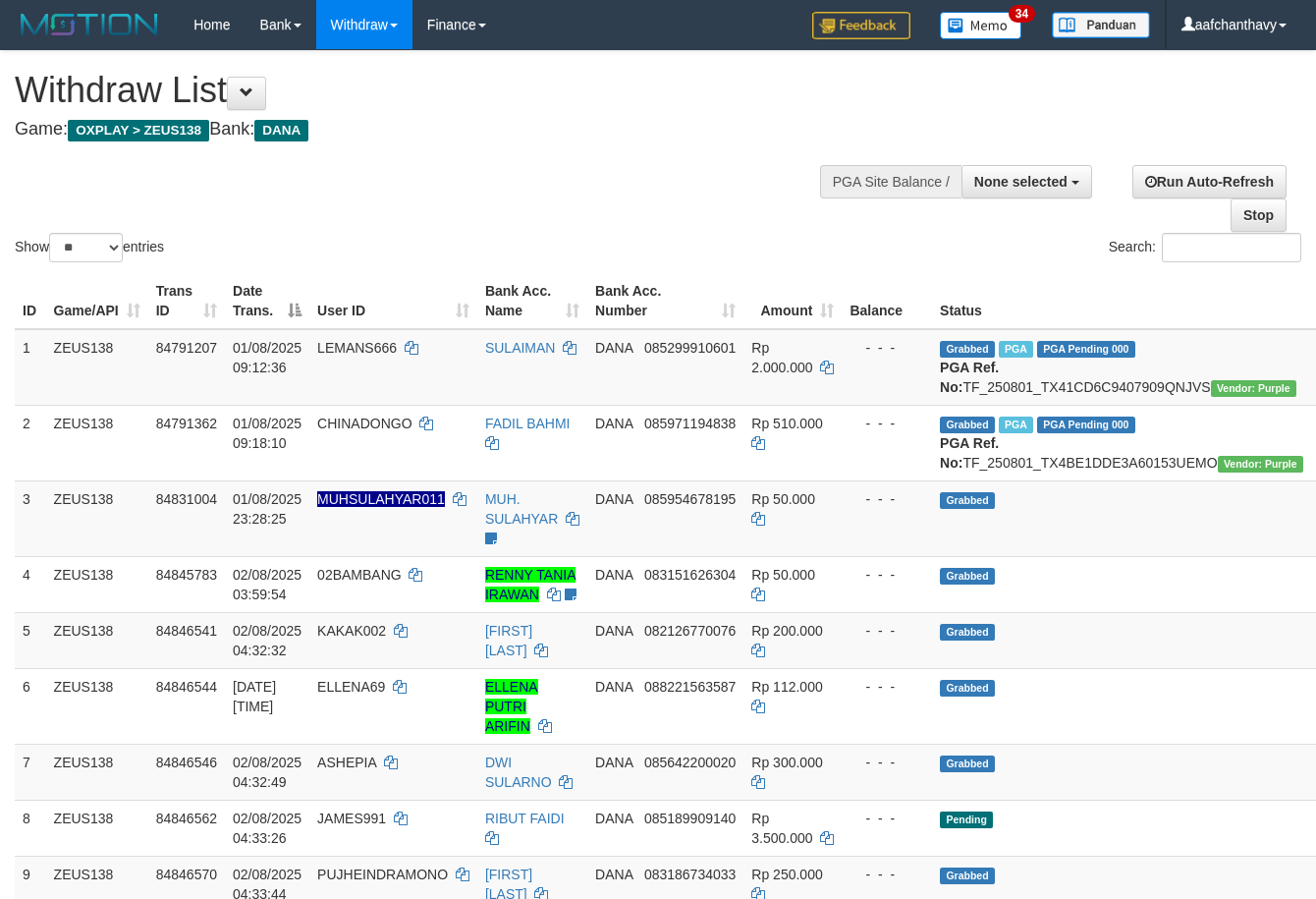 select 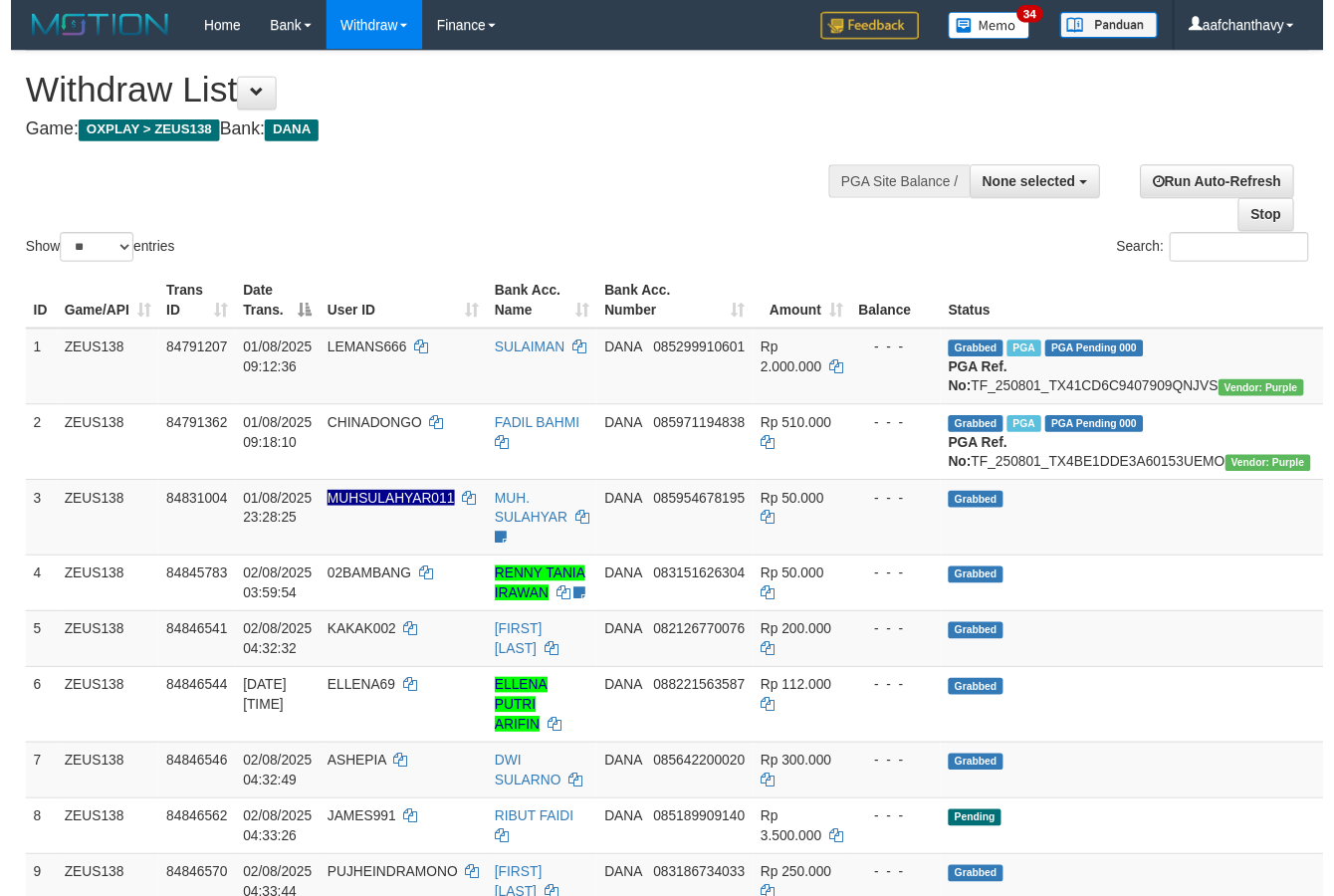 scroll, scrollTop: 355, scrollLeft: 0, axis: vertical 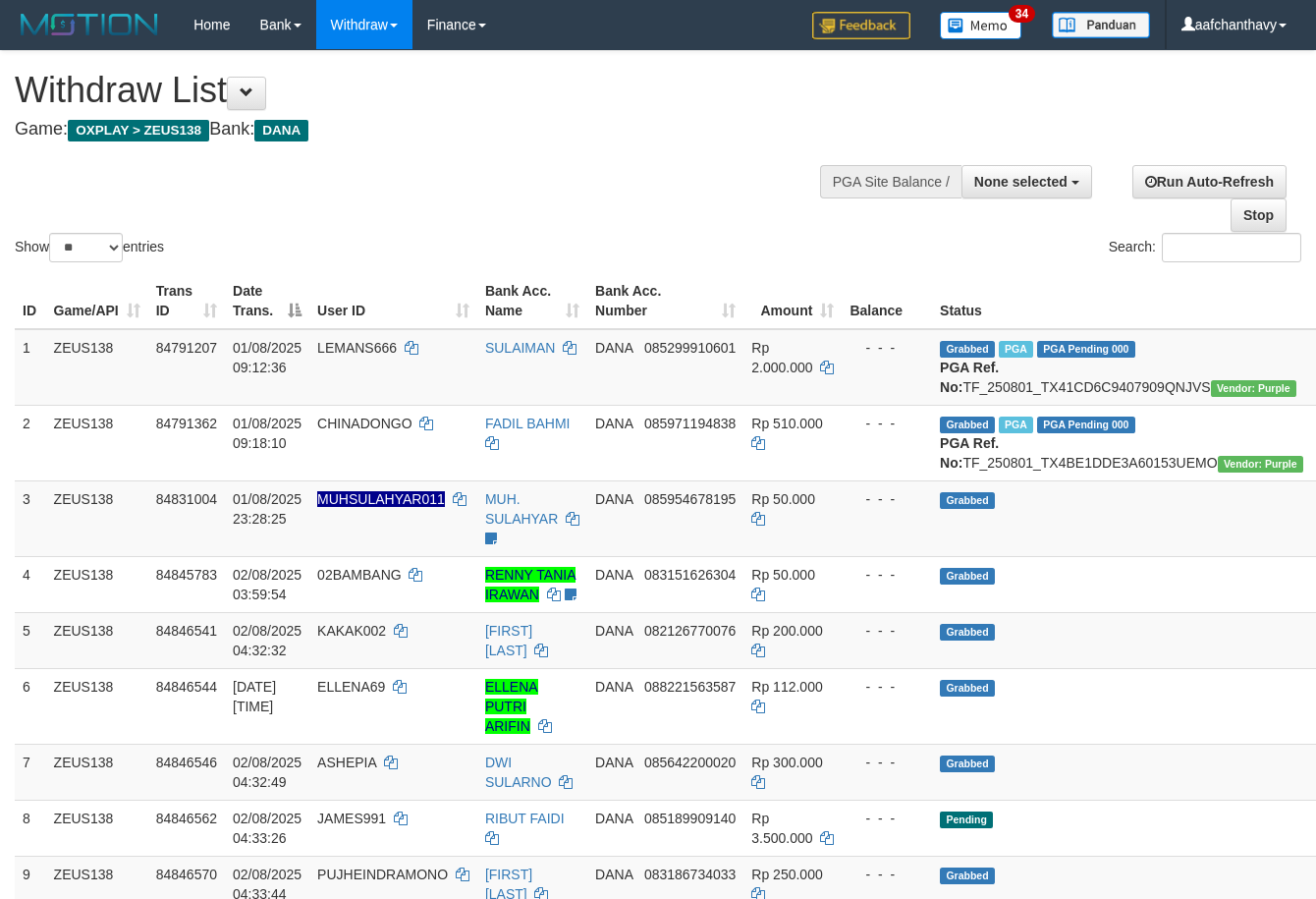 select 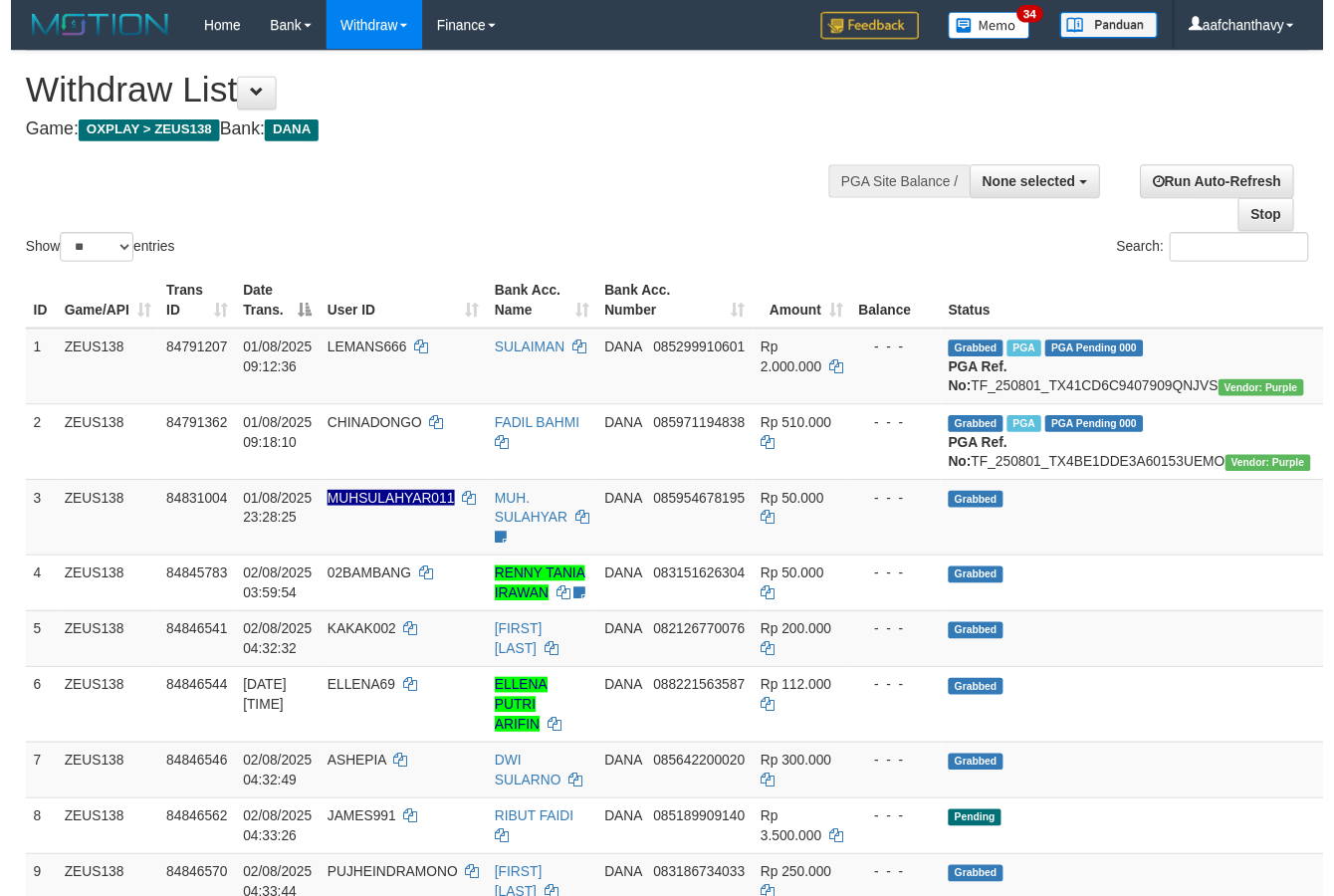 scroll, scrollTop: 355, scrollLeft: 0, axis: vertical 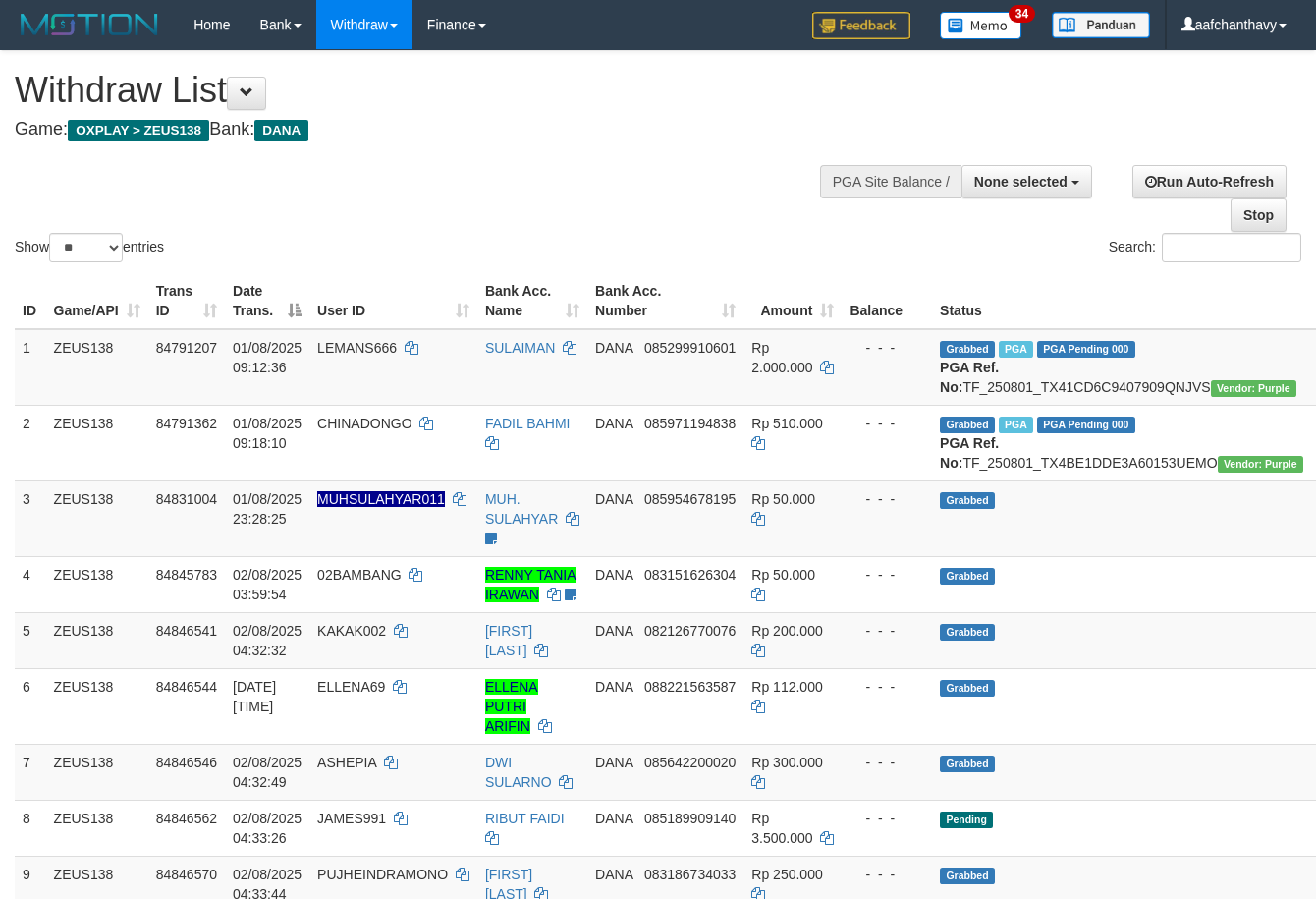 select 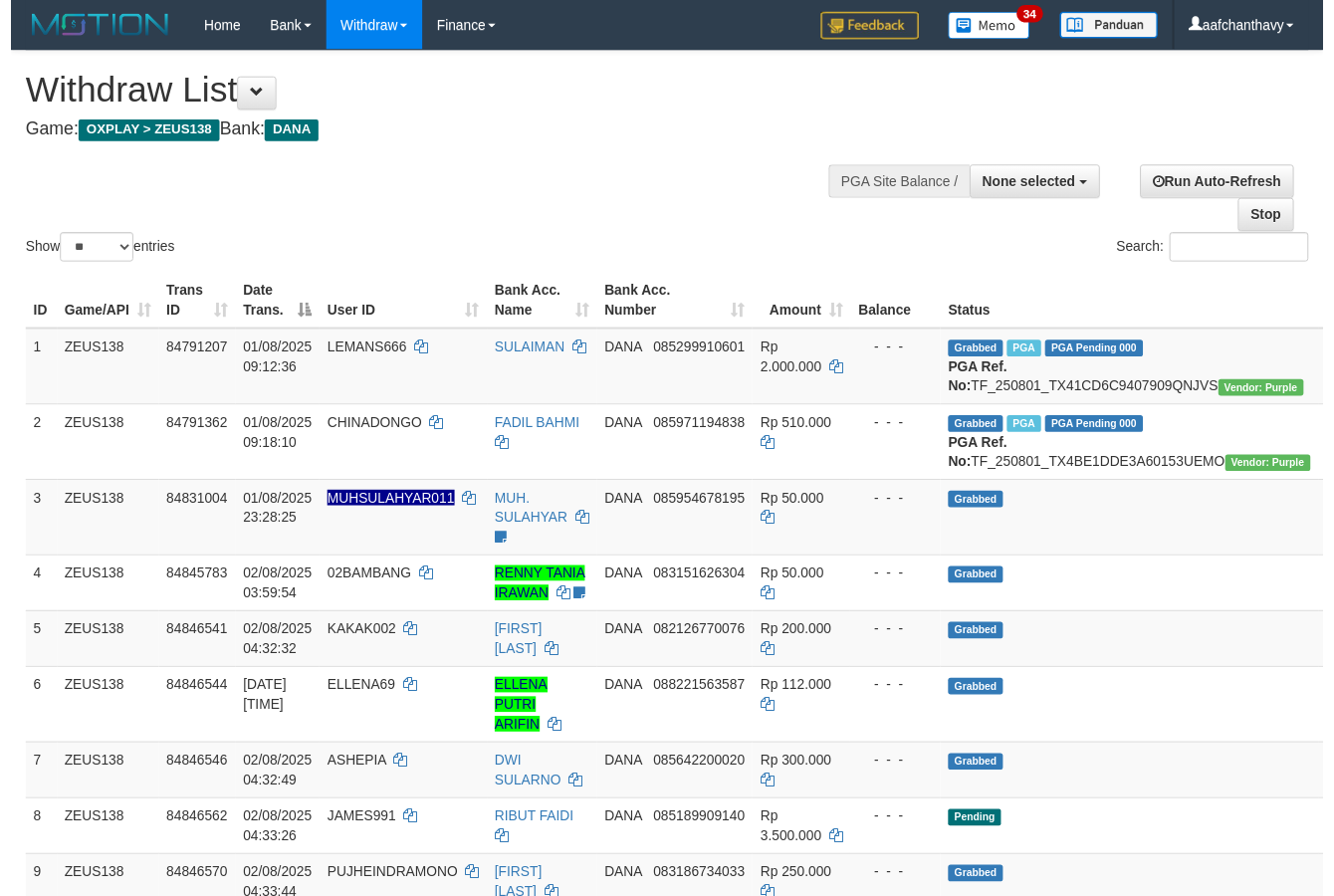 scroll, scrollTop: 355, scrollLeft: 0, axis: vertical 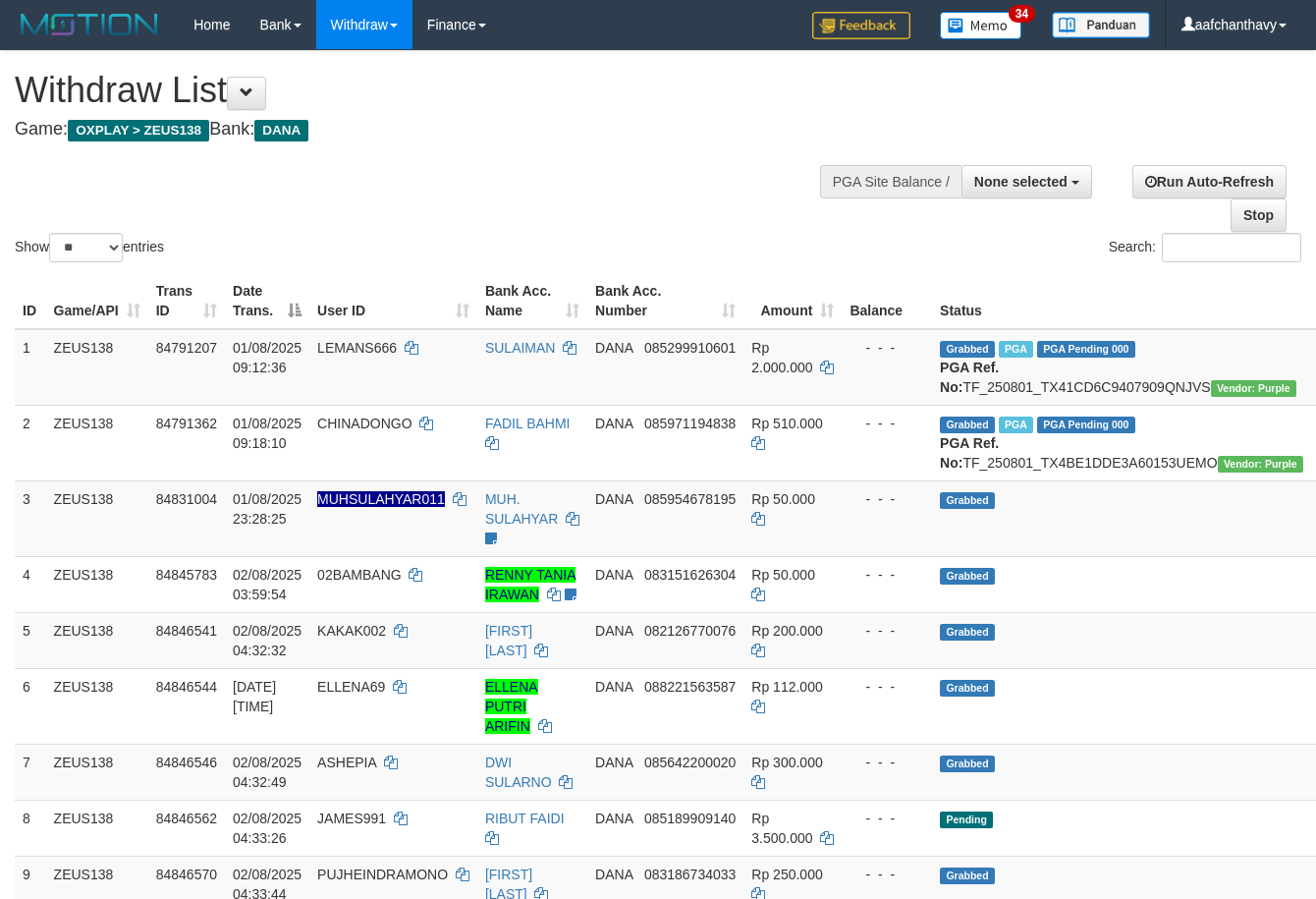 select 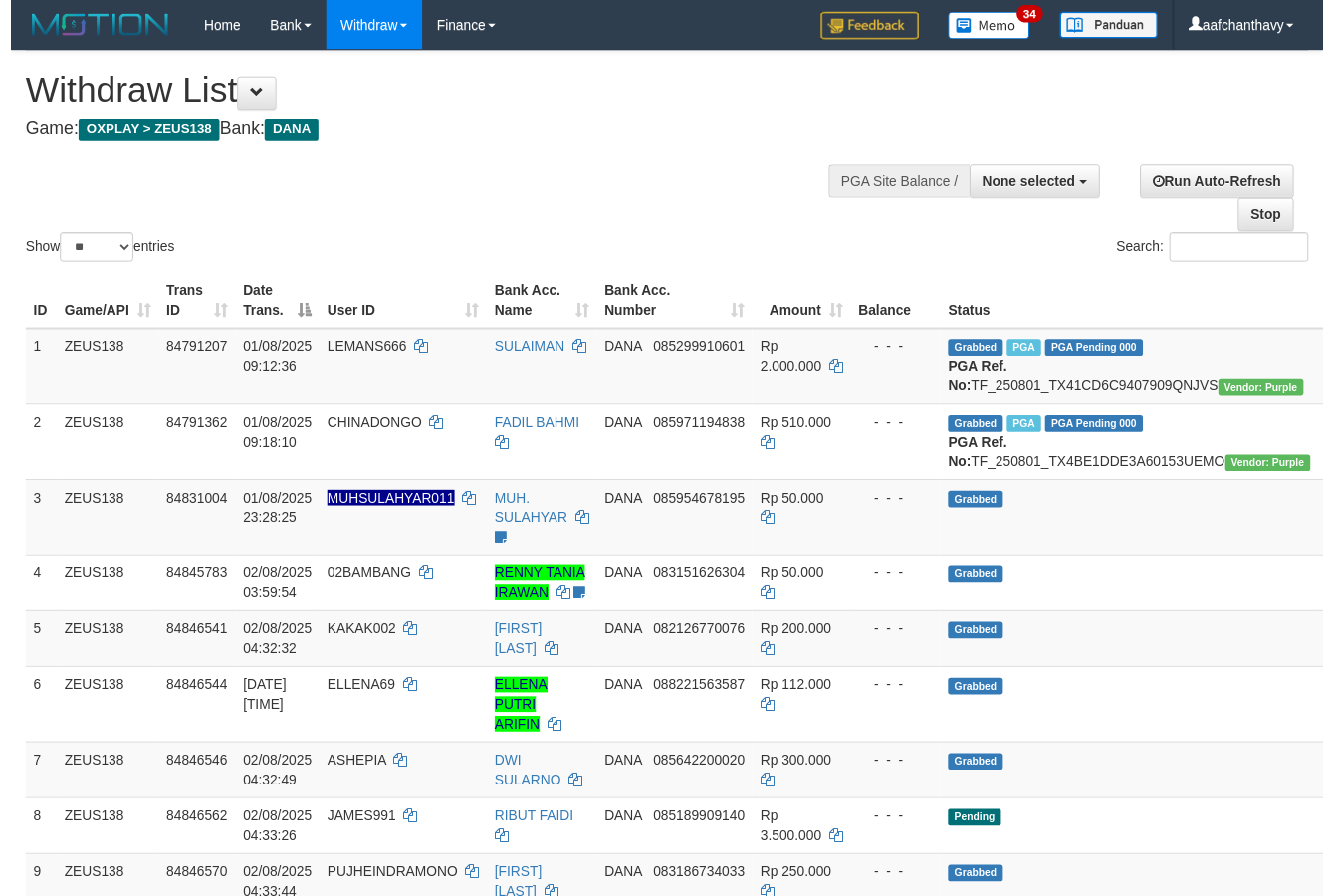 scroll, scrollTop: 355, scrollLeft: 0, axis: vertical 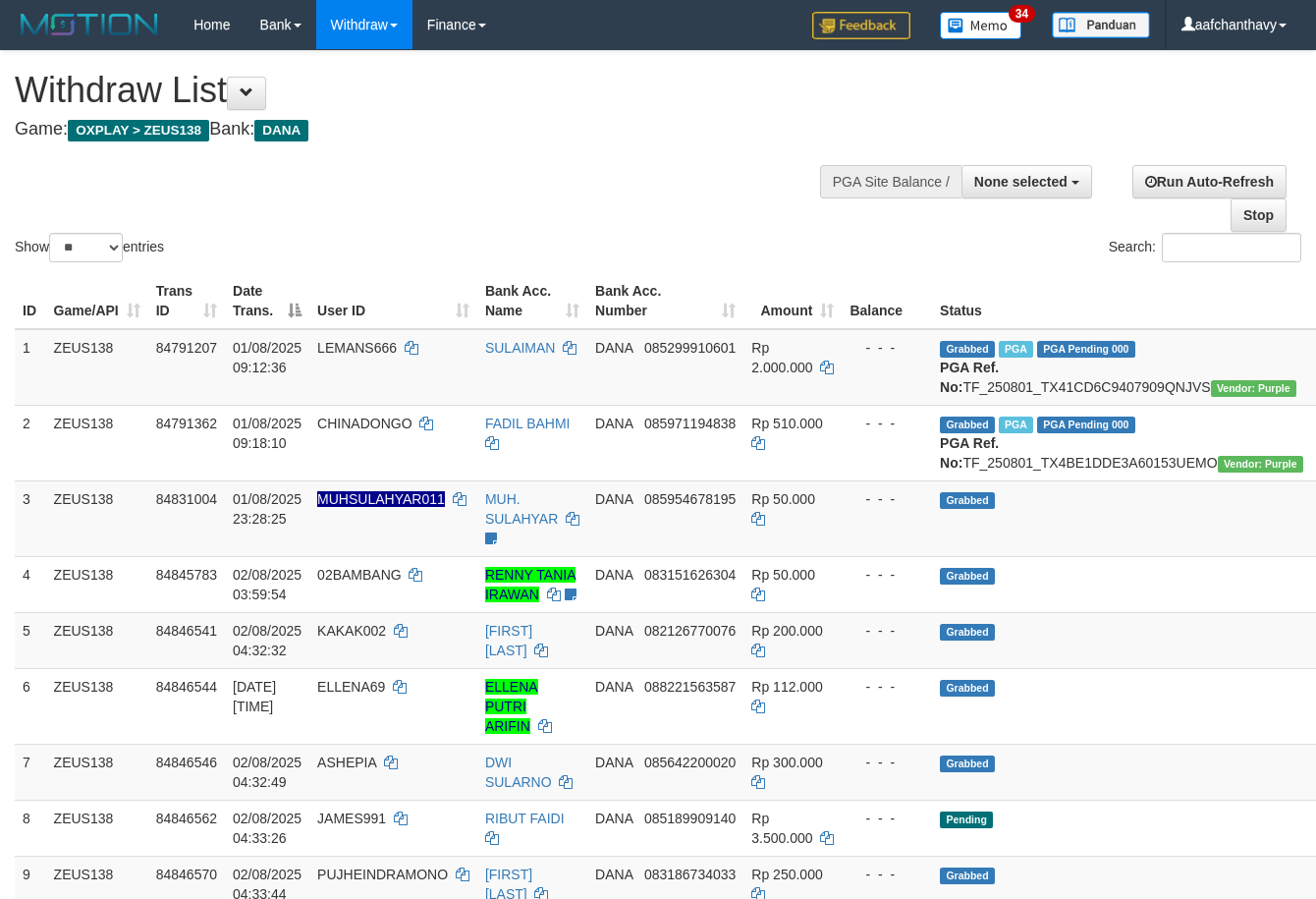 select 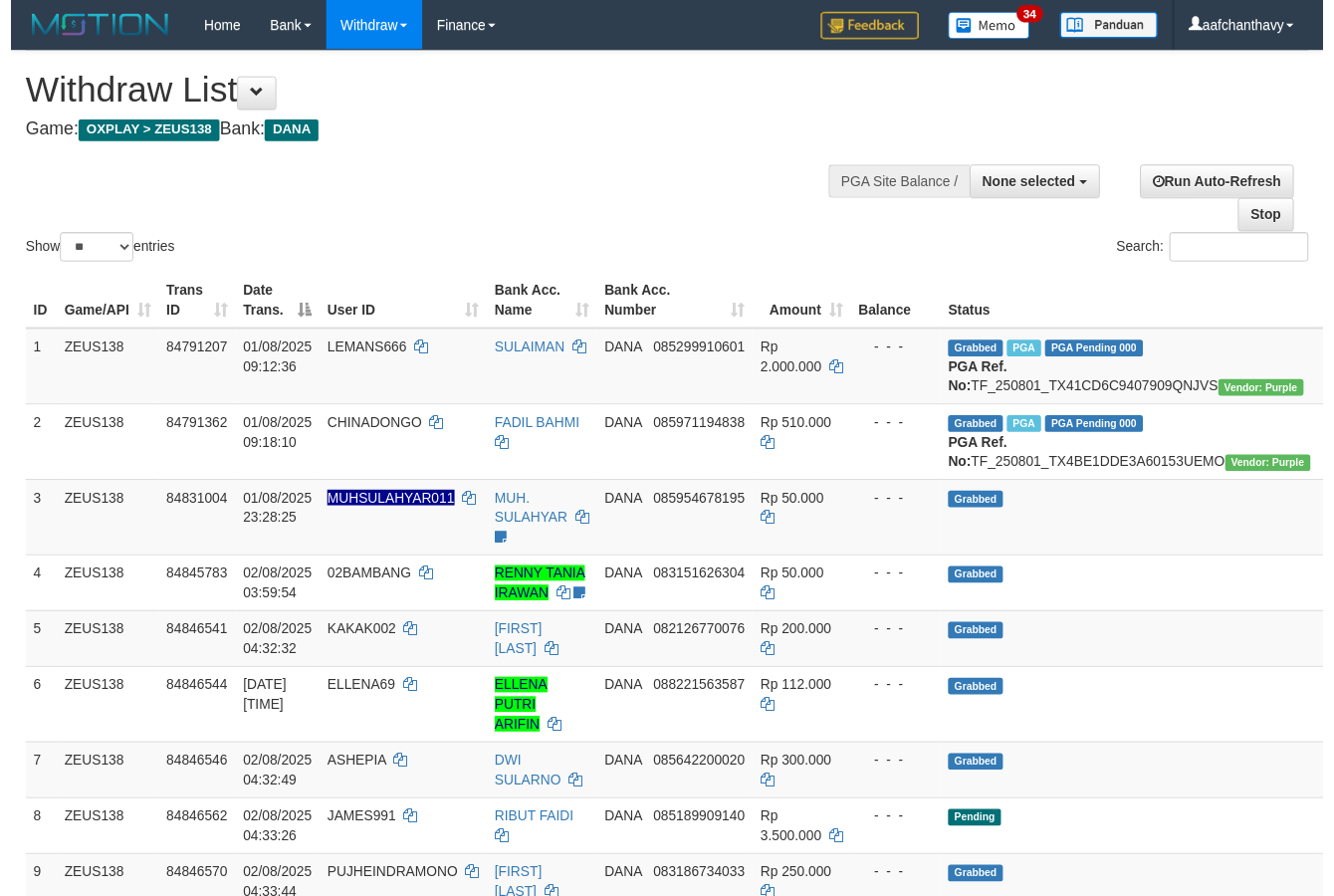 scroll, scrollTop: 355, scrollLeft: 0, axis: vertical 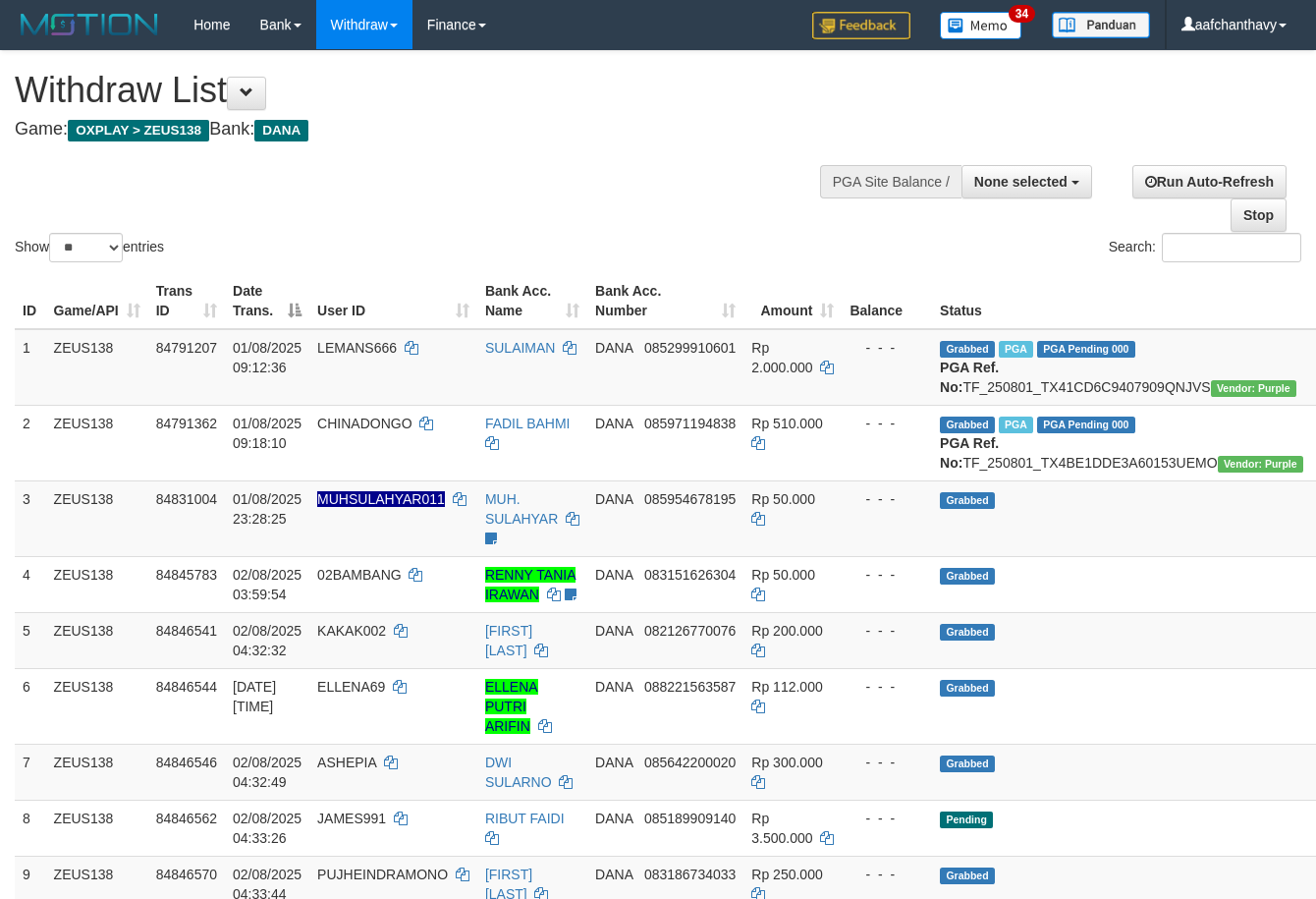 select 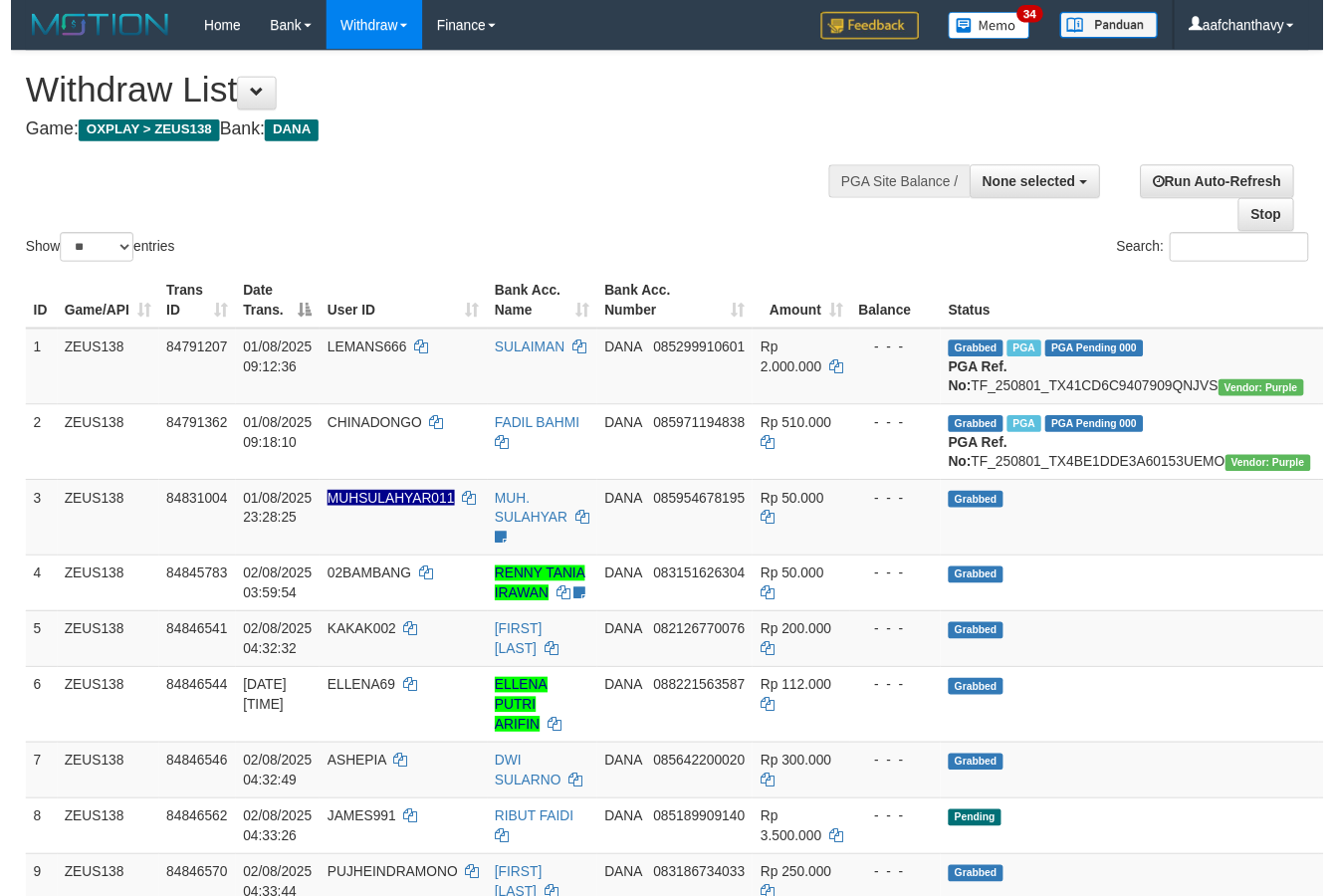 scroll, scrollTop: 355, scrollLeft: 0, axis: vertical 